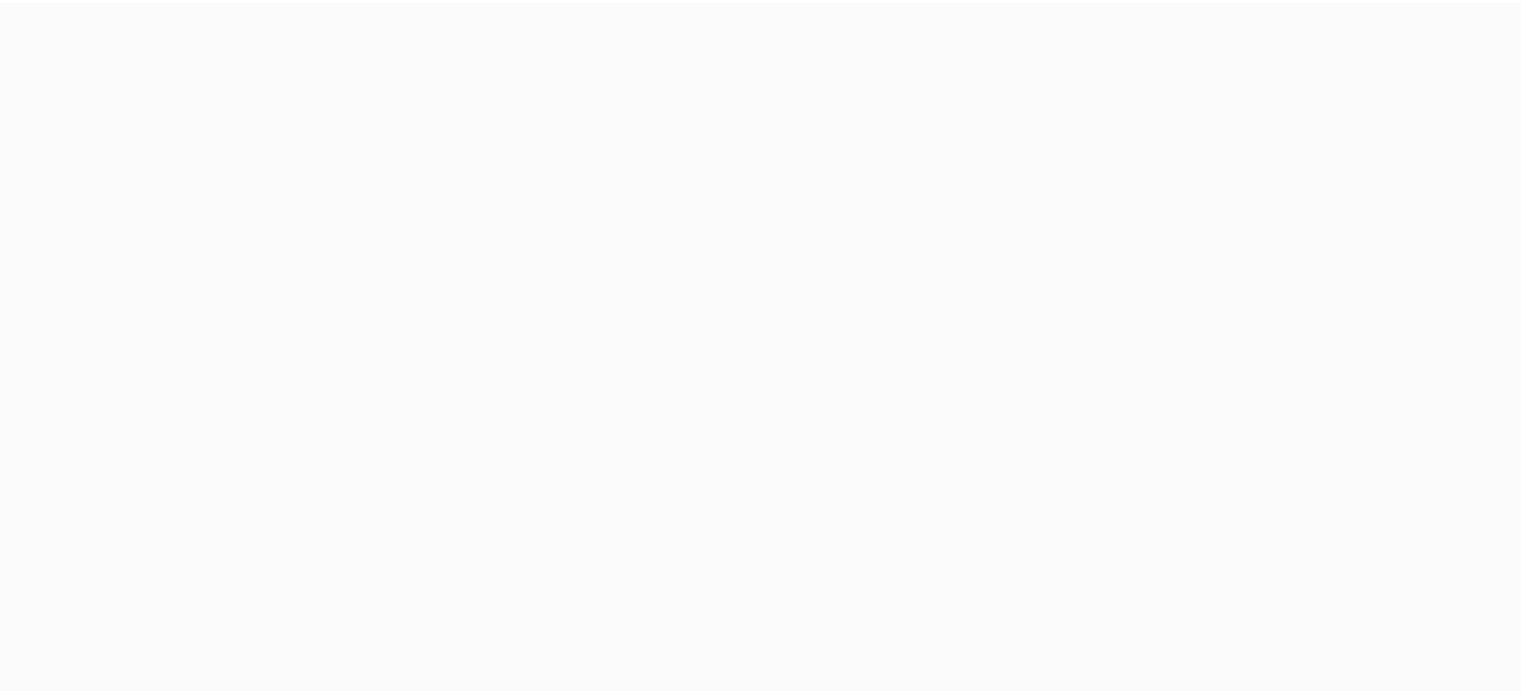 scroll, scrollTop: 0, scrollLeft: 0, axis: both 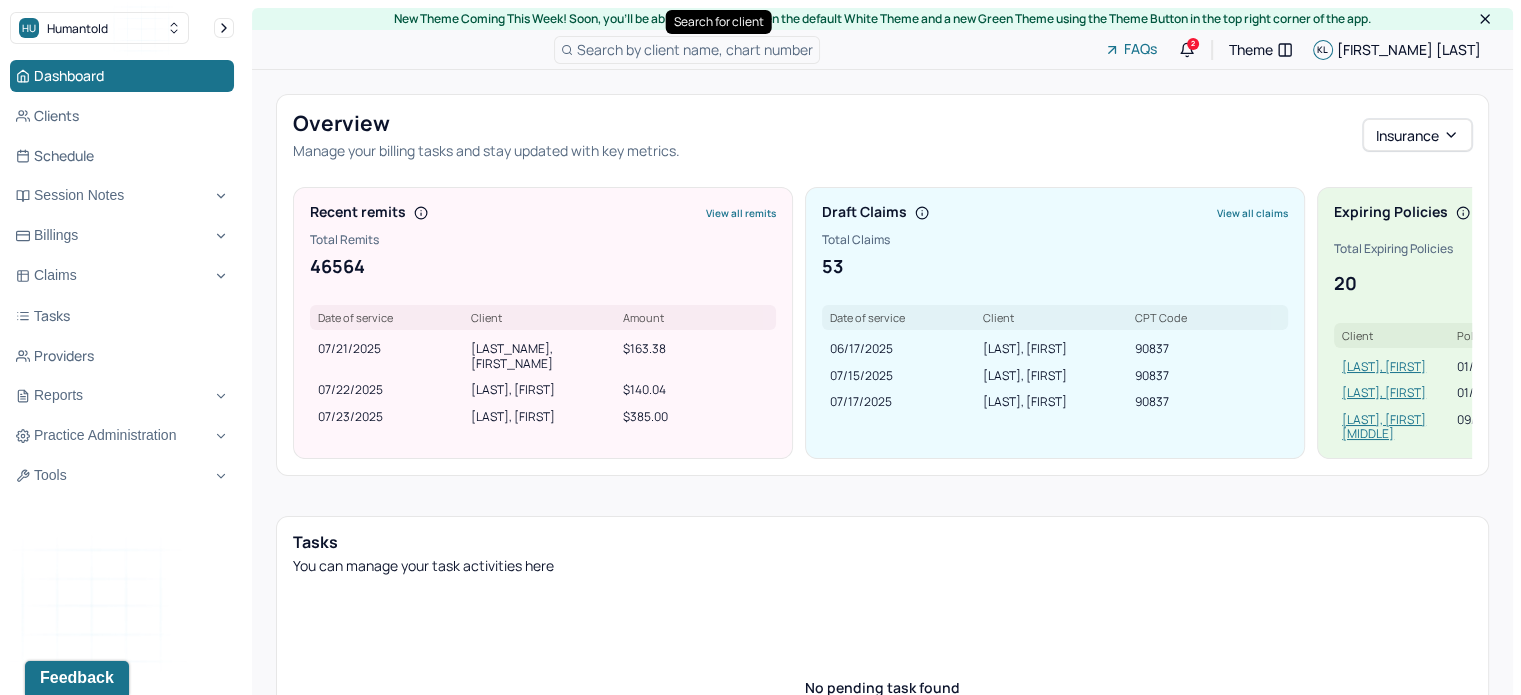 click on "Search by client name, chart number" at bounding box center (695, 49) 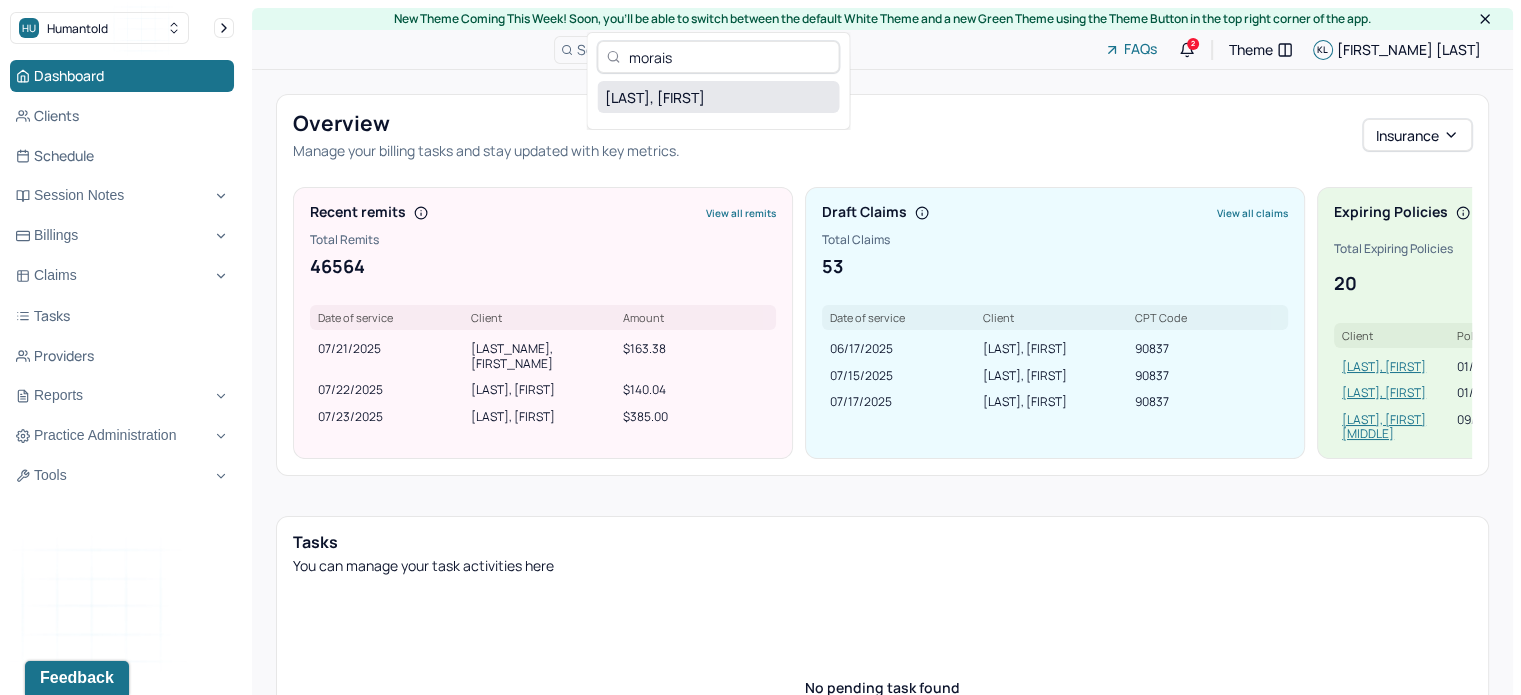 type on "morais" 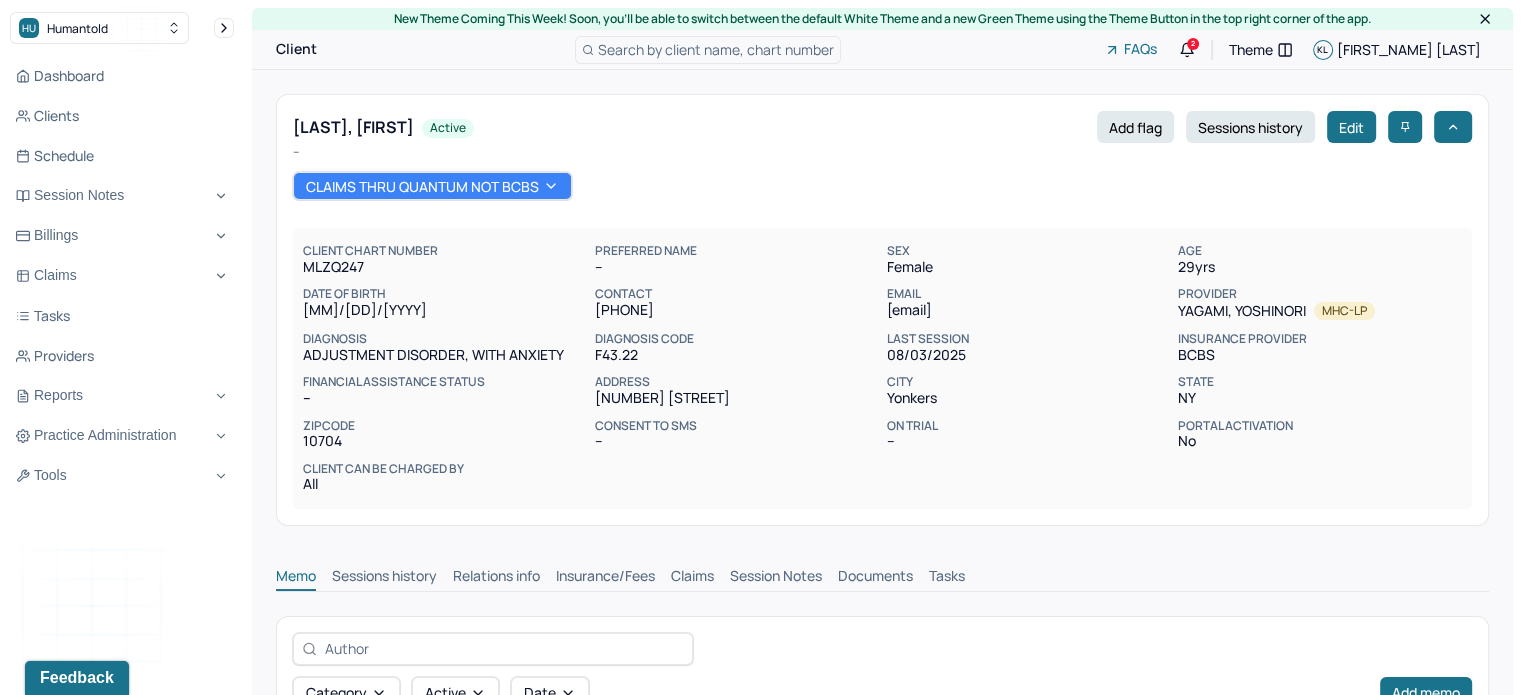 click on "Insurance/Fees" at bounding box center (605, 578) 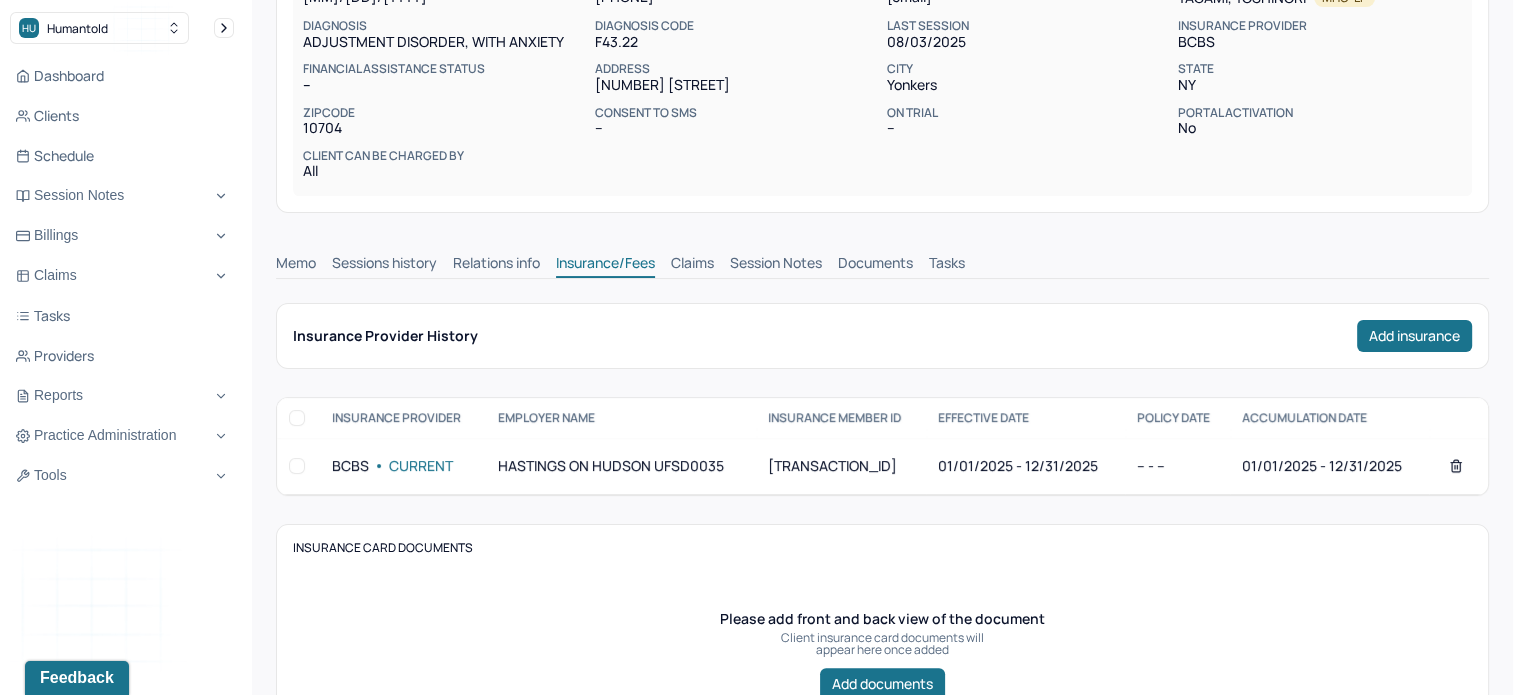 scroll, scrollTop: 400, scrollLeft: 0, axis: vertical 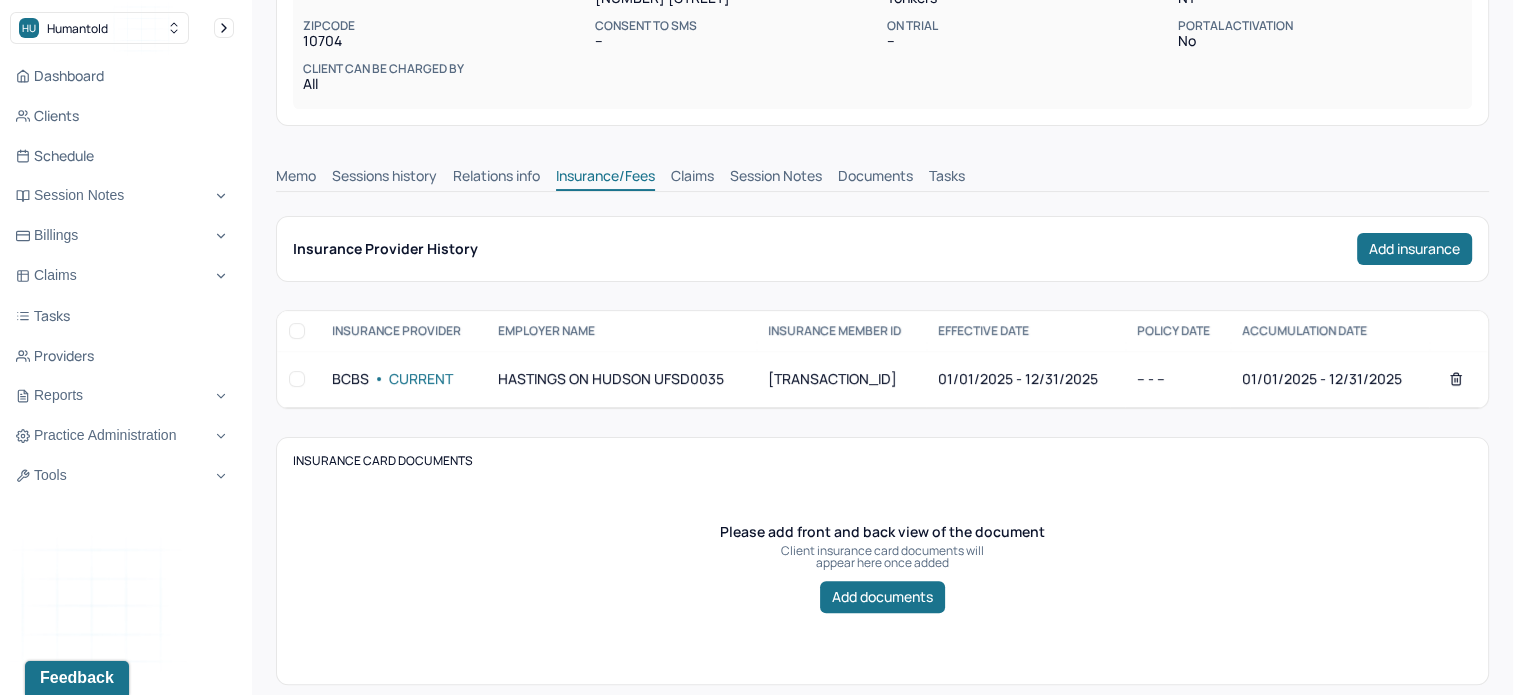 click on "Claims" at bounding box center [692, 178] 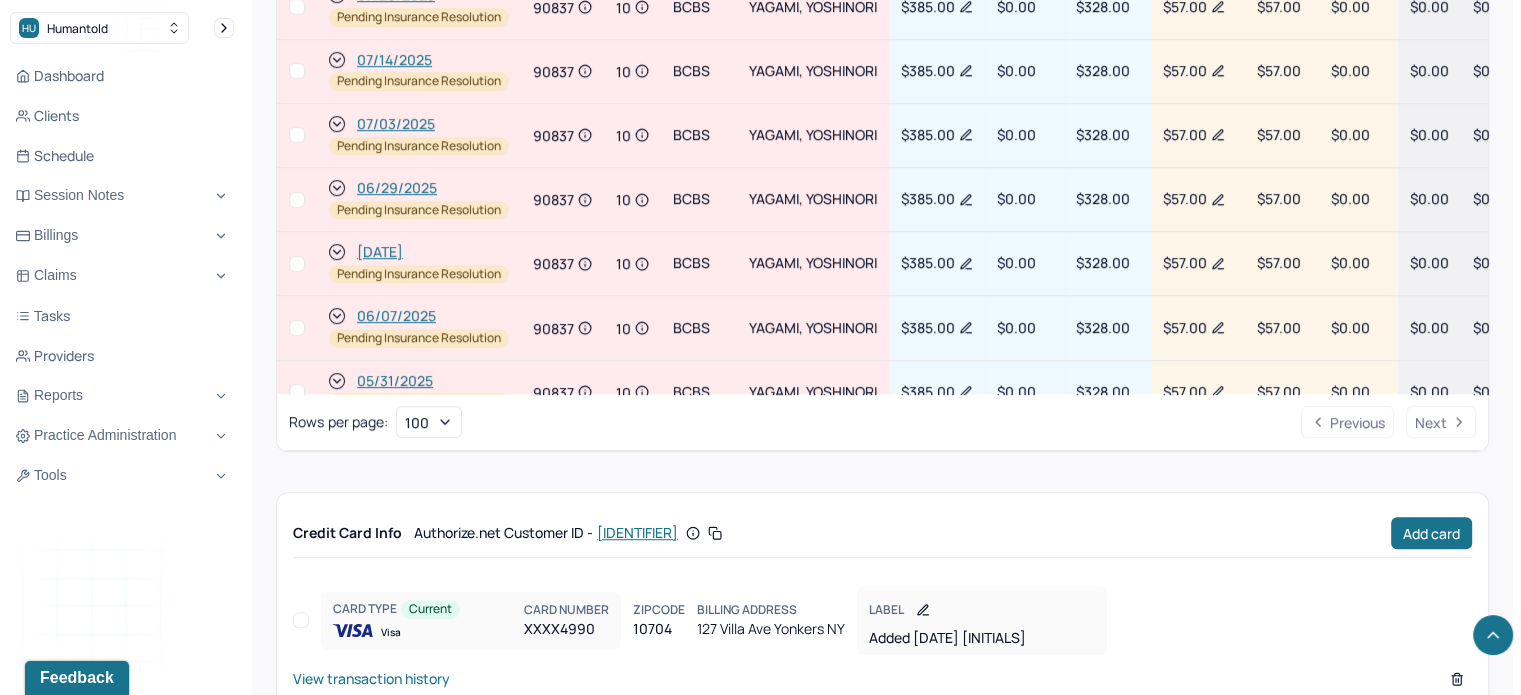 scroll, scrollTop: 1004, scrollLeft: 0, axis: vertical 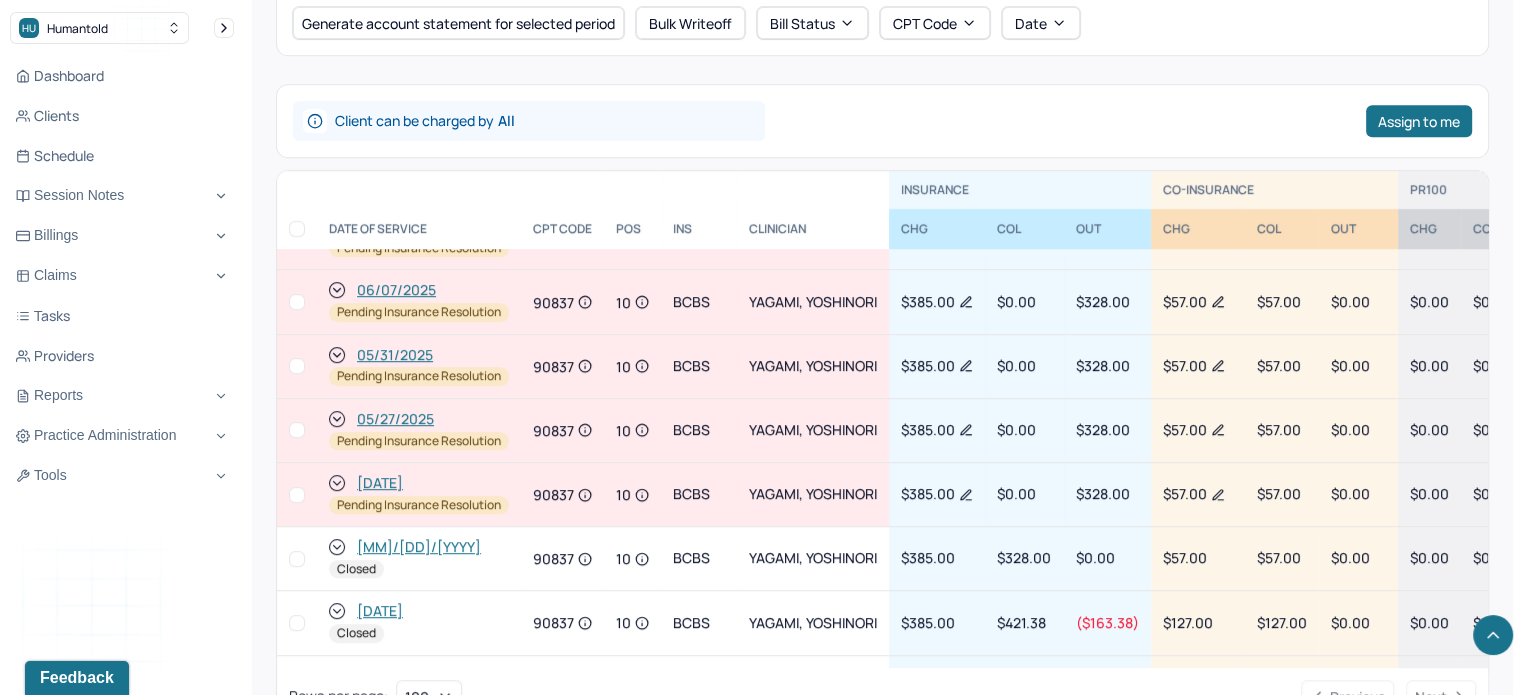 click on "[DATE]" at bounding box center (380, 483) 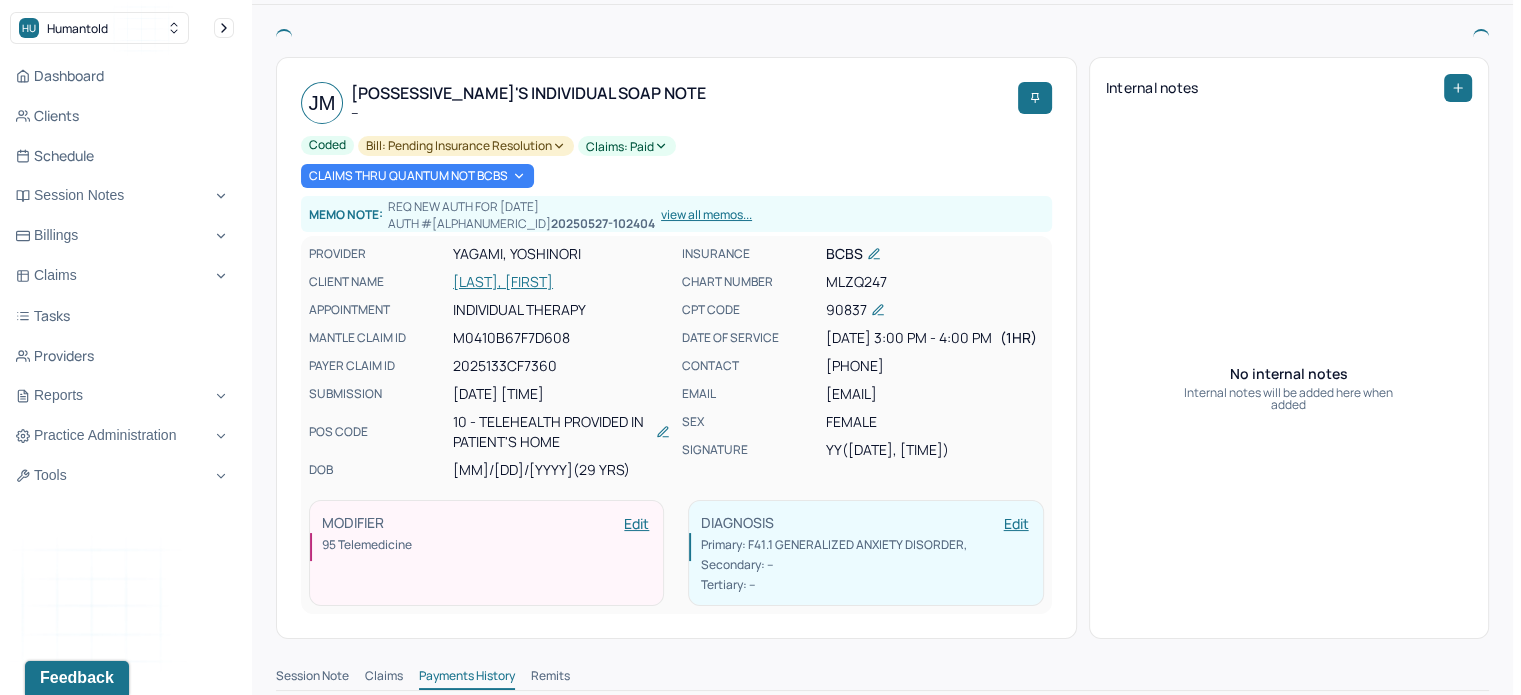 scroll, scrollTop: 100, scrollLeft: 0, axis: vertical 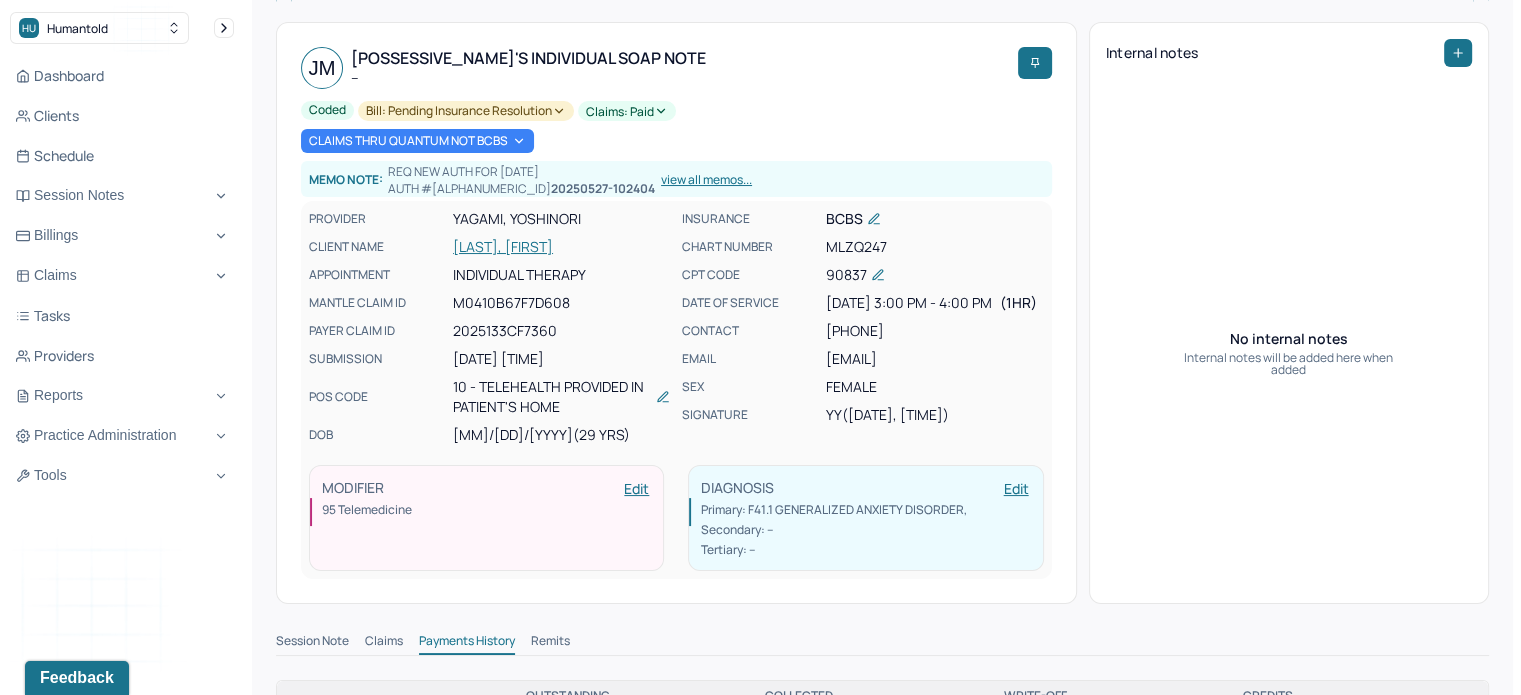 click on "Session Note" at bounding box center [312, 643] 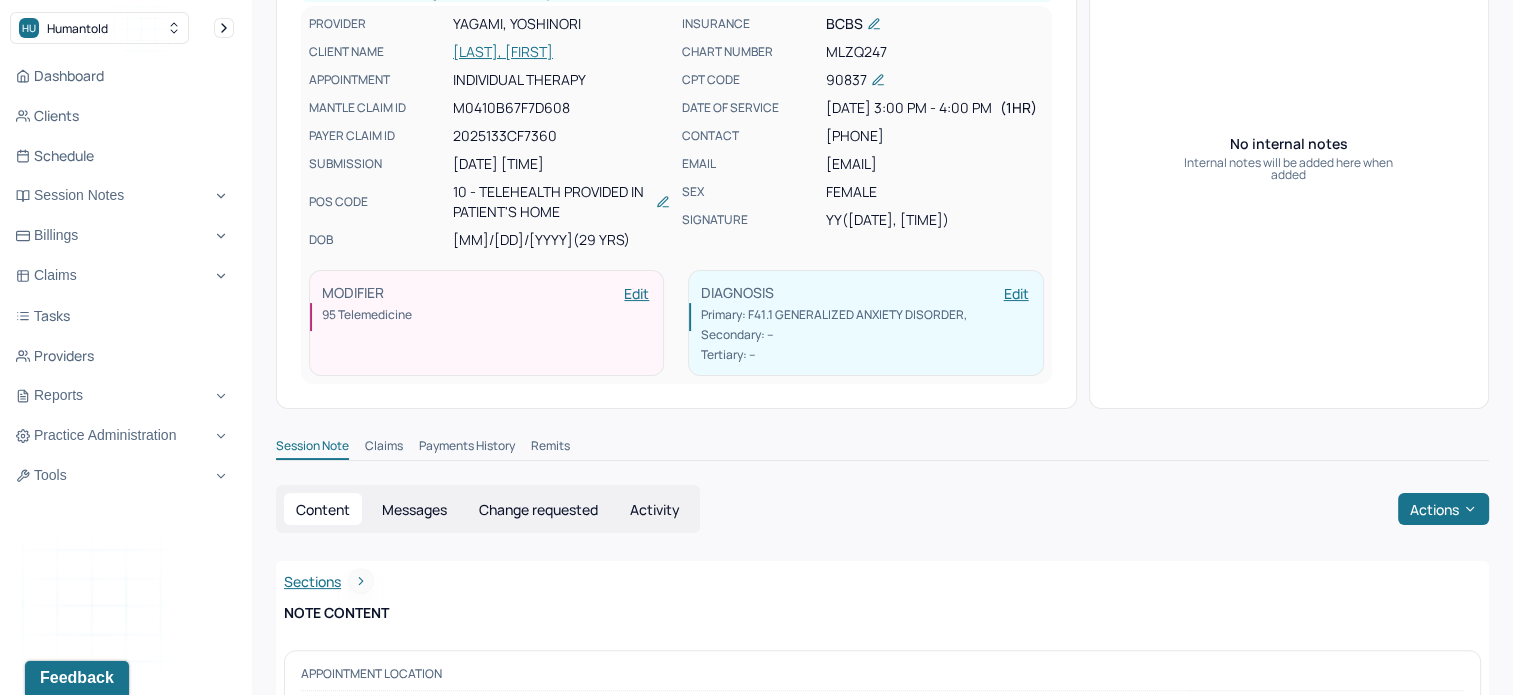 scroll, scrollTop: 316, scrollLeft: 0, axis: vertical 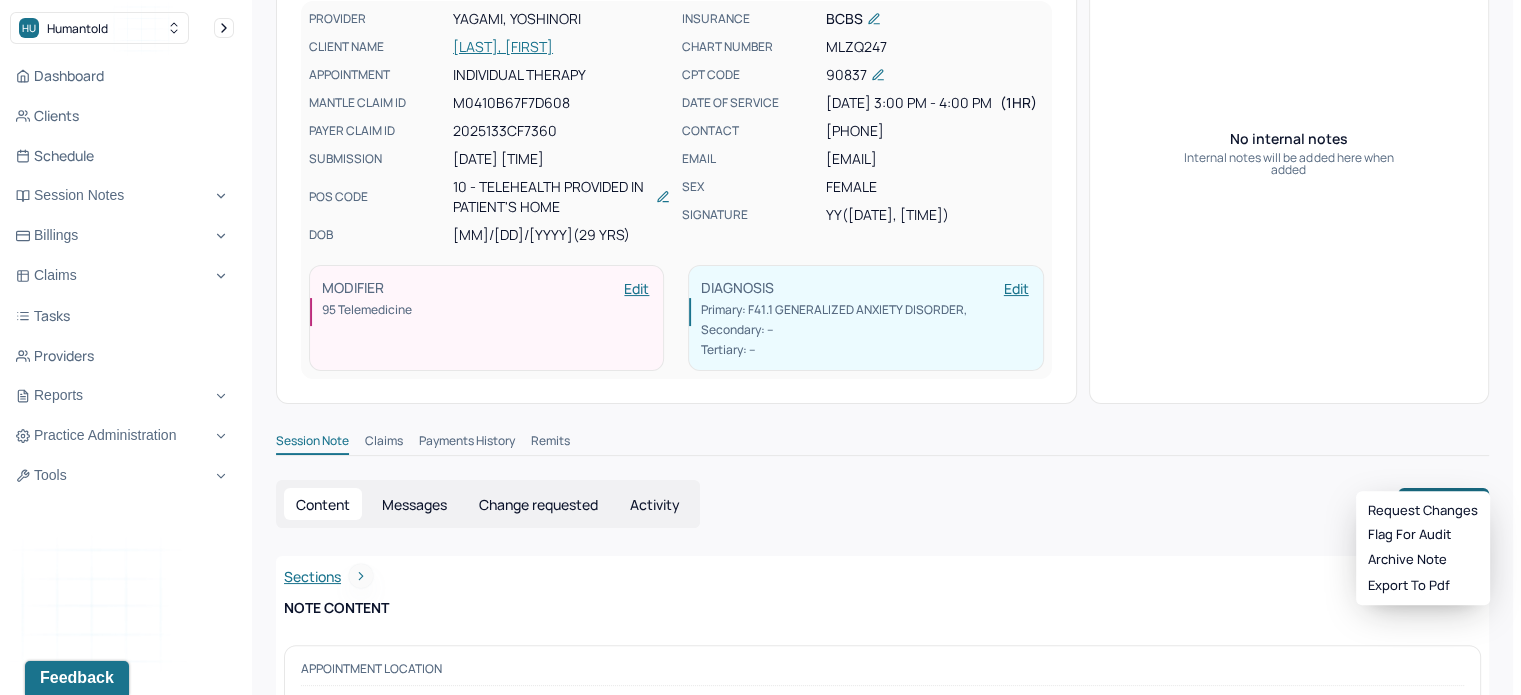 click on "Actions" at bounding box center (1443, 504) 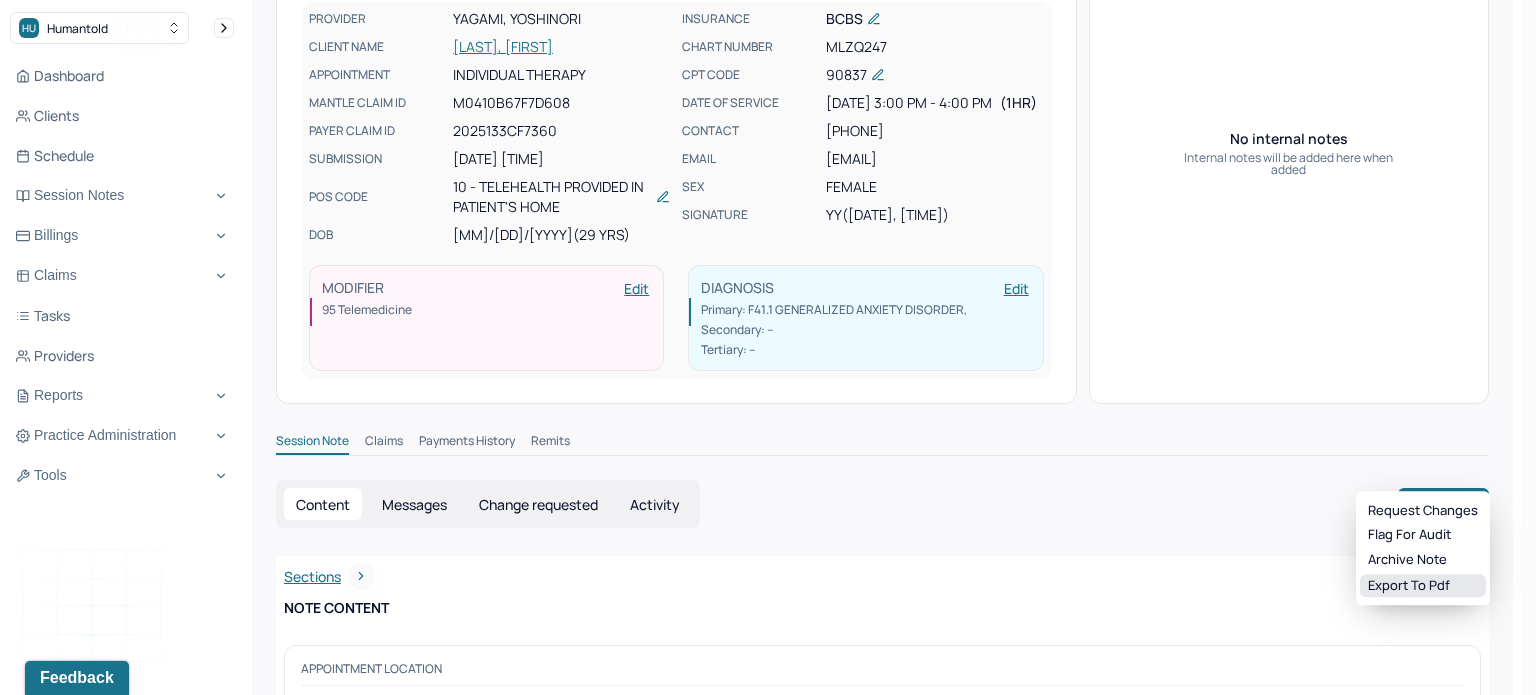click on "Export to pdf" at bounding box center (1423, 586) 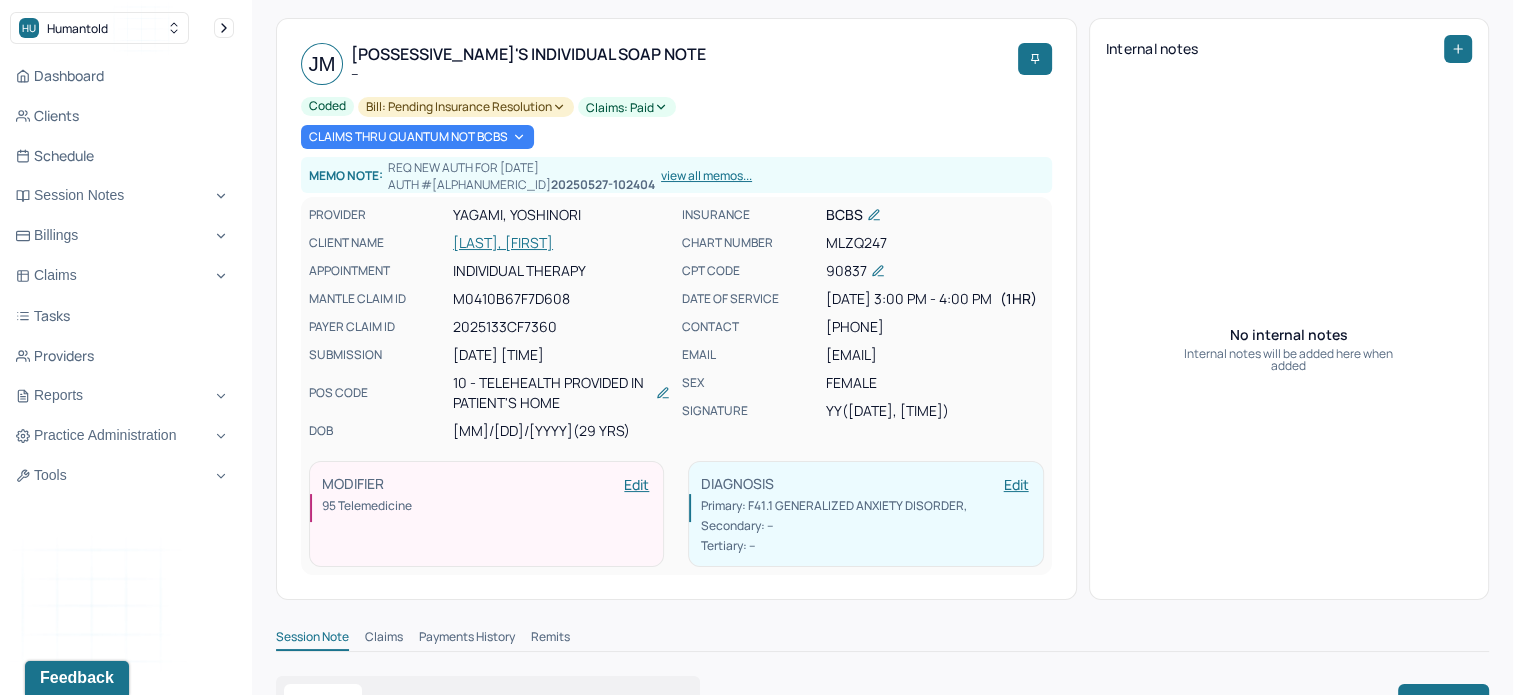 scroll, scrollTop: 116, scrollLeft: 0, axis: vertical 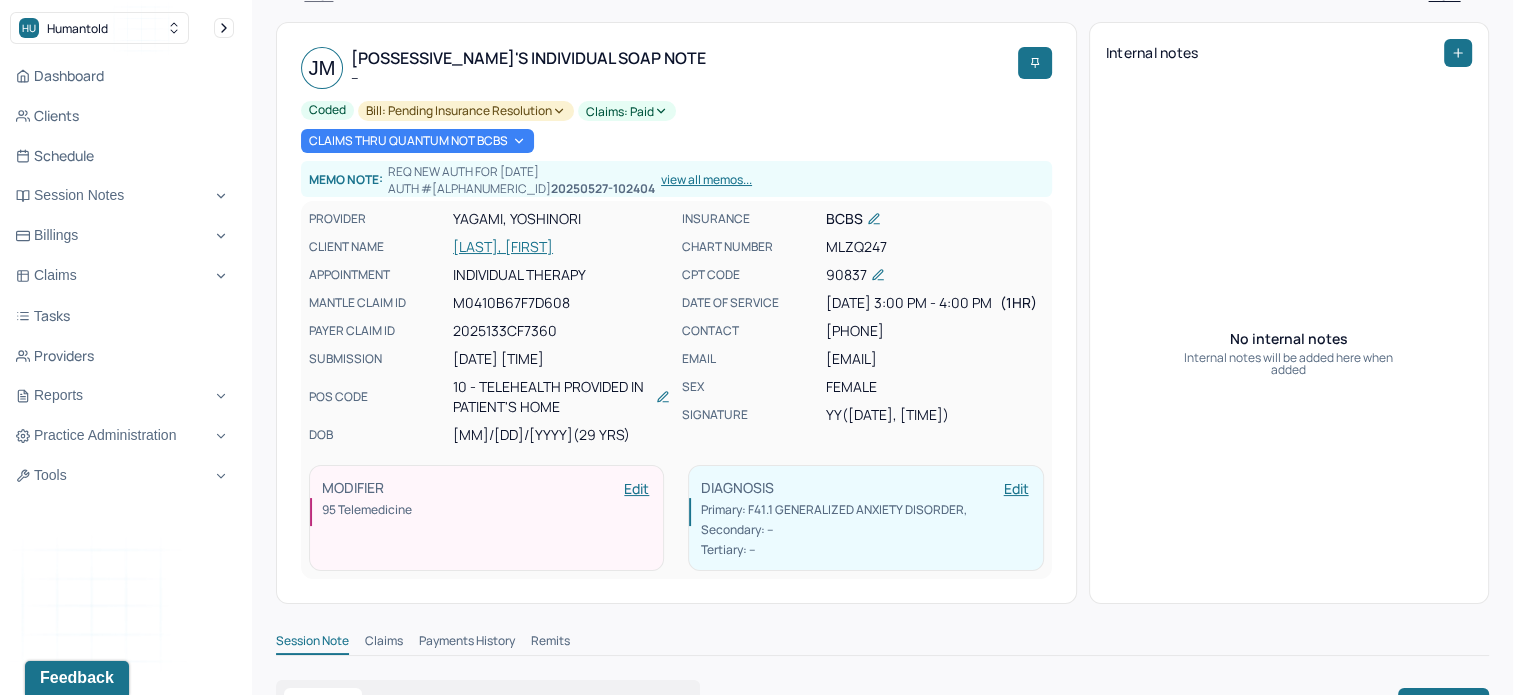 click on "[LAST], [FIRST]" at bounding box center (561, 247) 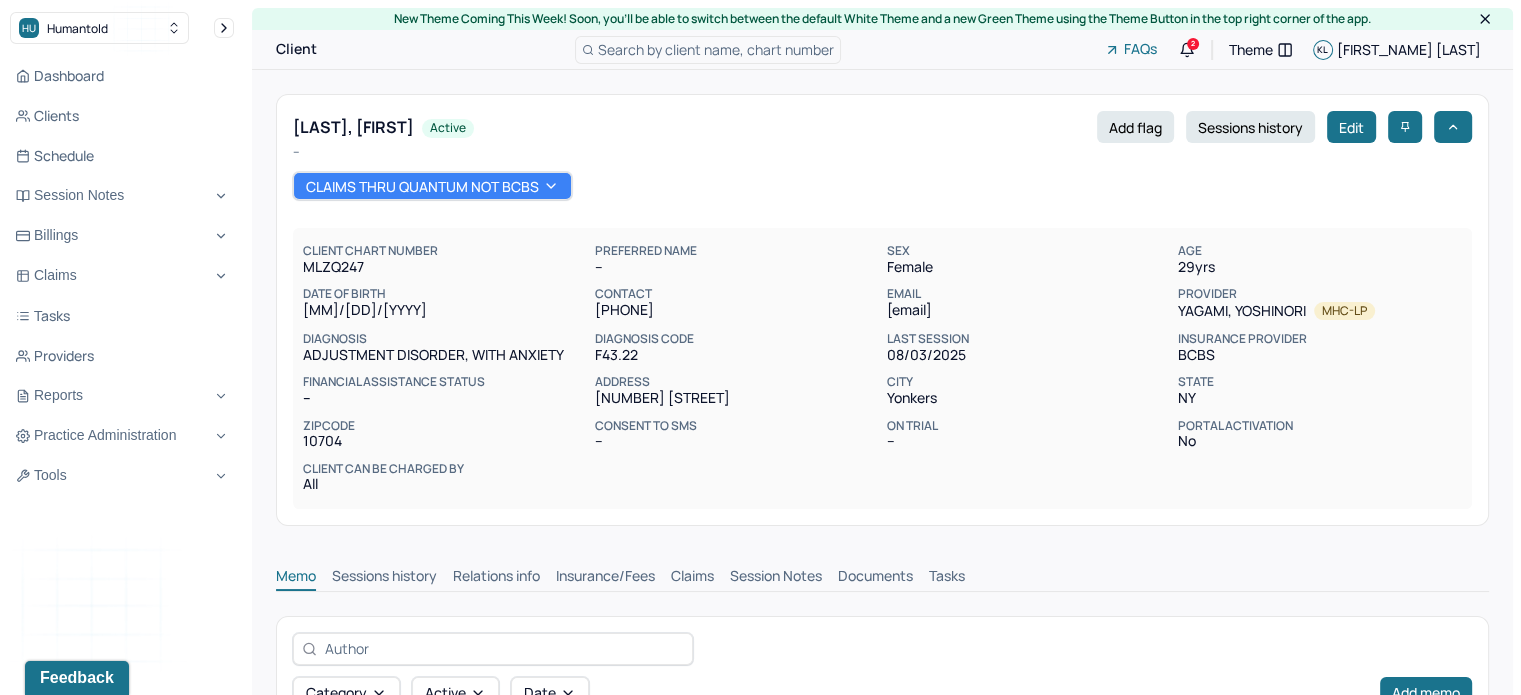 click on "Claims" at bounding box center [692, 578] 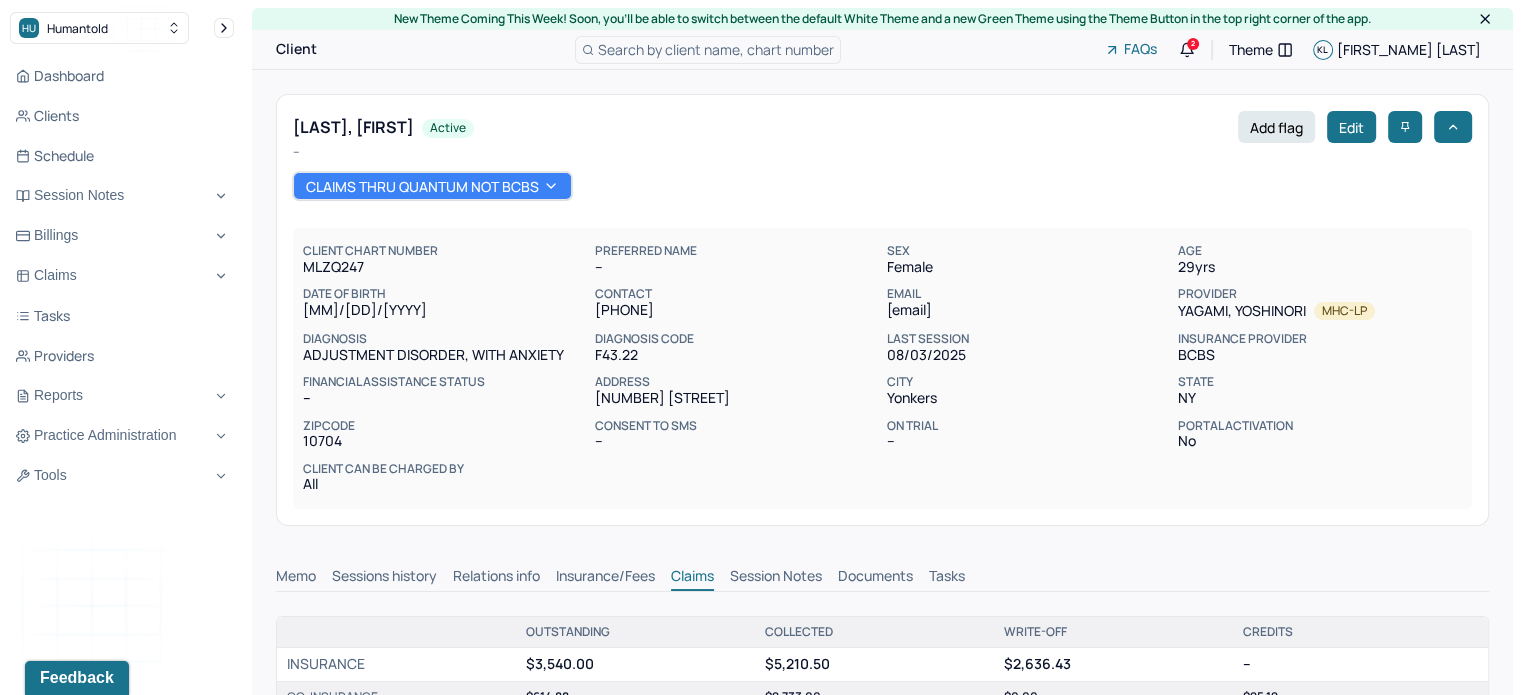 scroll, scrollTop: 0, scrollLeft: 0, axis: both 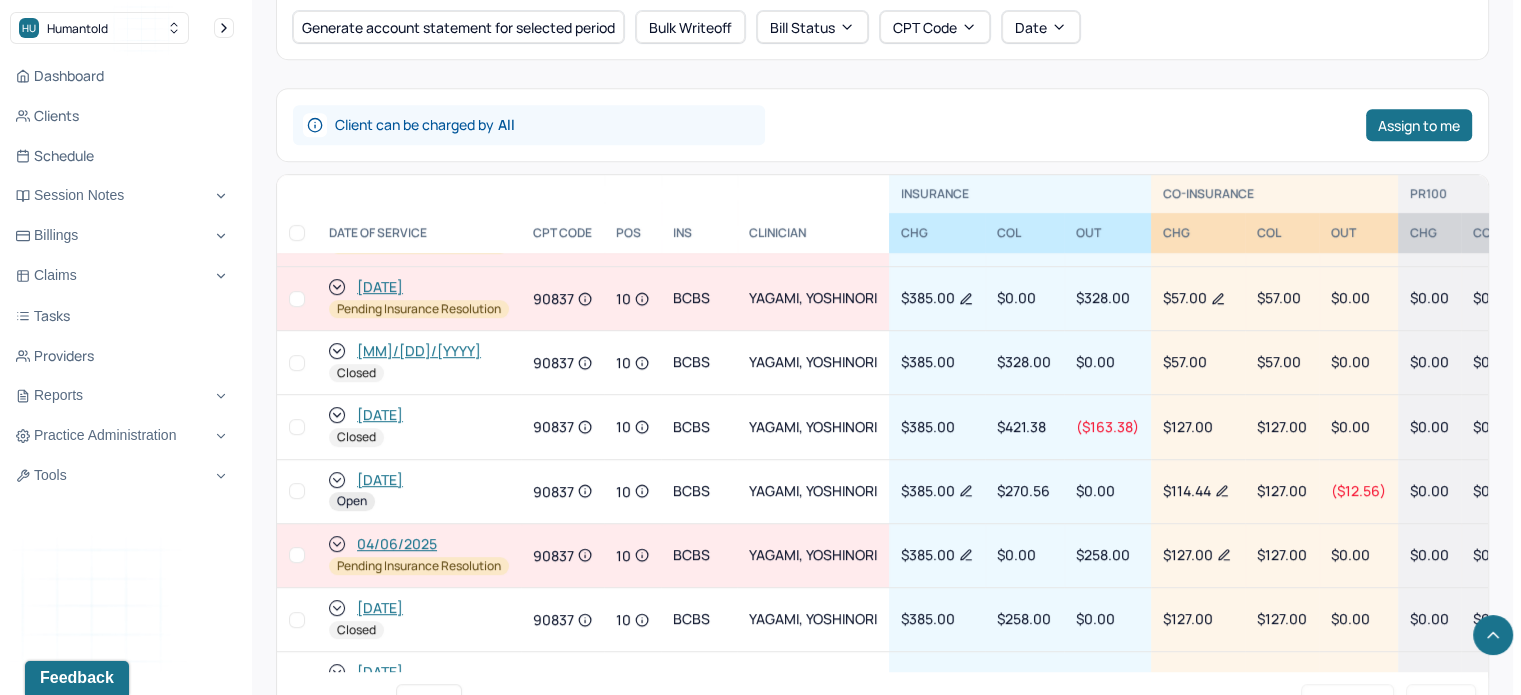 click on "04/06/2025" at bounding box center (397, 544) 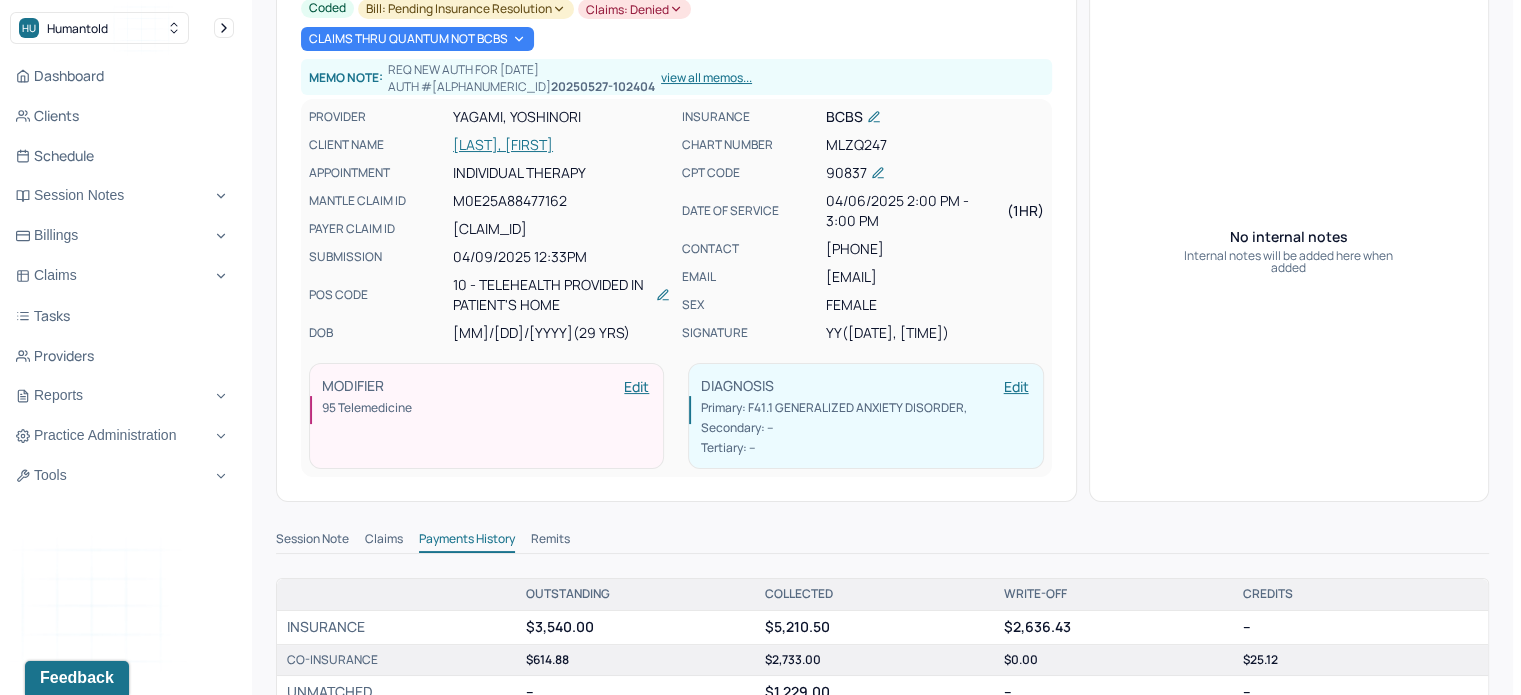 scroll, scrollTop: 400, scrollLeft: 0, axis: vertical 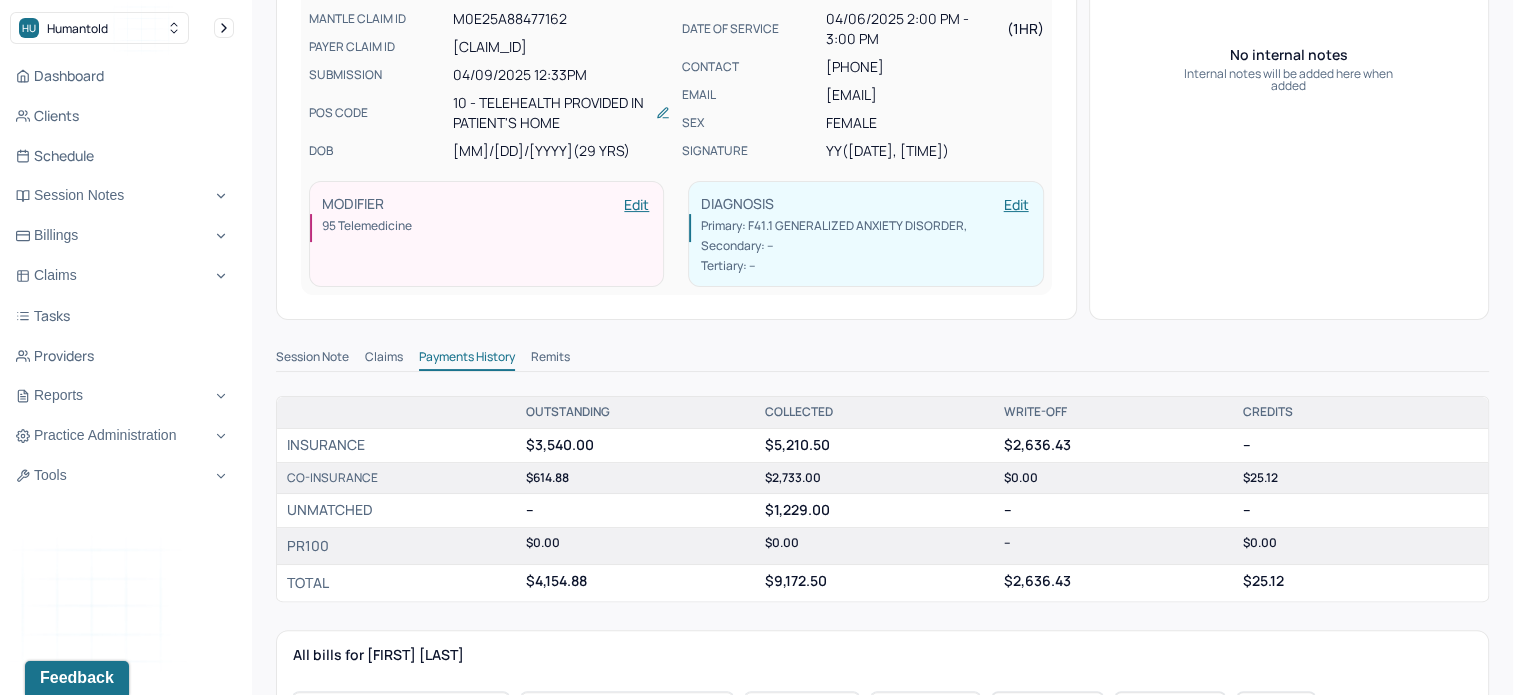 click on "Claims" at bounding box center (384, 359) 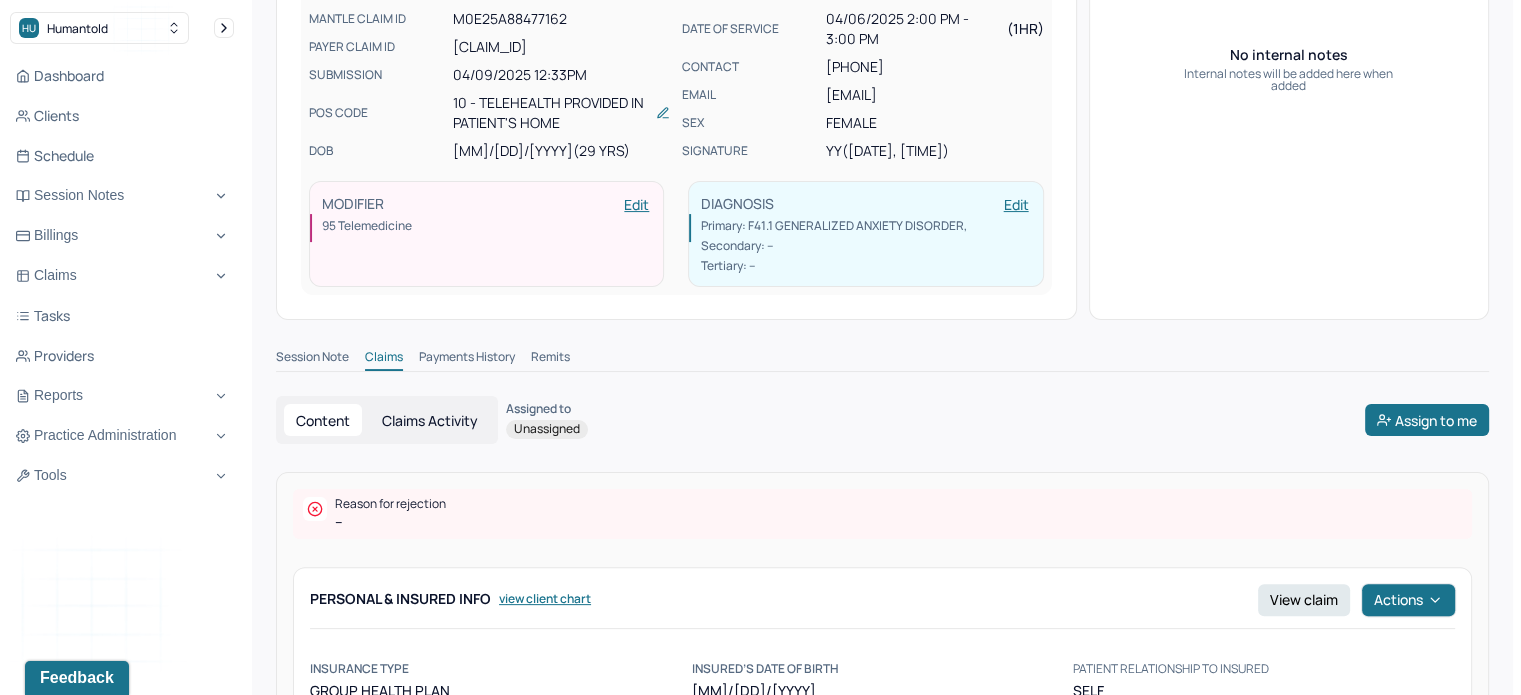 click on "Session Note" at bounding box center [312, 359] 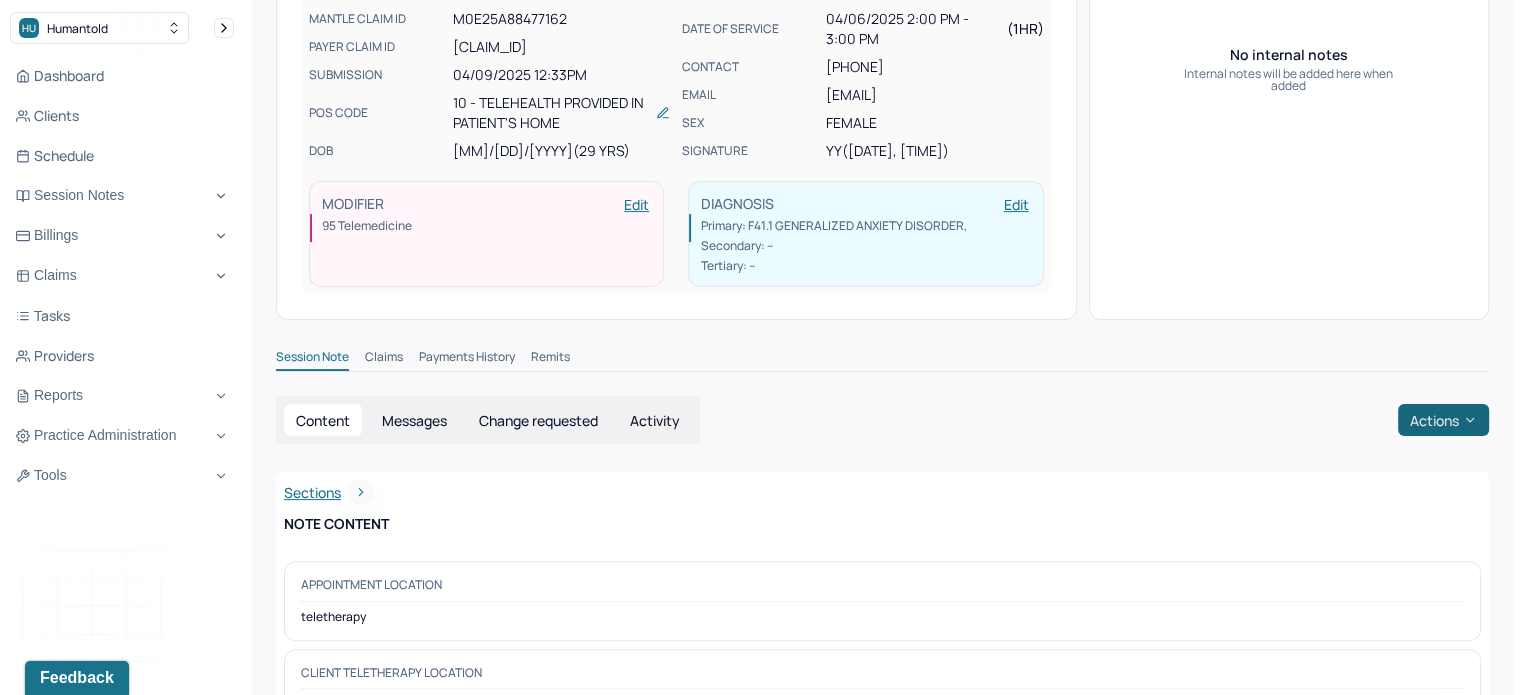 click on "Actions" at bounding box center (1443, 420) 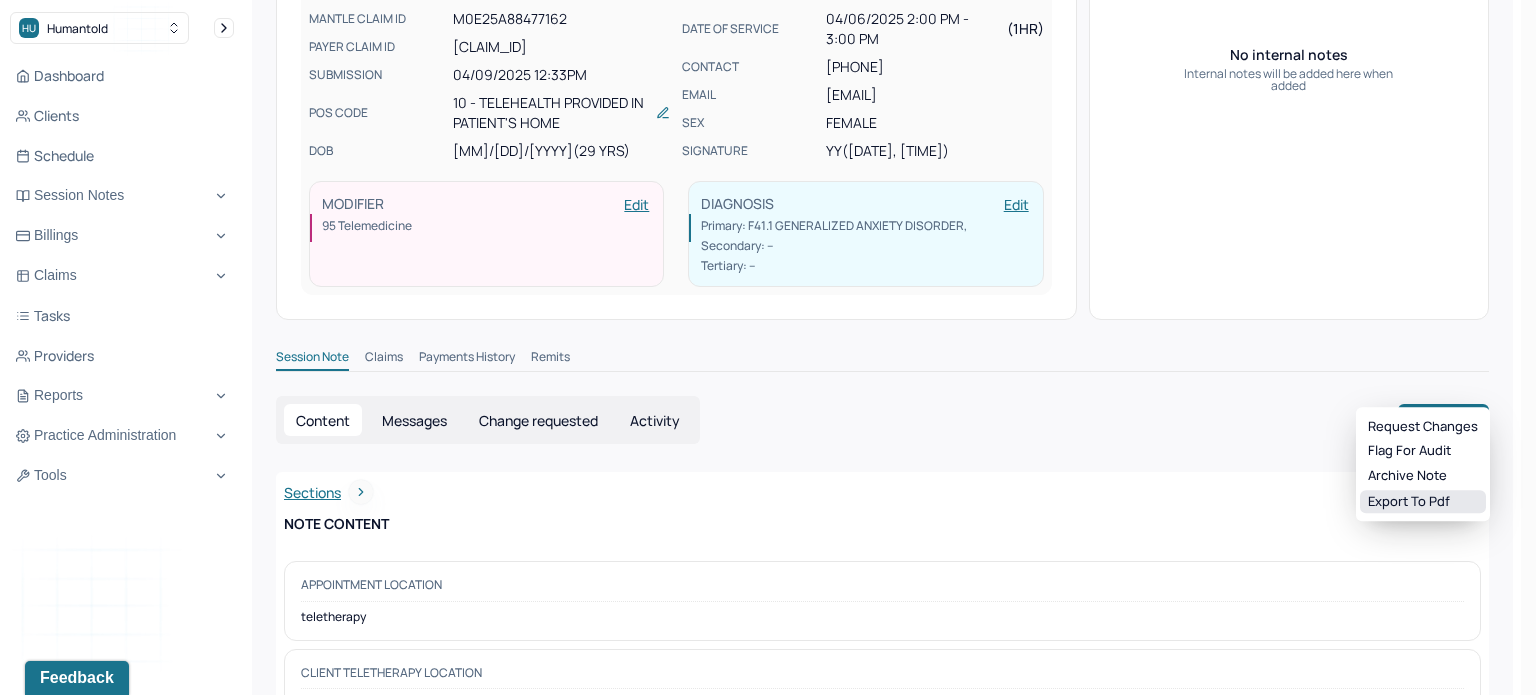 click on "Export to pdf" at bounding box center (1423, 502) 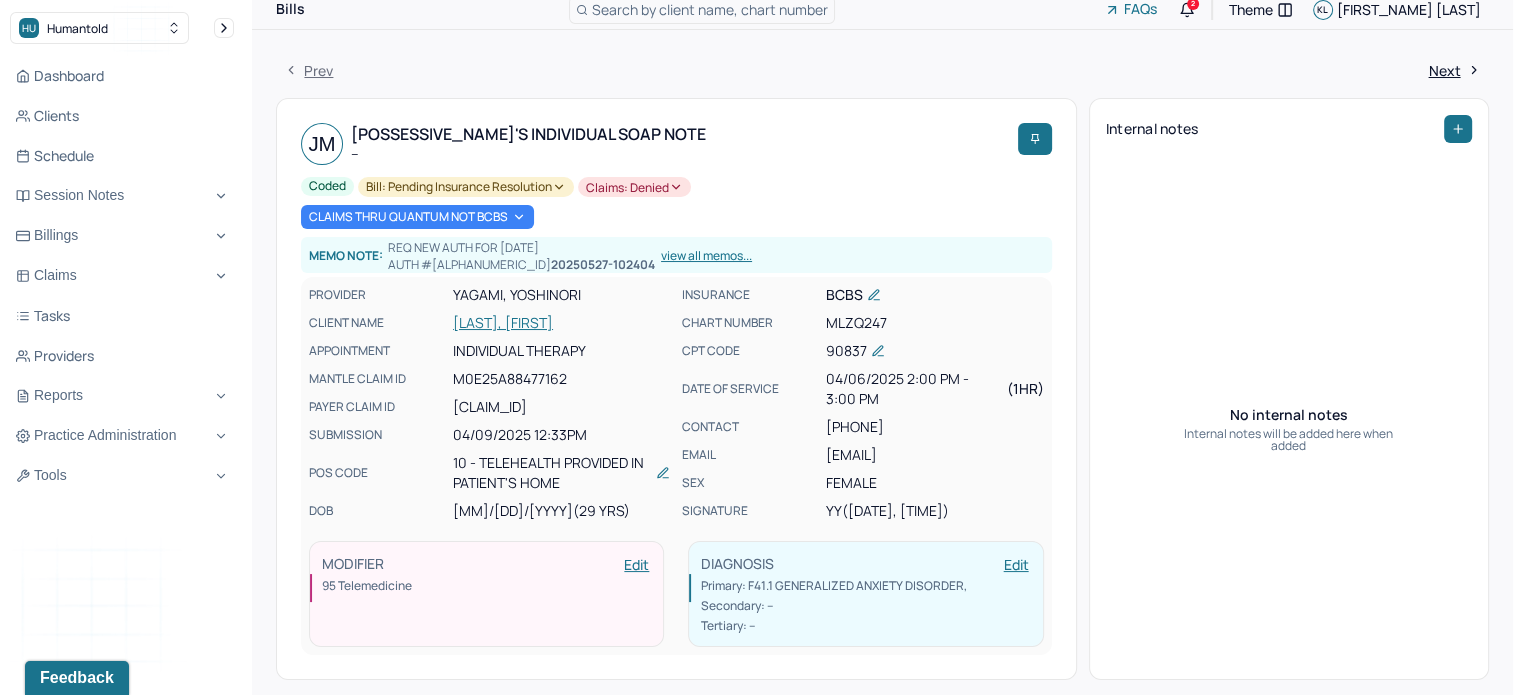 scroll, scrollTop: 0, scrollLeft: 0, axis: both 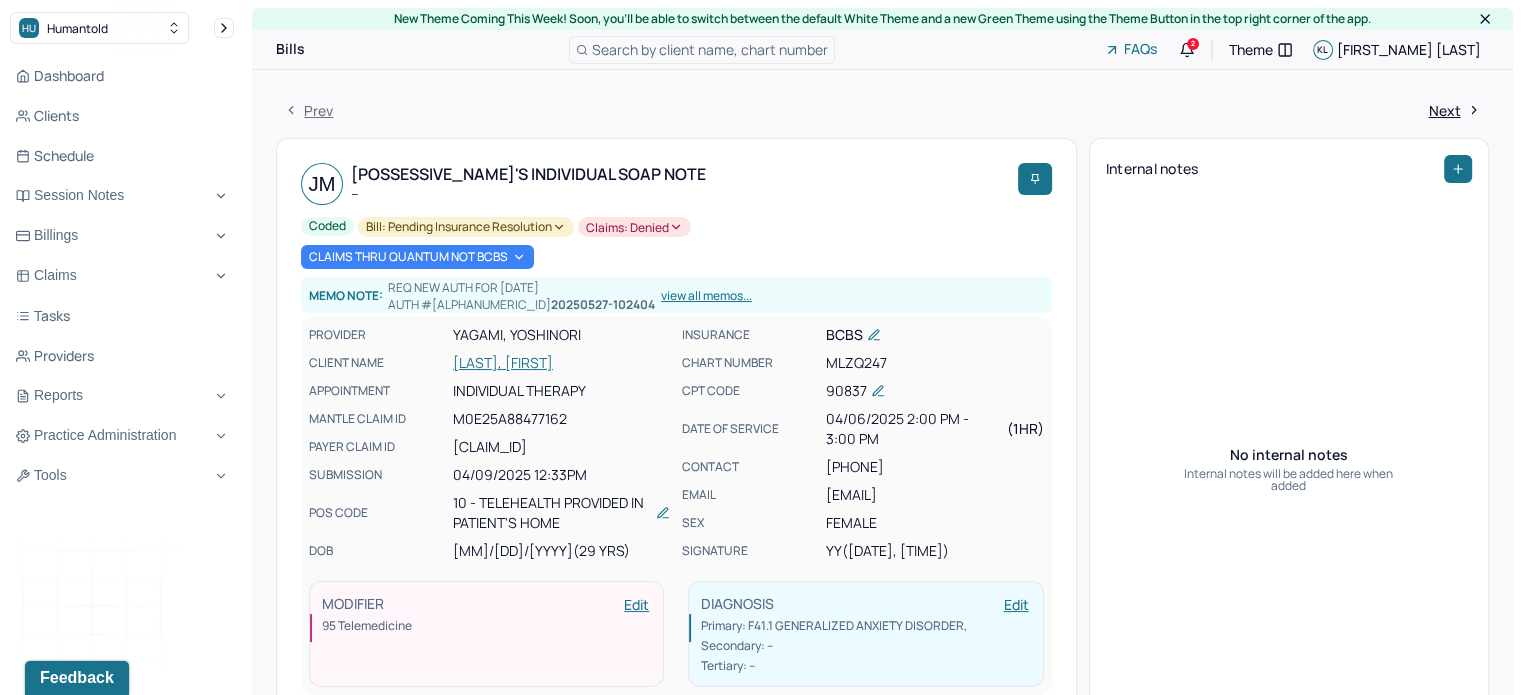 click on "[LAST], [FIRST]" at bounding box center (561, 363) 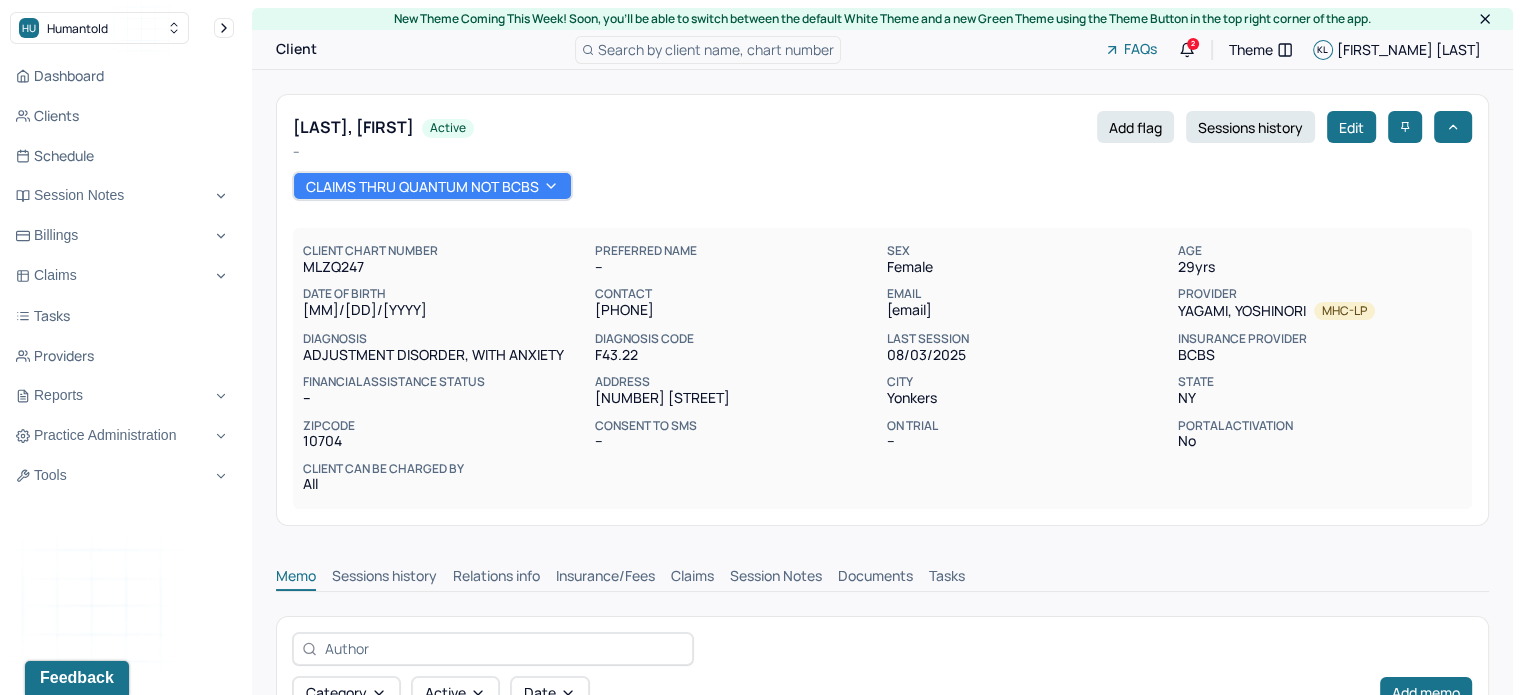 click on "Claims" at bounding box center [692, 578] 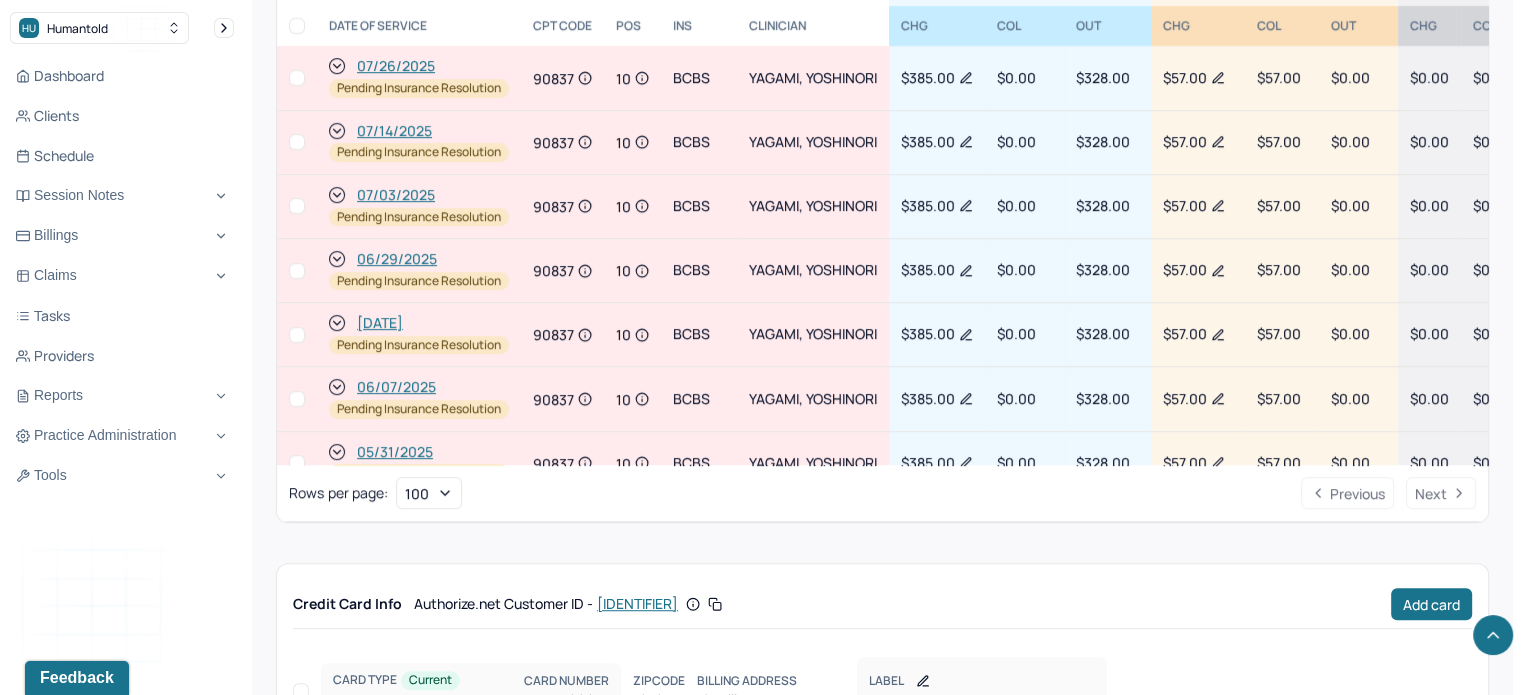 scroll, scrollTop: 1108, scrollLeft: 0, axis: vertical 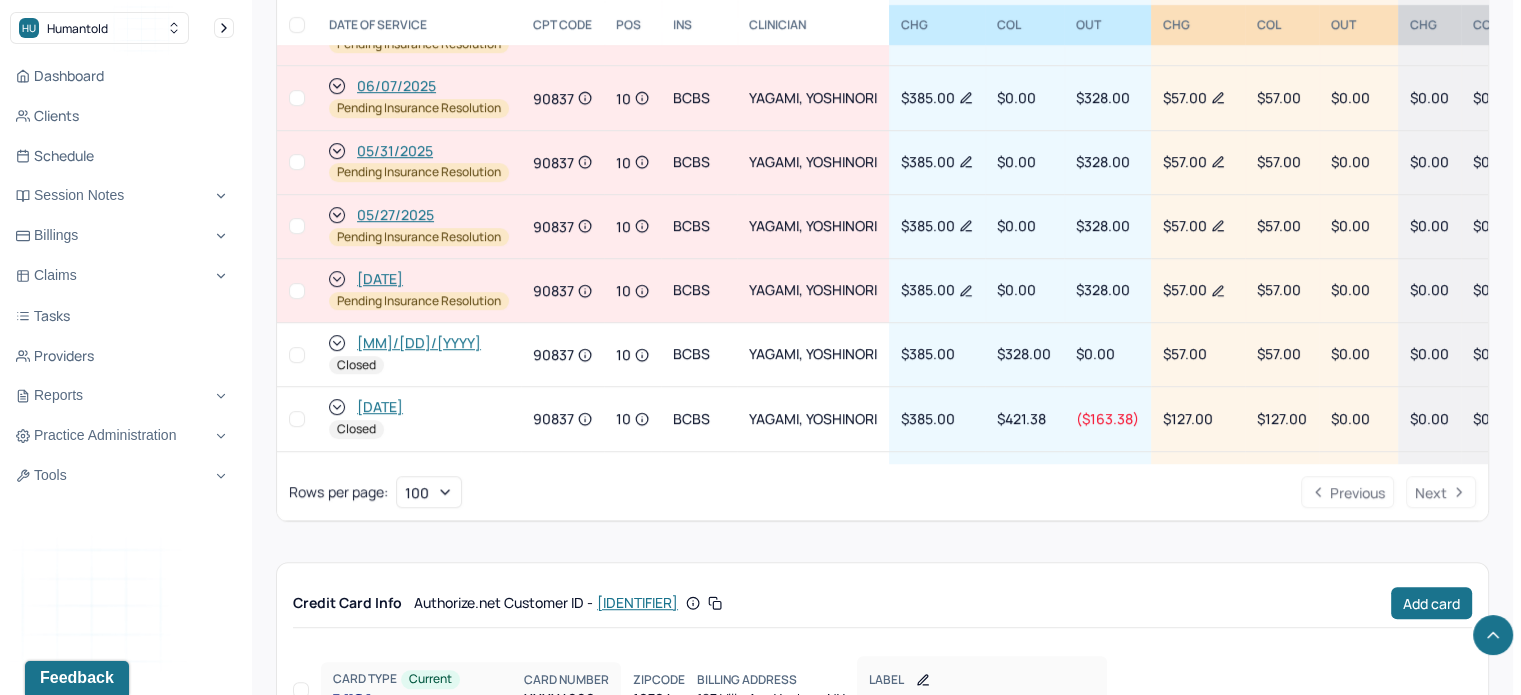 click on "05/27/2025" at bounding box center (395, 215) 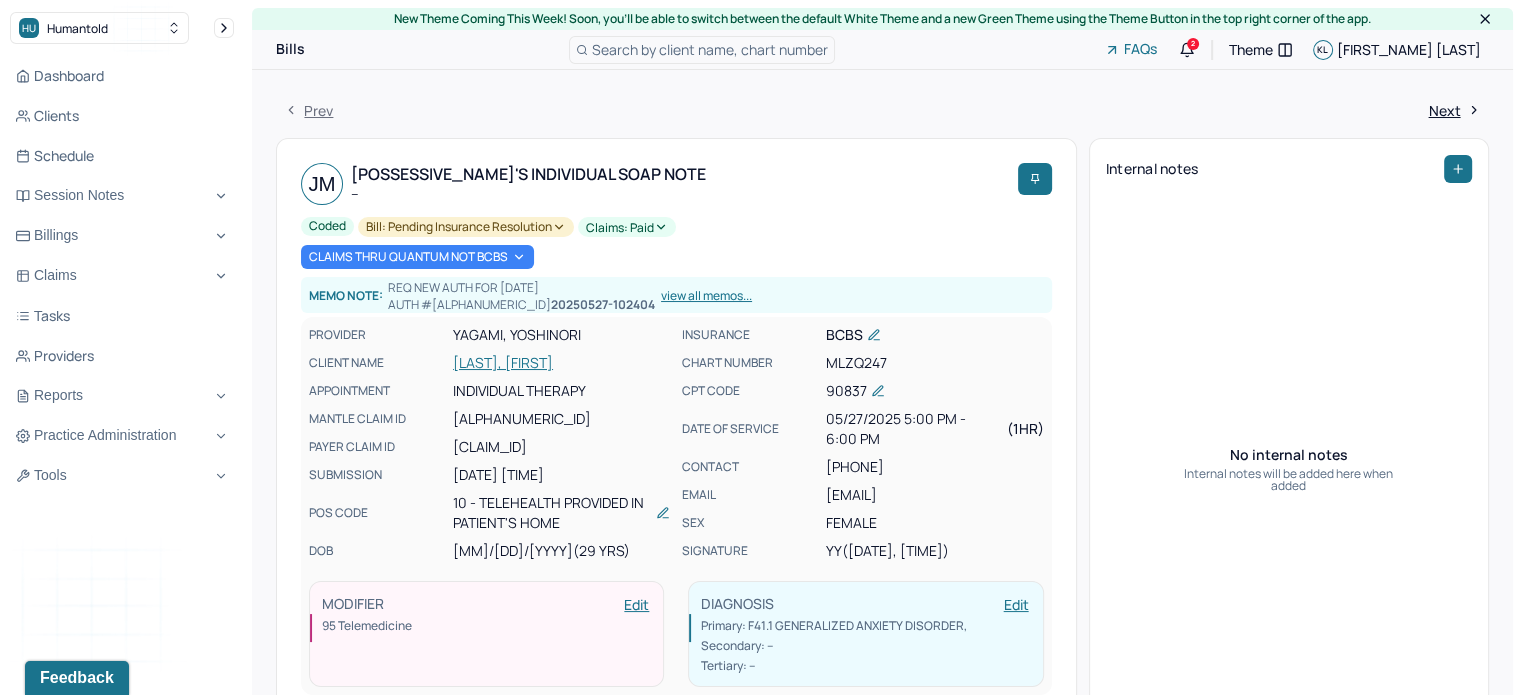 scroll, scrollTop: 300, scrollLeft: 0, axis: vertical 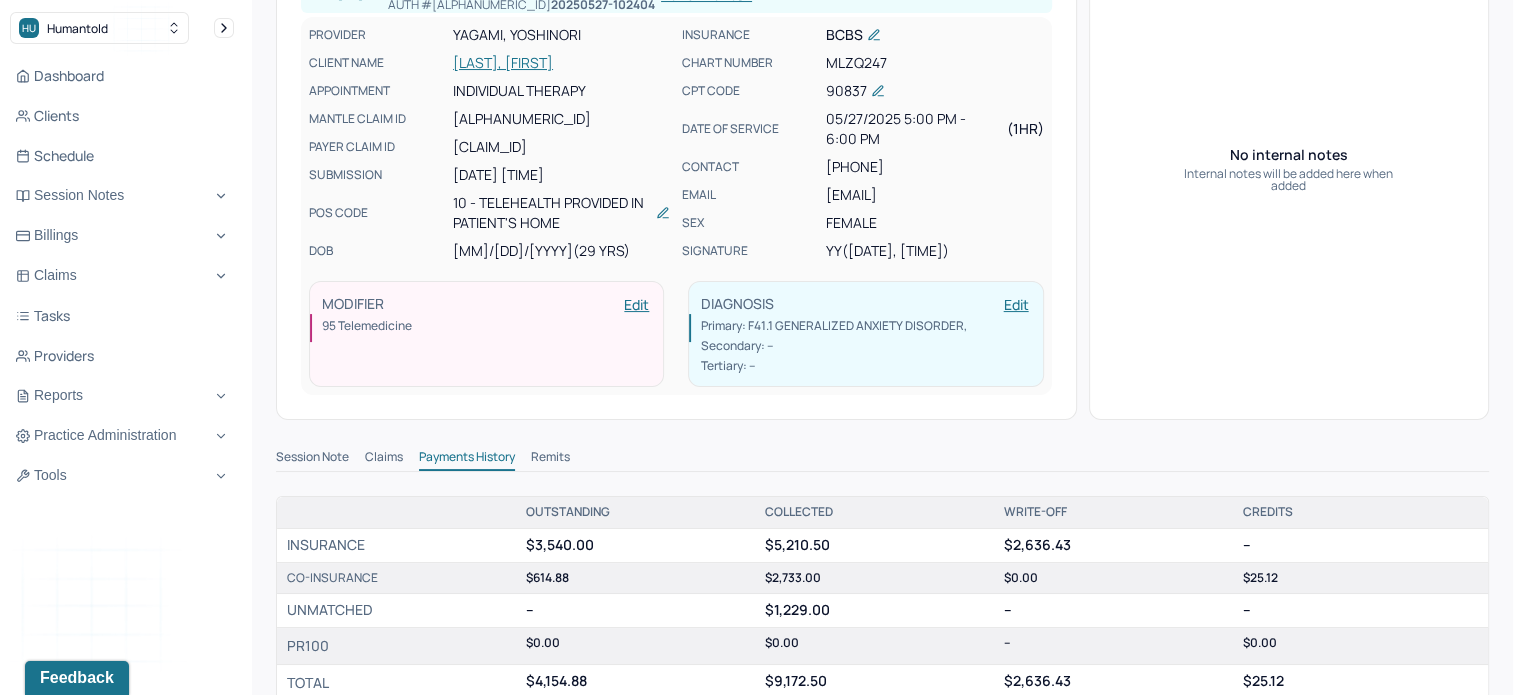 click on "Session Note" at bounding box center (312, 459) 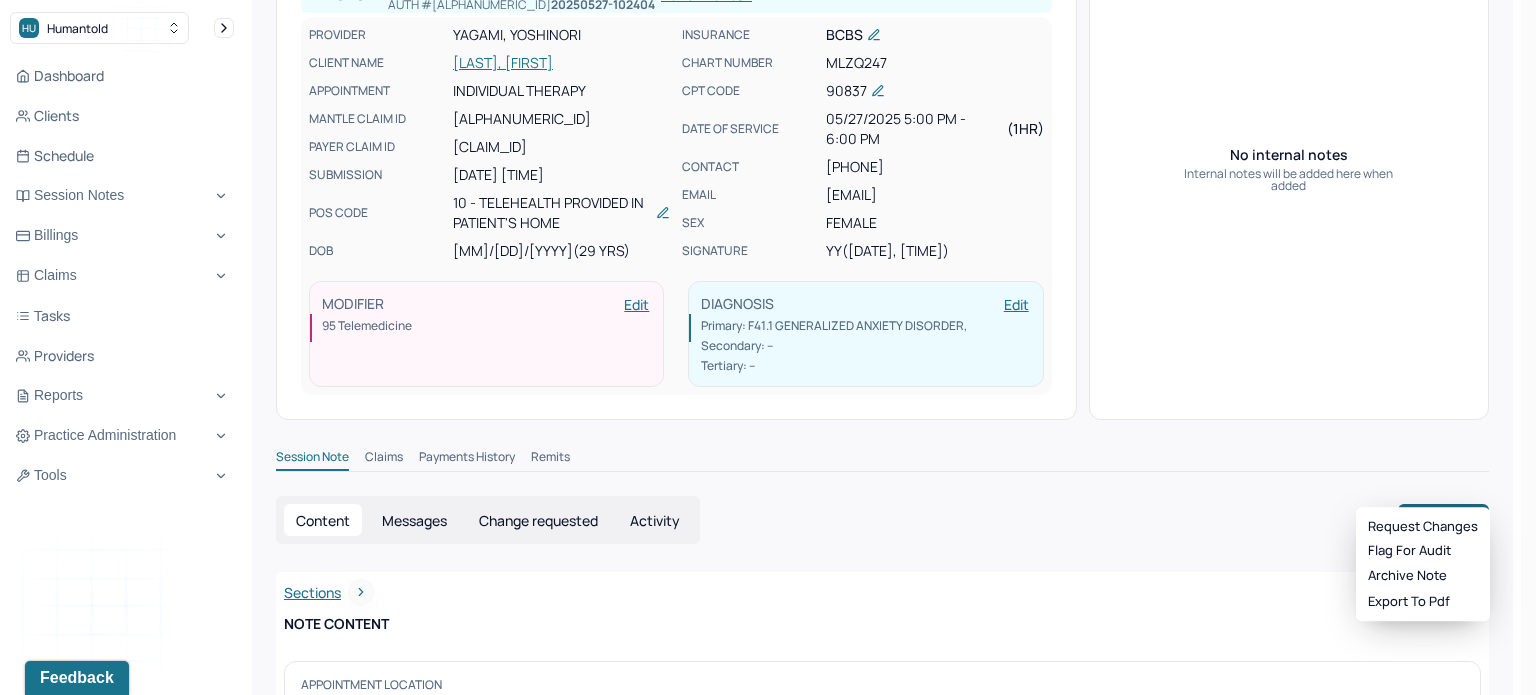 click on "Actions" at bounding box center (1443, 520) 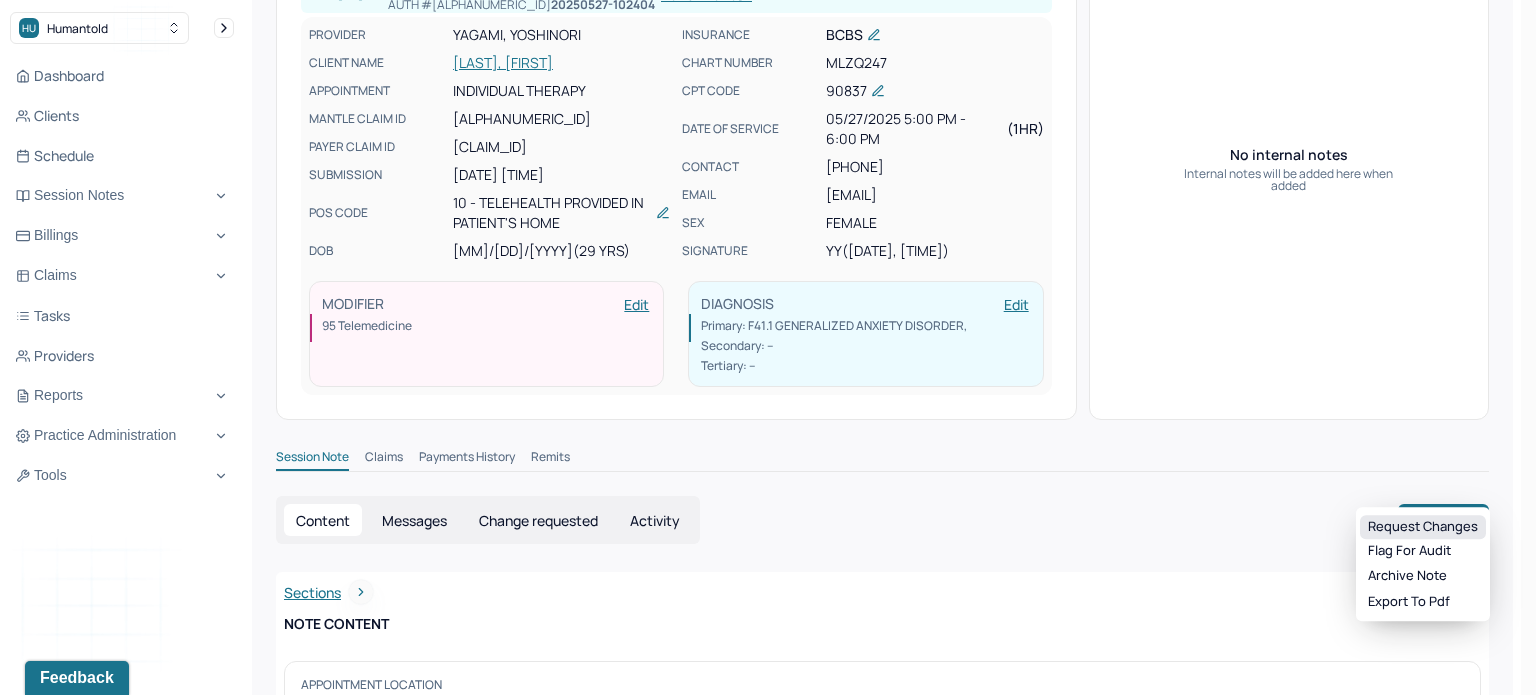 click on "Request changes" at bounding box center [1423, 527] 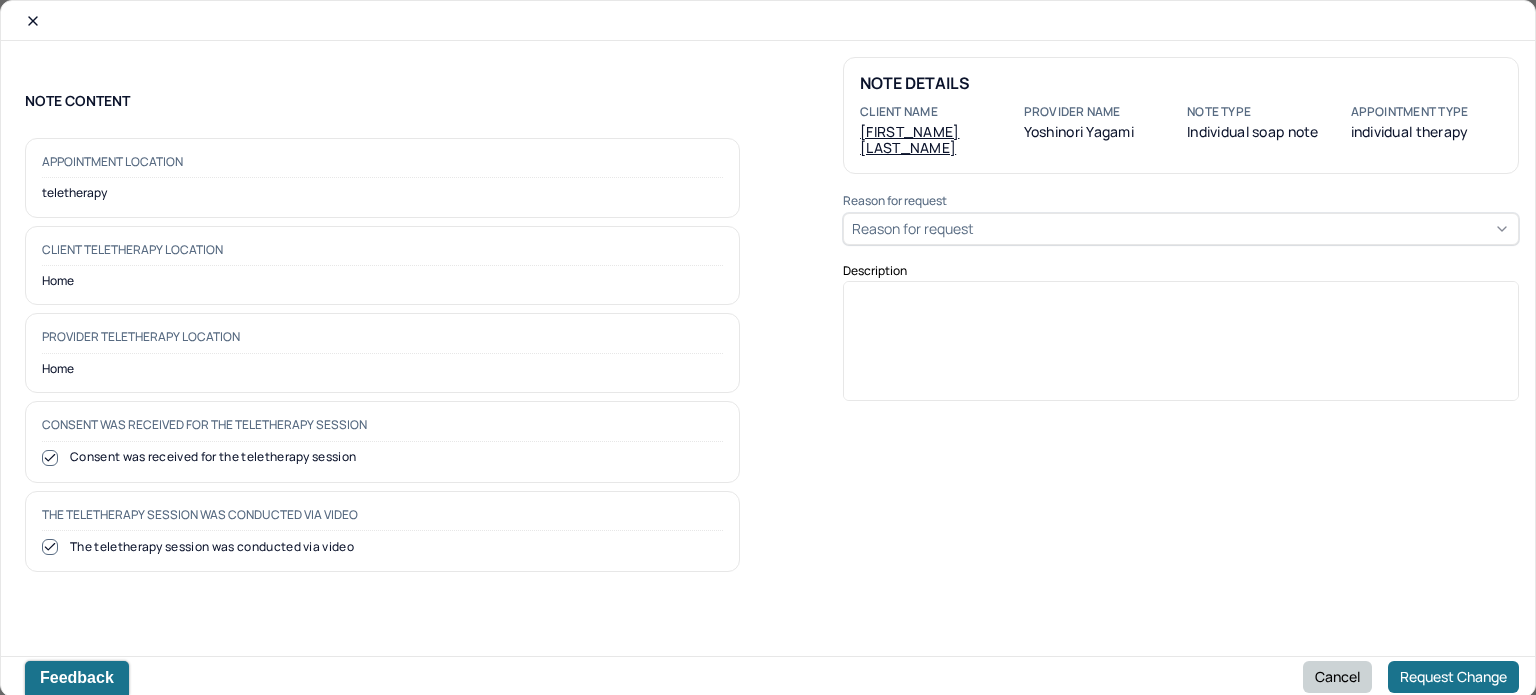 click on "Cancel" at bounding box center (1337, 677) 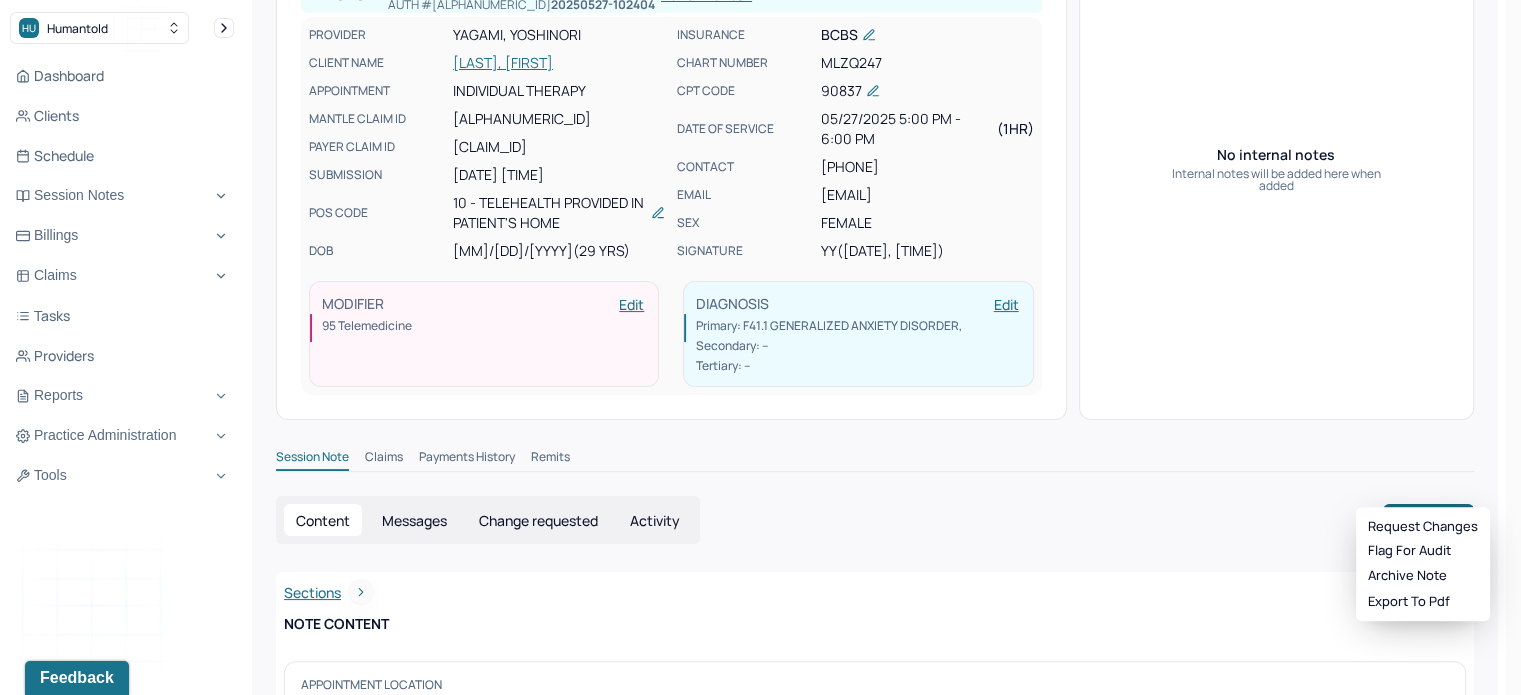 click on "Actions" at bounding box center [1428, 520] 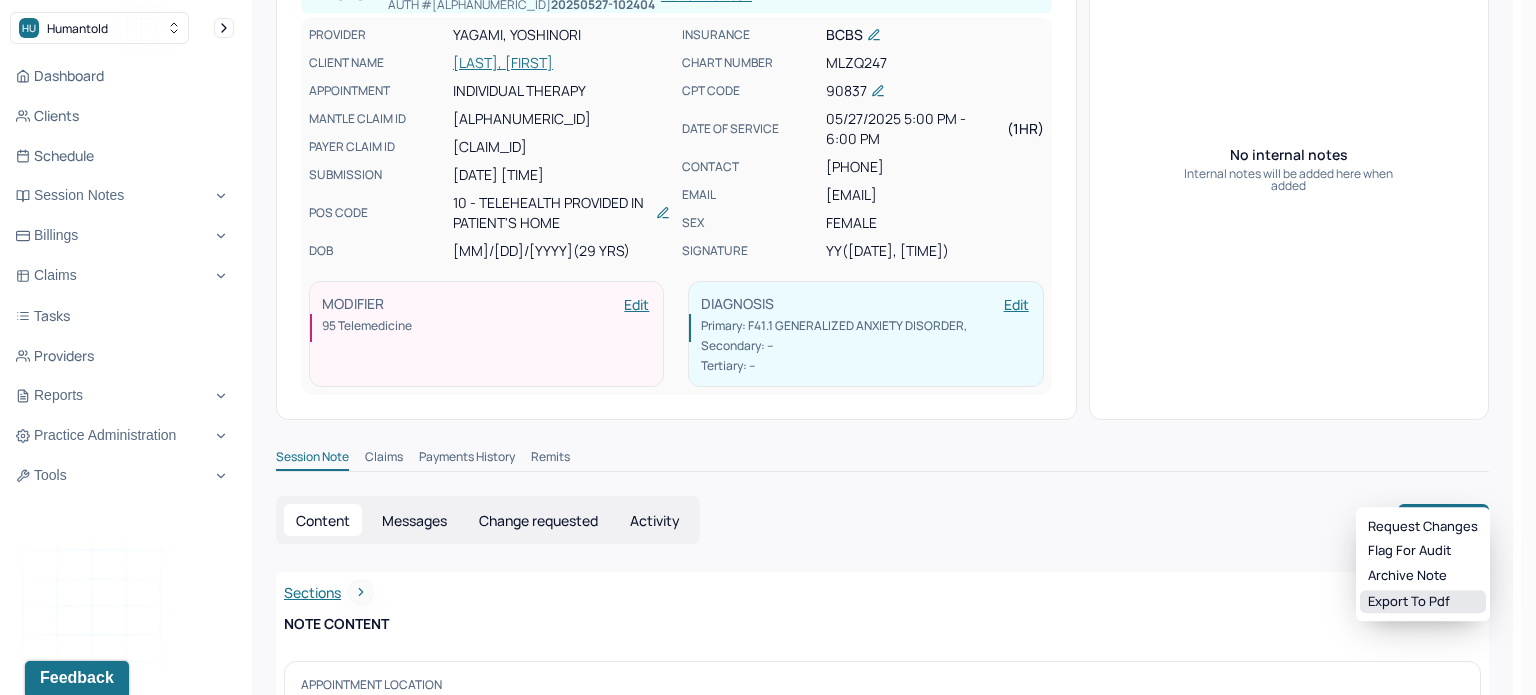 click on "Export to pdf" at bounding box center [1423, 602] 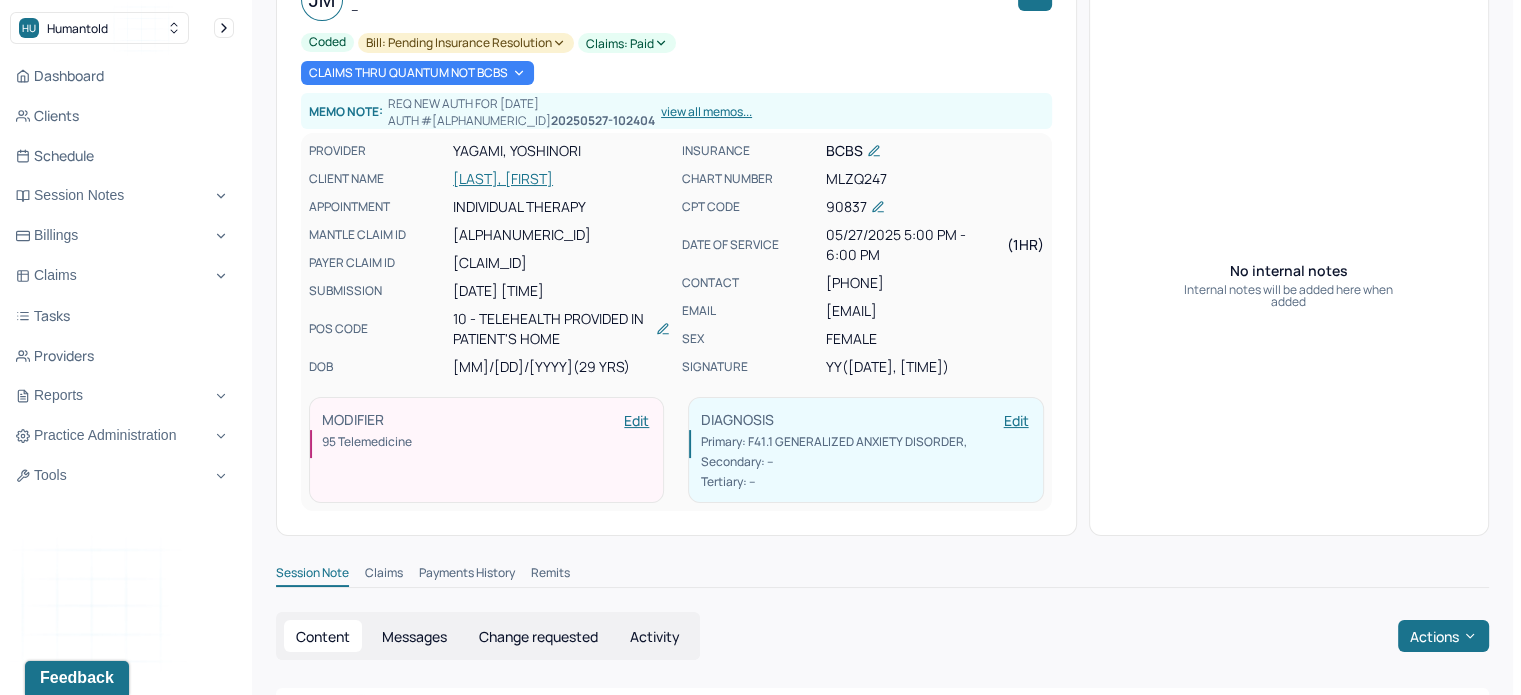 scroll, scrollTop: 100, scrollLeft: 0, axis: vertical 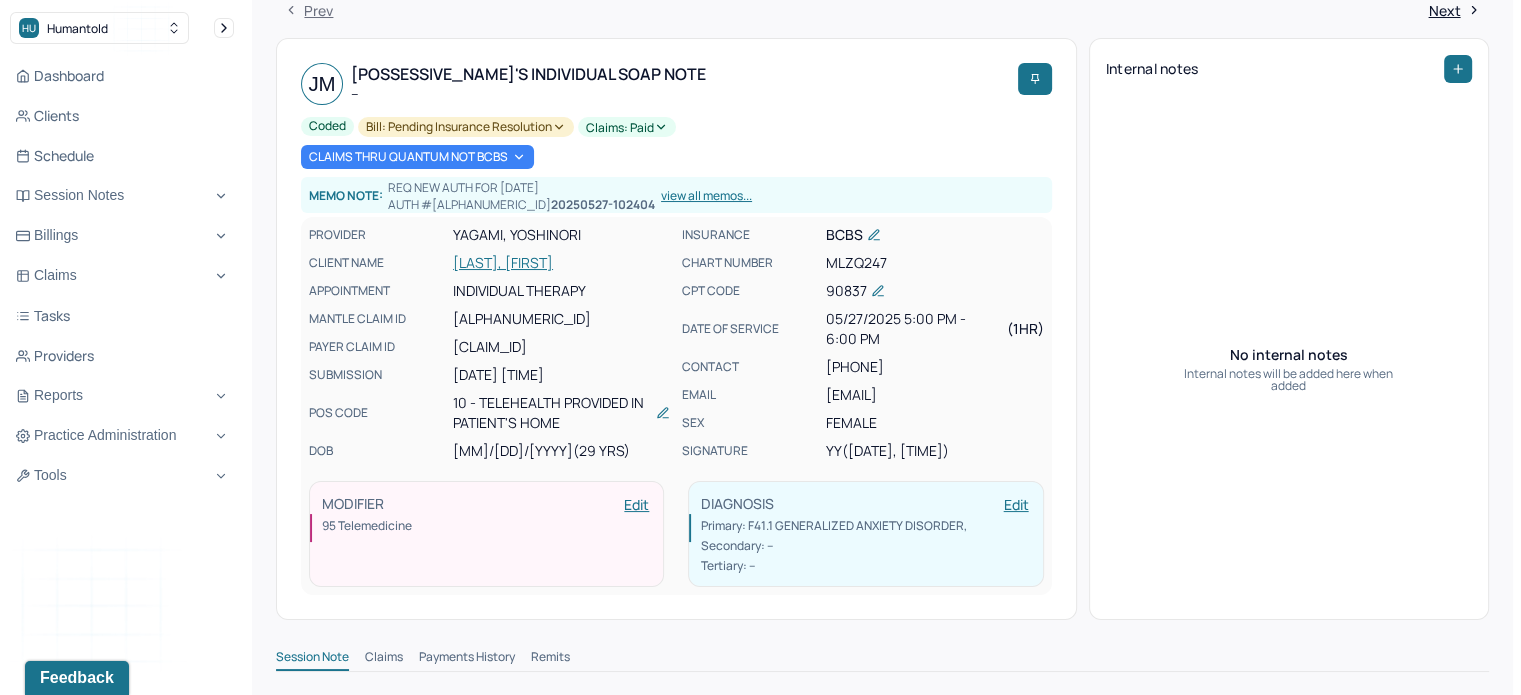 click on "[LAST], [FIRST]" at bounding box center (561, 263) 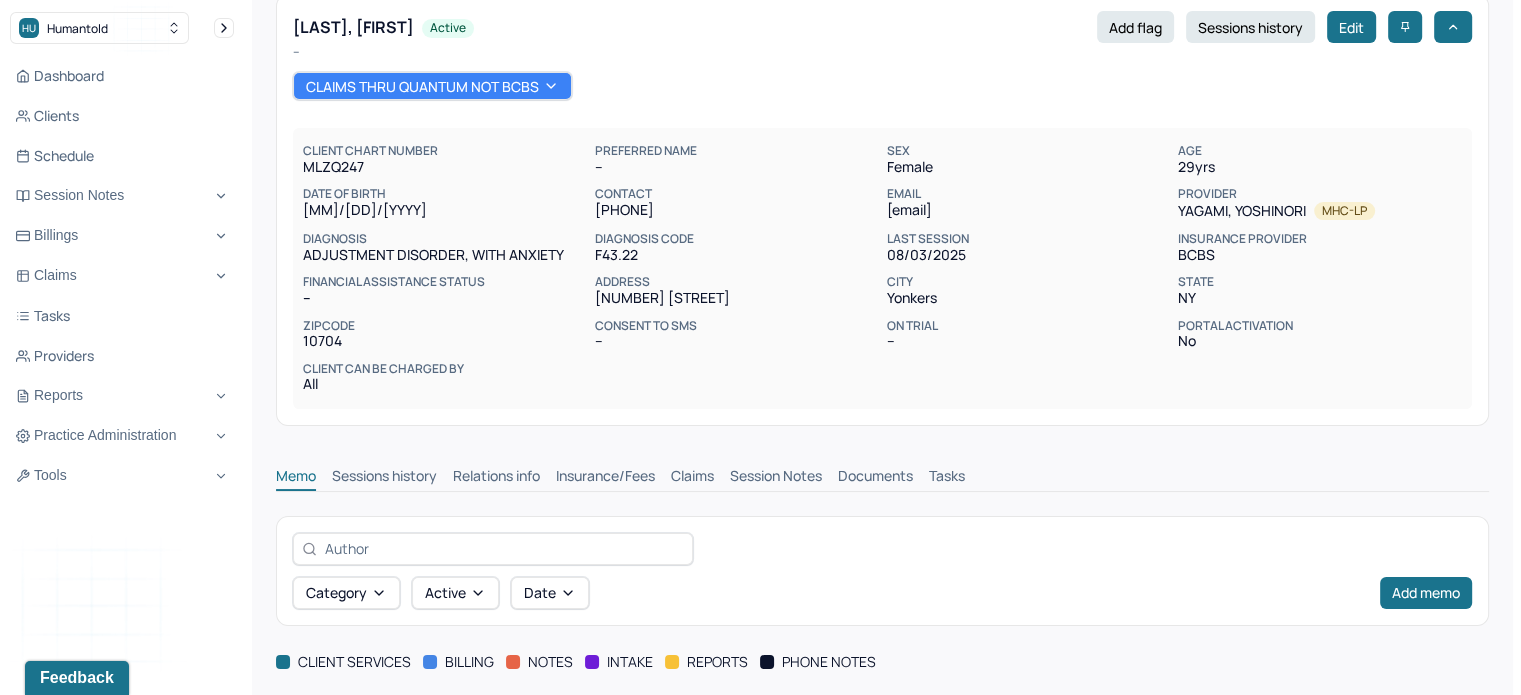 click on "Claims" at bounding box center (692, 478) 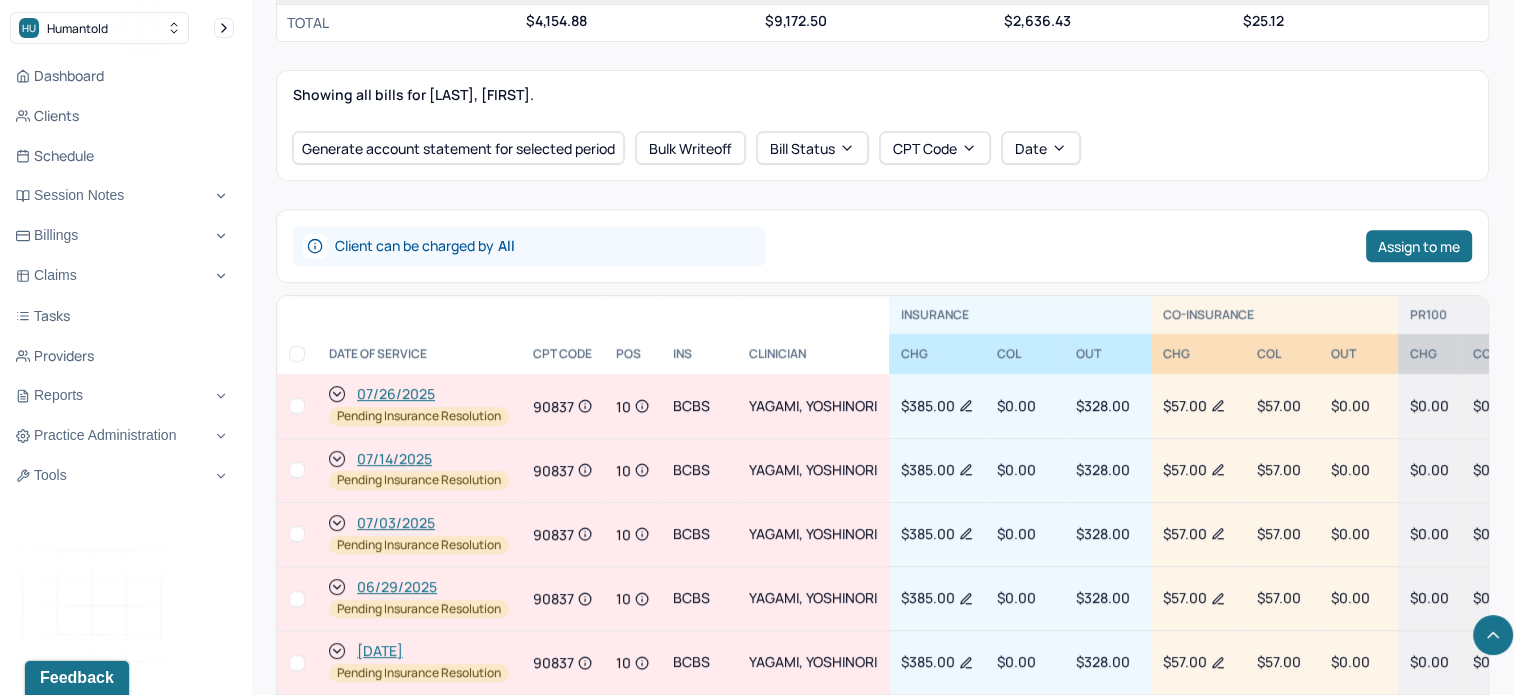 scroll, scrollTop: 800, scrollLeft: 0, axis: vertical 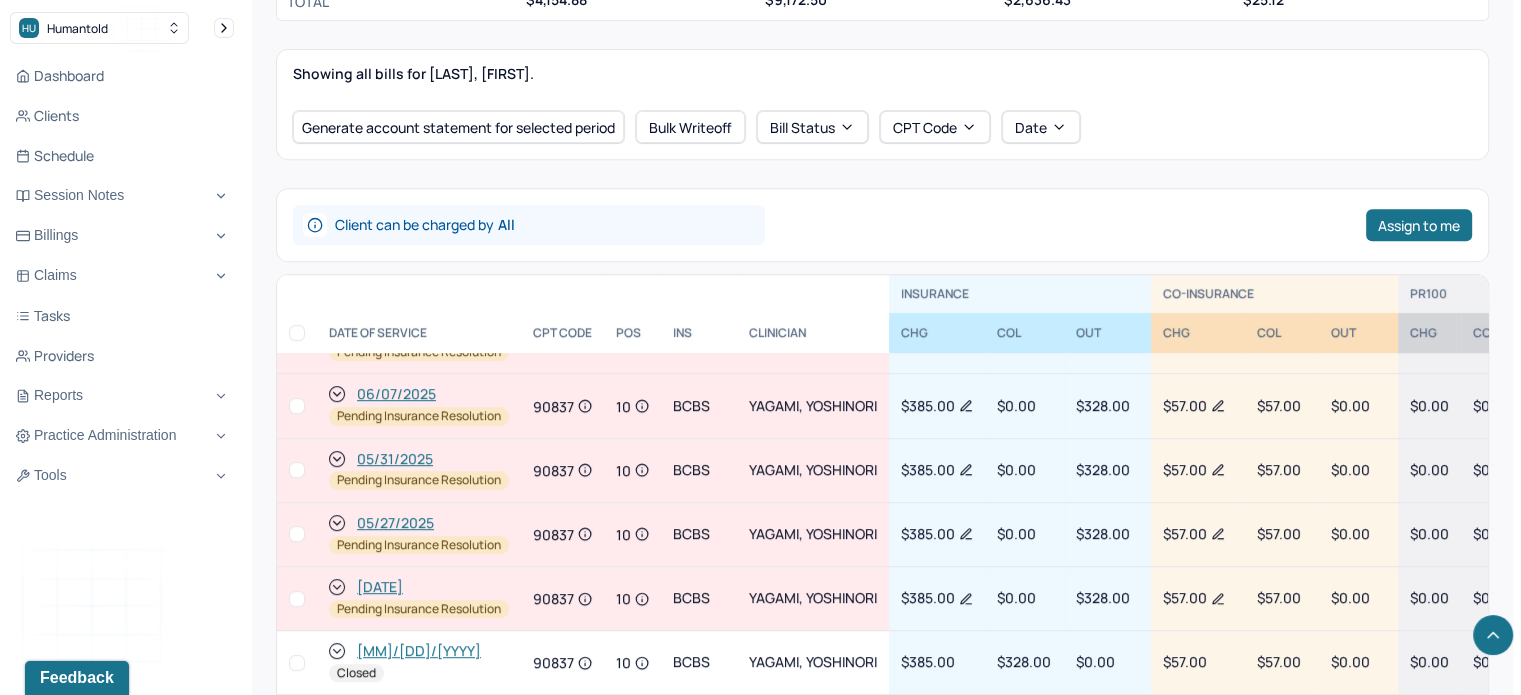click on "05/31/2025" at bounding box center [395, 459] 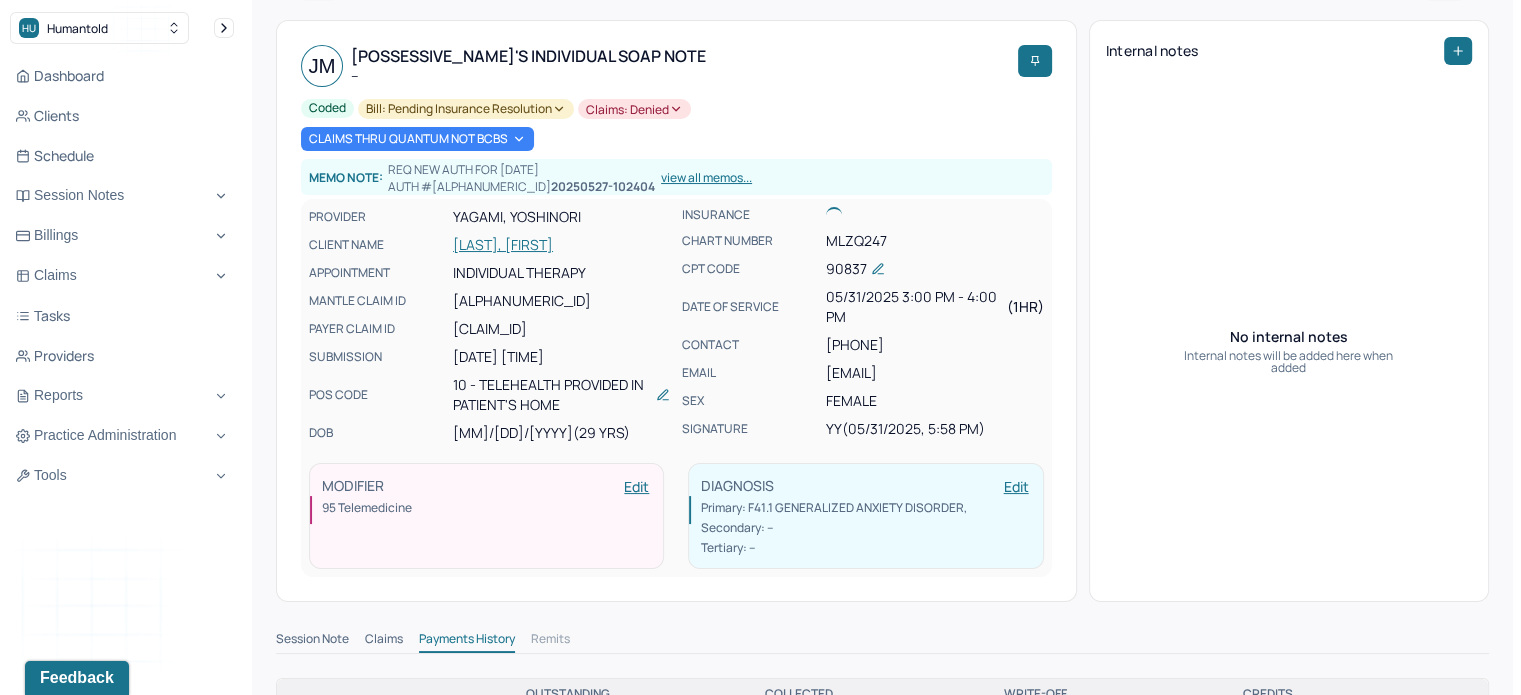 scroll, scrollTop: 300, scrollLeft: 0, axis: vertical 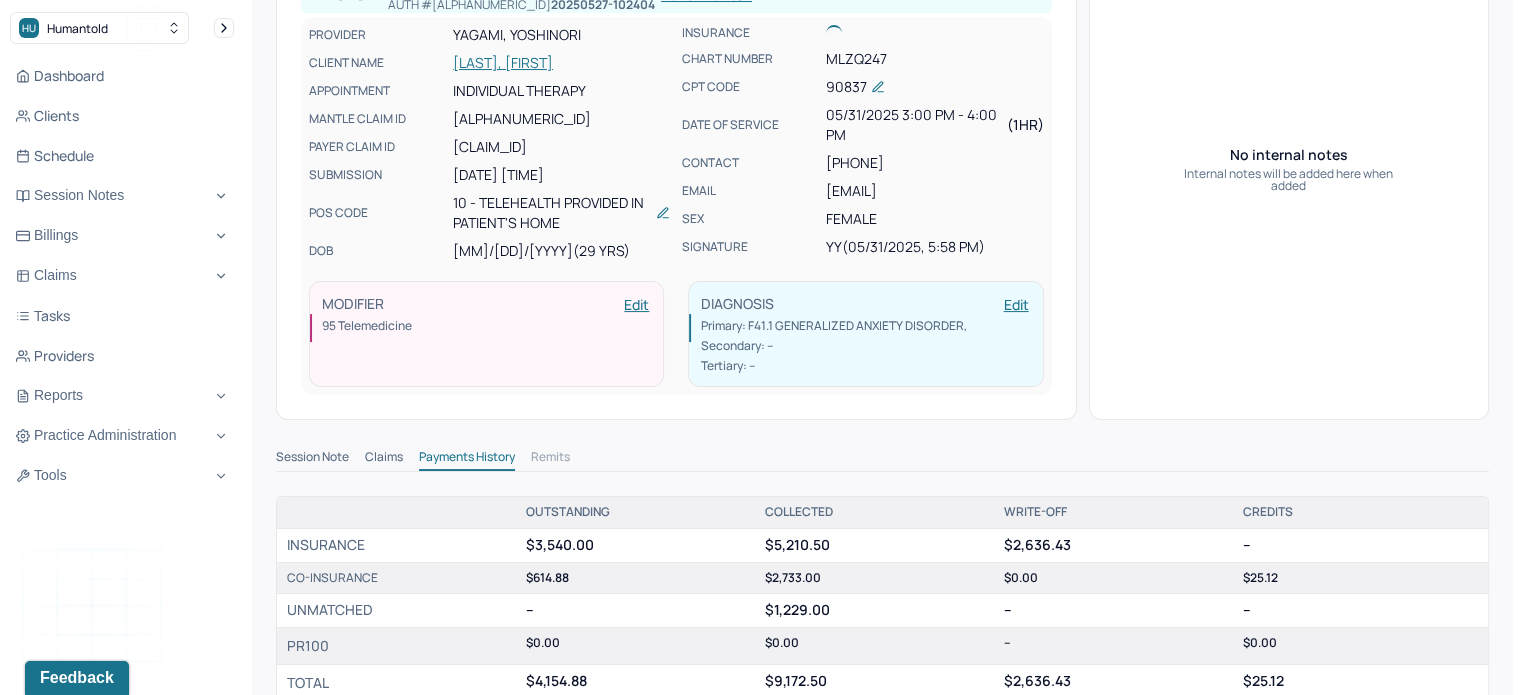 click on "Session Note" at bounding box center [312, 459] 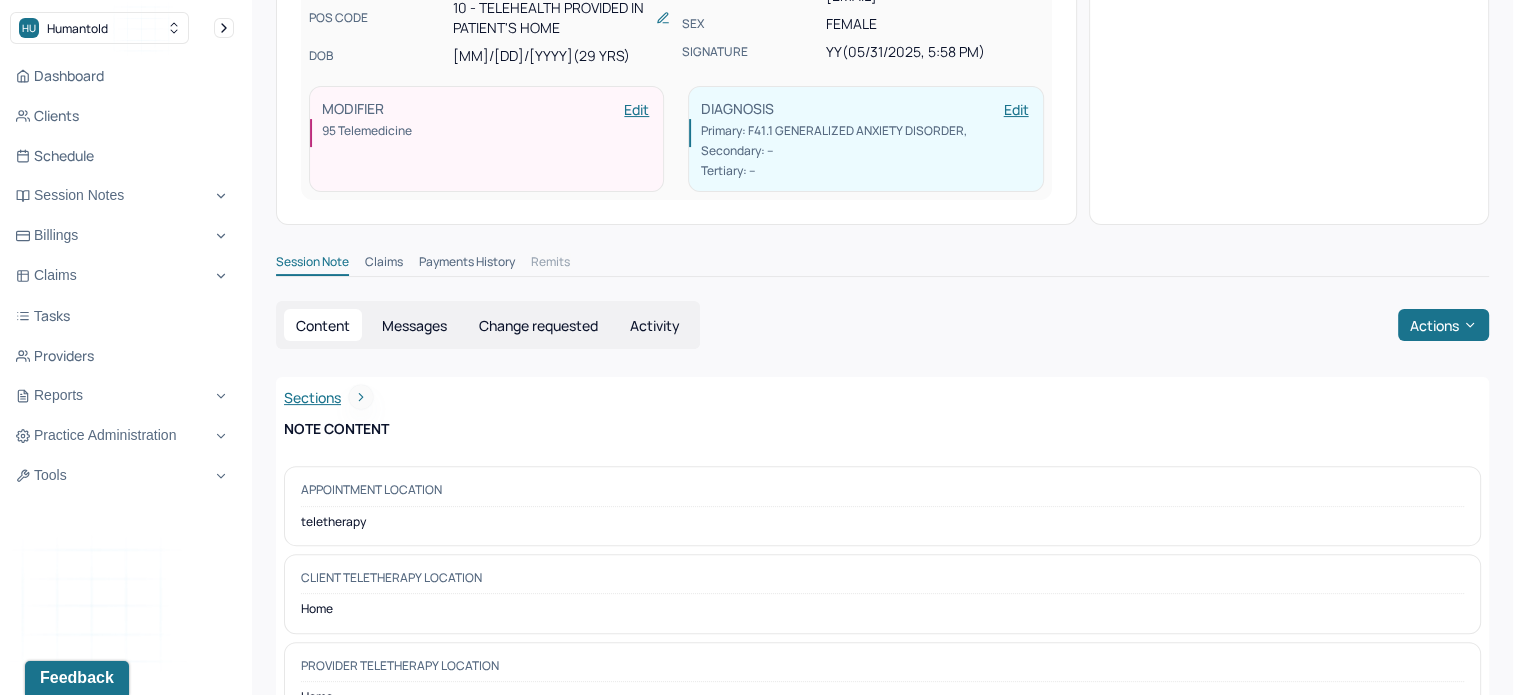 scroll, scrollTop: 500, scrollLeft: 0, axis: vertical 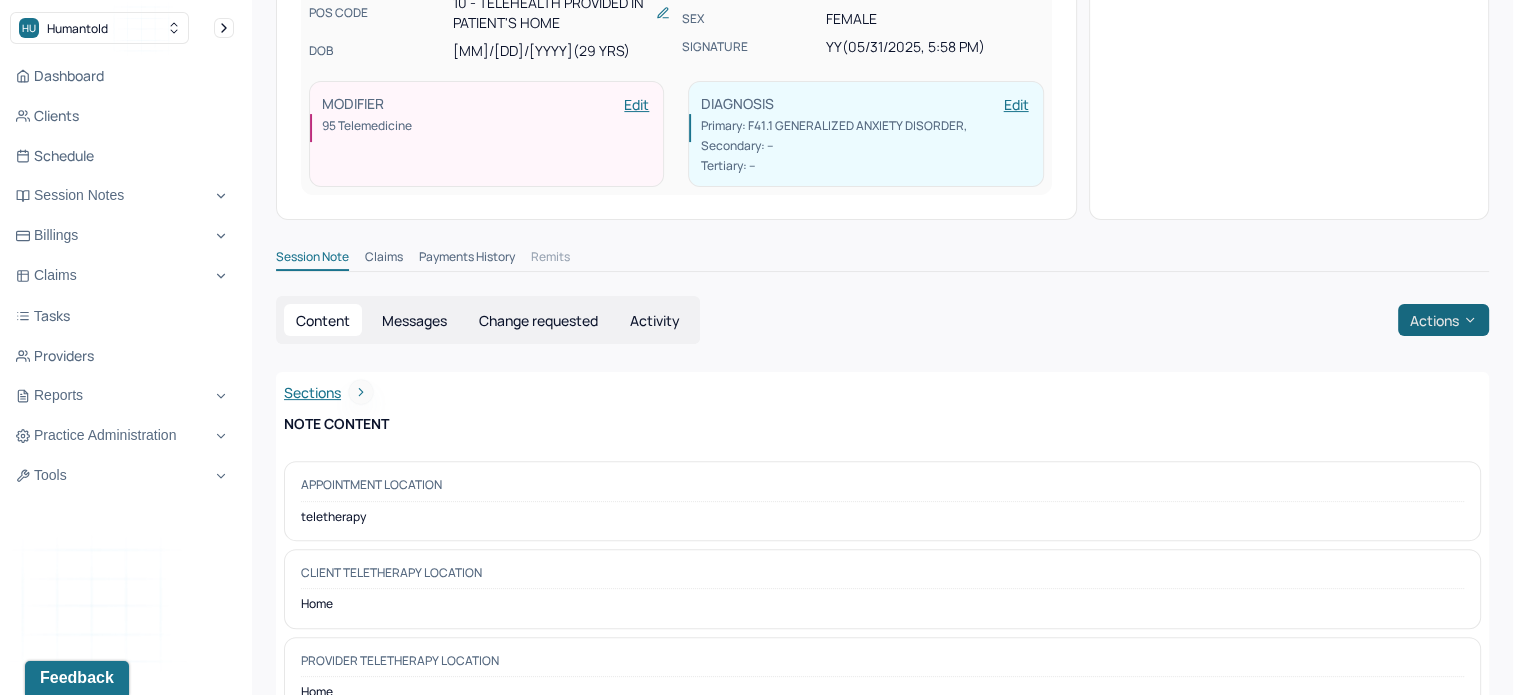 click 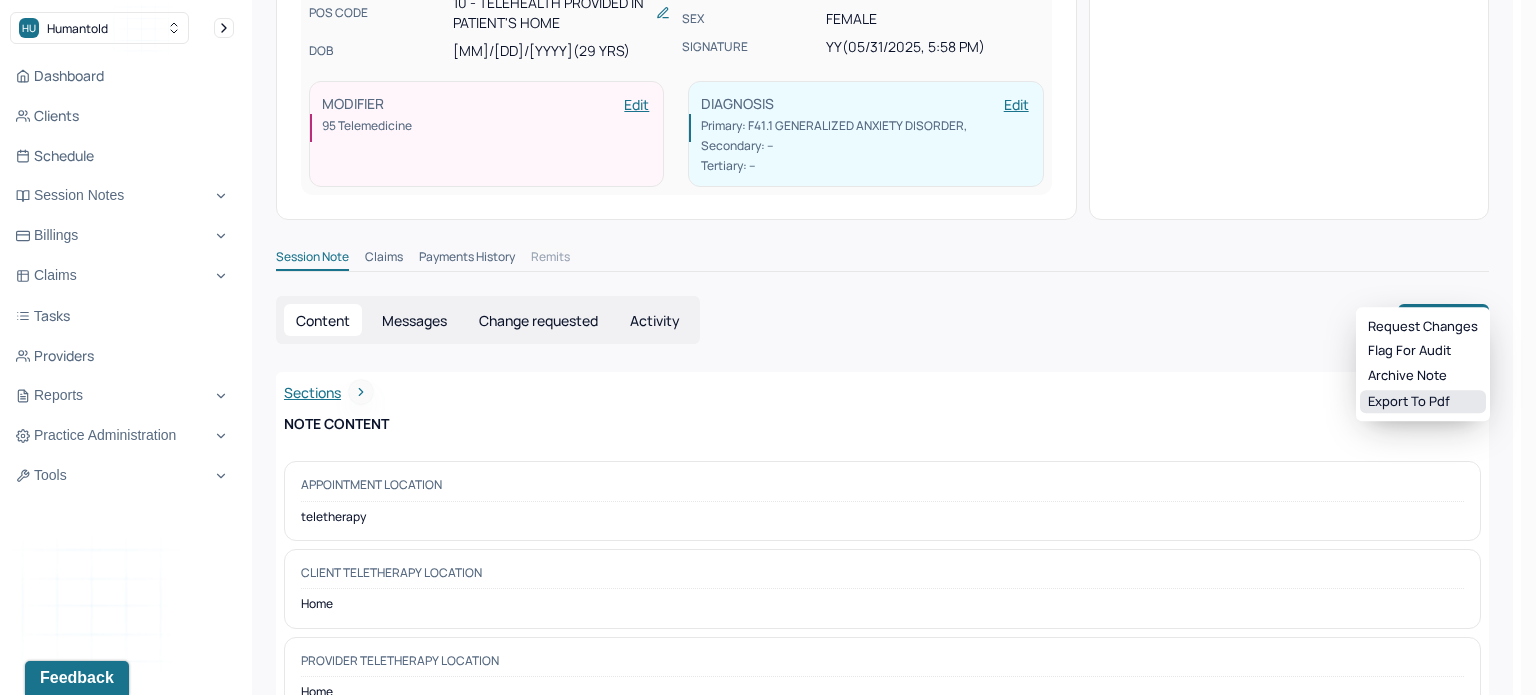 click on "Export to pdf" at bounding box center [1423, 402] 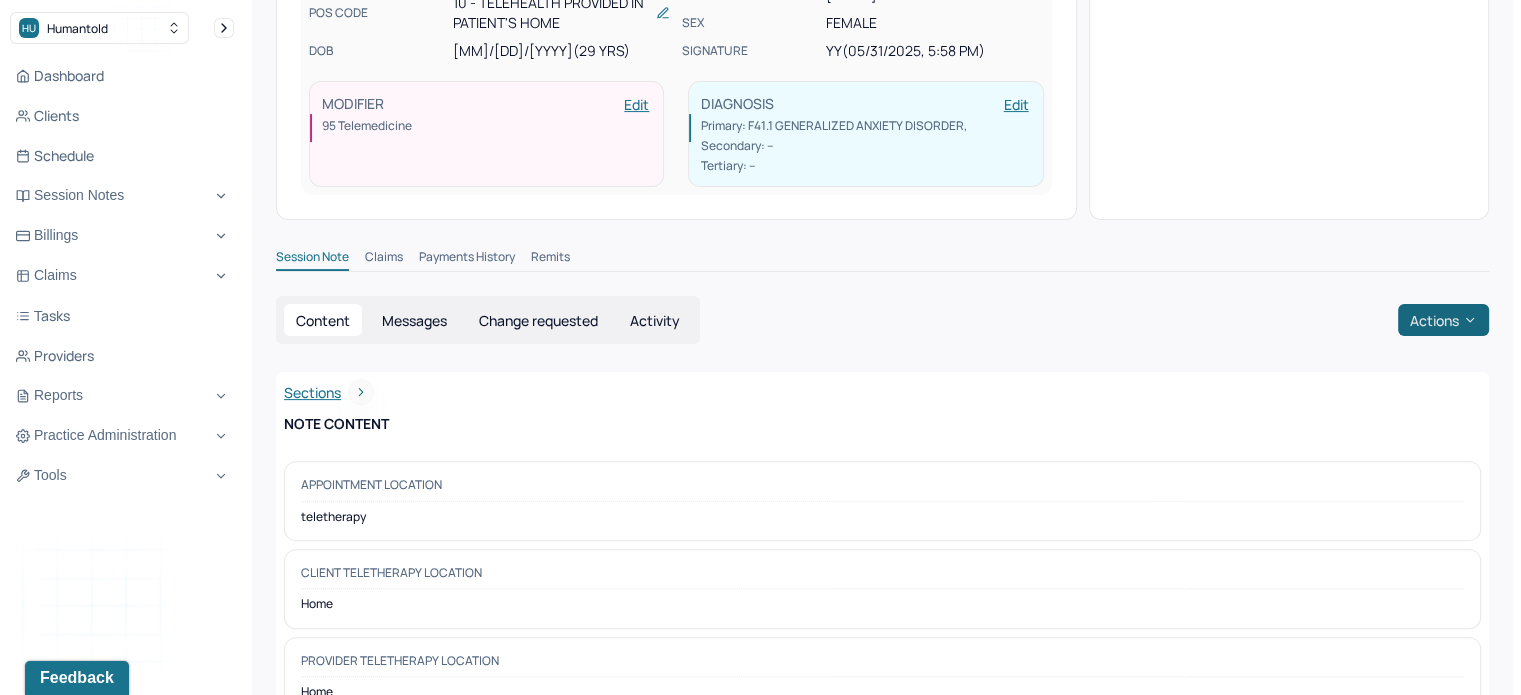 click on "Actions" at bounding box center [1443, 320] 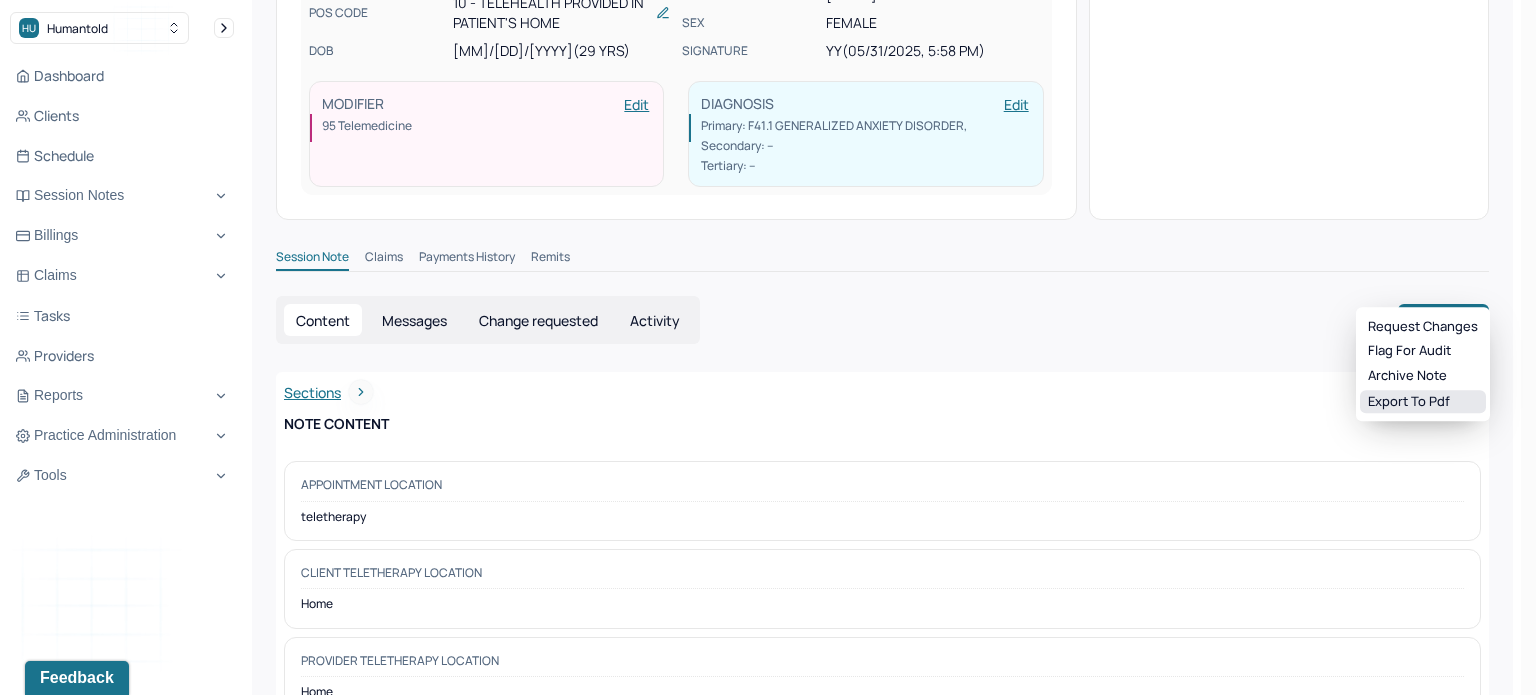 click on "Export to pdf" at bounding box center [1423, 402] 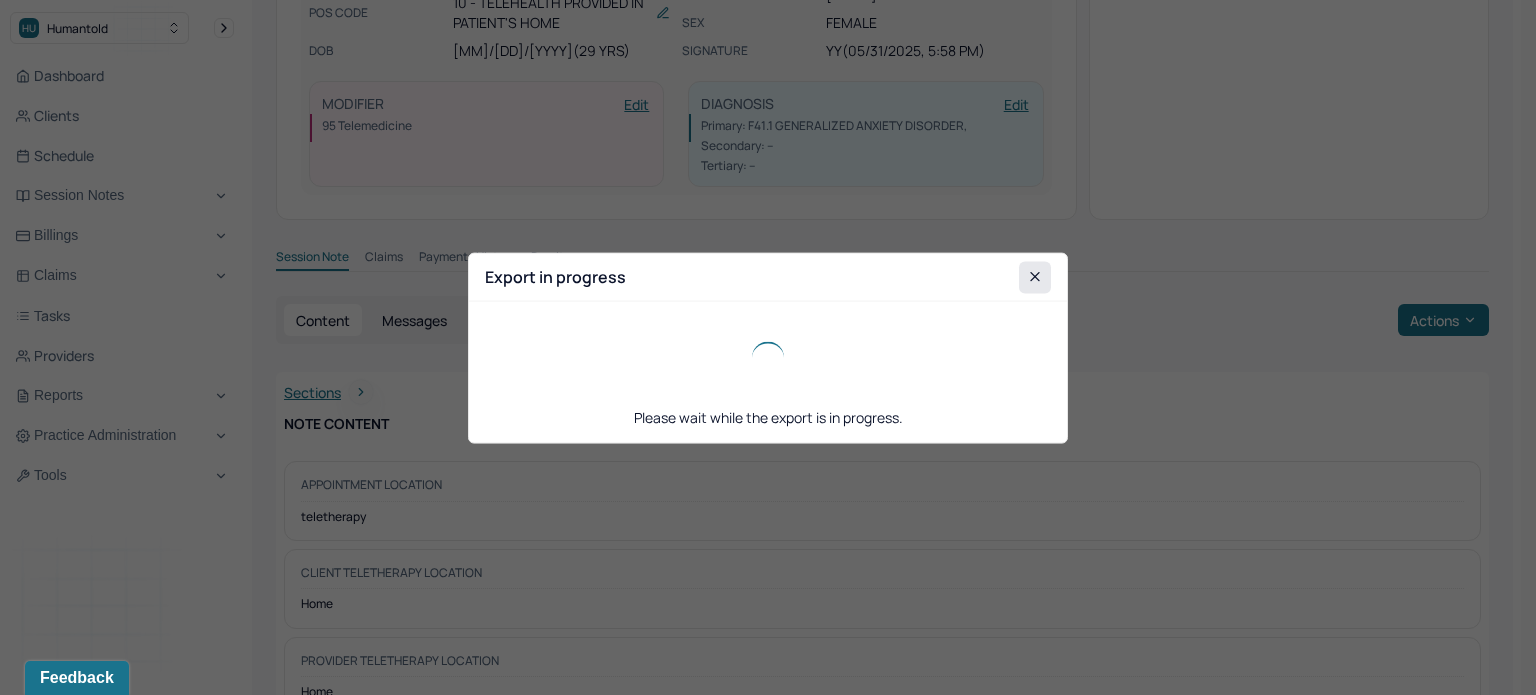click at bounding box center (1035, 277) 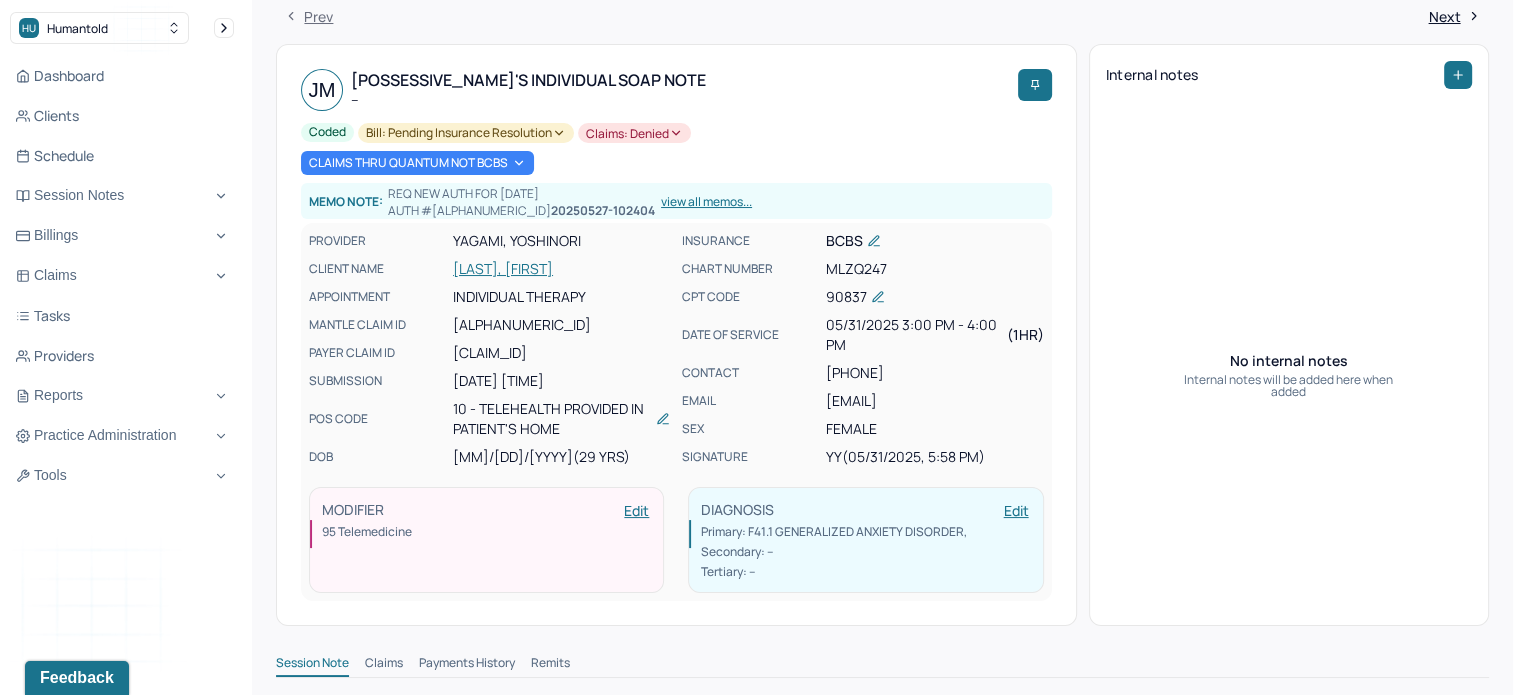 scroll, scrollTop: 200, scrollLeft: 0, axis: vertical 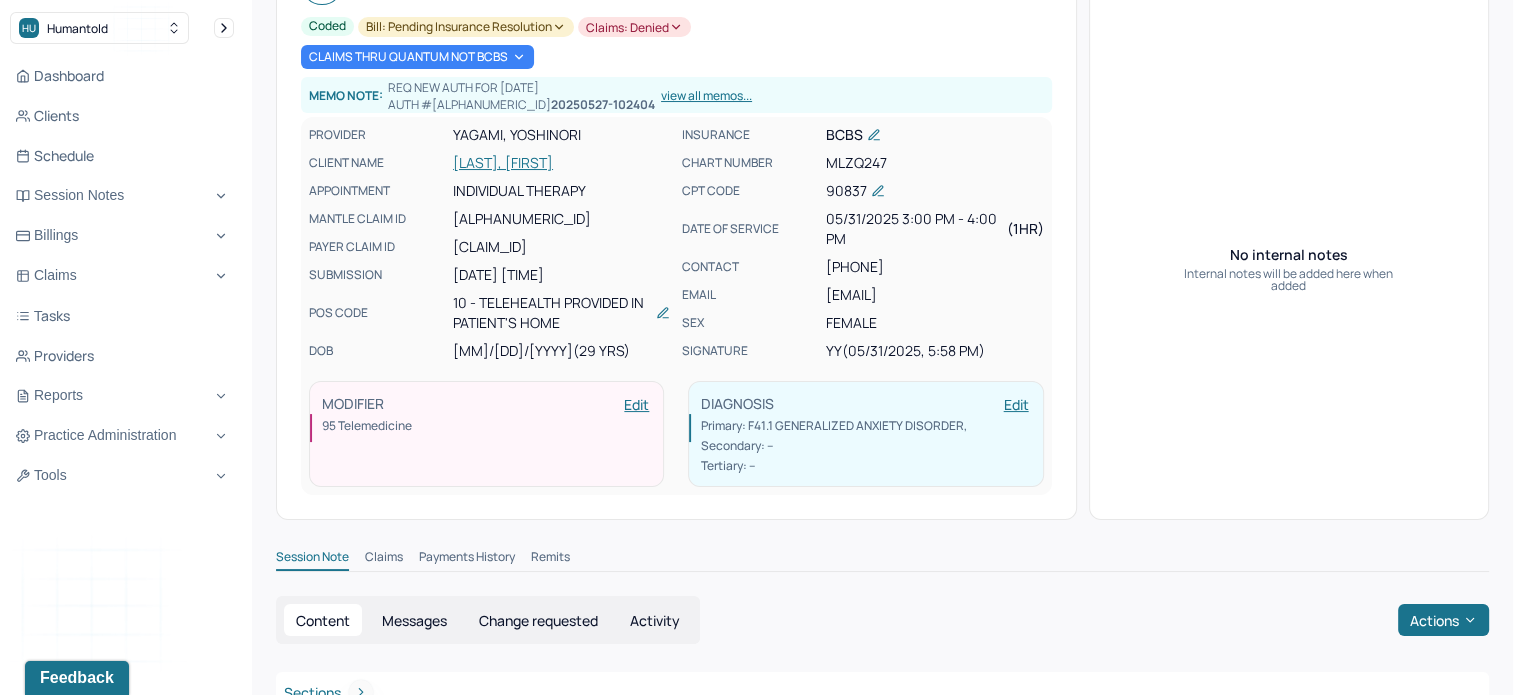 click on "[LAST], [FIRST]" at bounding box center [561, 163] 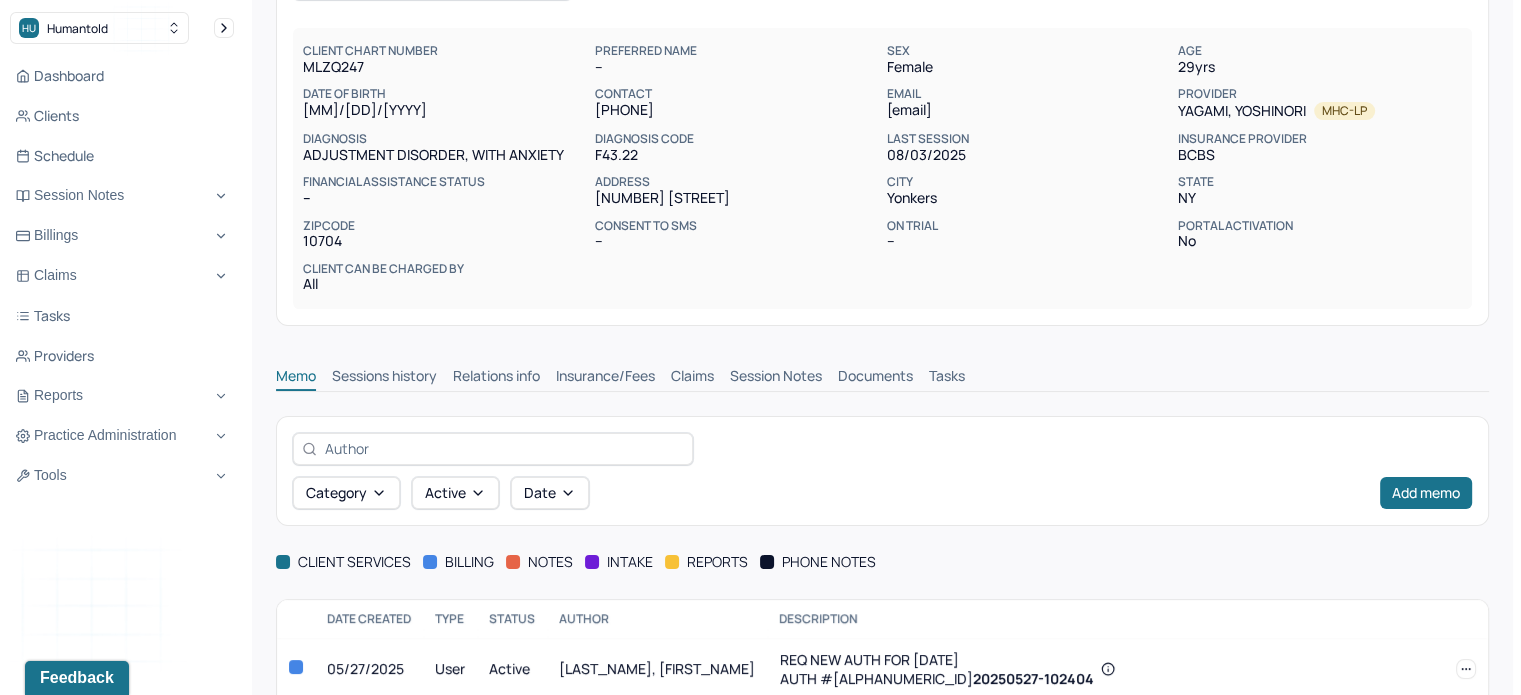 click on "Claims" at bounding box center (692, 378) 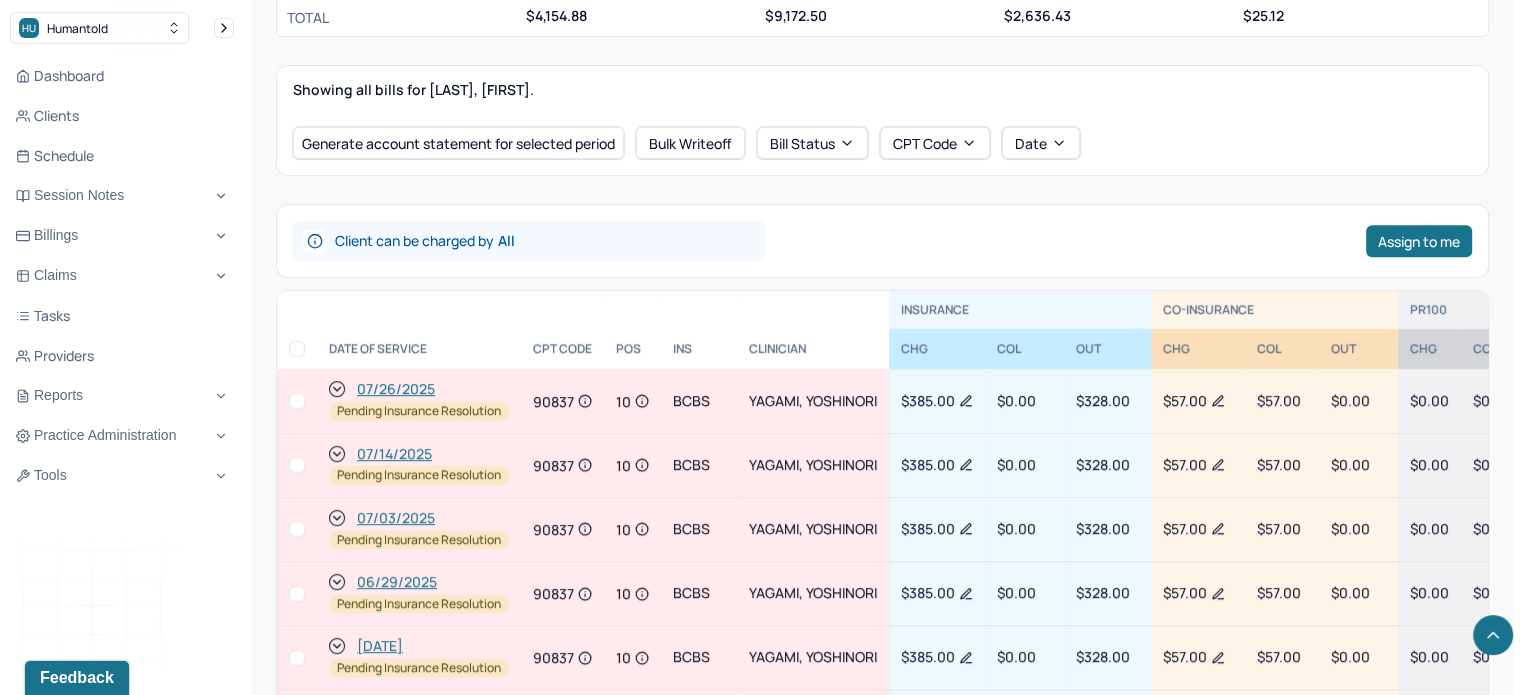 scroll, scrollTop: 1000, scrollLeft: 0, axis: vertical 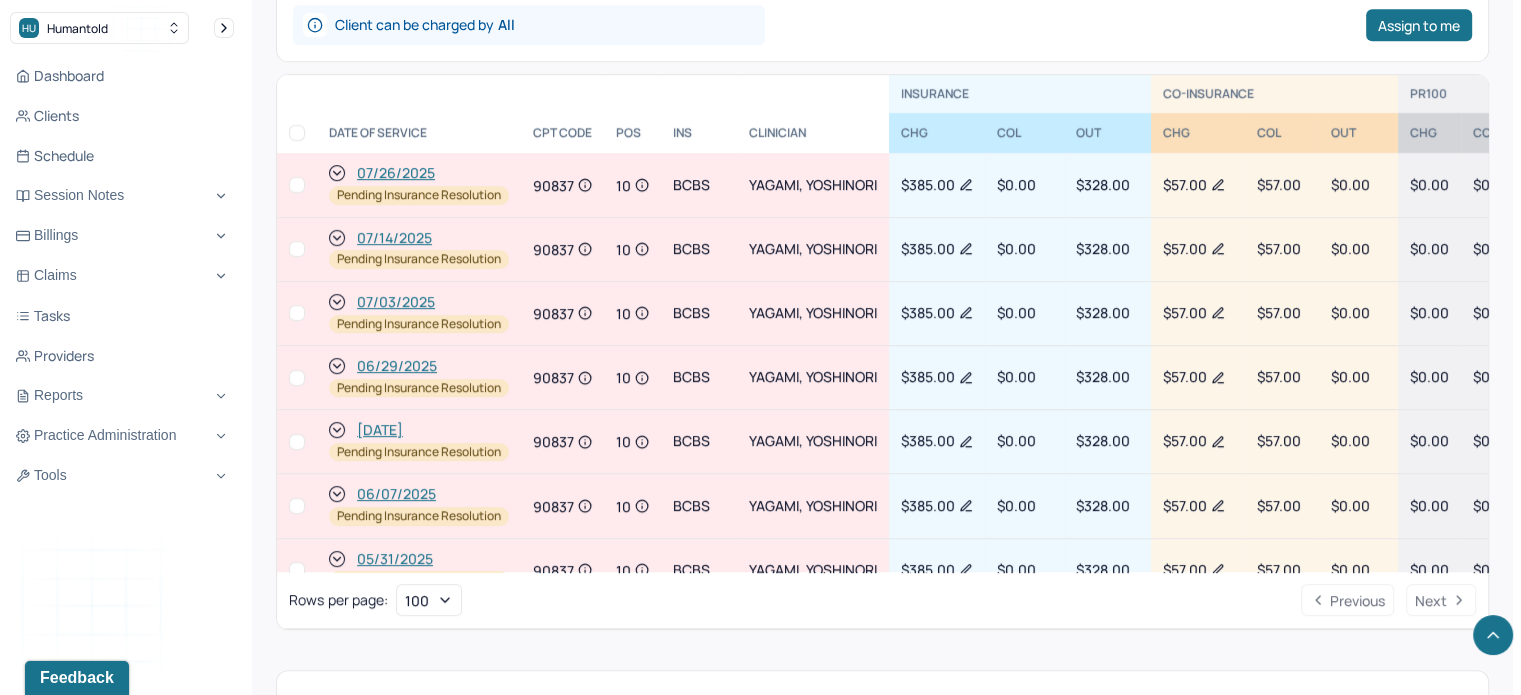 click on "06/07/2025" at bounding box center [396, 494] 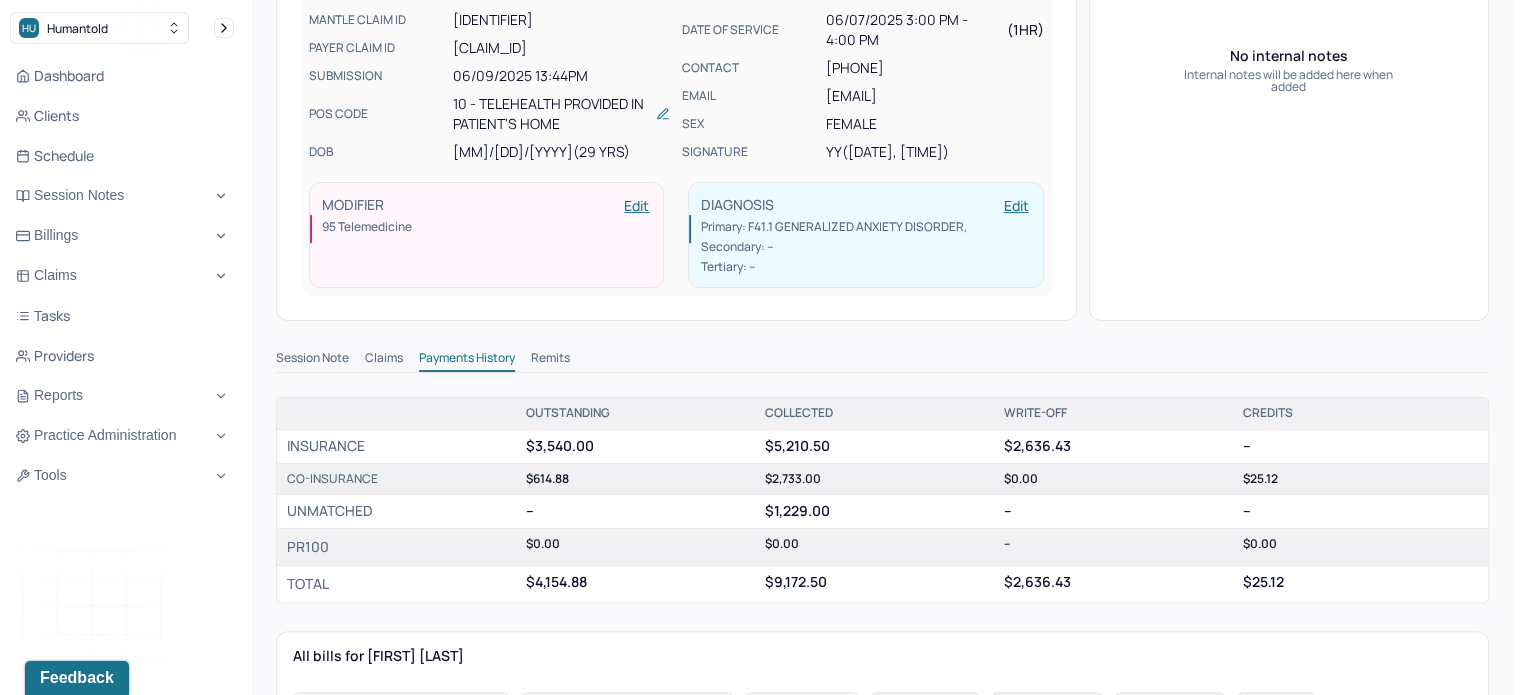 scroll, scrollTop: 400, scrollLeft: 0, axis: vertical 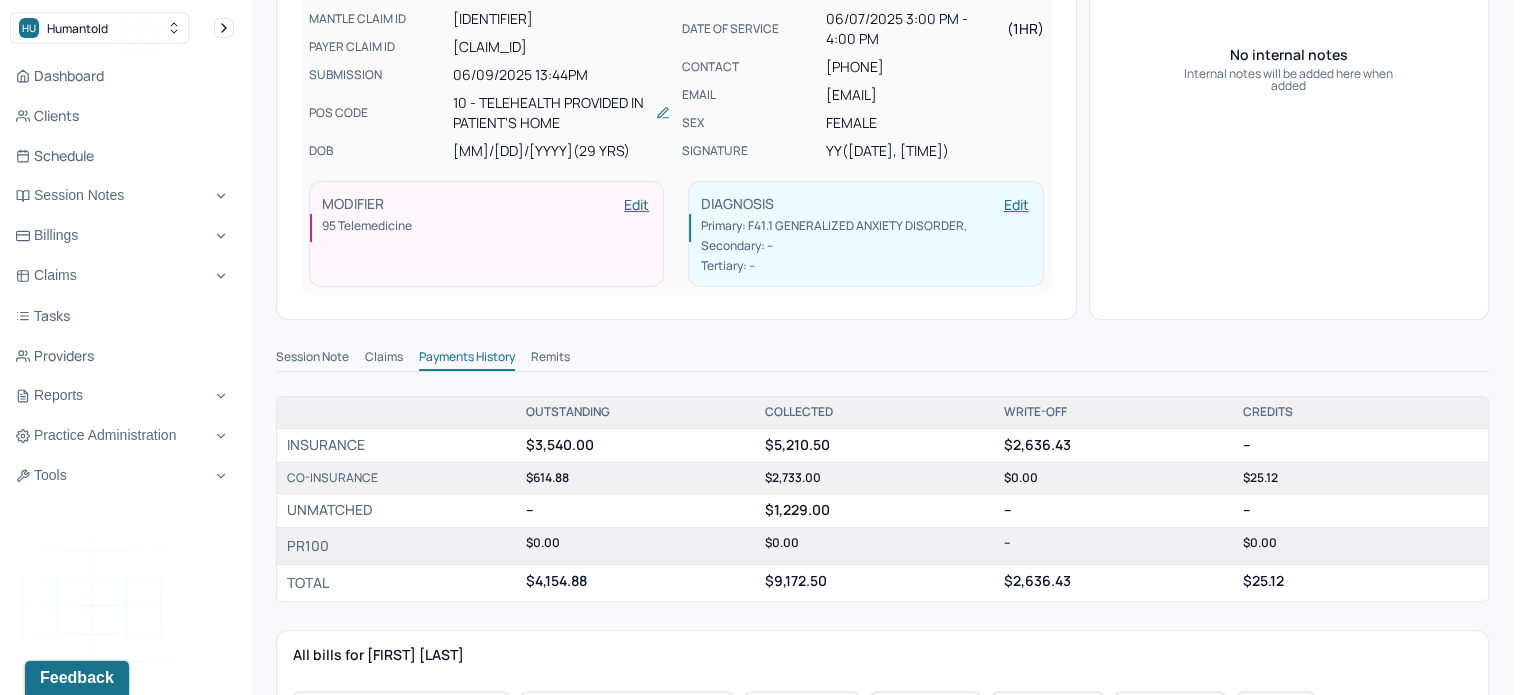 click on "Session Note Claims Payments History Remits" at bounding box center [882, 372] 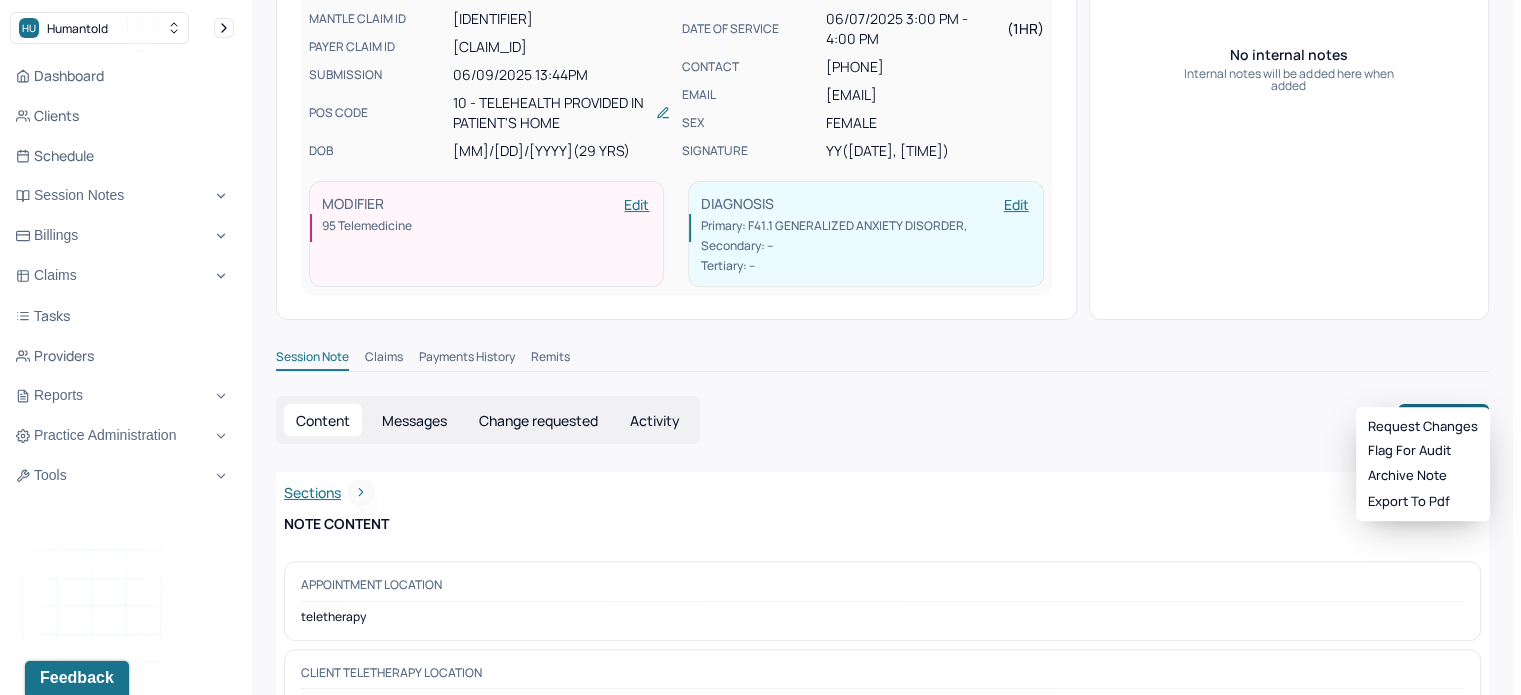 click on "Actions" at bounding box center (1443, 420) 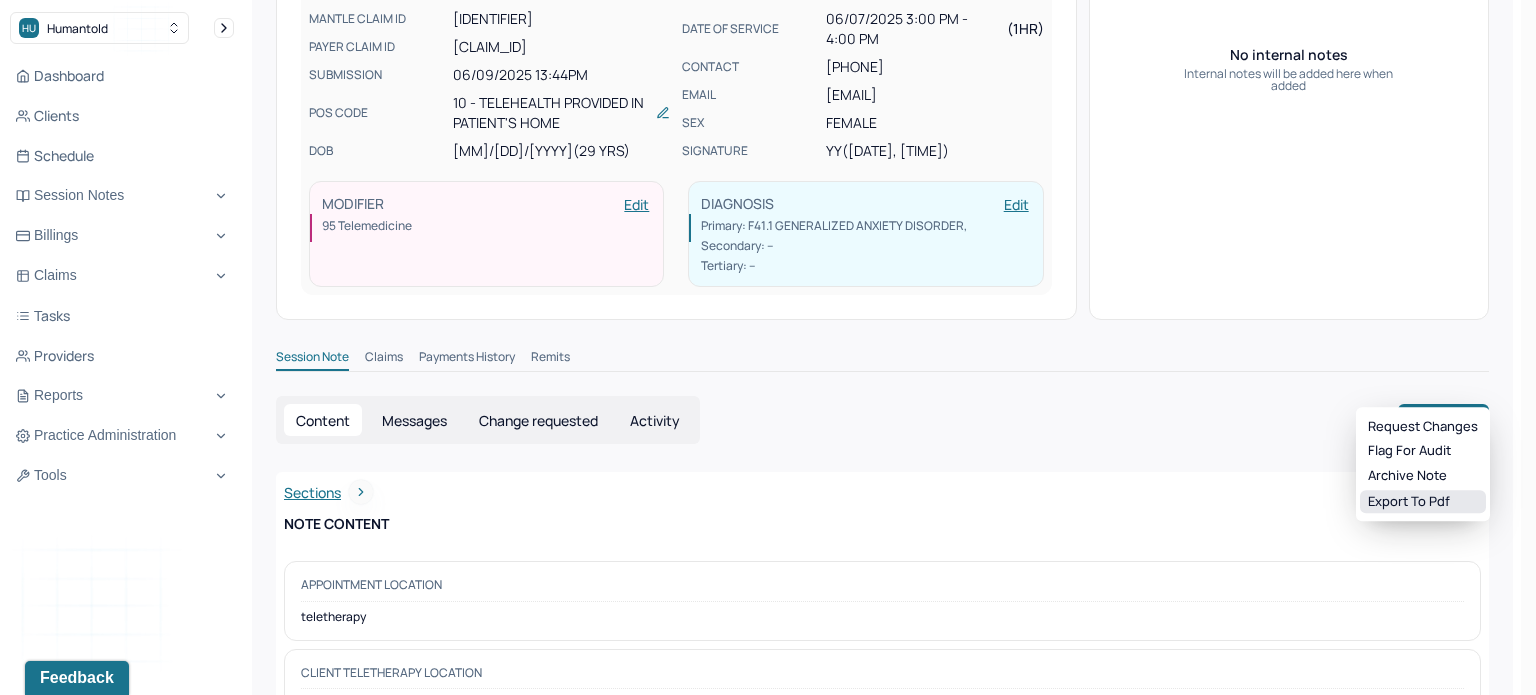 click on "Export to pdf" at bounding box center (1423, 502) 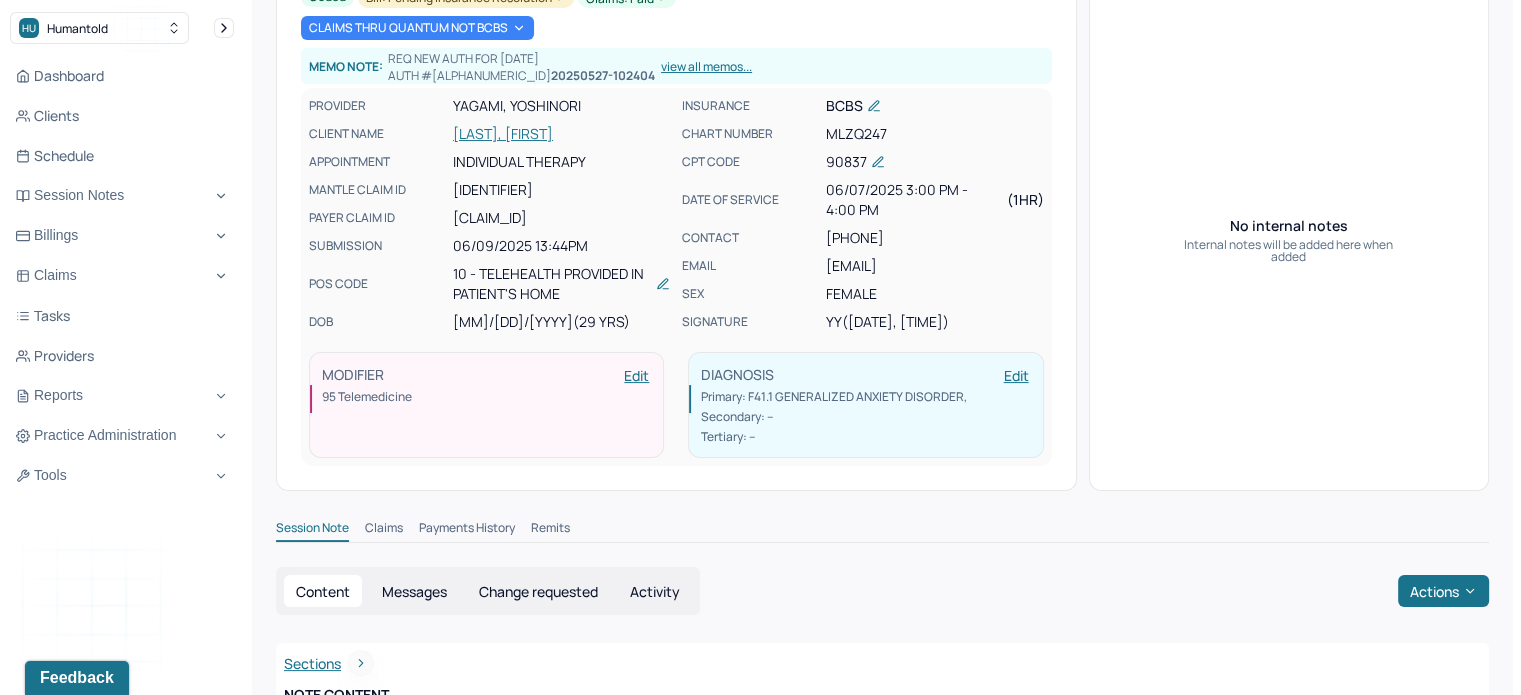 scroll, scrollTop: 0, scrollLeft: 0, axis: both 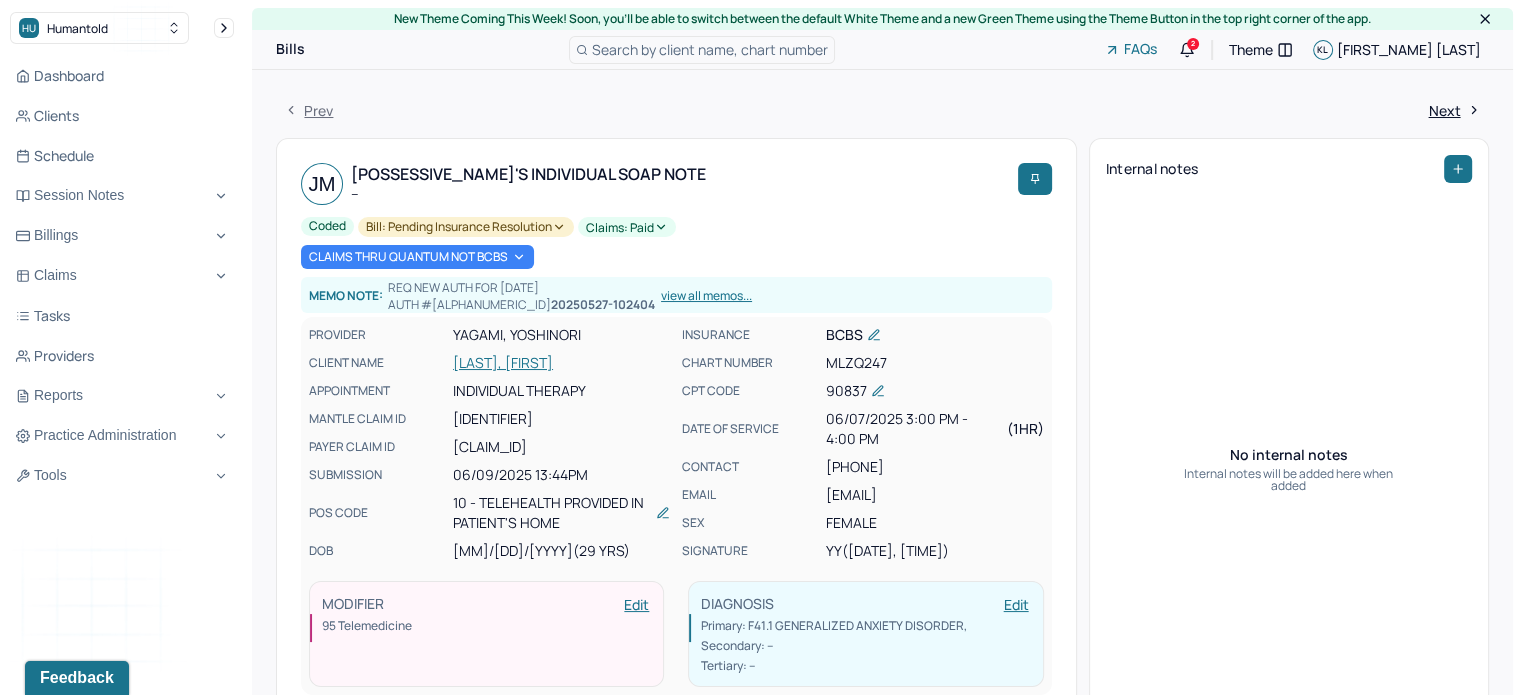 click on "[LAST], [FIRST]" at bounding box center [561, 363] 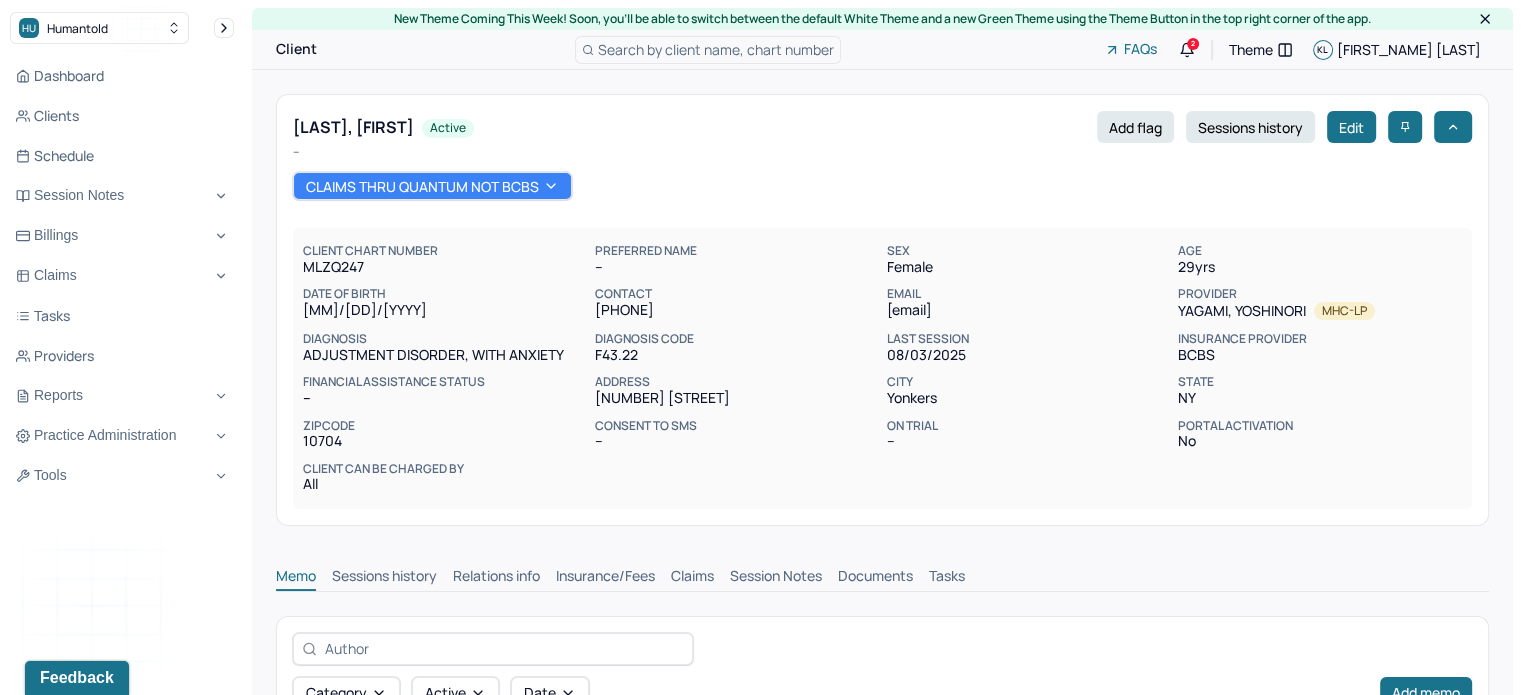 click on "Claims" at bounding box center [692, 578] 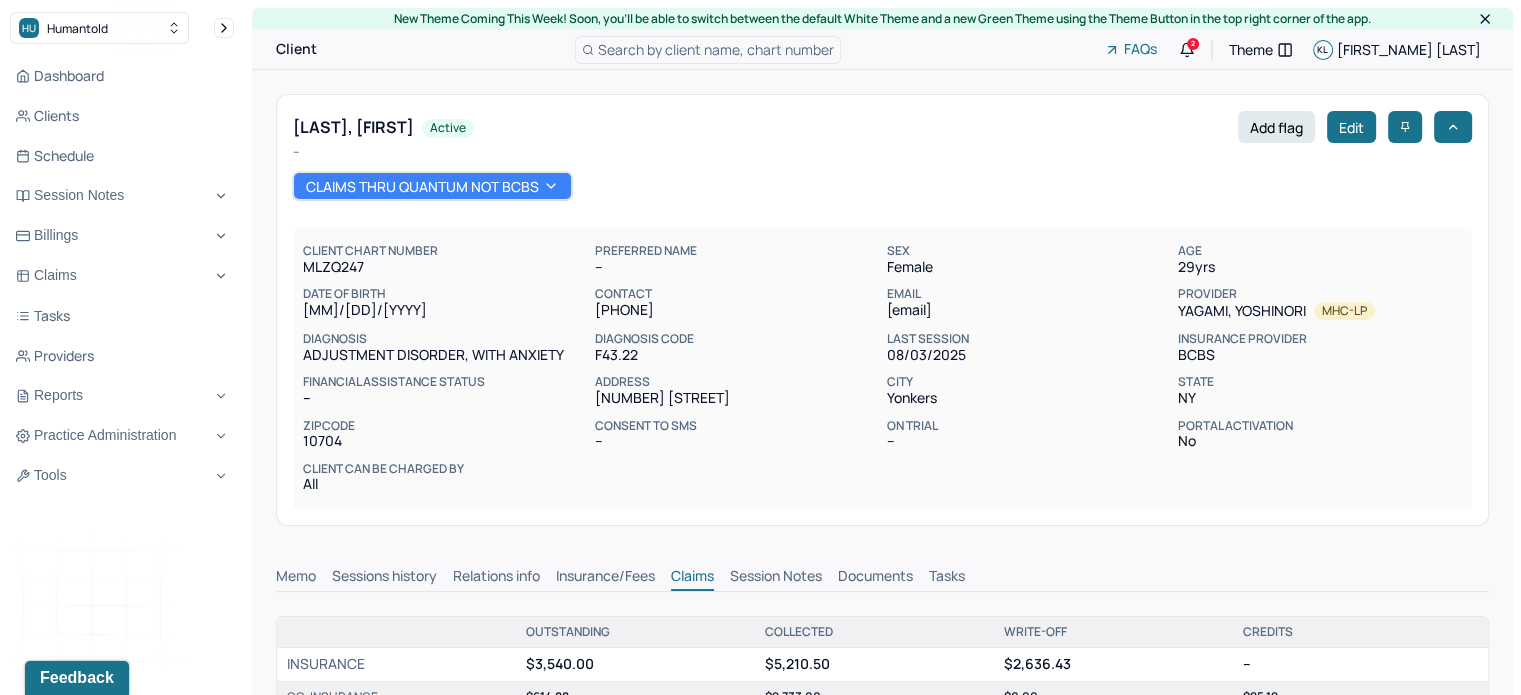 scroll, scrollTop: 0, scrollLeft: 0, axis: both 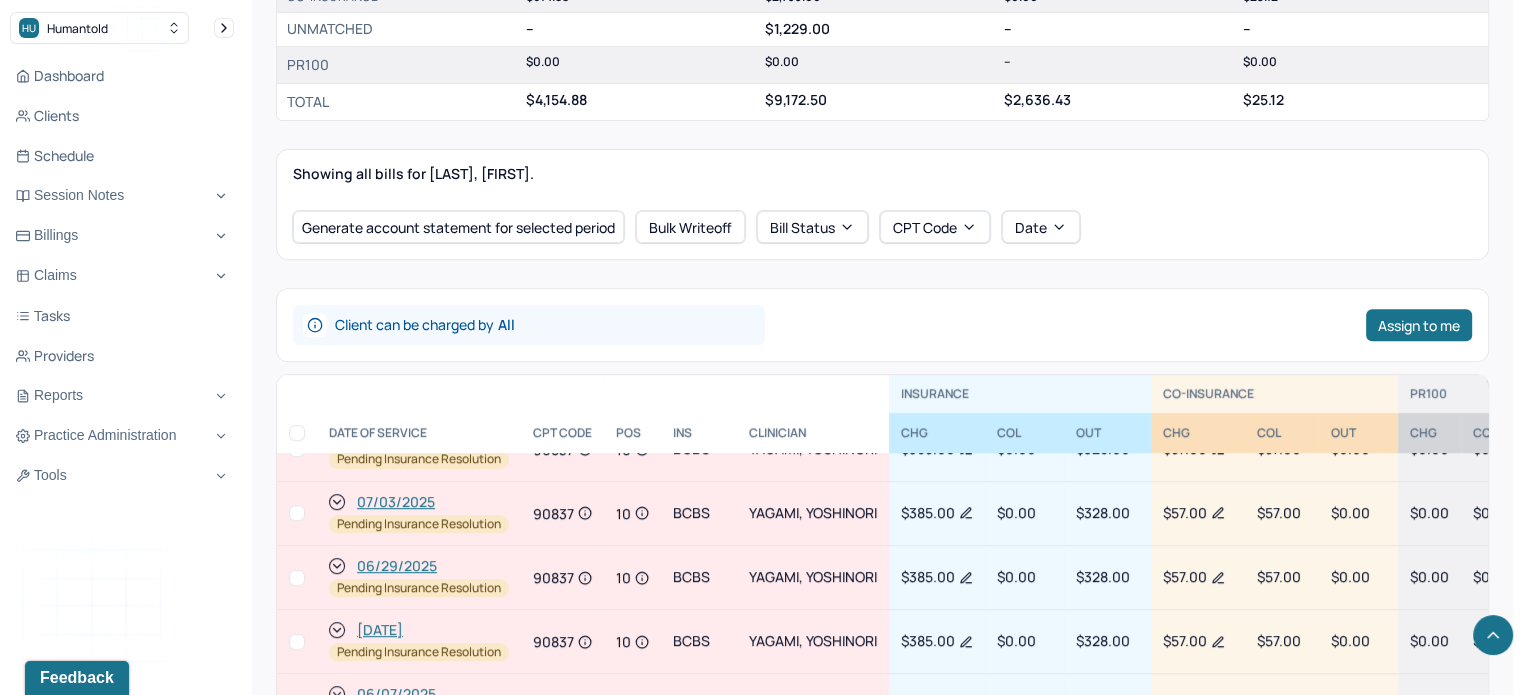 click on "[DATE]" at bounding box center [380, 630] 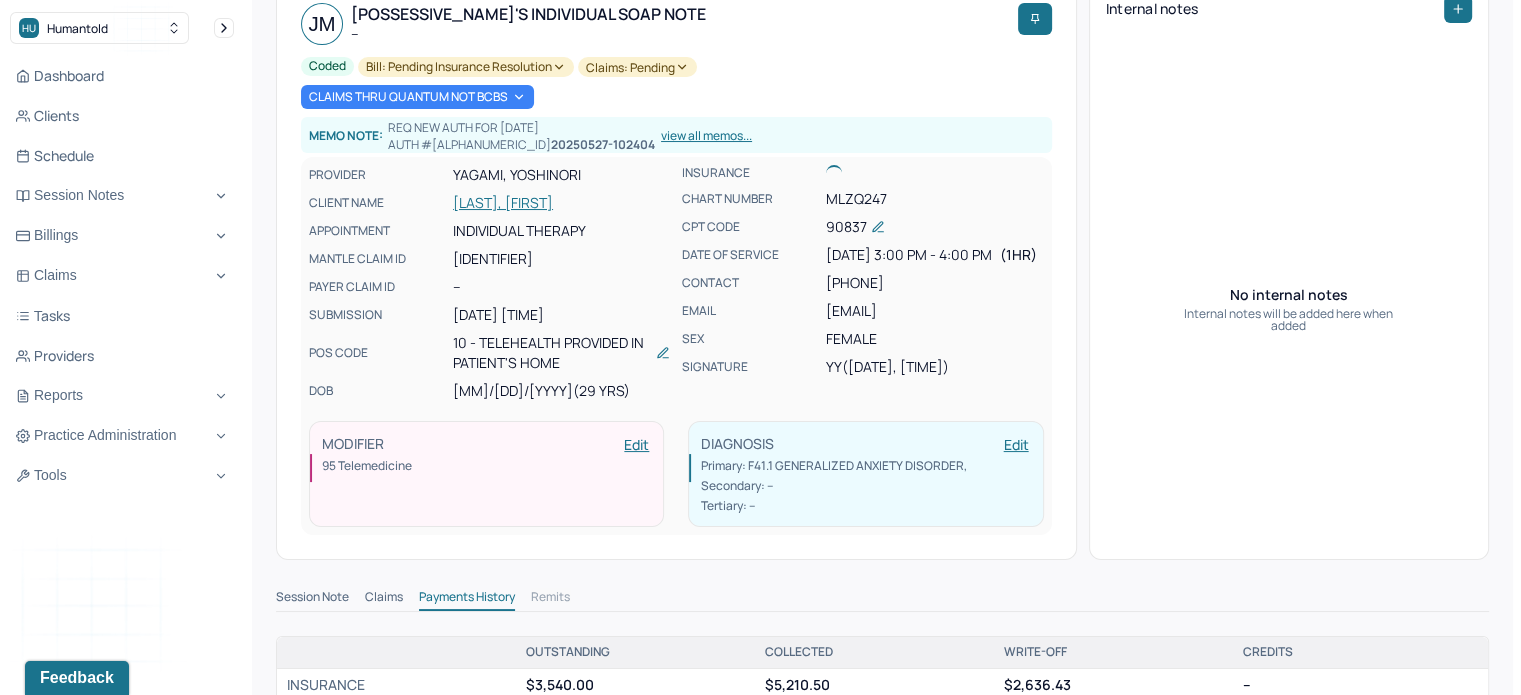 scroll, scrollTop: 300, scrollLeft: 0, axis: vertical 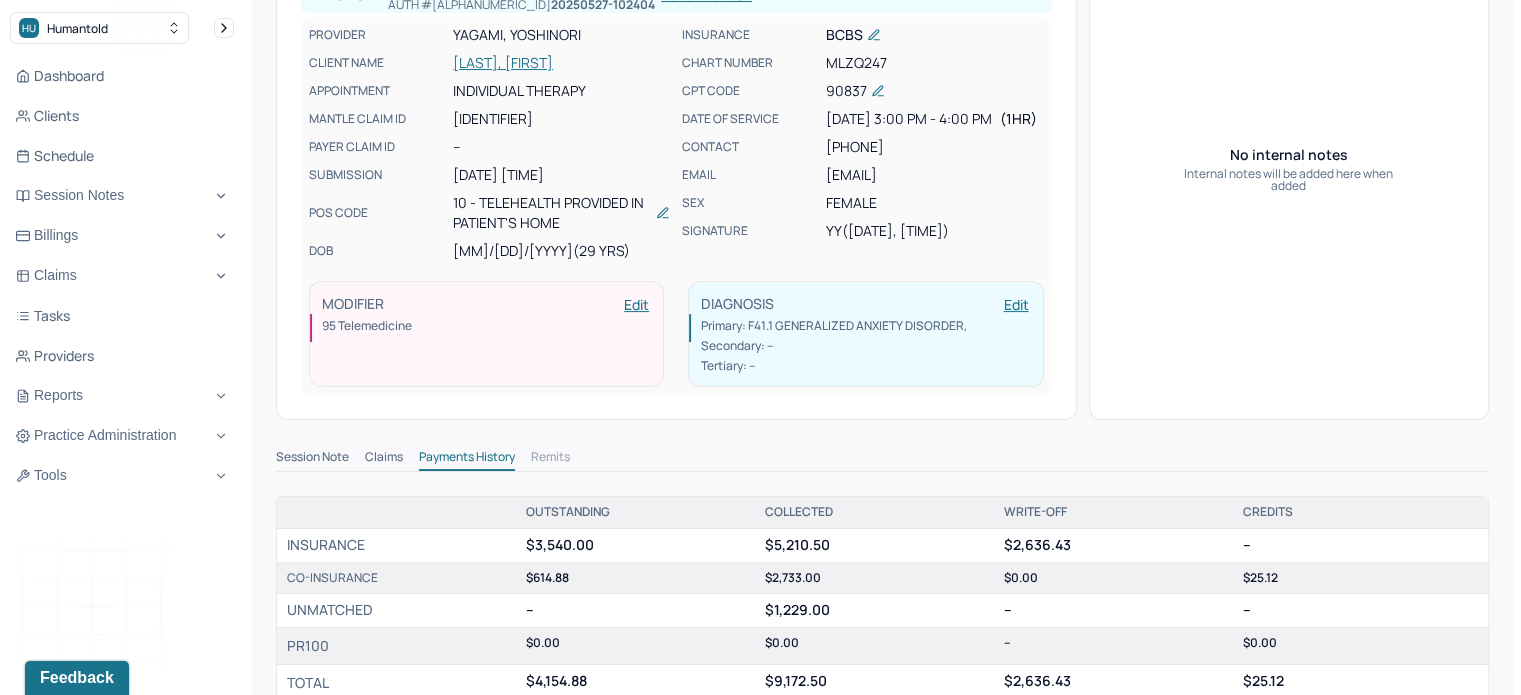 click on "Session Note" at bounding box center (312, 459) 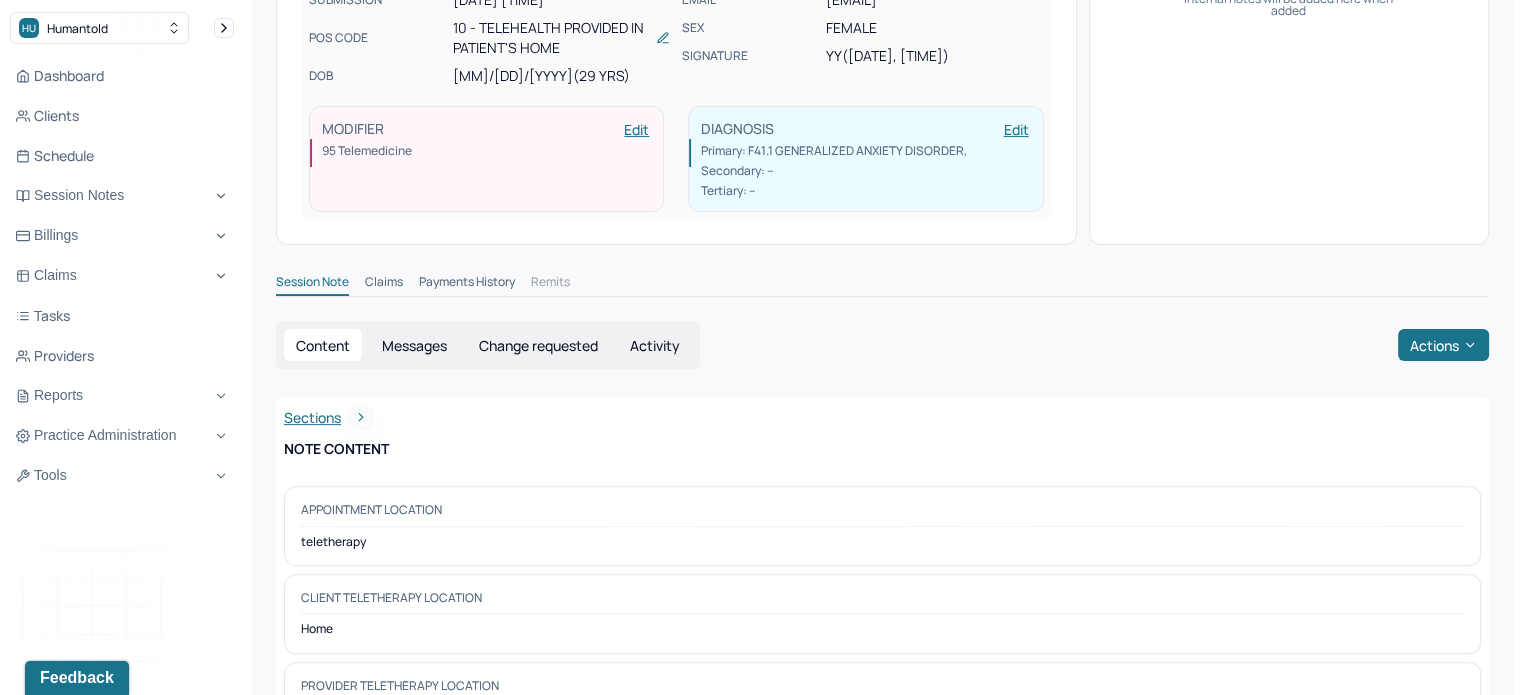scroll, scrollTop: 600, scrollLeft: 0, axis: vertical 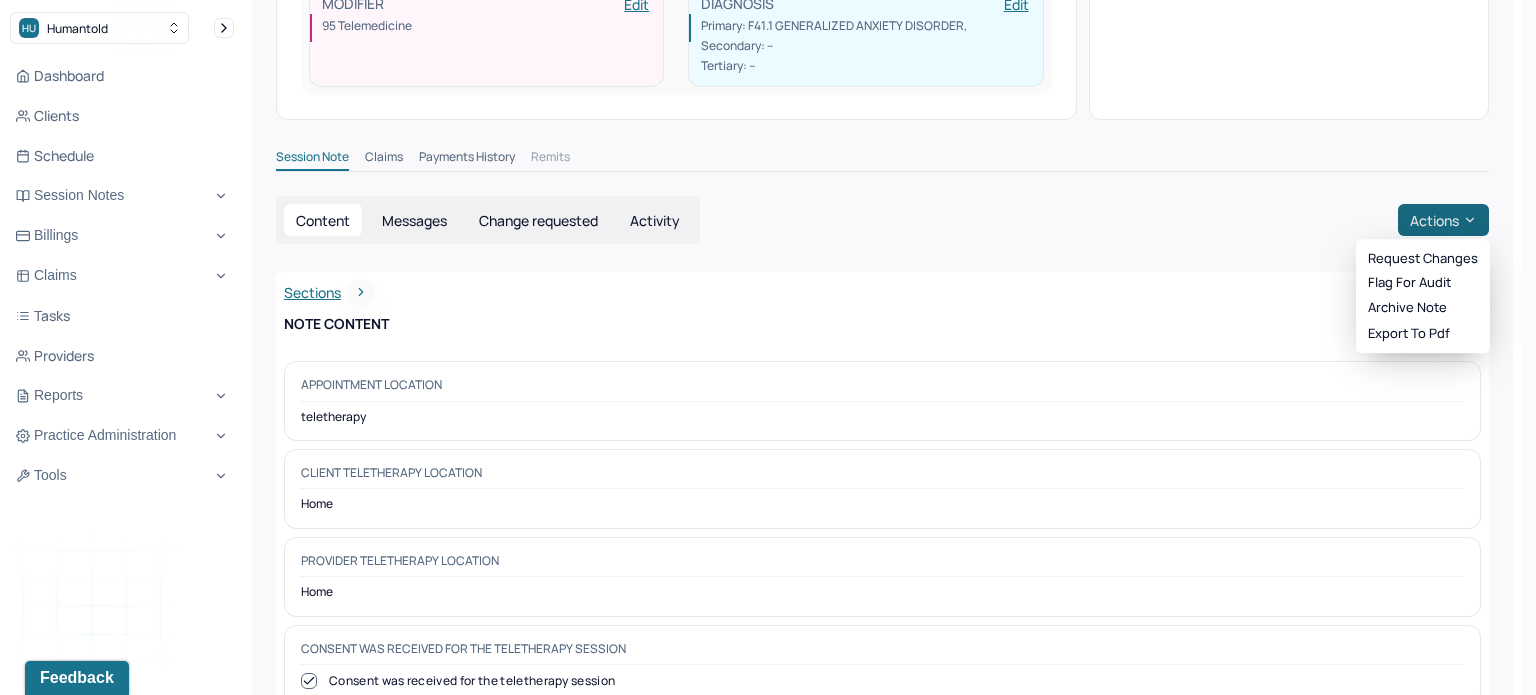 click on "Actions" at bounding box center [1443, 220] 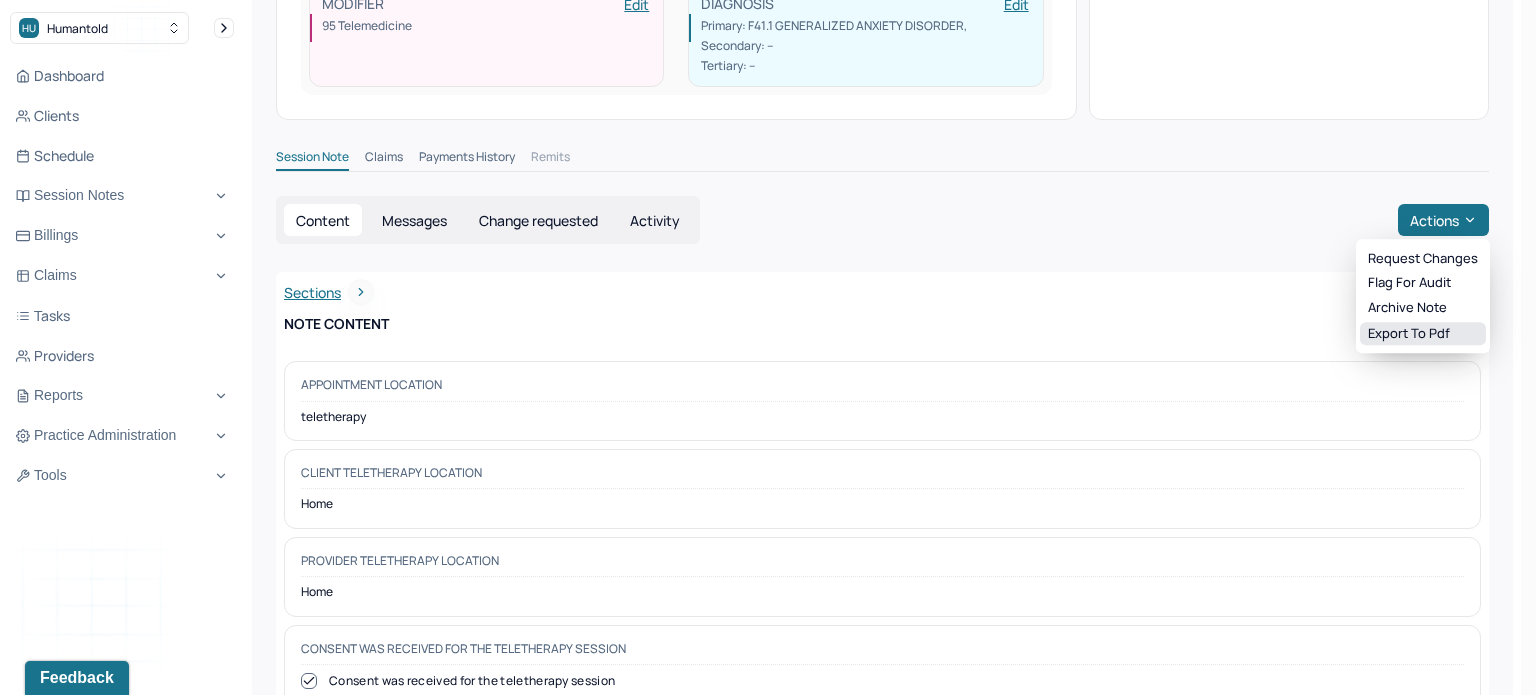 click on "Export to pdf" at bounding box center (1423, 334) 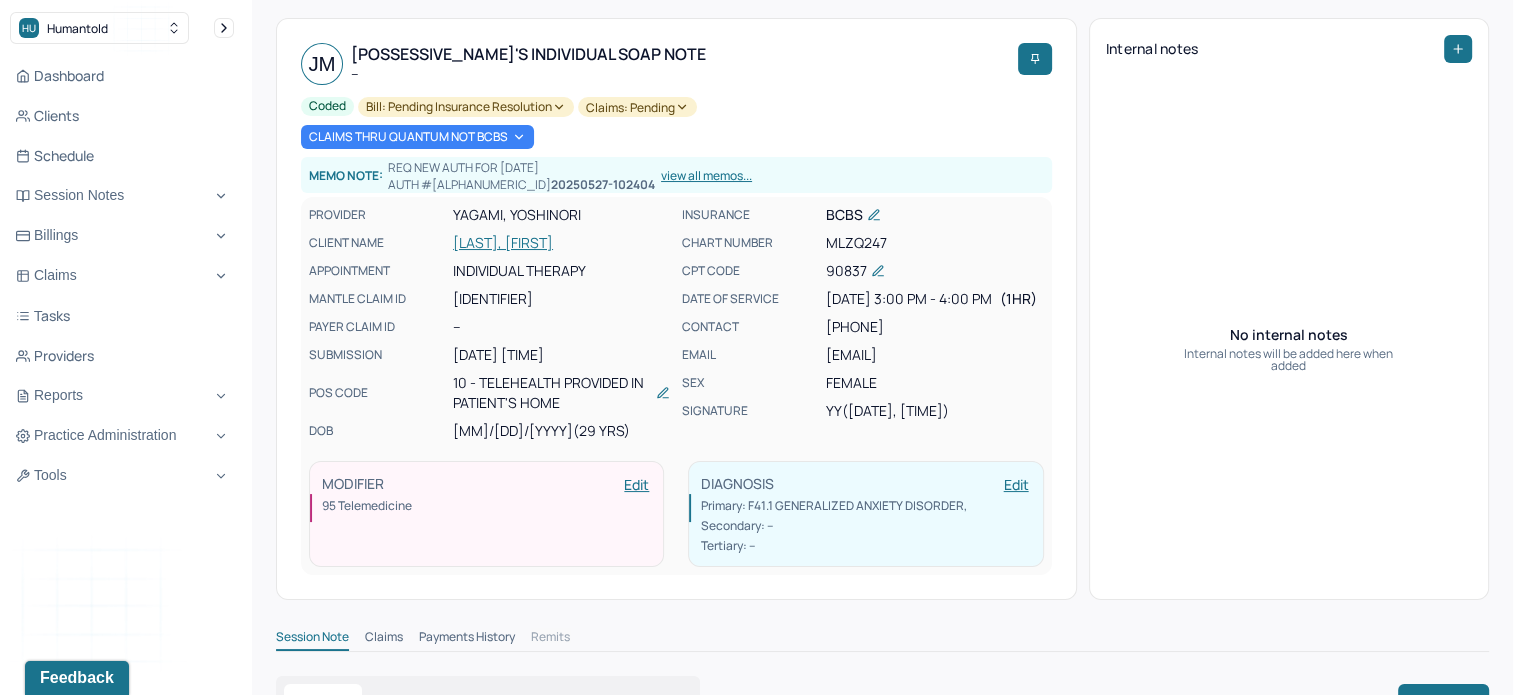 scroll, scrollTop: 100, scrollLeft: 0, axis: vertical 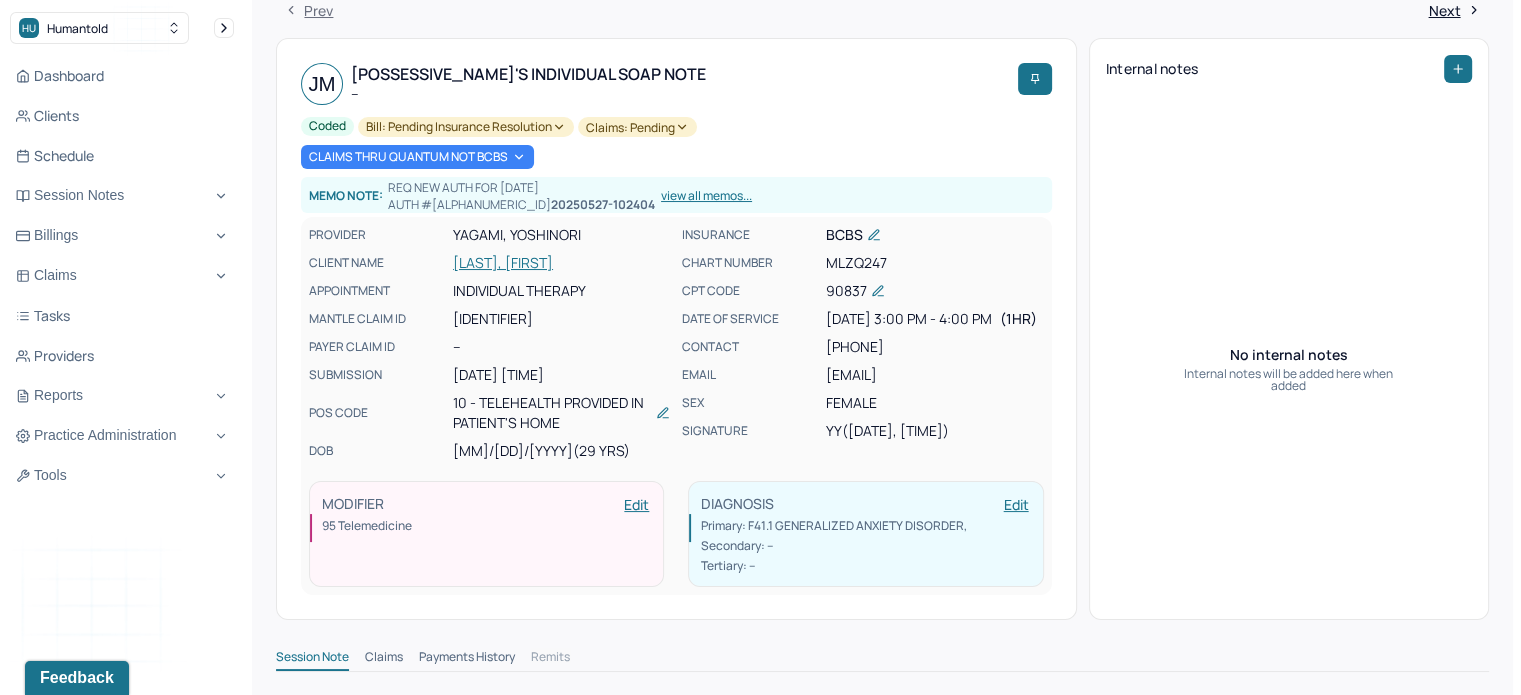 click on "[LAST], [FIRST]" at bounding box center (561, 263) 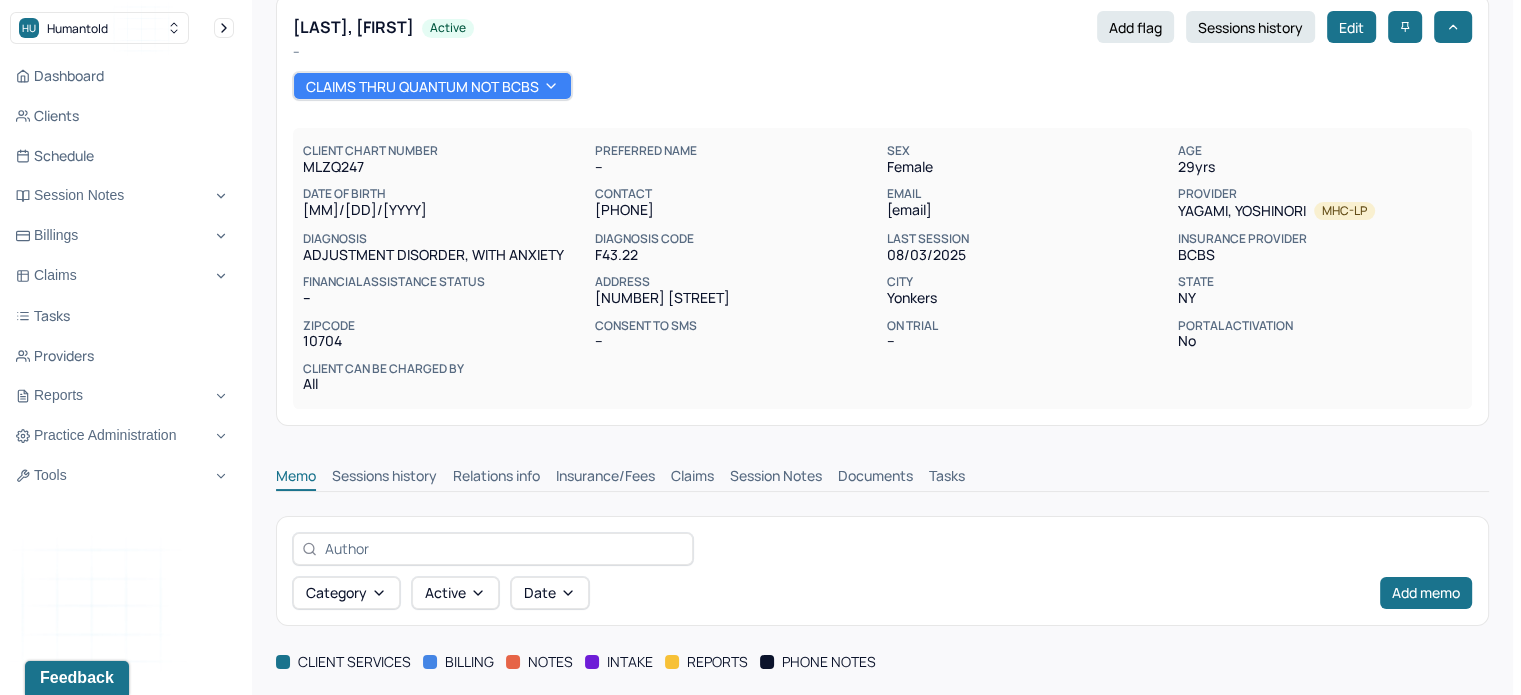 click on "Claims" at bounding box center (692, 478) 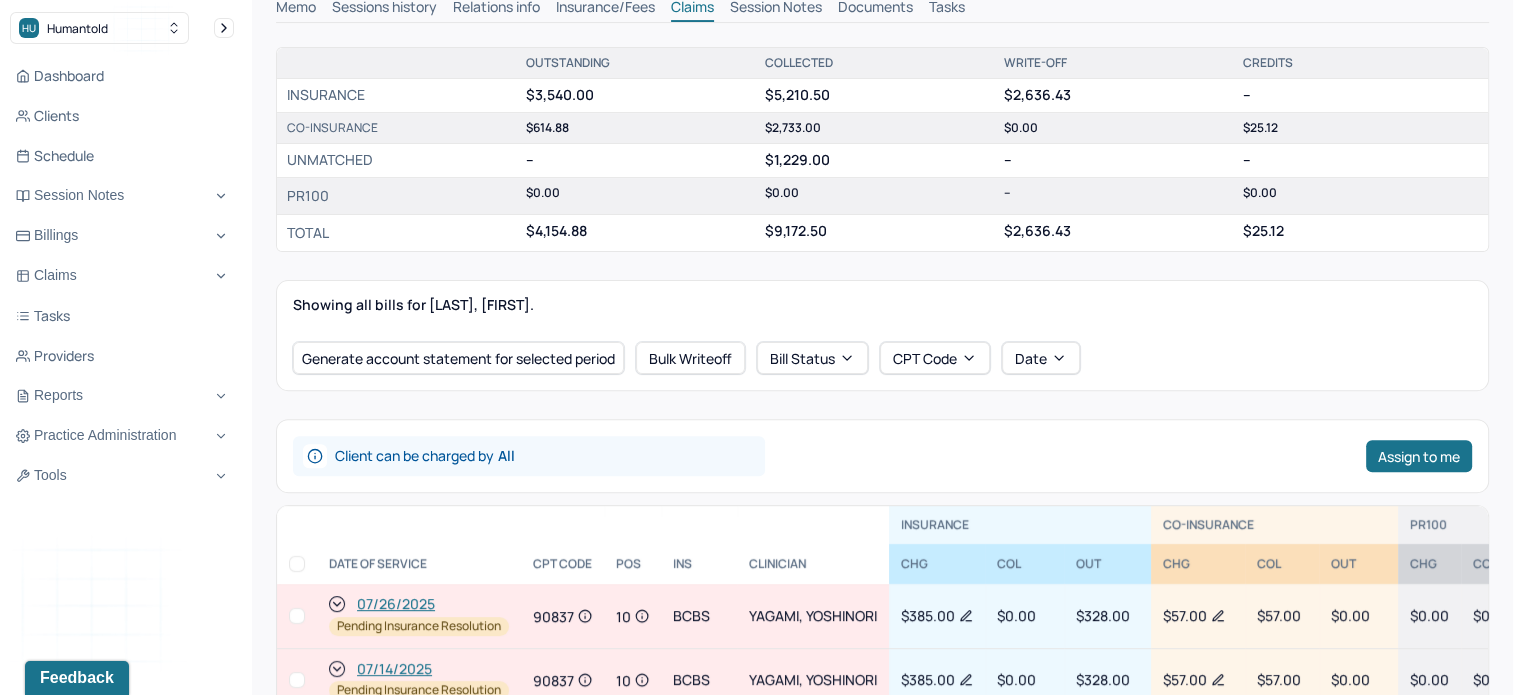 scroll, scrollTop: 800, scrollLeft: 0, axis: vertical 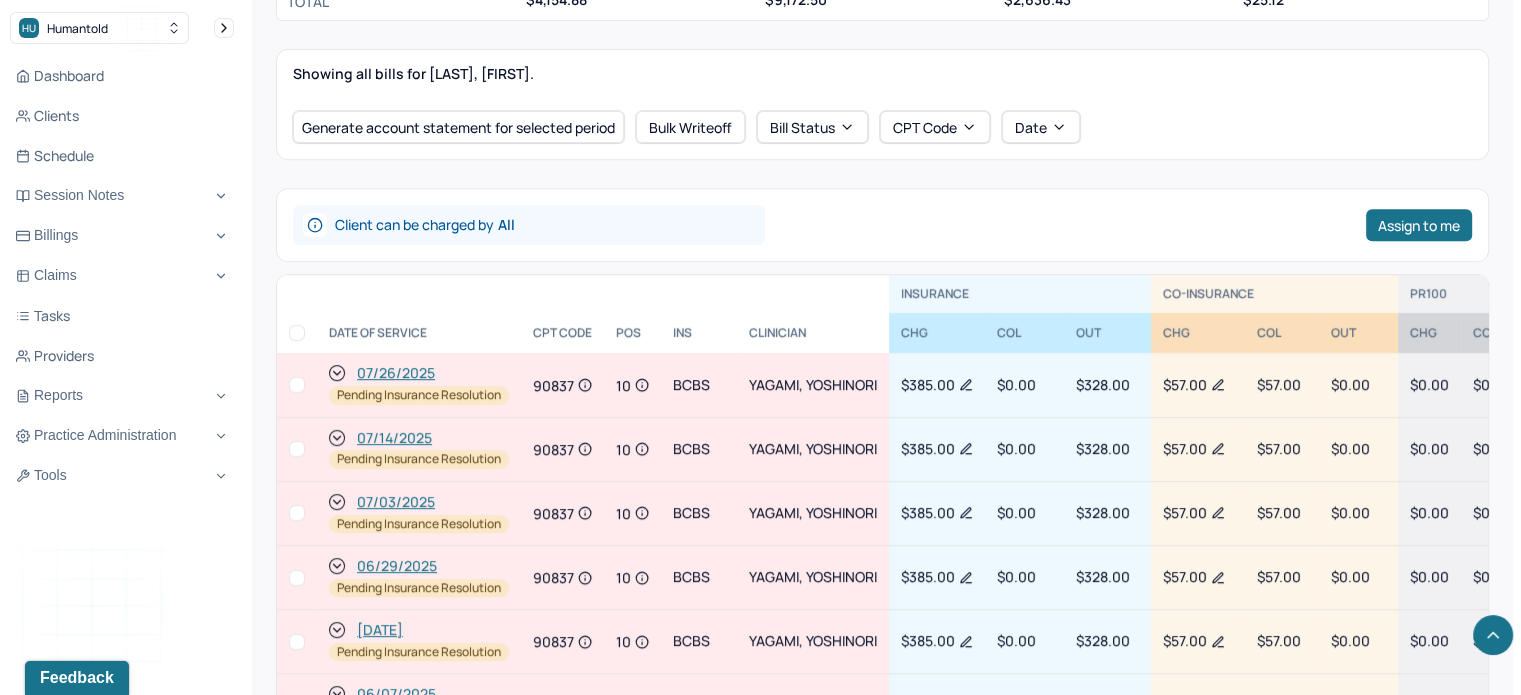 click on "06/29/2025" at bounding box center [397, 566] 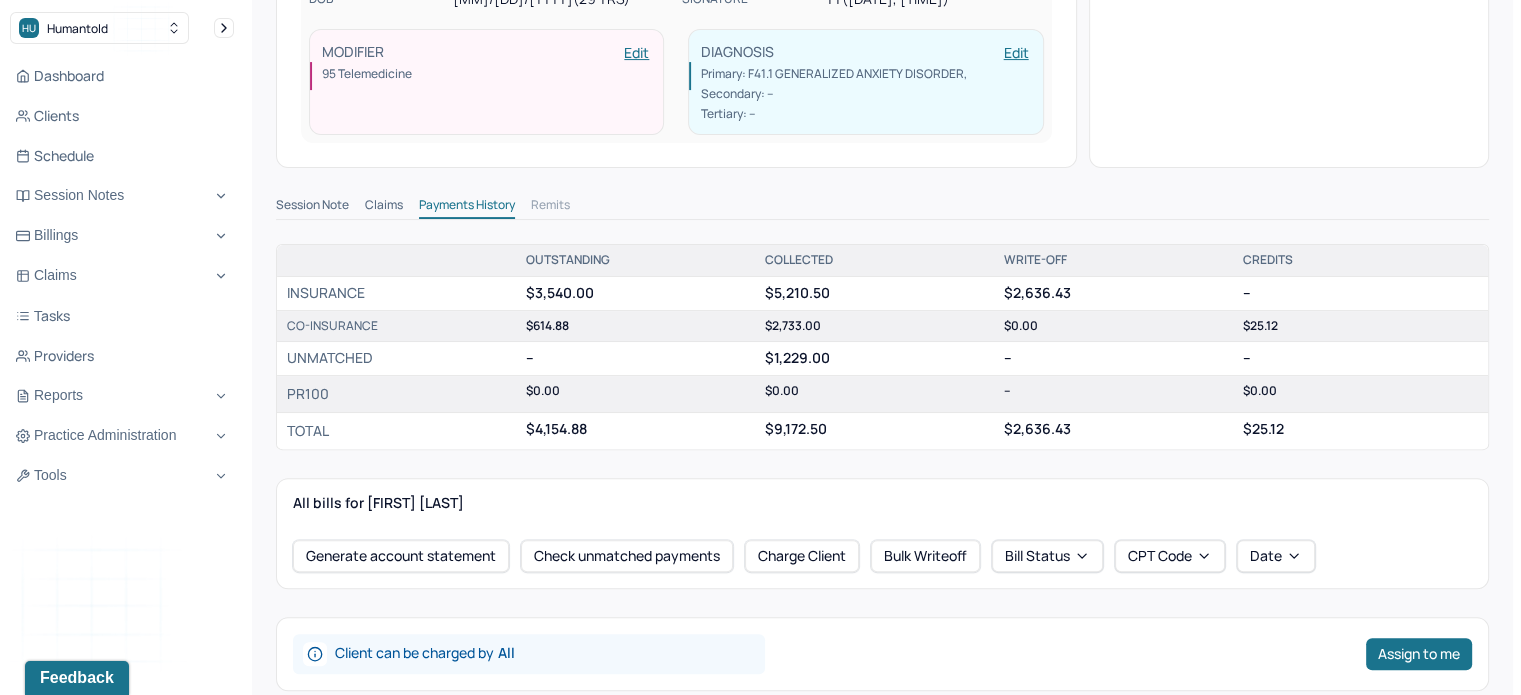 scroll, scrollTop: 600, scrollLeft: 0, axis: vertical 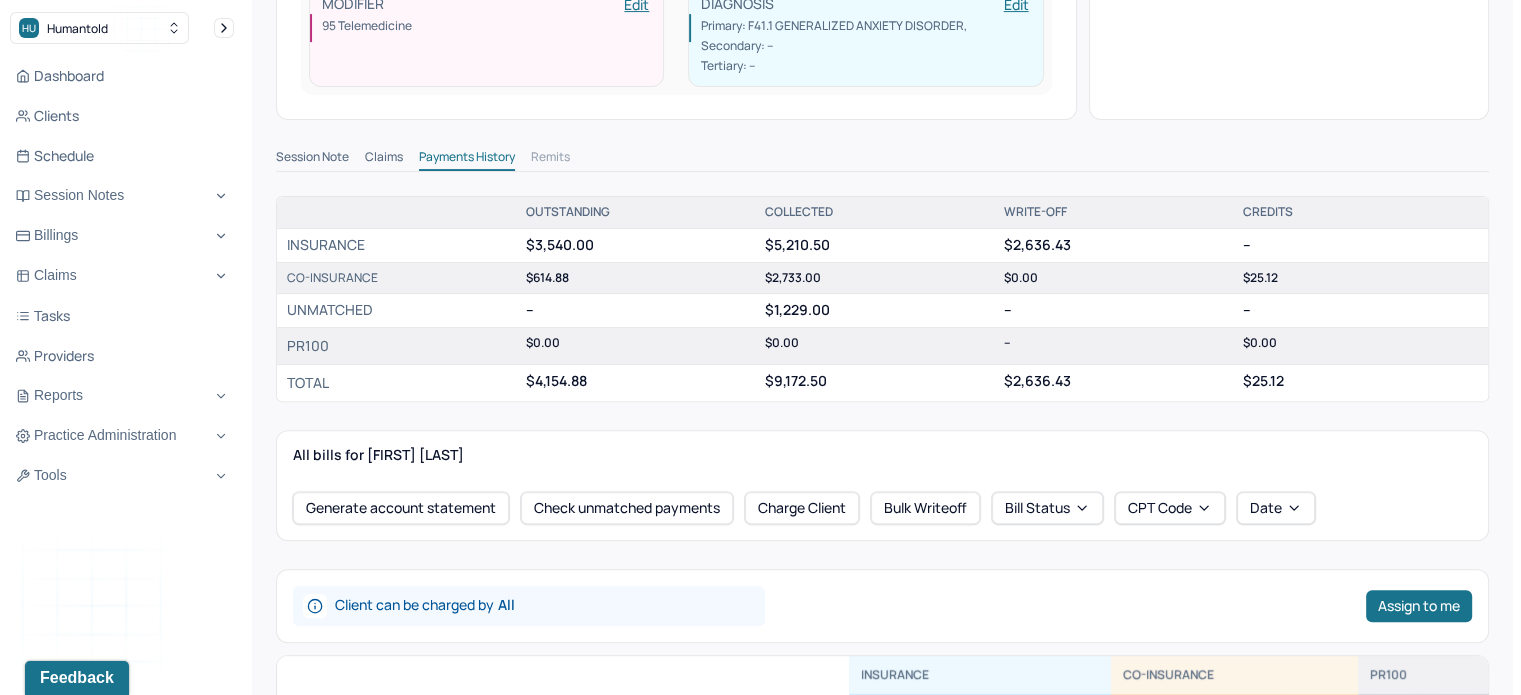 click on "Session Note" at bounding box center [312, 159] 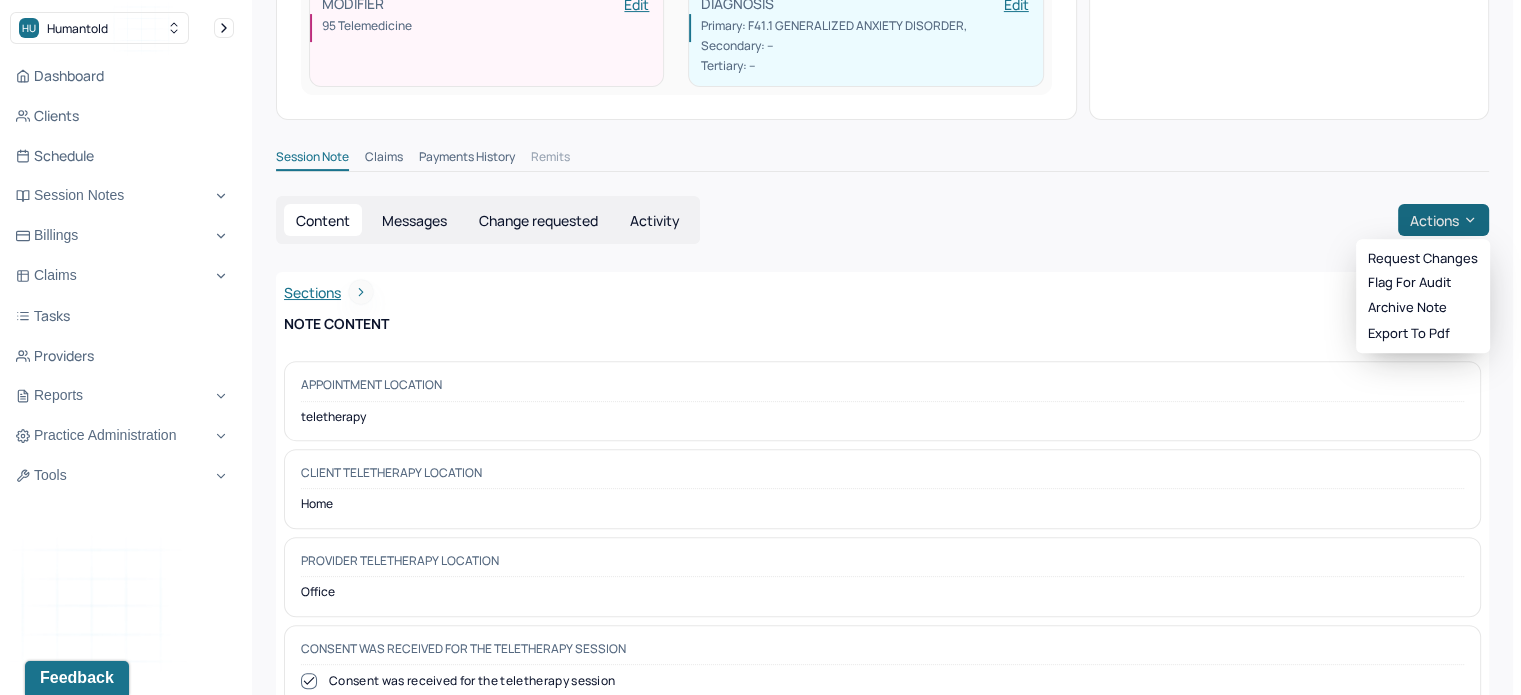 click 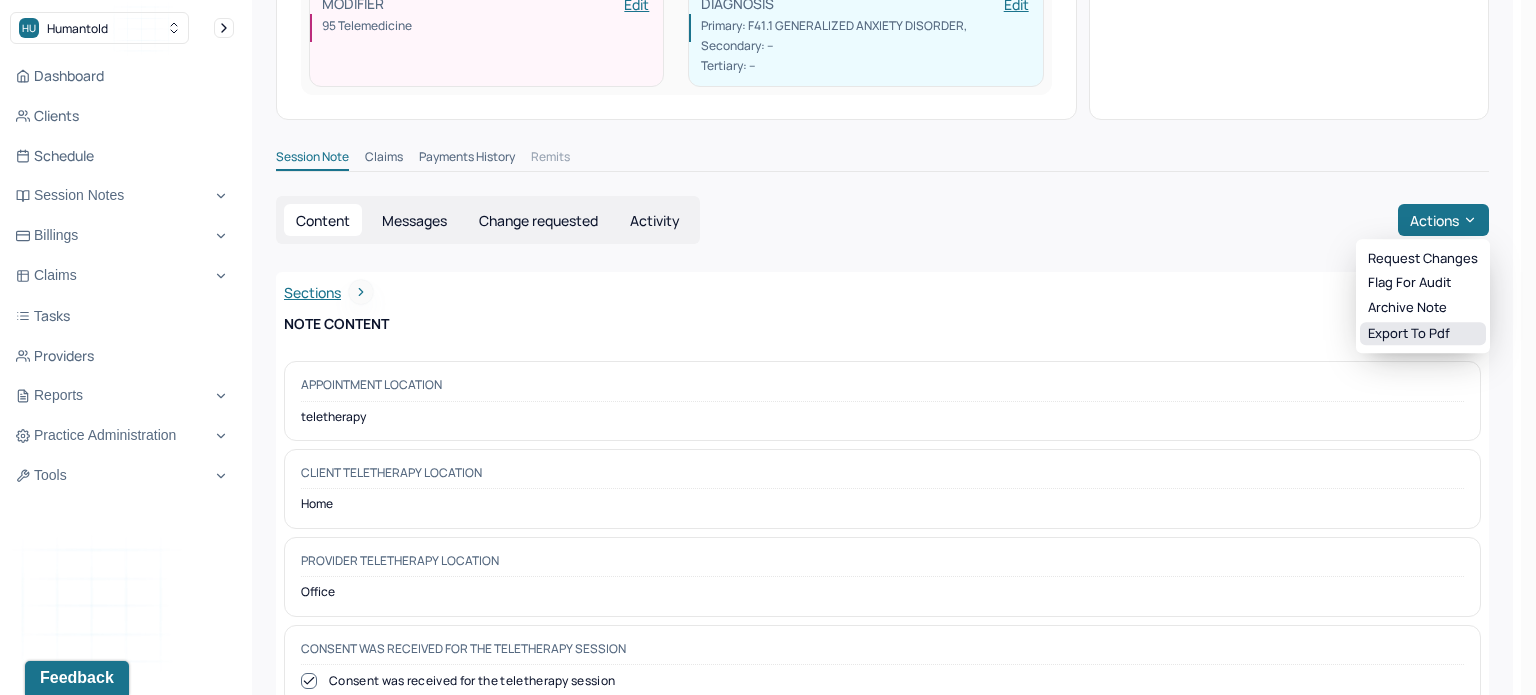 click on "Export to pdf" at bounding box center [1423, 334] 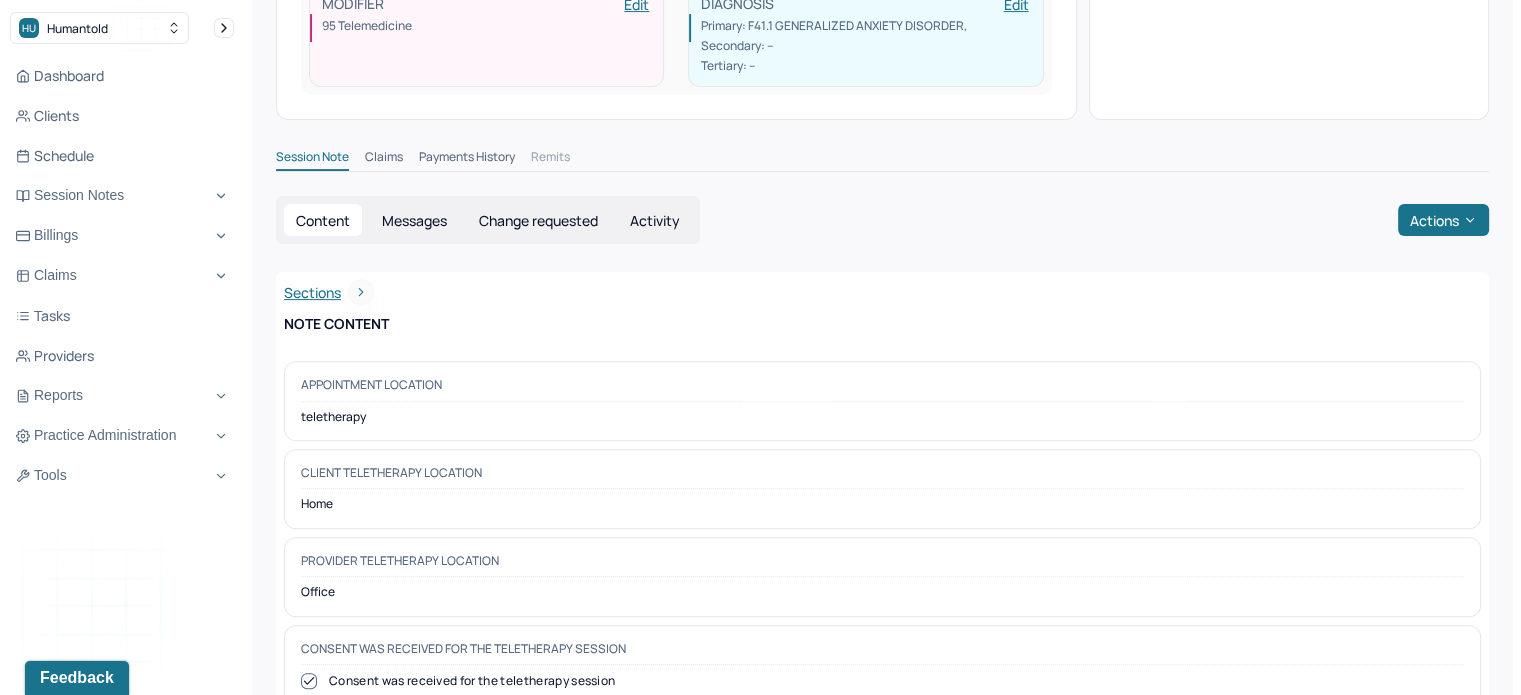 scroll, scrollTop: 300, scrollLeft: 0, axis: vertical 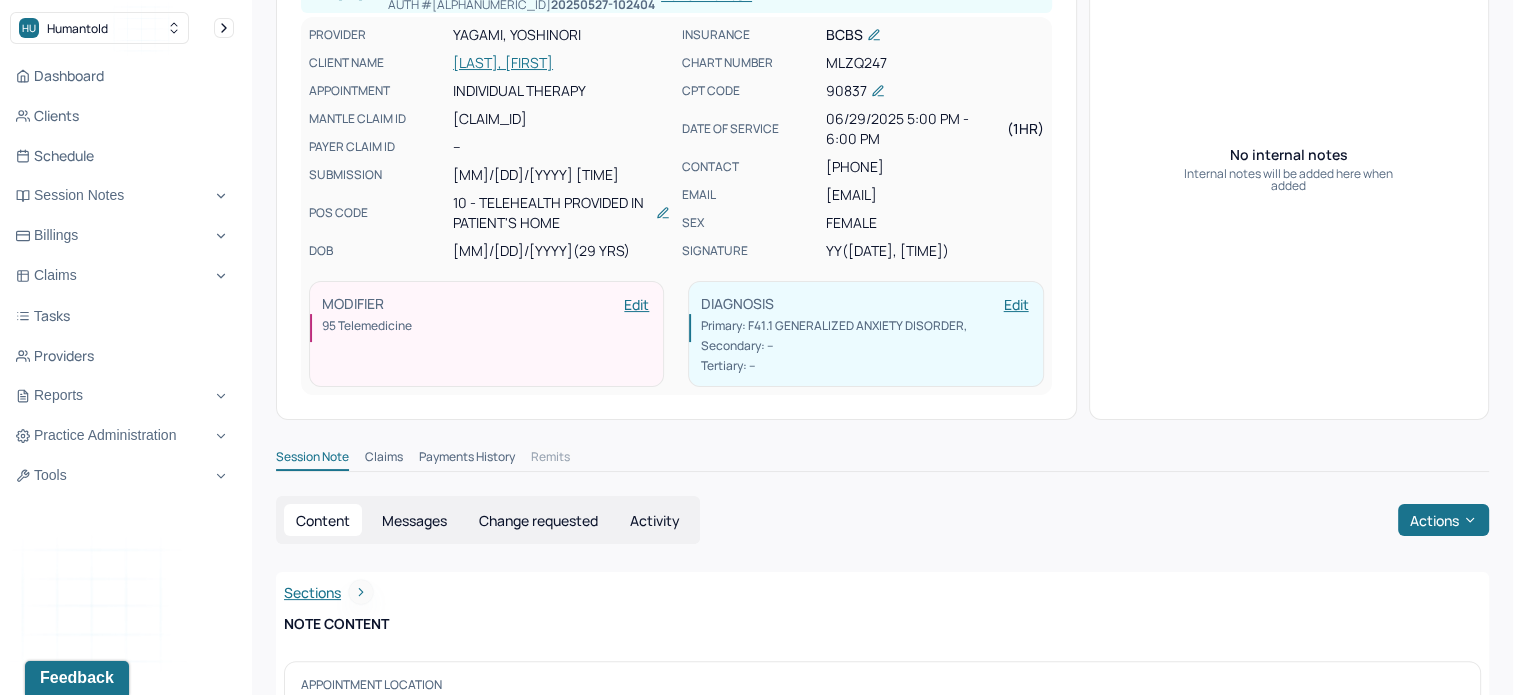 click on "[LAST], [FIRST]" at bounding box center [561, 63] 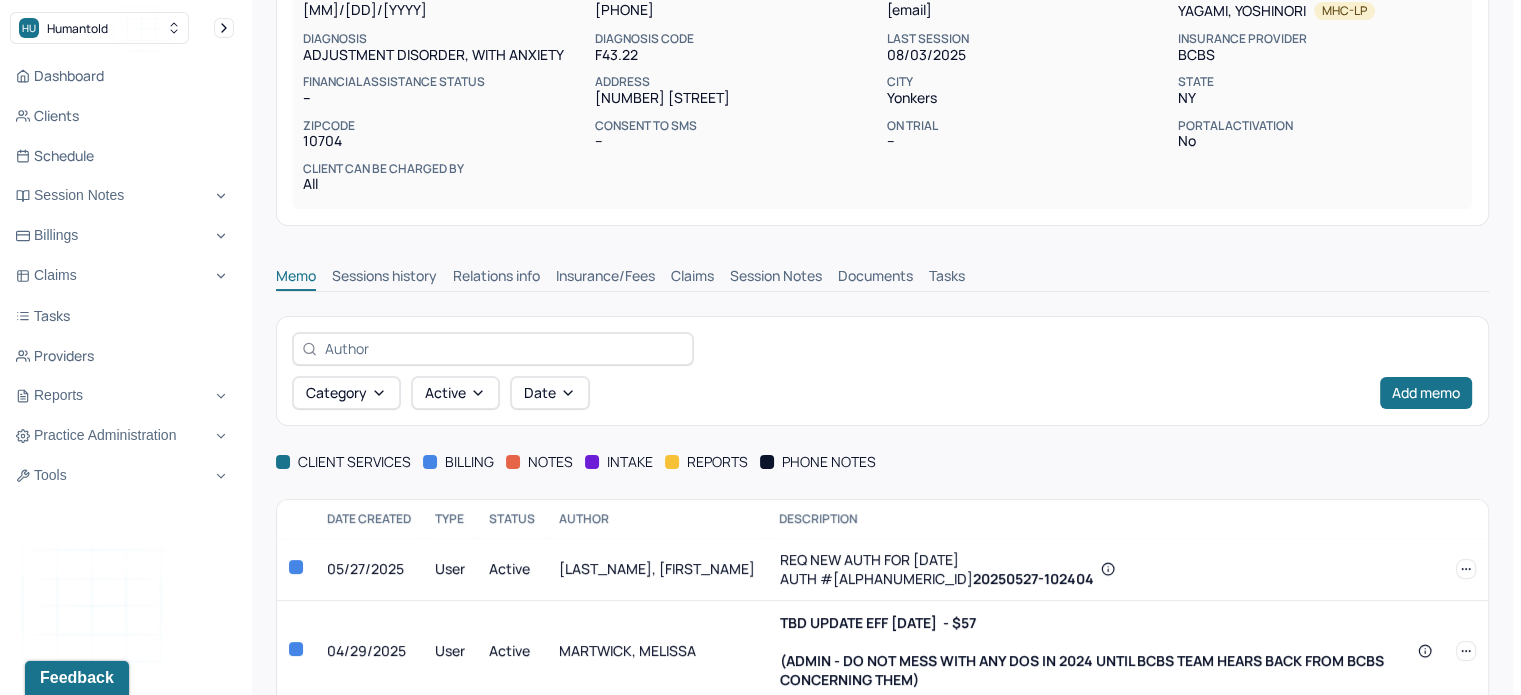 click on "Claims" at bounding box center (692, 278) 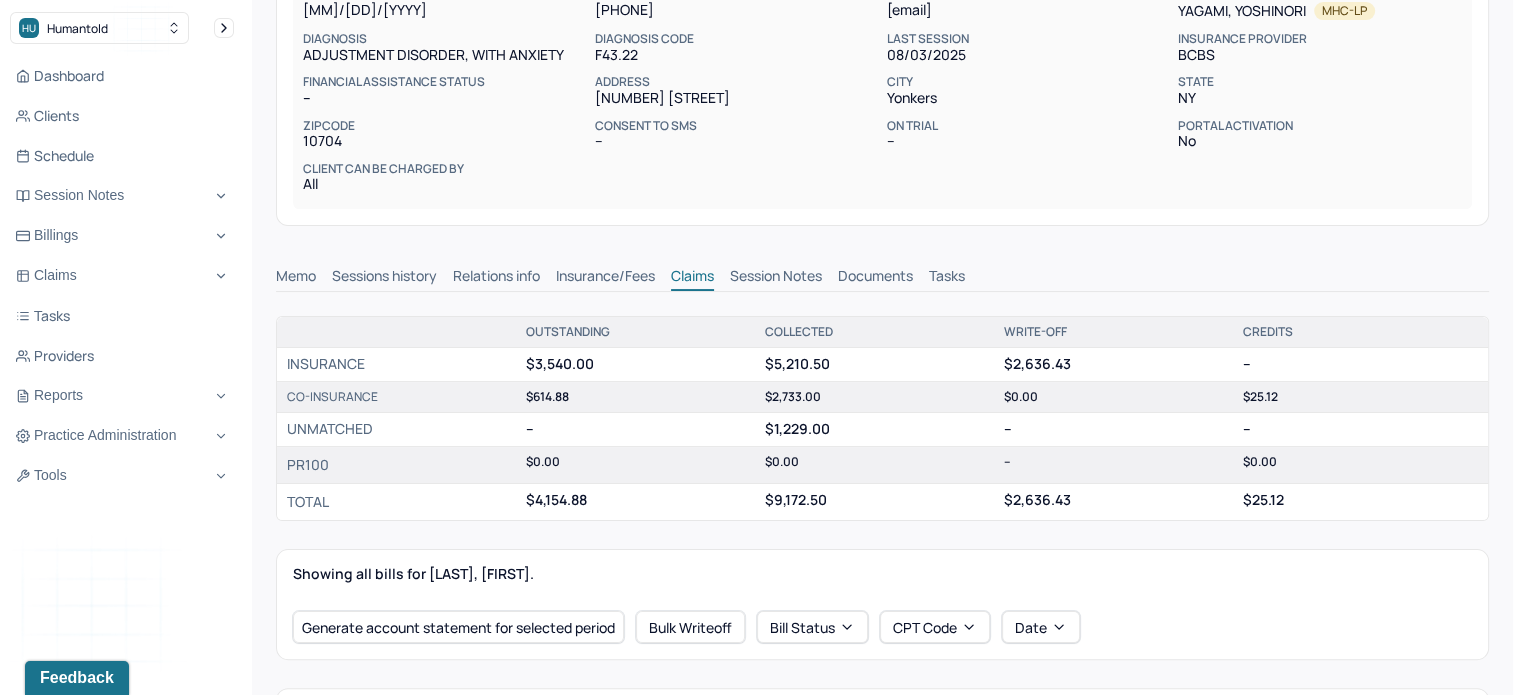 click on "Claims" at bounding box center [692, 278] 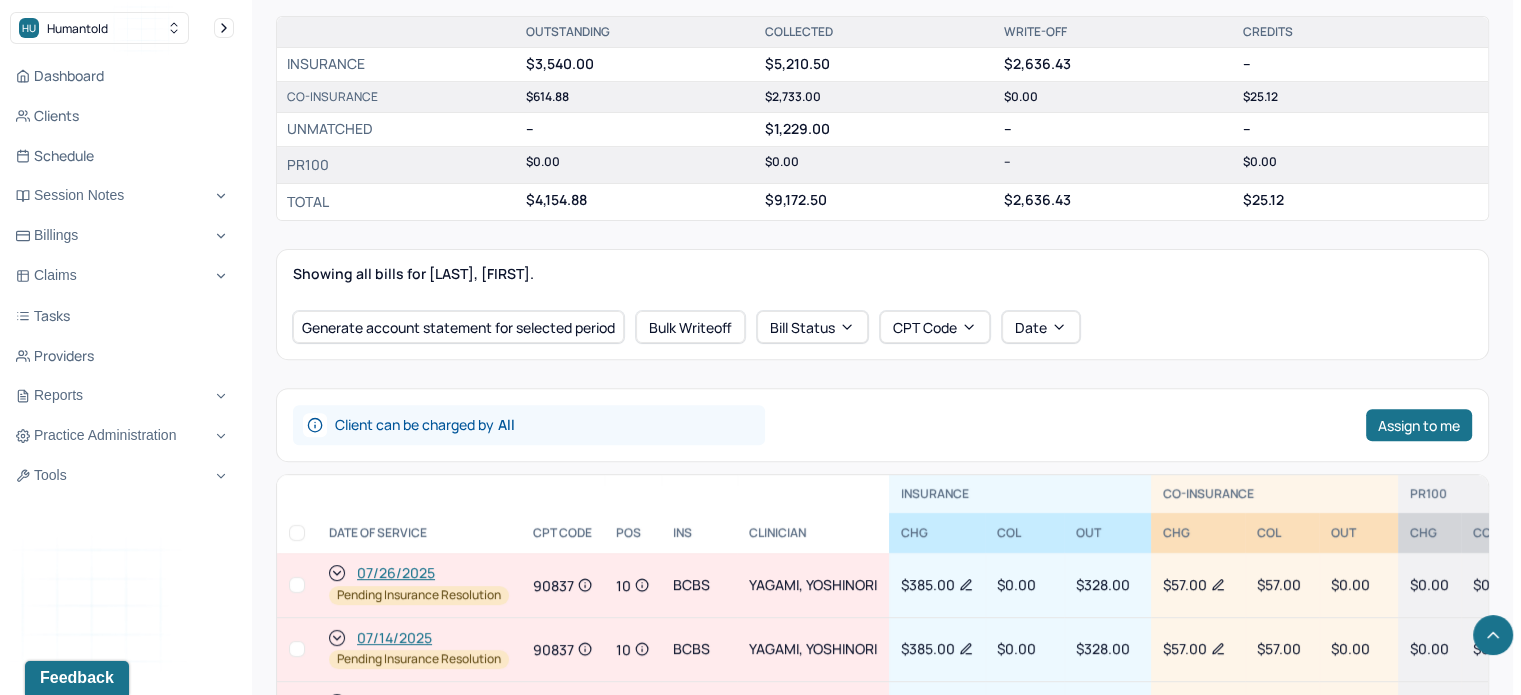 scroll, scrollTop: 900, scrollLeft: 0, axis: vertical 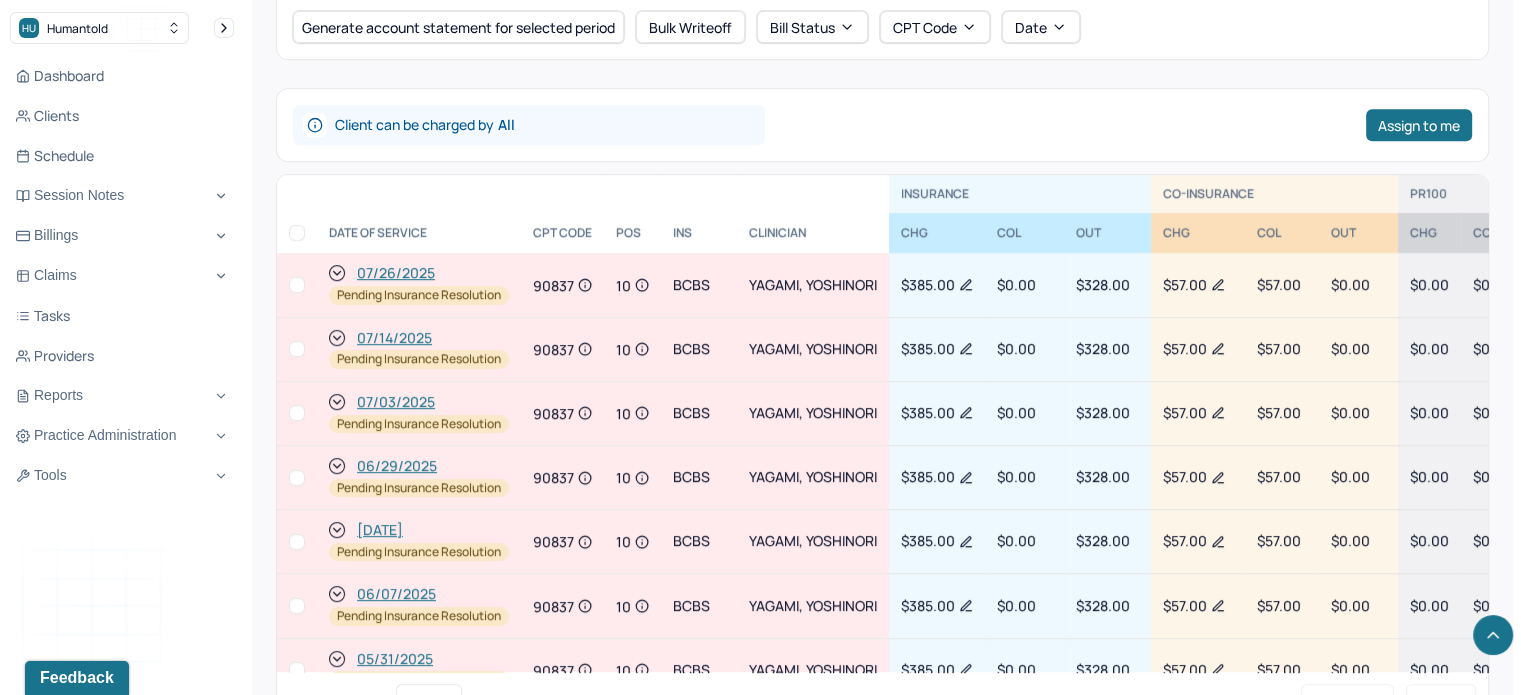 click on "07/03/2025" at bounding box center [396, 402] 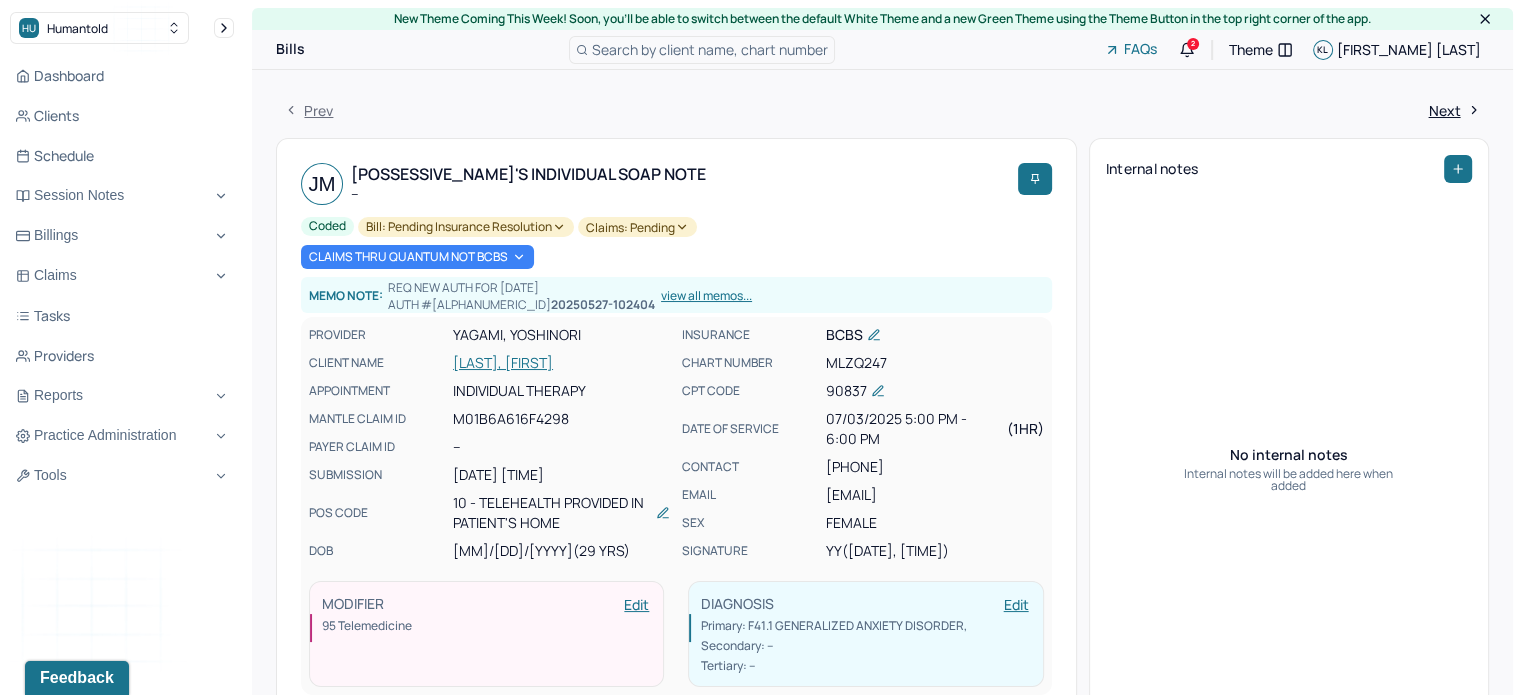 scroll, scrollTop: 300, scrollLeft: 0, axis: vertical 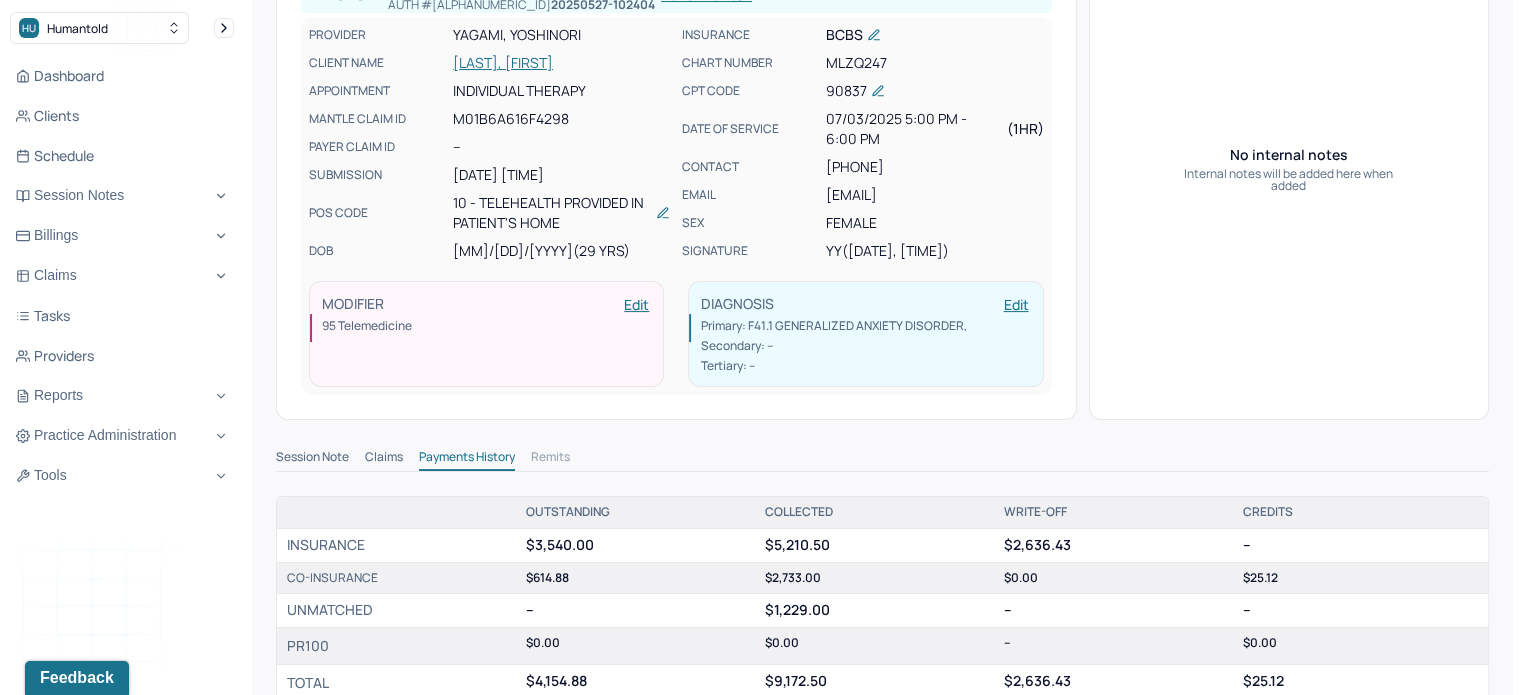 click on "Session Note" at bounding box center (312, 459) 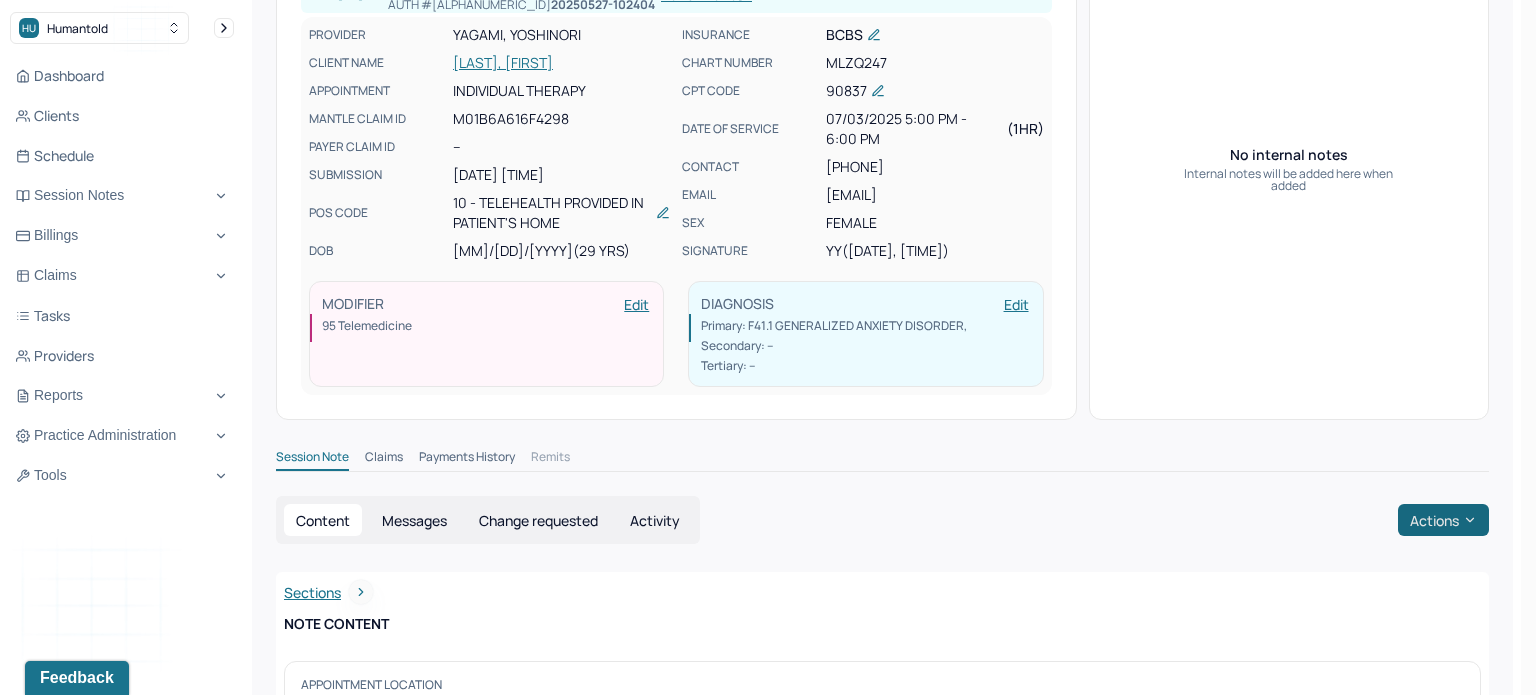 click on "Actions" at bounding box center [1443, 520] 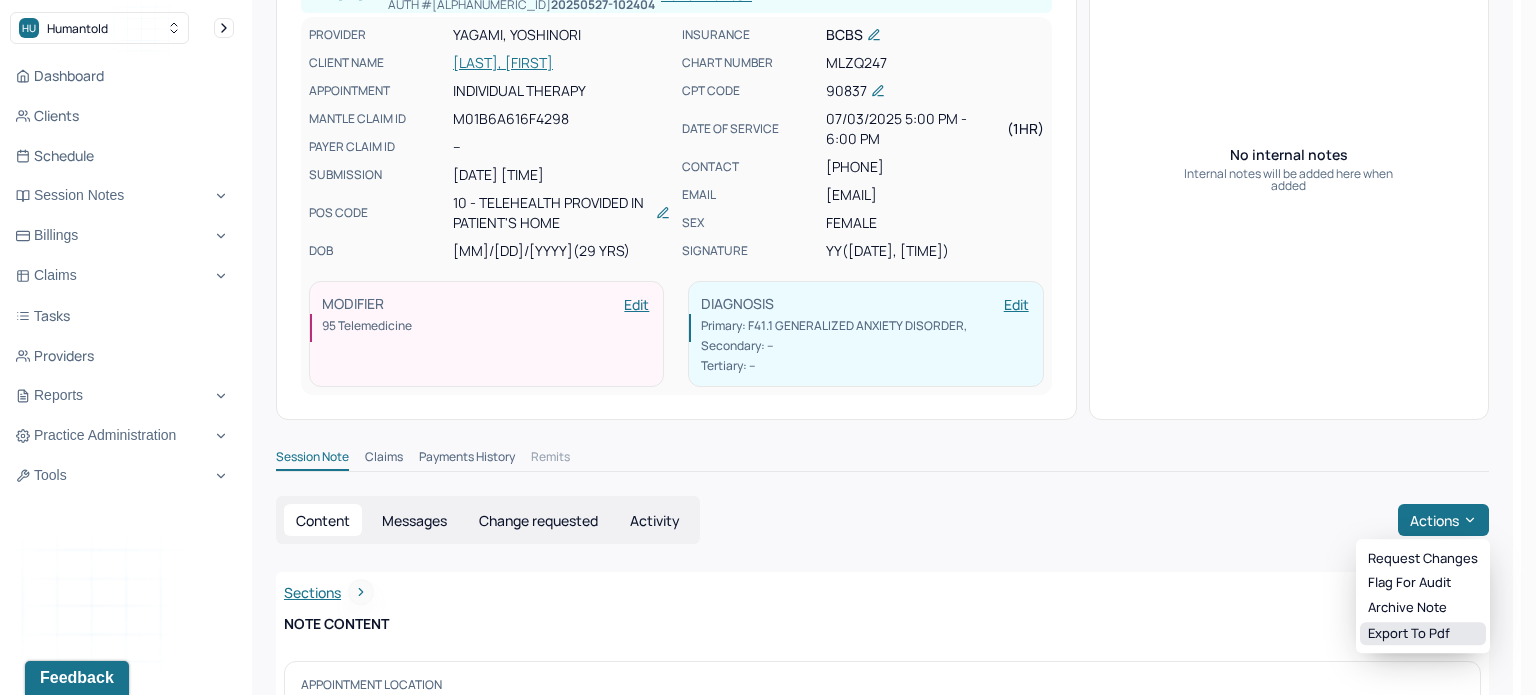 click on "Export to pdf" at bounding box center [1423, 634] 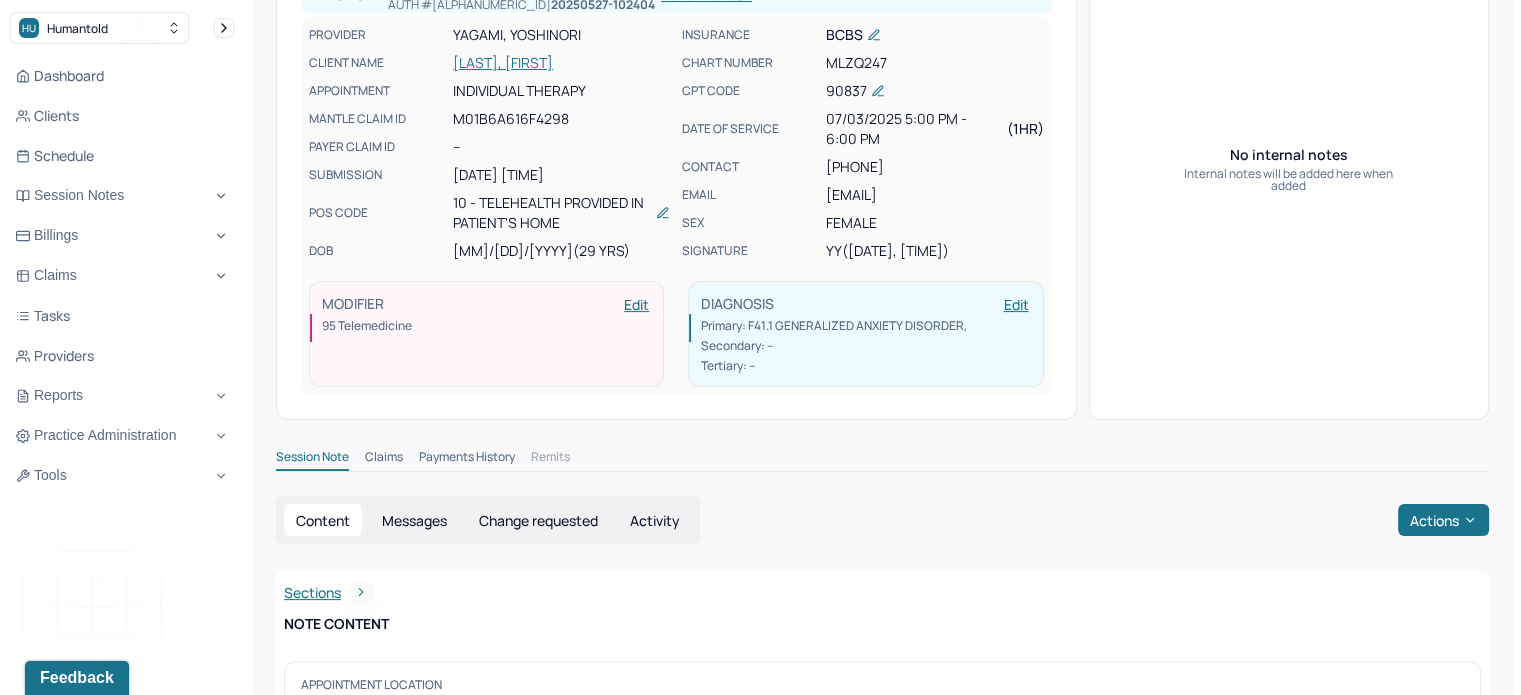 click on "[LAST], [FIRST]" at bounding box center [561, 63] 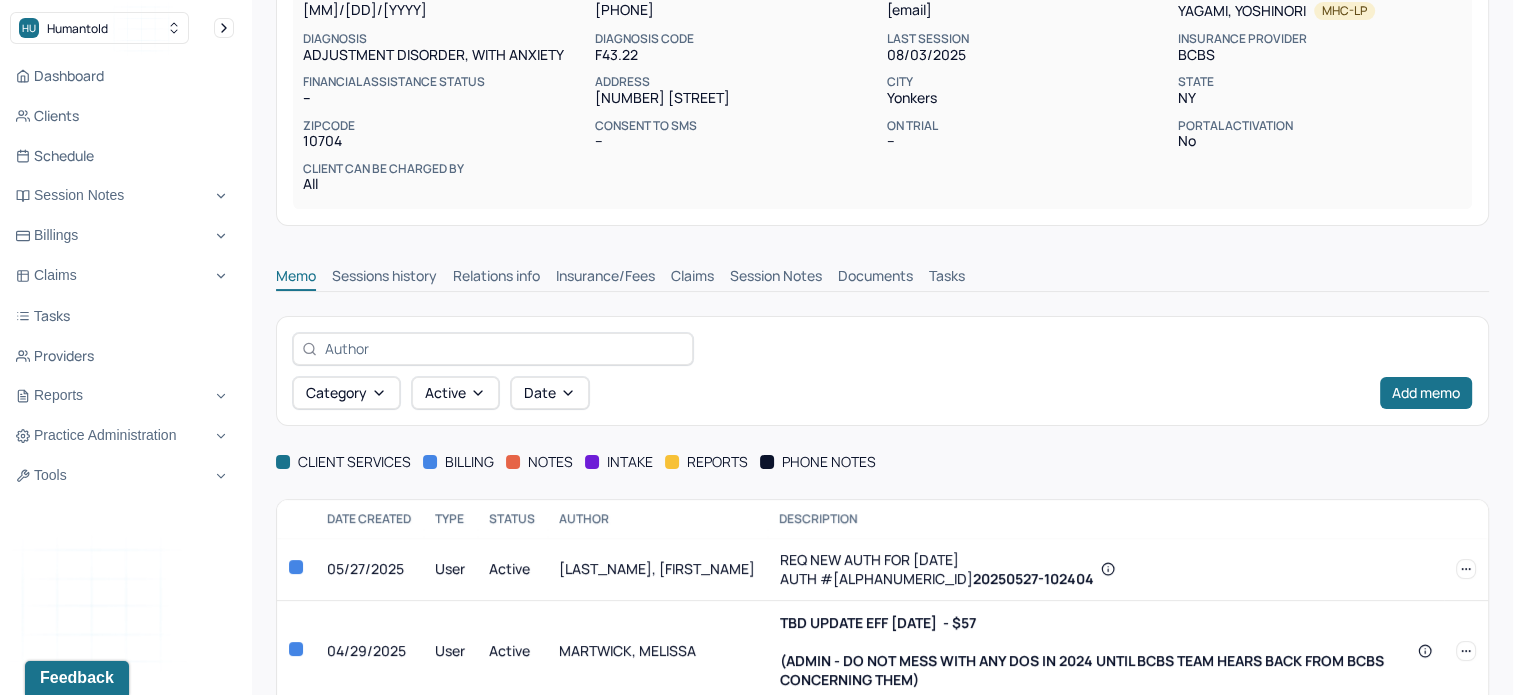 click on "Claims" at bounding box center [692, 278] 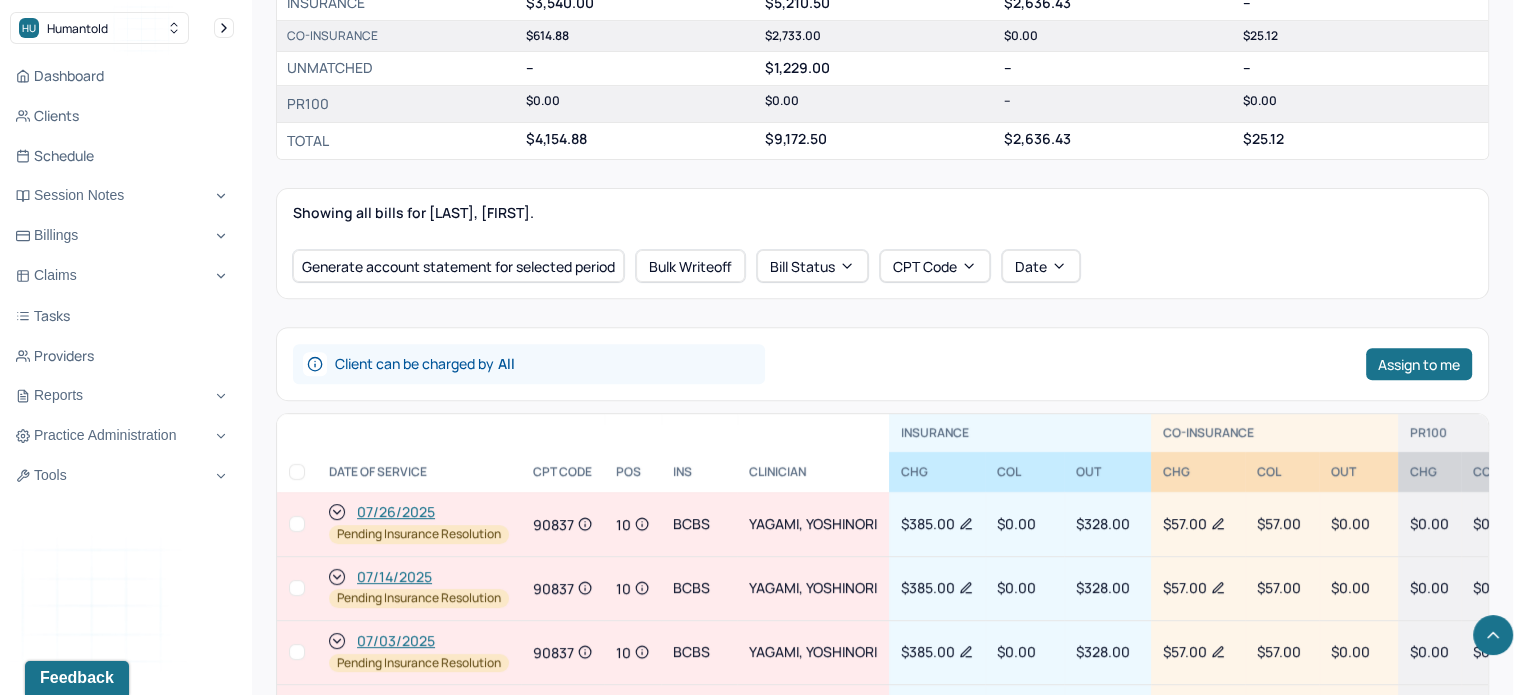 scroll, scrollTop: 700, scrollLeft: 0, axis: vertical 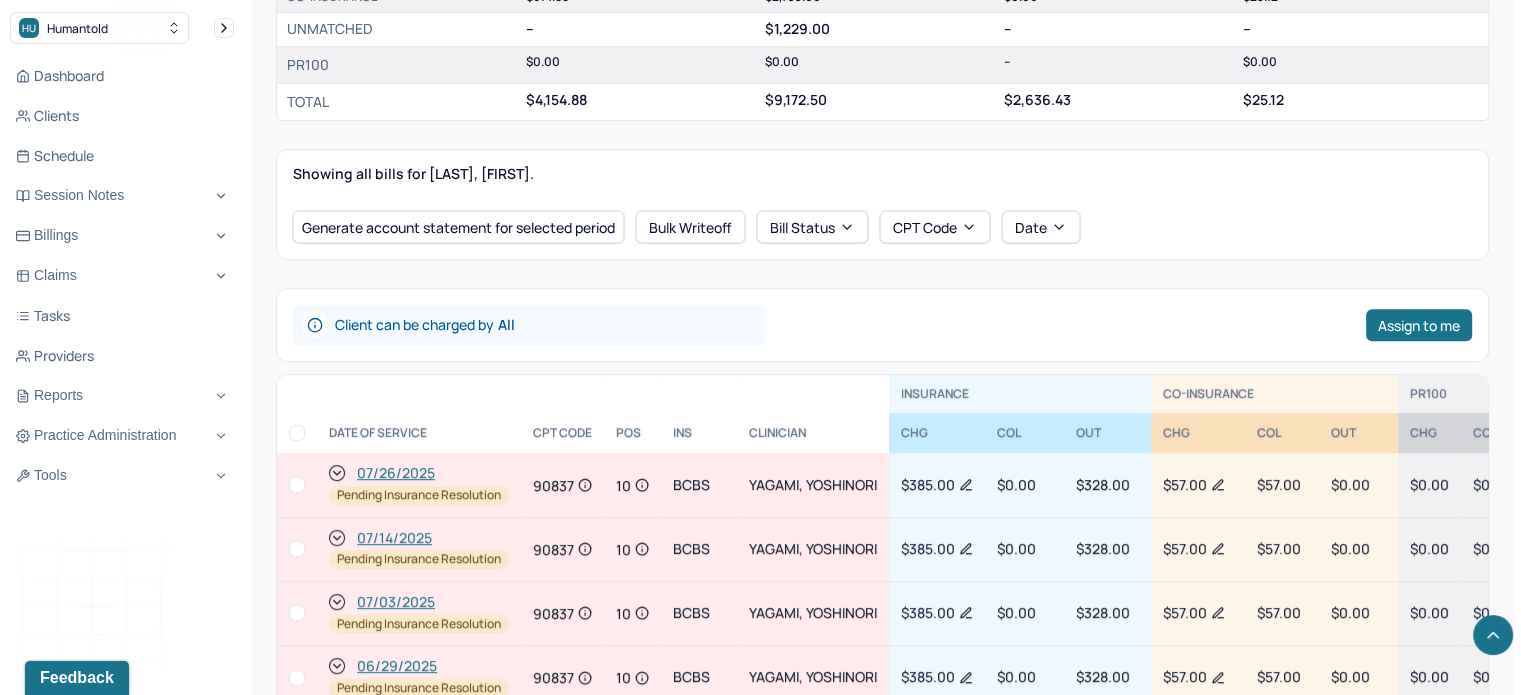 click on "[MM]/[DD]/[YYYY] Pending Insurance Resolution" at bounding box center [419, 549] 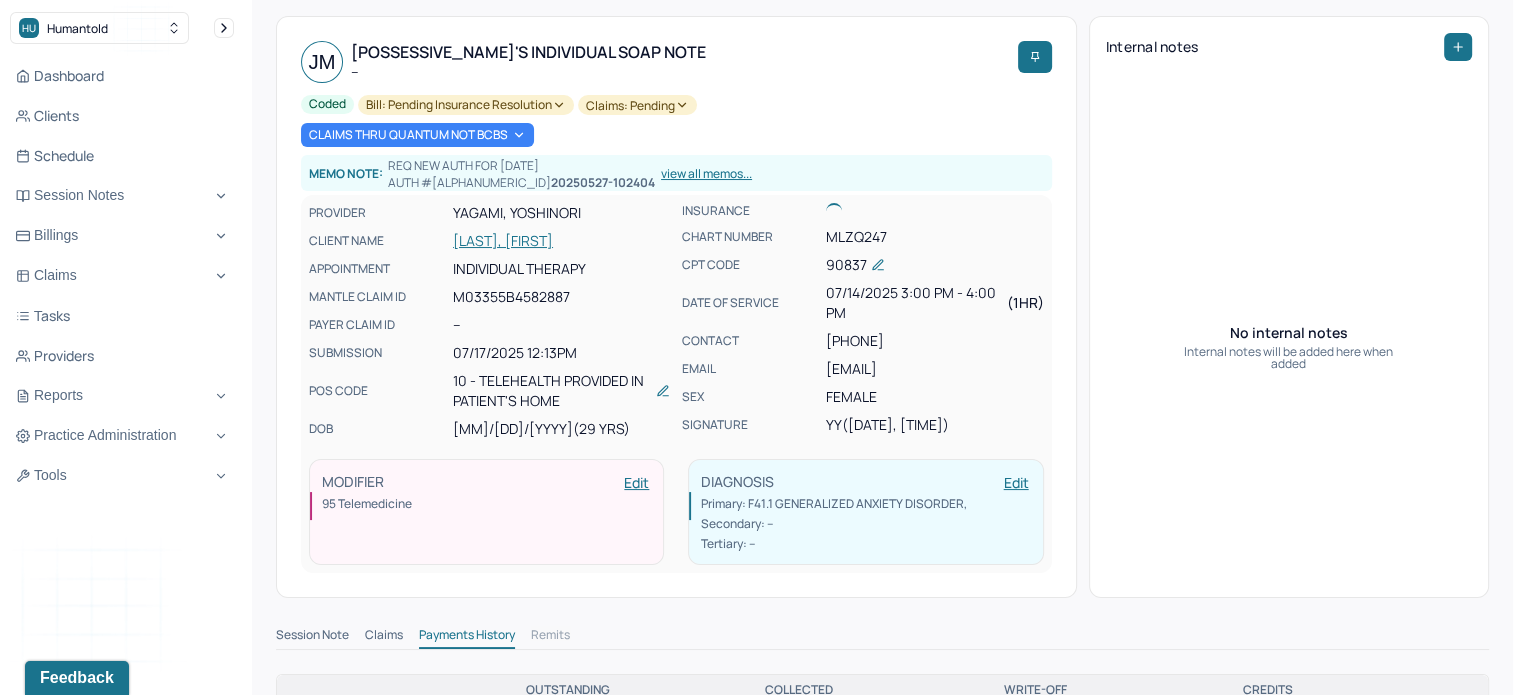 scroll, scrollTop: 300, scrollLeft: 0, axis: vertical 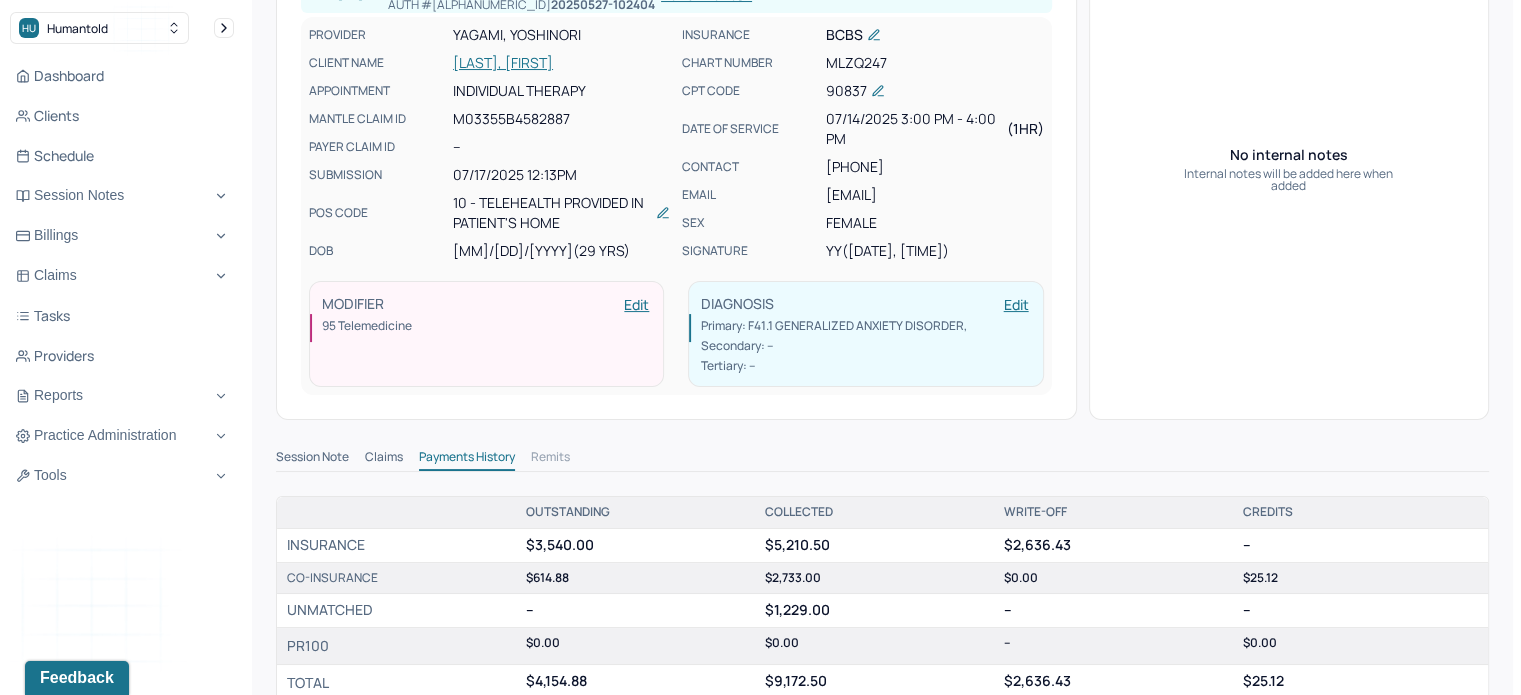 click on "Session Note" at bounding box center (312, 459) 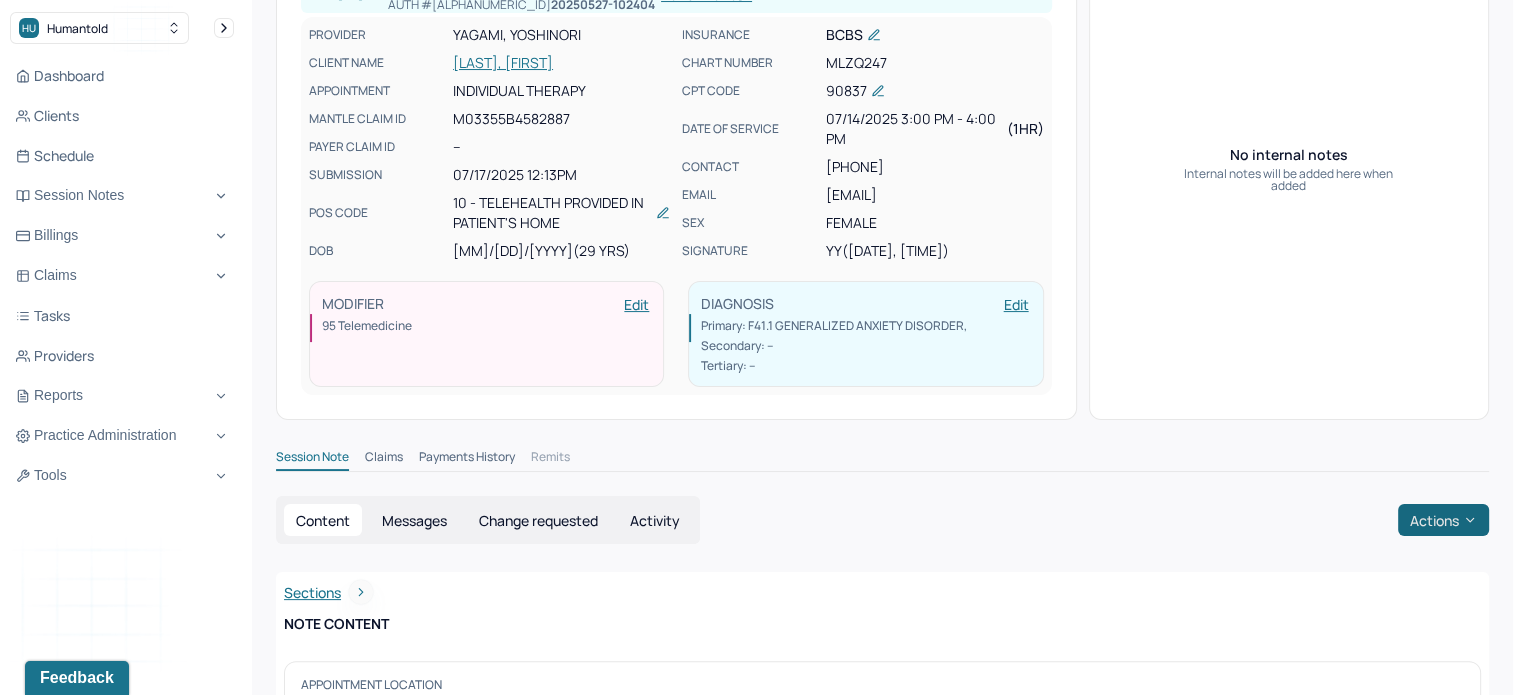 click on "Actions" at bounding box center (1443, 520) 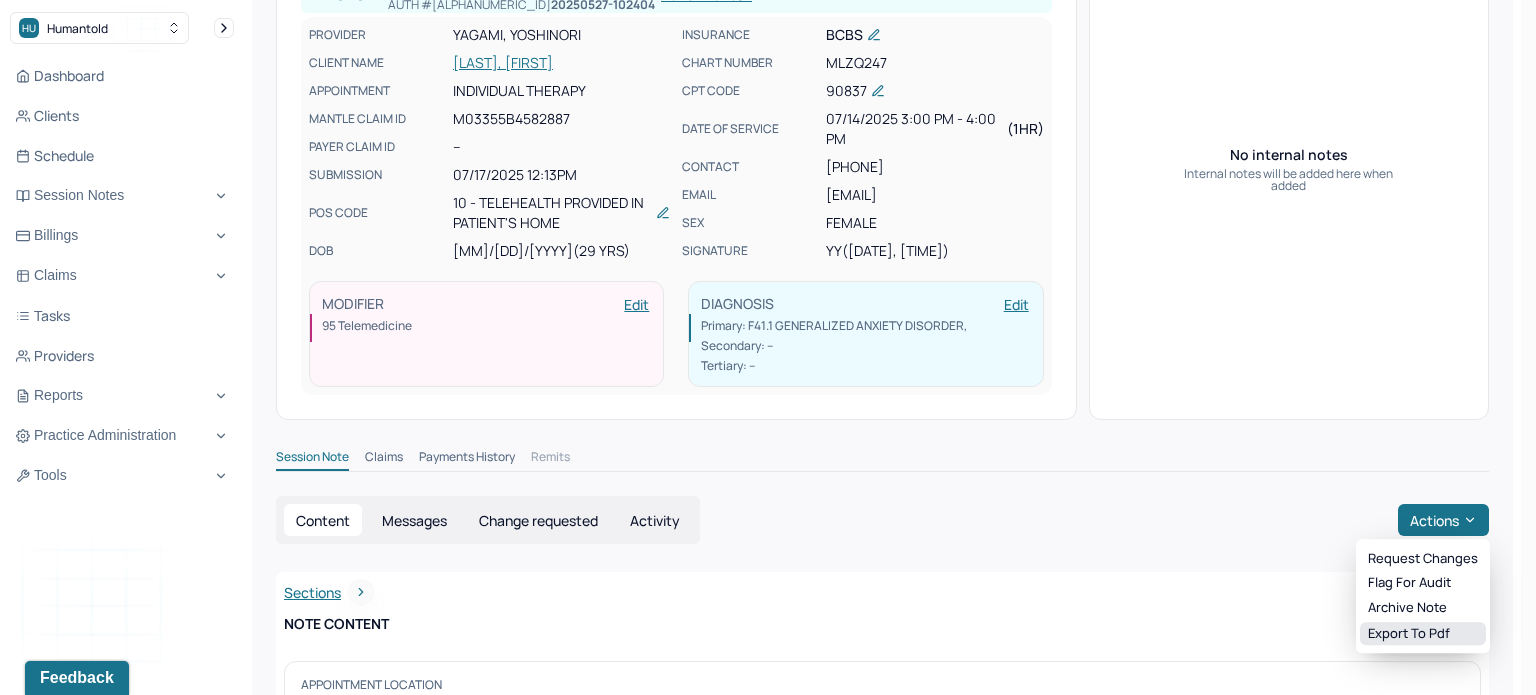 click on "Export to pdf" at bounding box center (1423, 634) 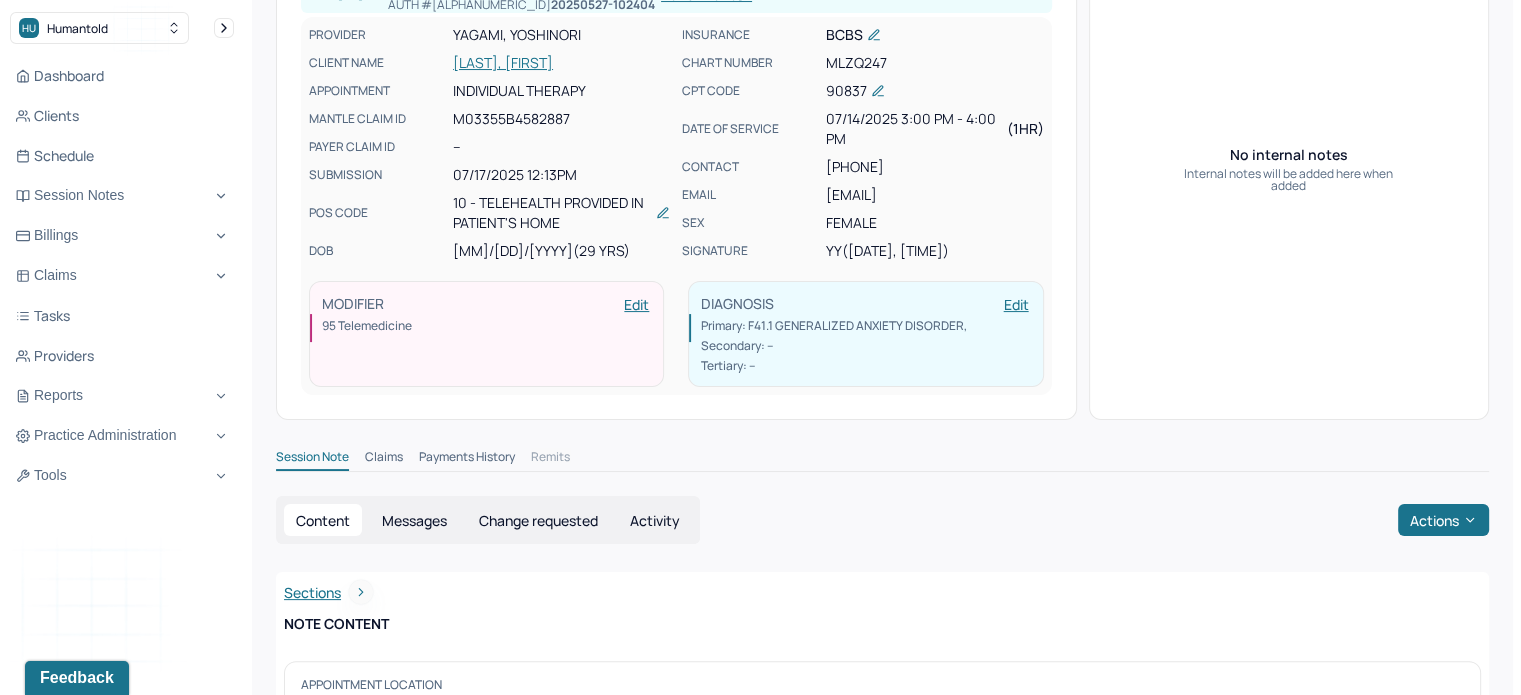 click on "[LAST], [FIRST]" at bounding box center (561, 63) 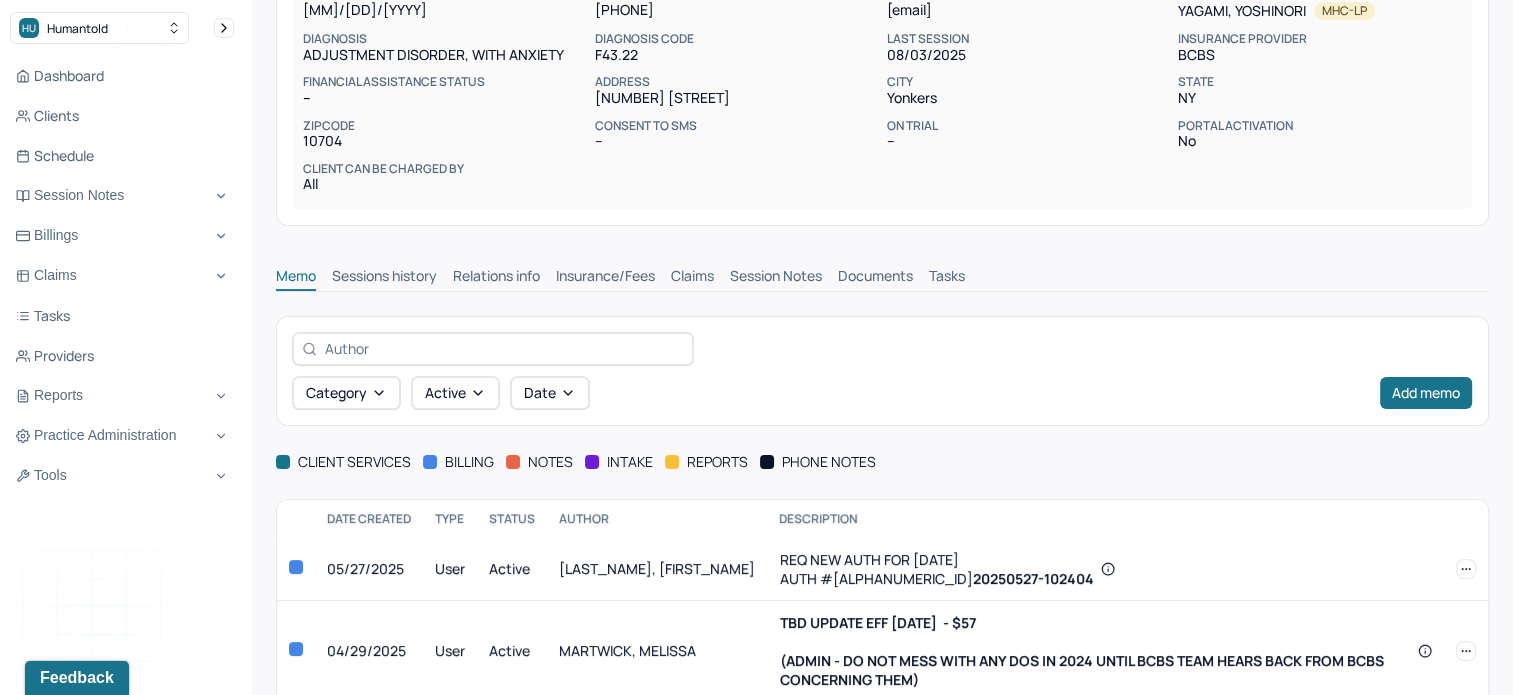 click on "Claims" at bounding box center [692, 278] 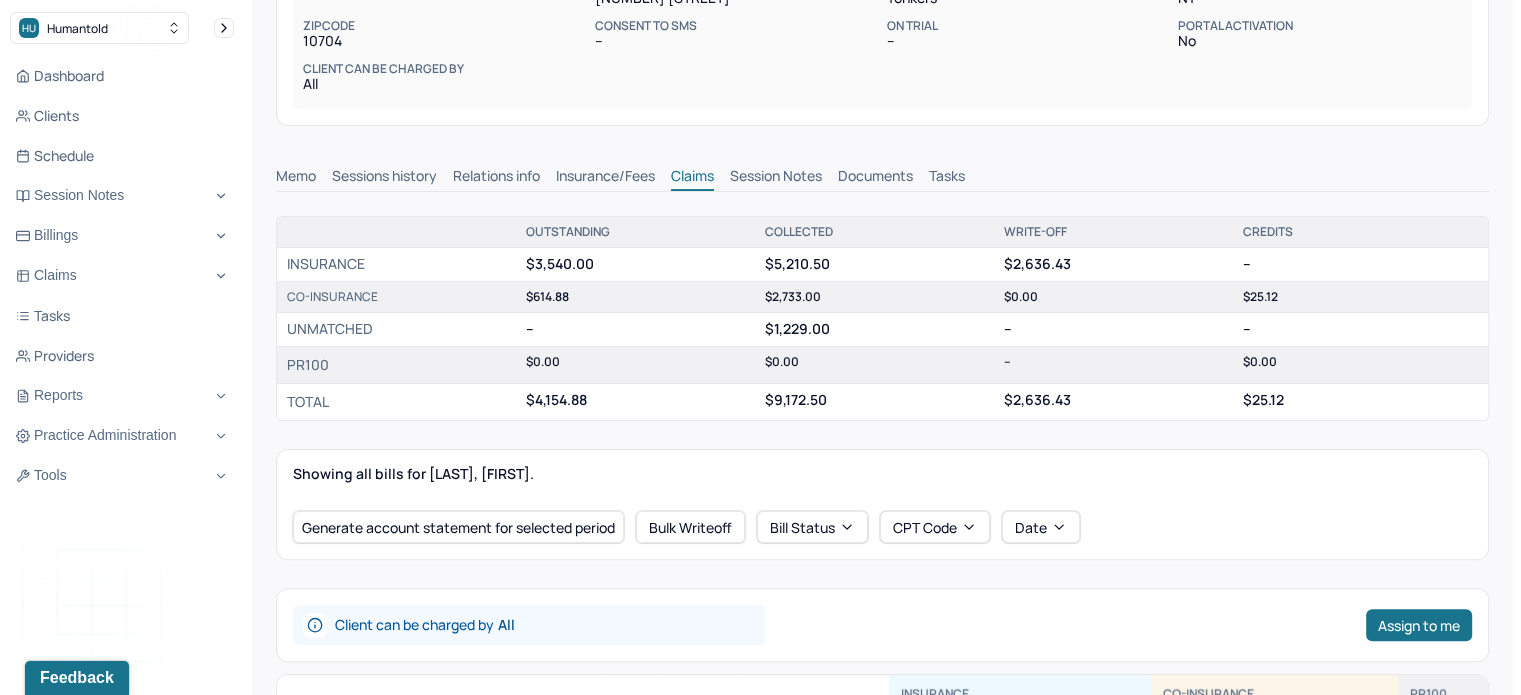 scroll, scrollTop: 700, scrollLeft: 0, axis: vertical 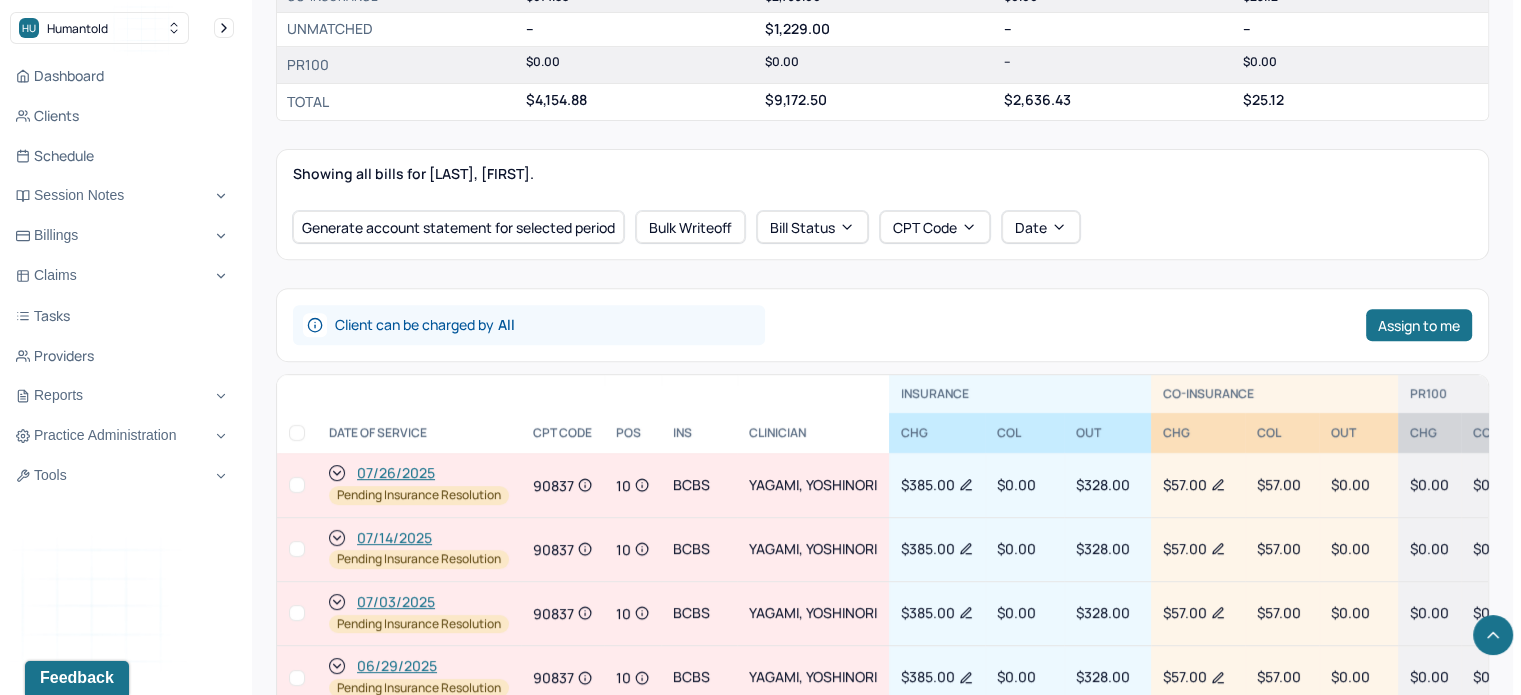 click on "07/26/2025" at bounding box center [396, 473] 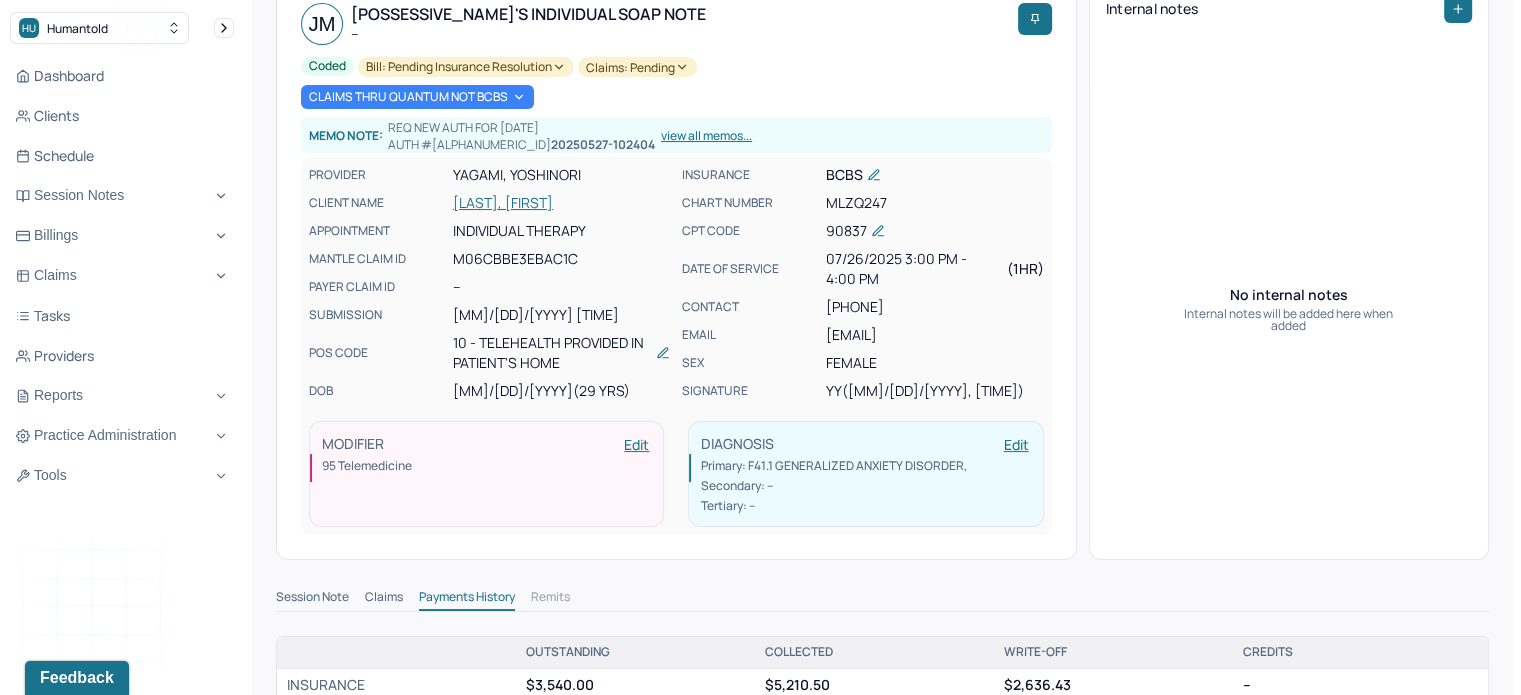 scroll, scrollTop: 300, scrollLeft: 0, axis: vertical 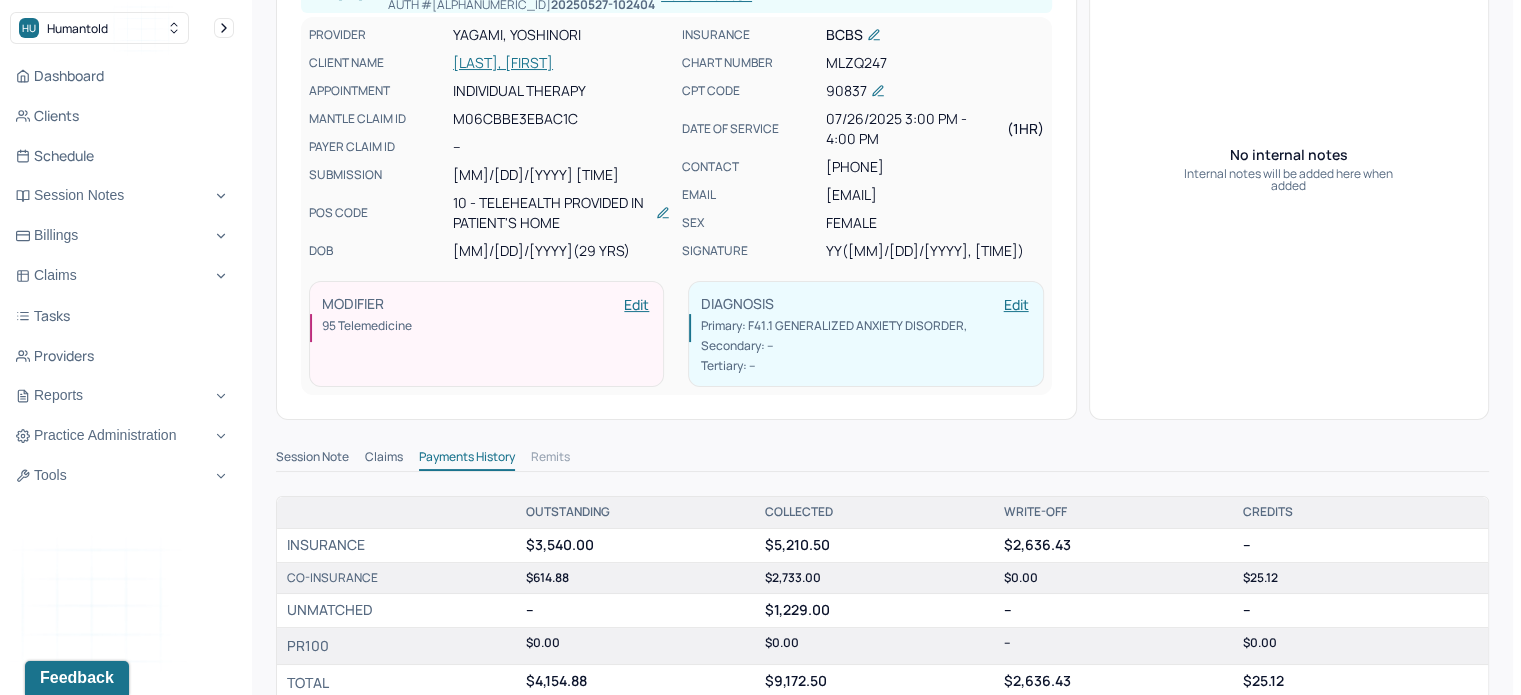 click on "Session Note" at bounding box center [312, 459] 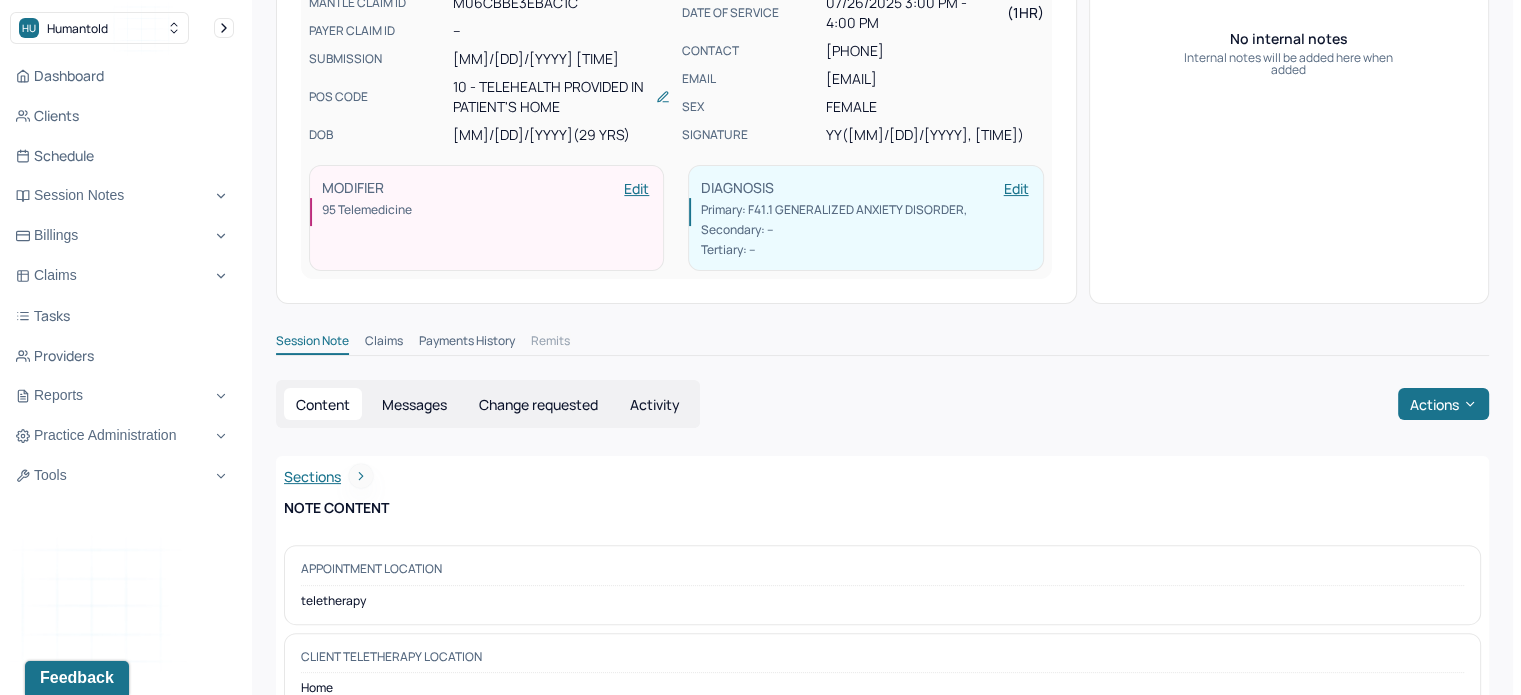 scroll, scrollTop: 600, scrollLeft: 0, axis: vertical 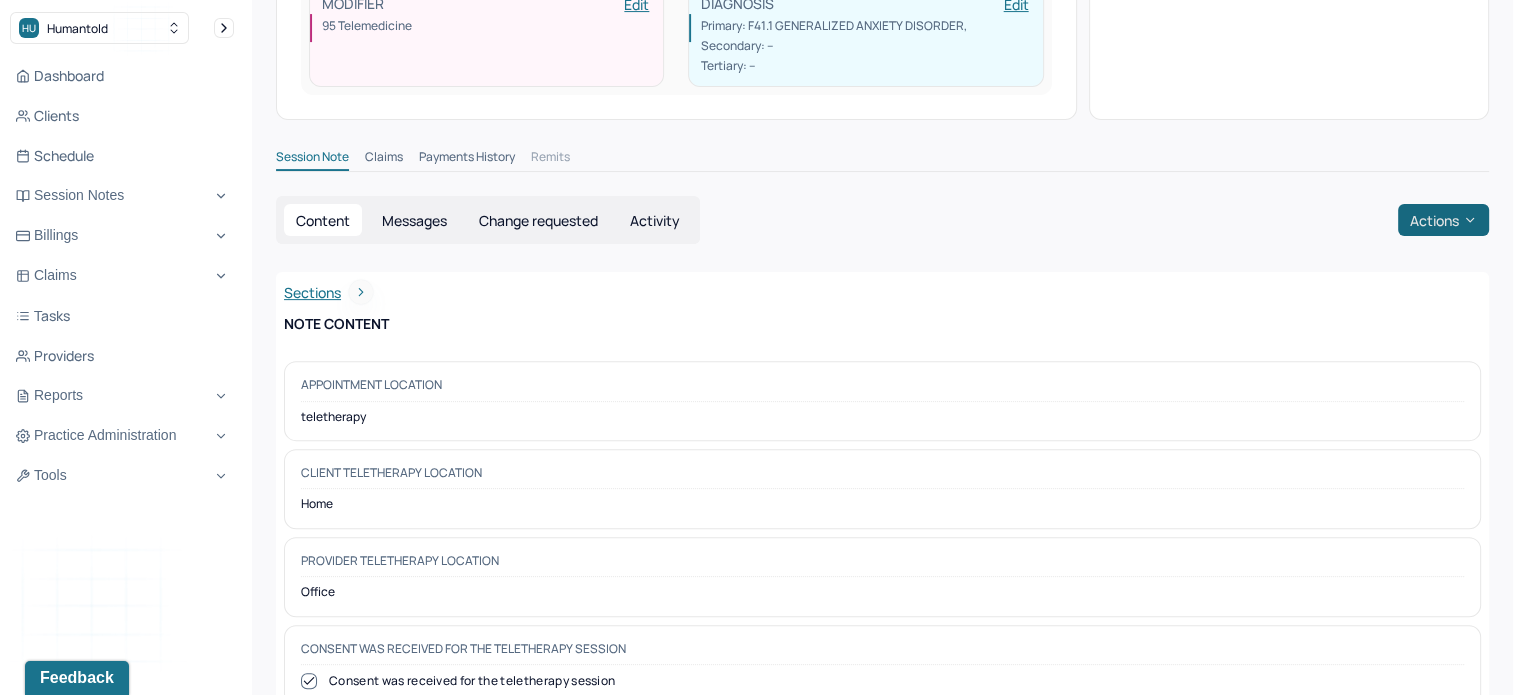 click on "Actions" at bounding box center [1443, 220] 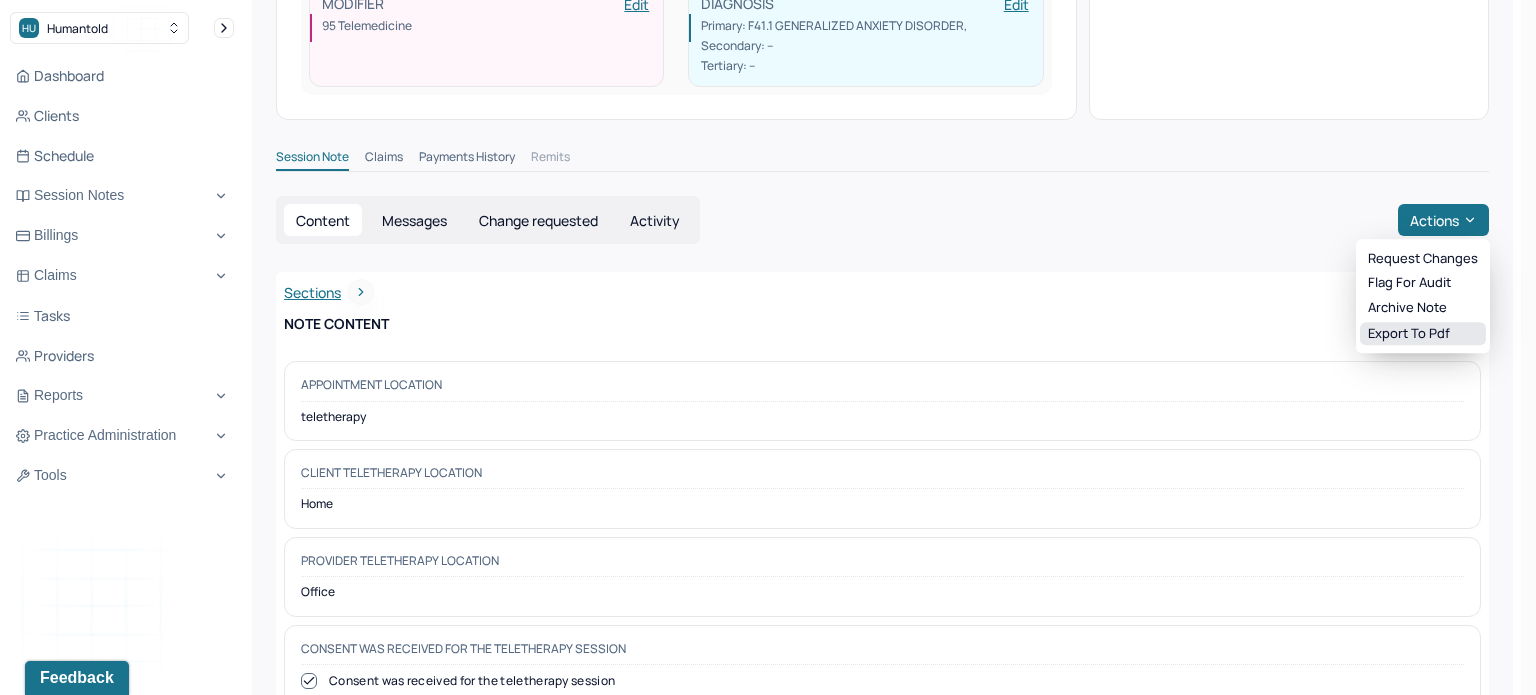 click on "Export to pdf" at bounding box center [1423, 334] 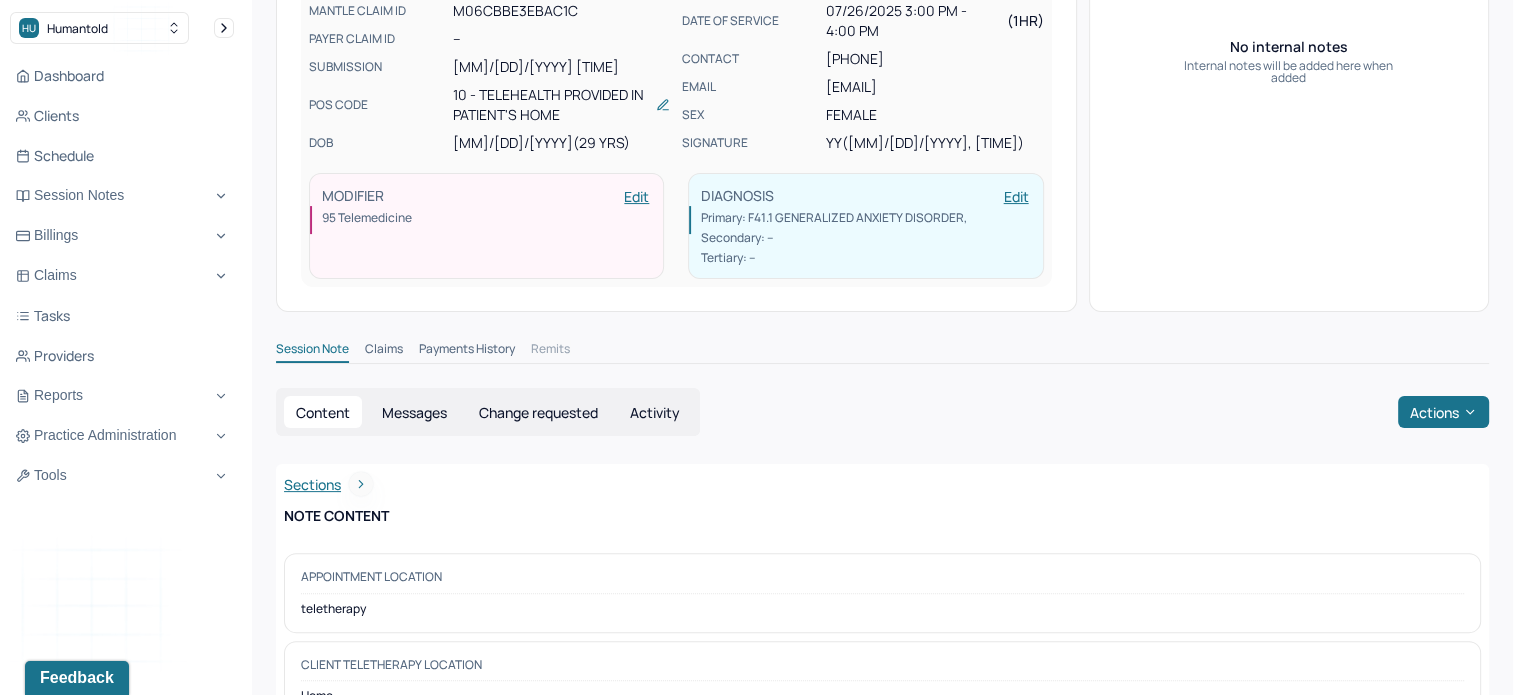scroll, scrollTop: 100, scrollLeft: 0, axis: vertical 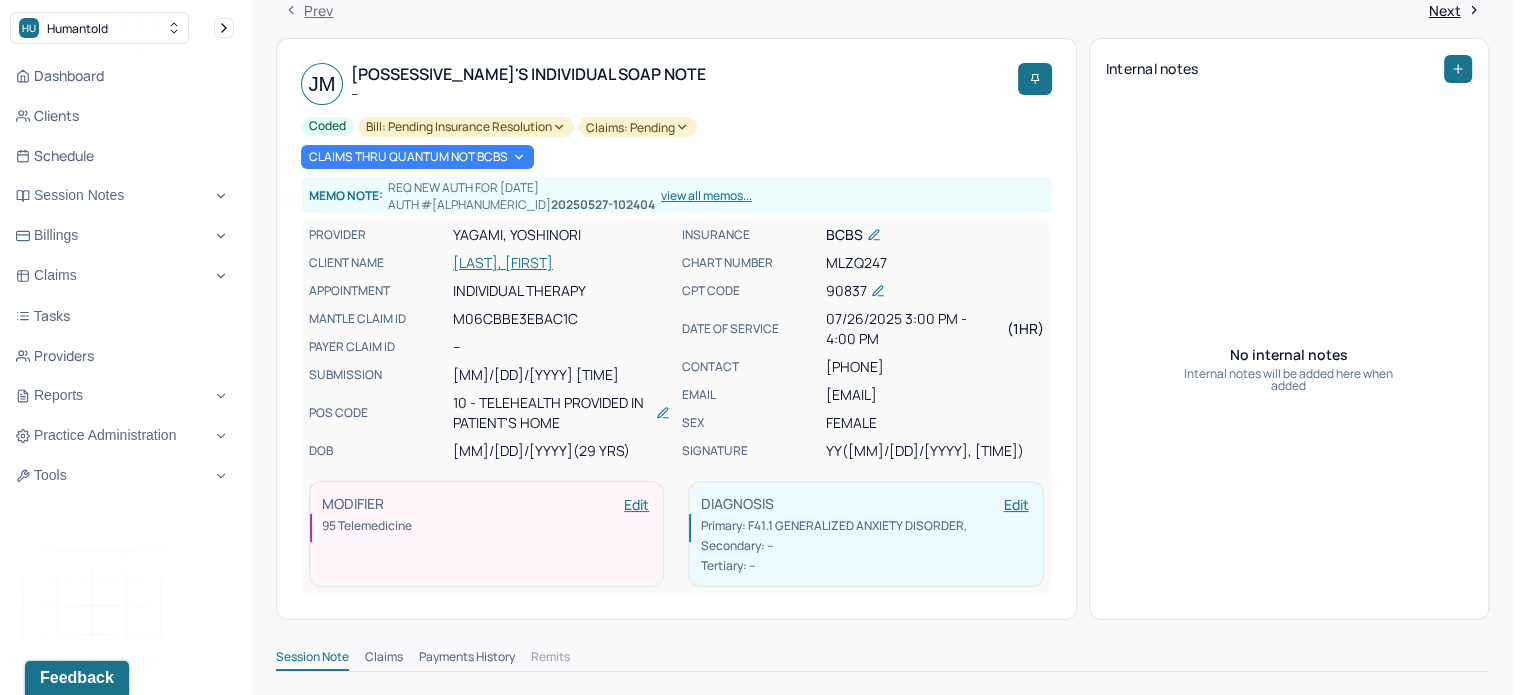 click on "[LAST], [FIRST]" at bounding box center (561, 263) 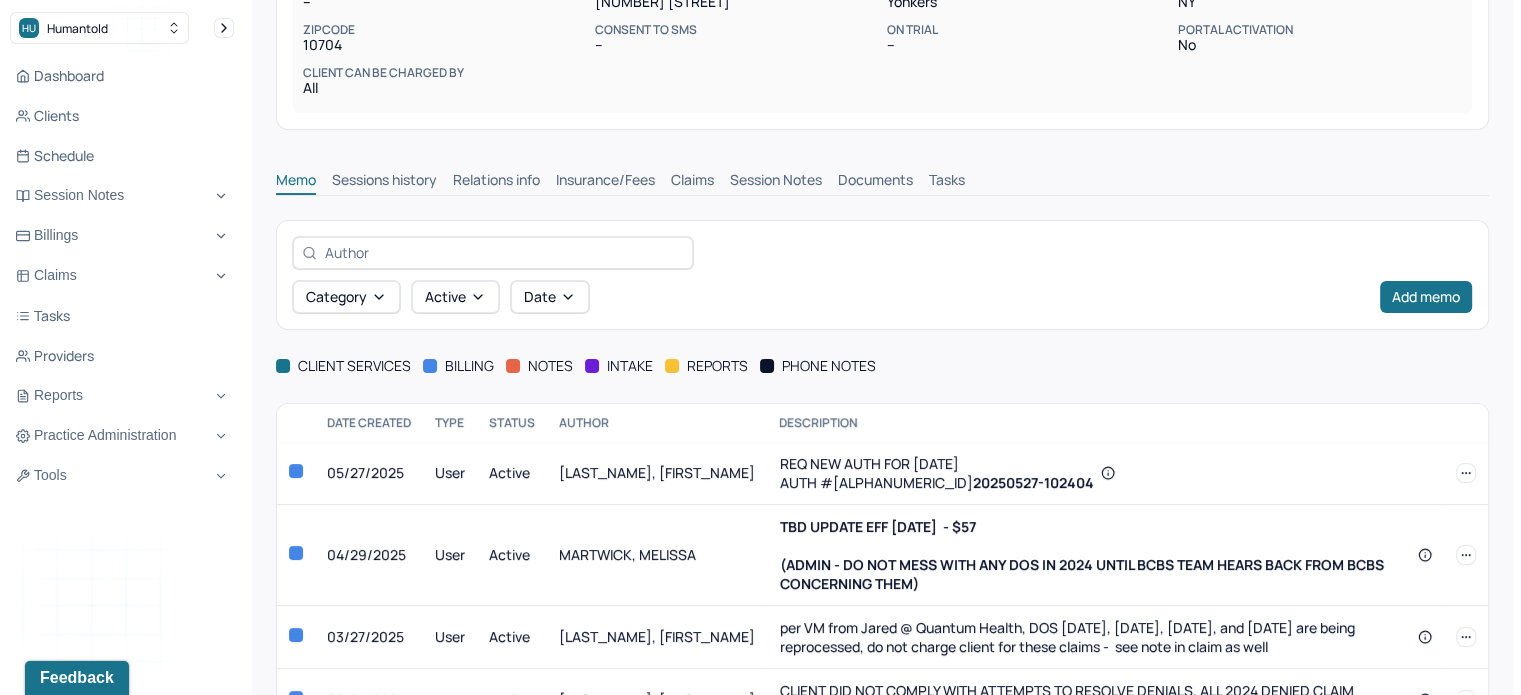 scroll, scrollTop: 529, scrollLeft: 0, axis: vertical 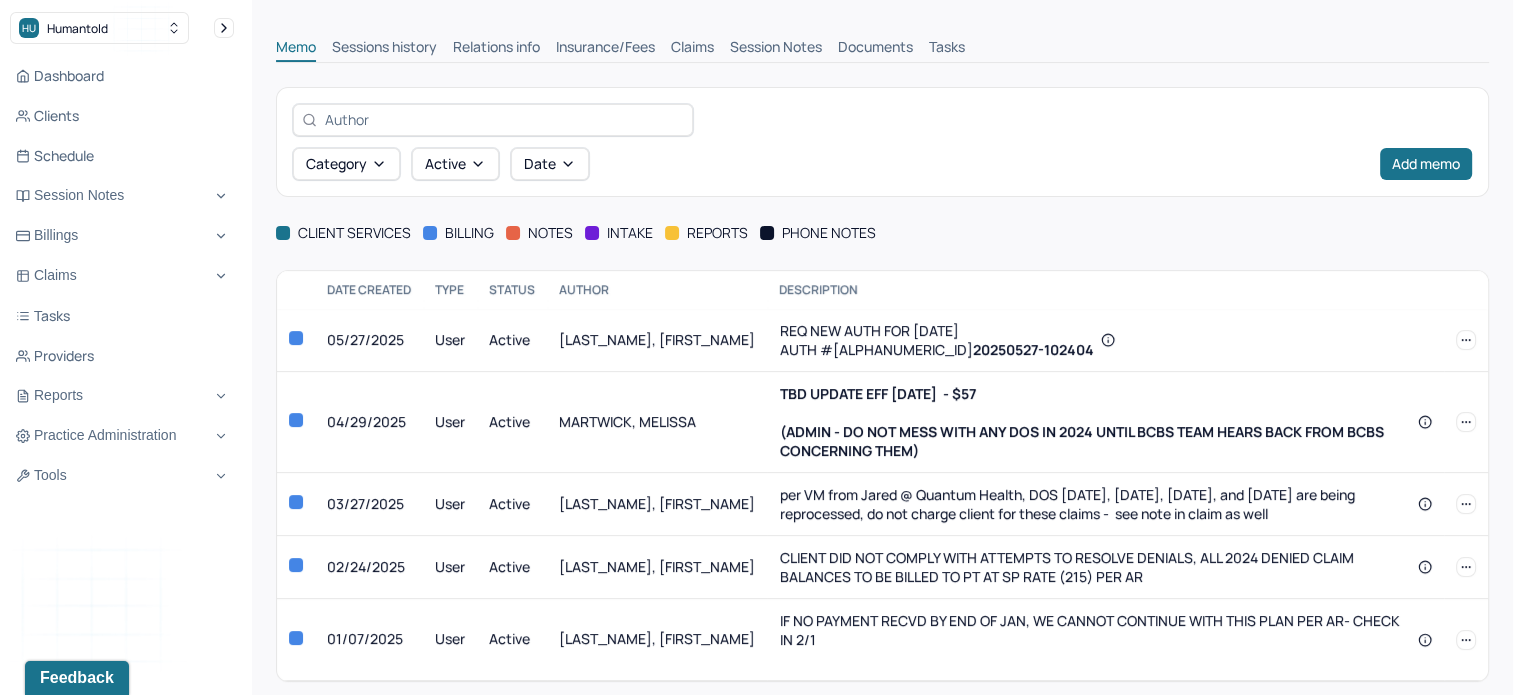 click on "Claims" at bounding box center [692, 49] 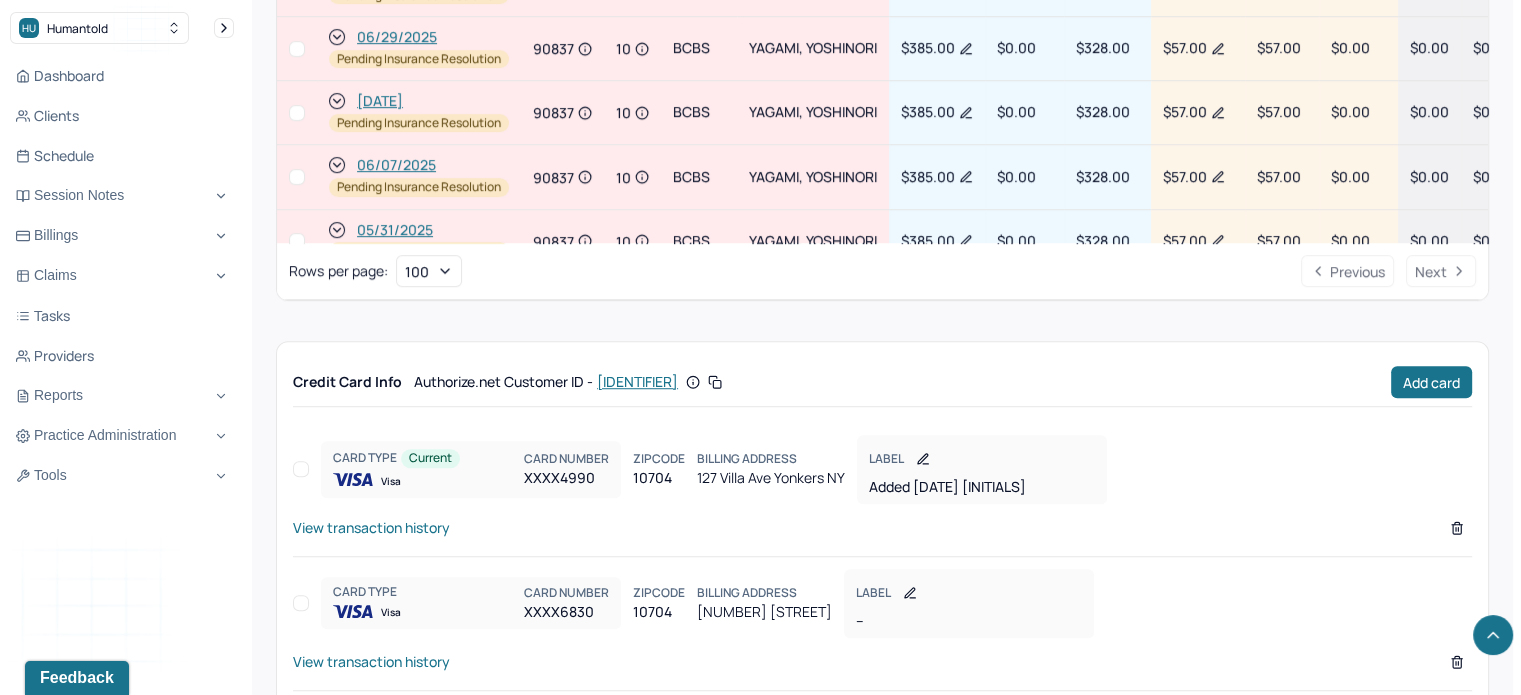 scroll, scrollTop: 1129, scrollLeft: 0, axis: vertical 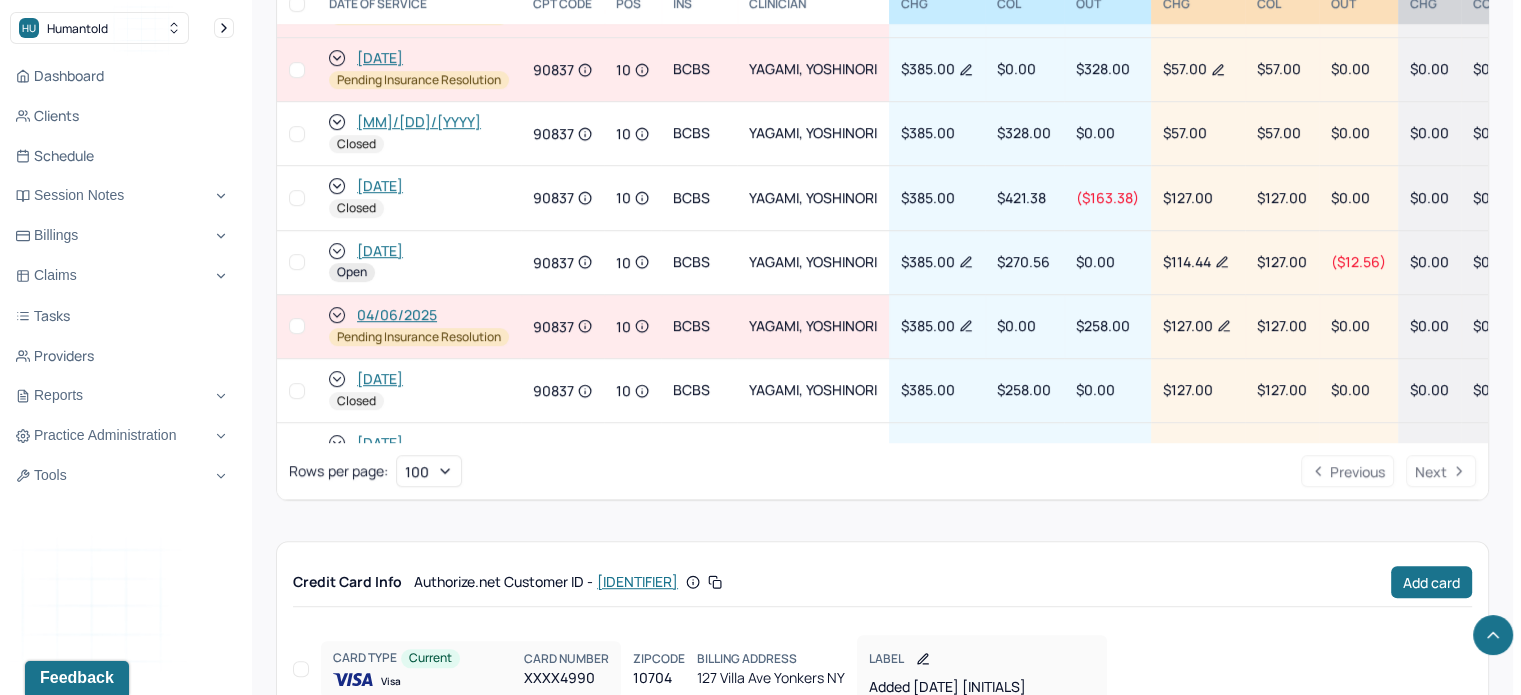 click on "04/06/2025" at bounding box center (397, 315) 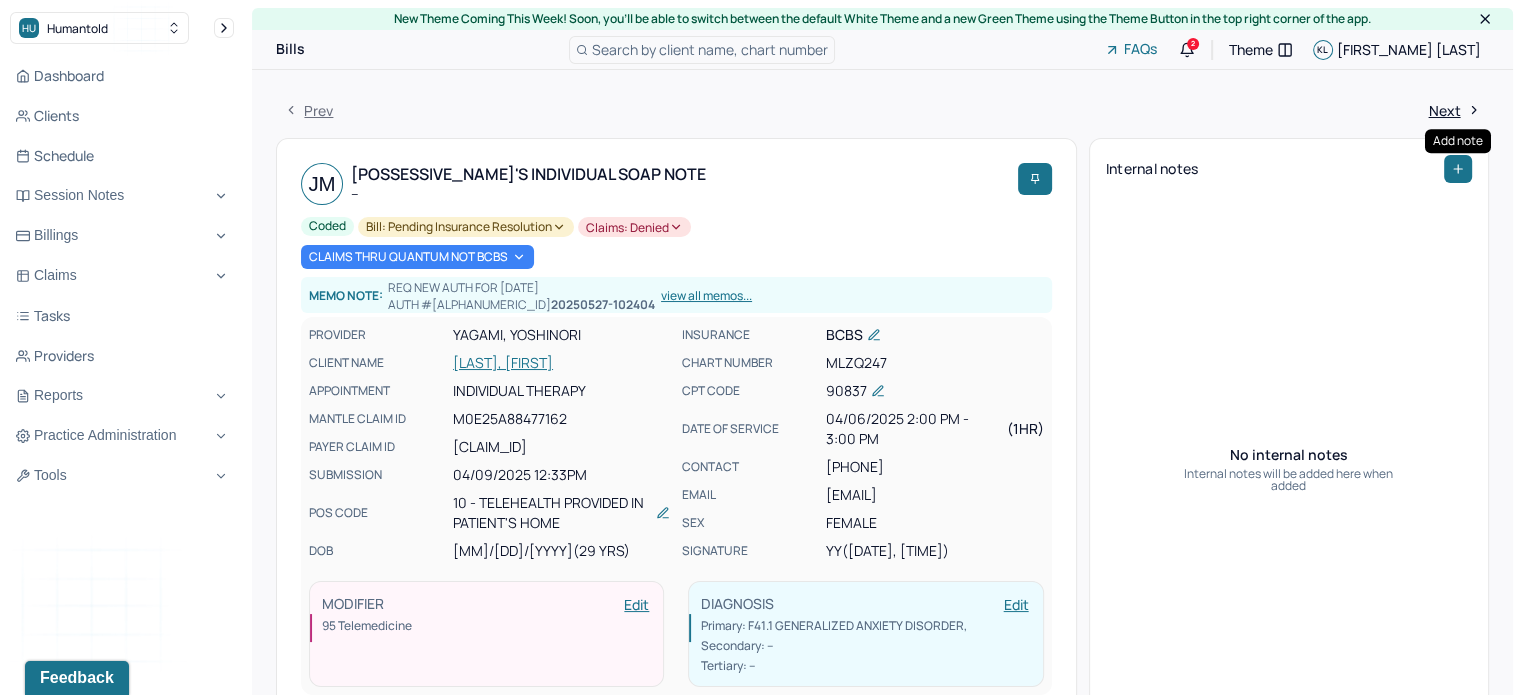click 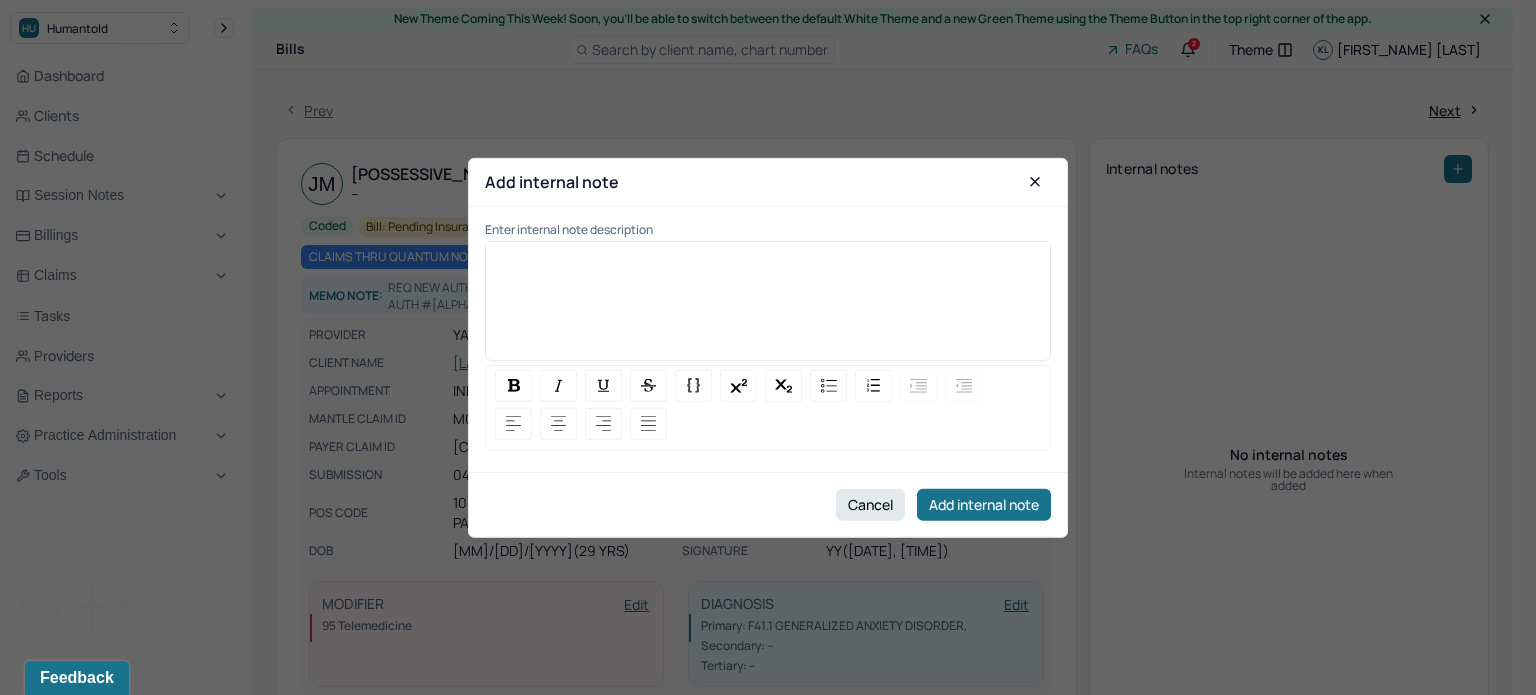 click at bounding box center (768, 308) 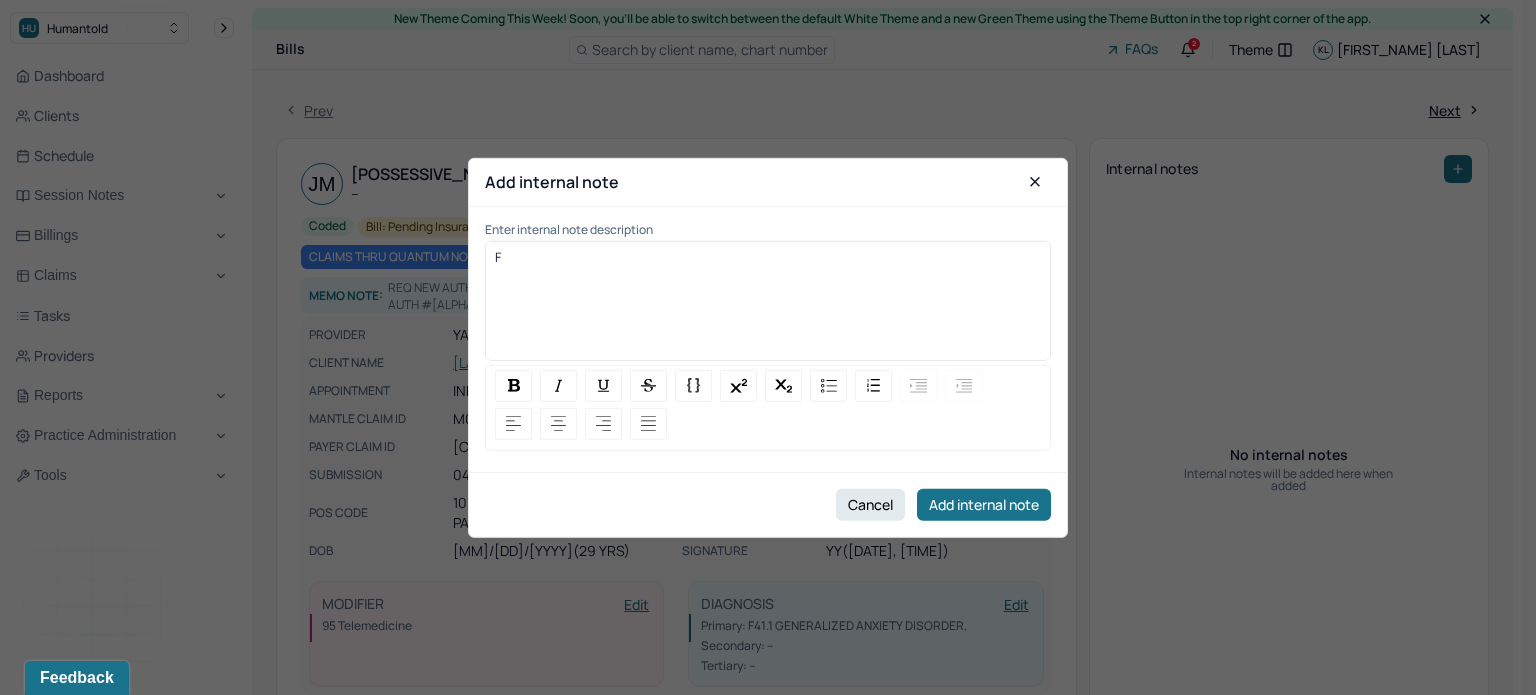 type 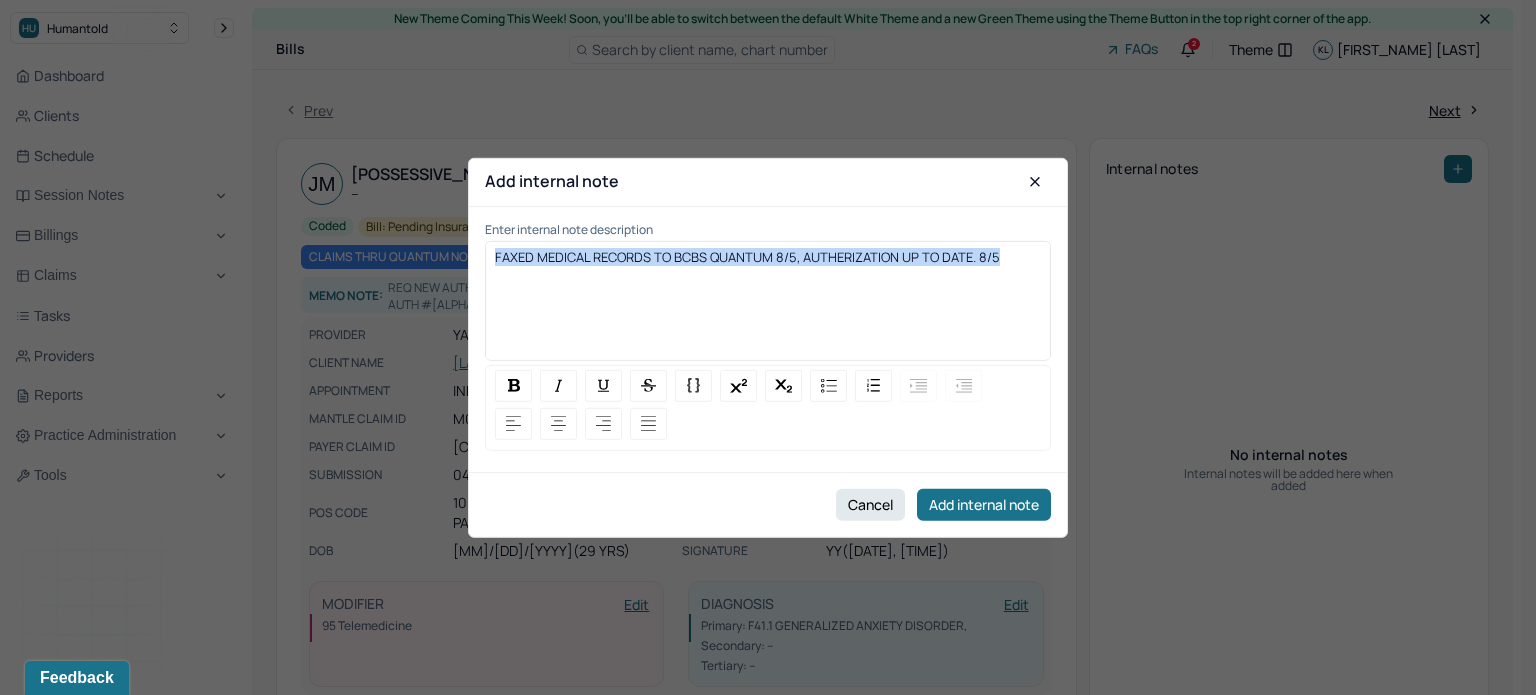 drag, startPoint x: 1013, startPoint y: 256, endPoint x: 436, endPoint y: 266, distance: 577.0867 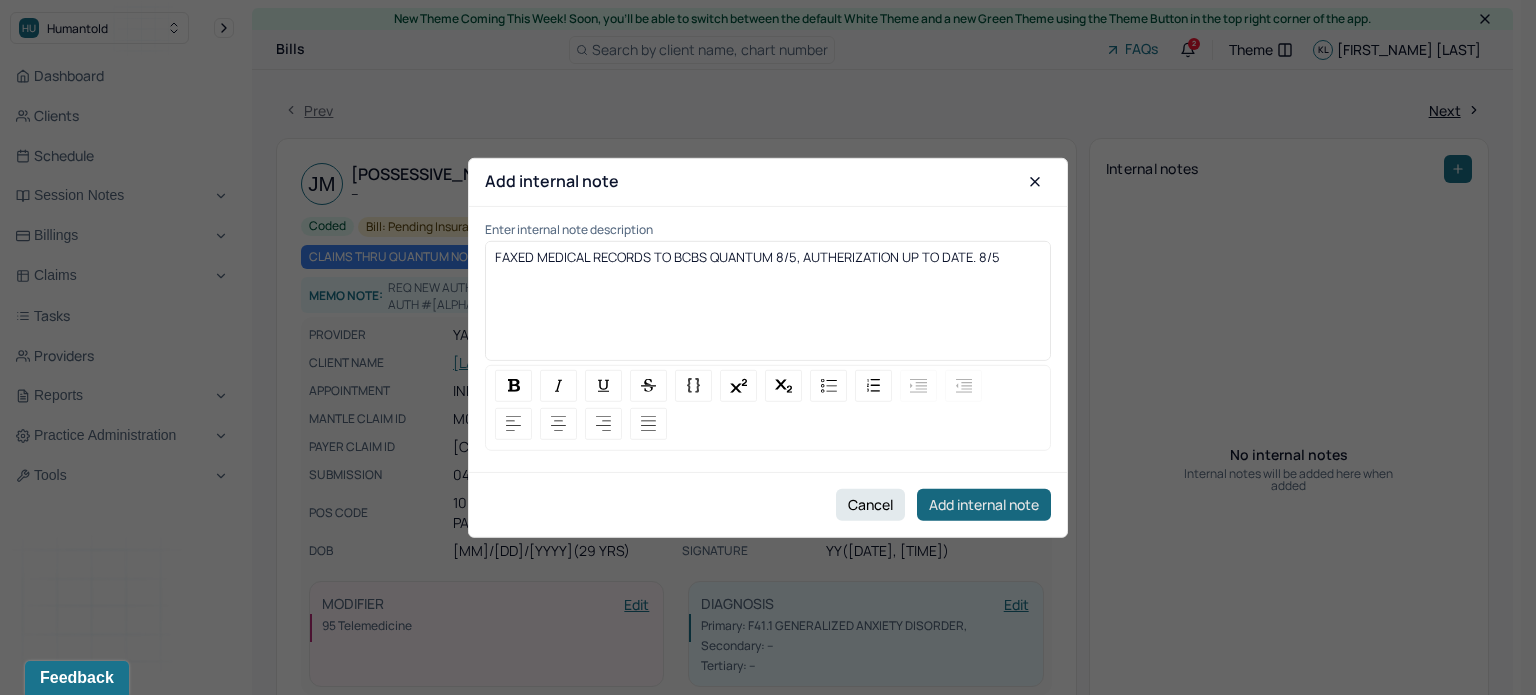 click on "Add internal note" at bounding box center (984, 505) 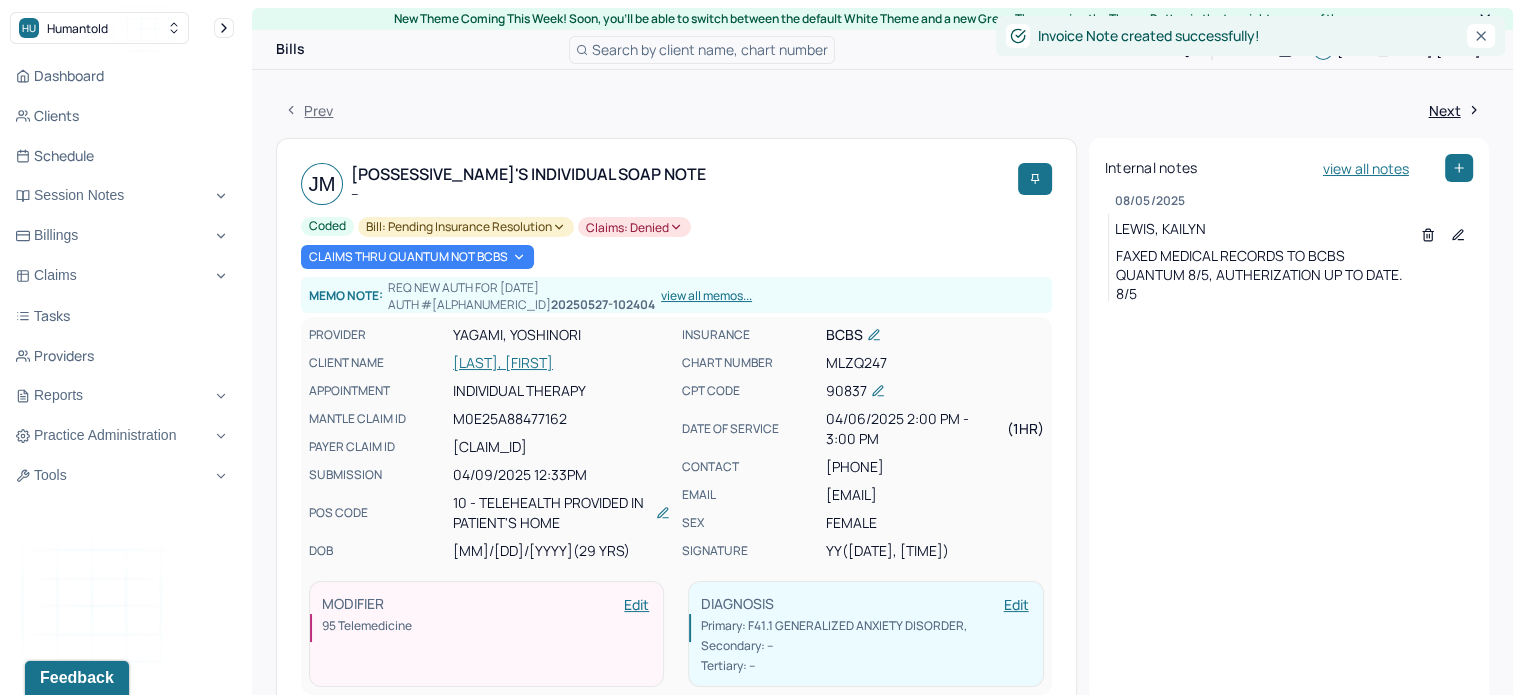 click on "[LAST], [FIRST]" at bounding box center (561, 363) 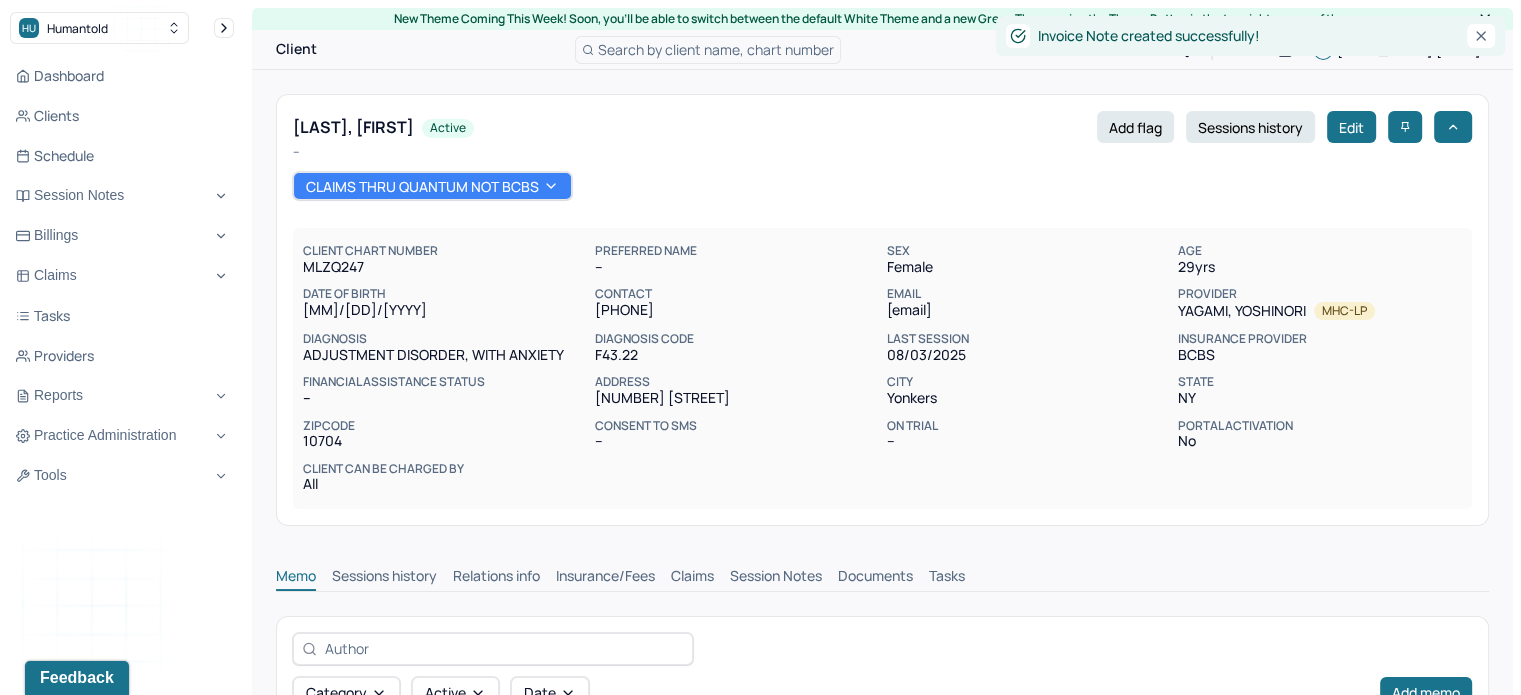 click on "Claims" at bounding box center [692, 578] 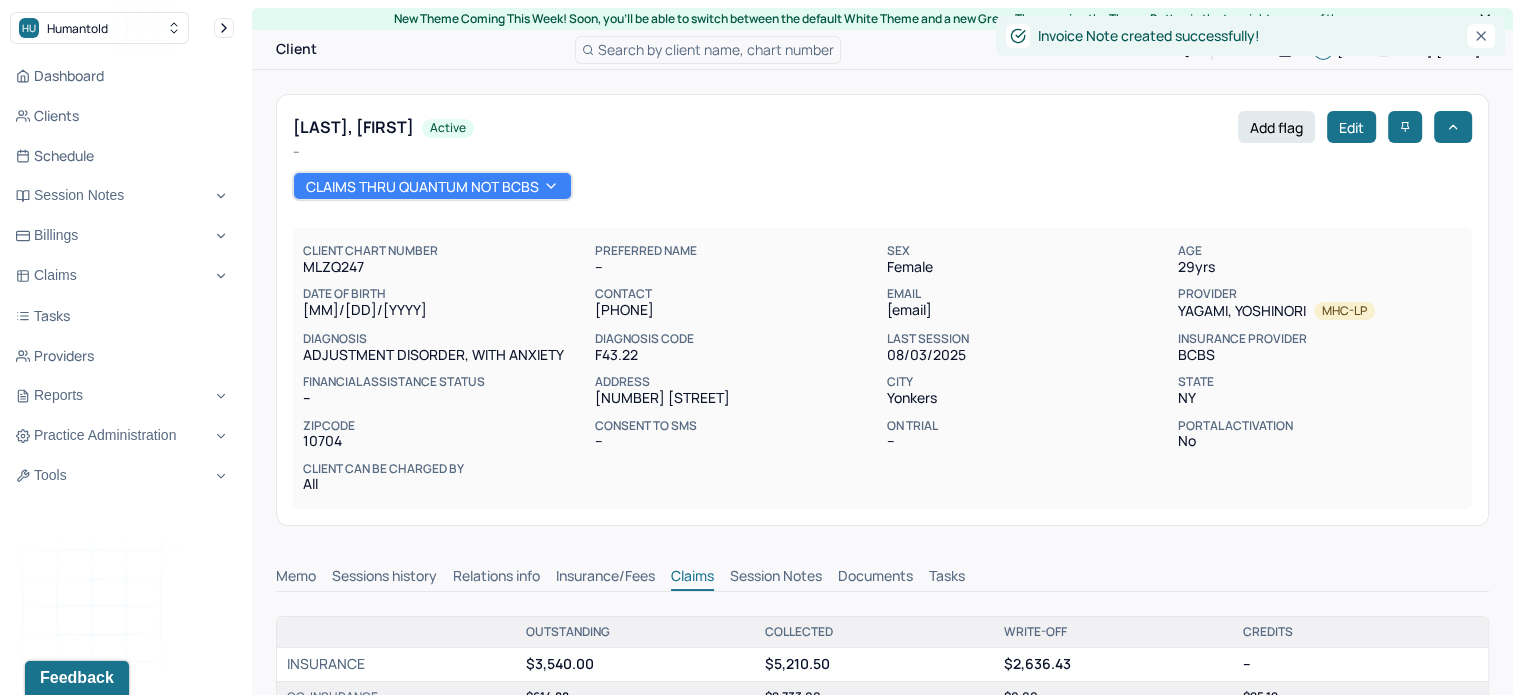 scroll, scrollTop: 0, scrollLeft: 0, axis: both 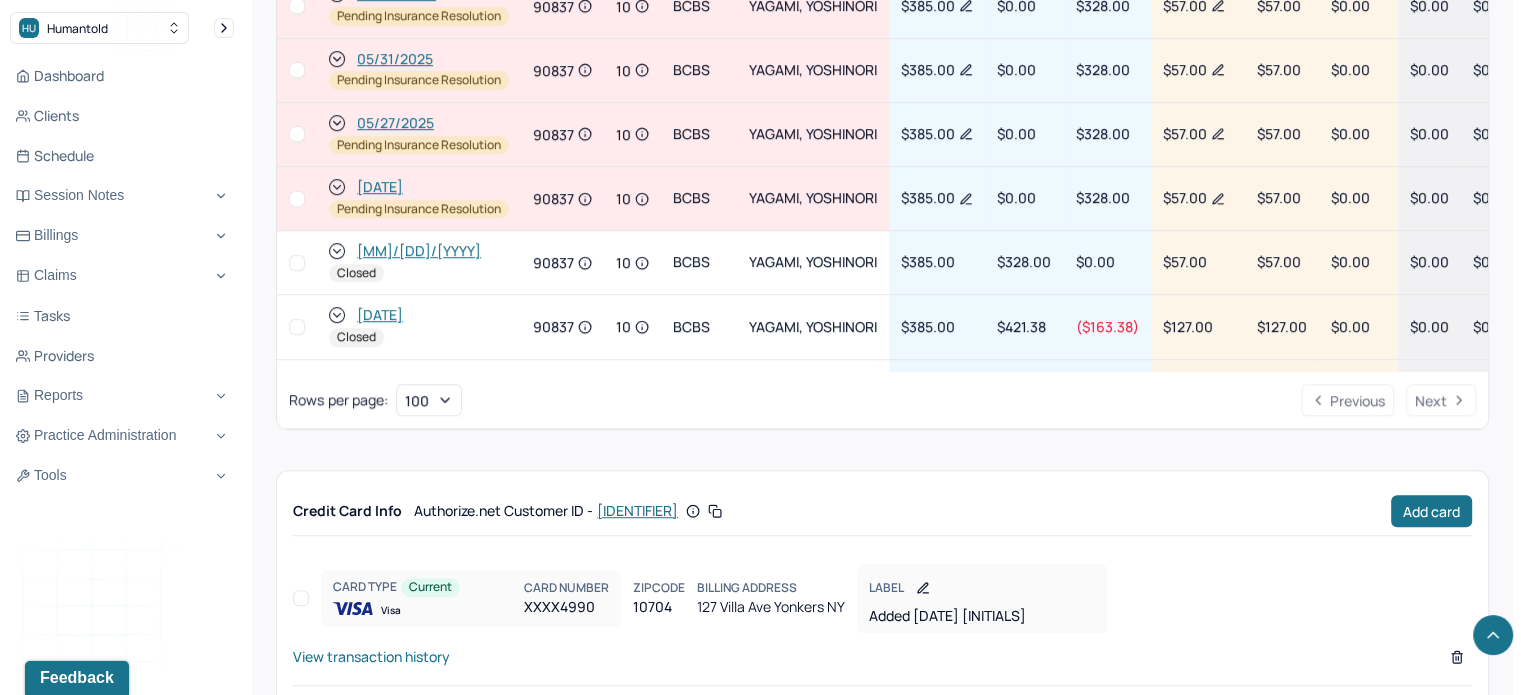 click on "[DATE]" at bounding box center (380, 187) 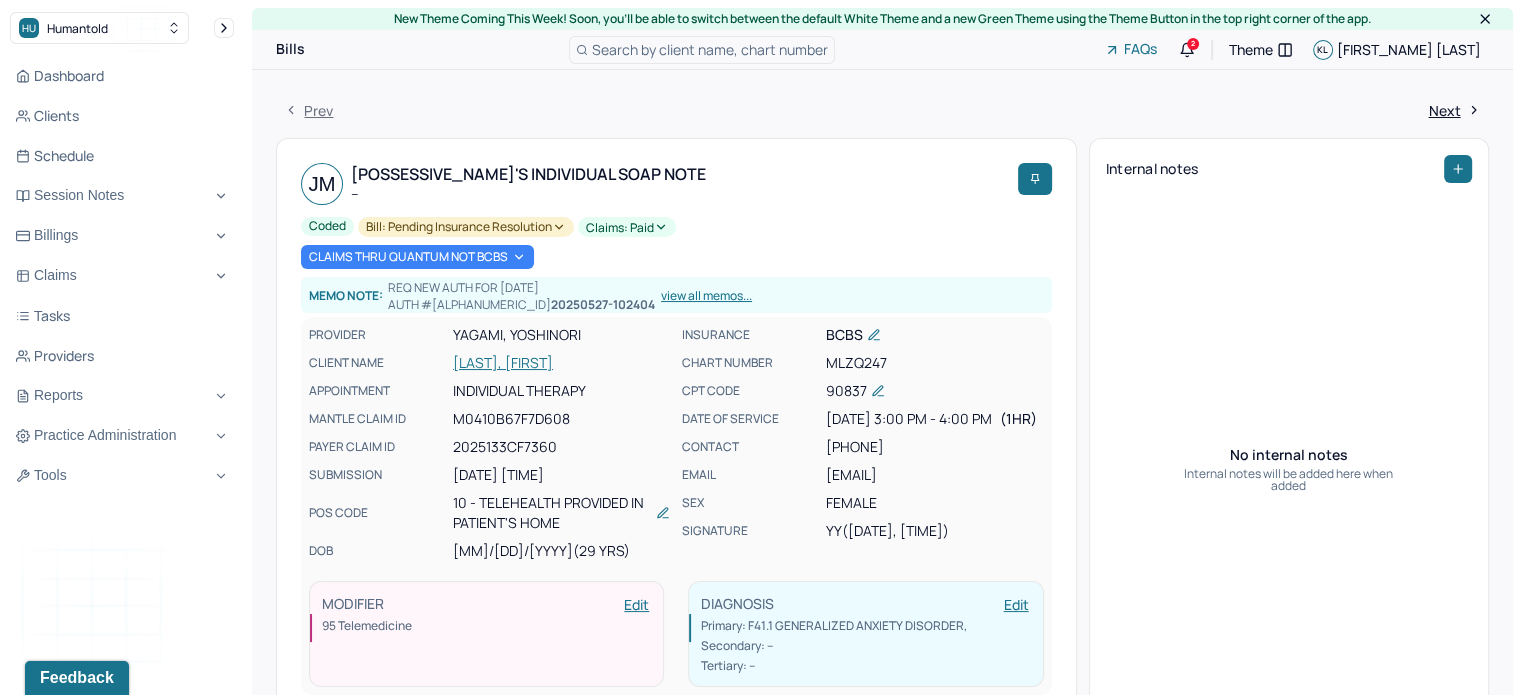 click 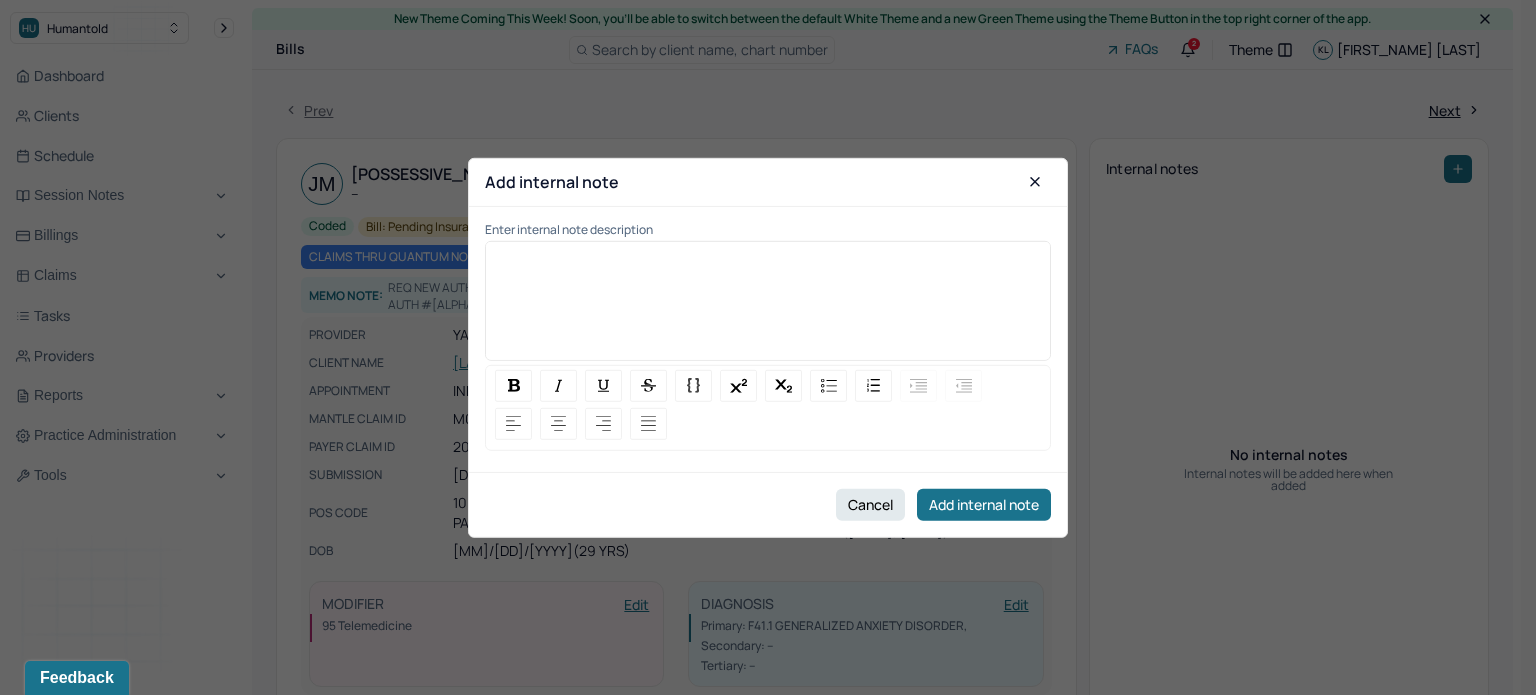 click at bounding box center (768, 308) 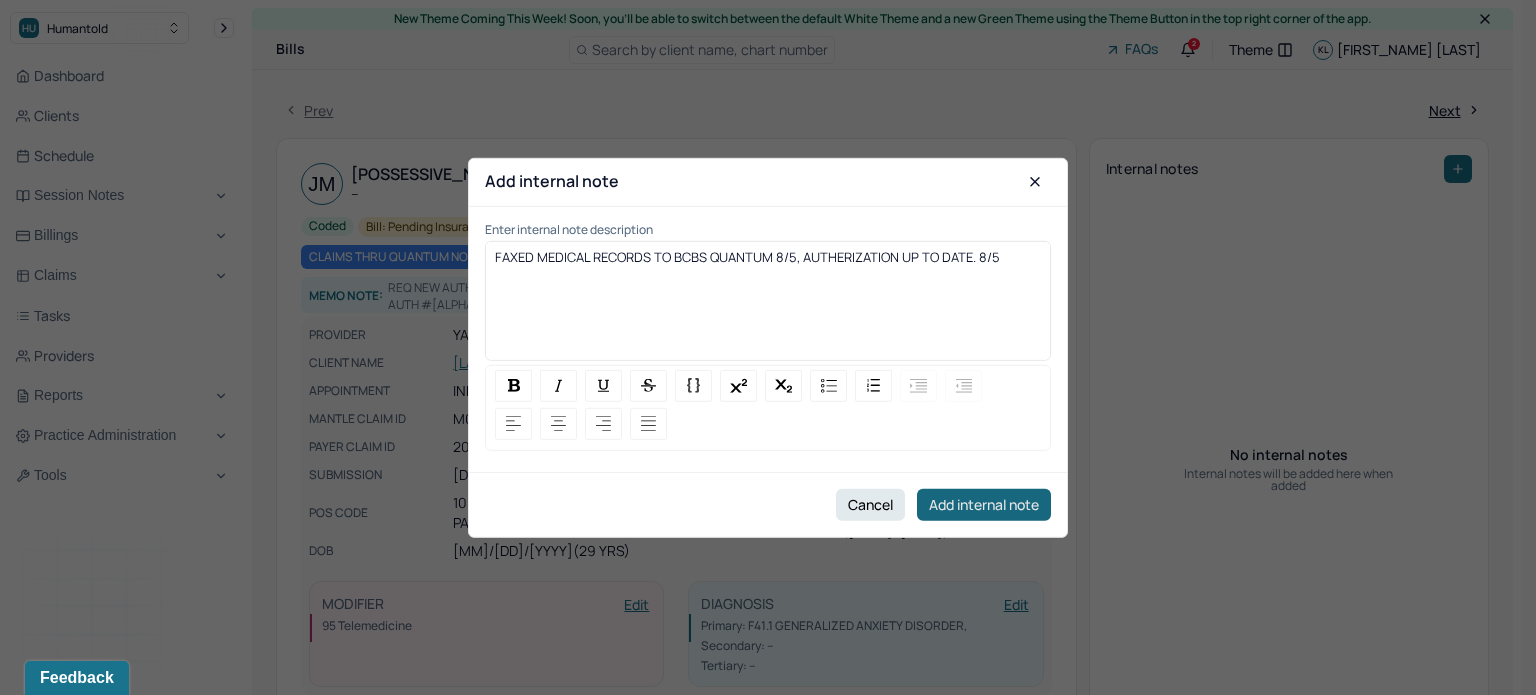 click on "Add internal note" at bounding box center (984, 505) 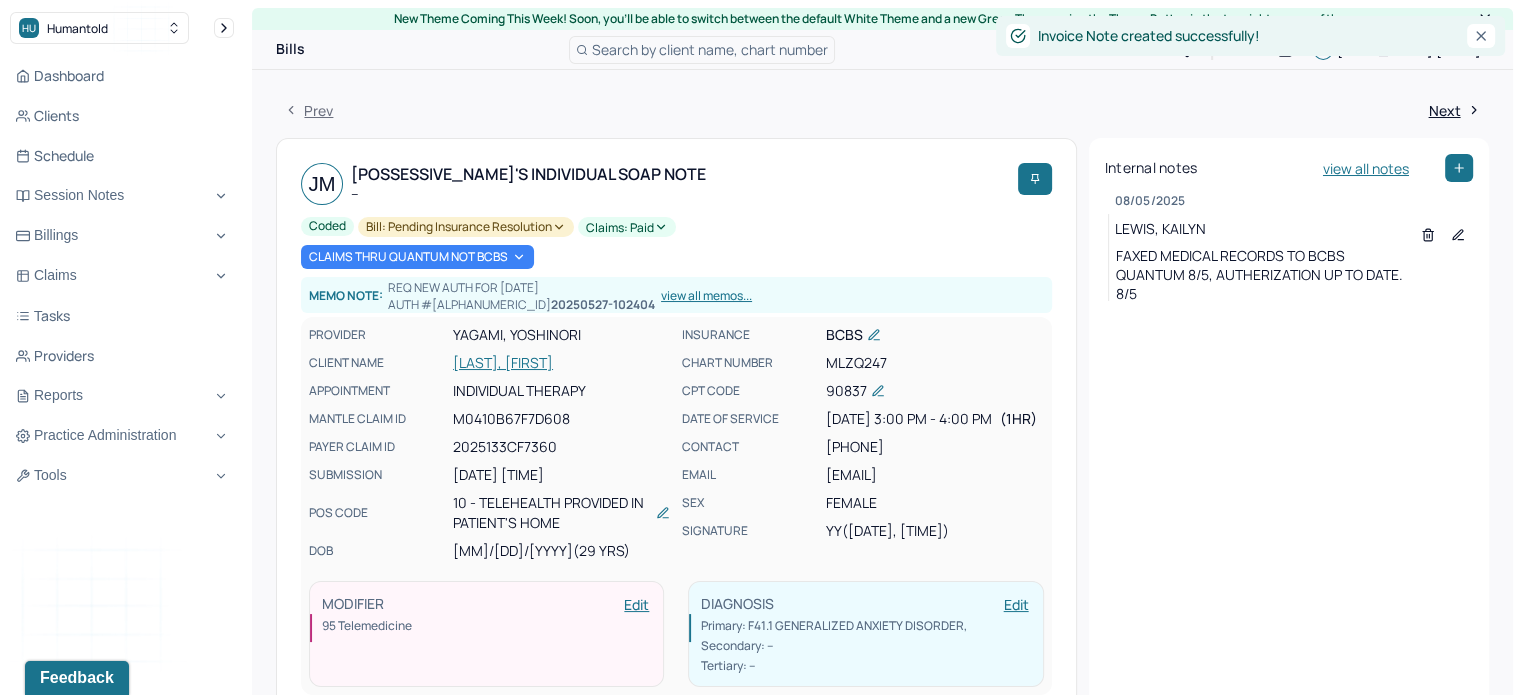 click on "[LAST], [FIRST]" at bounding box center [561, 363] 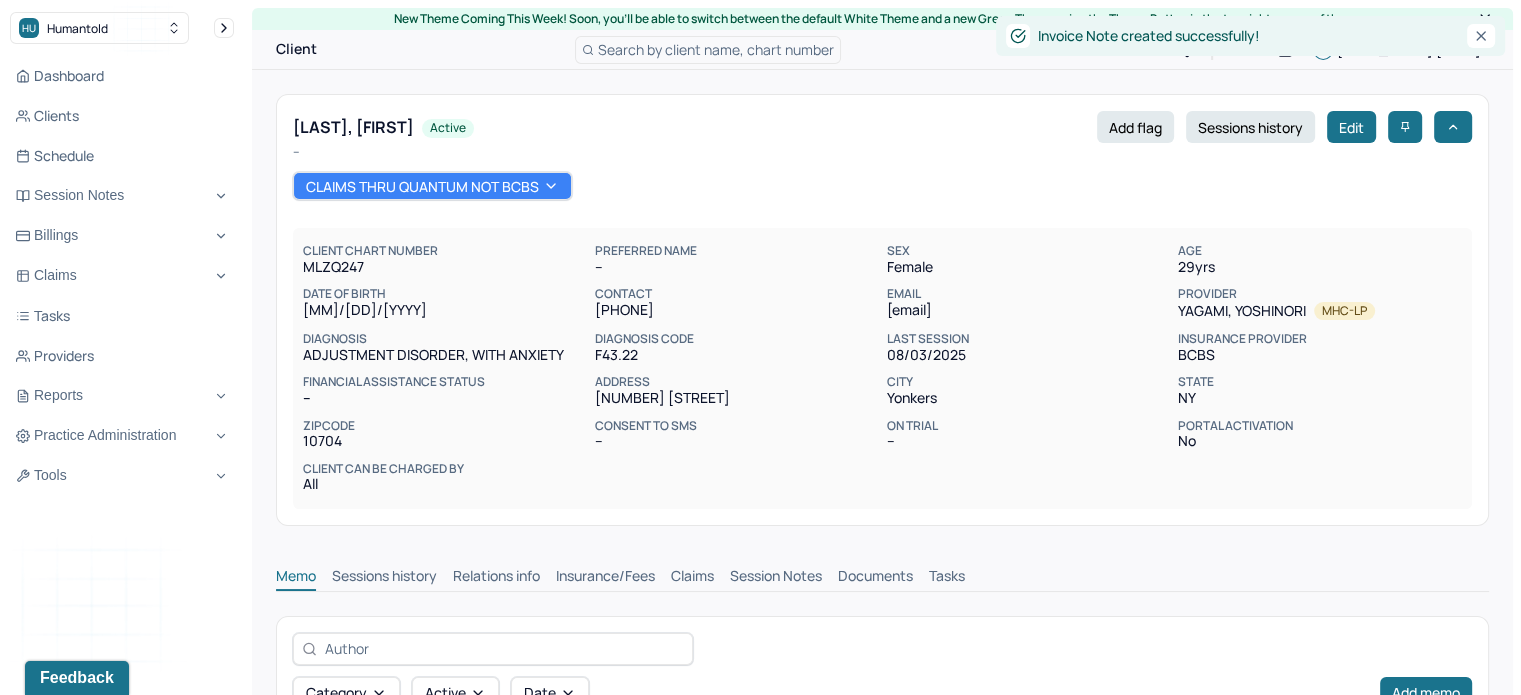click on "Claims" at bounding box center (692, 578) 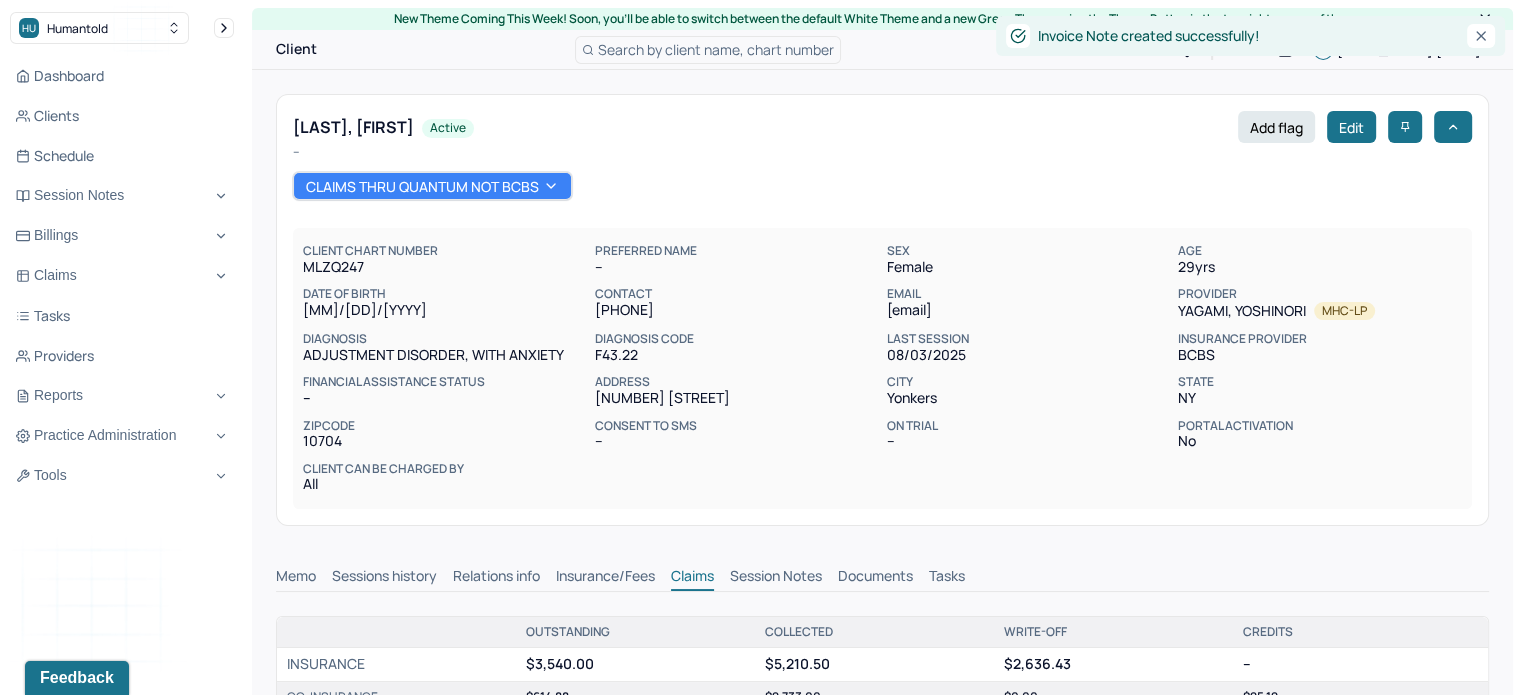scroll, scrollTop: 0, scrollLeft: 0, axis: both 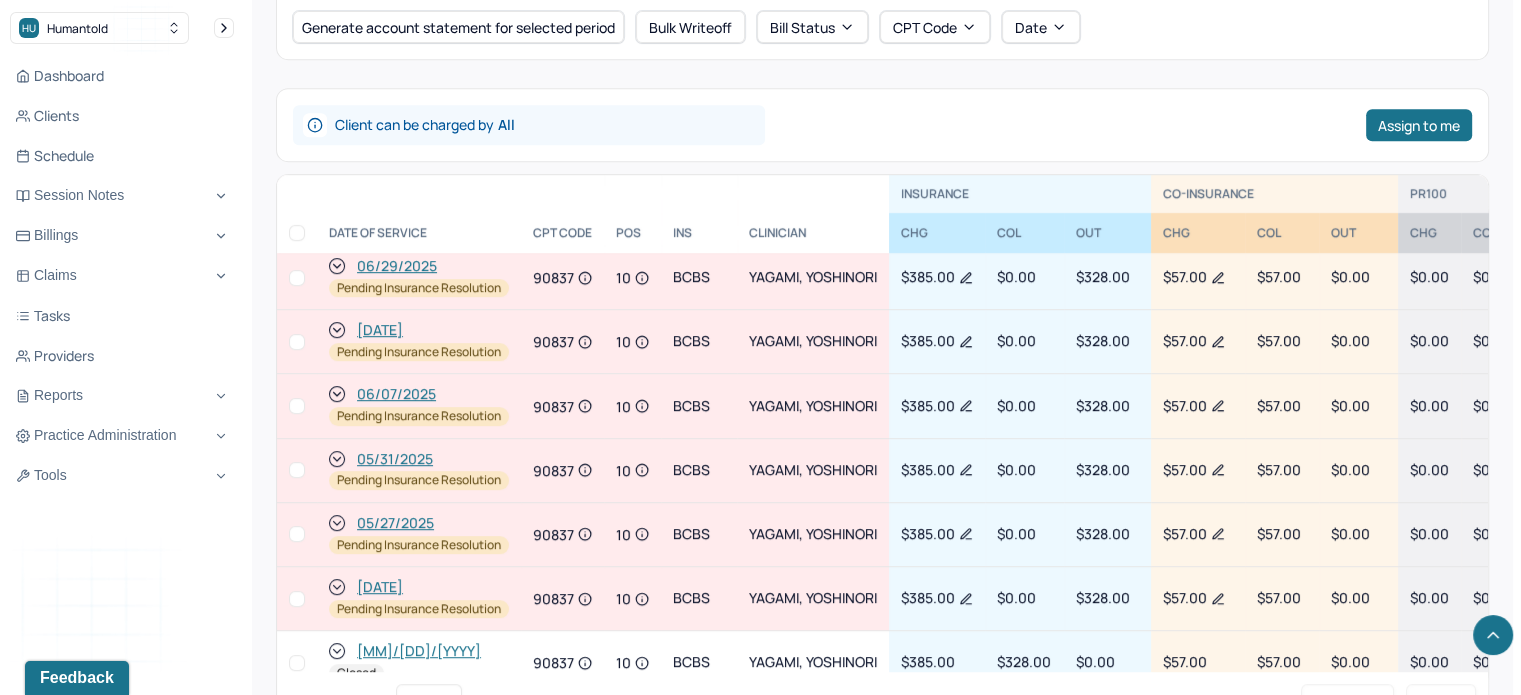 click on "05/27/2025" at bounding box center [395, 523] 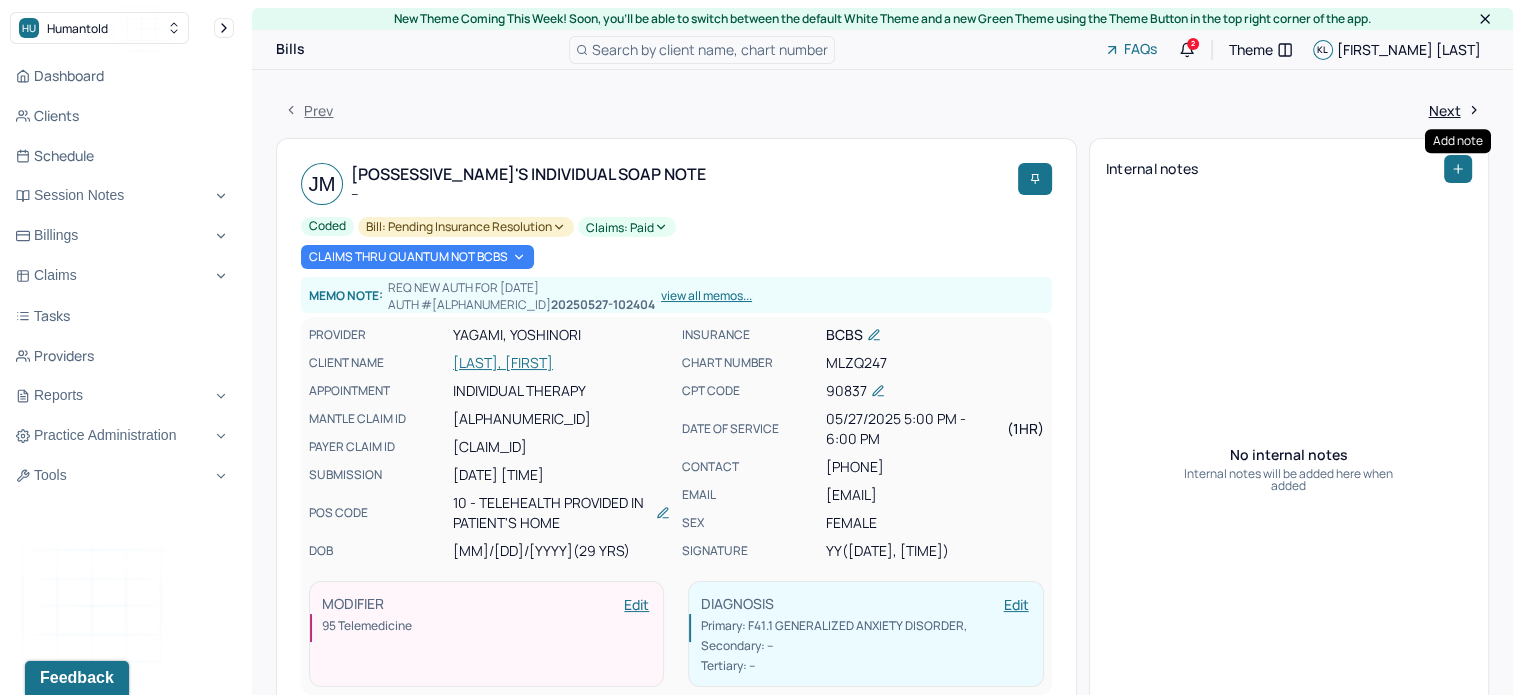 click at bounding box center [1458, 169] 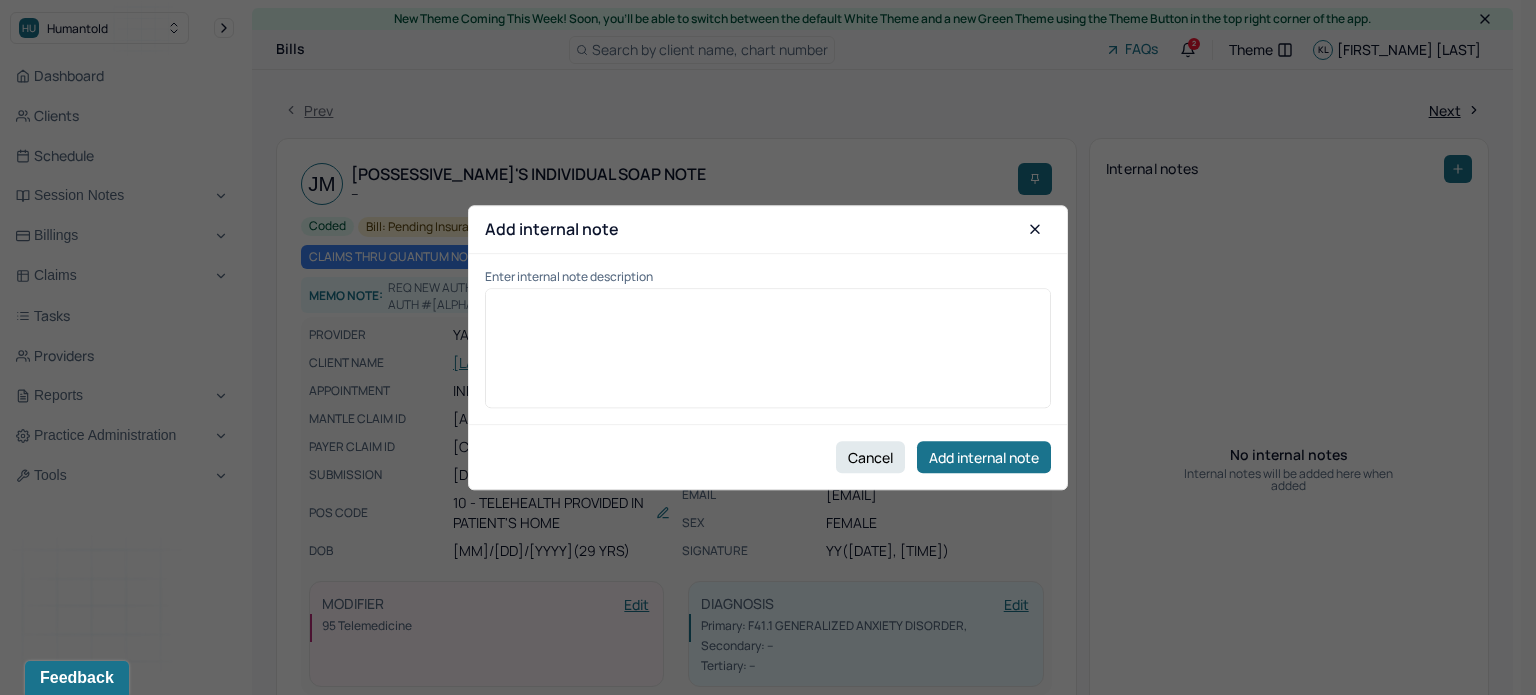 click at bounding box center [768, 355] 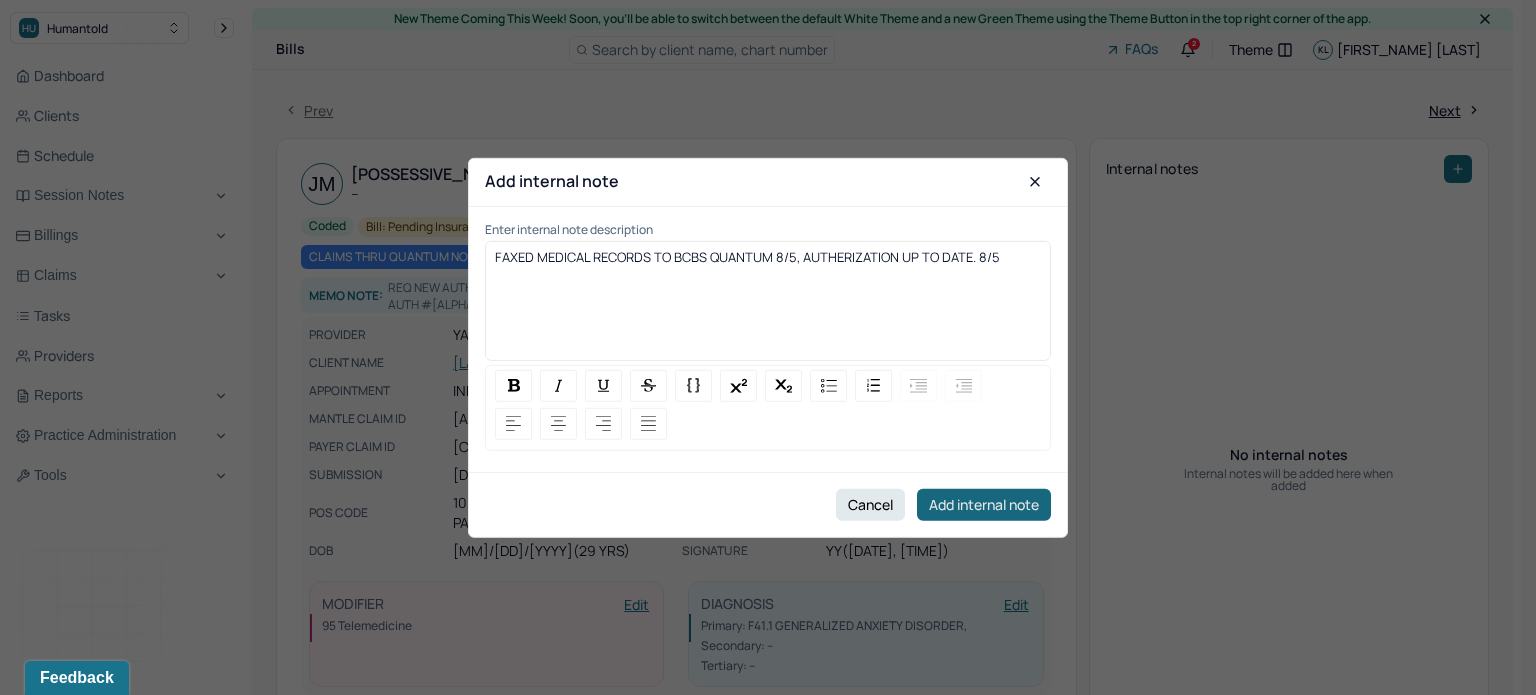click on "Add internal note" at bounding box center (984, 505) 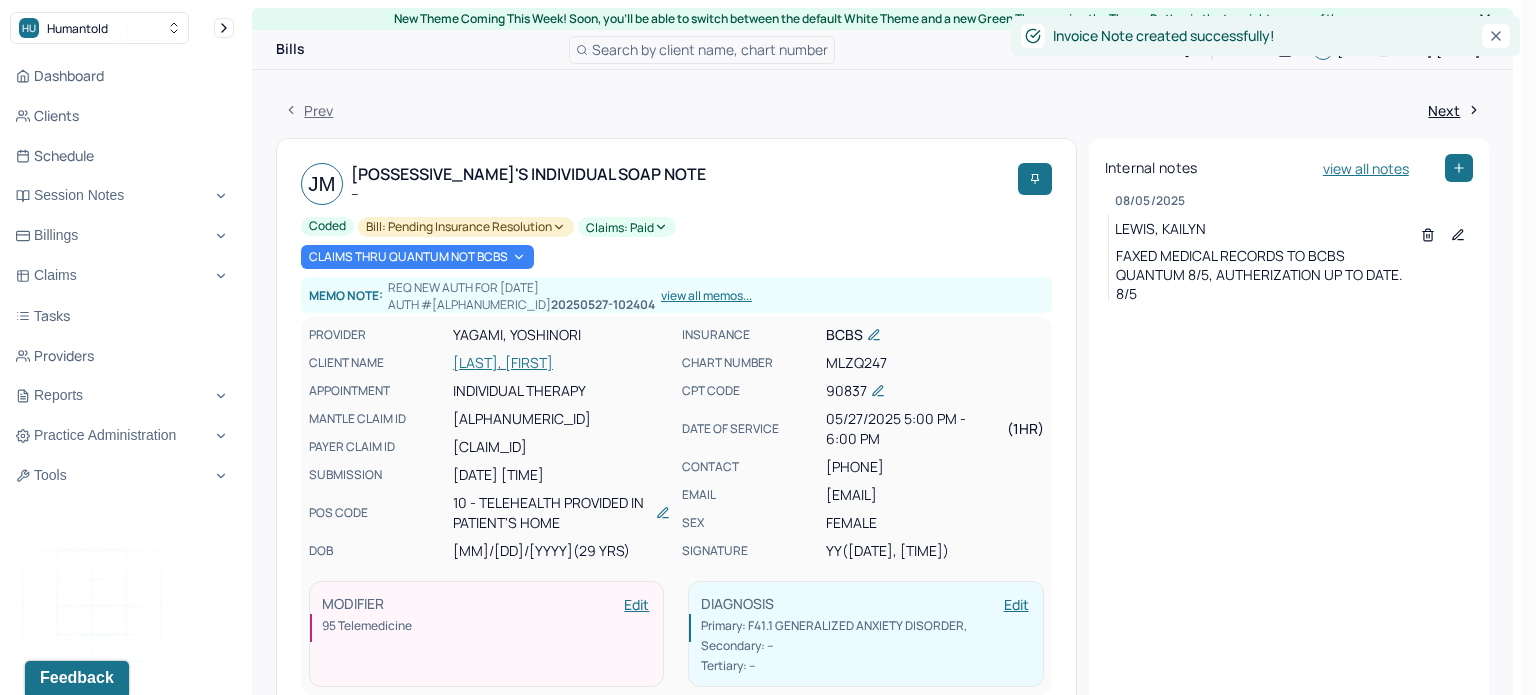 click on "Claims: paid" at bounding box center (627, 227) 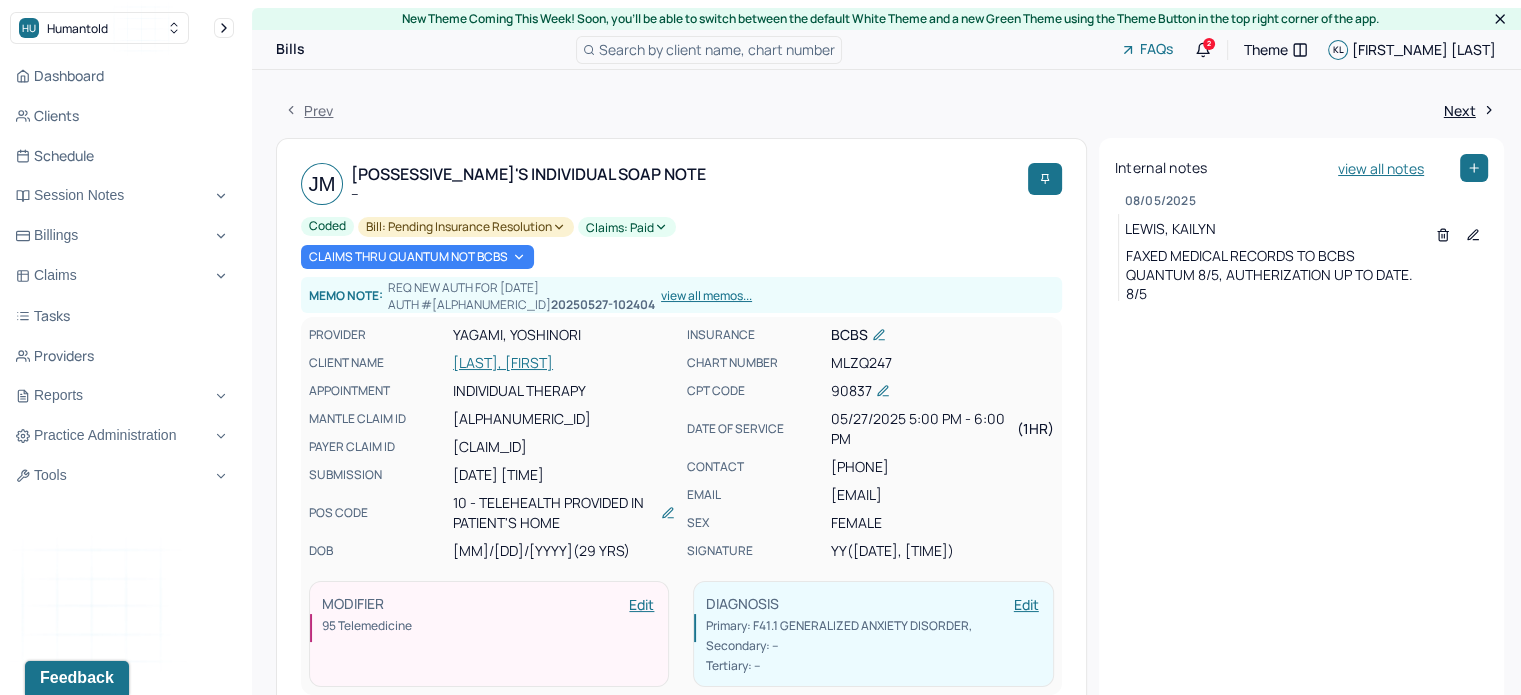 click on "Prev Next" at bounding box center (890, 110) 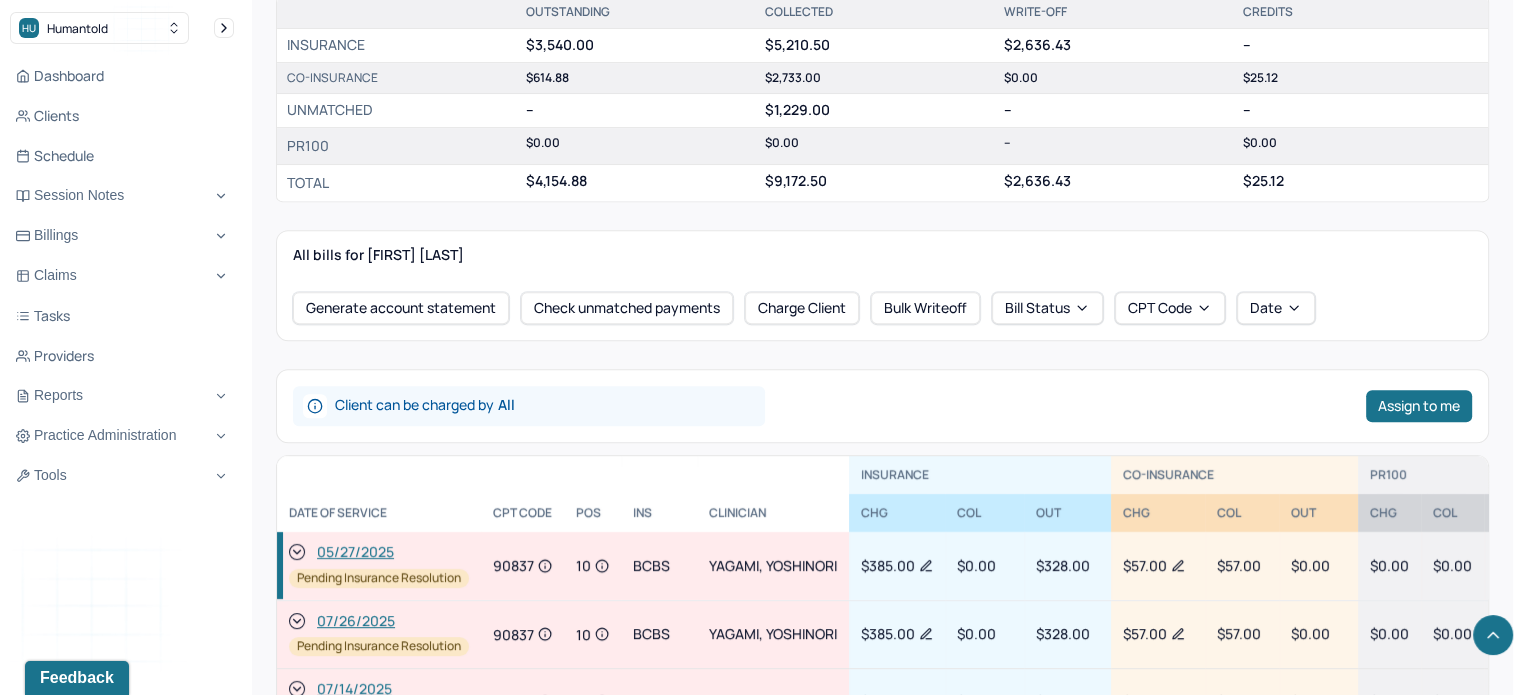 scroll, scrollTop: 600, scrollLeft: 0, axis: vertical 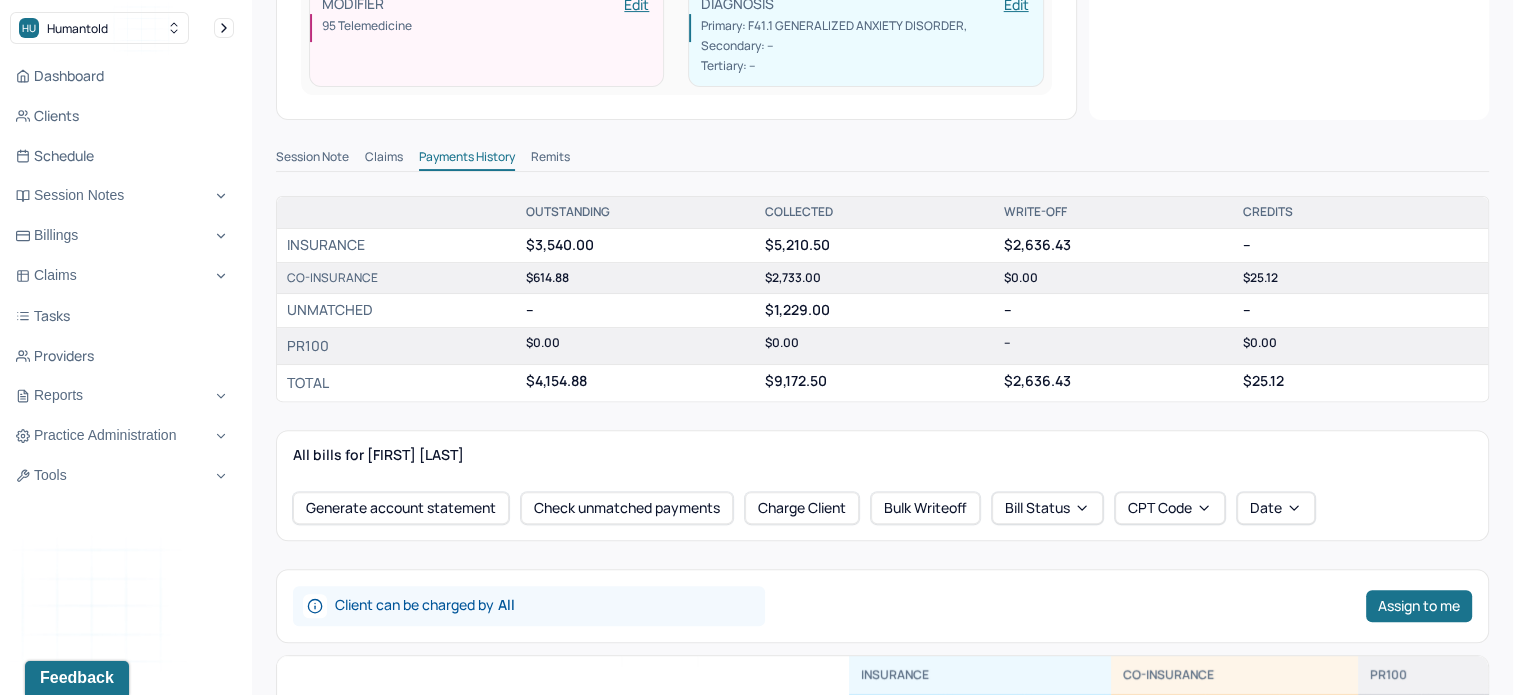 click on "Remits" at bounding box center (550, 159) 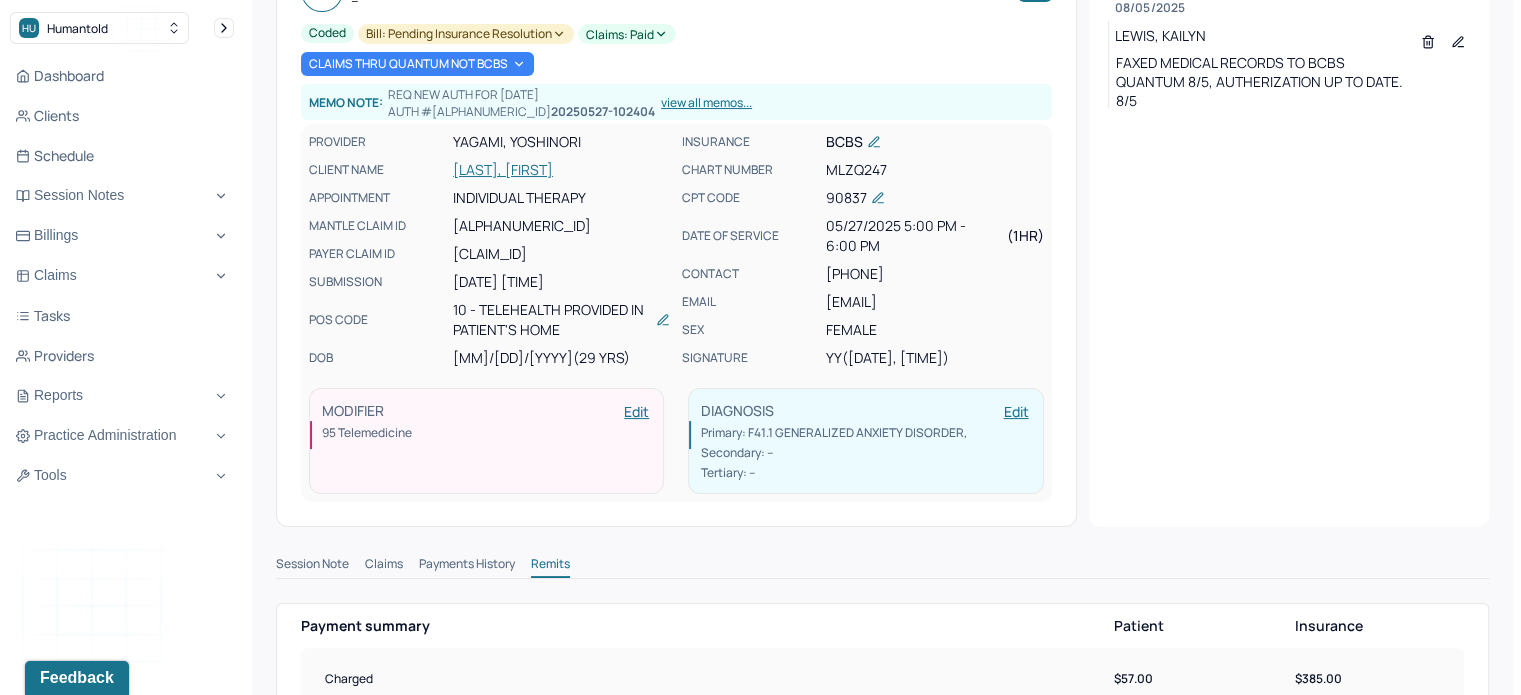 scroll, scrollTop: 0, scrollLeft: 0, axis: both 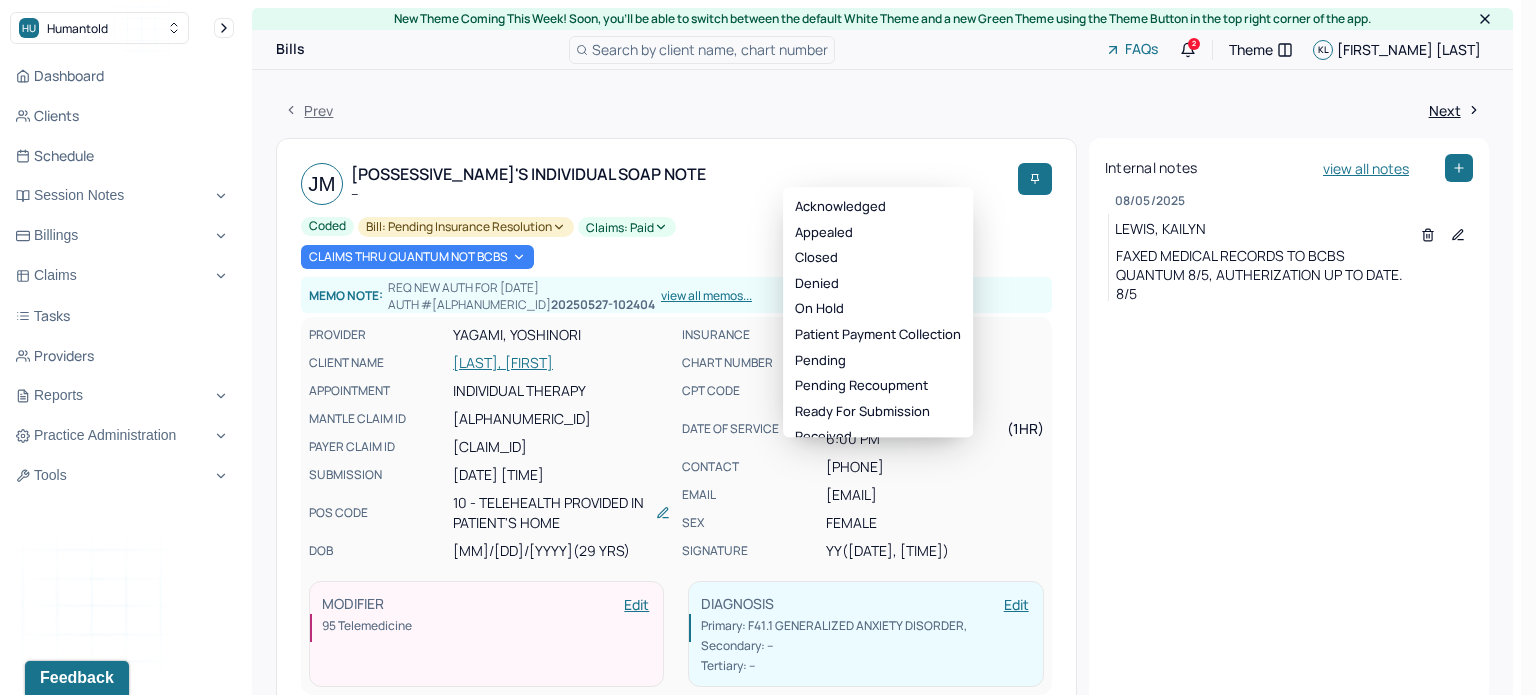 click on "Claims: paid" at bounding box center [627, 227] 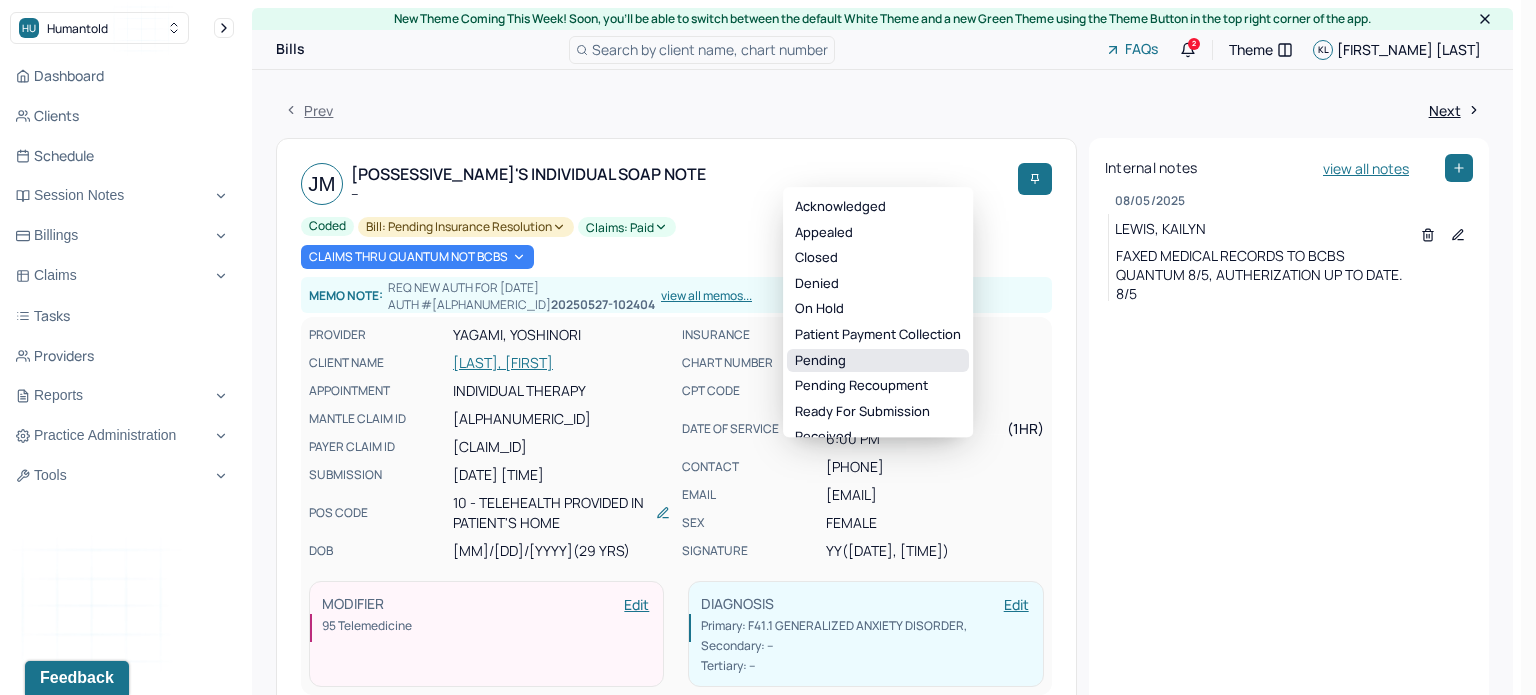 click on "Pending" at bounding box center [878, 361] 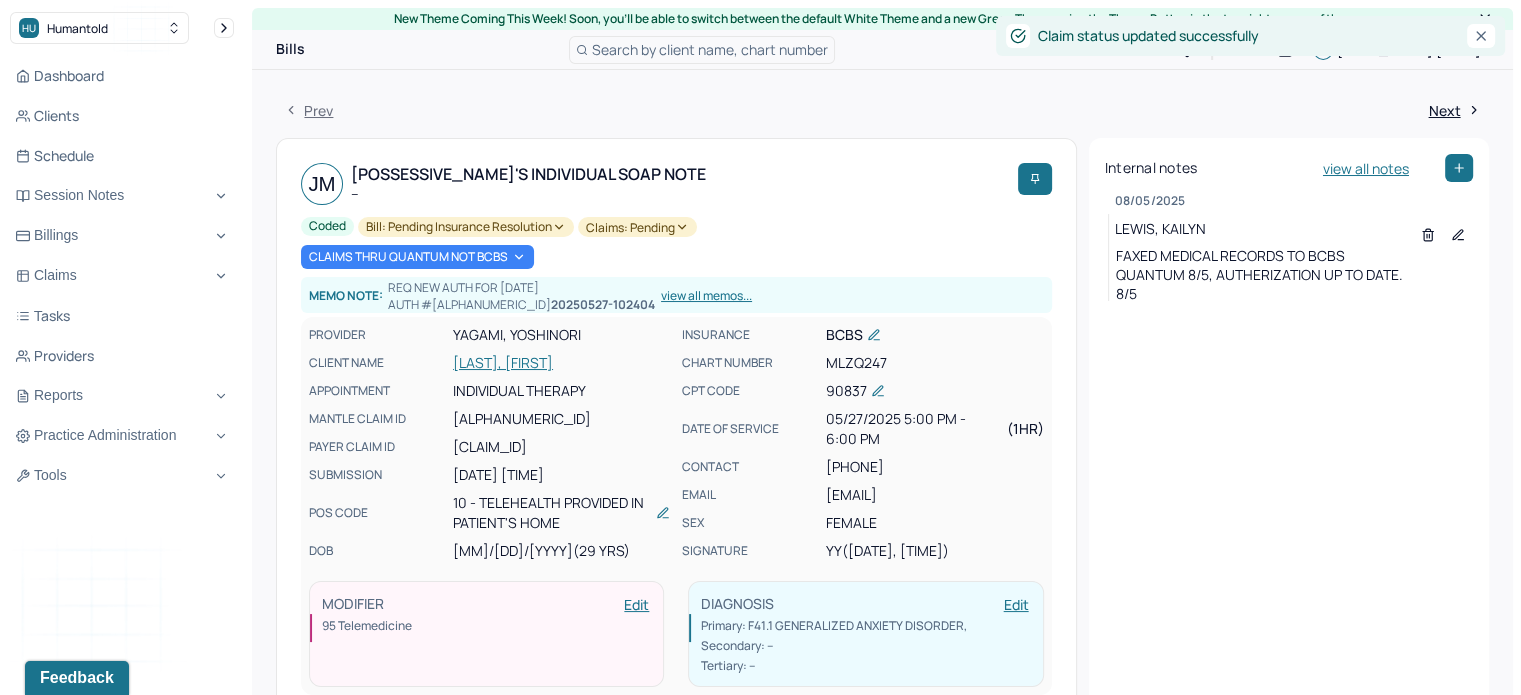 click on "[LAST], [FIRST]" at bounding box center (561, 363) 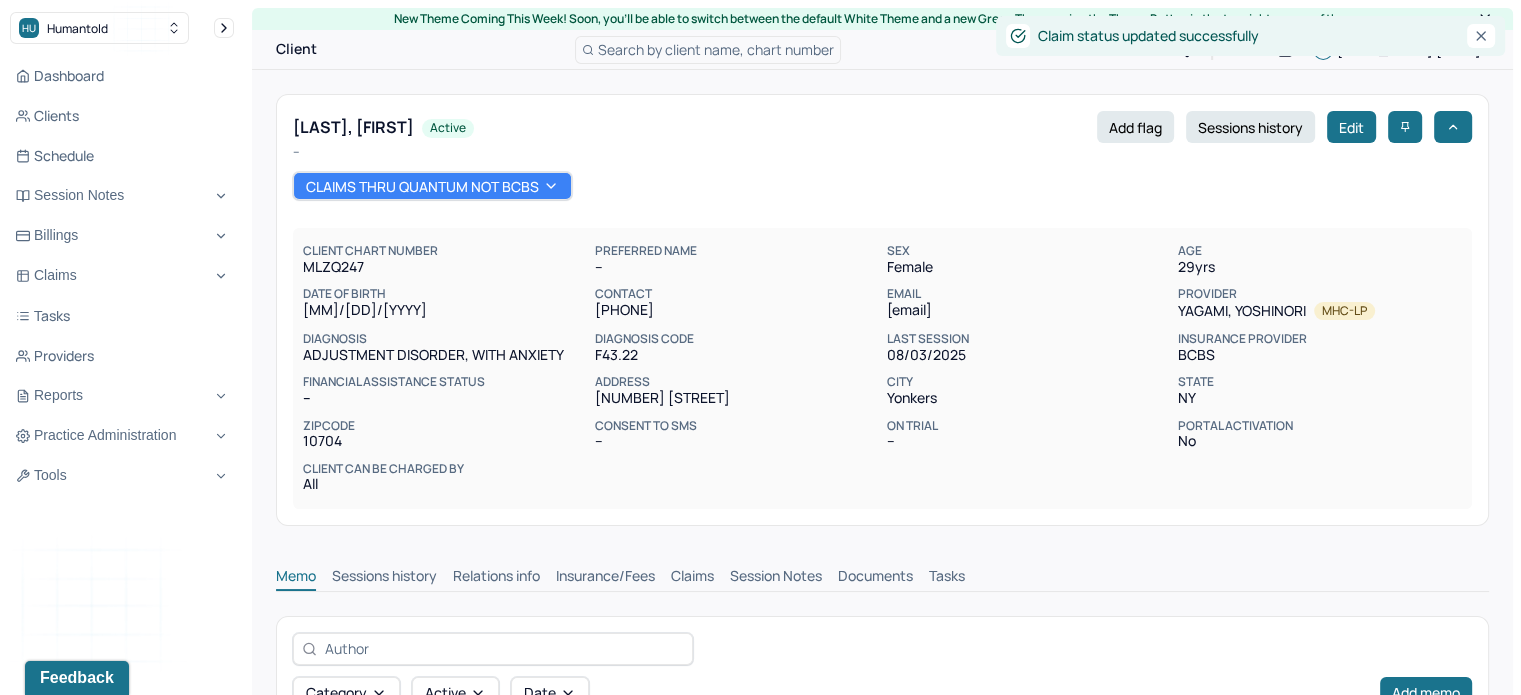 click on "Claims" at bounding box center [692, 578] 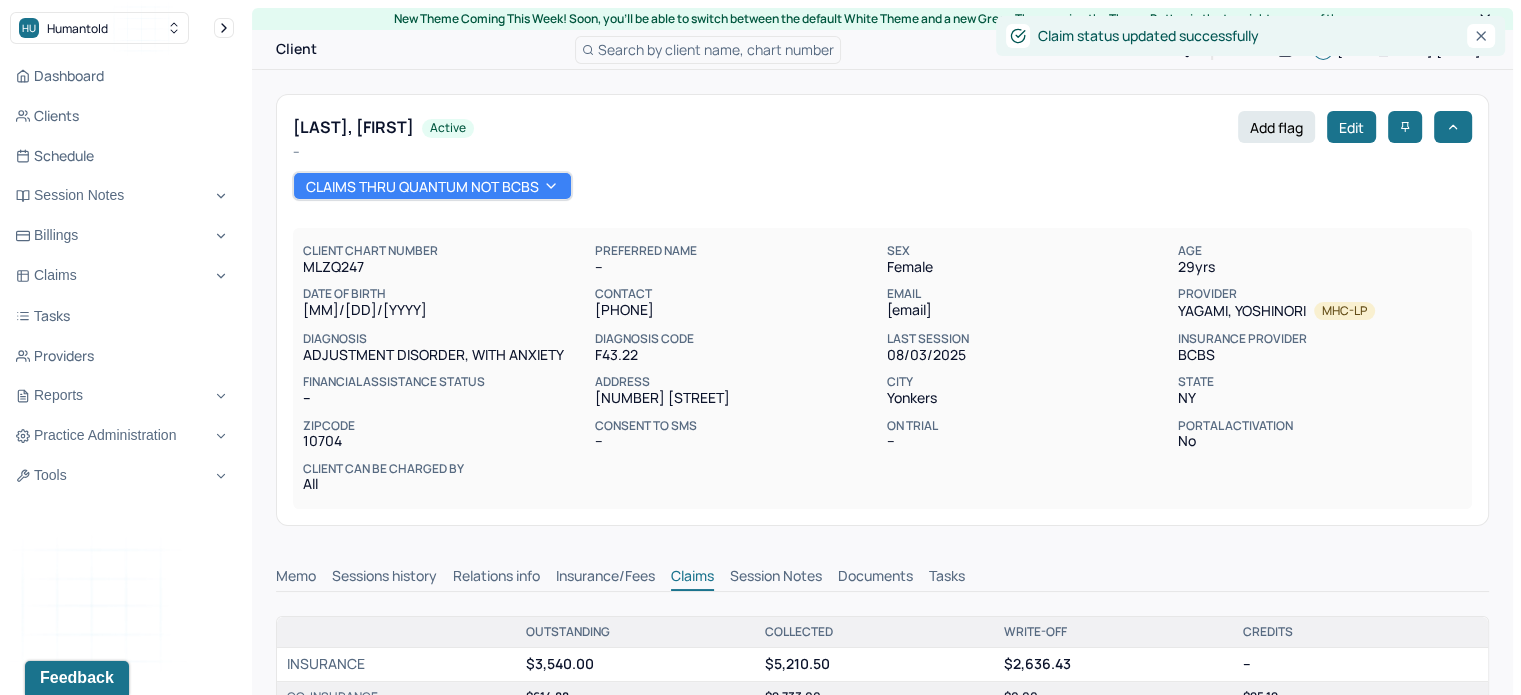 scroll, scrollTop: 0, scrollLeft: 0, axis: both 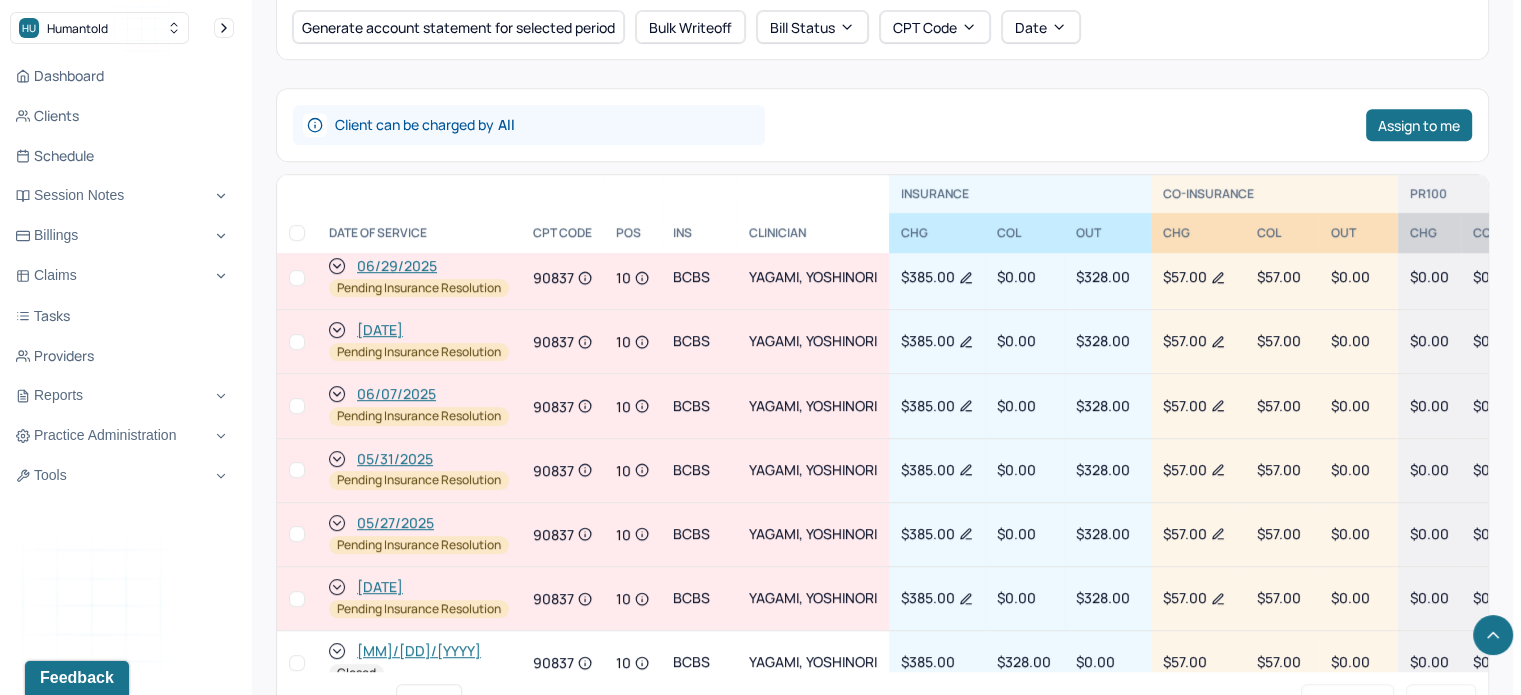 click on "[DATE]" at bounding box center (380, 587) 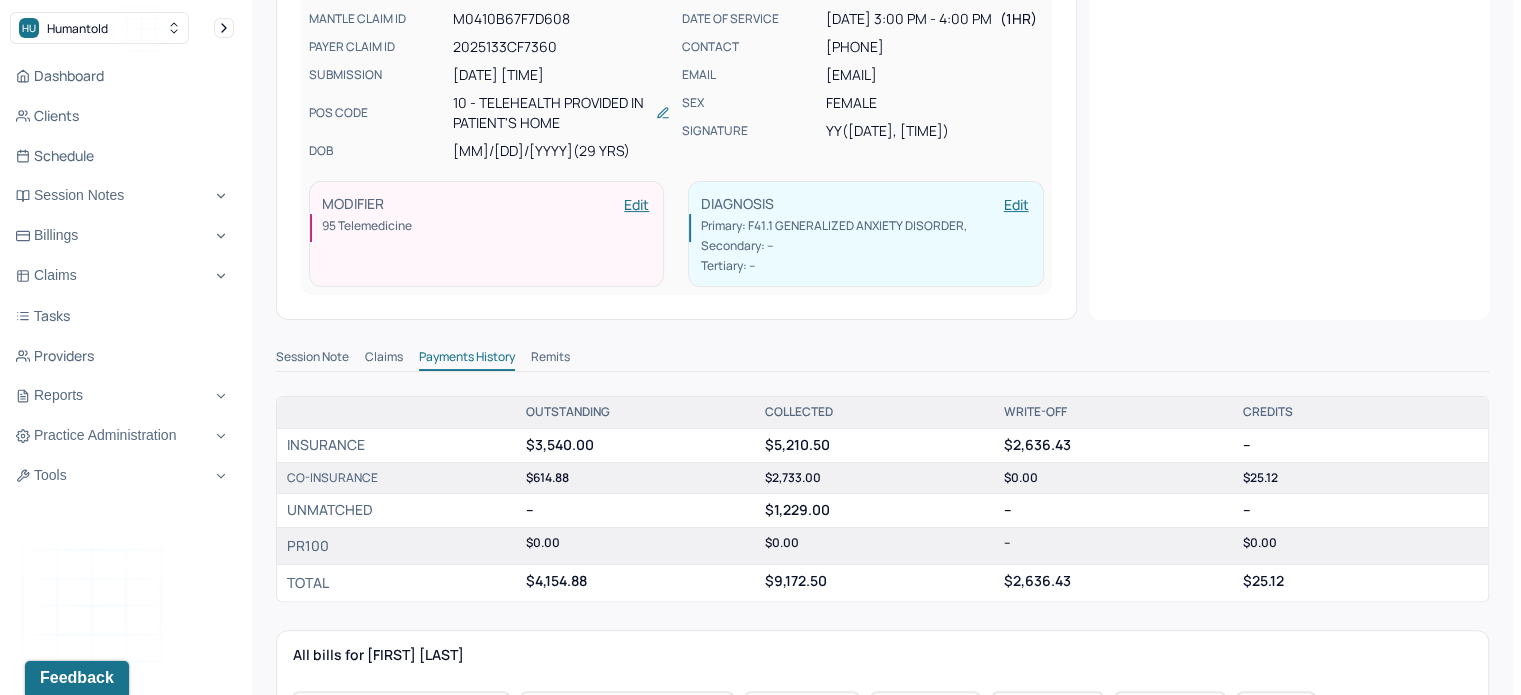 scroll, scrollTop: 0, scrollLeft: 0, axis: both 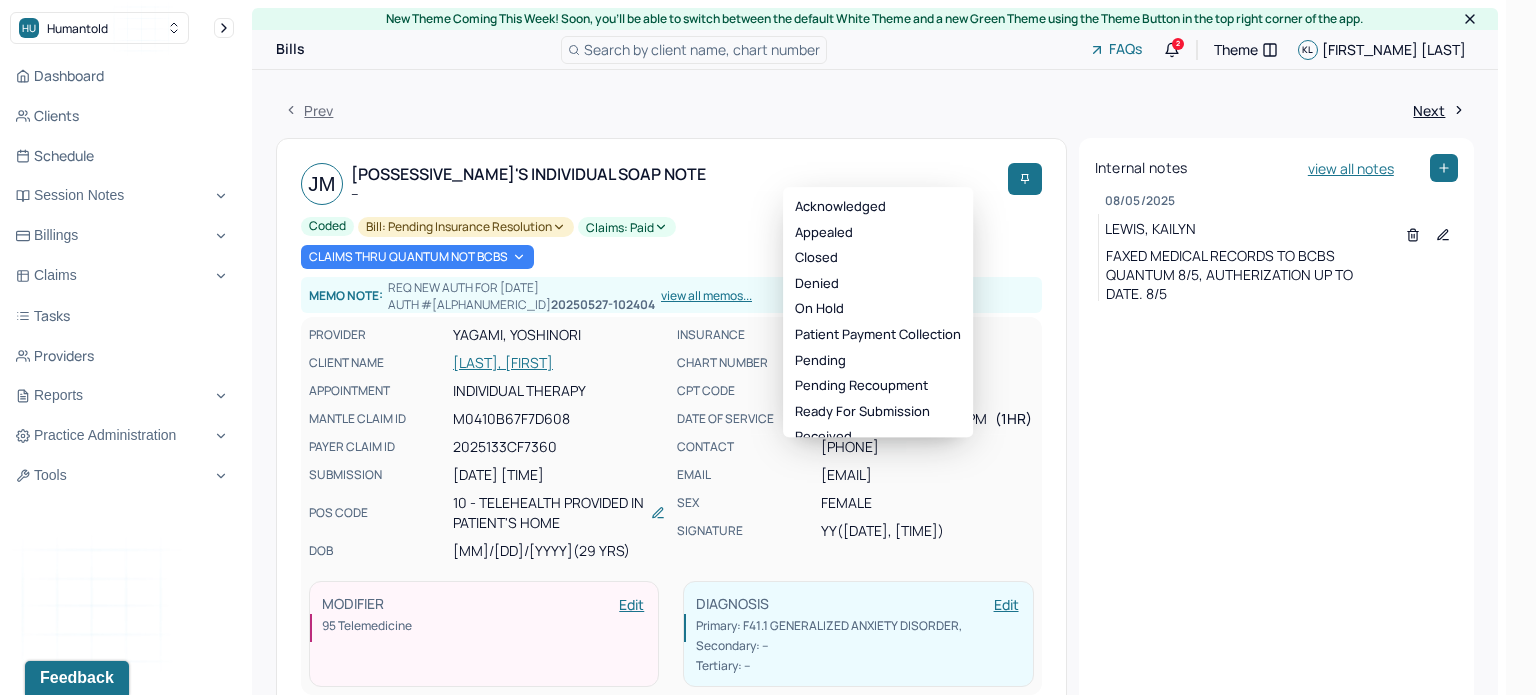 click on "Claims: paid" at bounding box center [627, 227] 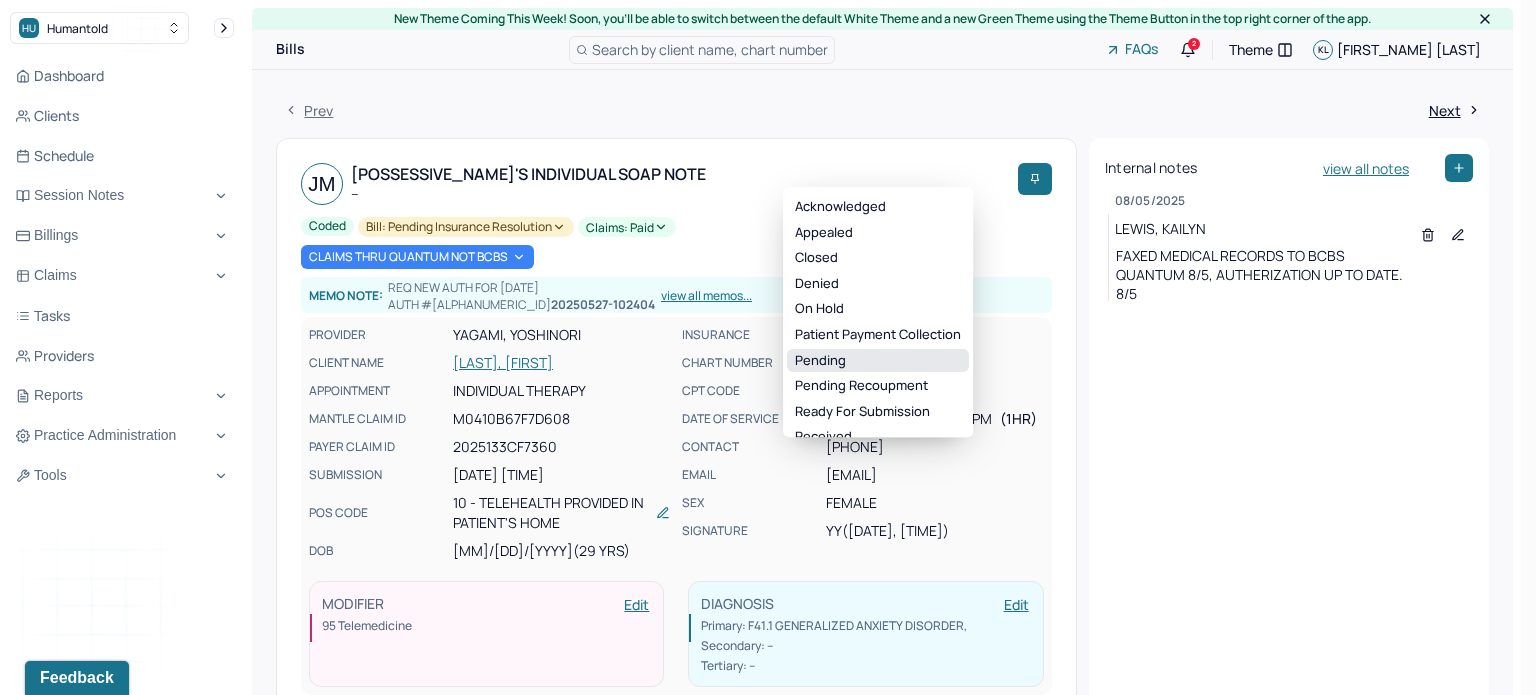 click on "Pending" at bounding box center (878, 361) 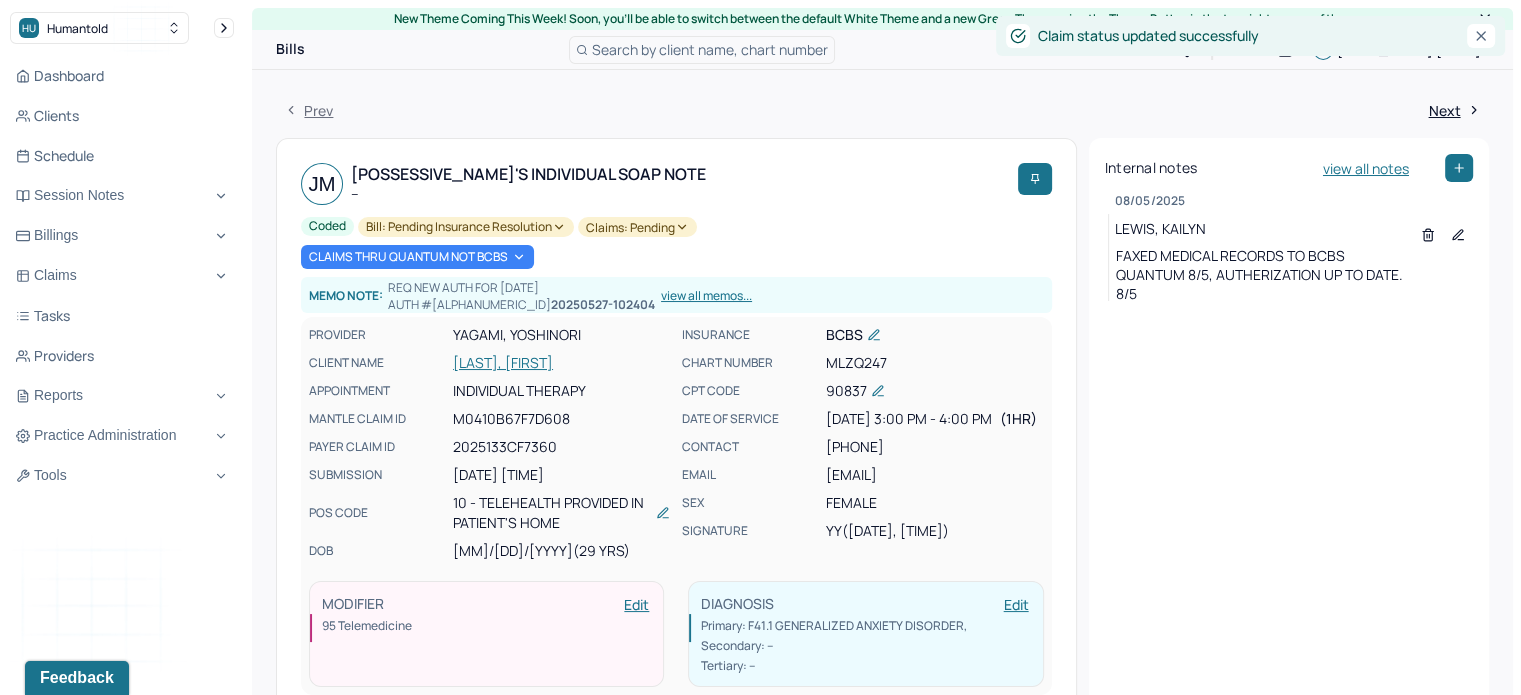 click on "[LAST], [FIRST]" at bounding box center [561, 363] 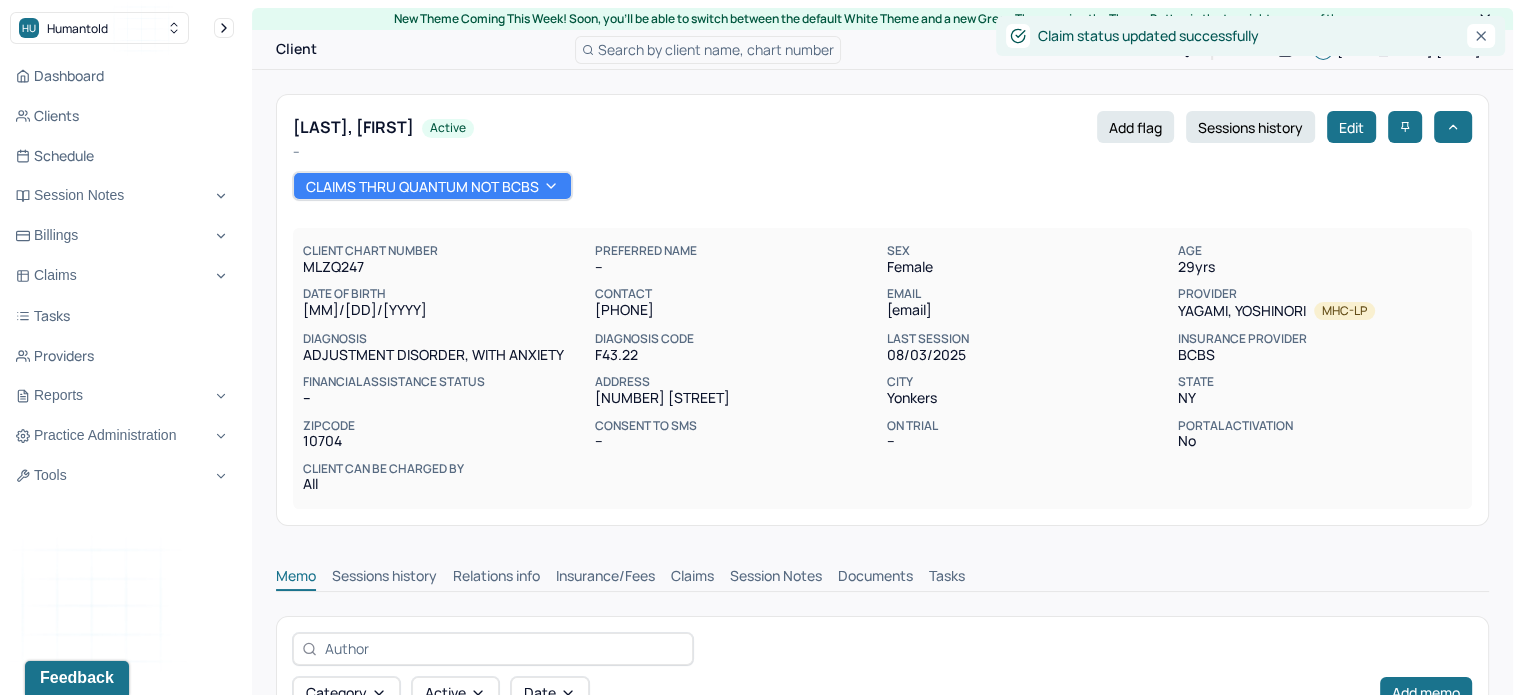 scroll, scrollTop: 400, scrollLeft: 0, axis: vertical 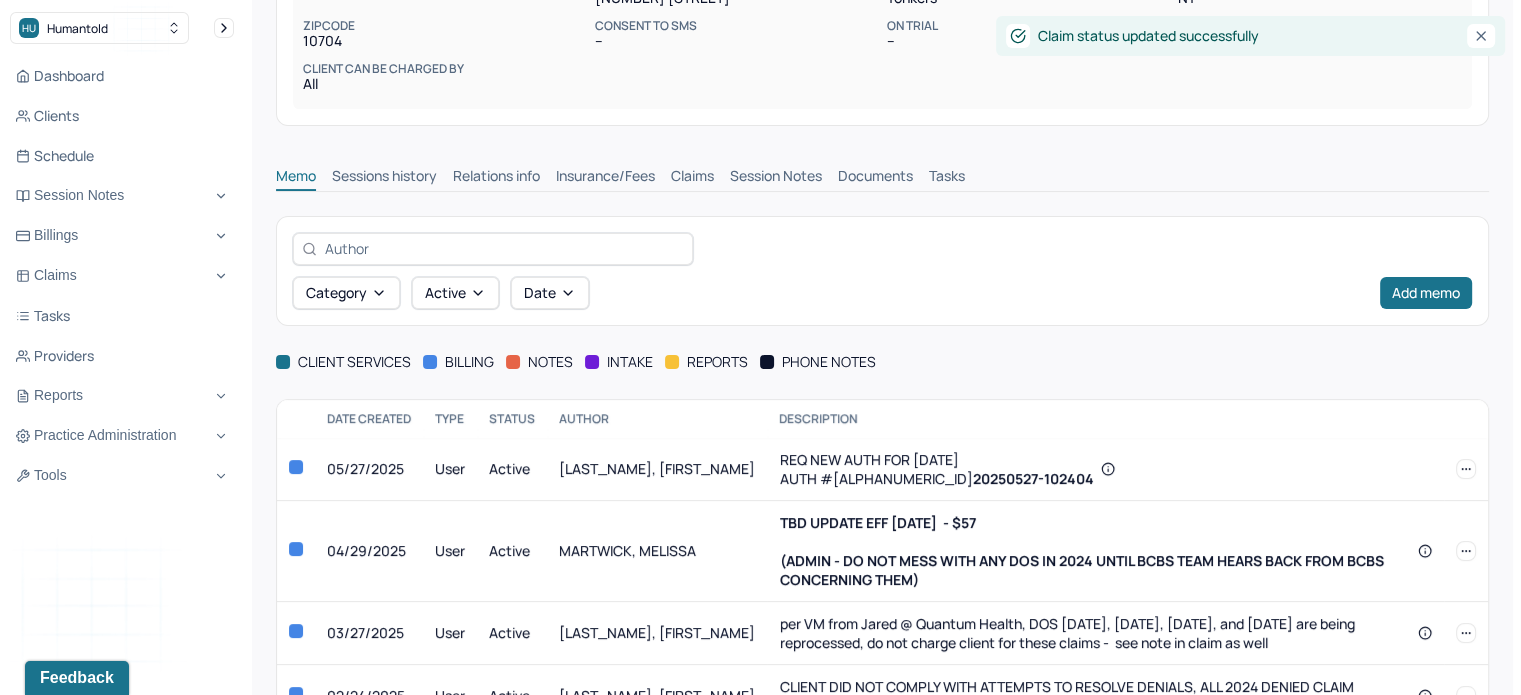 click on "Claims" at bounding box center (692, 178) 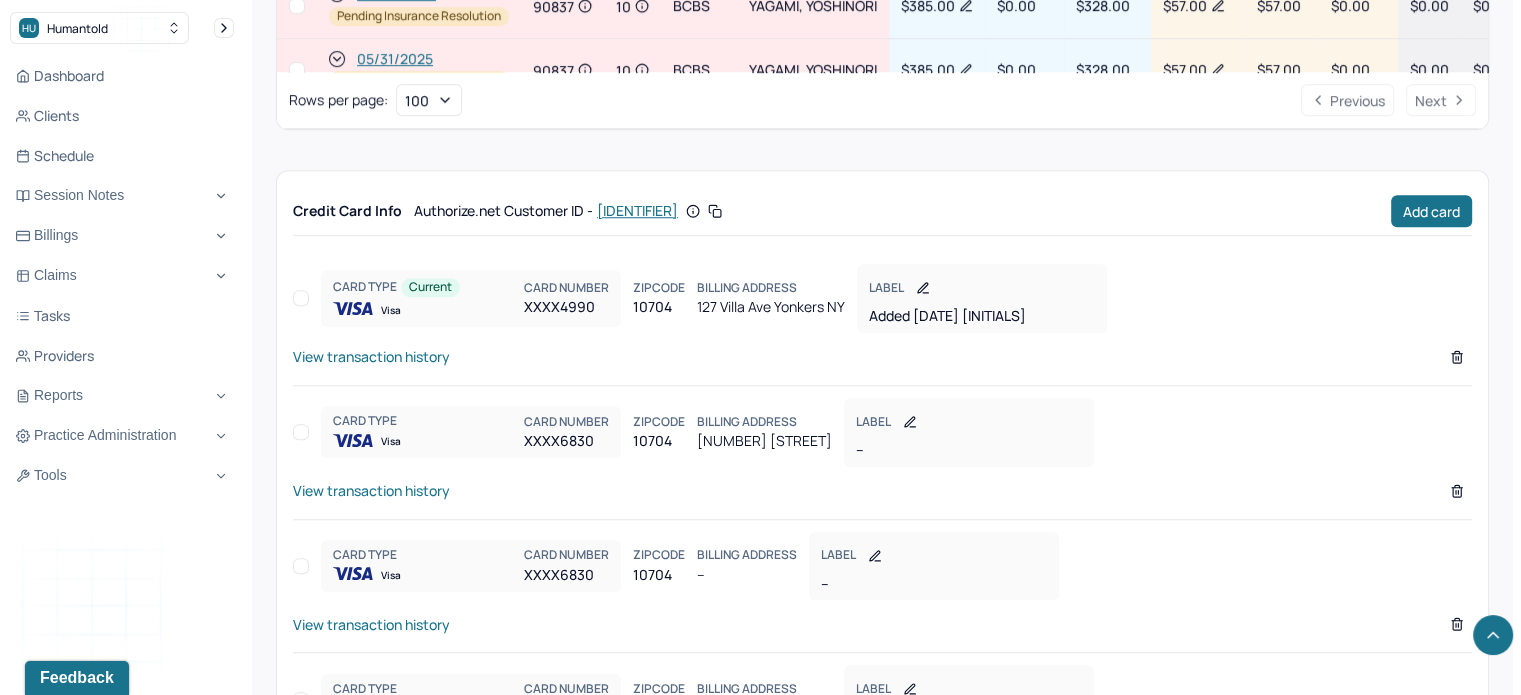 scroll, scrollTop: 1000, scrollLeft: 0, axis: vertical 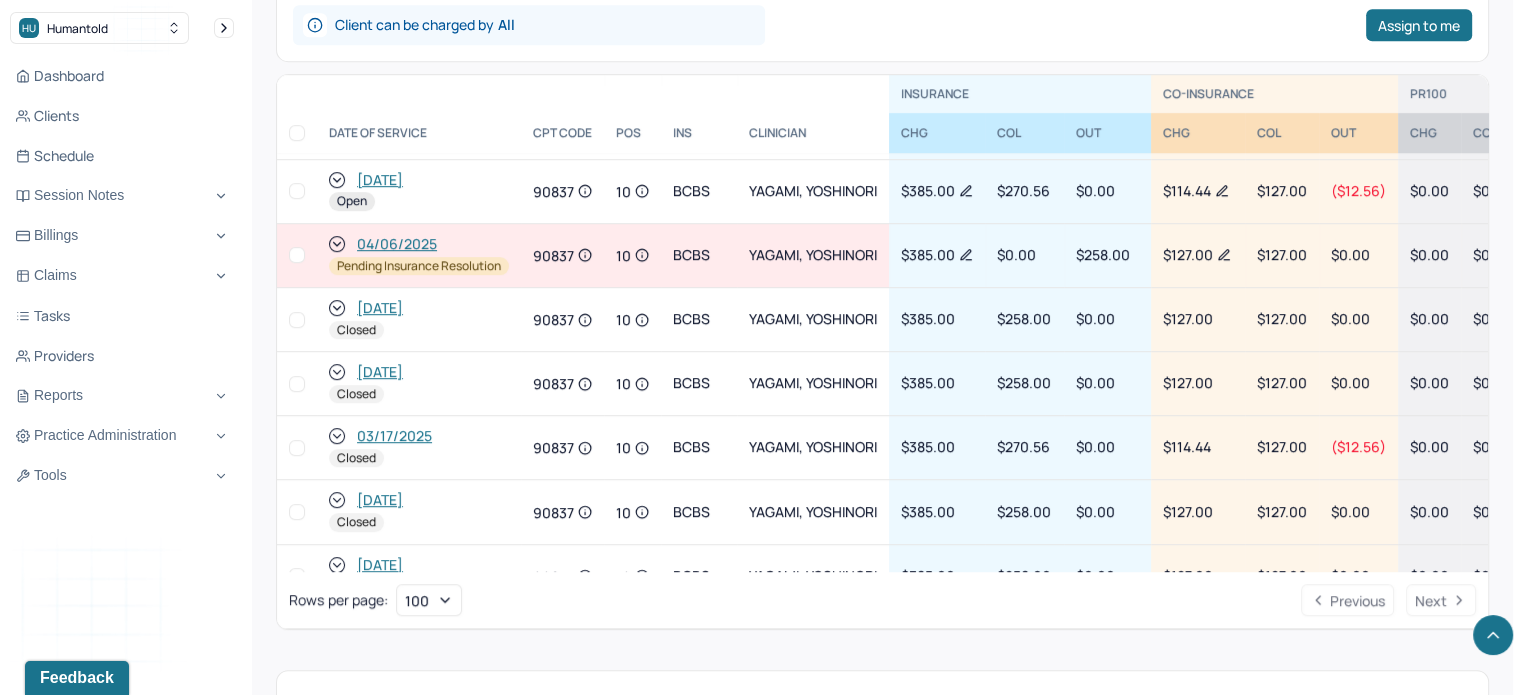 click on "04/06/2025" at bounding box center [397, 244] 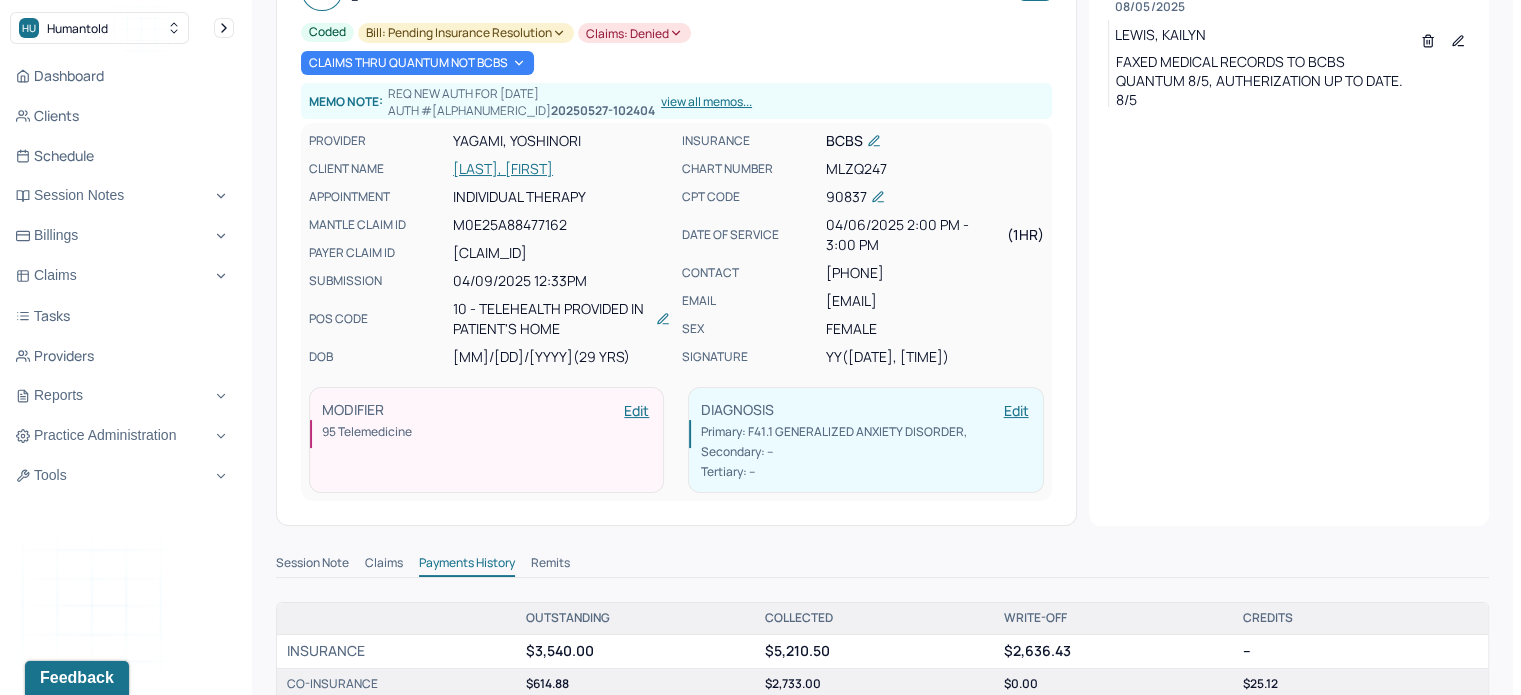 scroll, scrollTop: 0, scrollLeft: 0, axis: both 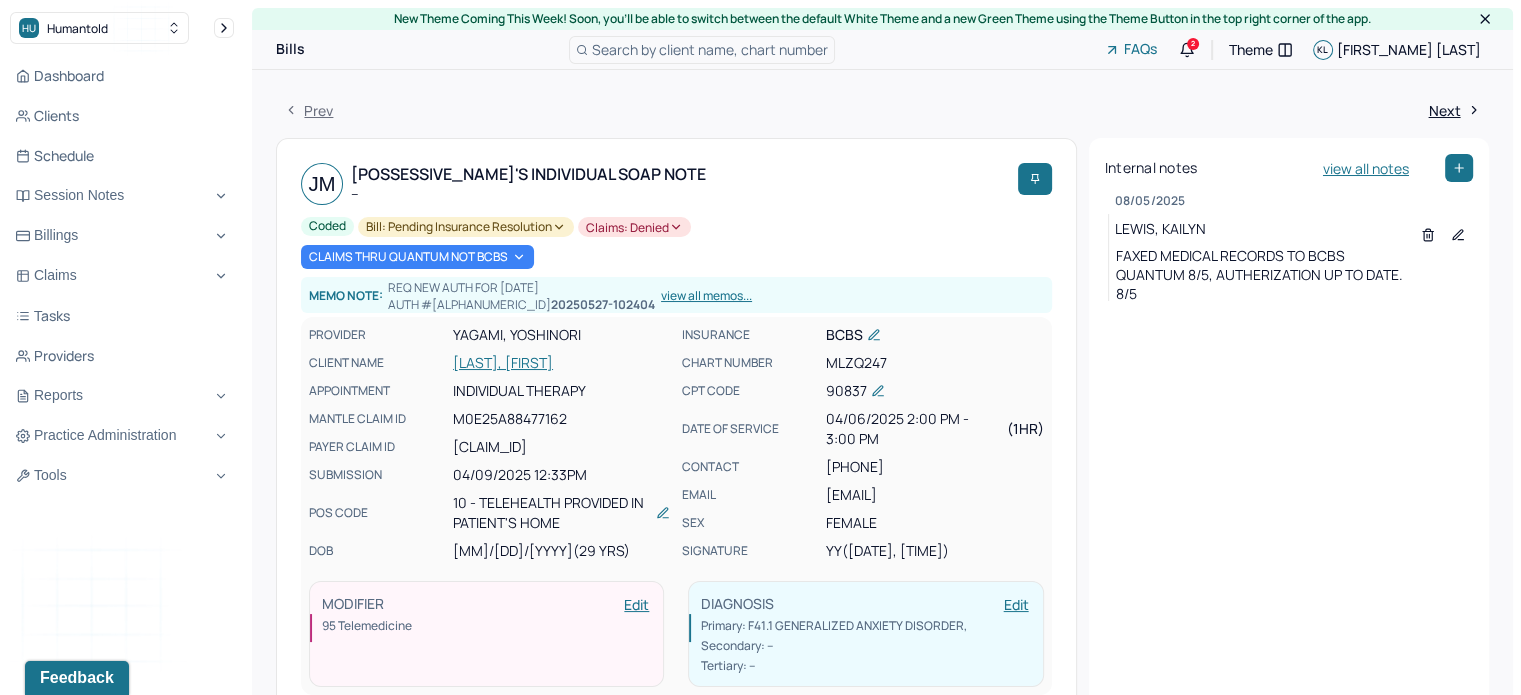 click on "Claims: denied" at bounding box center (634, 227) 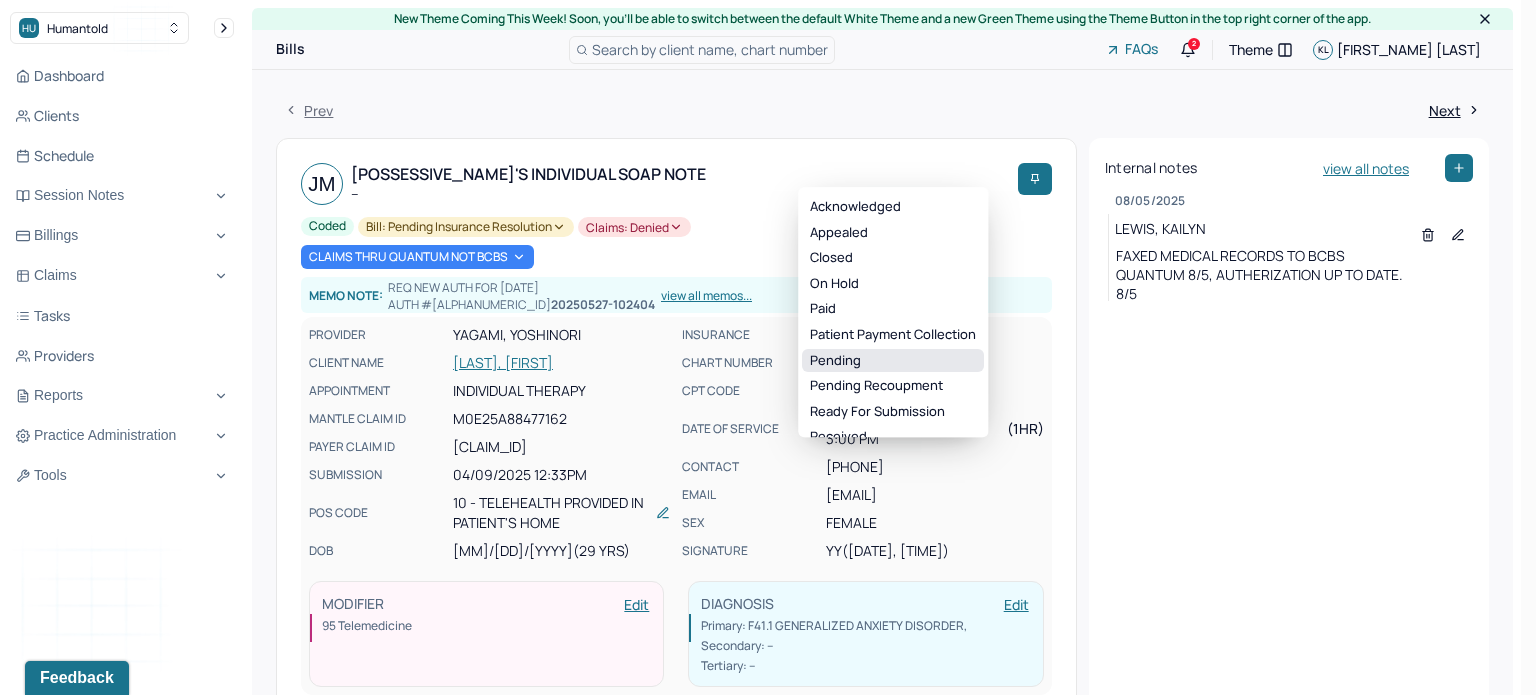 click on "Pending" at bounding box center (893, 361) 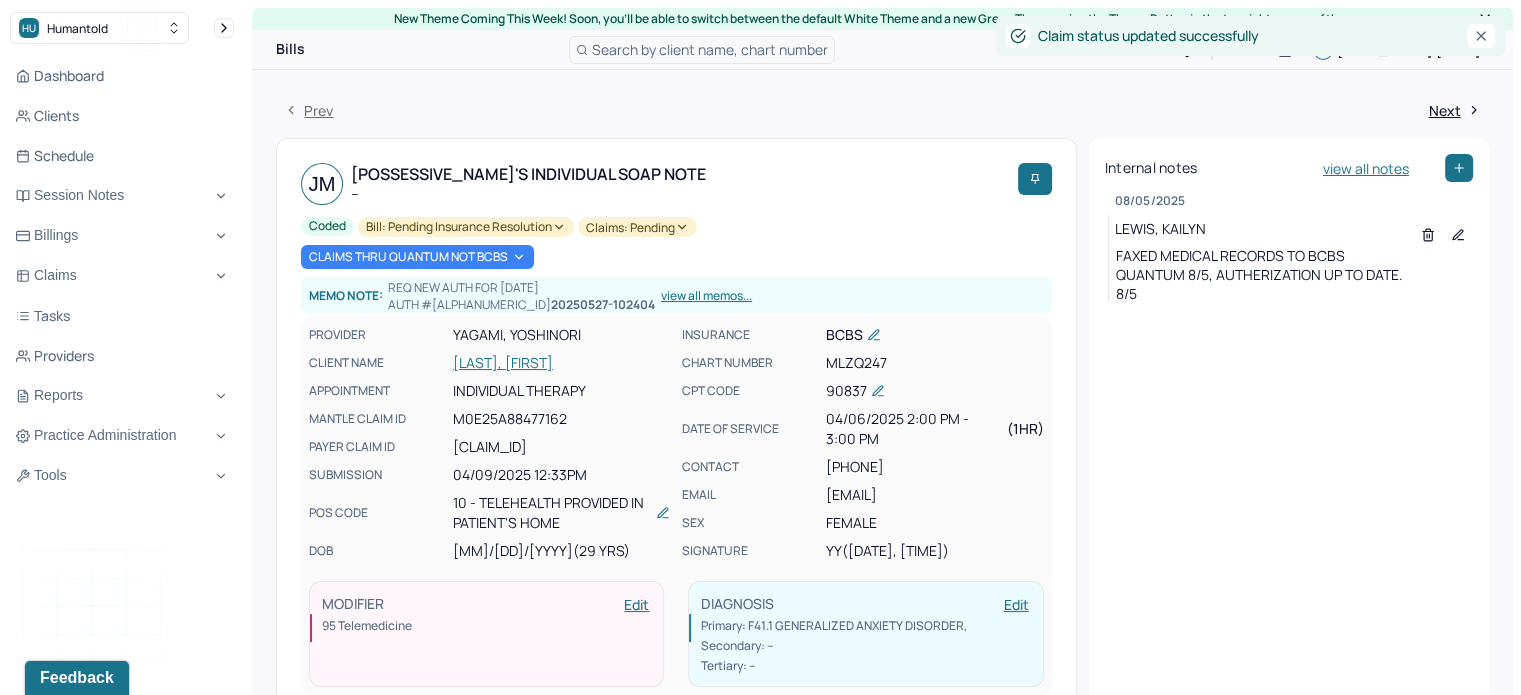 click on "[LAST], [FIRST]" at bounding box center [561, 363] 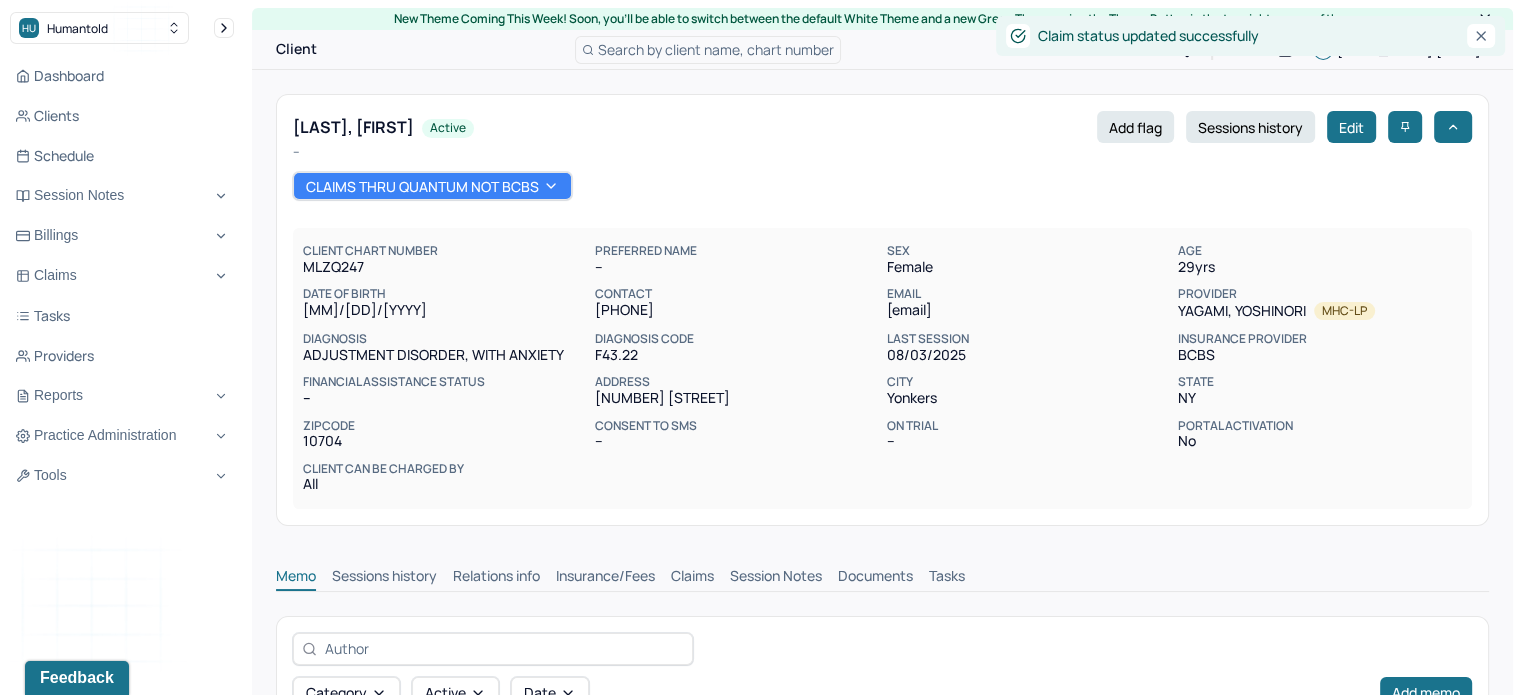 click on "Claims" at bounding box center (692, 578) 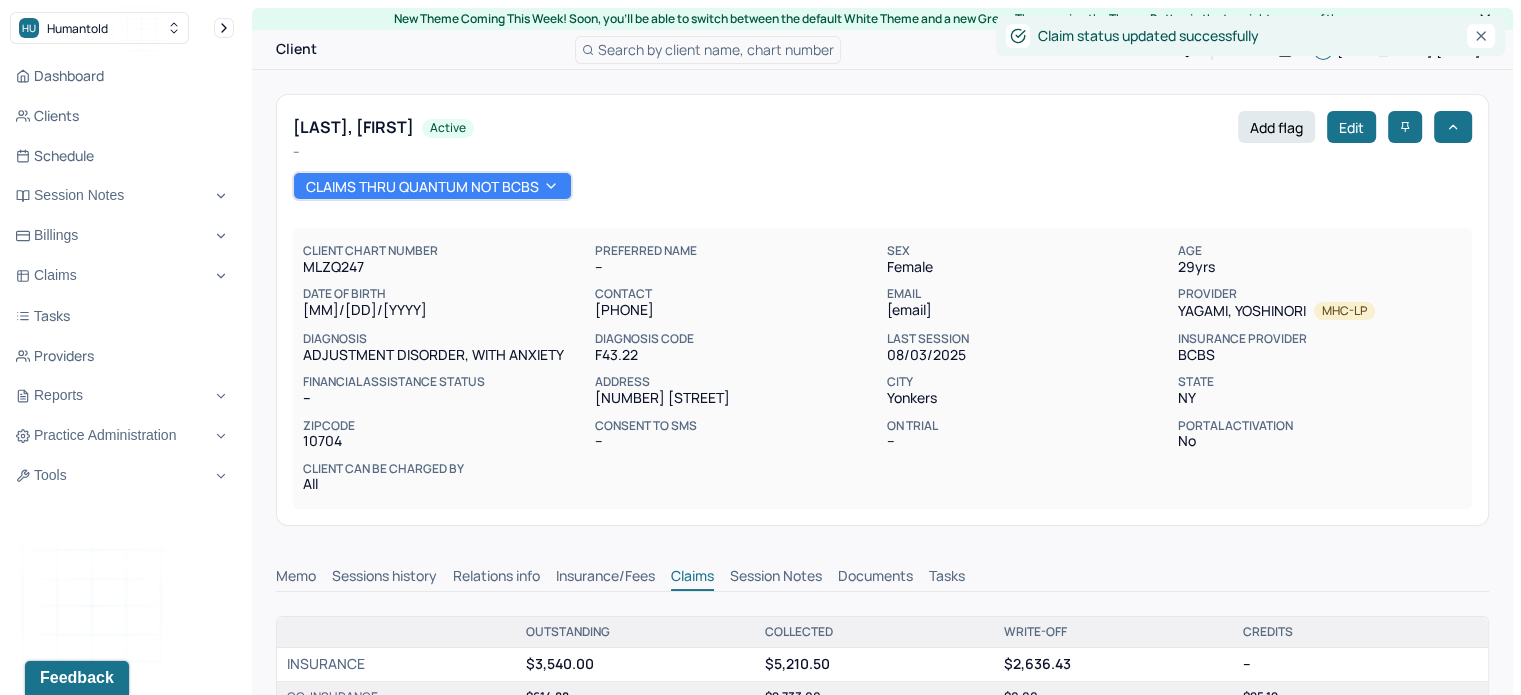 scroll, scrollTop: 0, scrollLeft: 0, axis: both 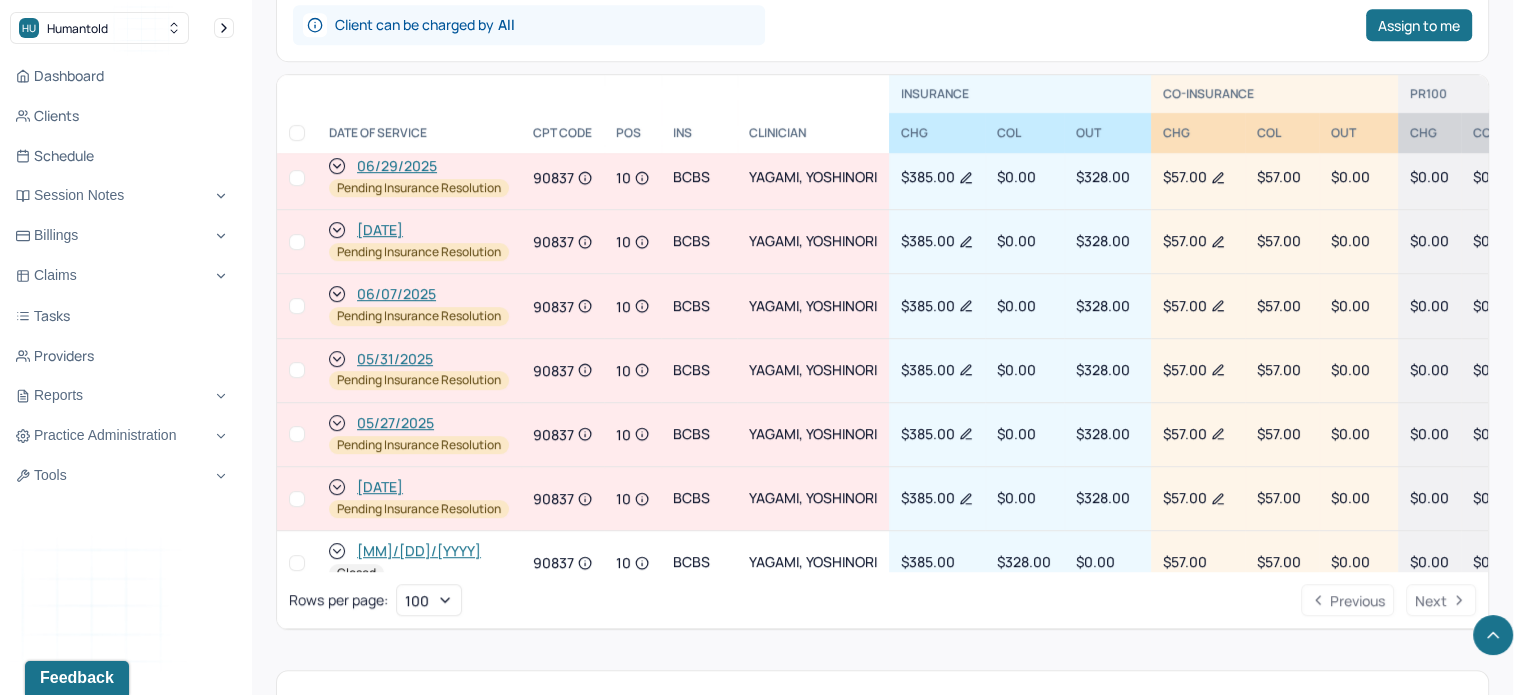 click on "05/31/2025" at bounding box center (395, 359) 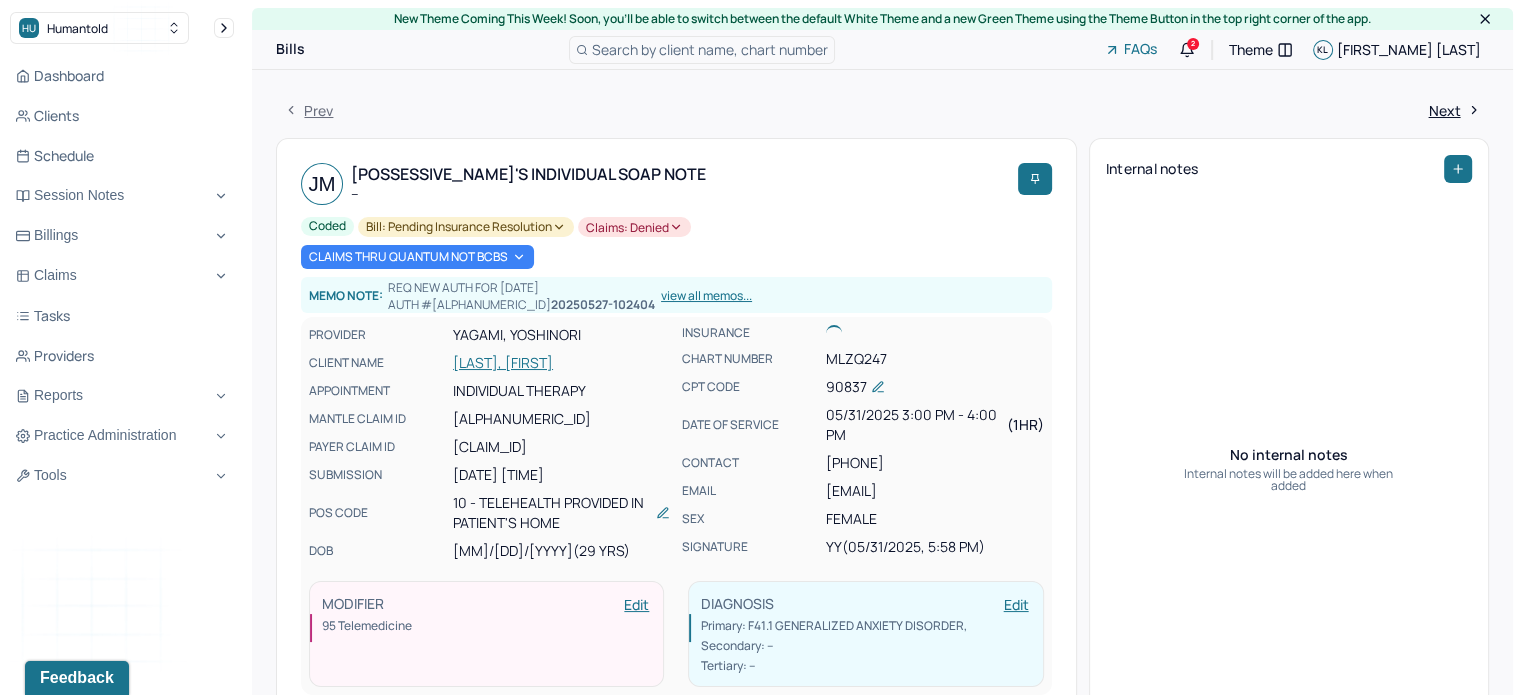 click on "Claims: denied" at bounding box center (634, 227) 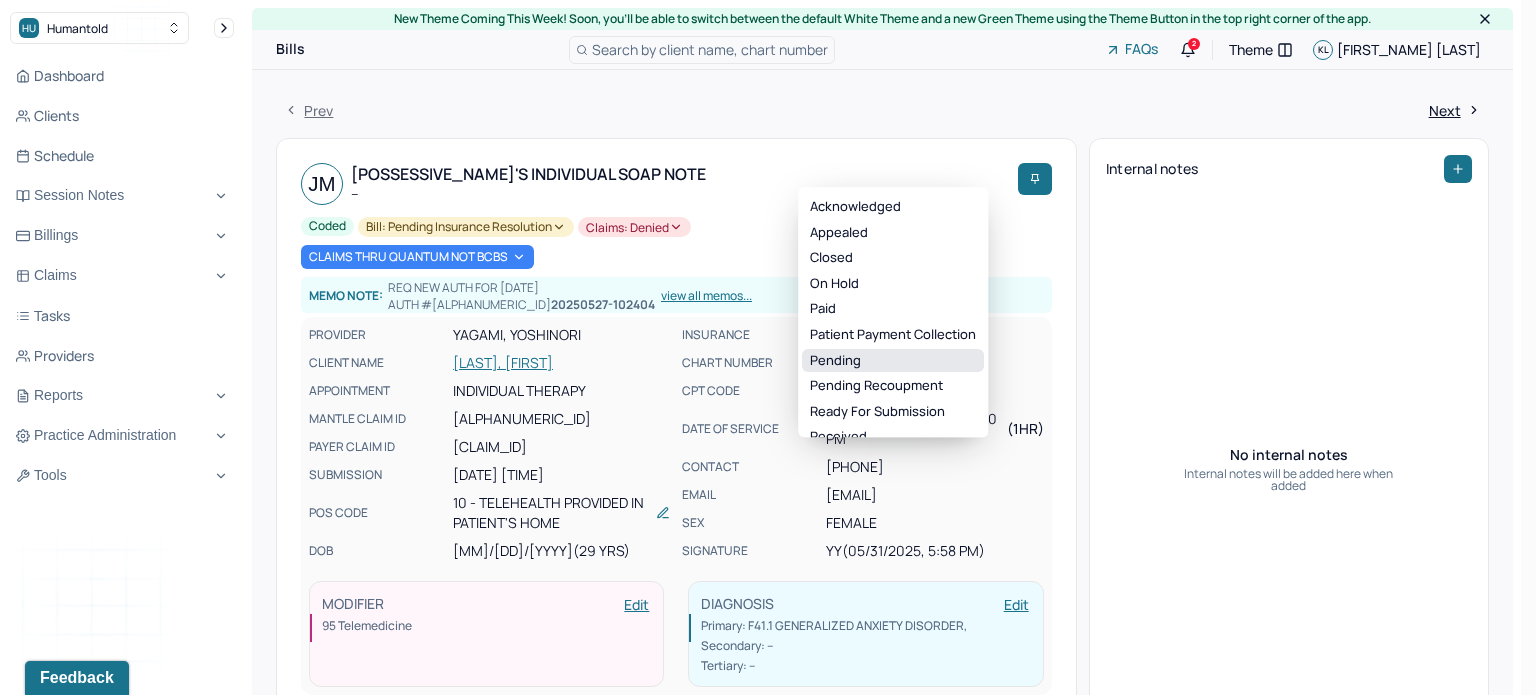 click on "Pending" at bounding box center (893, 361) 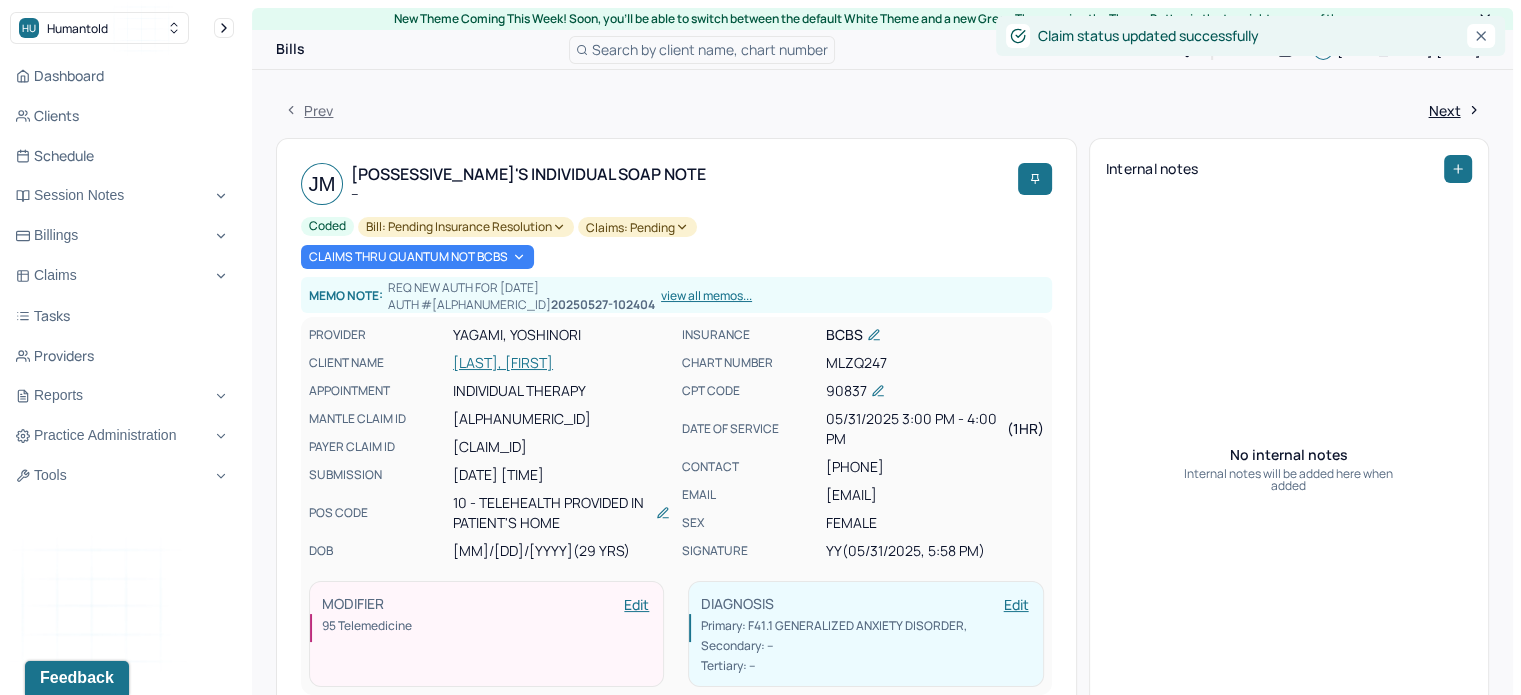 click 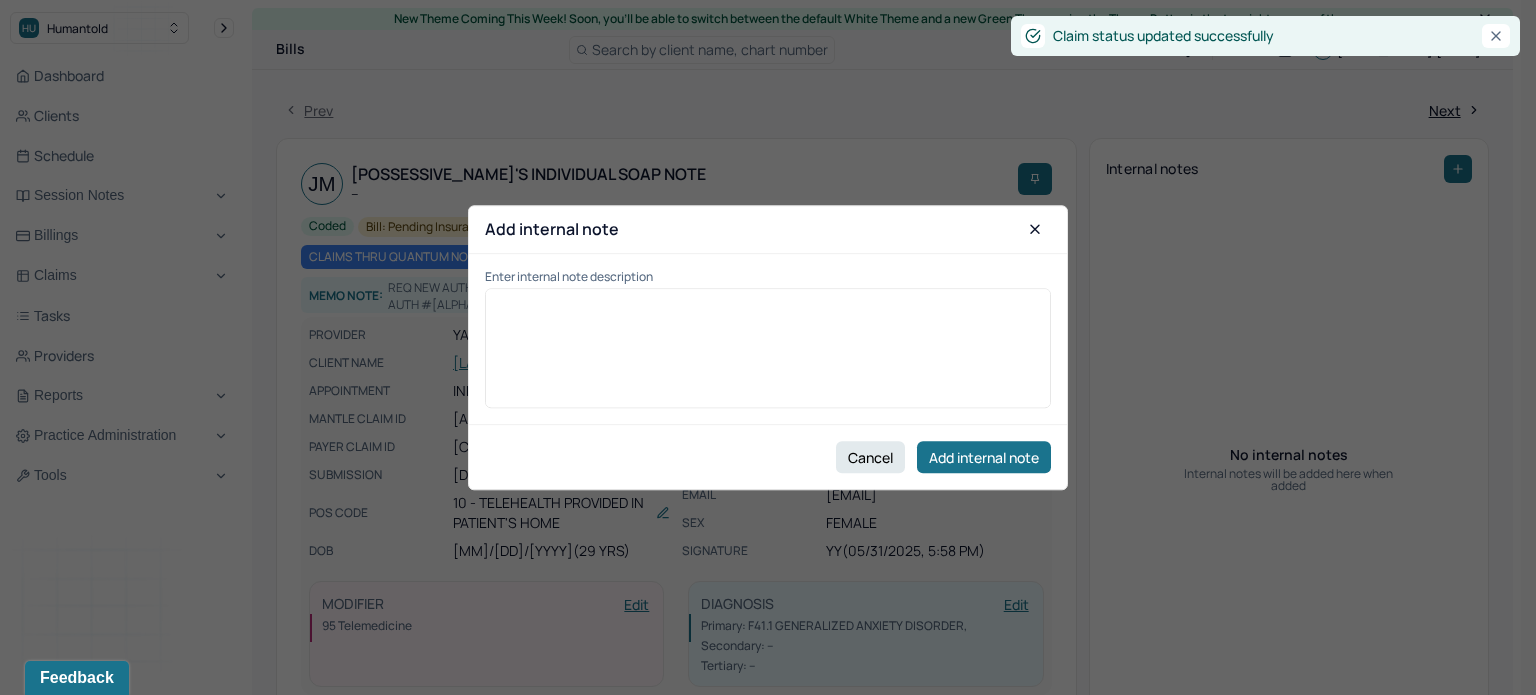 click at bounding box center [768, 355] 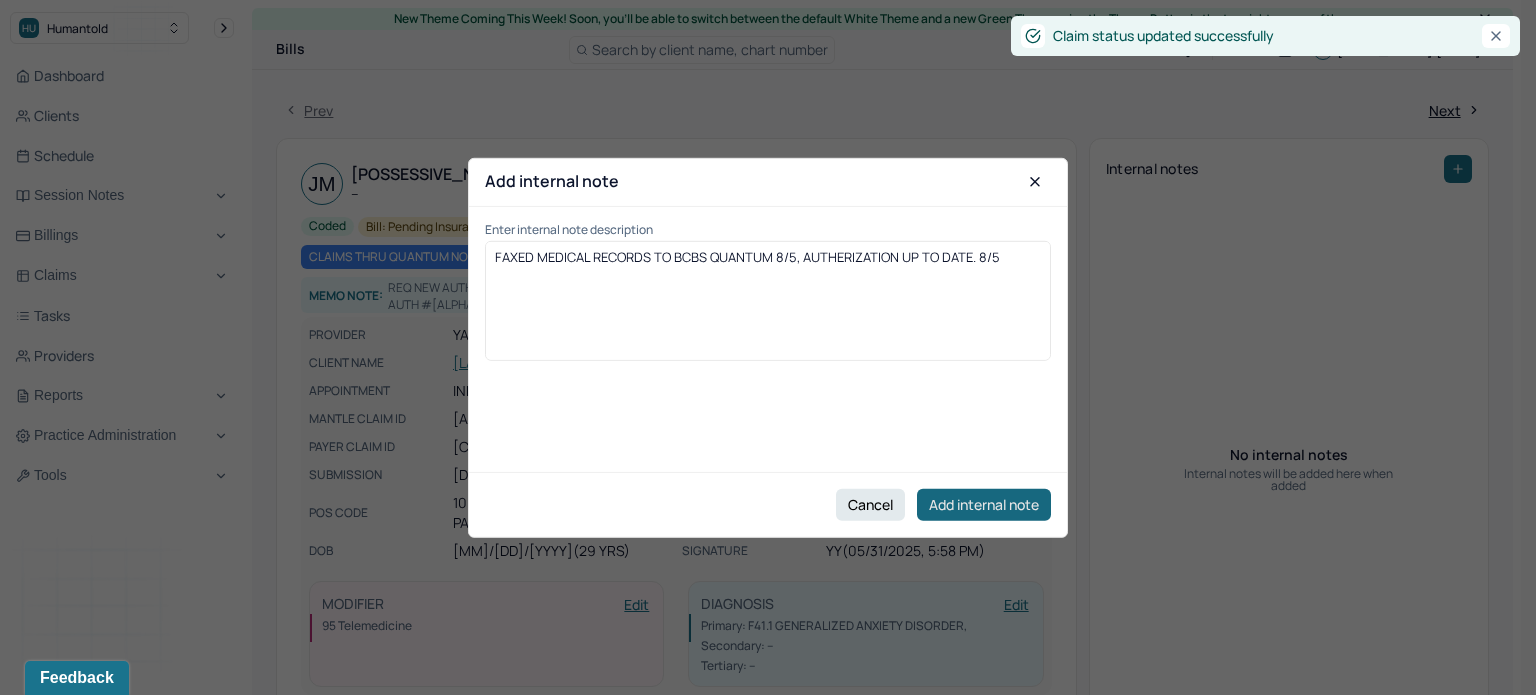 click on "Add internal note" at bounding box center (984, 505) 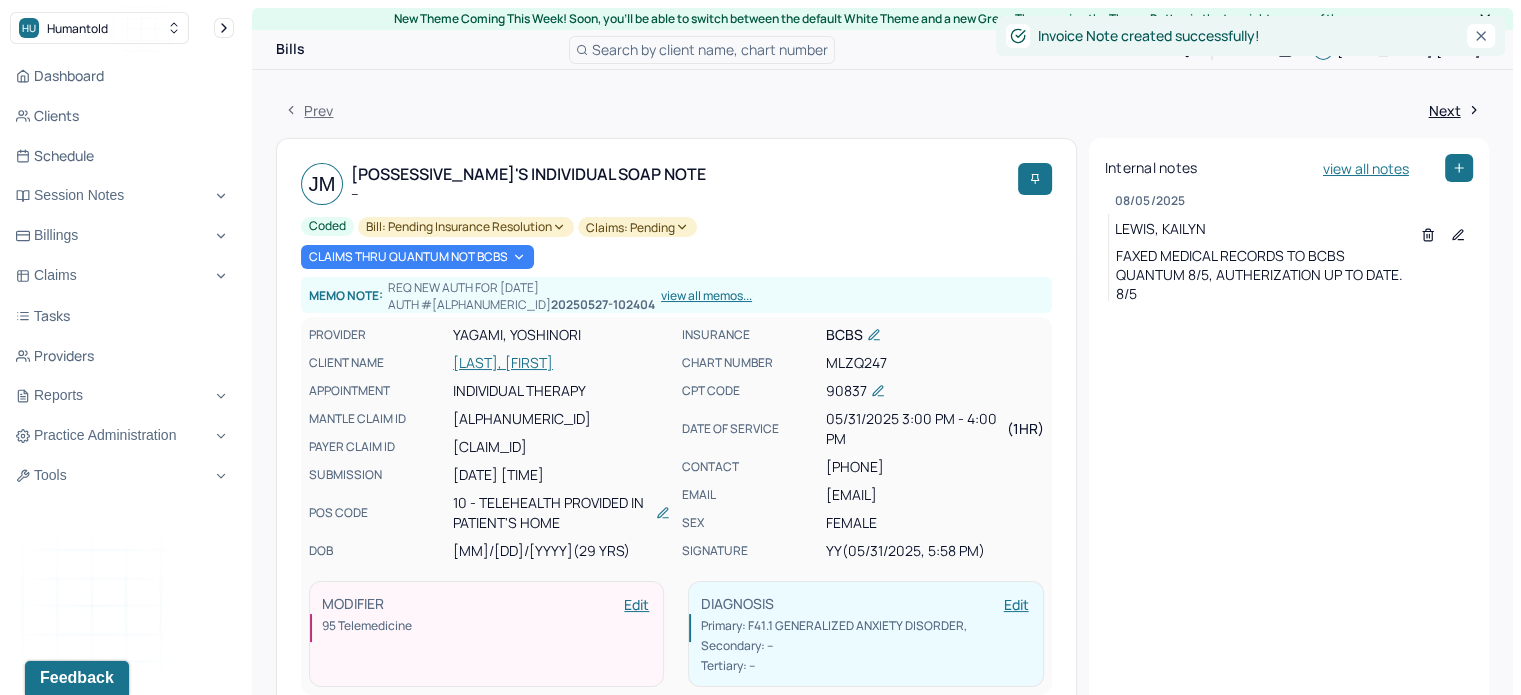 click on "PROVIDER YAGAMI, YOSHINORI CLIENT NAME MORAIS, JASMIN APPOINTMENT Individual therapy MANTLE CLAIM ID M0B2E5FB760DB3 PAYER CLAIM ID [CLAIM_ID] SUBMISSION [DATE] [TIME] POS CODE 10 - Telehealth Provided in Patient's Home DOB [DATE] (29 Yrs)" at bounding box center (489, 443) 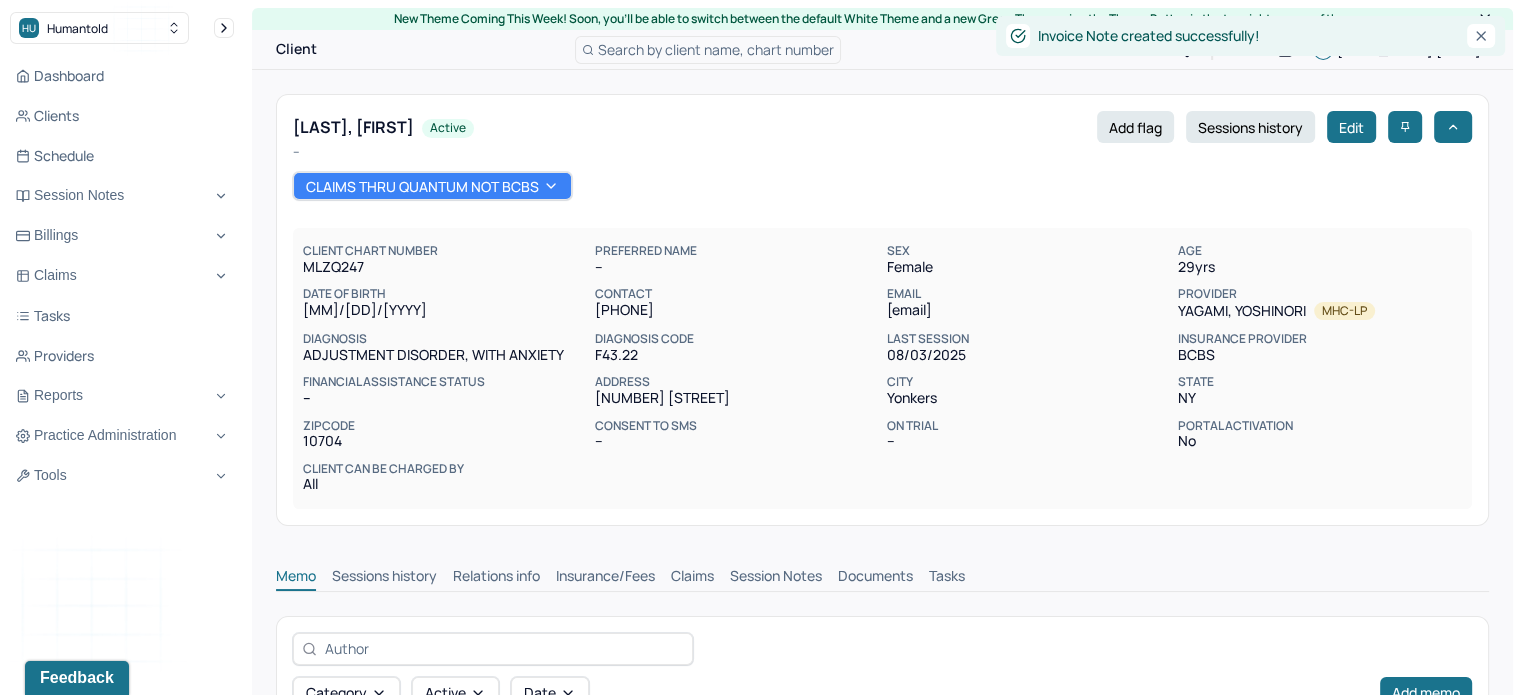 click on "Claims" at bounding box center (692, 578) 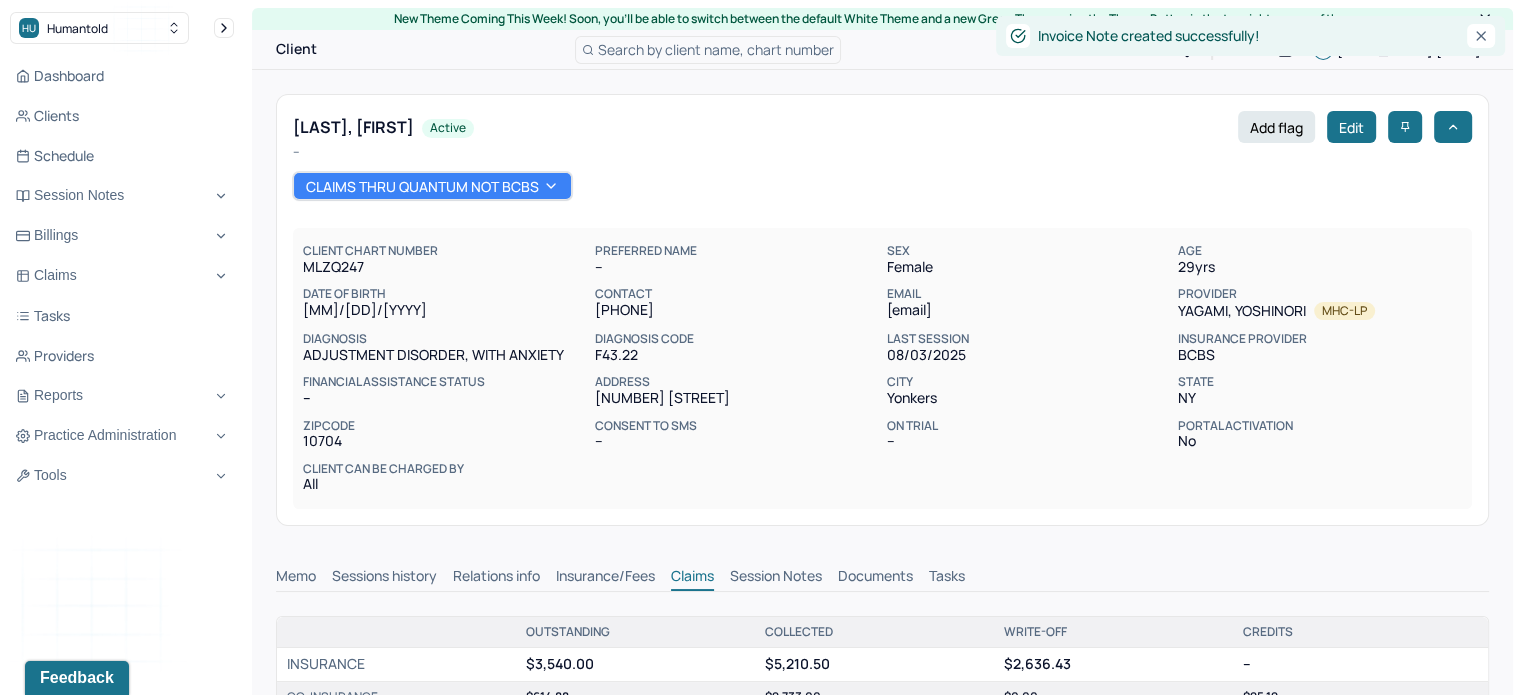 scroll, scrollTop: 0, scrollLeft: 0, axis: both 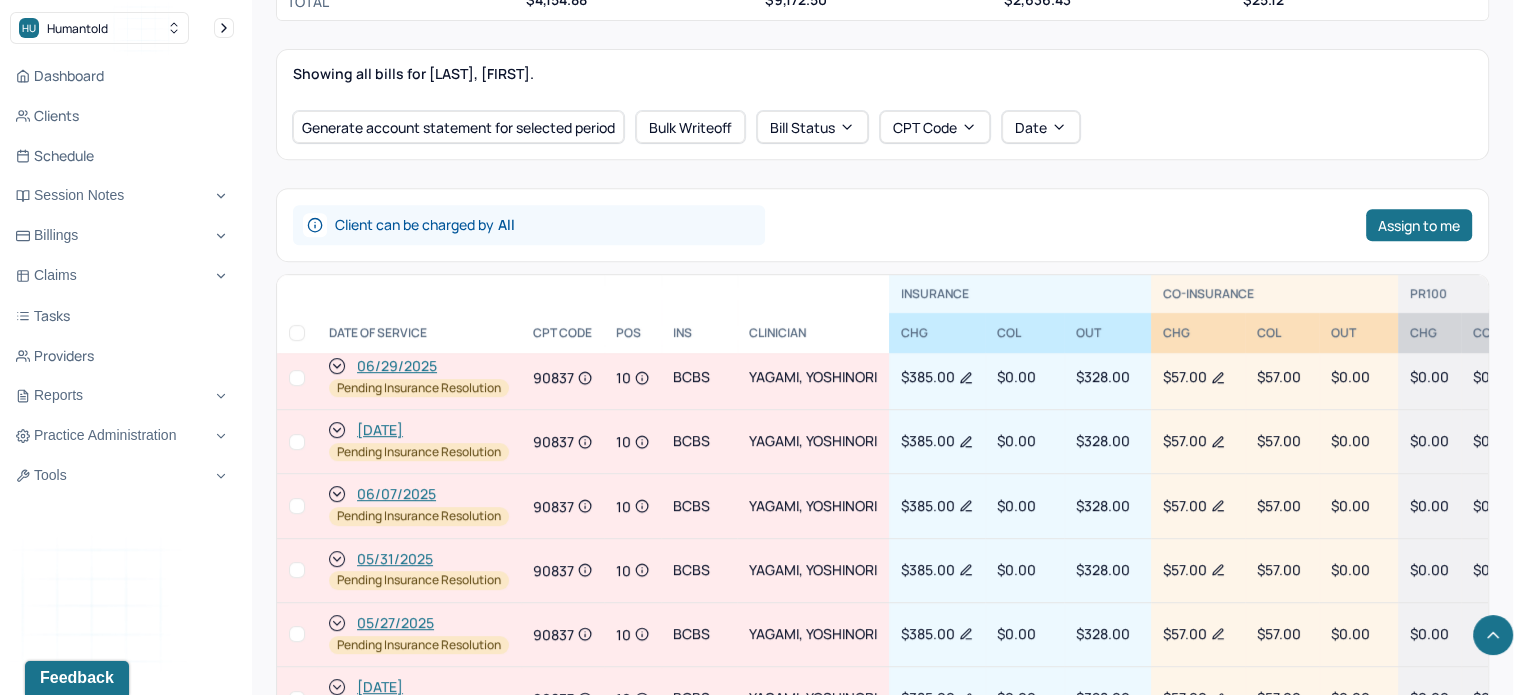 click on "06/07/2025" at bounding box center (396, 494) 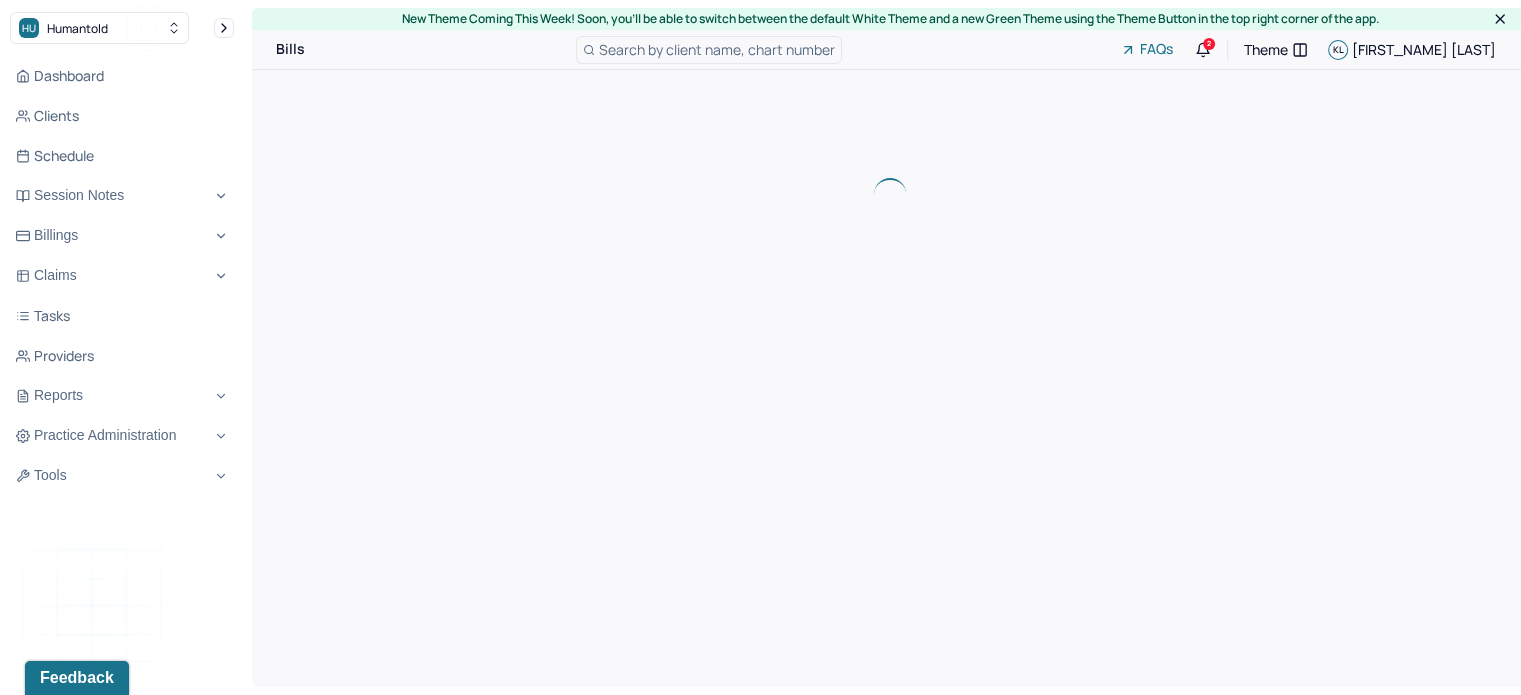 scroll, scrollTop: 0, scrollLeft: 0, axis: both 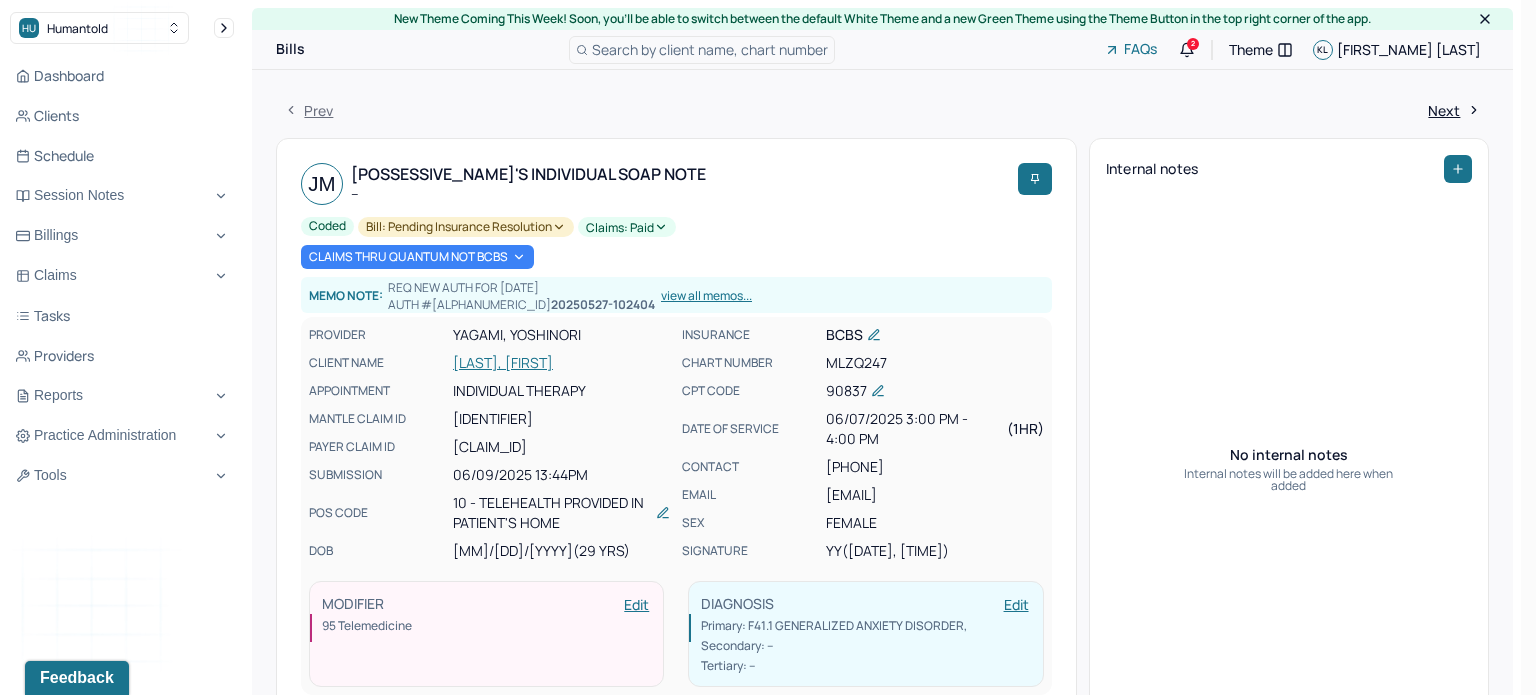 click on "Claims: paid" at bounding box center (627, 227) 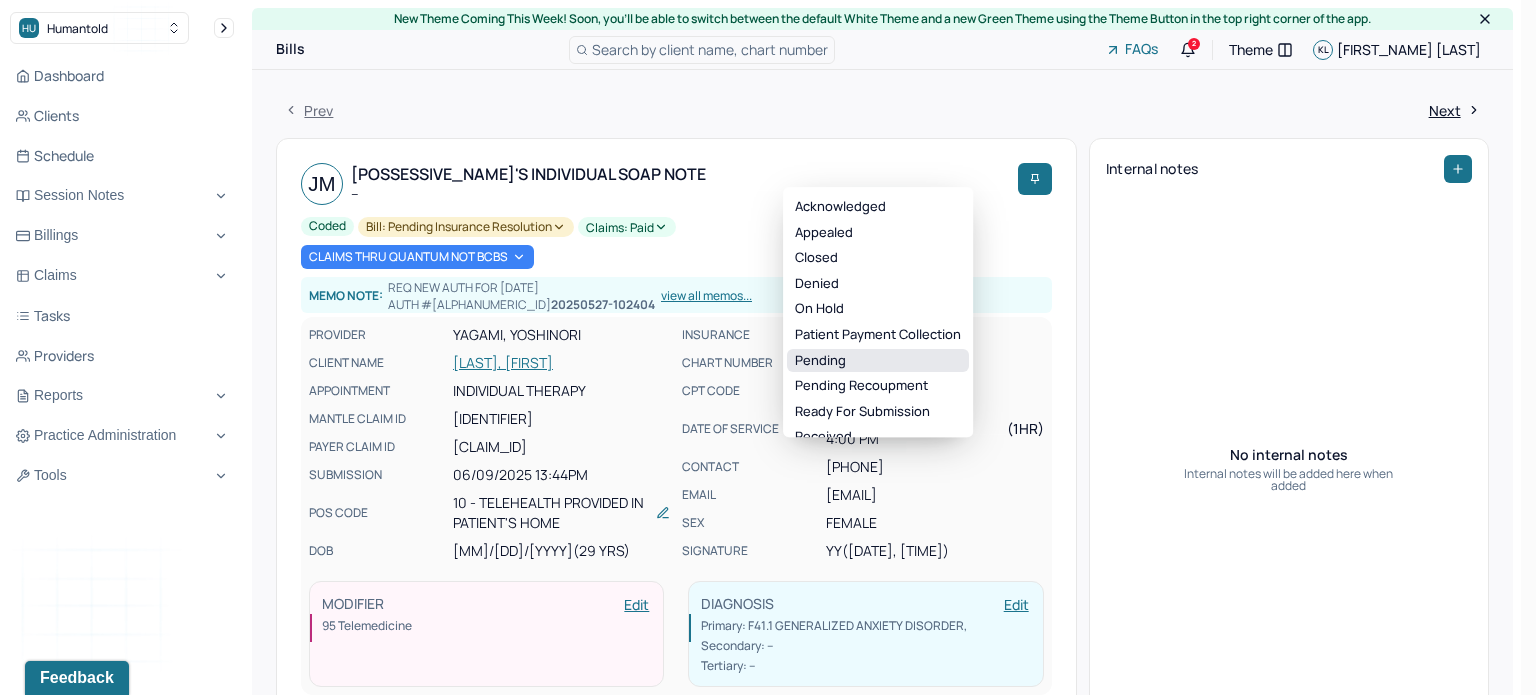 click on "Pending" at bounding box center (878, 361) 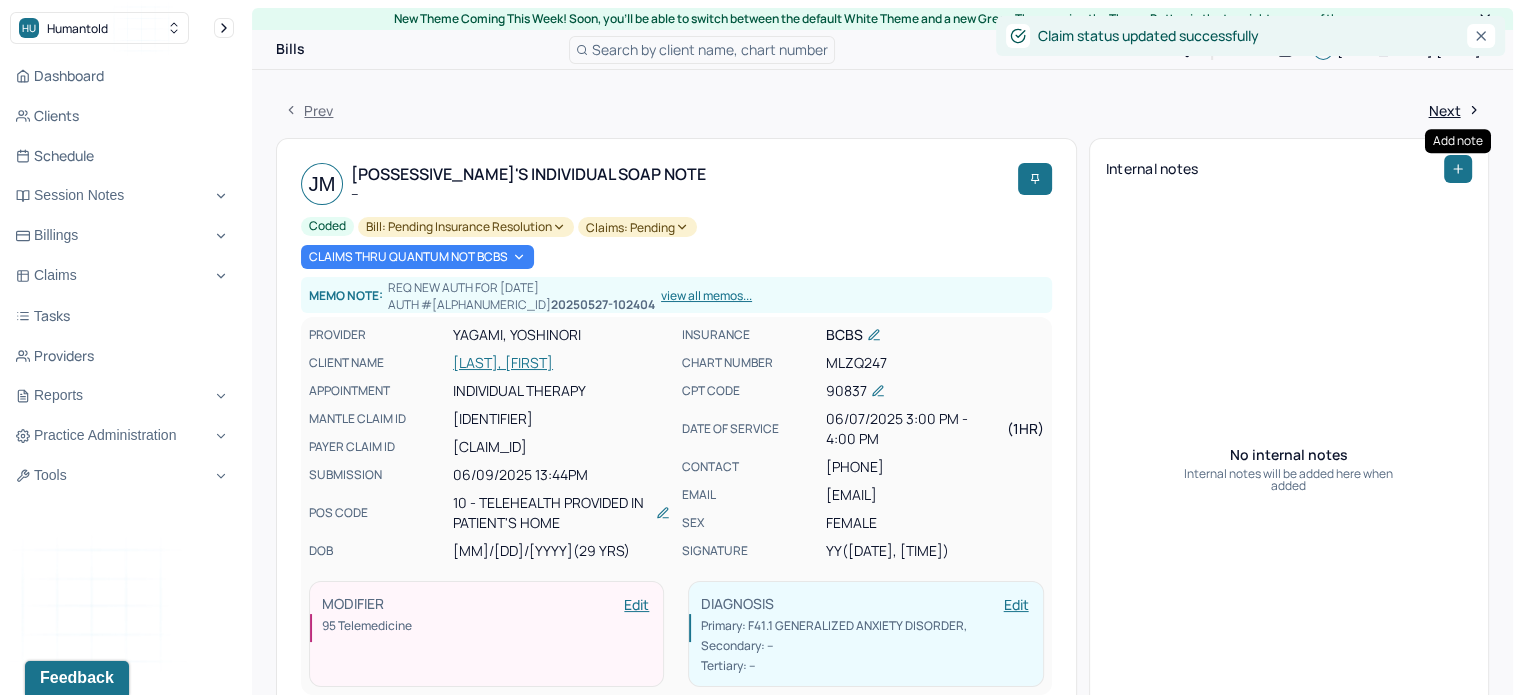 click 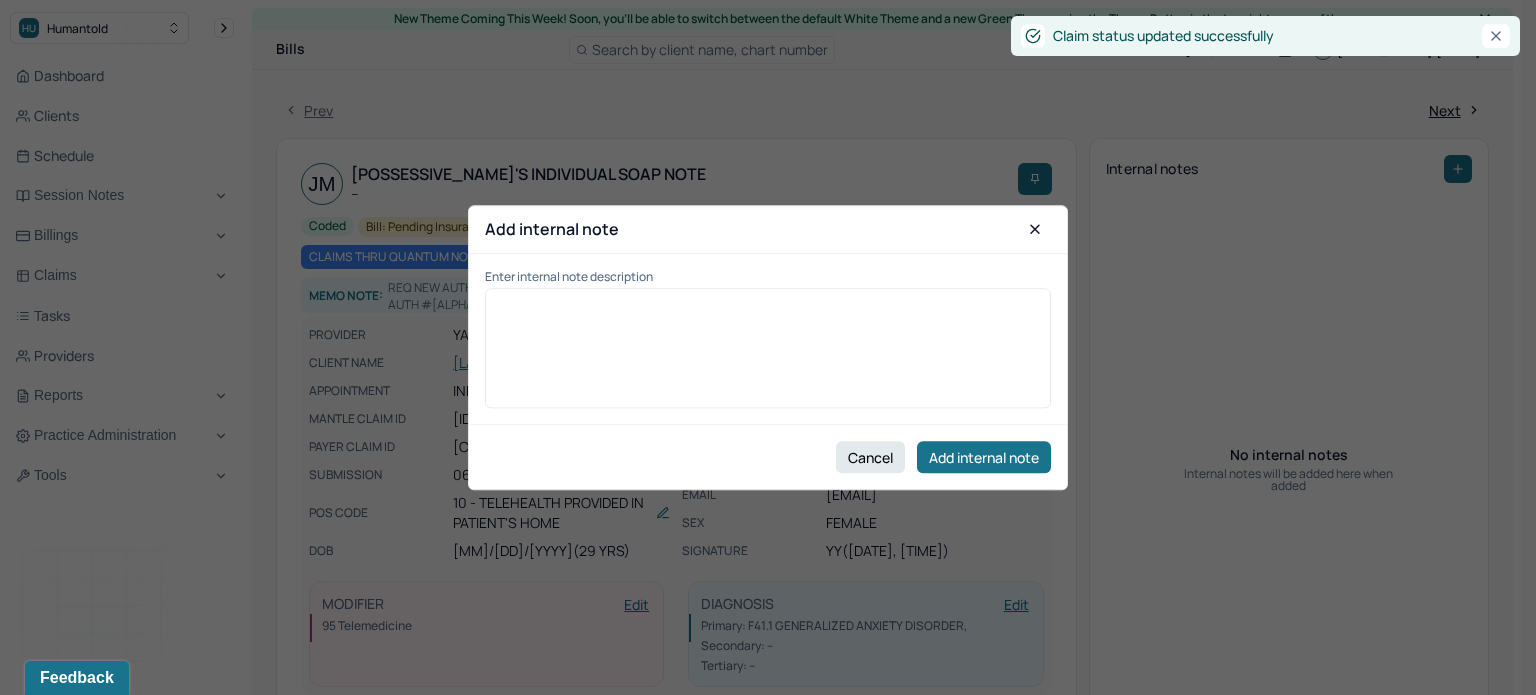 click at bounding box center [768, 355] 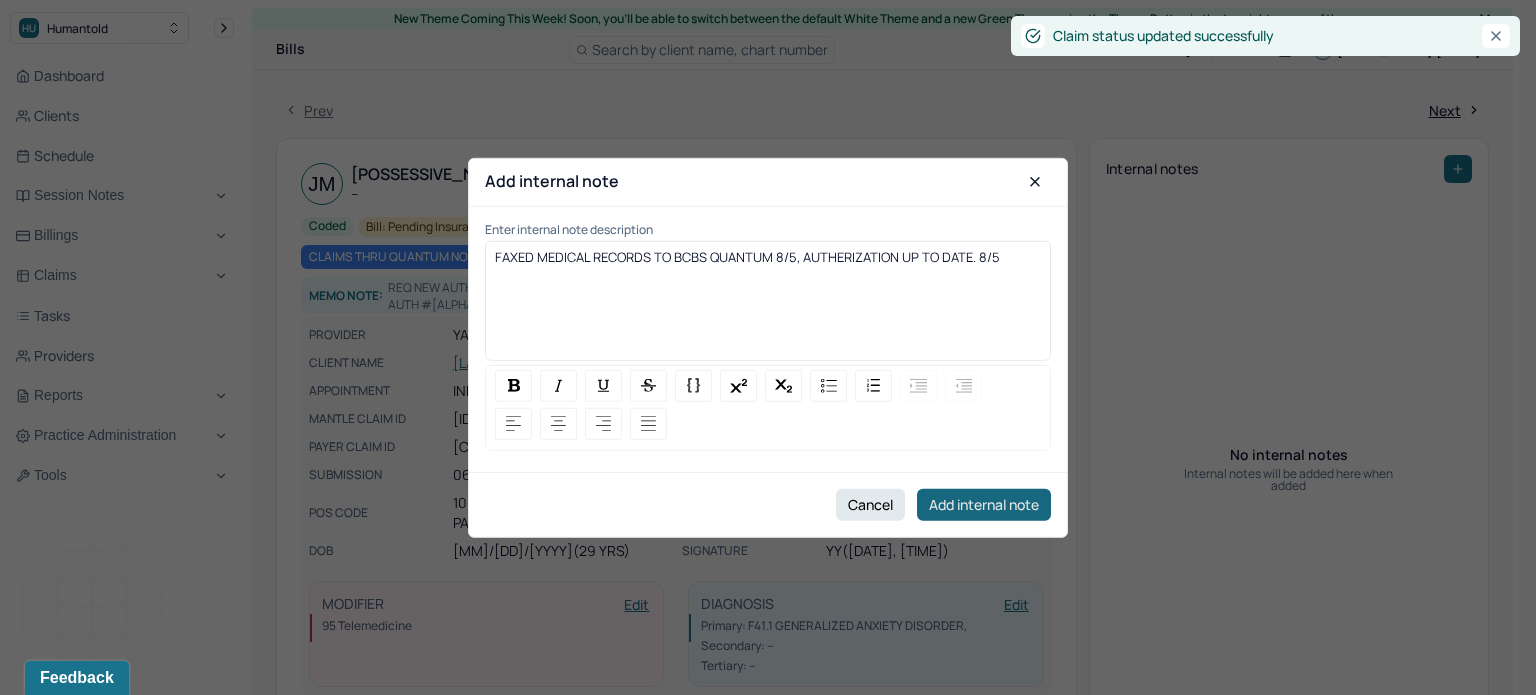 click on "Add internal note" at bounding box center [984, 505] 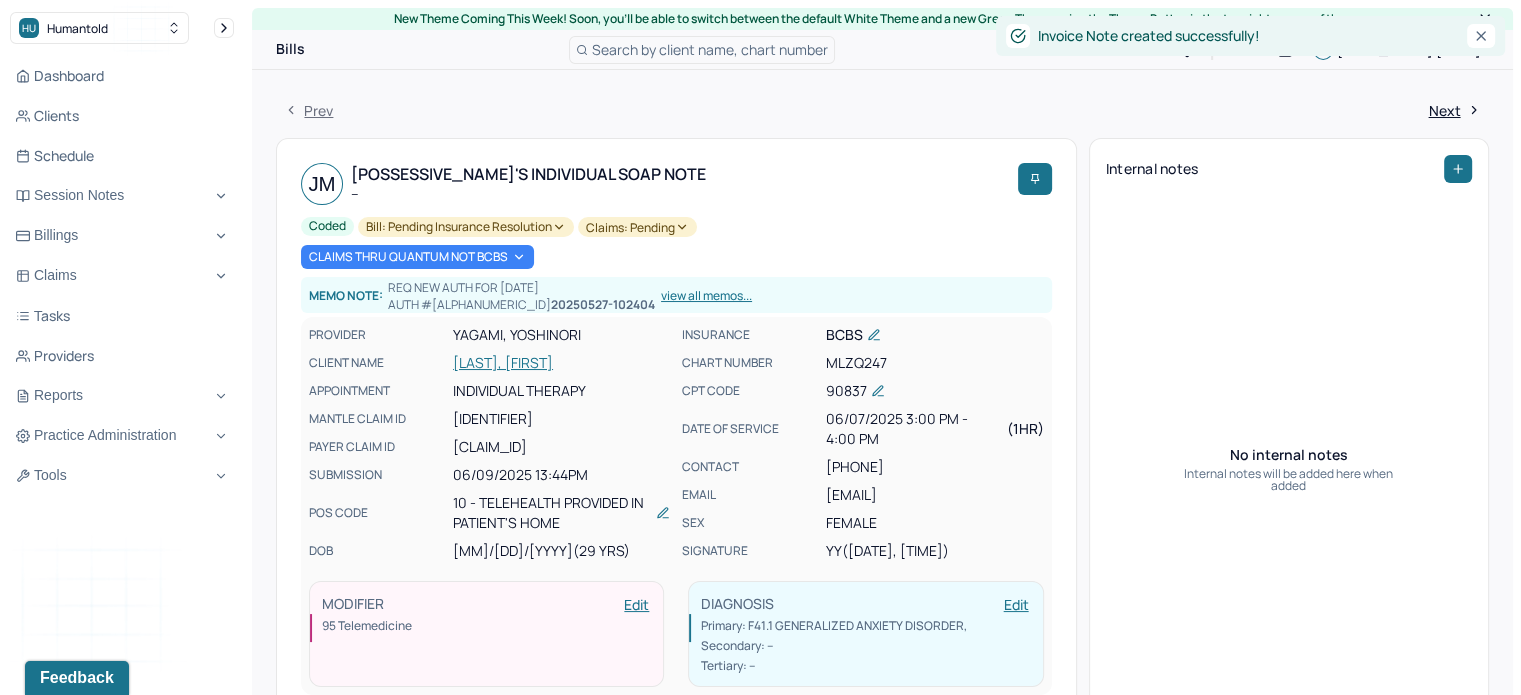 click on "[LAST], [FIRST]" at bounding box center (561, 363) 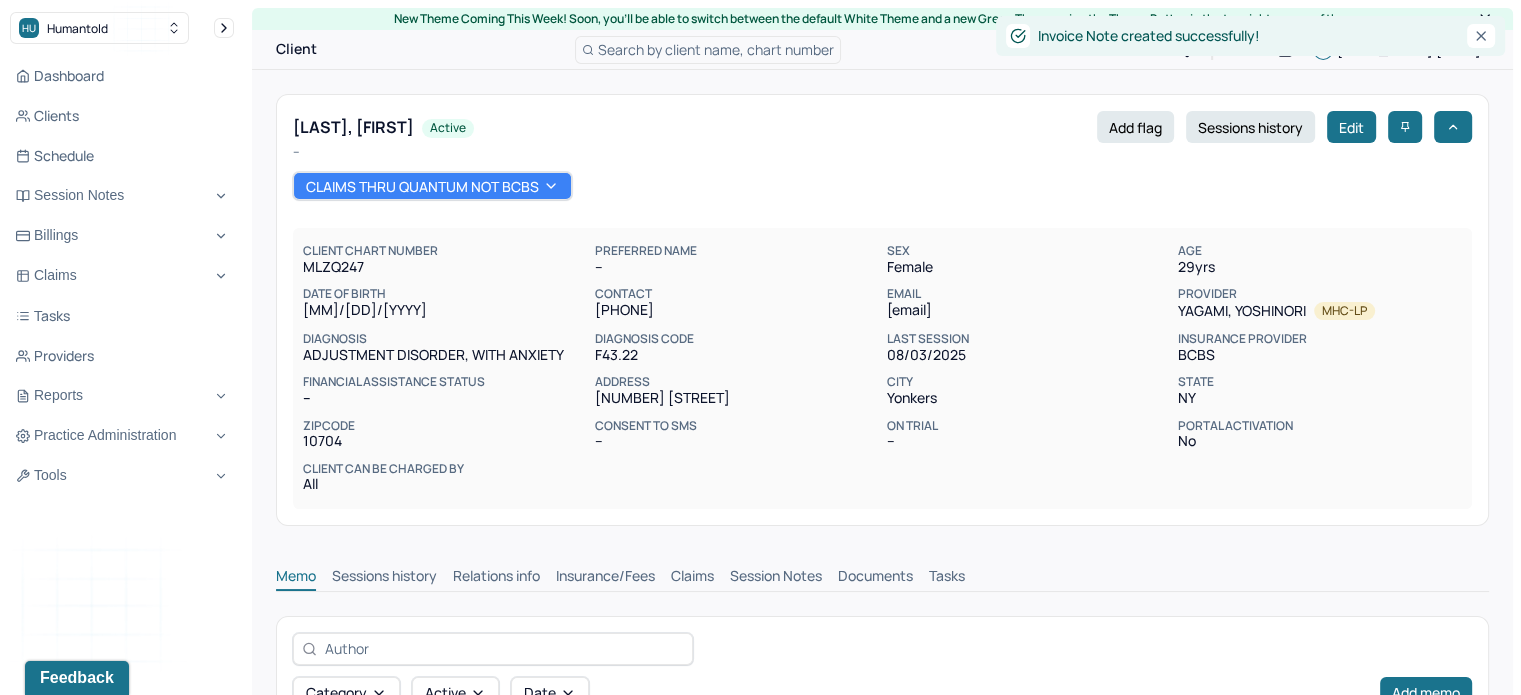 click on "Claims" at bounding box center [692, 578] 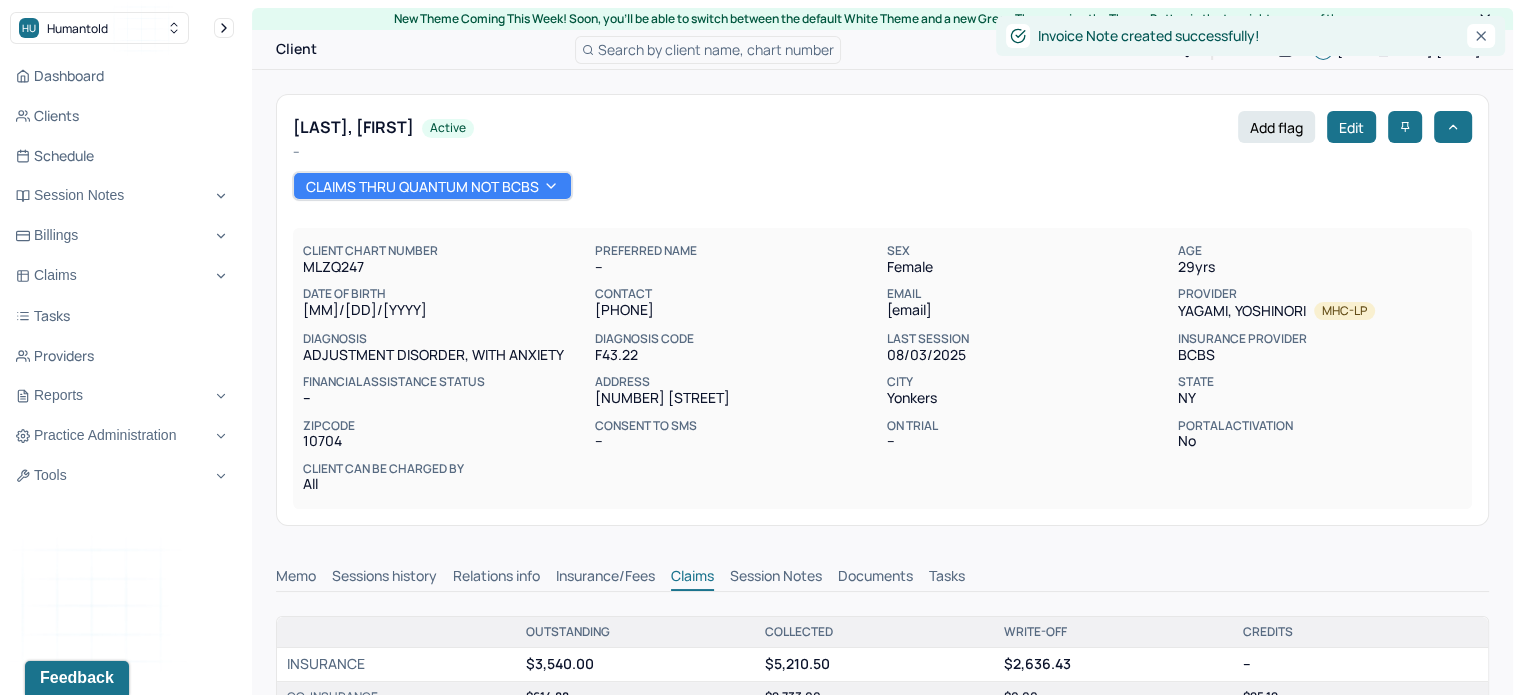 scroll, scrollTop: 0, scrollLeft: 0, axis: both 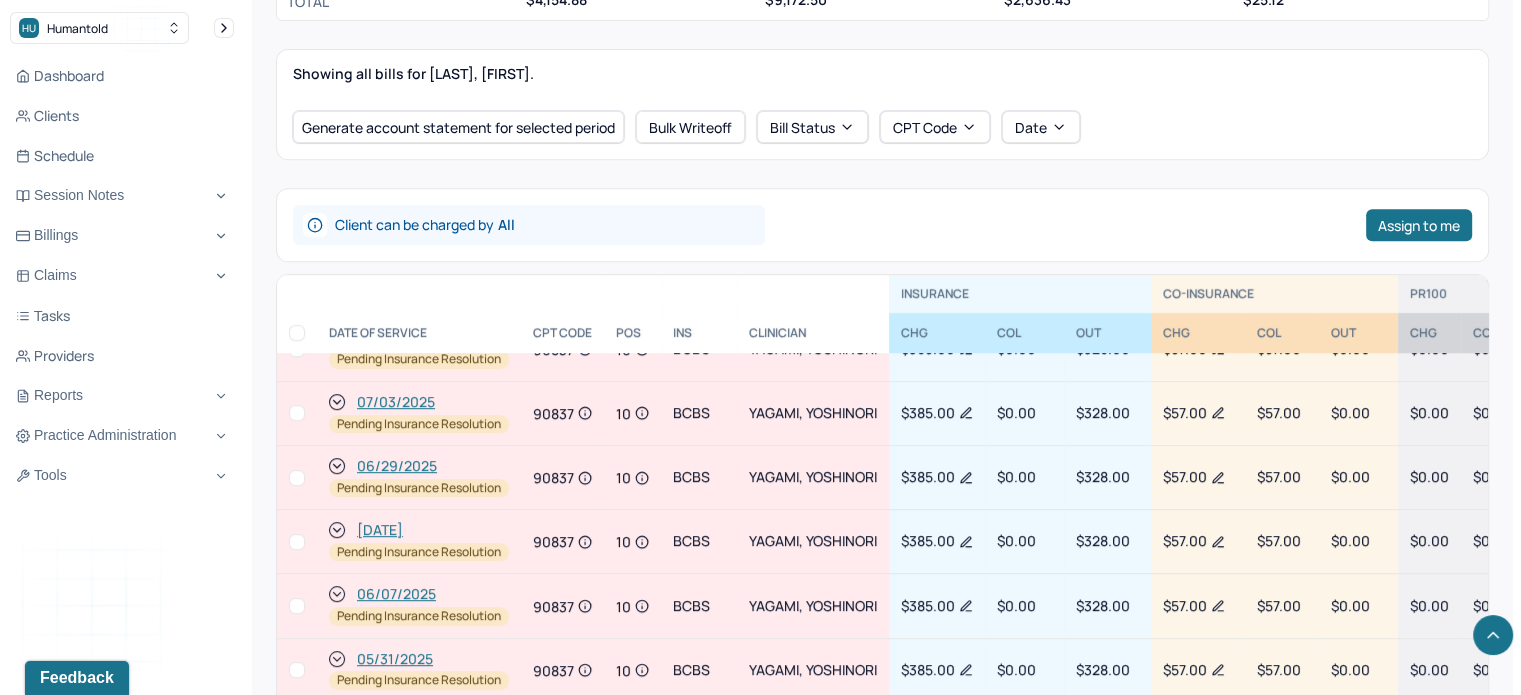 click on "[DATE]" at bounding box center (380, 530) 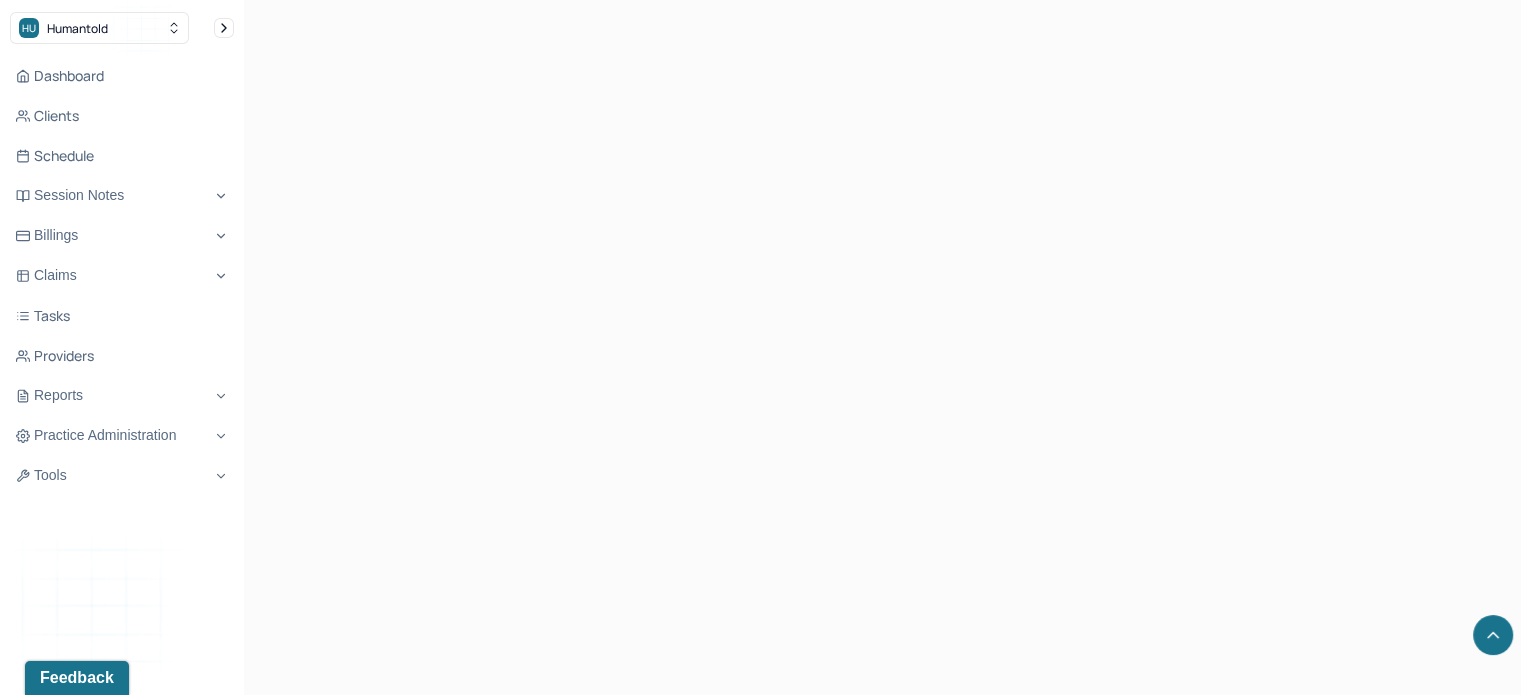 scroll, scrollTop: 0, scrollLeft: 0, axis: both 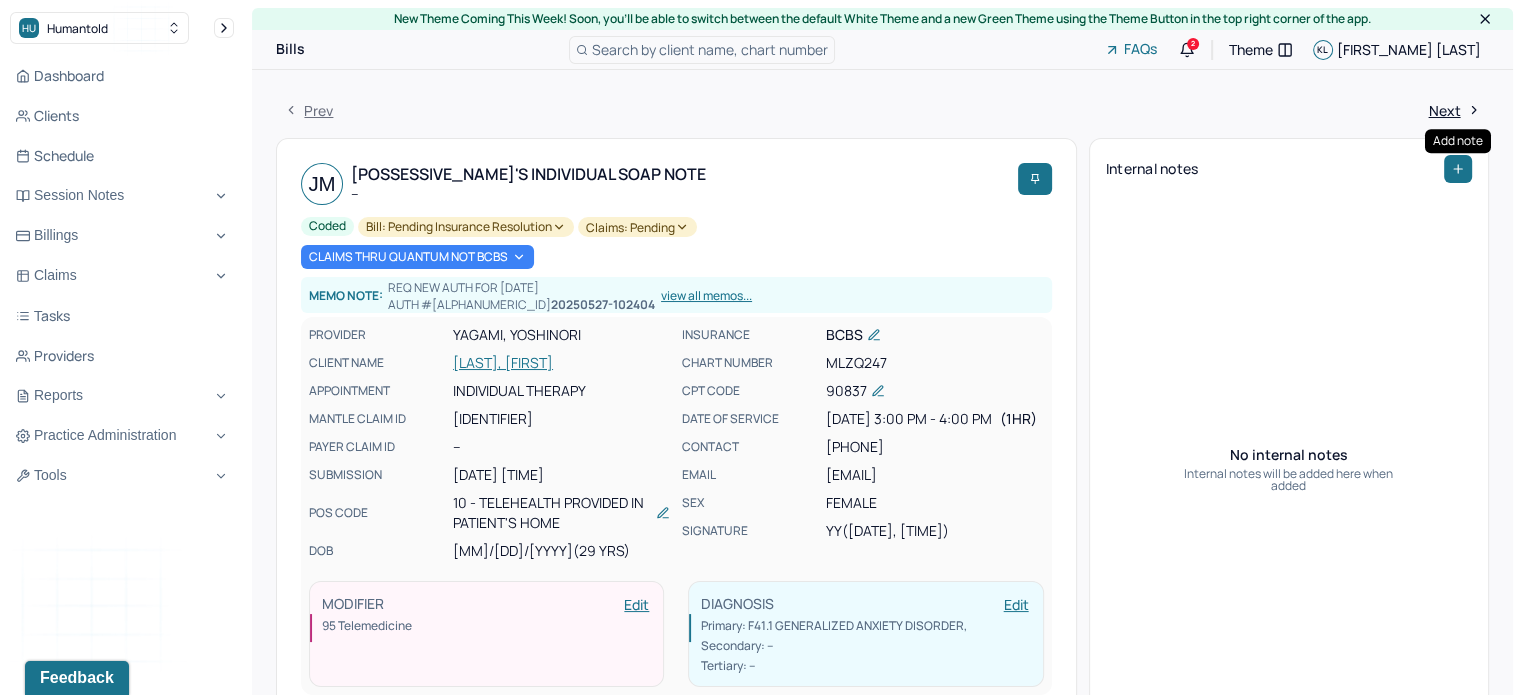 click at bounding box center (1458, 169) 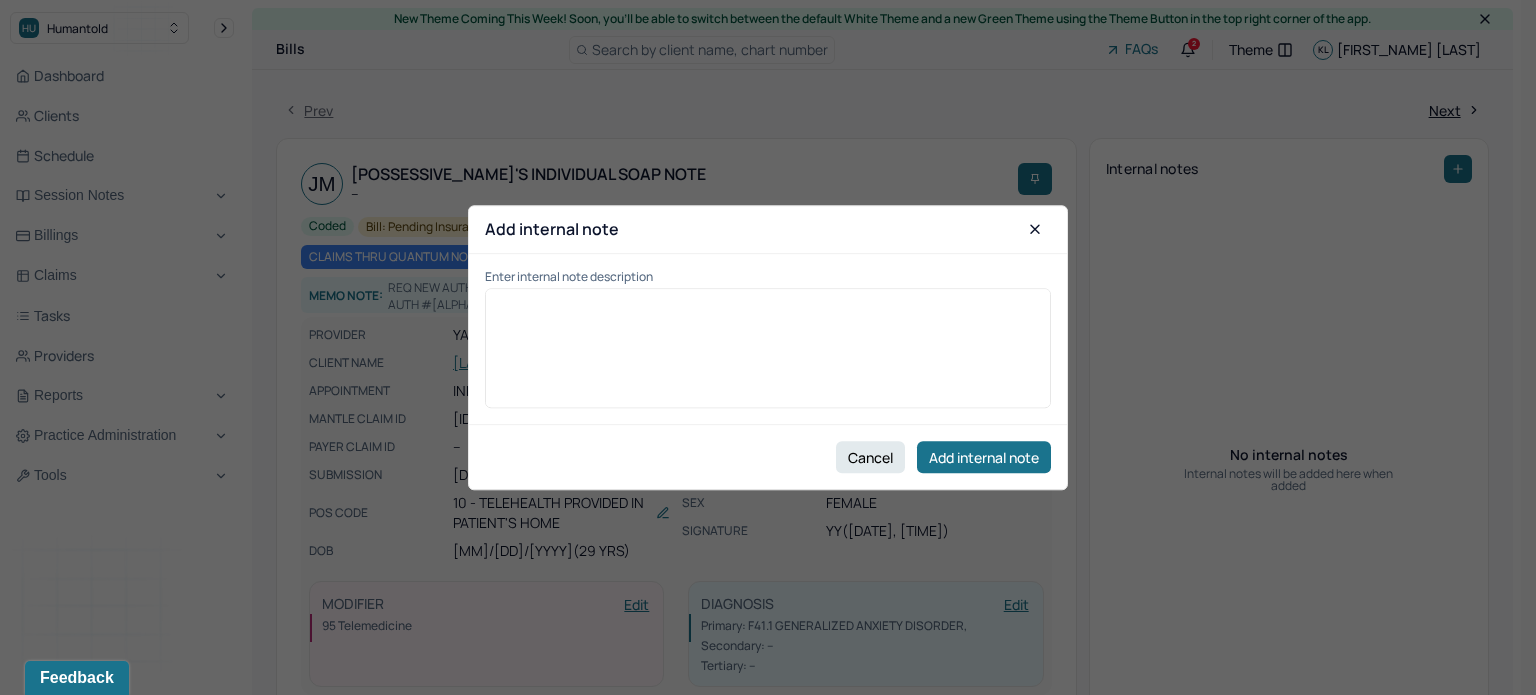 click at bounding box center [768, 355] 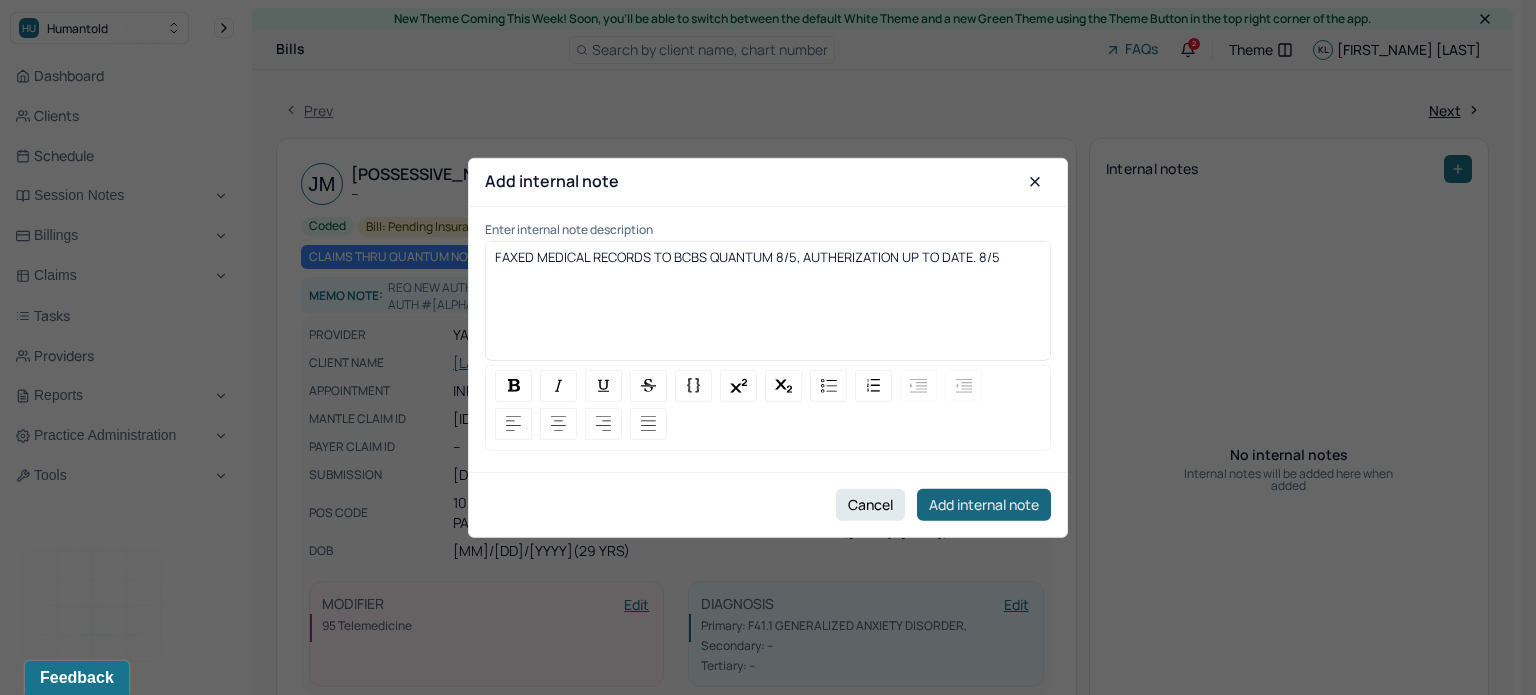 click on "Add internal note" at bounding box center (984, 505) 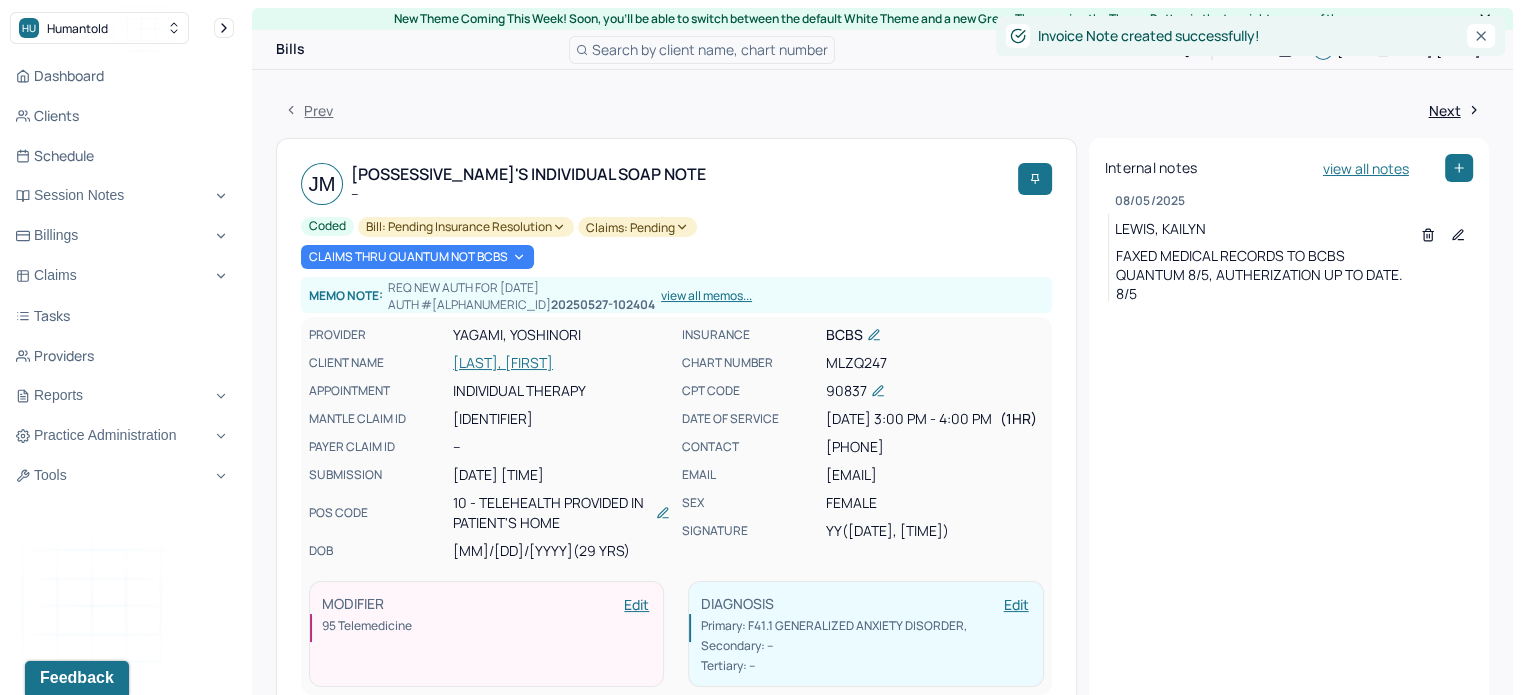click on "[LAST], [FIRST]" at bounding box center [561, 363] 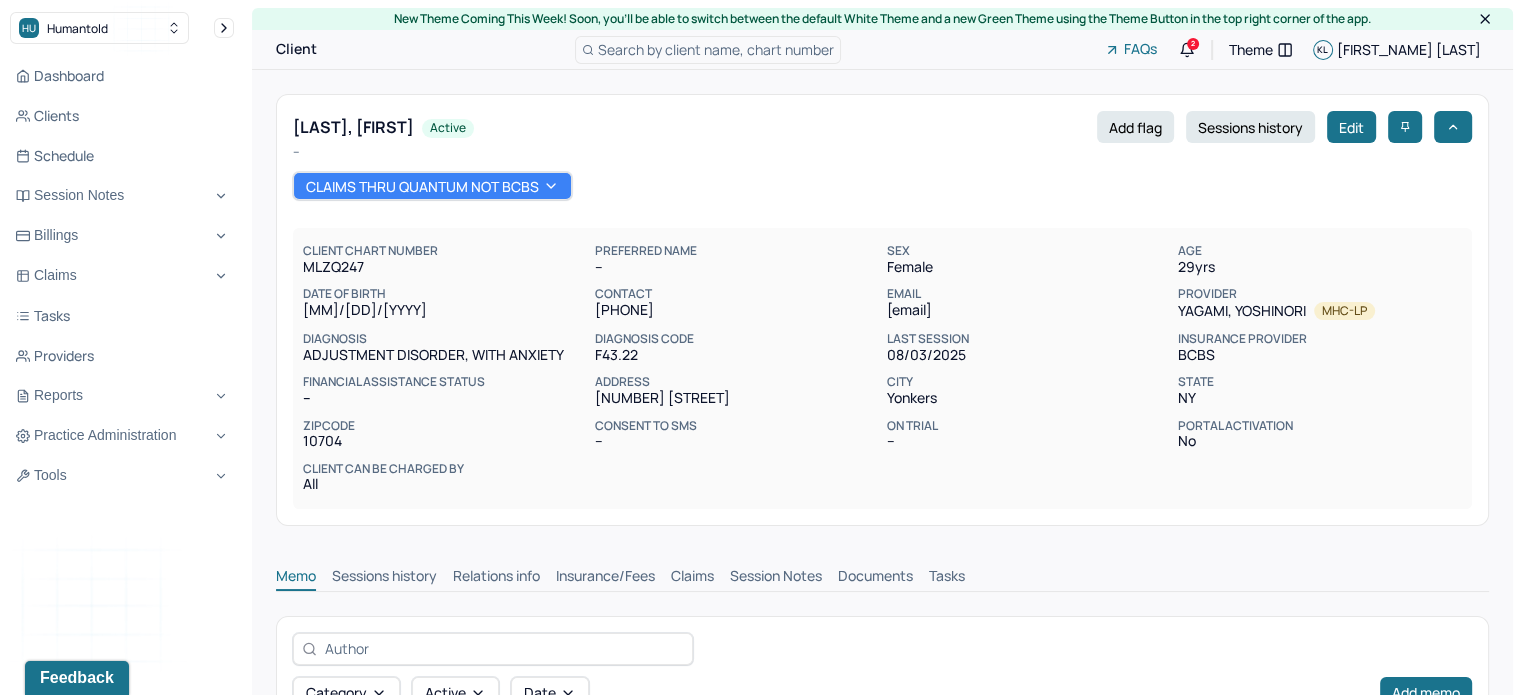 click on "Claims" at bounding box center [692, 578] 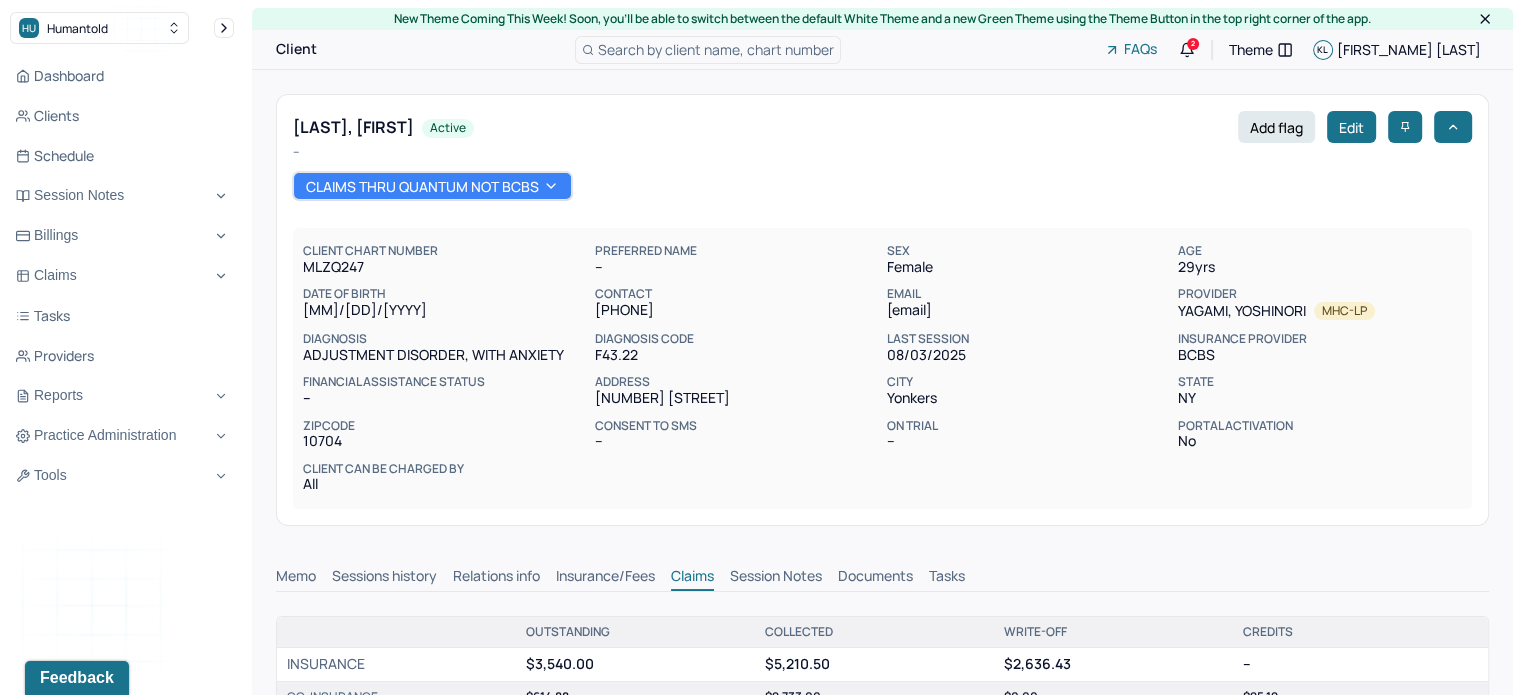 scroll, scrollTop: 0, scrollLeft: 0, axis: both 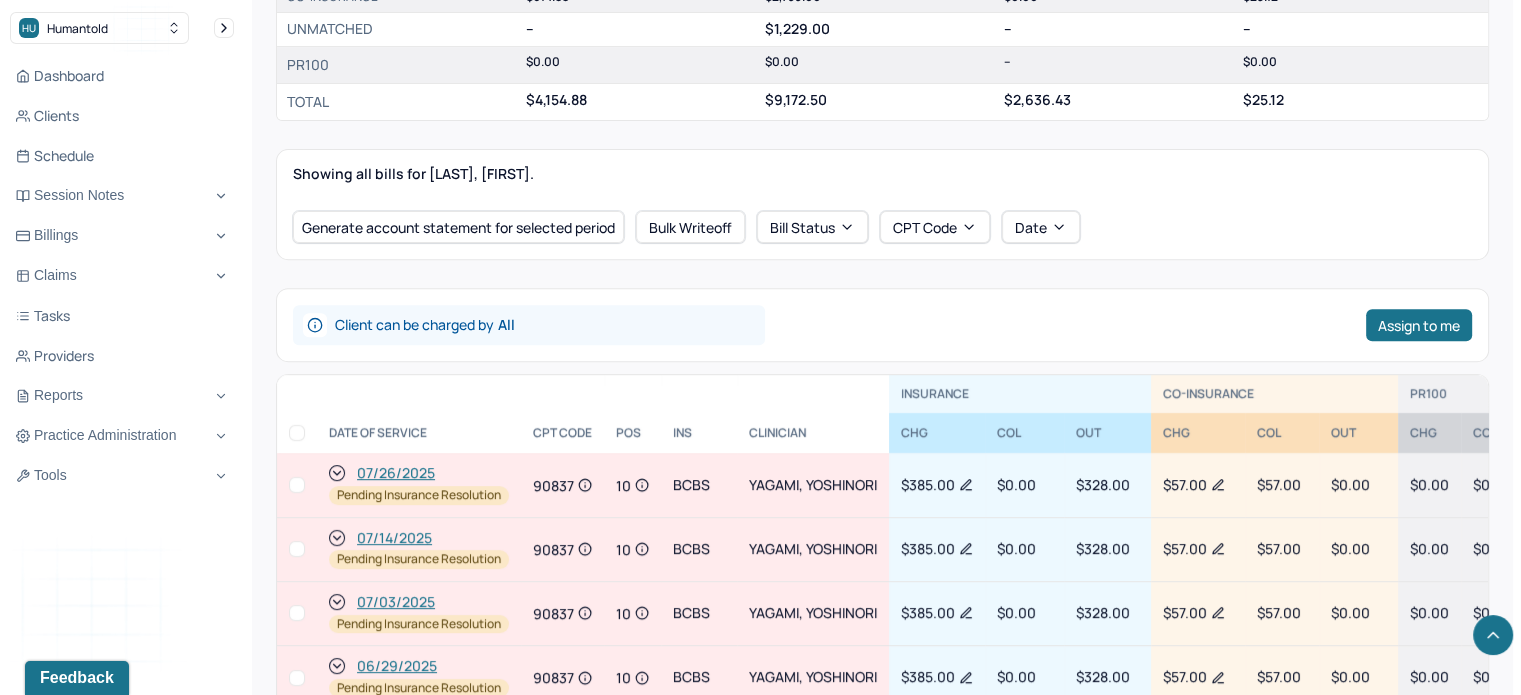 click on "06/29/2025" at bounding box center (397, 666) 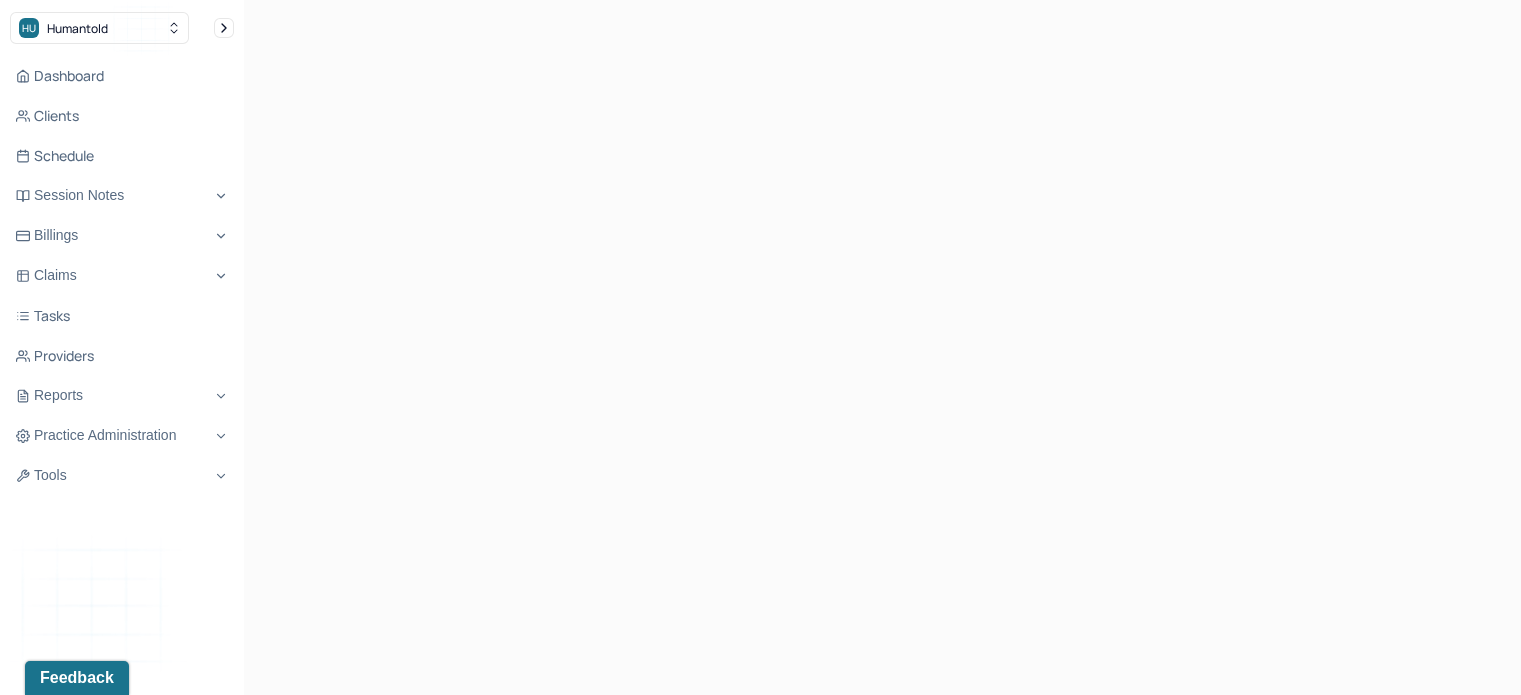 scroll, scrollTop: 0, scrollLeft: 0, axis: both 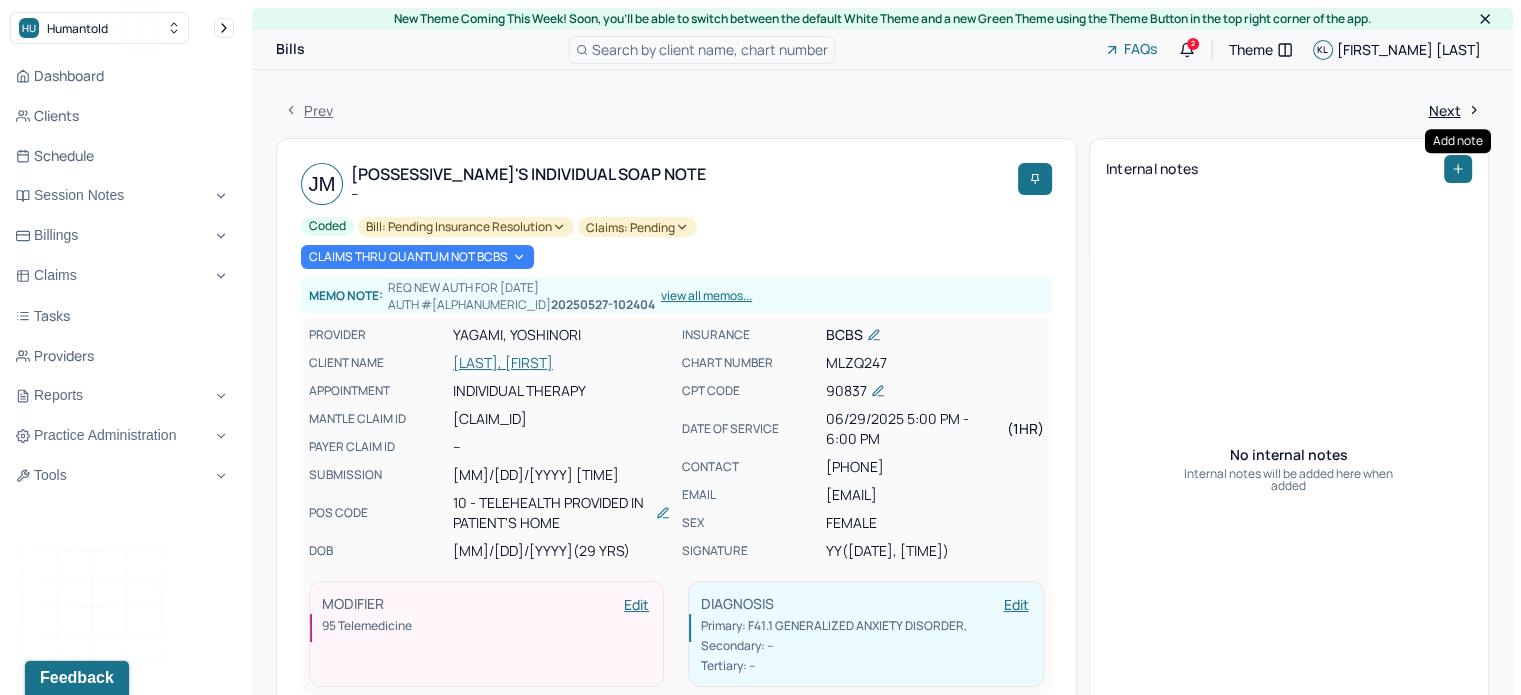 click 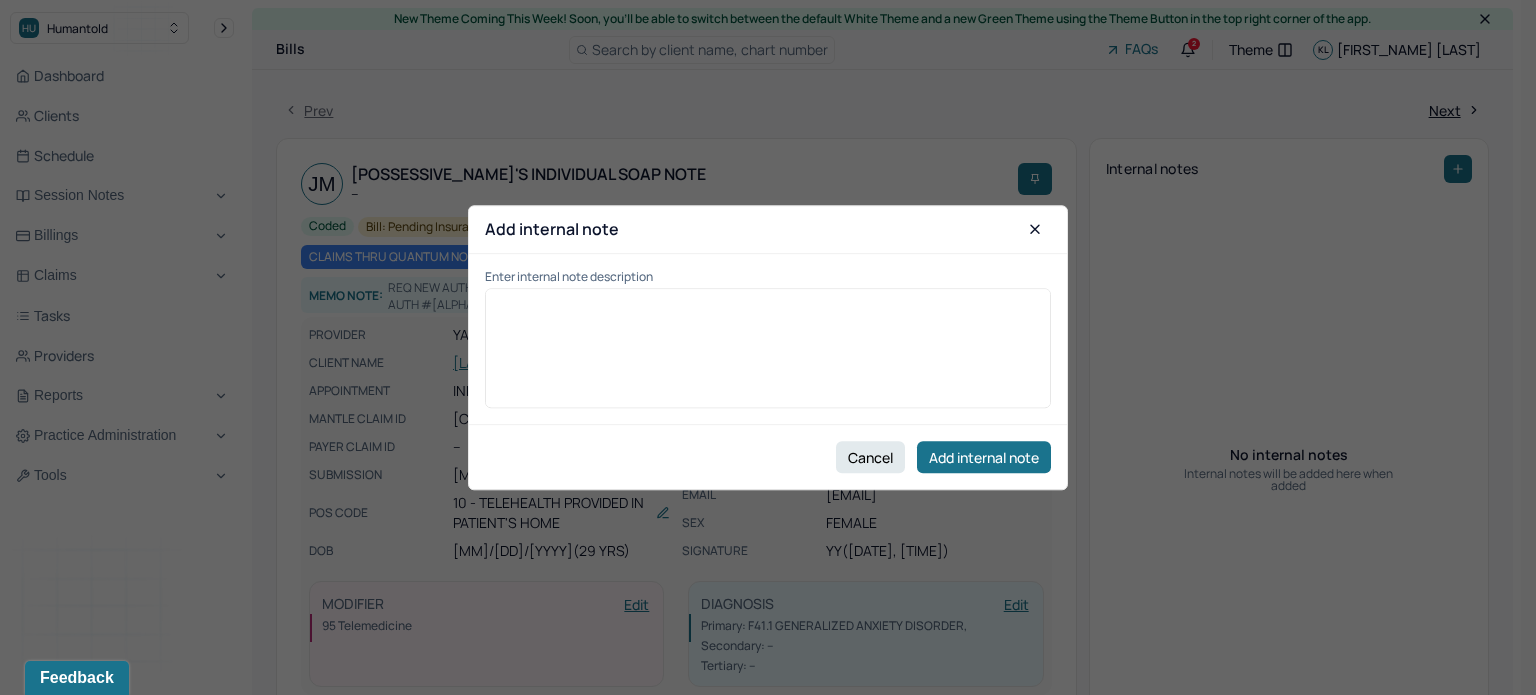 click at bounding box center [768, 355] 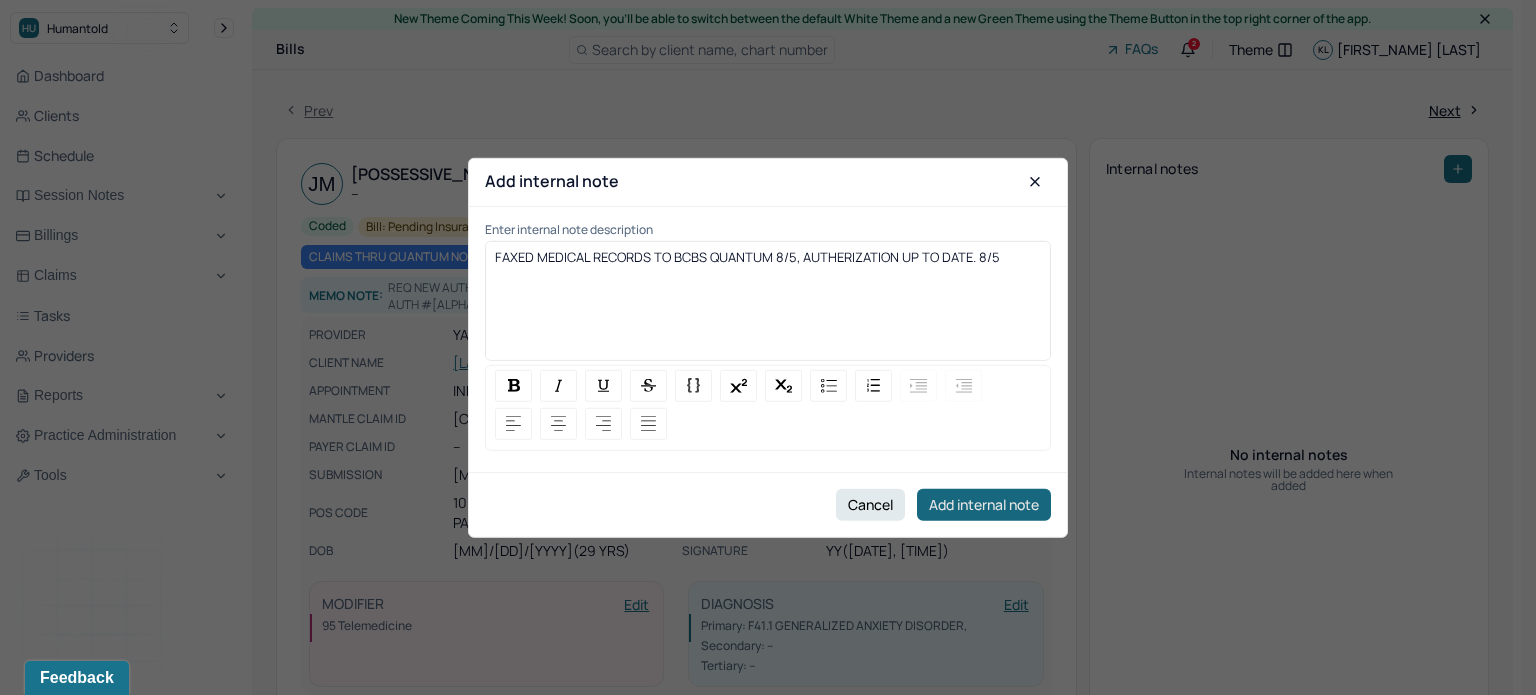 click on "Add internal note" at bounding box center (984, 505) 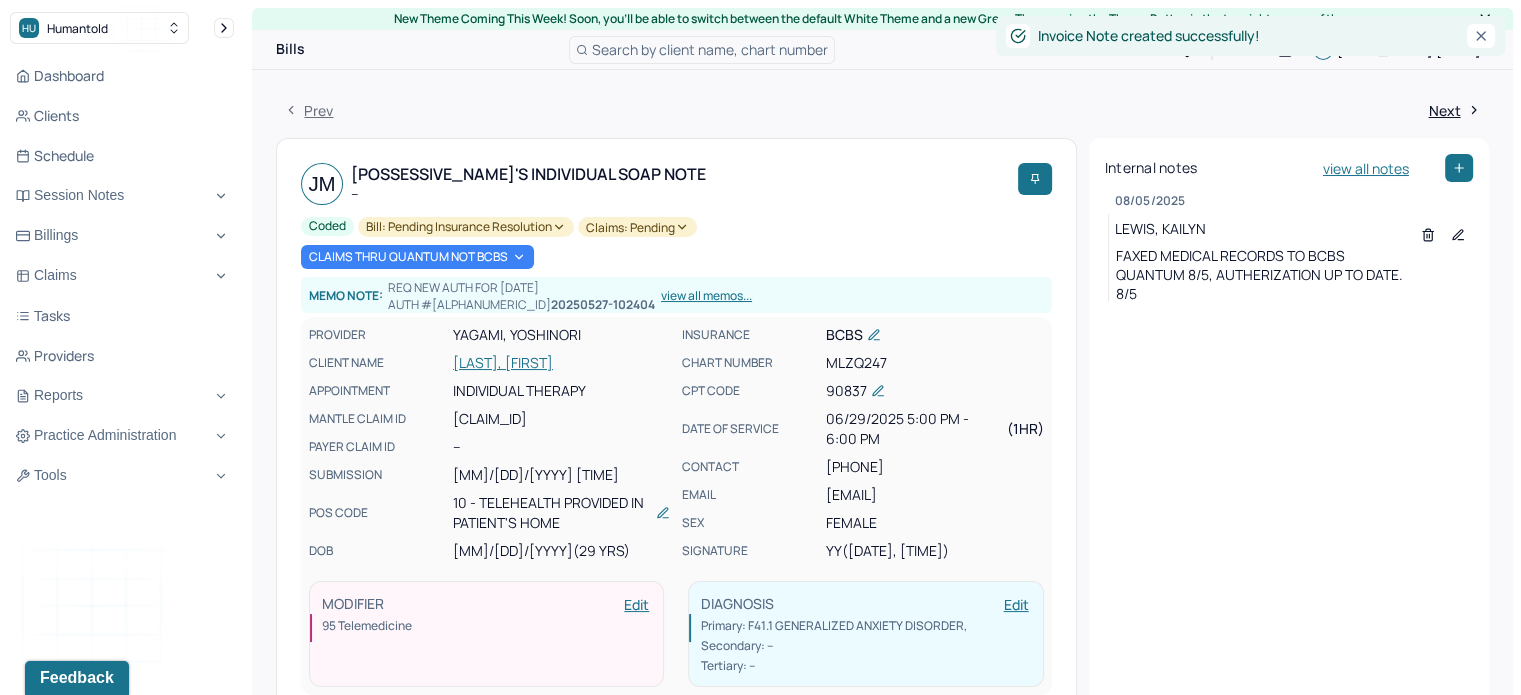 click on "[LAST], [FIRST]" at bounding box center (561, 363) 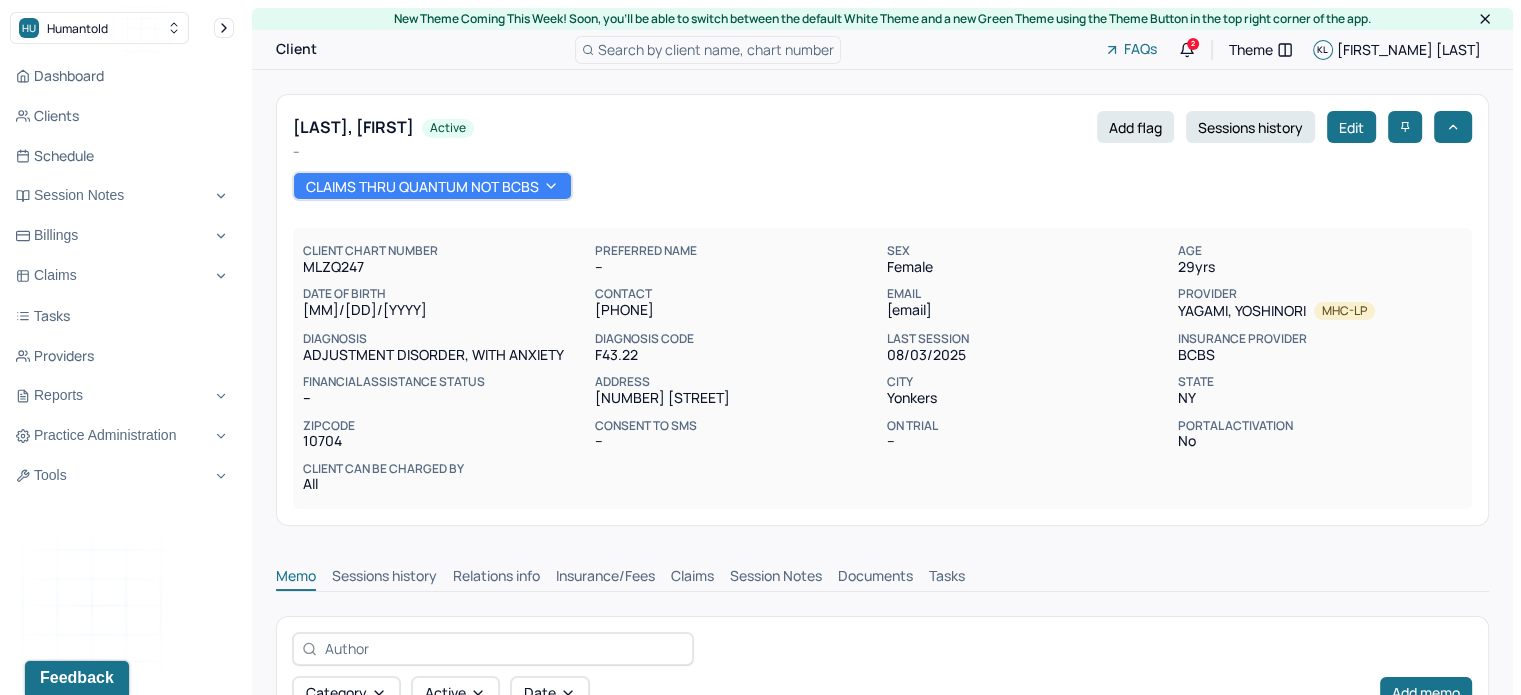 click on "Claims" at bounding box center [692, 578] 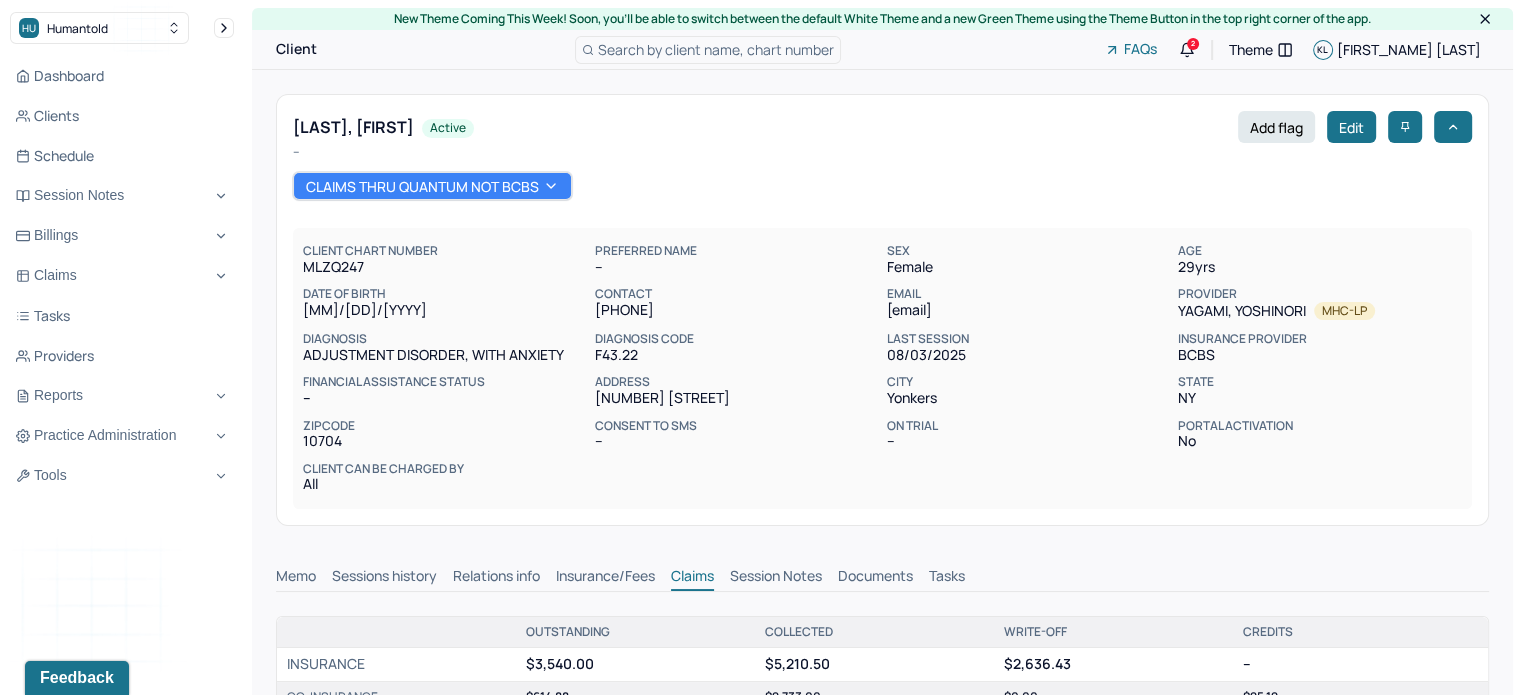 scroll, scrollTop: 0, scrollLeft: 0, axis: both 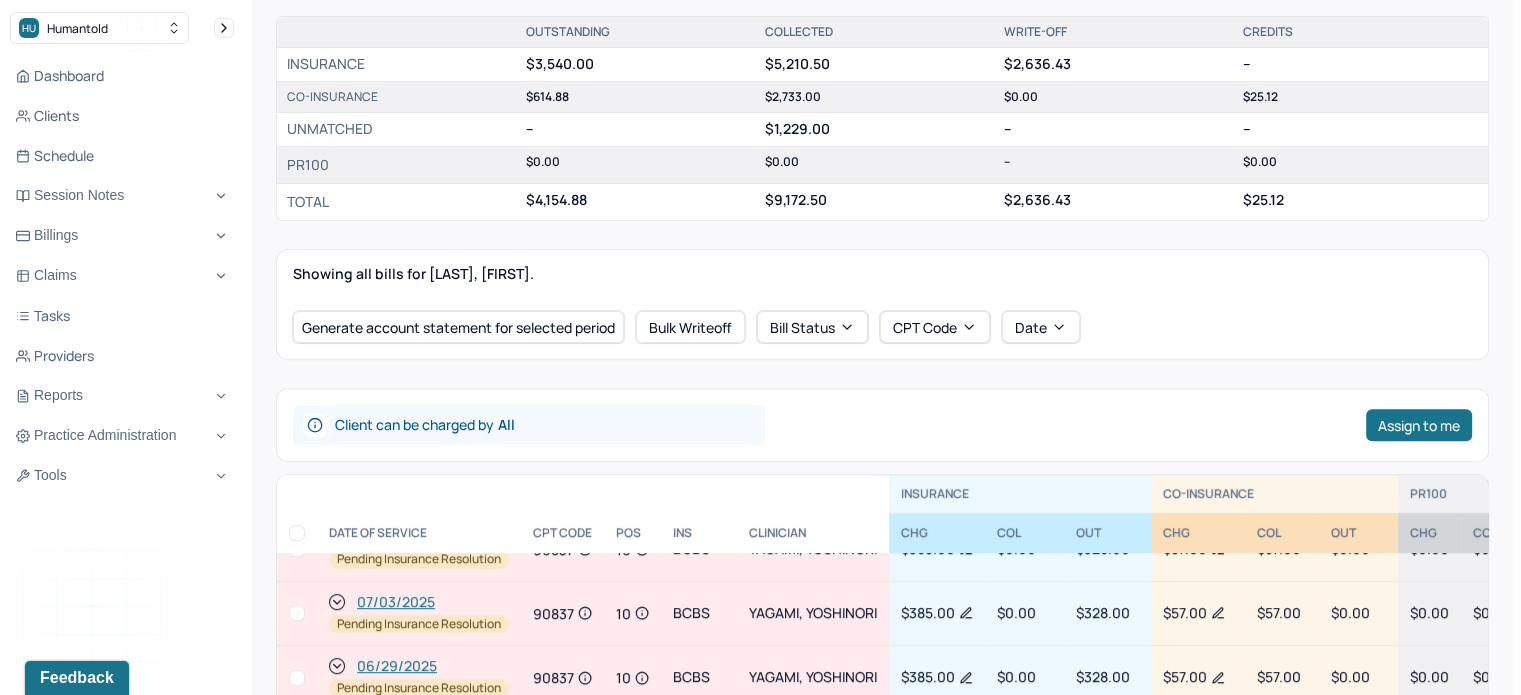 click on "07/03/2025" at bounding box center [396, 602] 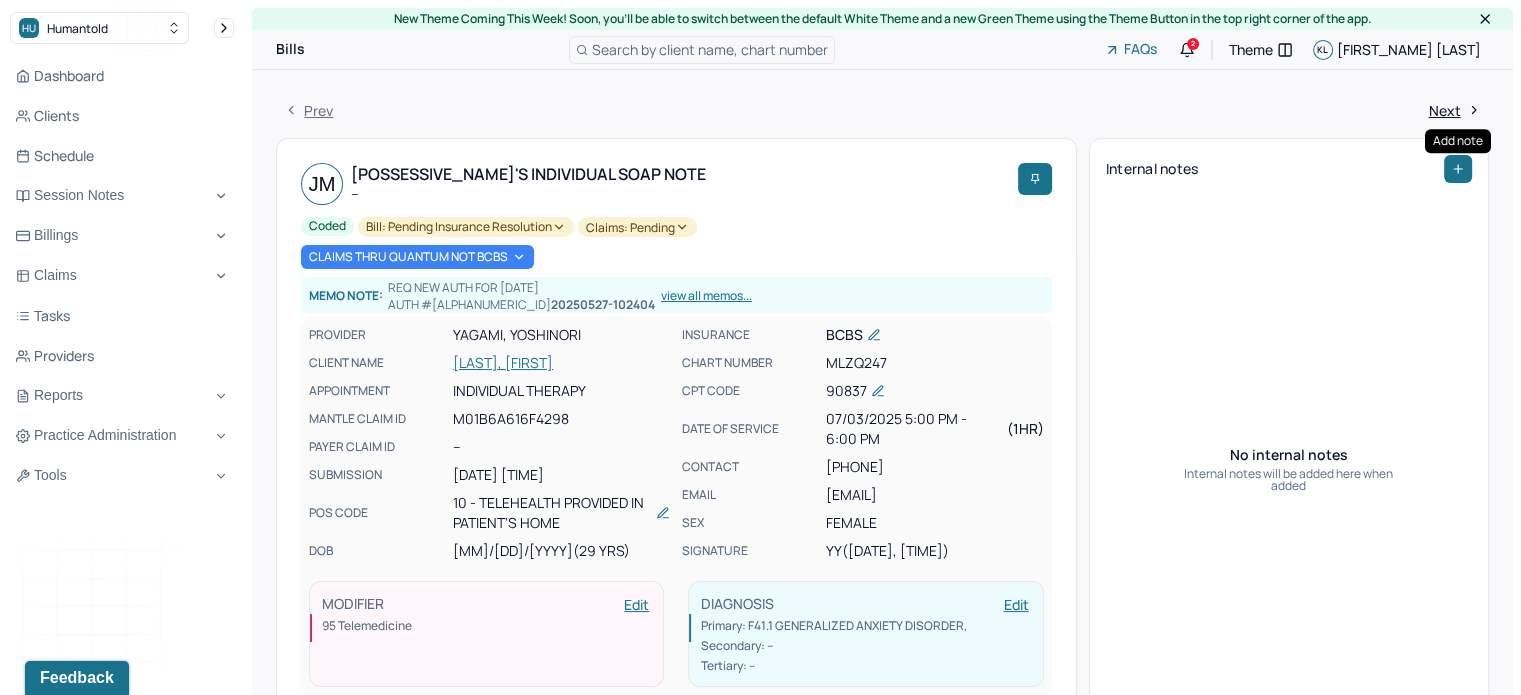 click 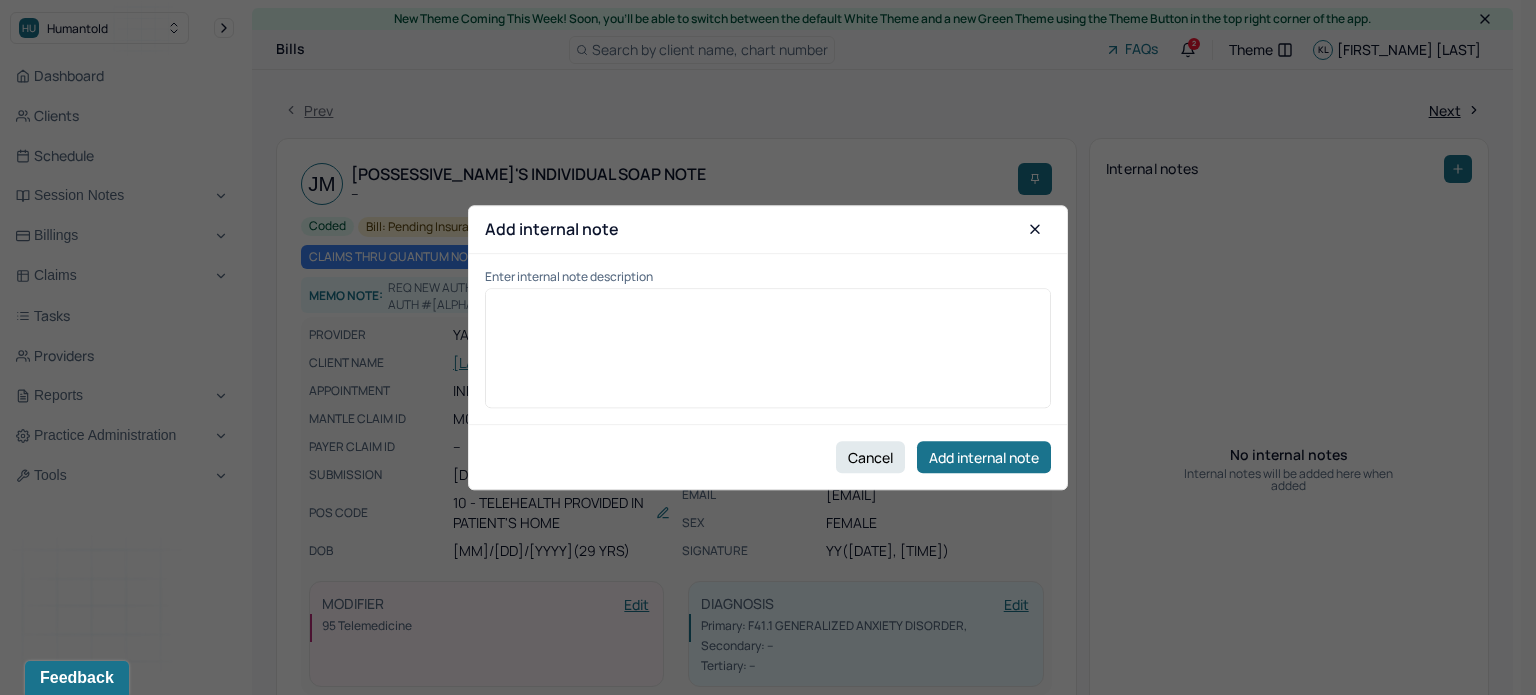 click on "Enter internal note description" at bounding box center (768, 339) 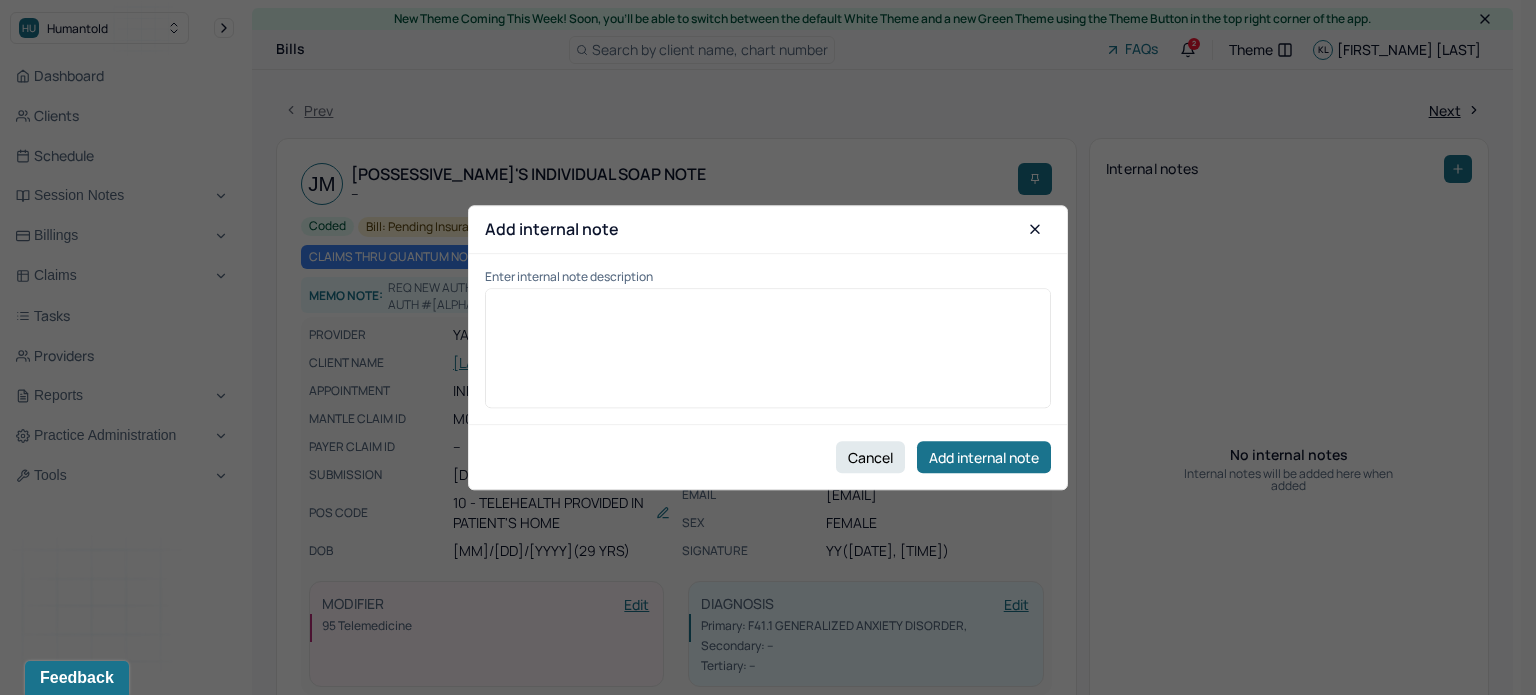 click at bounding box center [768, 355] 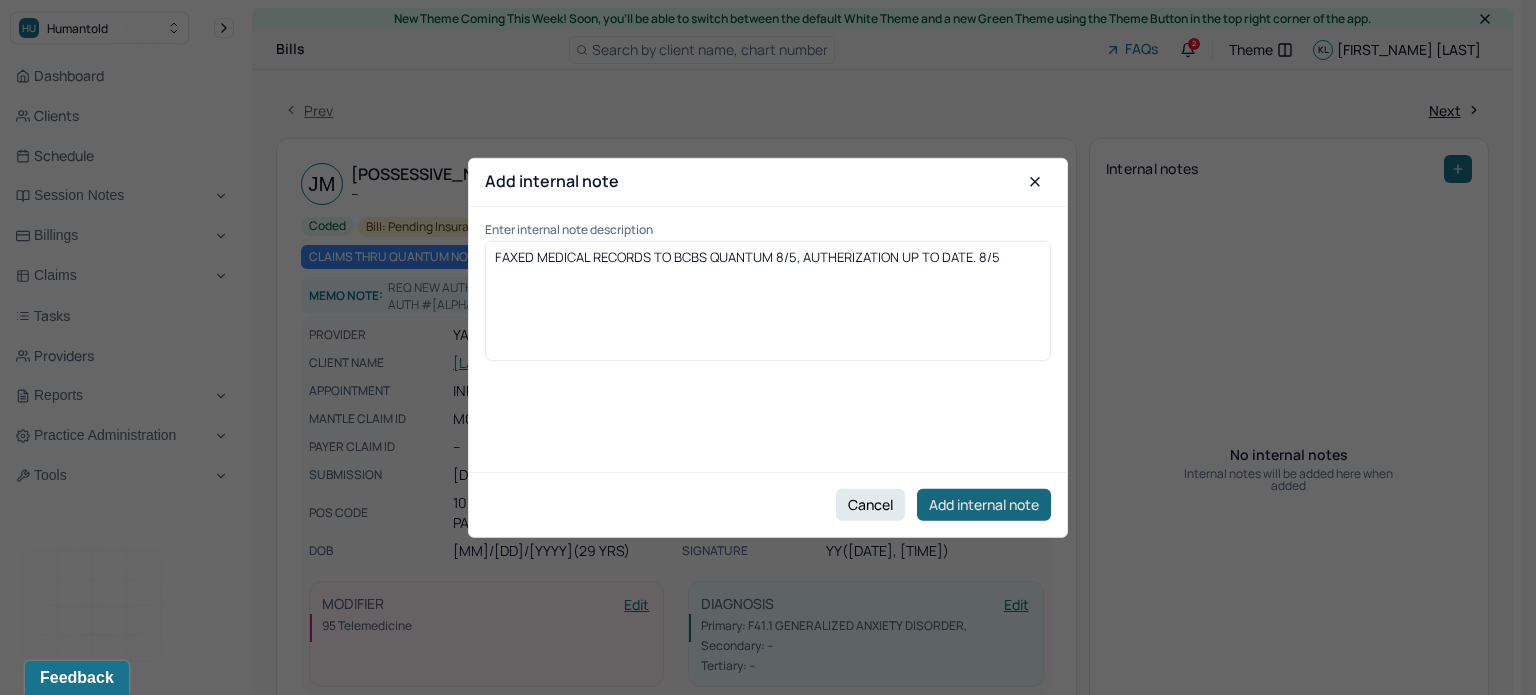 click on "Add internal note" at bounding box center (984, 505) 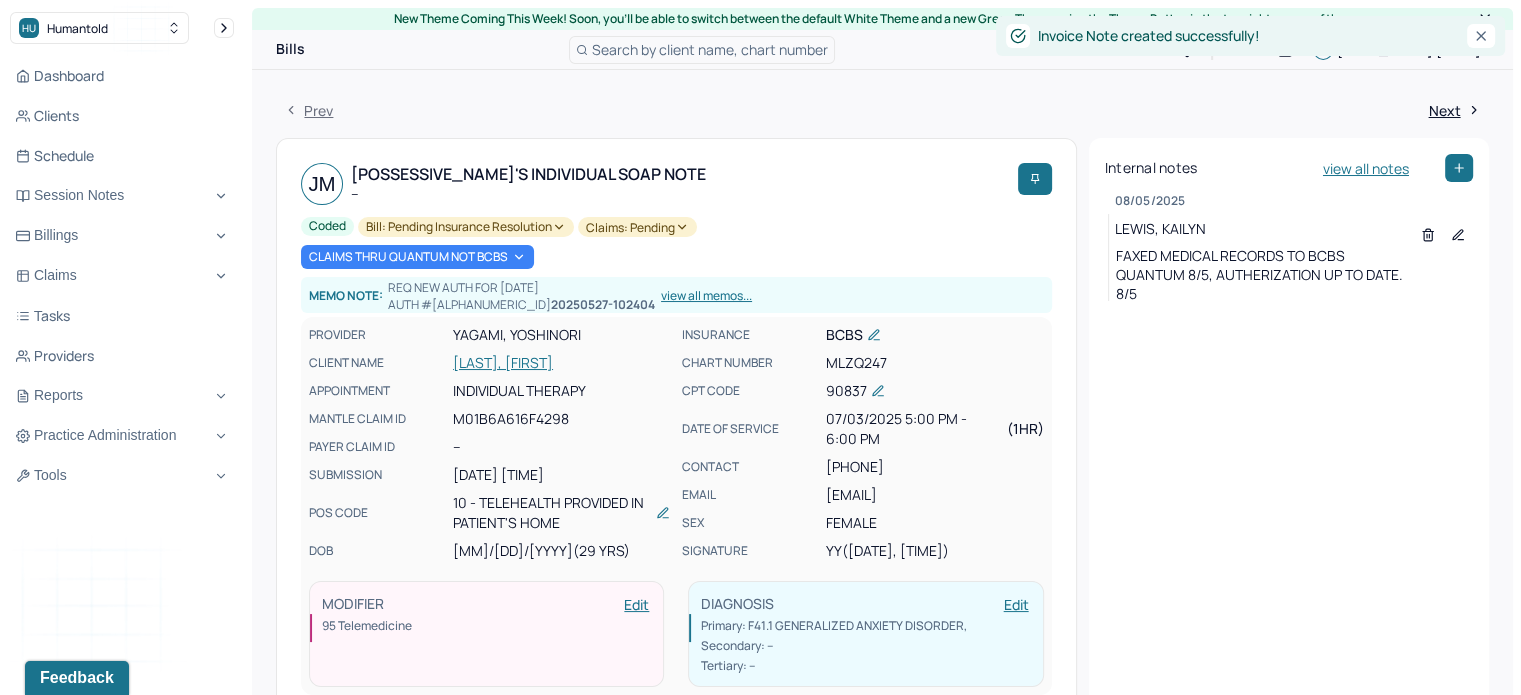 click on "[LAST], [FIRST]" at bounding box center (561, 363) 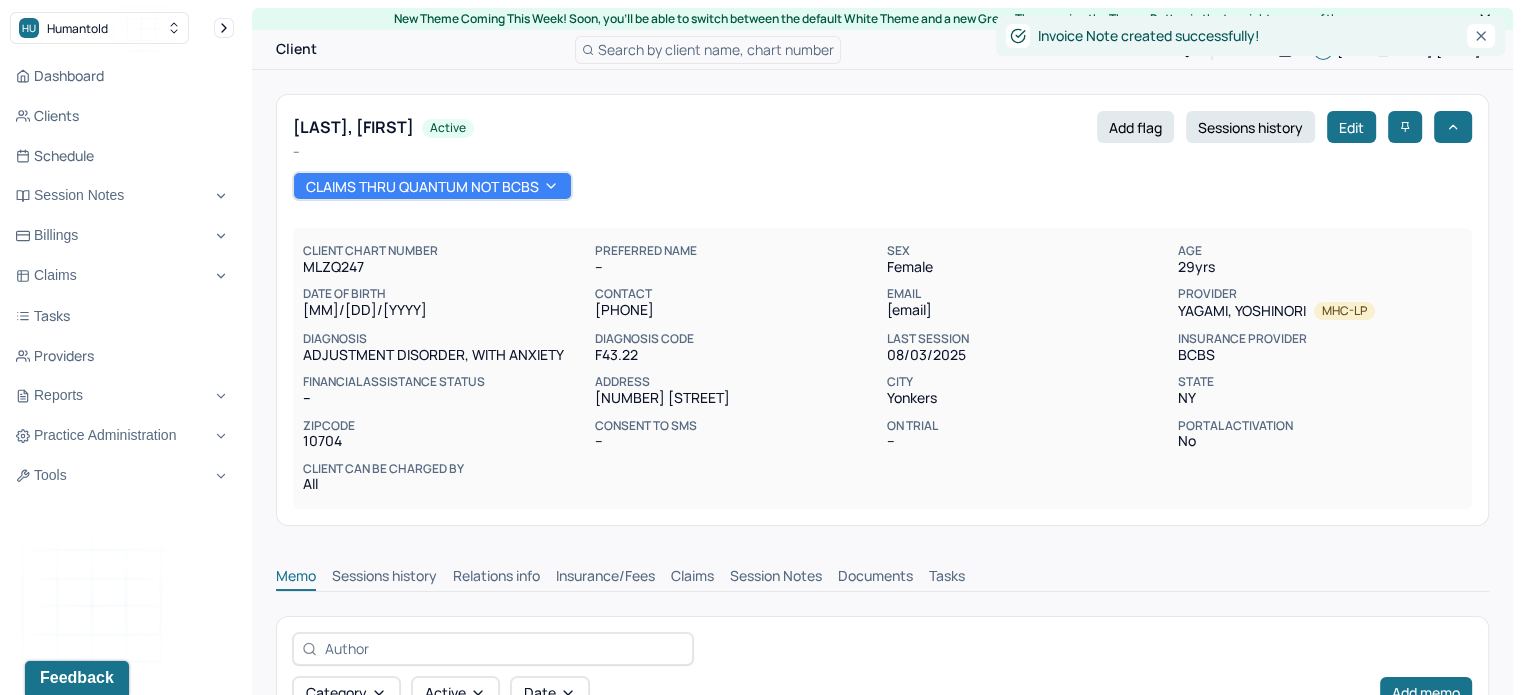 click on "Claims" at bounding box center [692, 578] 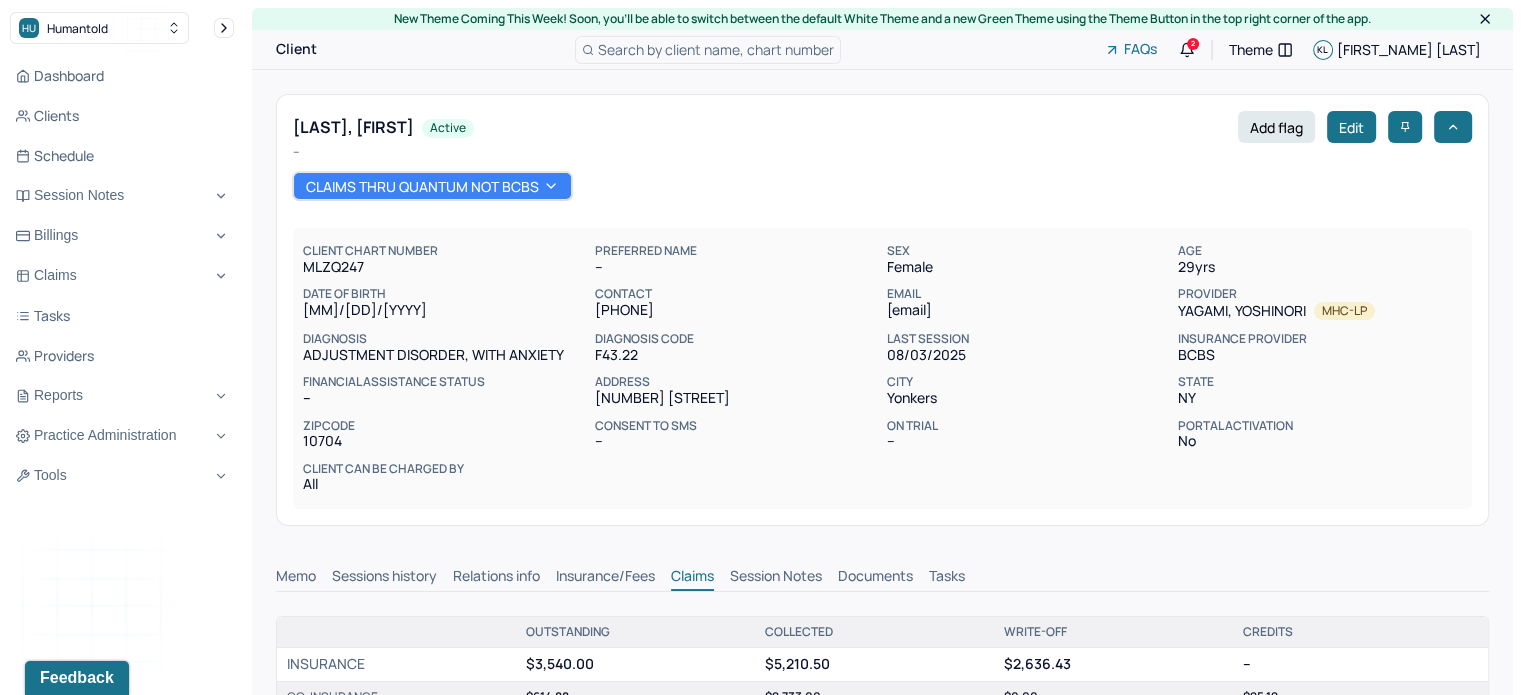 scroll, scrollTop: 0, scrollLeft: 0, axis: both 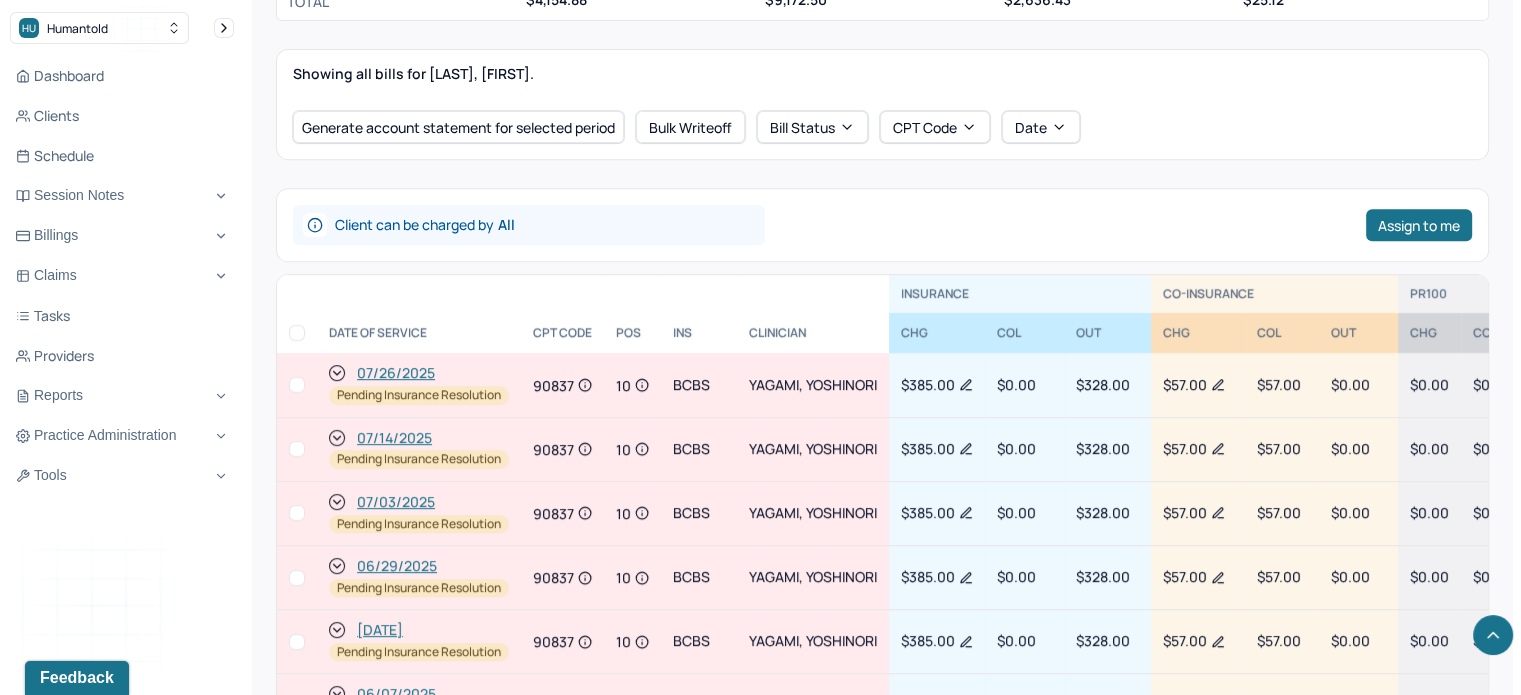 click on "07/14/2025" at bounding box center (394, 438) 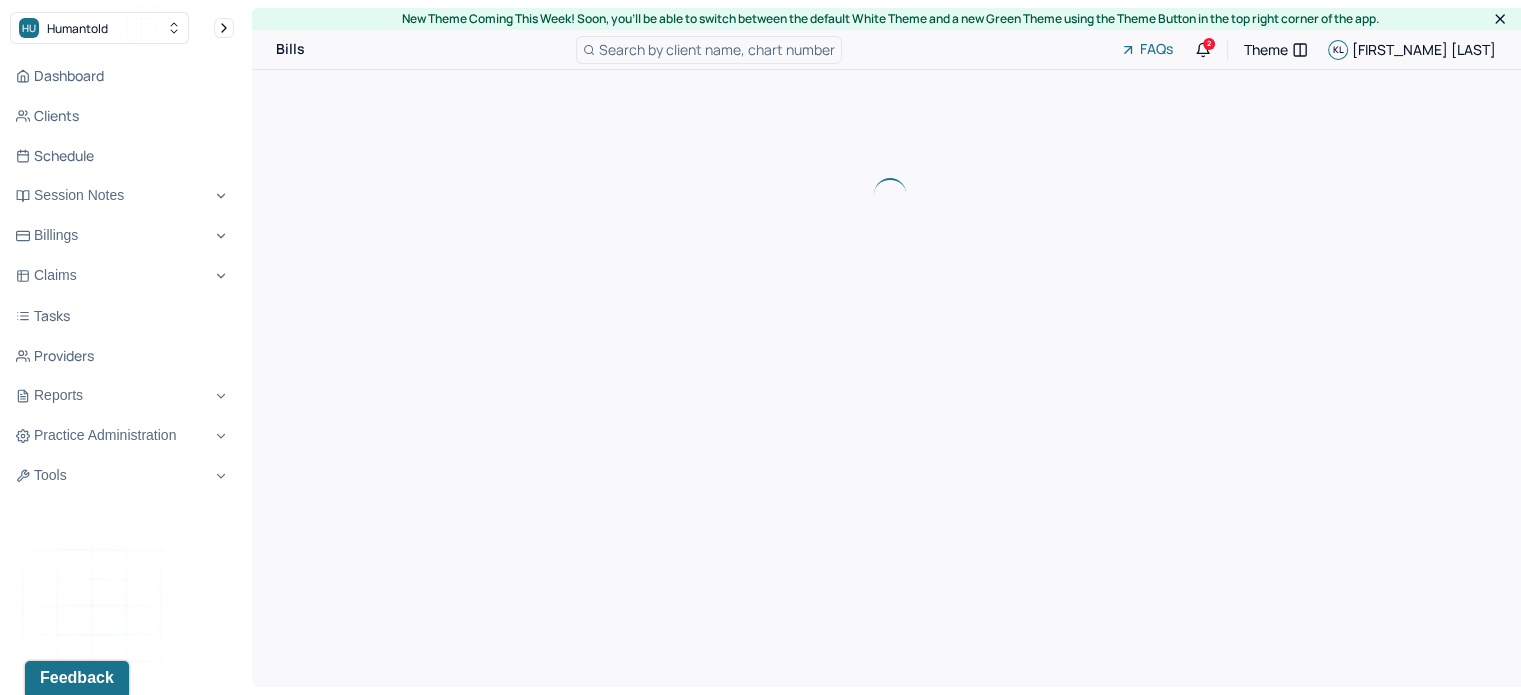scroll, scrollTop: 0, scrollLeft: 0, axis: both 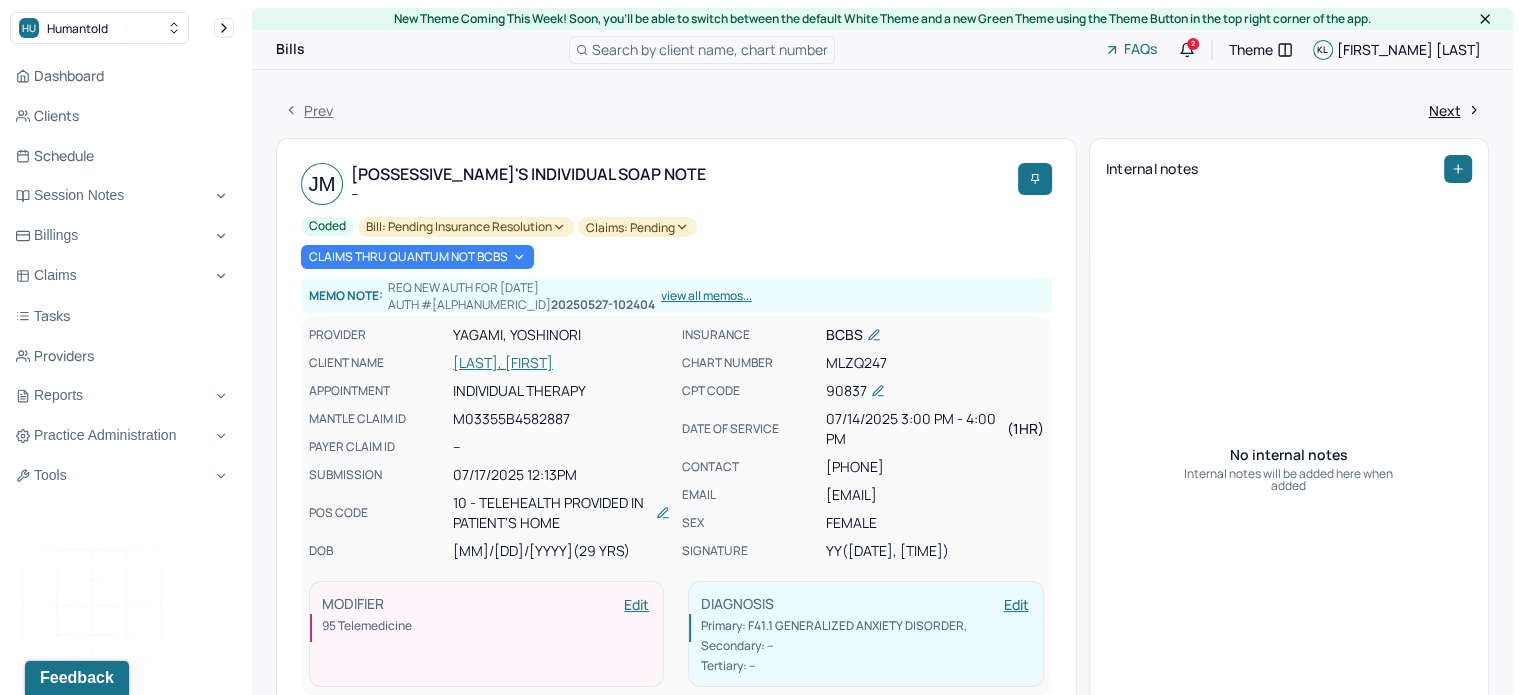 click 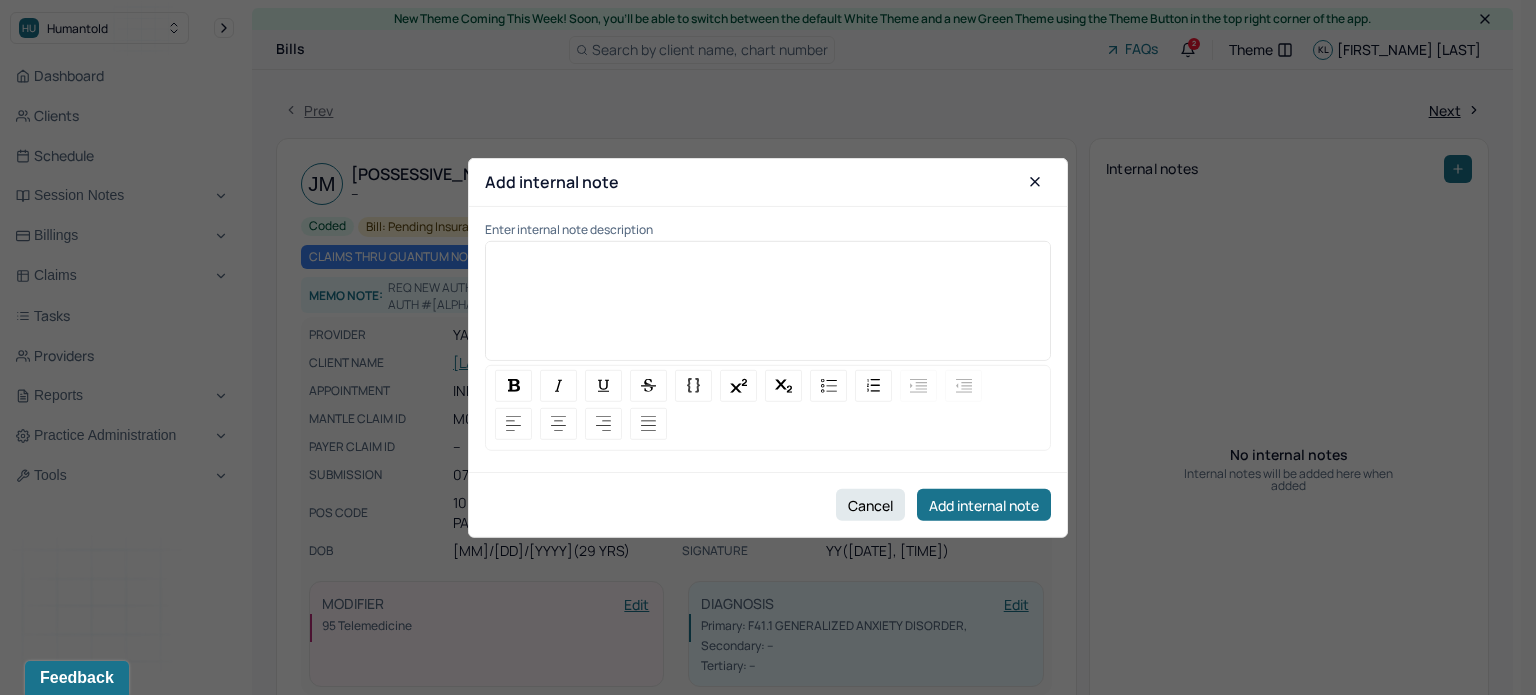 click at bounding box center [768, 348] 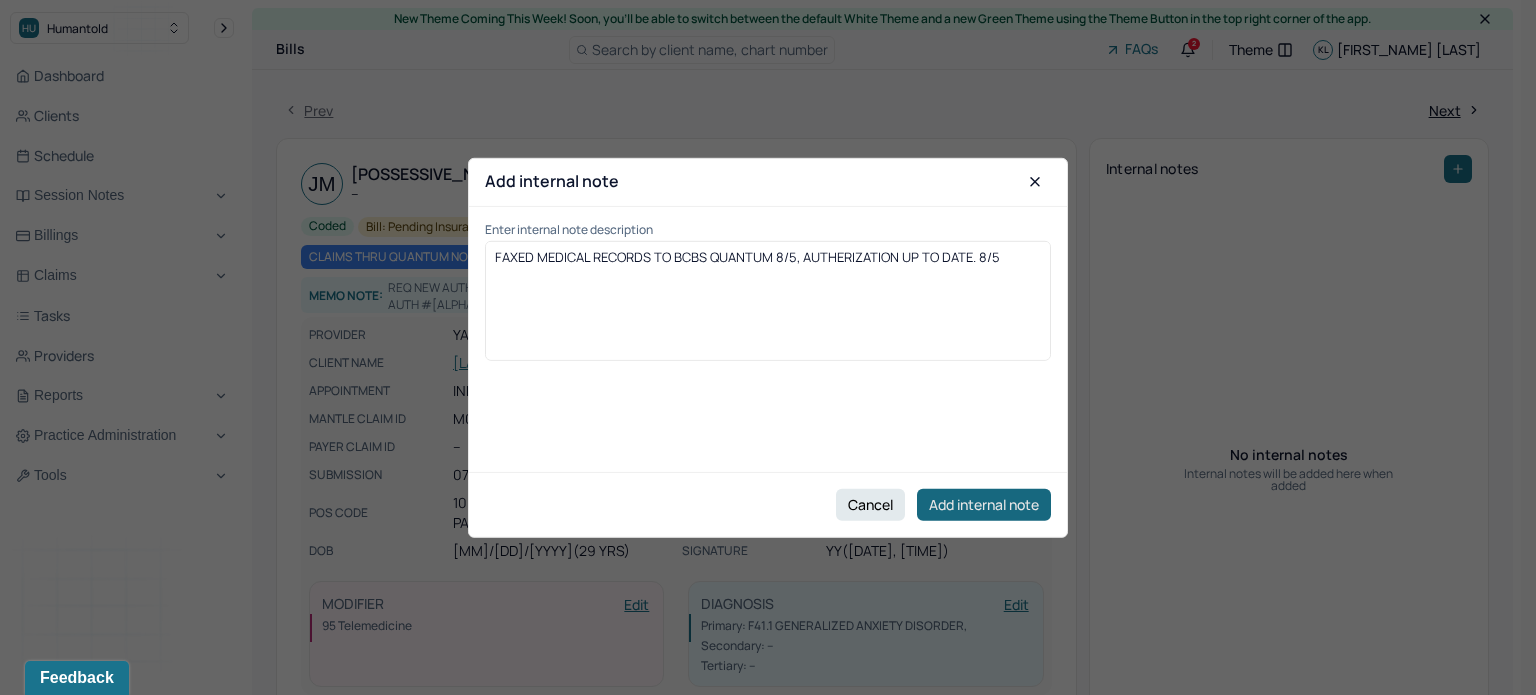 click on "Add internal note" at bounding box center (984, 505) 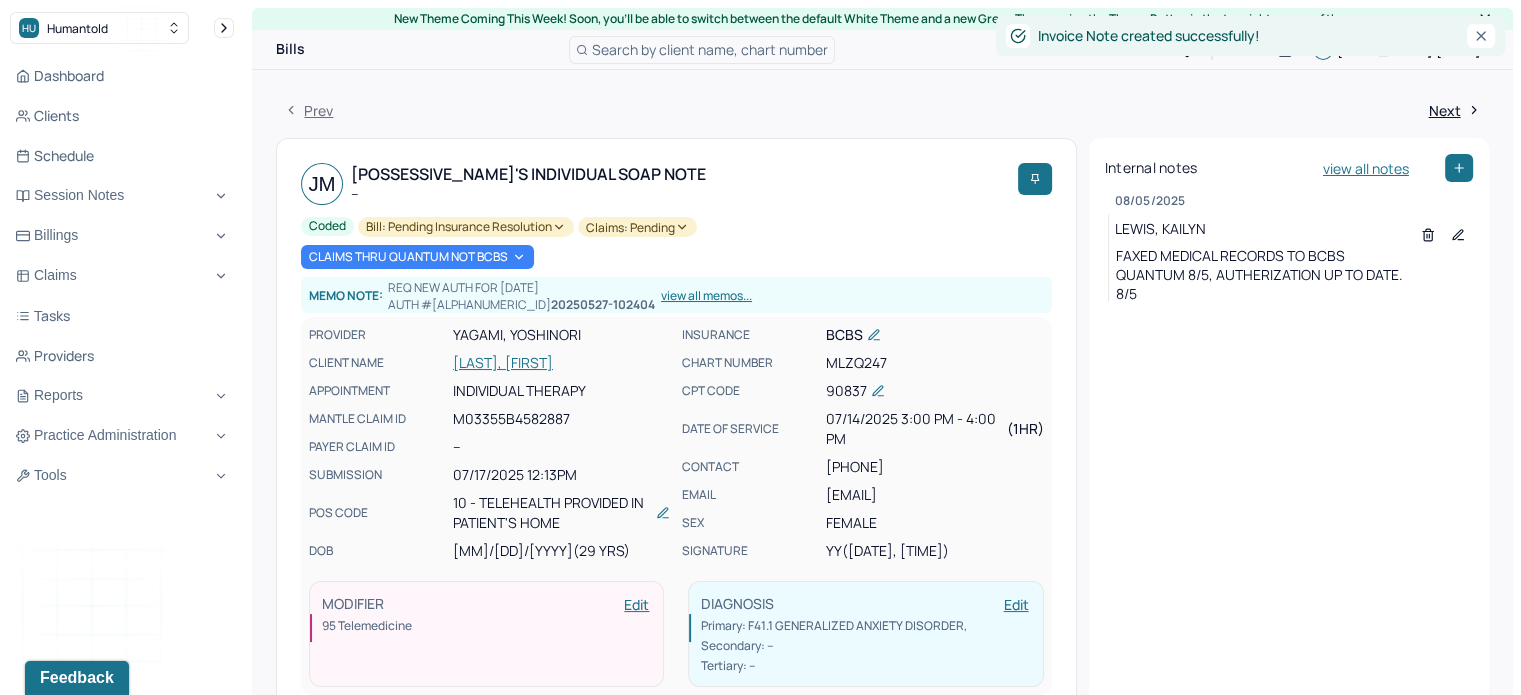 click on "[LAST], [FIRST]" at bounding box center [561, 363] 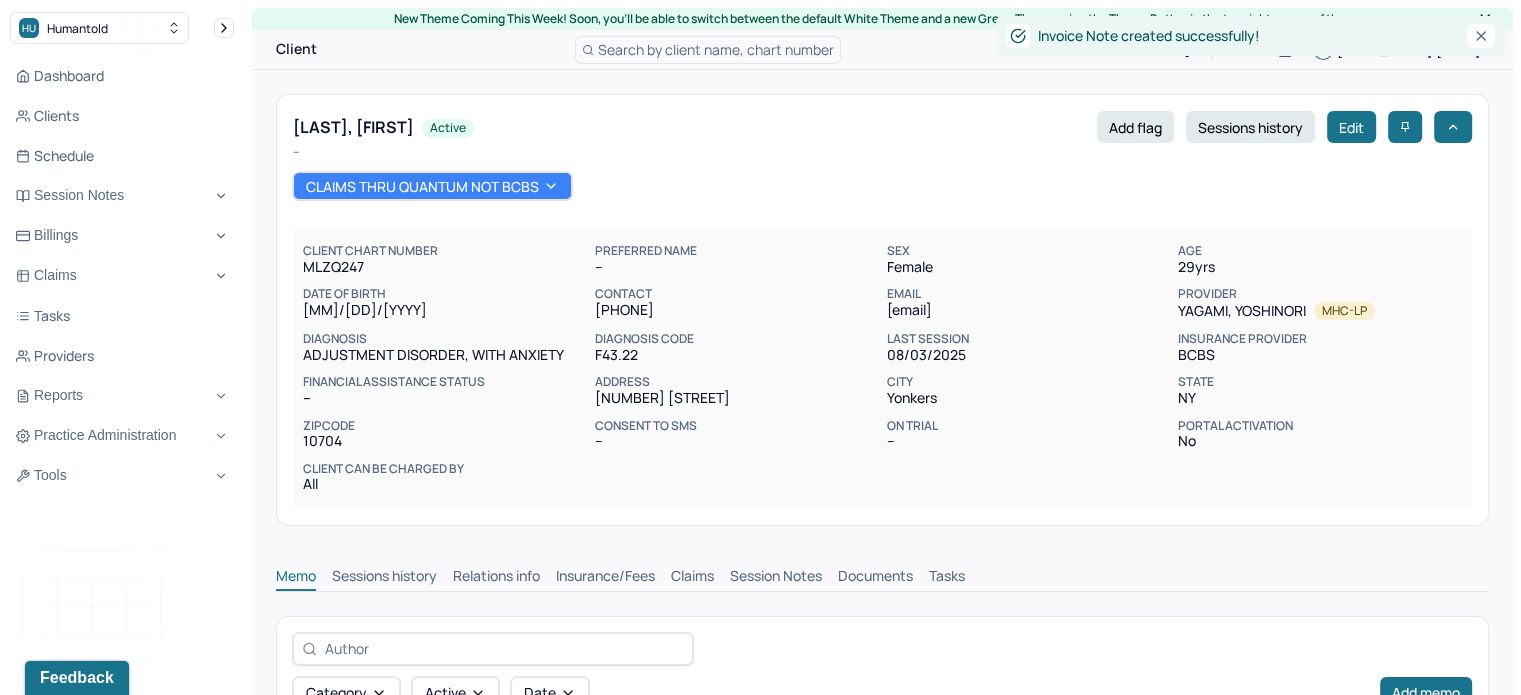 click on "Claims" at bounding box center (692, 578) 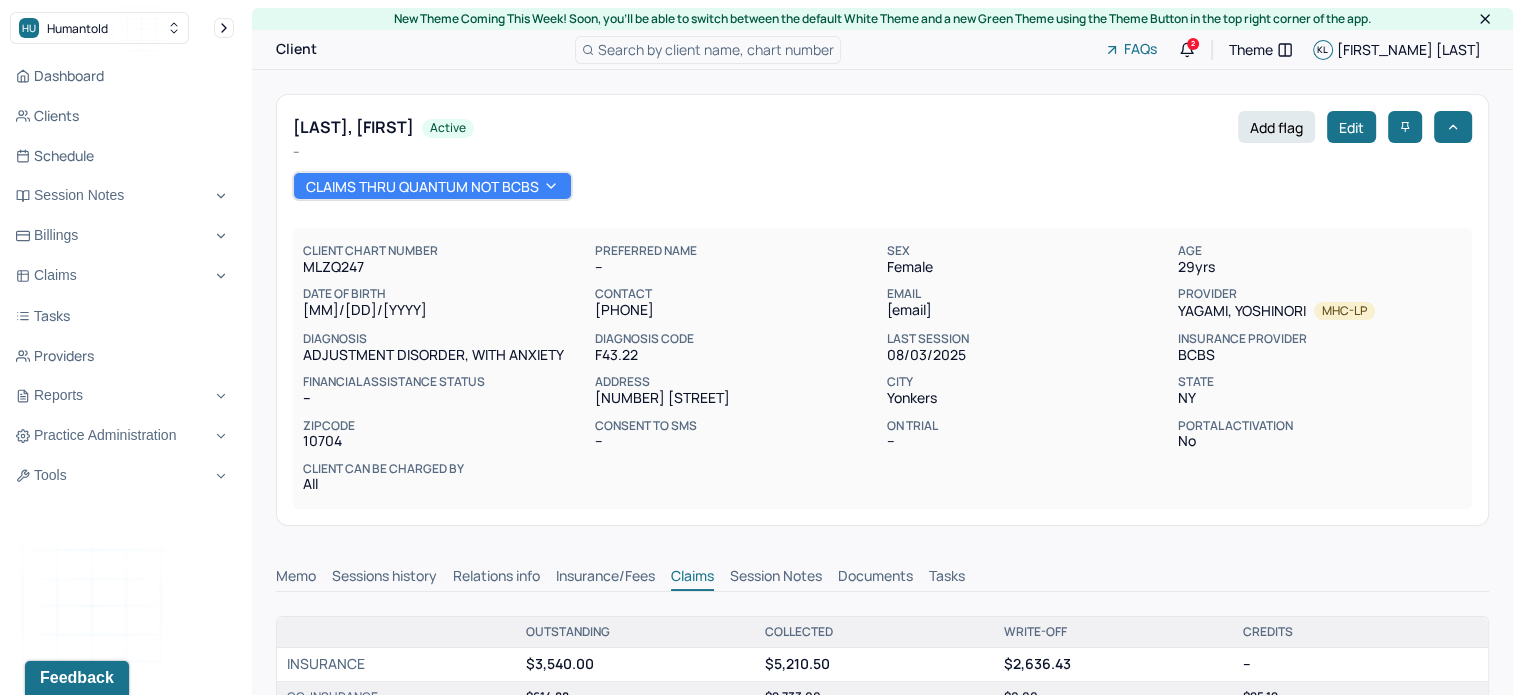 scroll, scrollTop: 0, scrollLeft: 0, axis: both 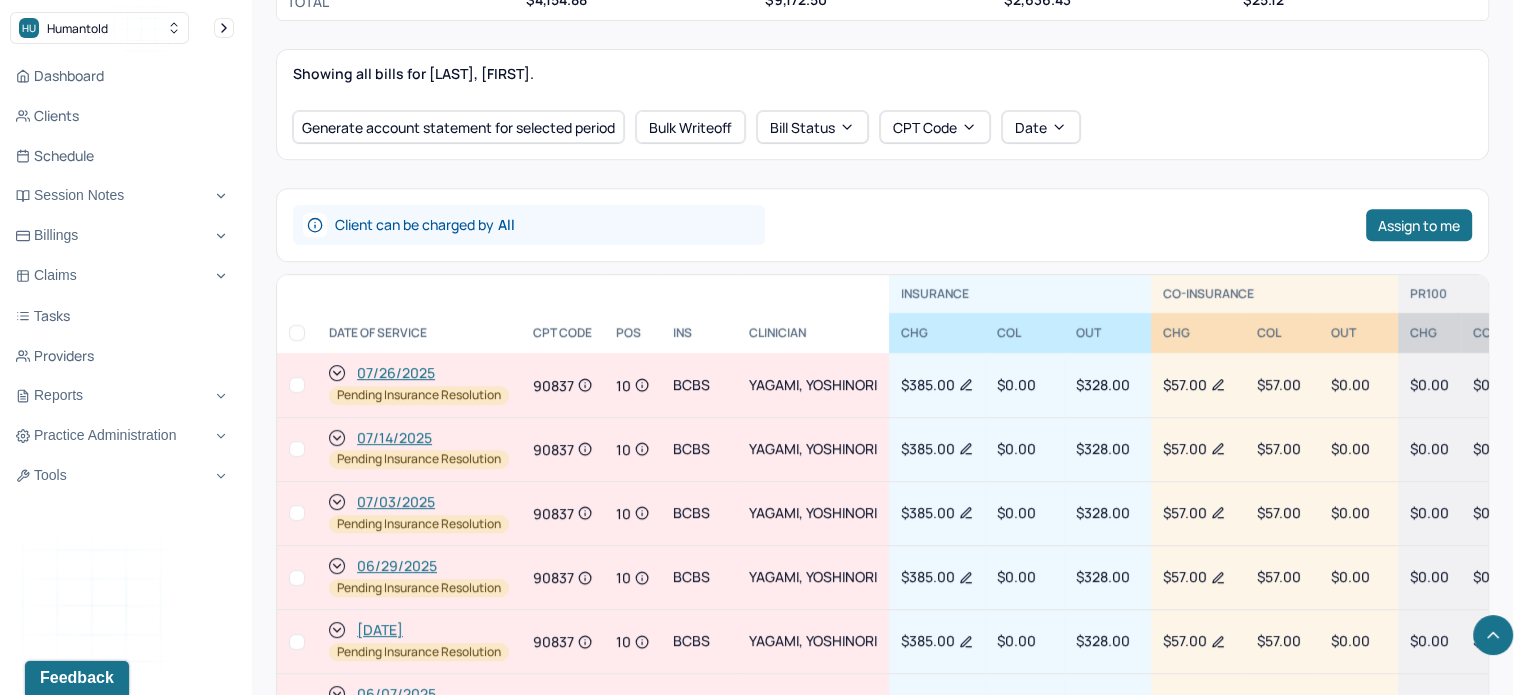 click on "07/26/2025" at bounding box center [396, 373] 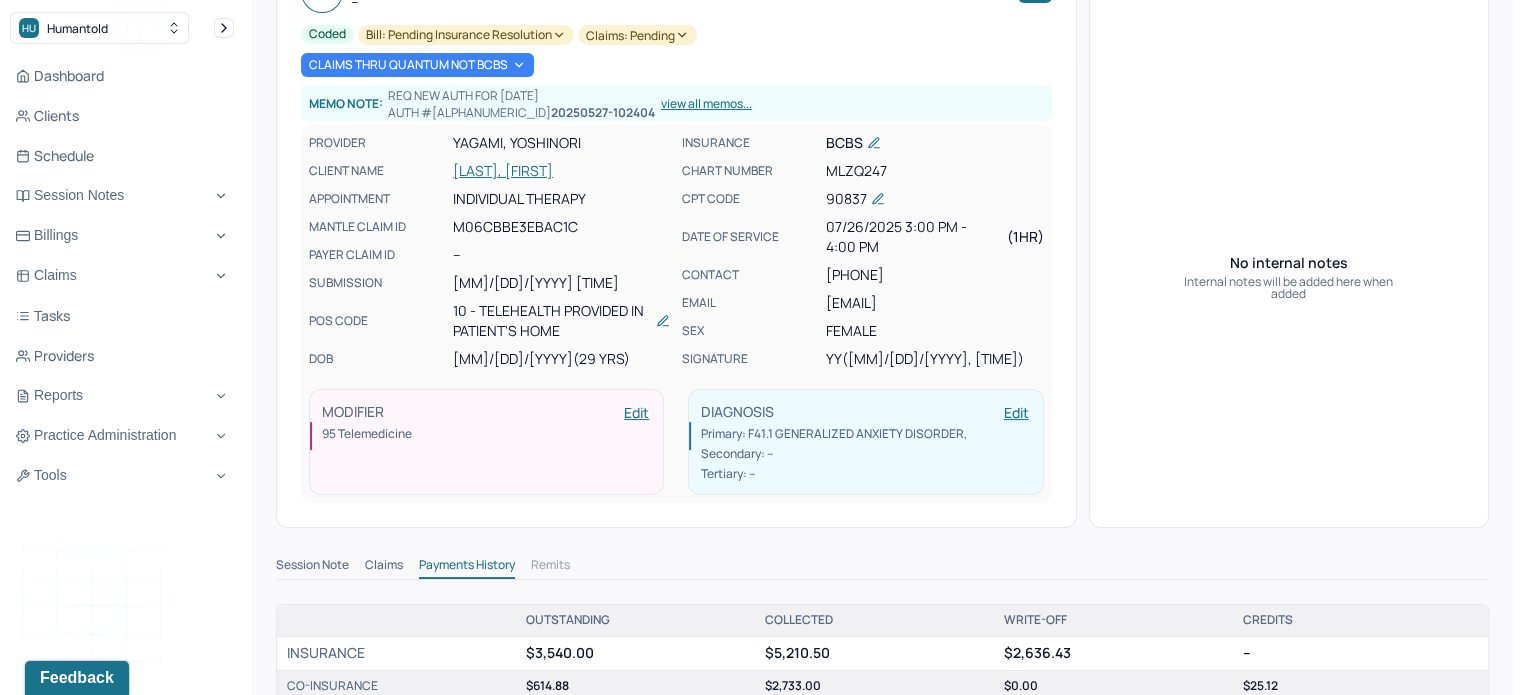 scroll, scrollTop: 0, scrollLeft: 0, axis: both 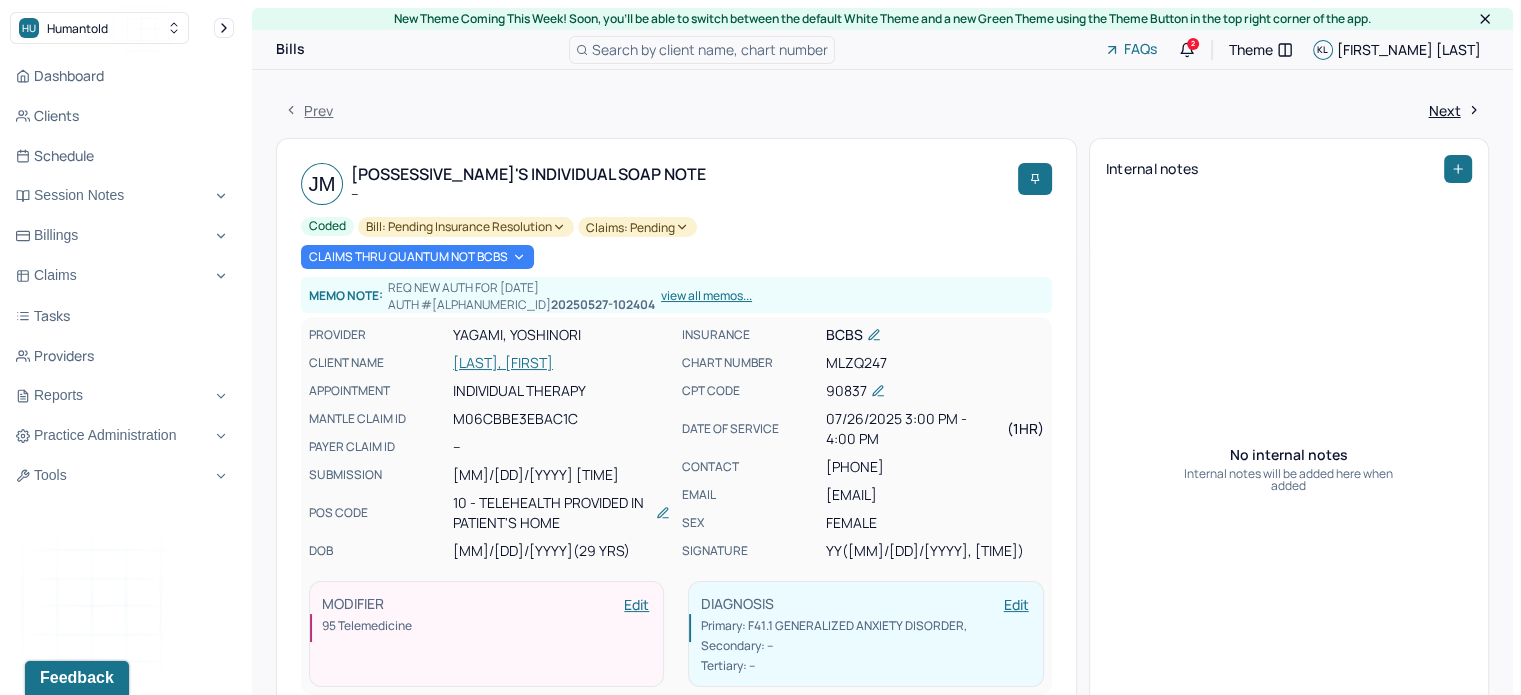 click on "Internal notes" at bounding box center (1289, 169) 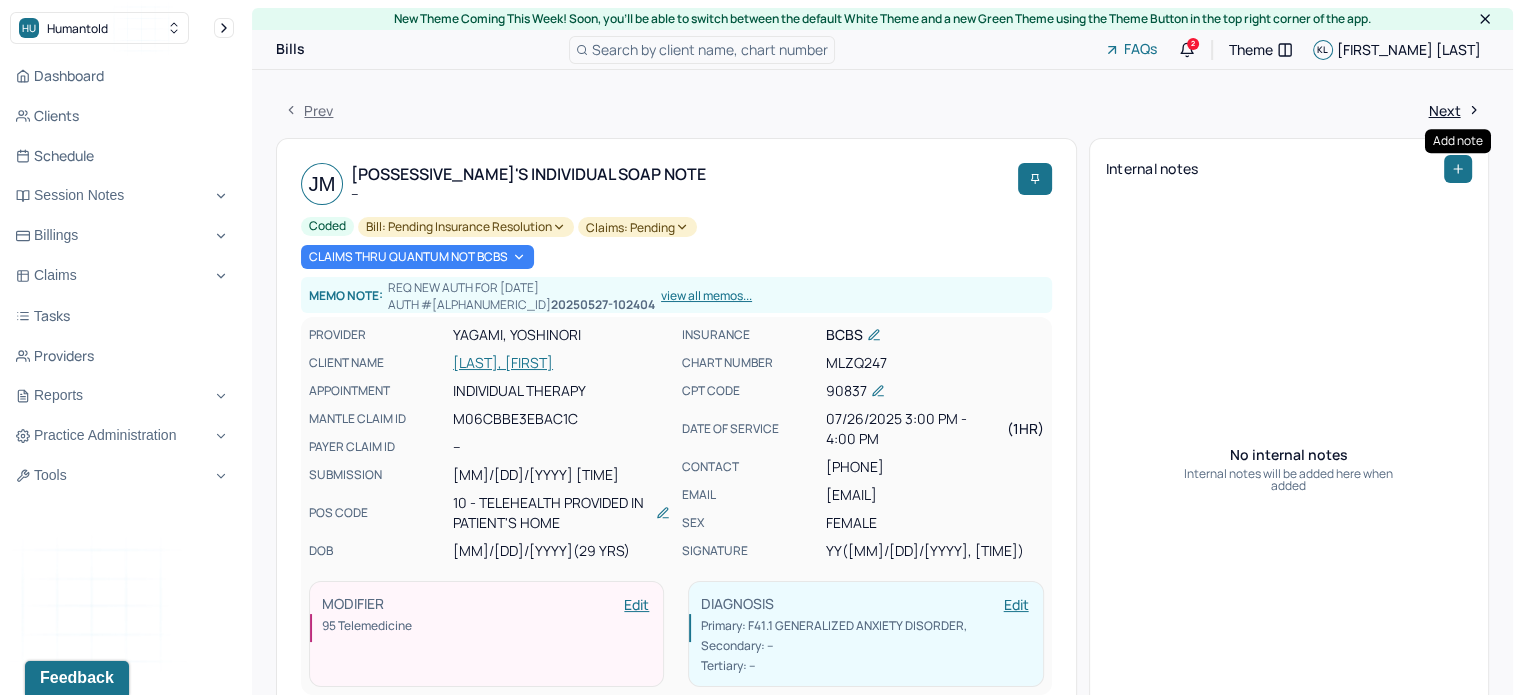 click 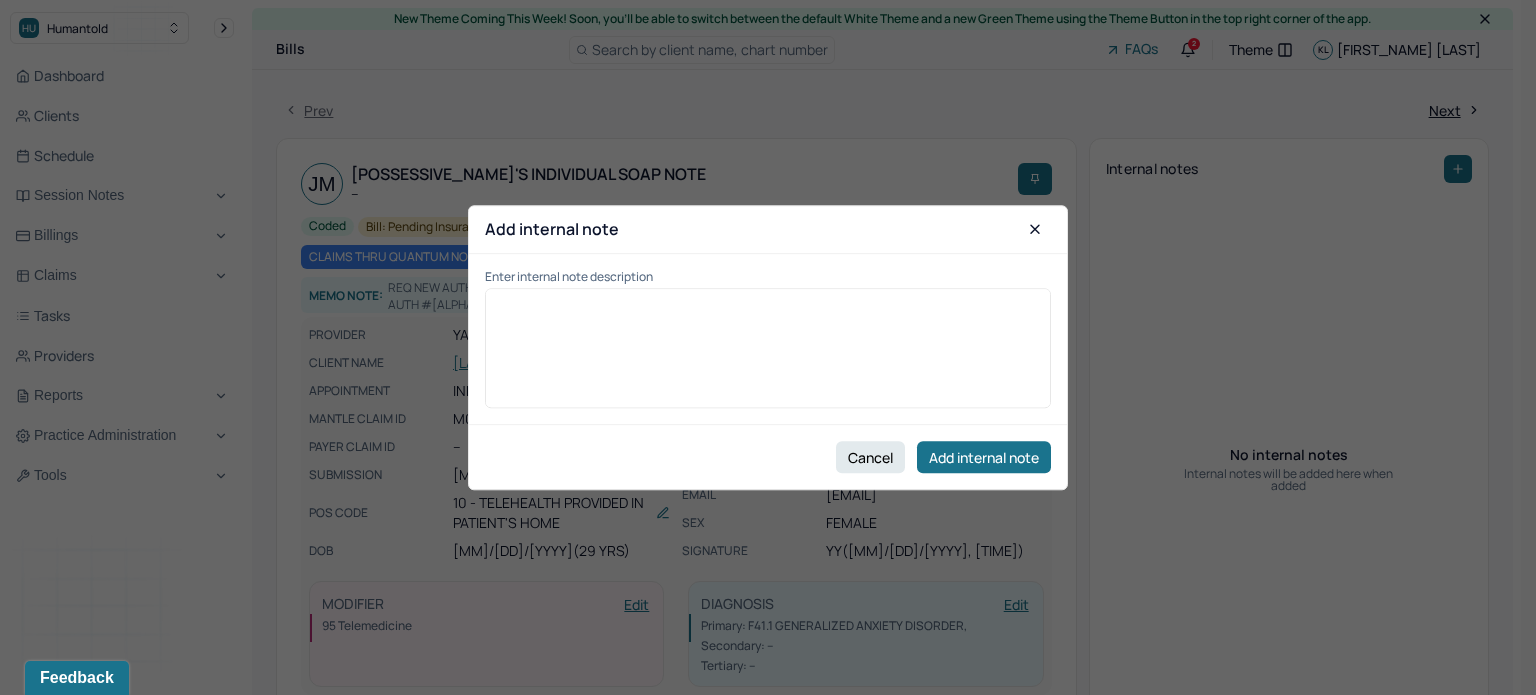click at bounding box center (768, 348) 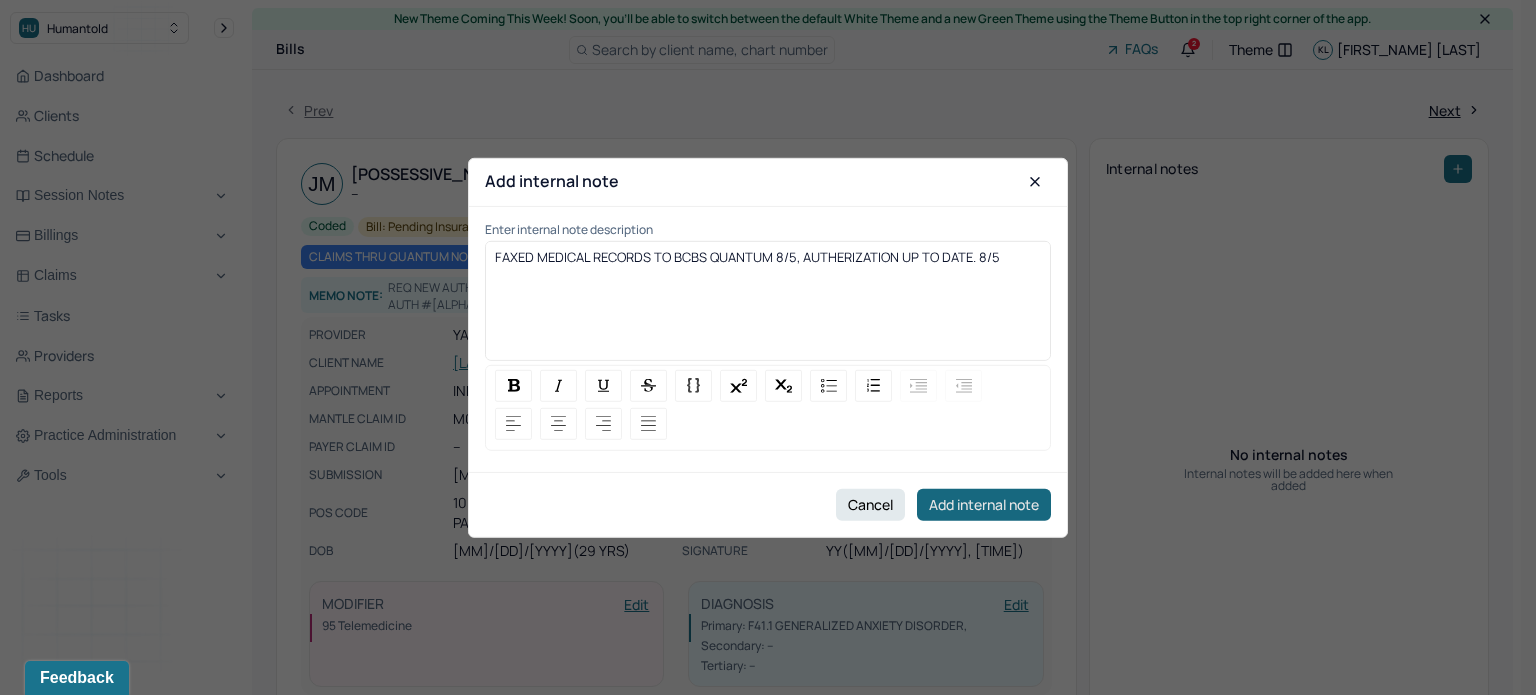 click on "Add internal note" at bounding box center [984, 505] 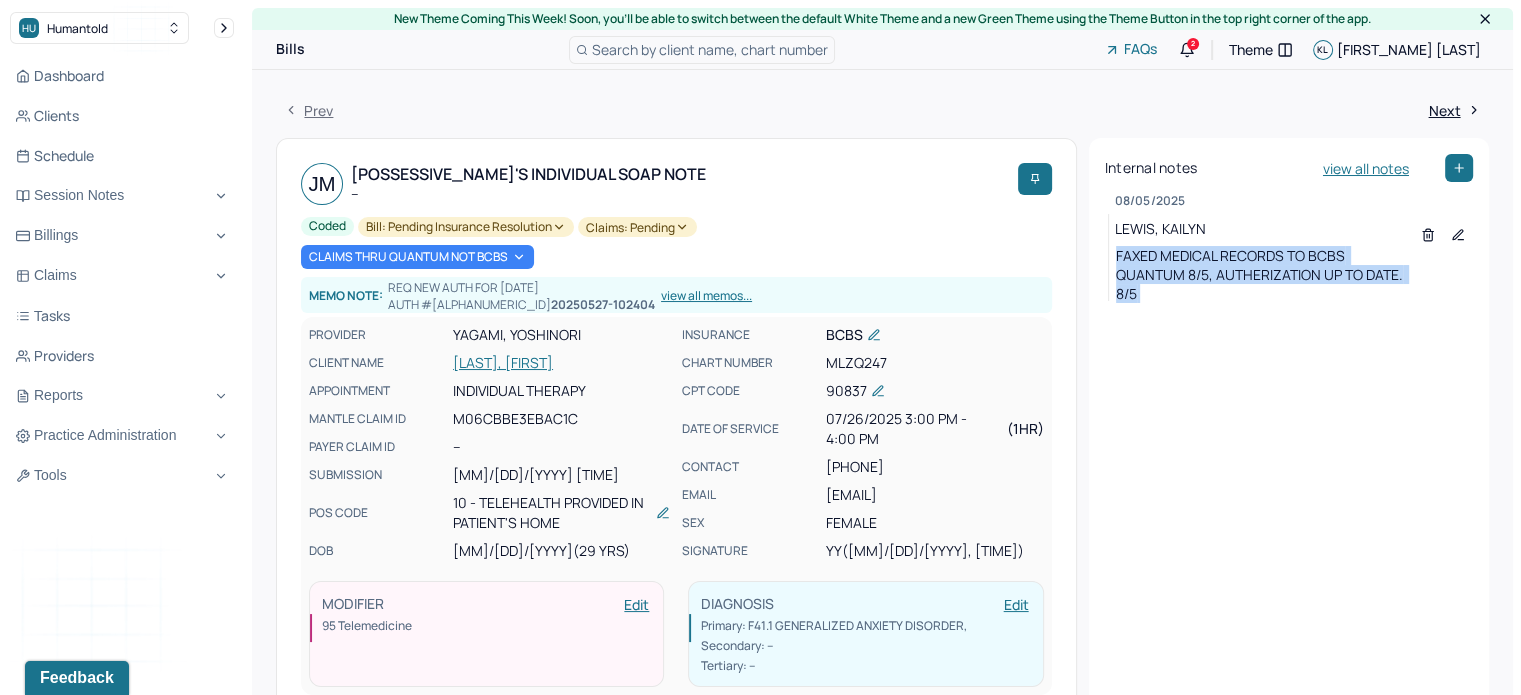 drag, startPoint x: 1226, startPoint y: 305, endPoint x: 1114, endPoint y: 244, distance: 127.53431 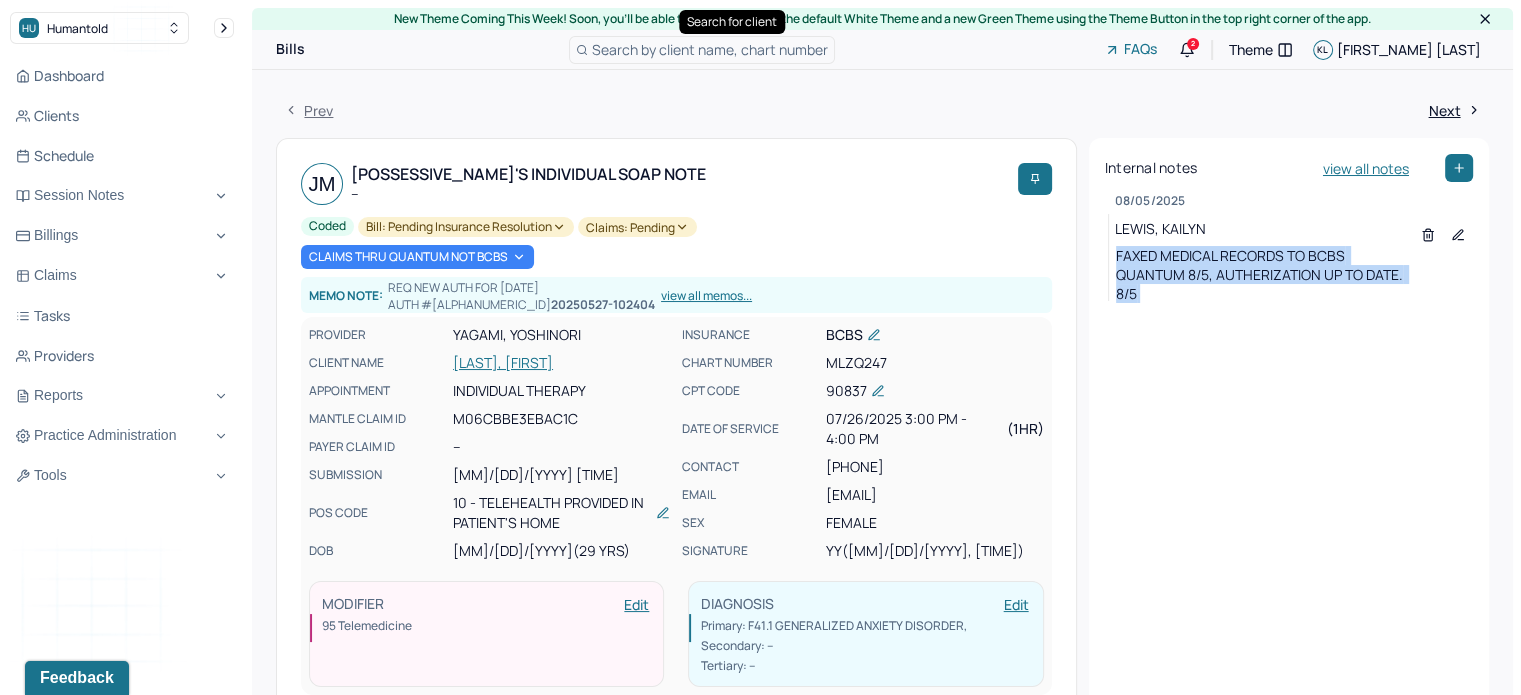 click on "Search by client name, chart number" at bounding box center (710, 49) 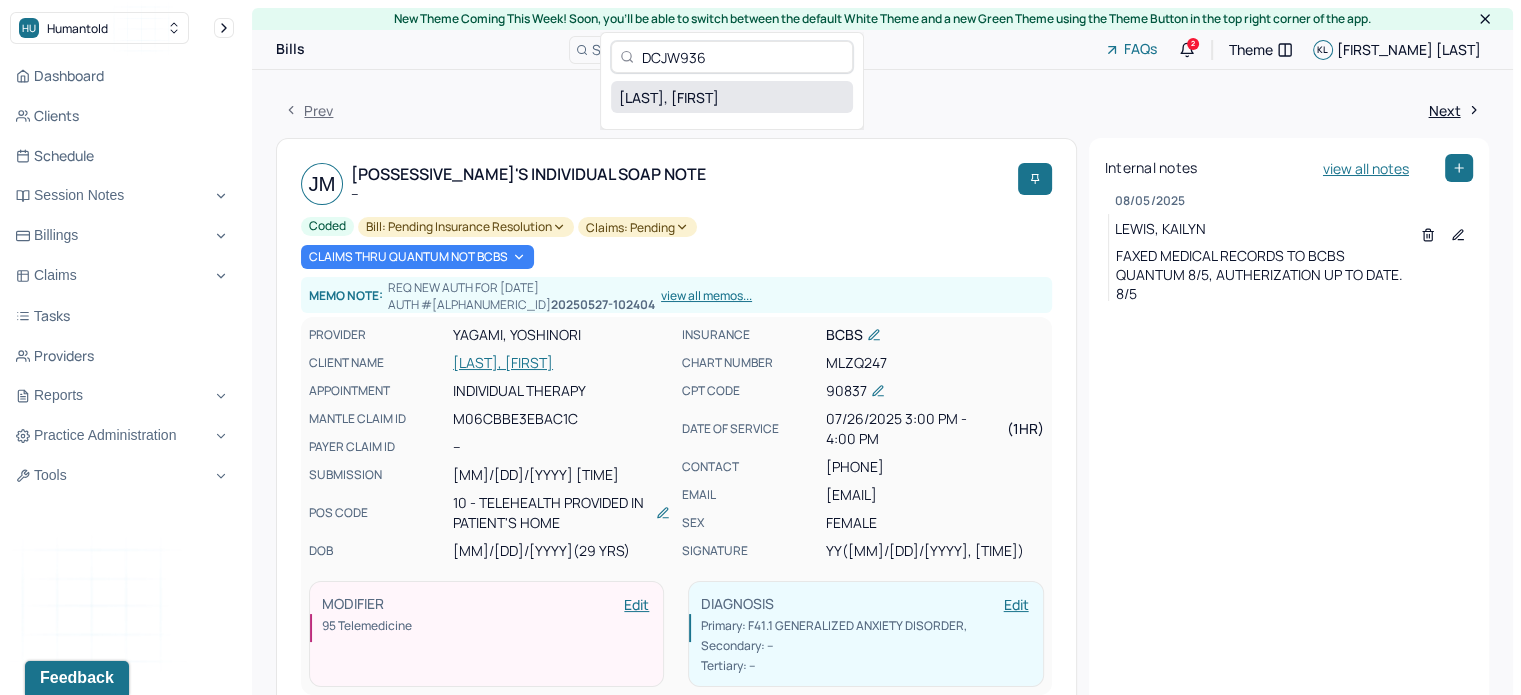 type on "DCJW936" 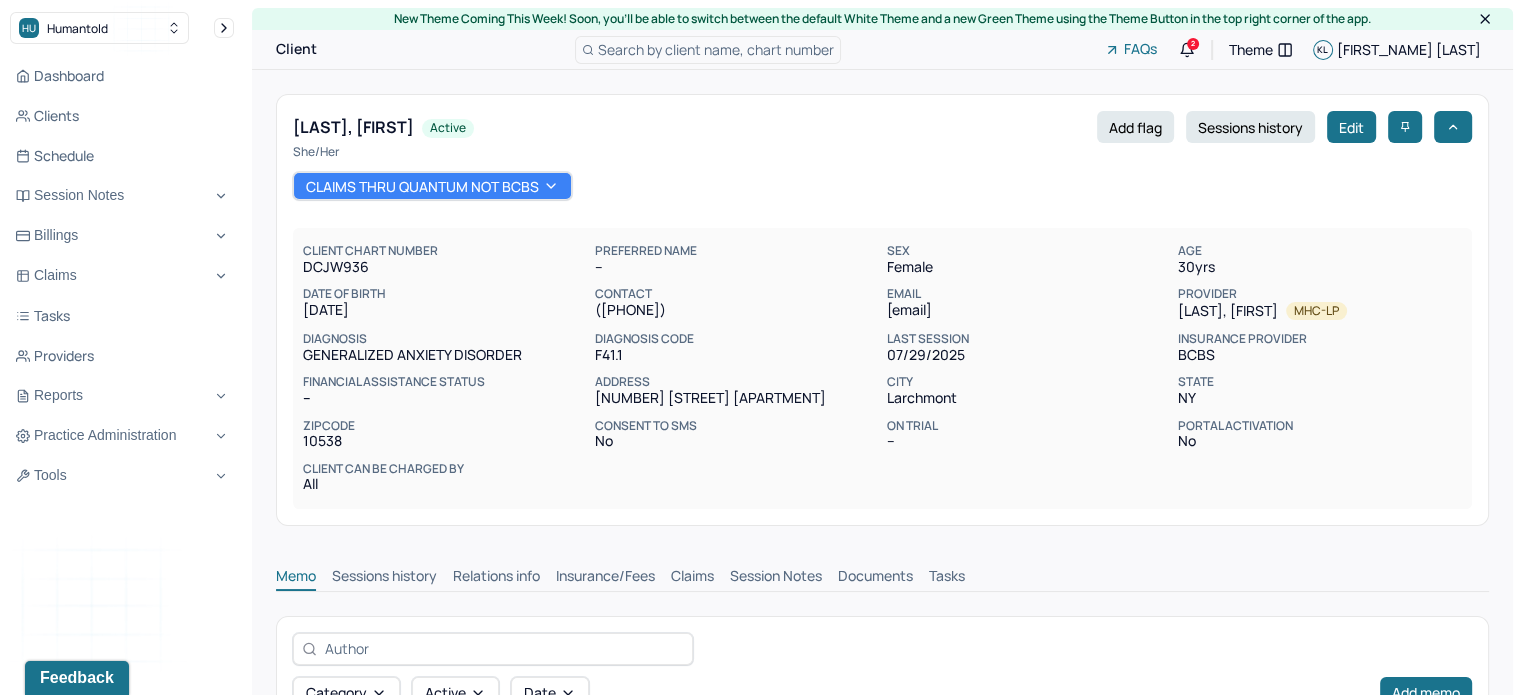 scroll, scrollTop: 0, scrollLeft: 0, axis: both 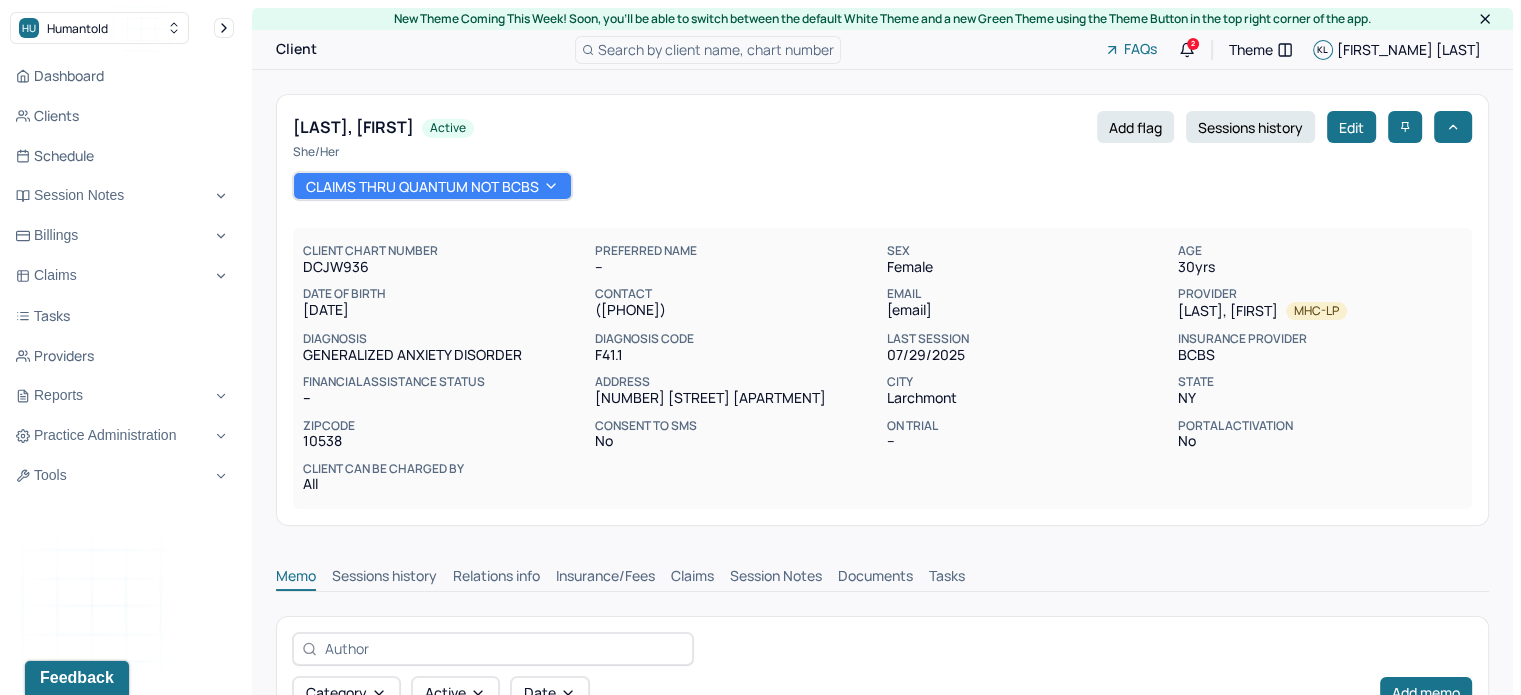 click on "Claims" at bounding box center (692, 578) 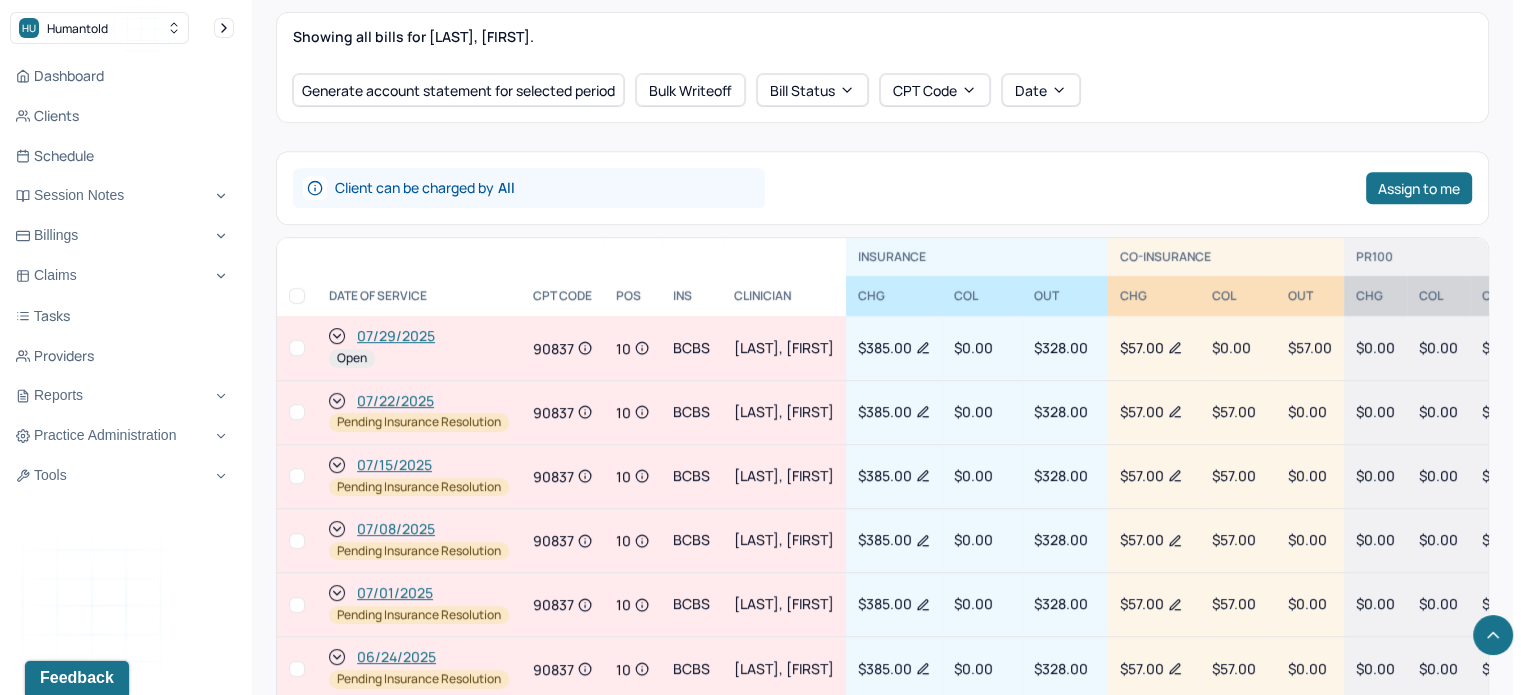 scroll, scrollTop: 900, scrollLeft: 0, axis: vertical 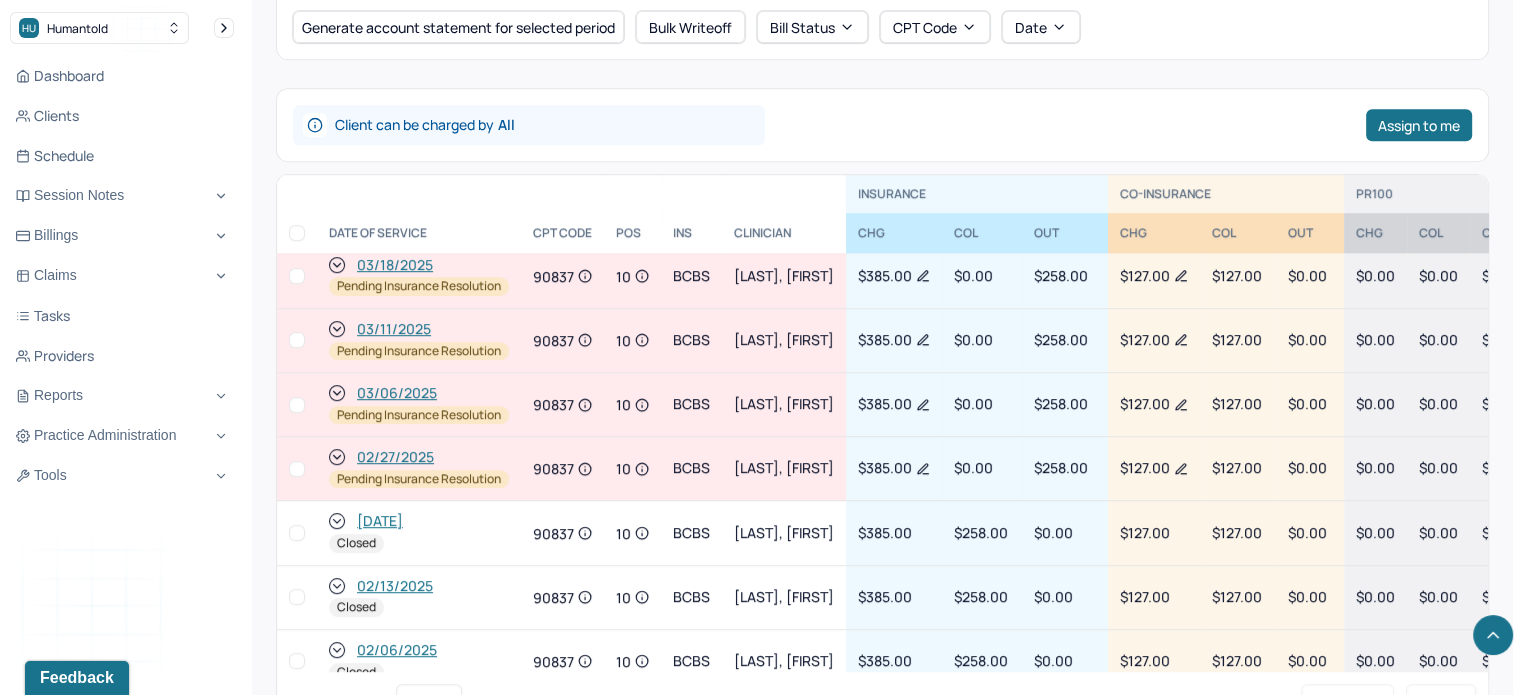 click on "Pending Insurance Resolution" at bounding box center [419, 479] 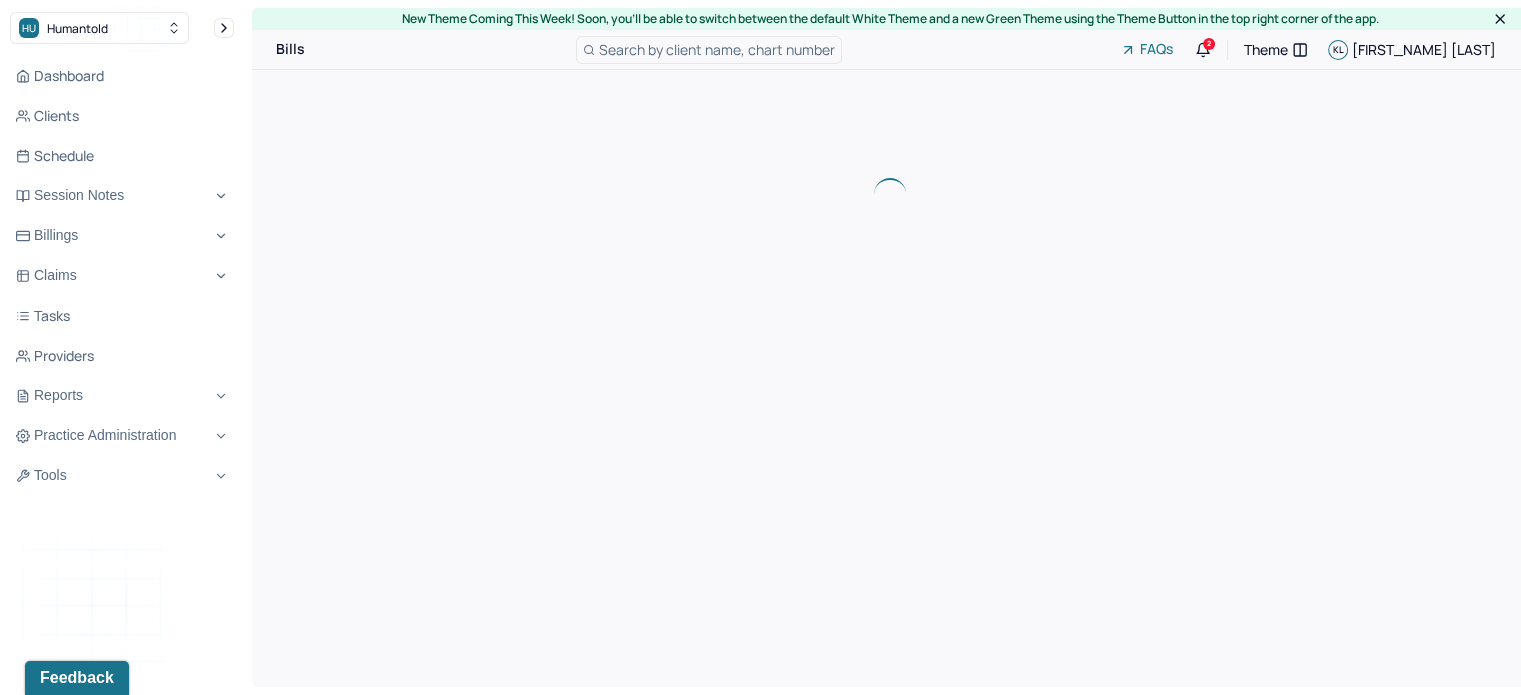 scroll, scrollTop: 0, scrollLeft: 0, axis: both 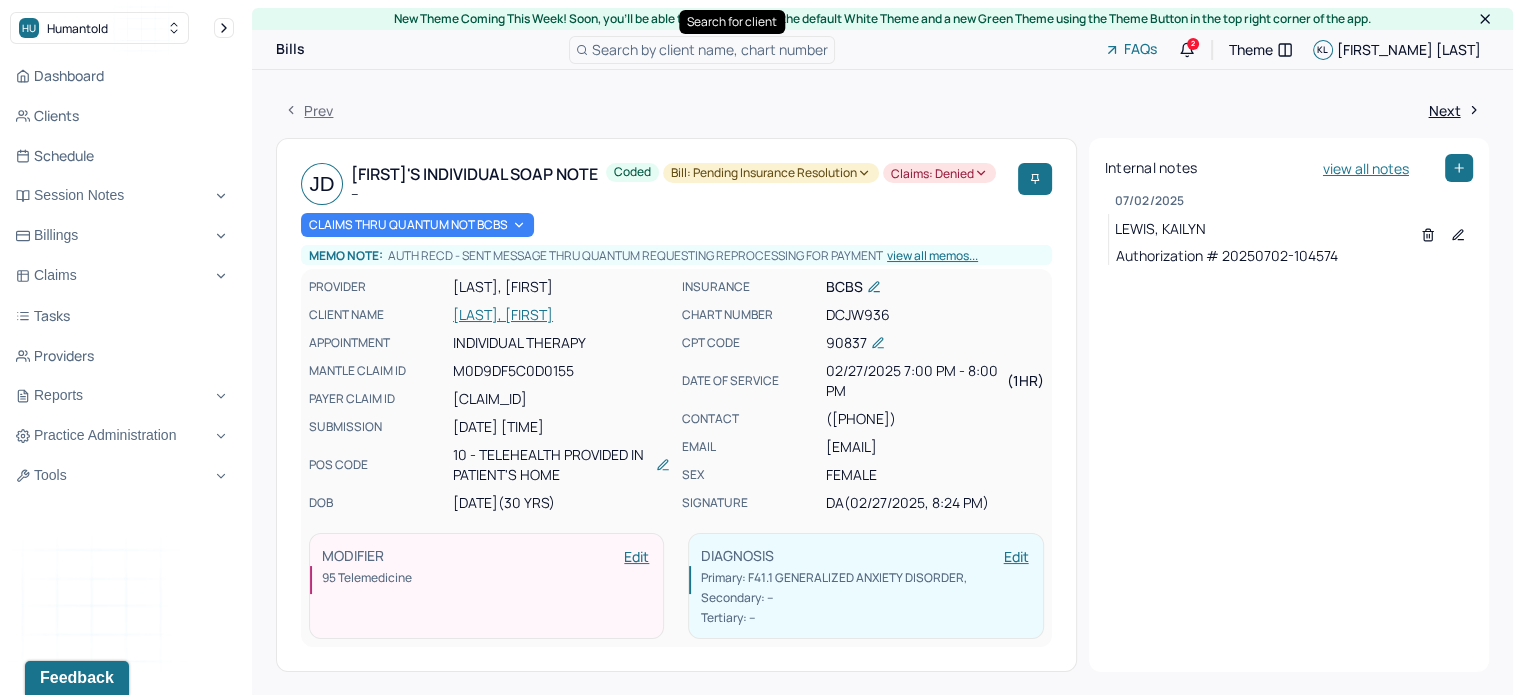 click on "Search by client name, chart number" at bounding box center (710, 49) 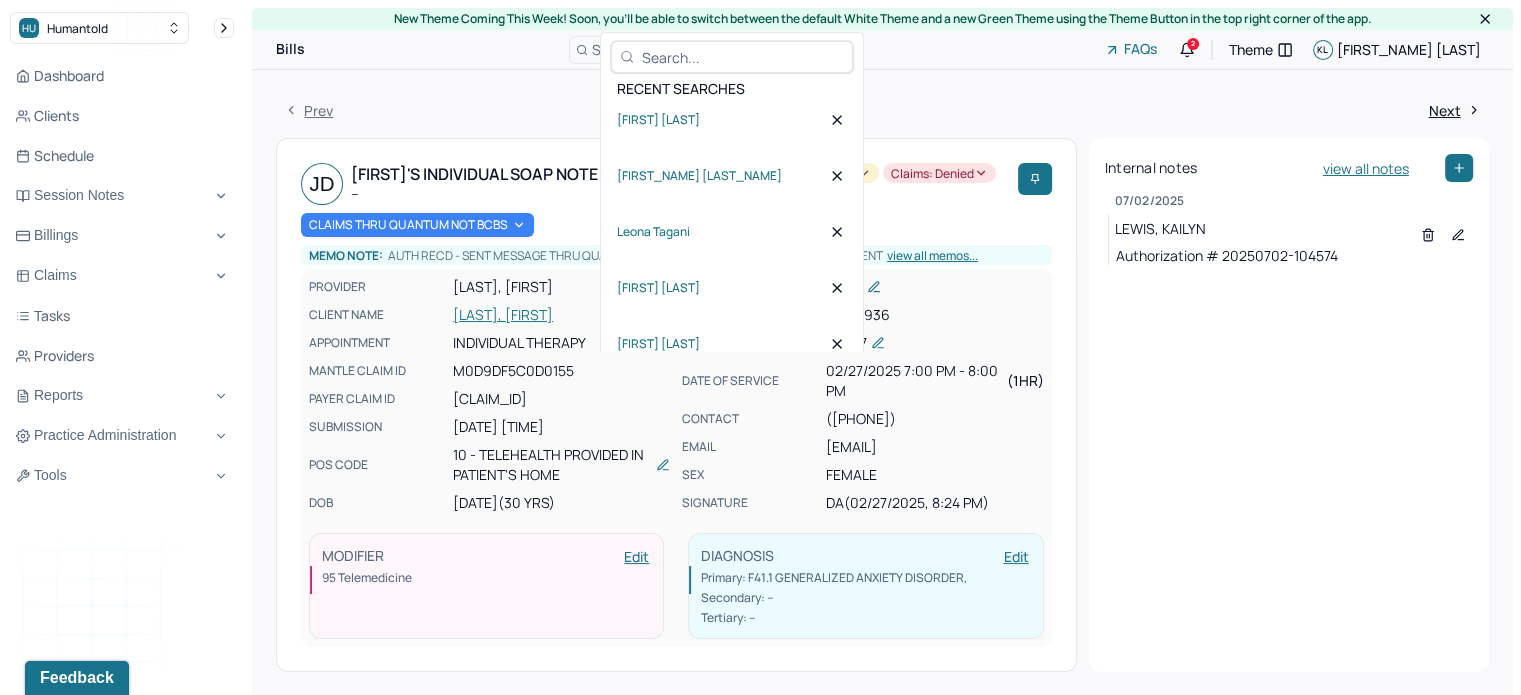 type on "q" 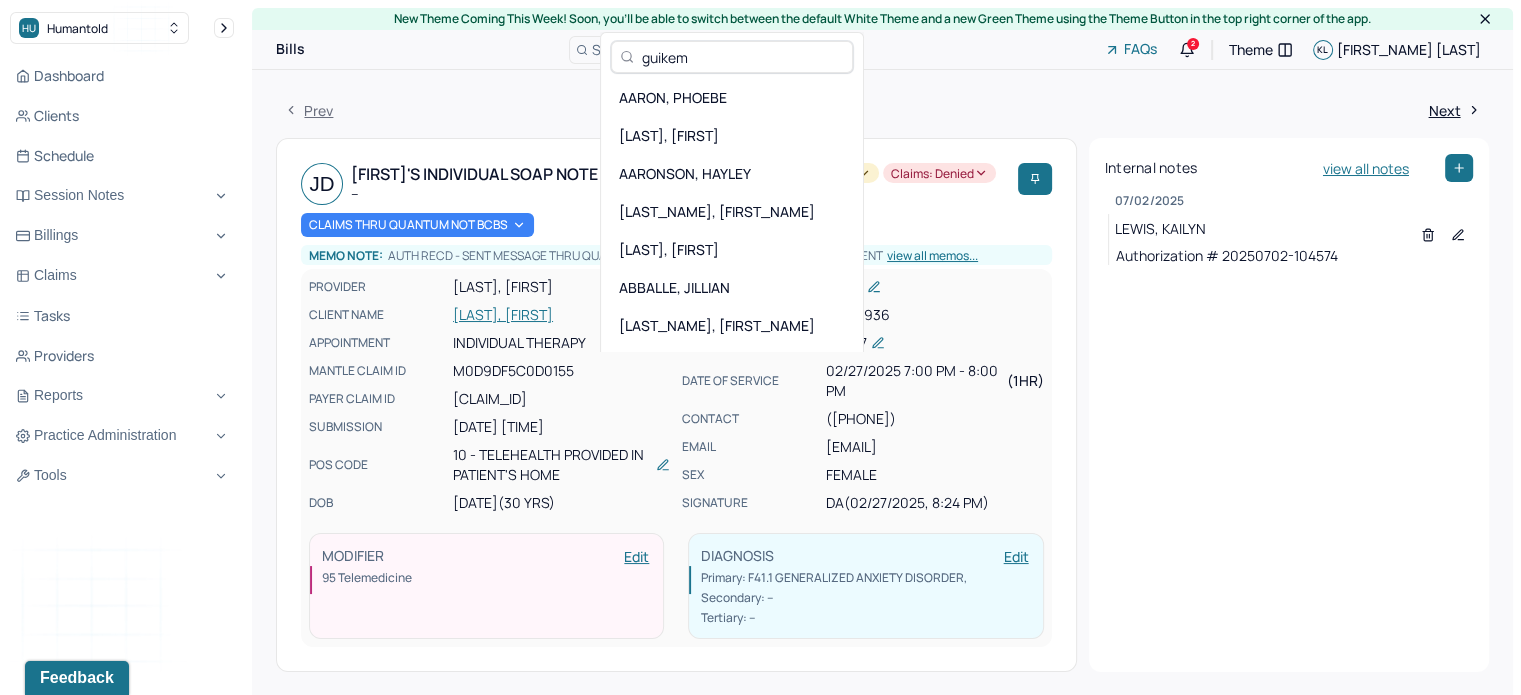 type on "[LAST_NAME]" 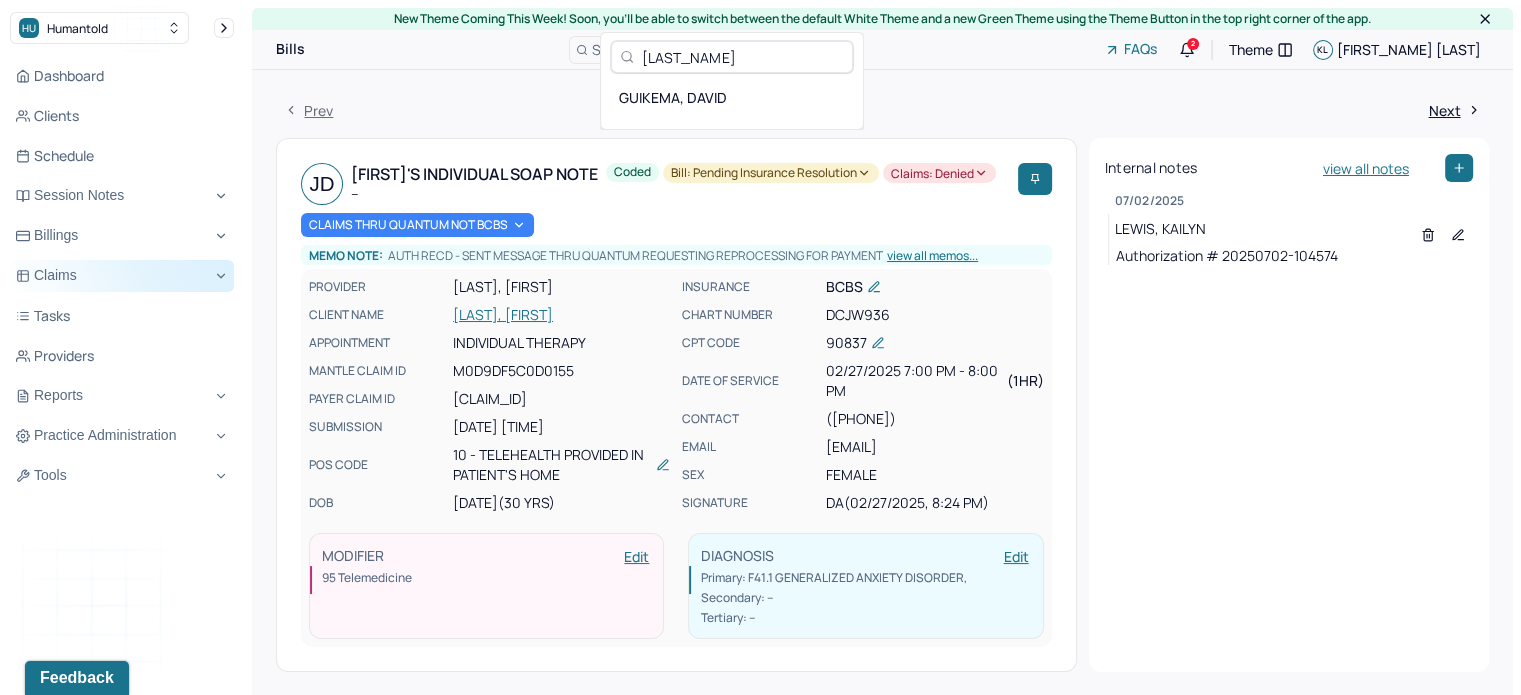 click on "Claims" at bounding box center (122, 276) 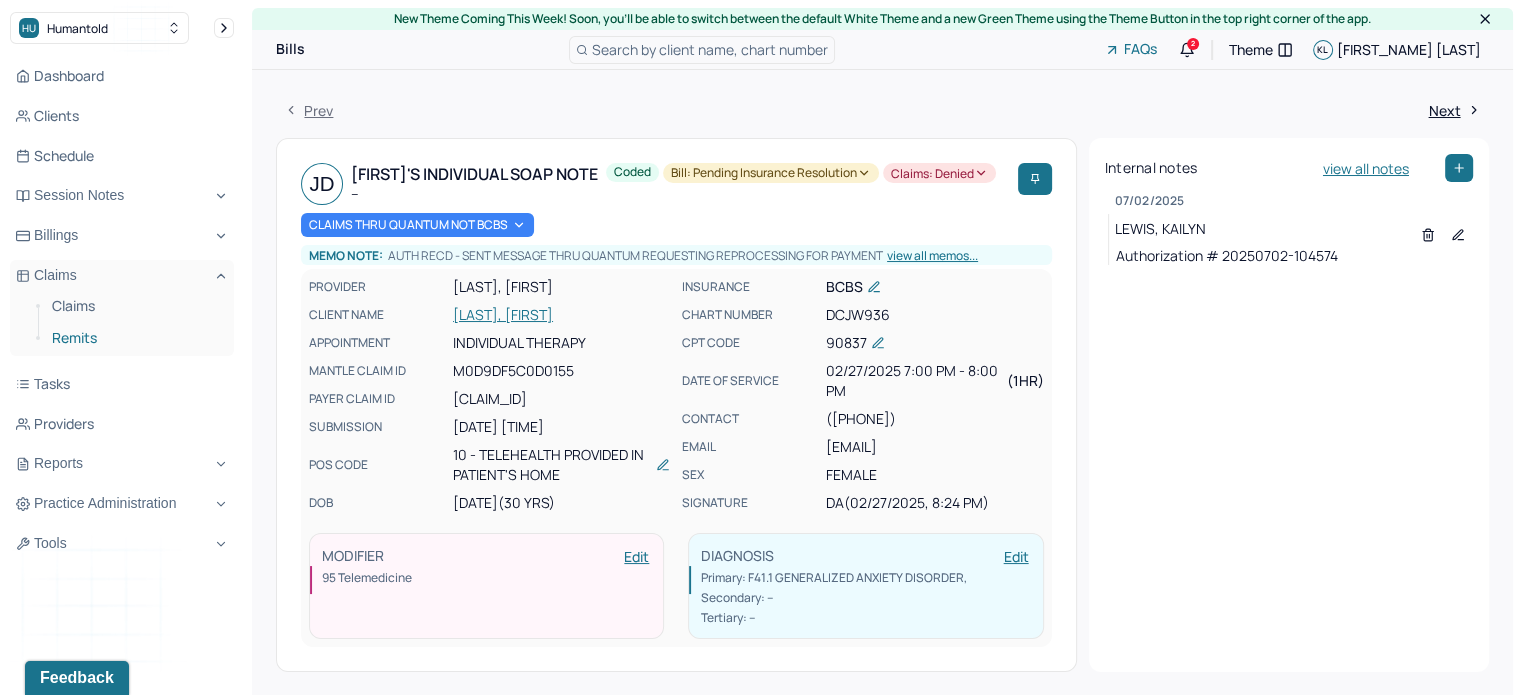 click on "Remits" at bounding box center [135, 338] 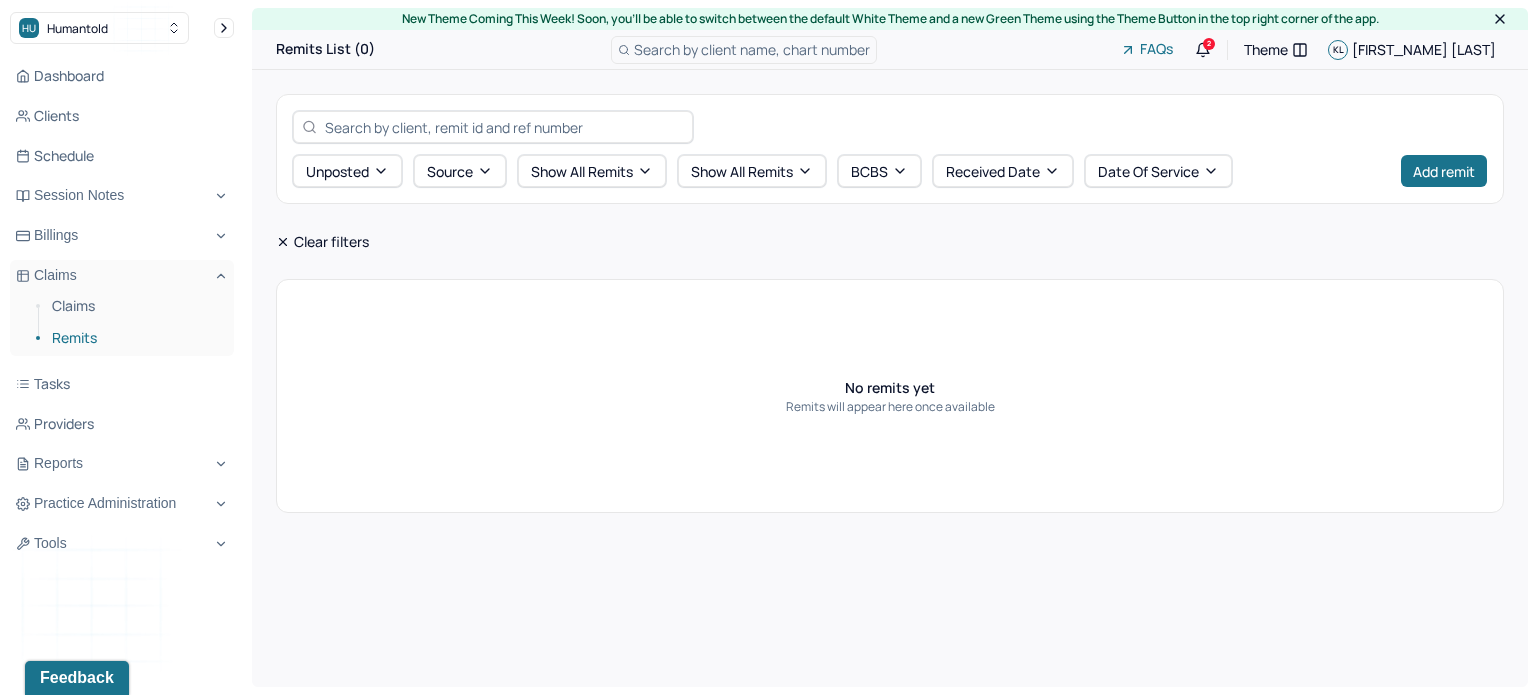 click on "Search by client name, chart number" at bounding box center [752, 49] 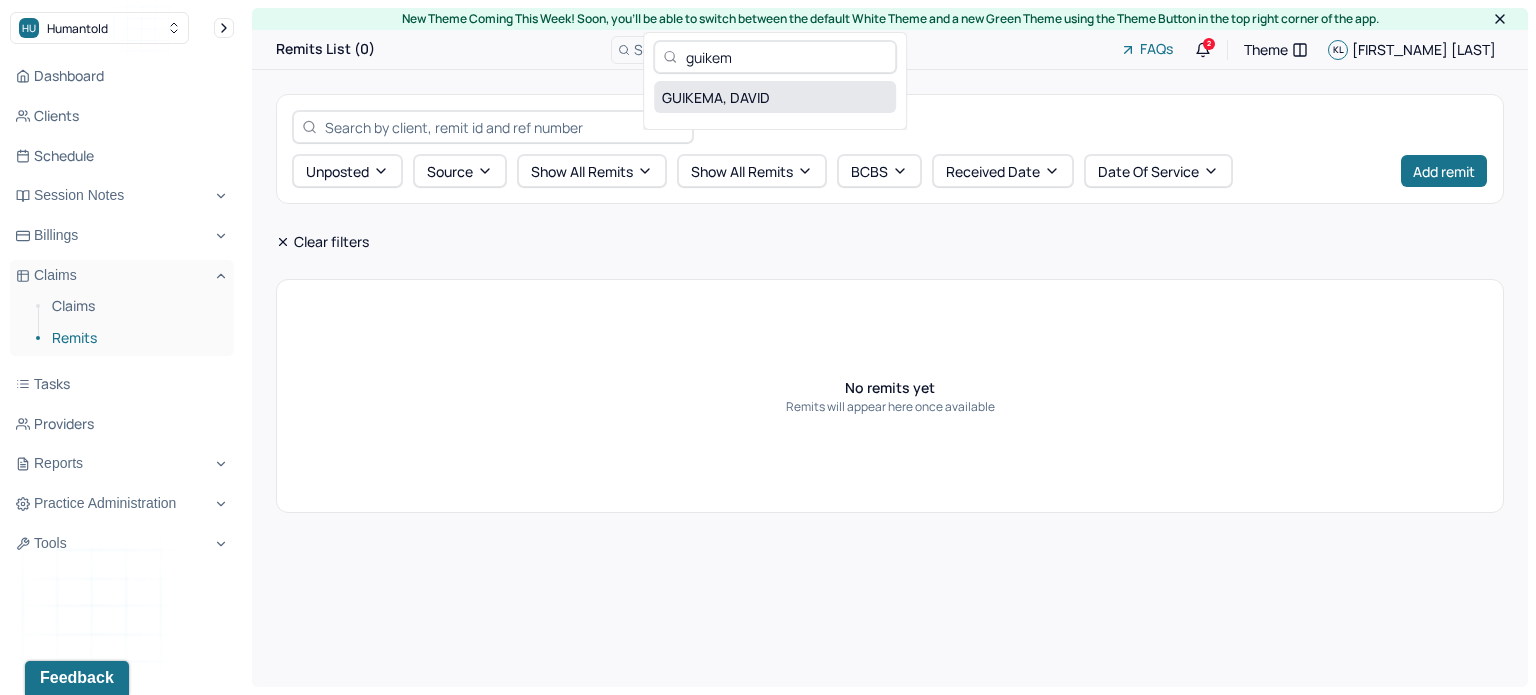 type on "guikem" 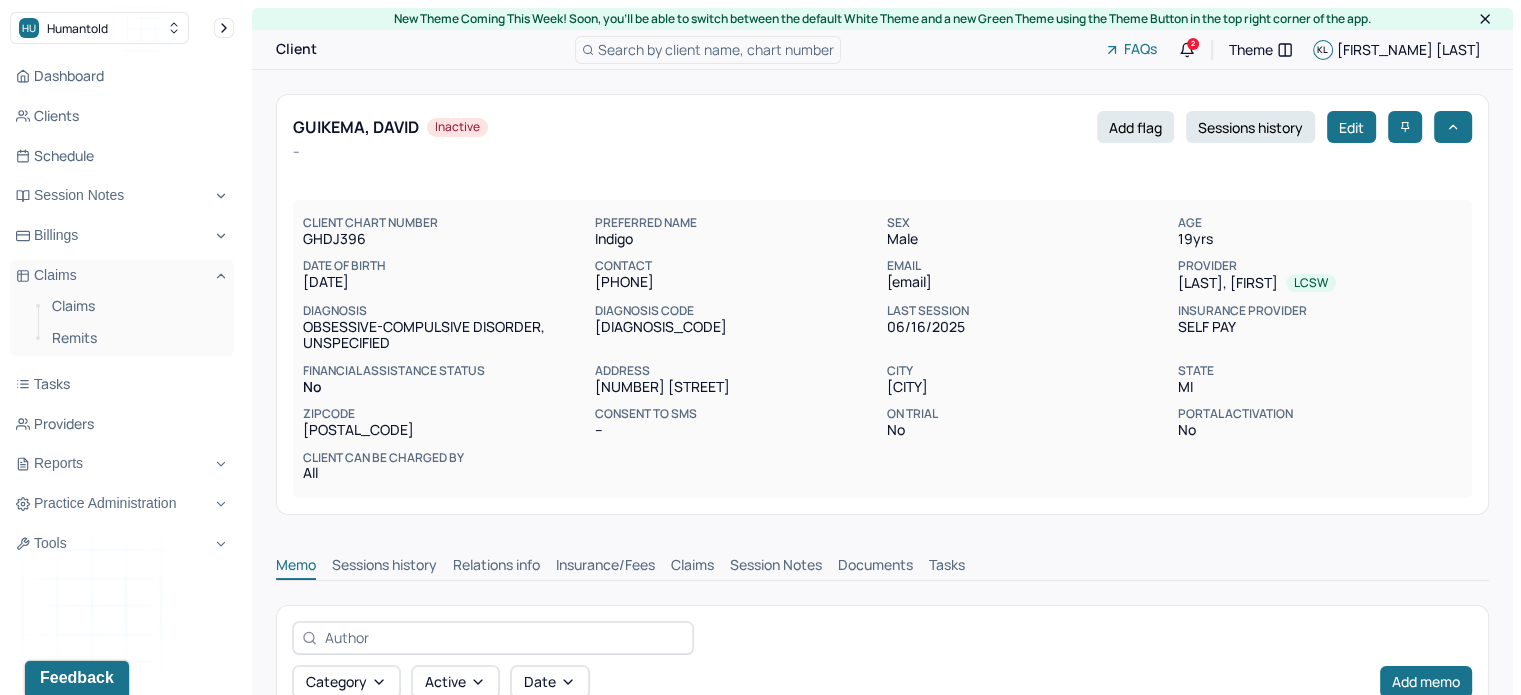 click on "Claims" at bounding box center [692, 567] 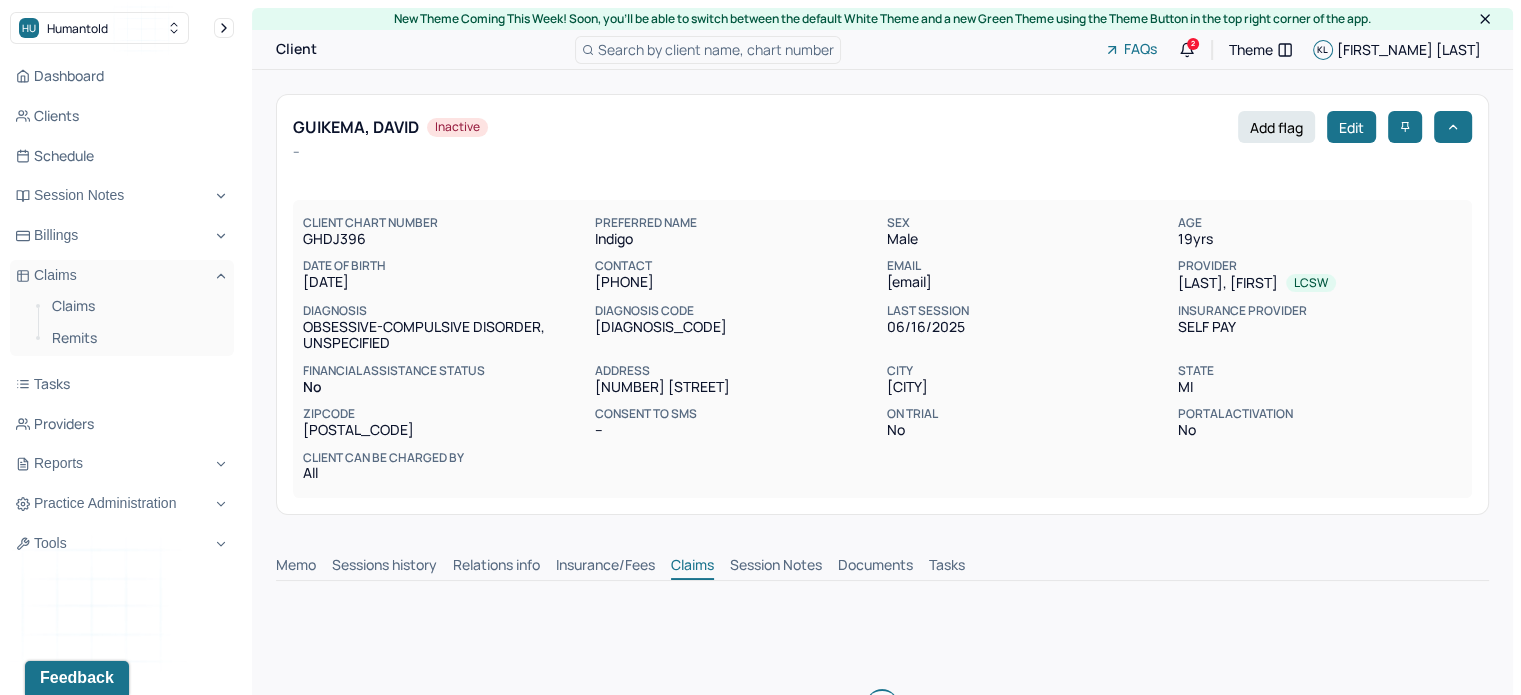 scroll, scrollTop: 0, scrollLeft: 0, axis: both 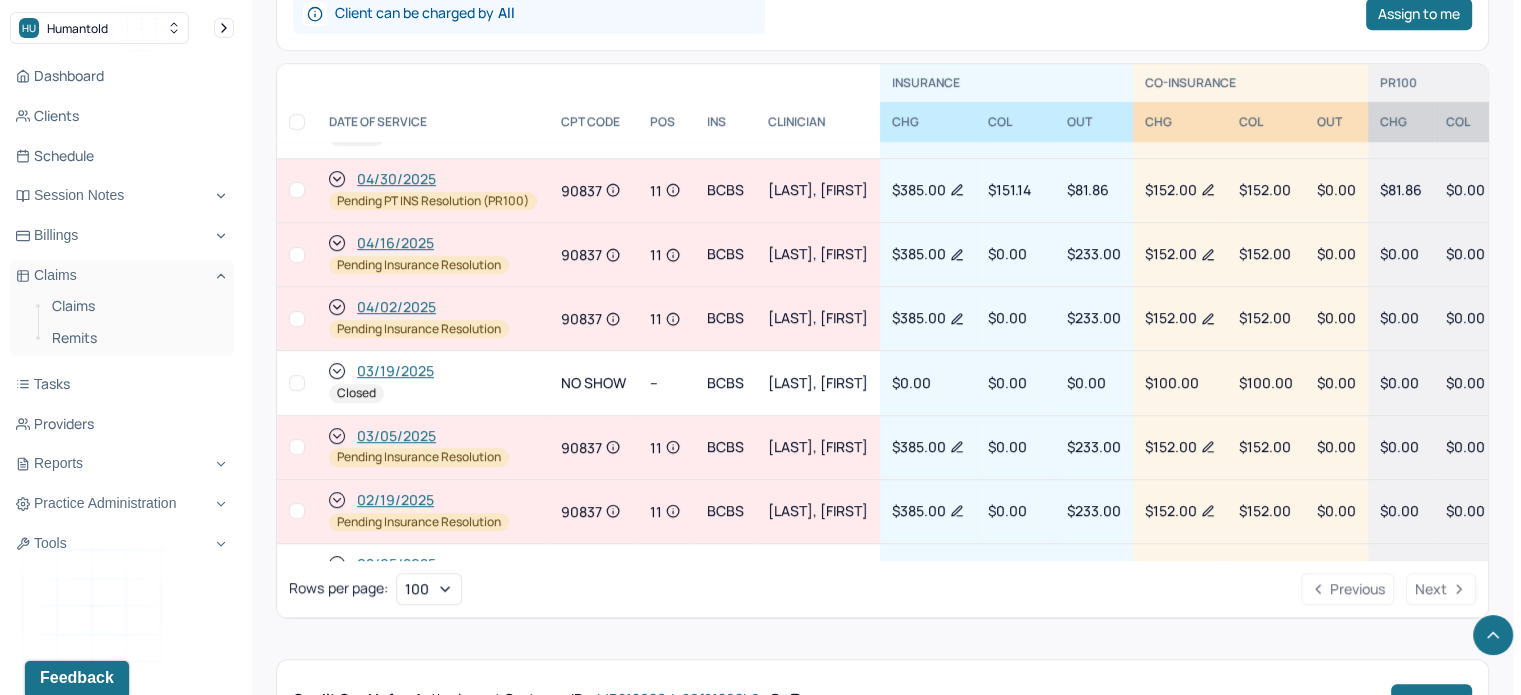 click on "04/16/2025" at bounding box center (395, 243) 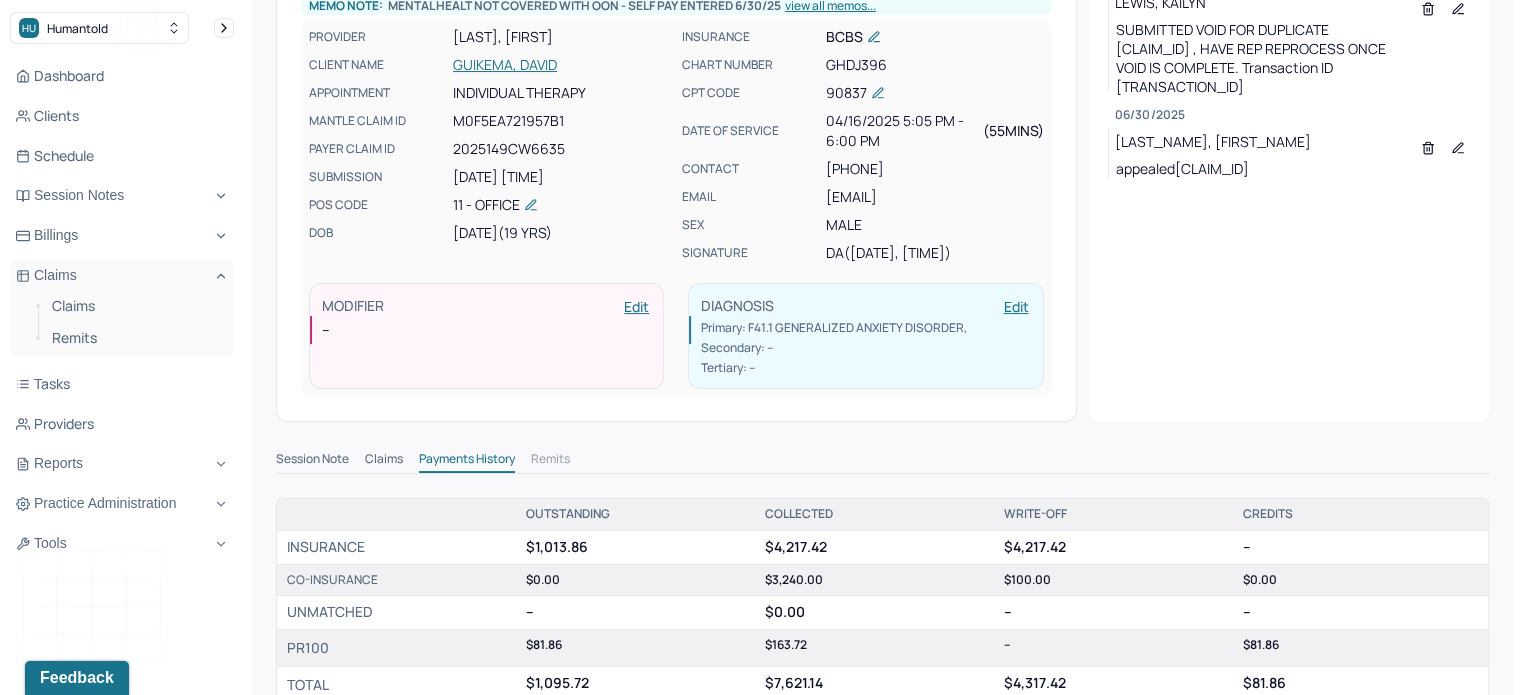 scroll, scrollTop: 100, scrollLeft: 0, axis: vertical 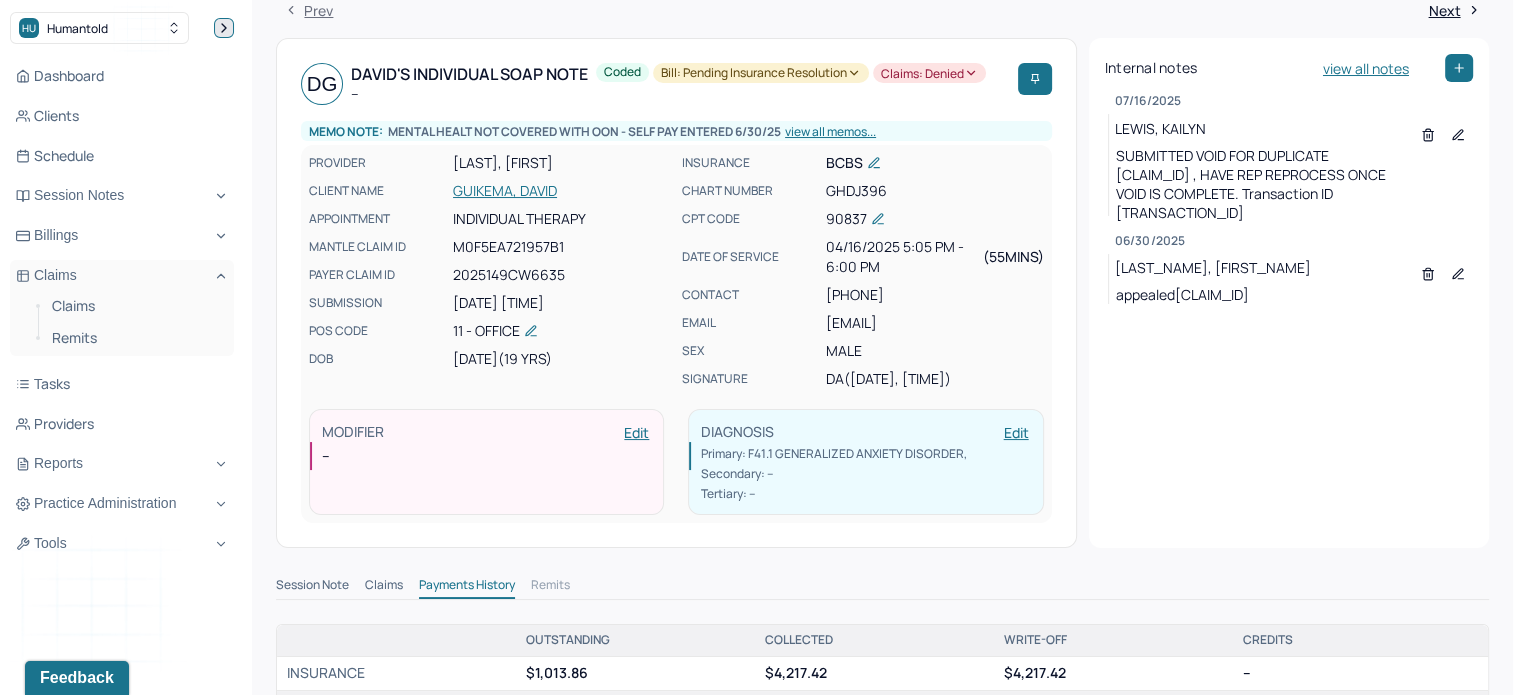 click 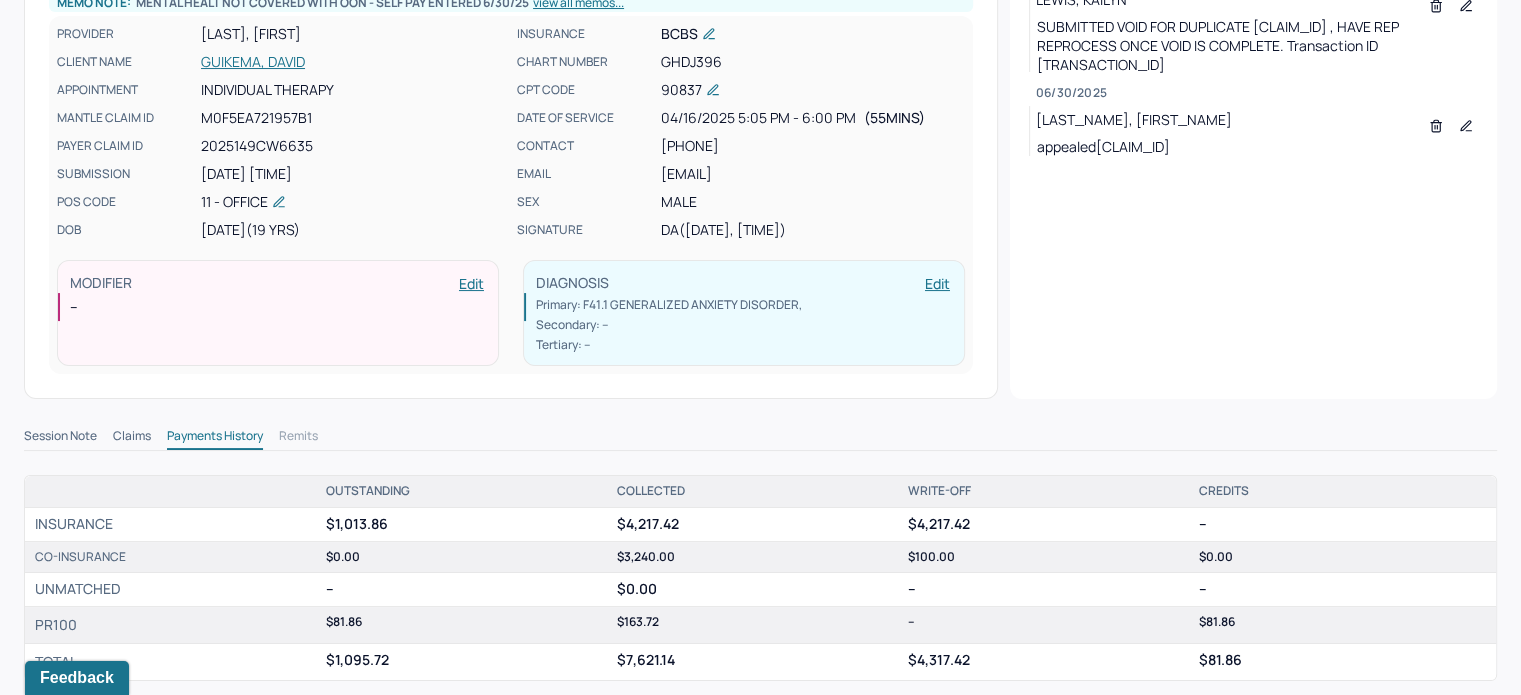 scroll, scrollTop: 300, scrollLeft: 0, axis: vertical 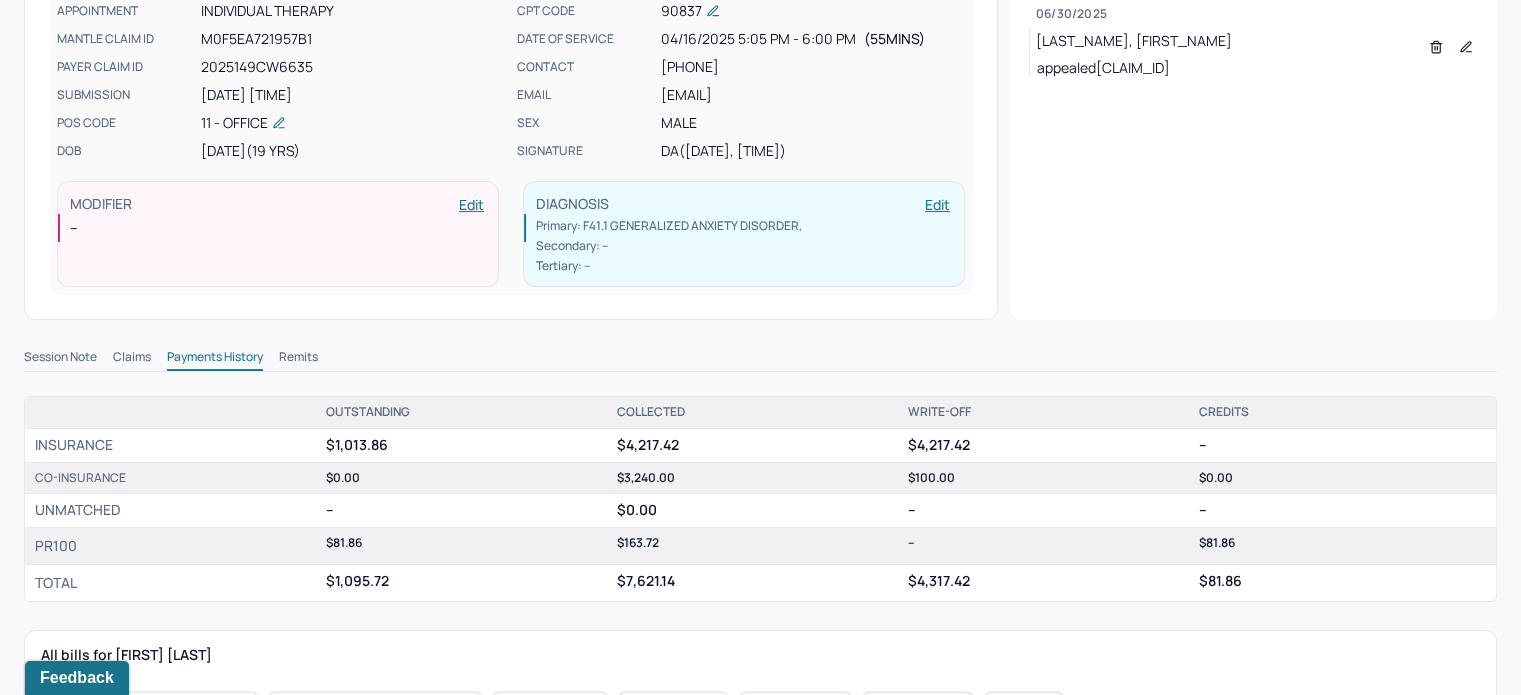 click on "Claims" at bounding box center (132, 359) 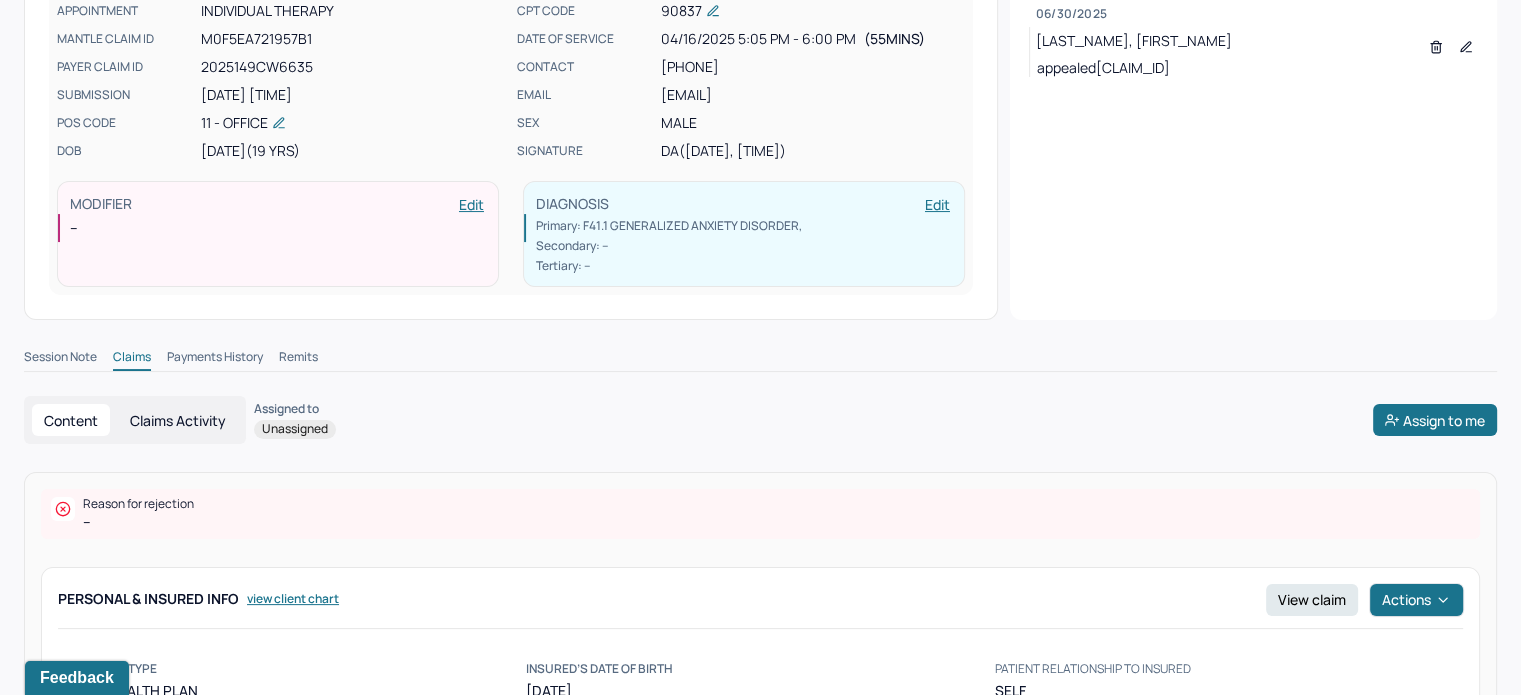 scroll, scrollTop: 700, scrollLeft: 0, axis: vertical 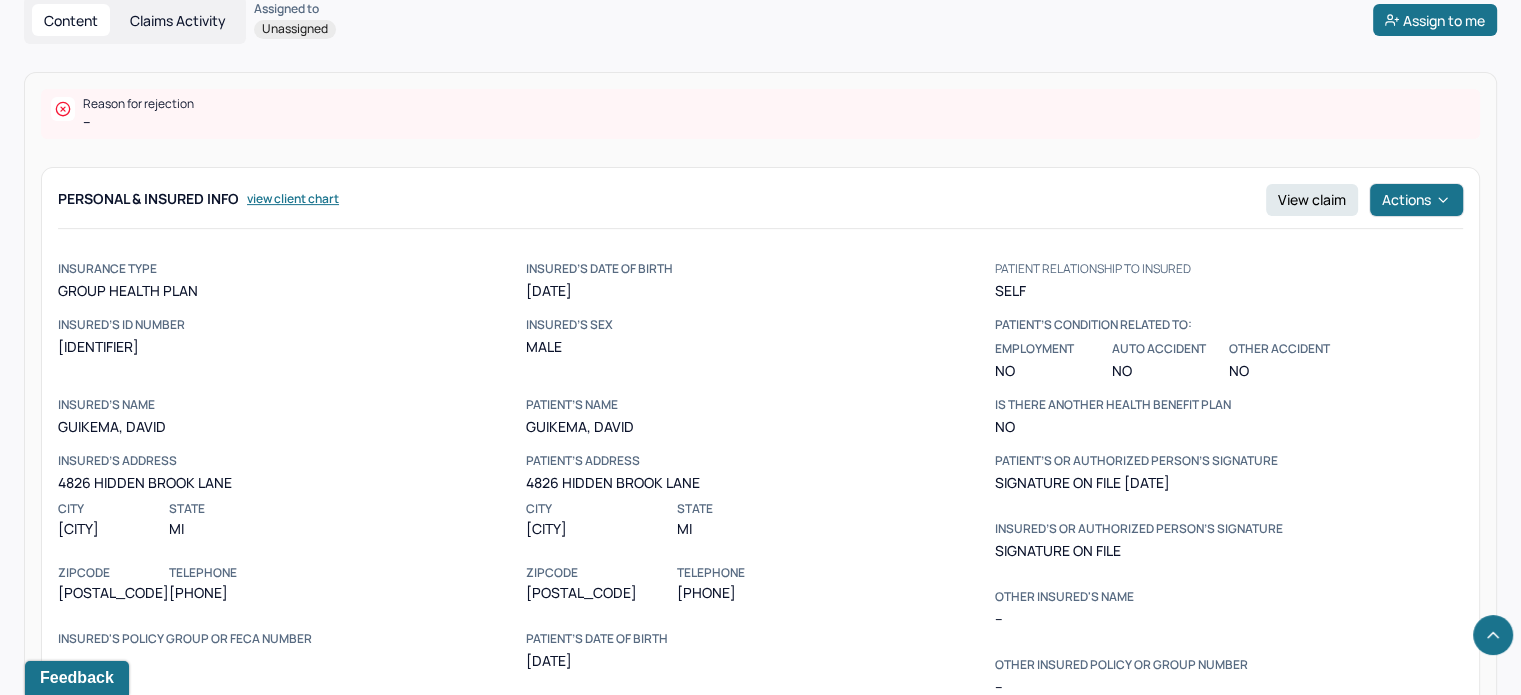 click on "[IDENTIFIER]" at bounding box center (292, 347) 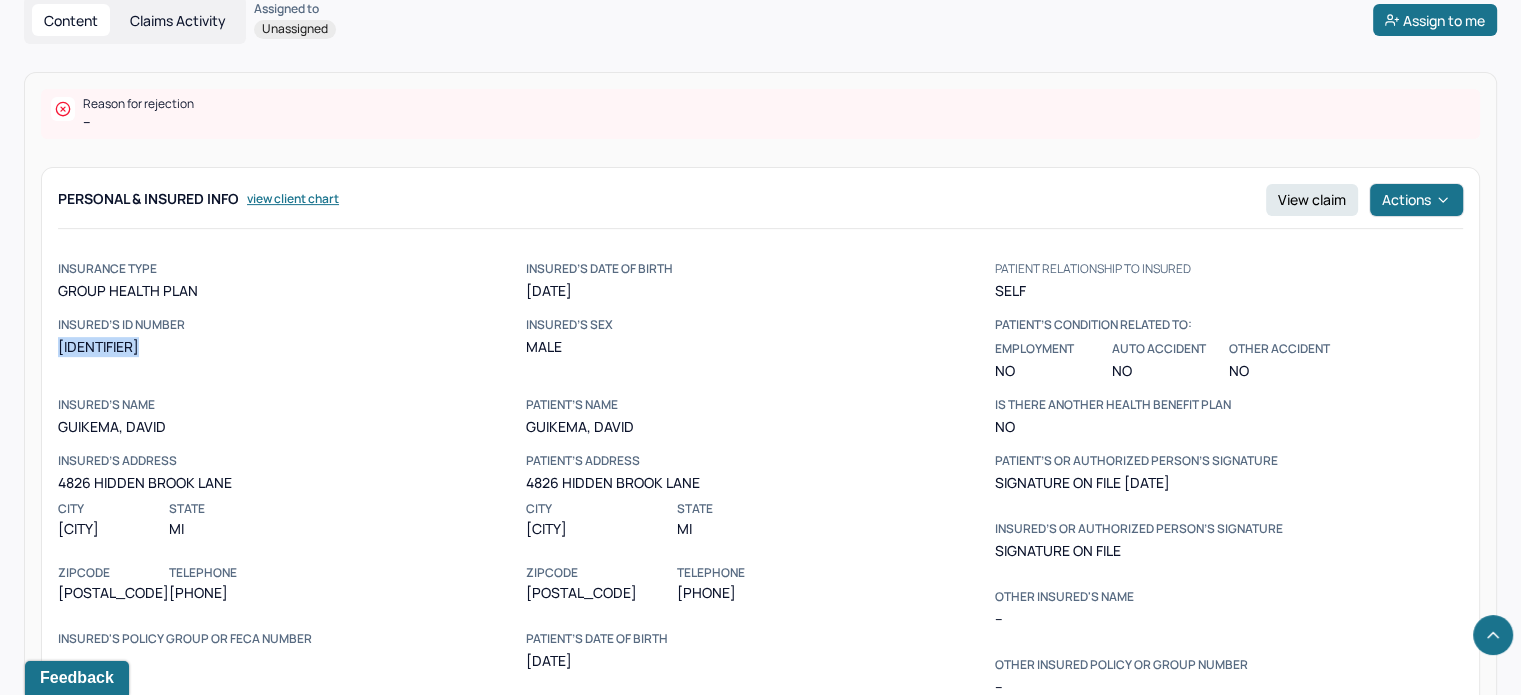 click on "[IDENTIFIER]" at bounding box center (292, 347) 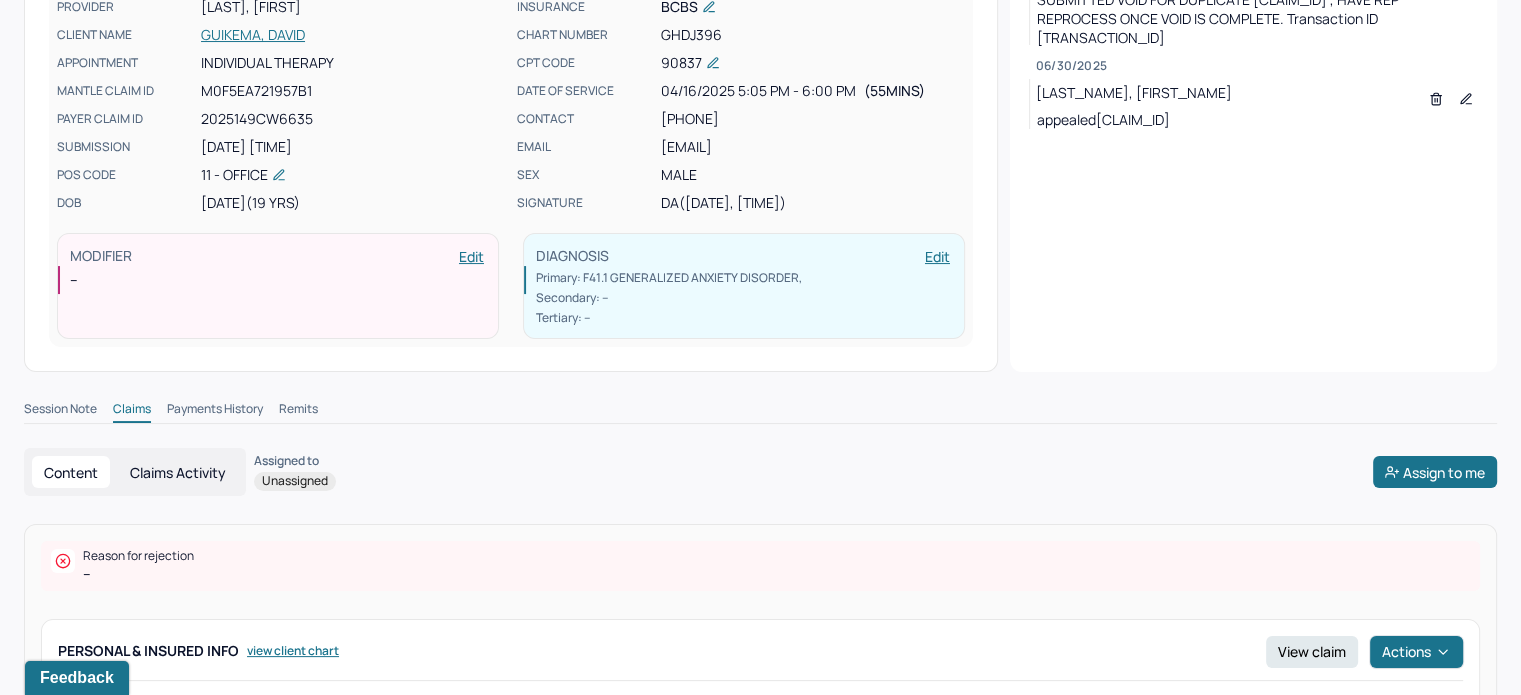 scroll, scrollTop: 200, scrollLeft: 0, axis: vertical 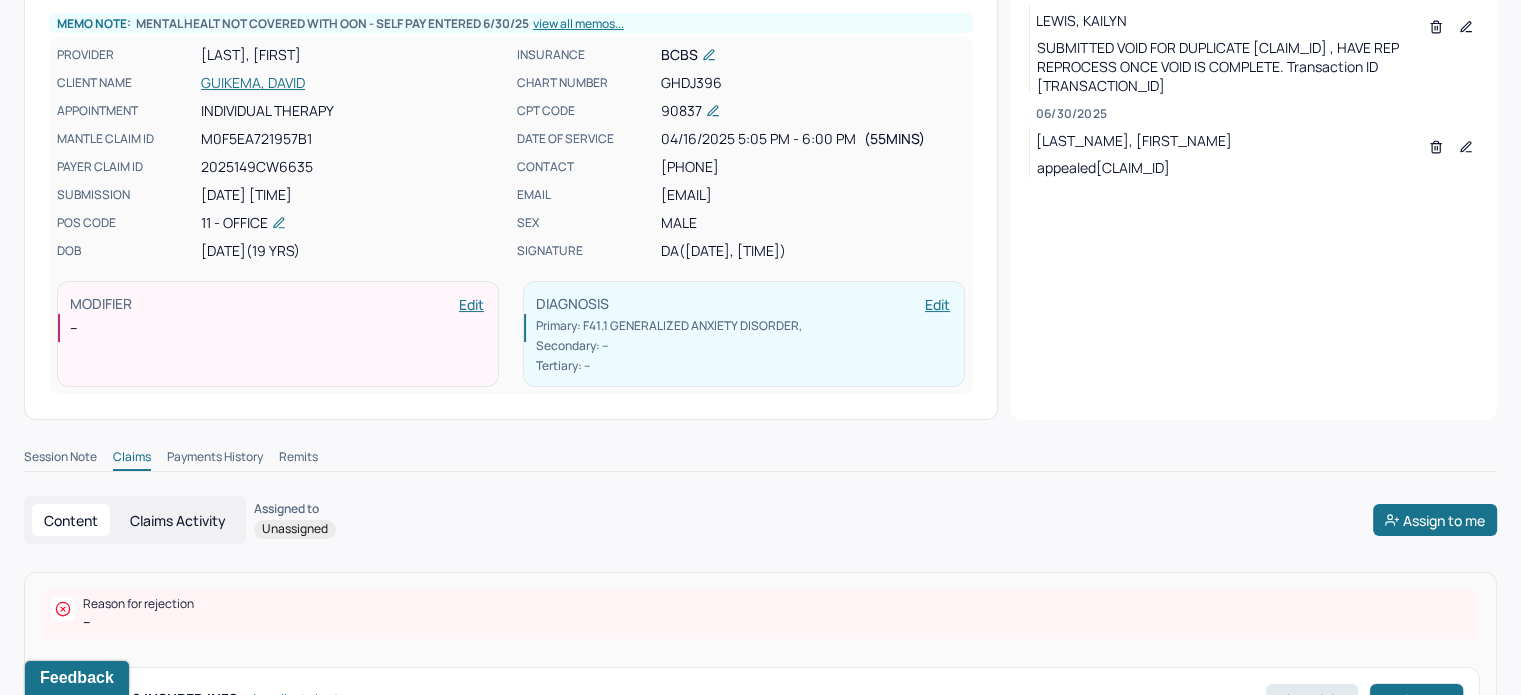 click on "Session Note" at bounding box center [60, 459] 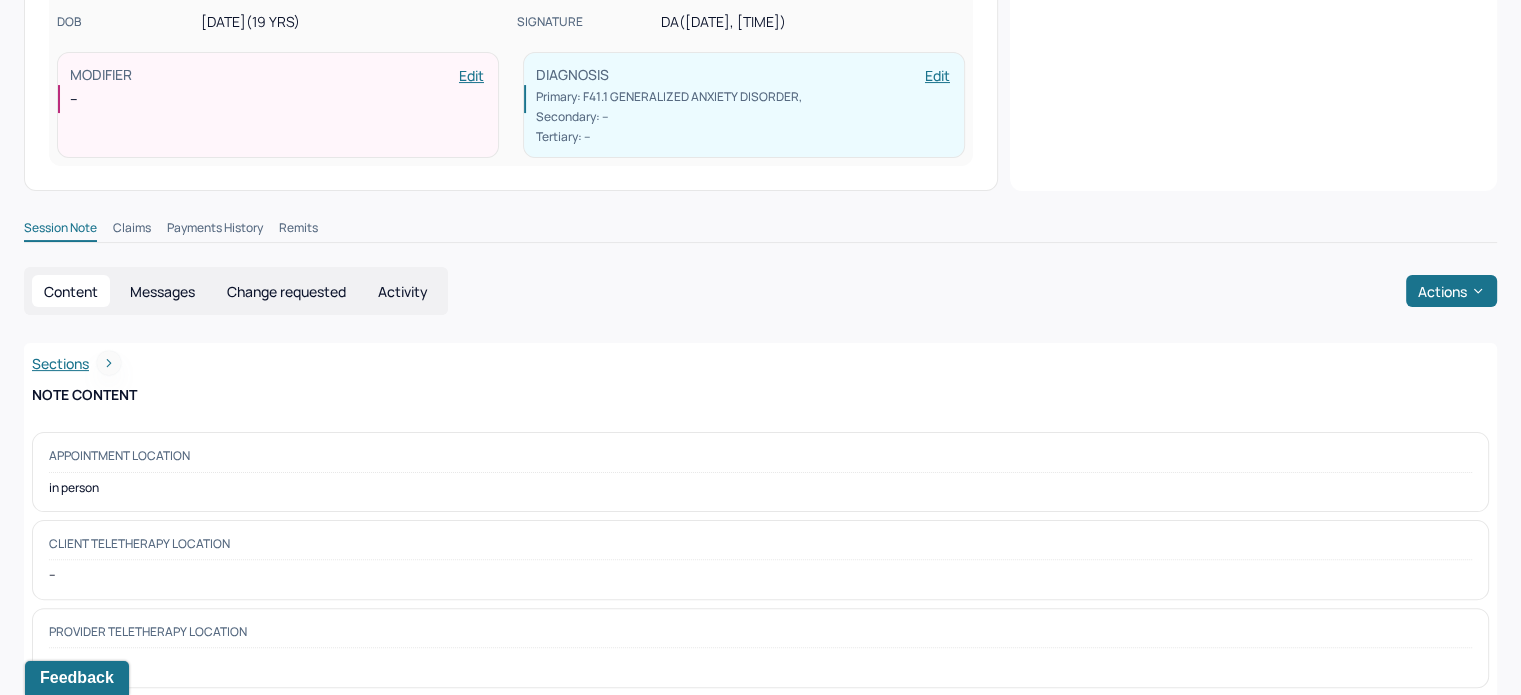 scroll, scrollTop: 412, scrollLeft: 0, axis: vertical 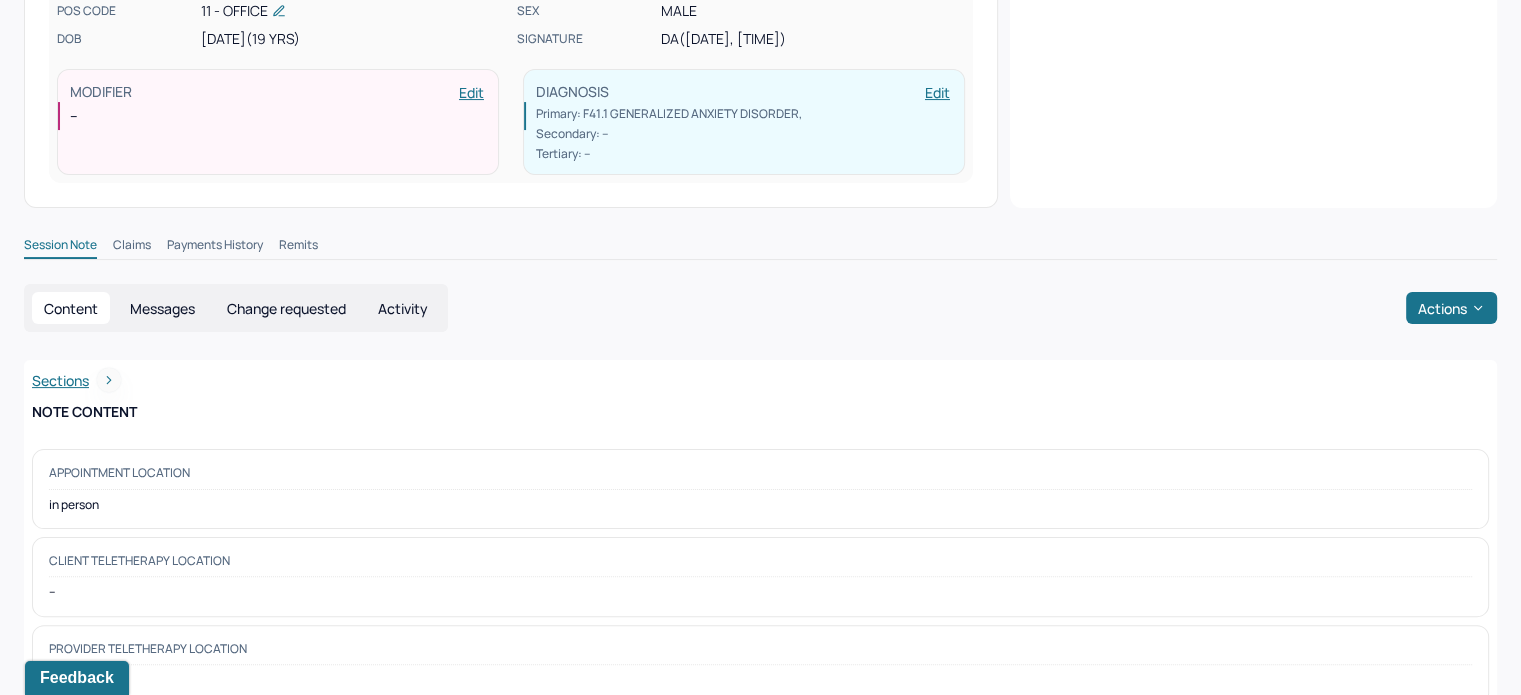 click on "Claims" at bounding box center [132, 247] 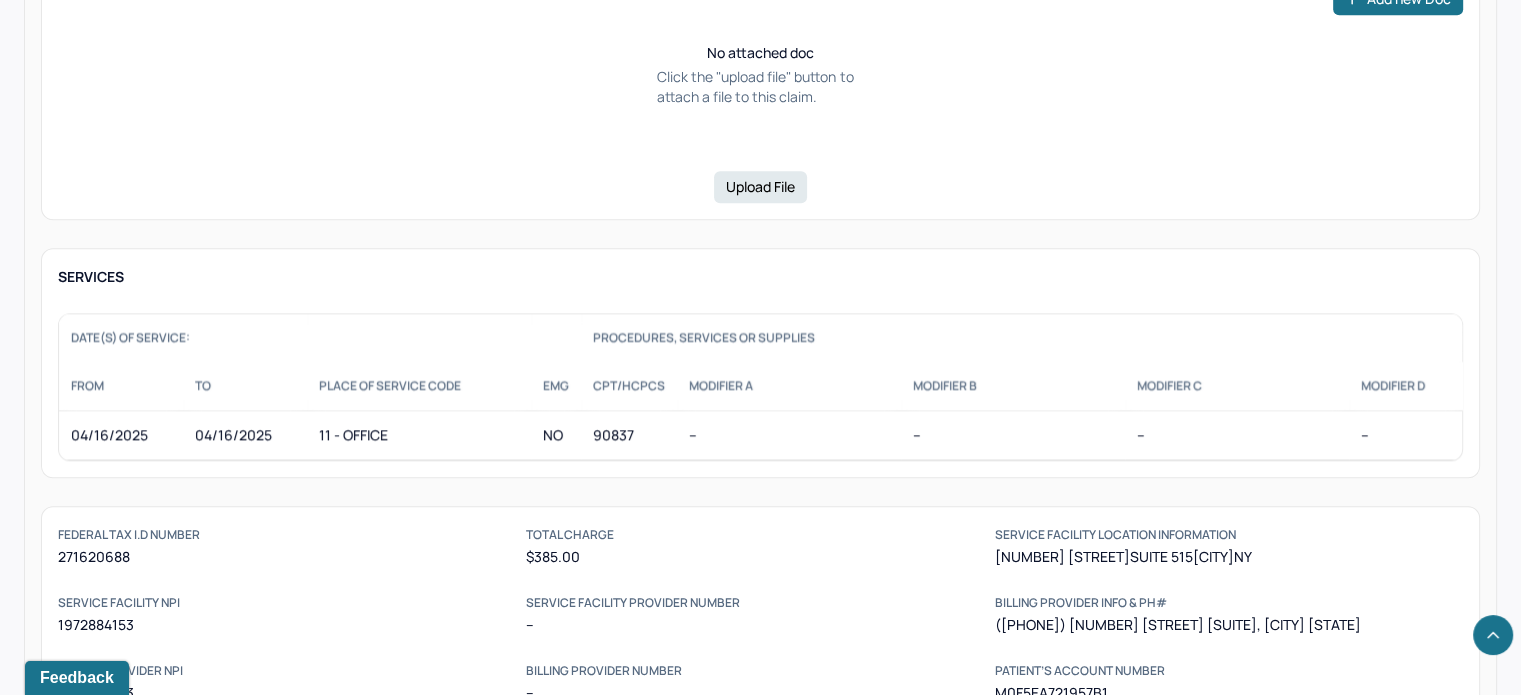 scroll, scrollTop: 2112, scrollLeft: 0, axis: vertical 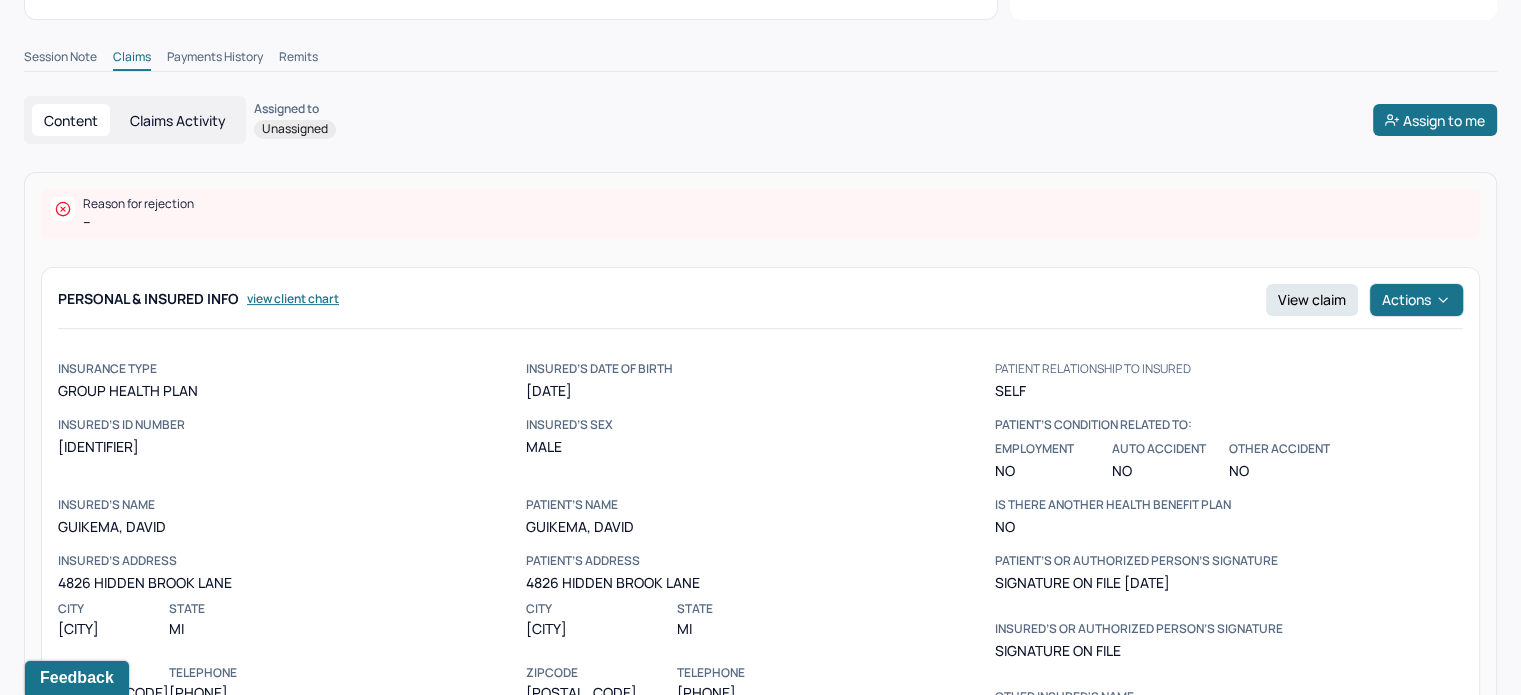 click on "[IDENTIFIER]" at bounding box center (292, 447) 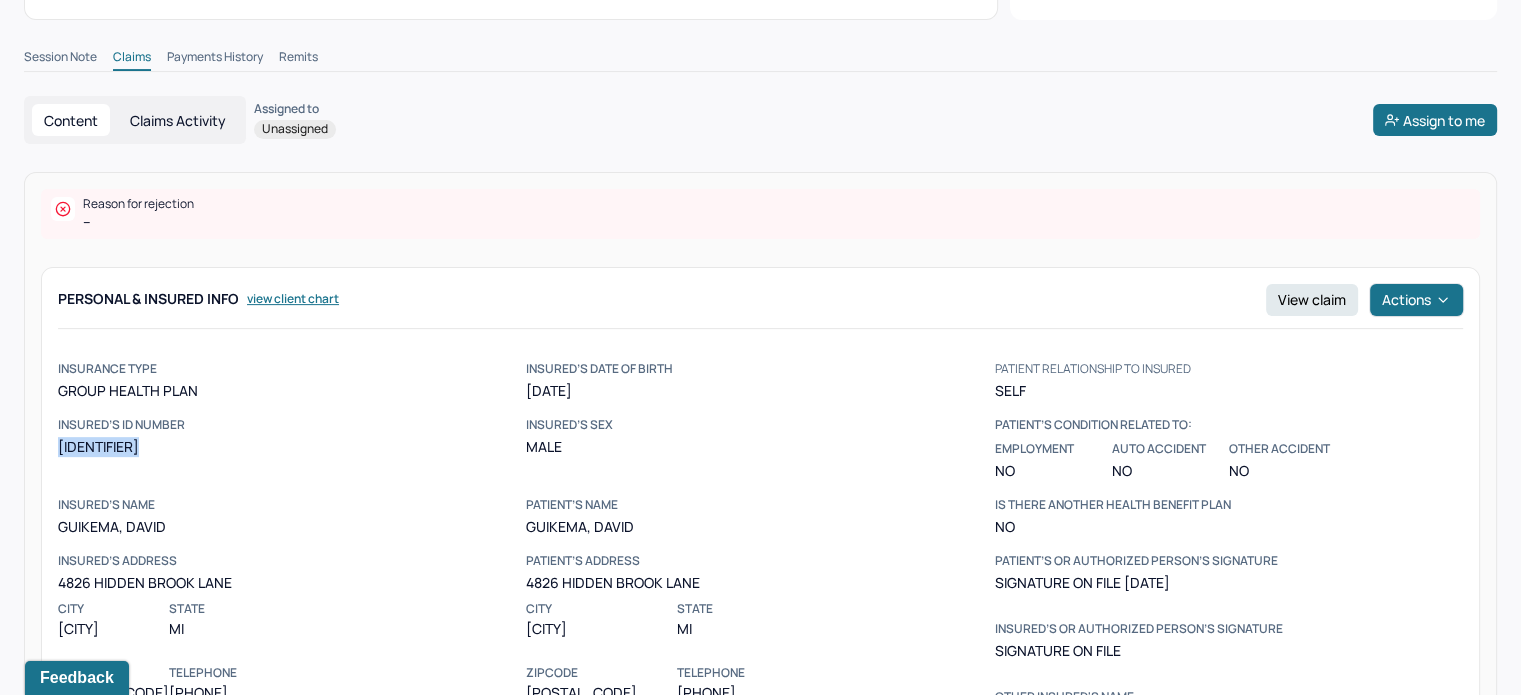 click on "[IDENTIFIER]" at bounding box center [292, 447] 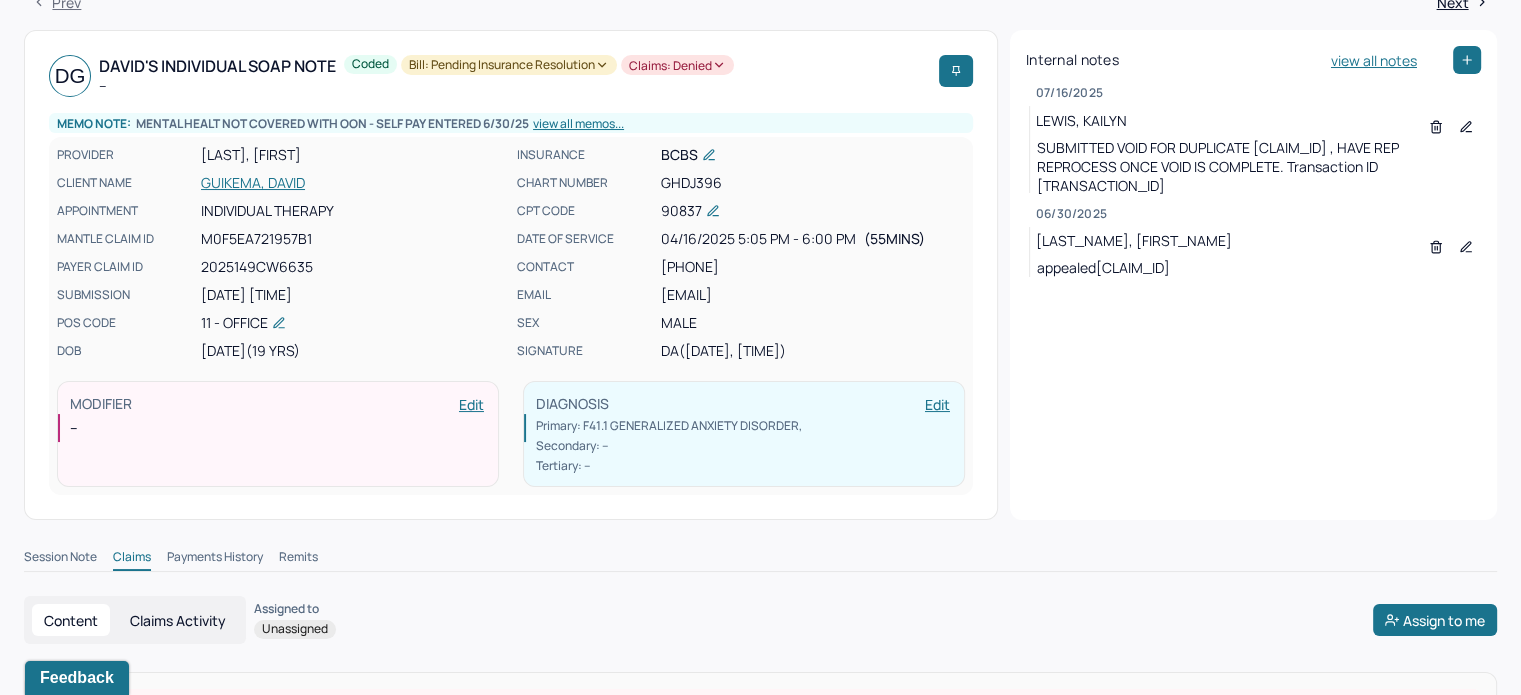 scroll, scrollTop: 0, scrollLeft: 0, axis: both 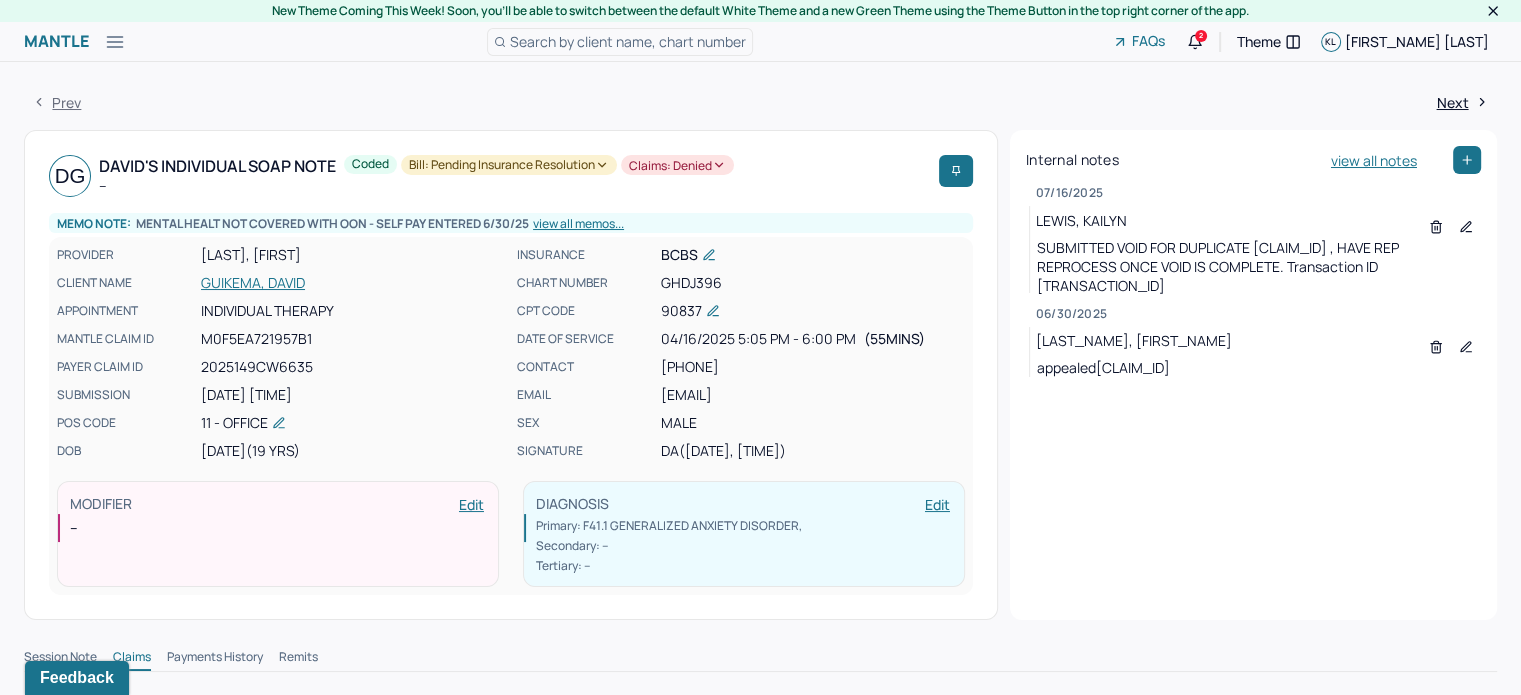 click at bounding box center (1467, 160) 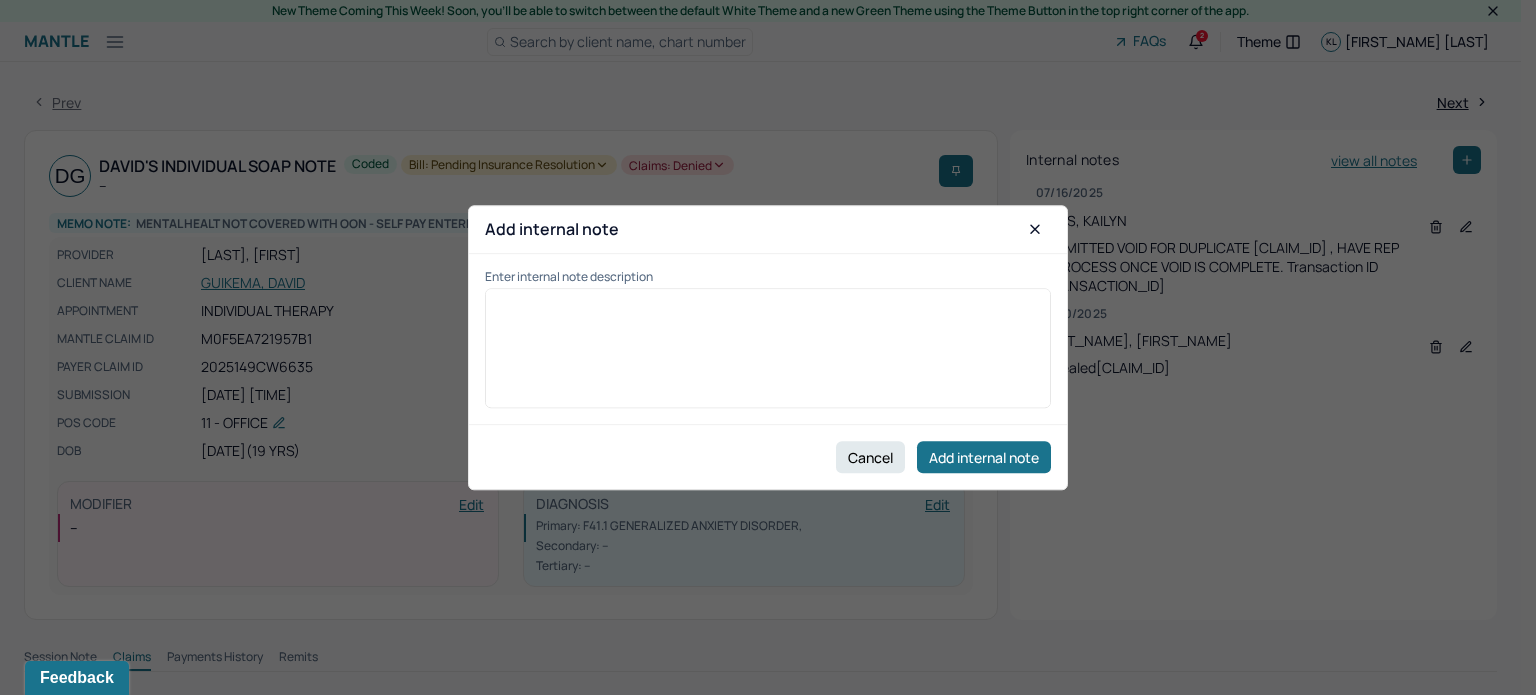 click at bounding box center [768, 355] 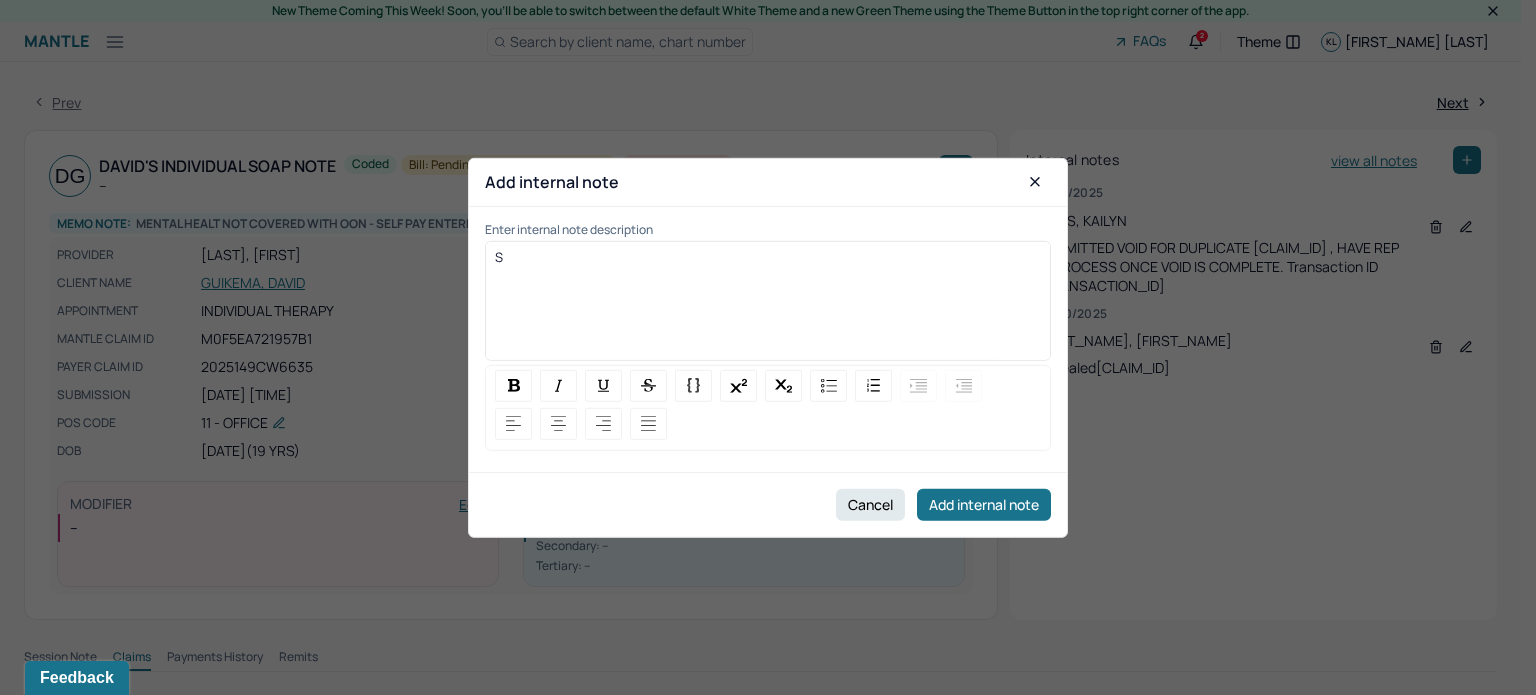 type 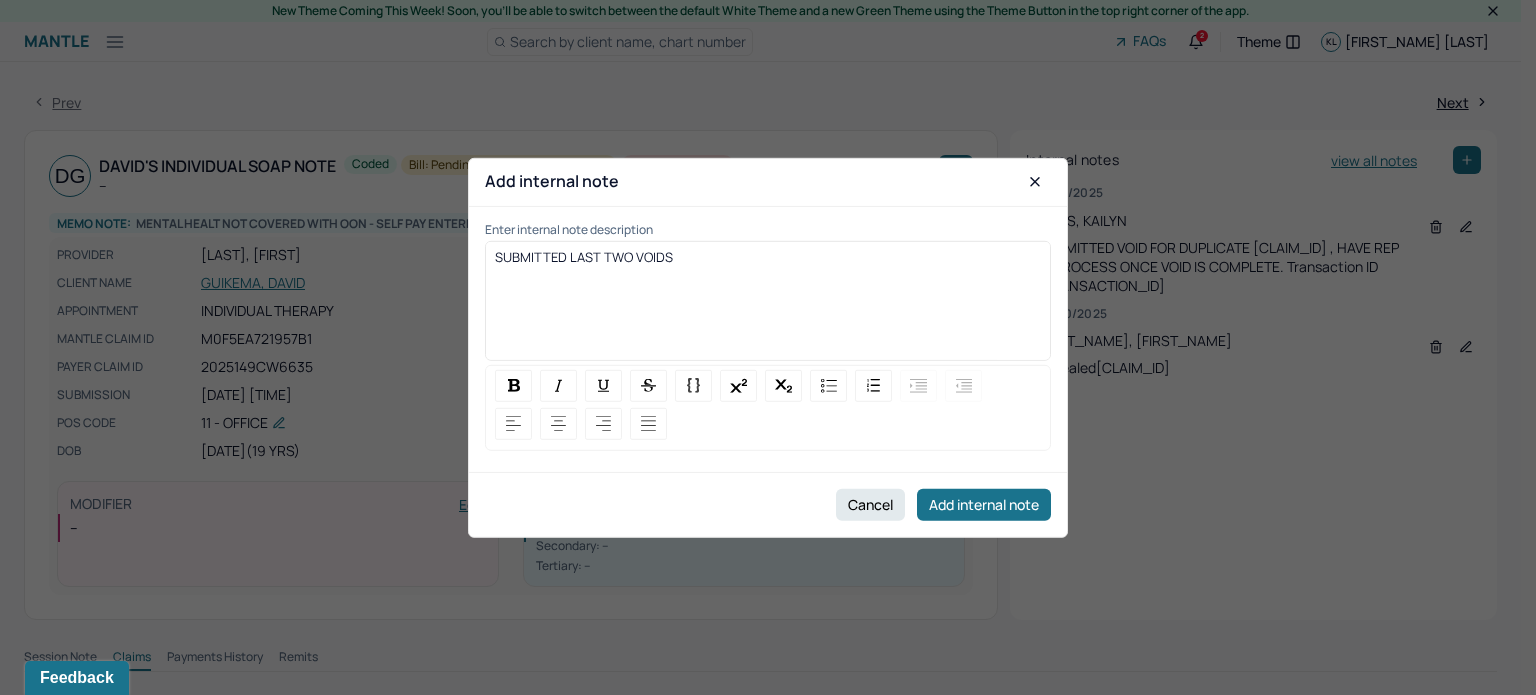 click on "SUBMITTED LAST TWO VOIDS" at bounding box center (768, 257) 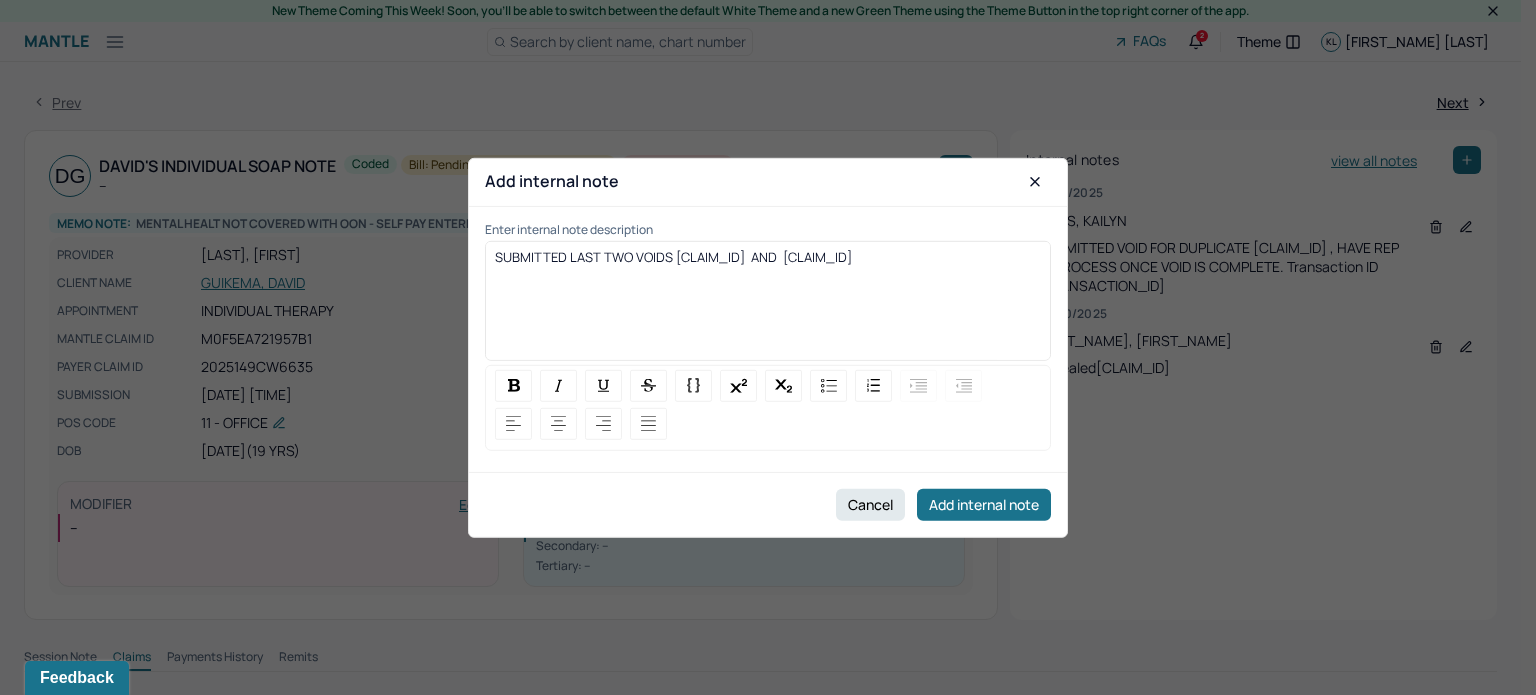 click on "SUBMITTED LAST TWO VOIDS [CLAIM_ID]  AND  [CLAIM_ID]" at bounding box center (673, 257) 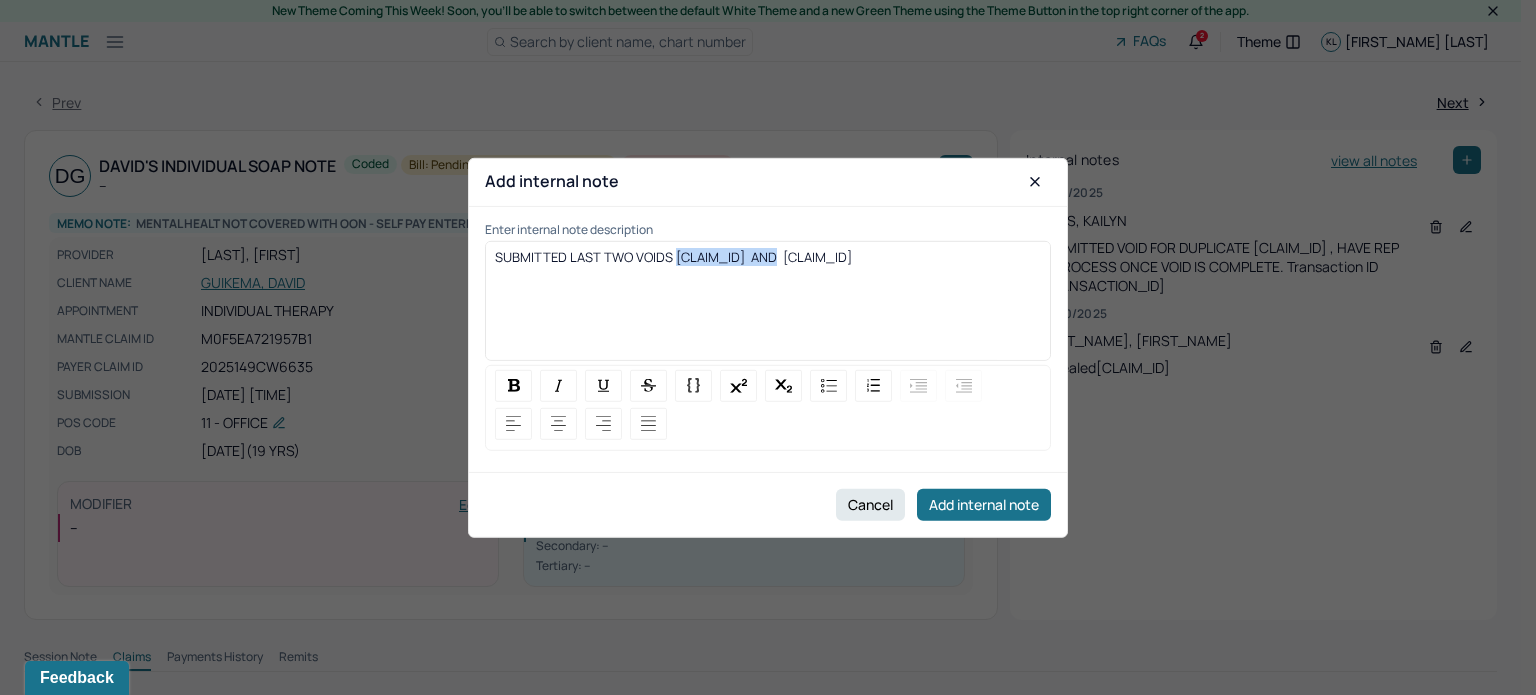 click on "SUBMITTED LAST TWO VOIDS [CLAIM_ID]  AND  [CLAIM_ID]" at bounding box center [673, 257] 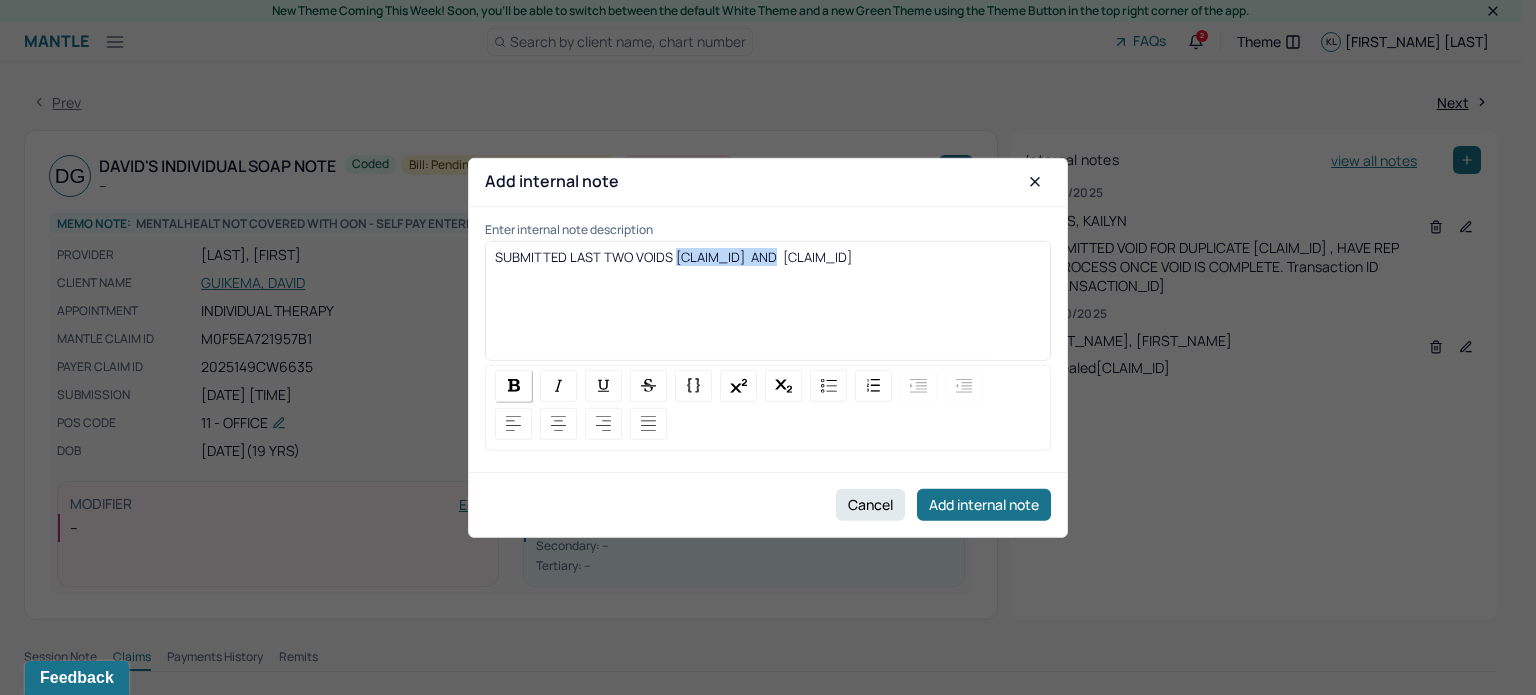 click at bounding box center [513, 386] 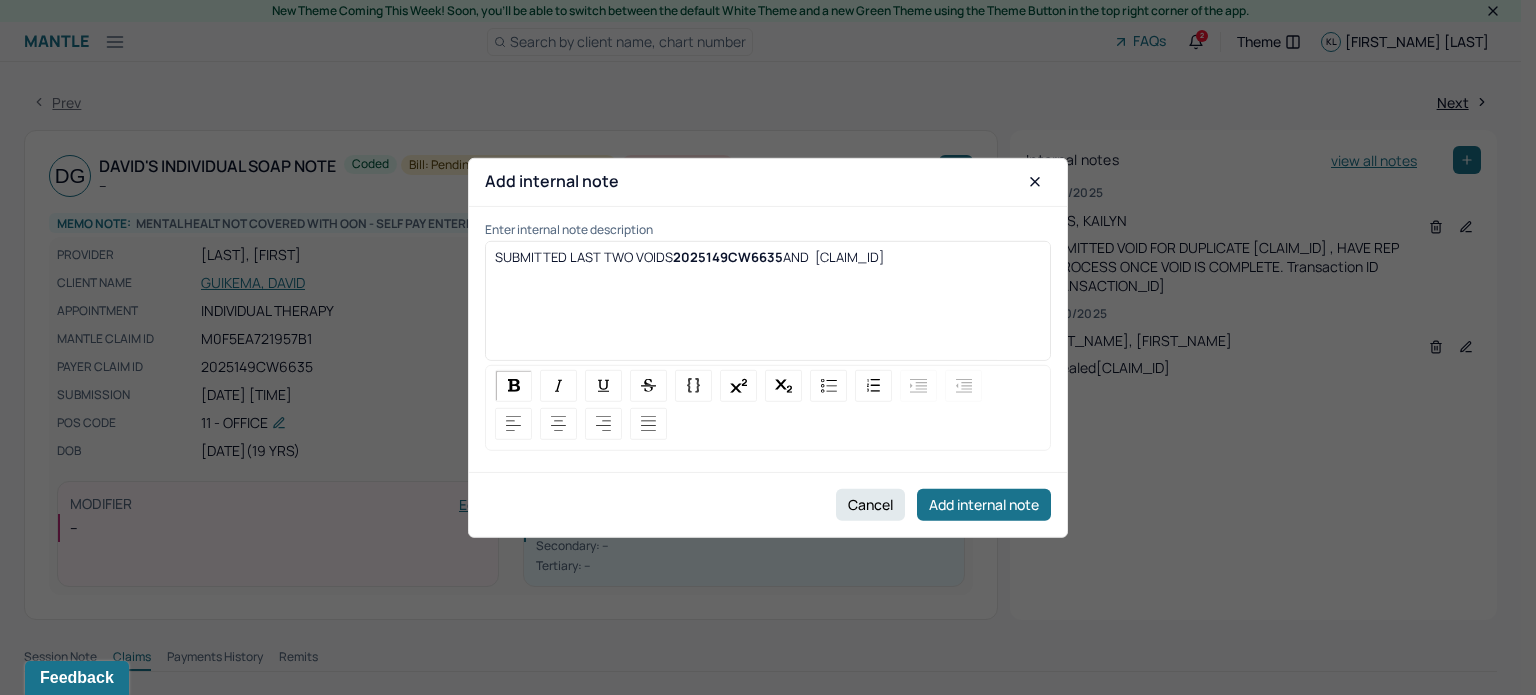 click on "AND  [CLAIM_ID]" at bounding box center [833, 257] 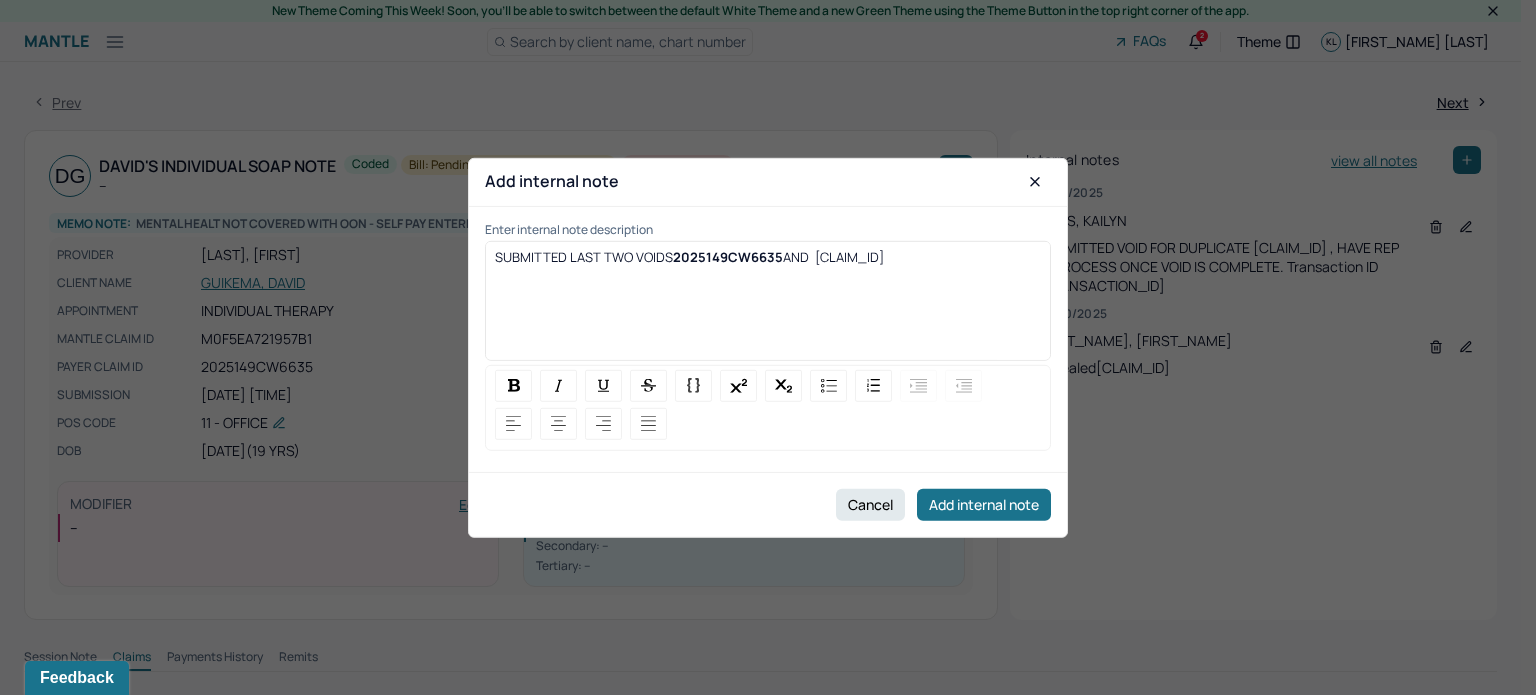 click on "AND  [CLAIM_ID]" at bounding box center [833, 257] 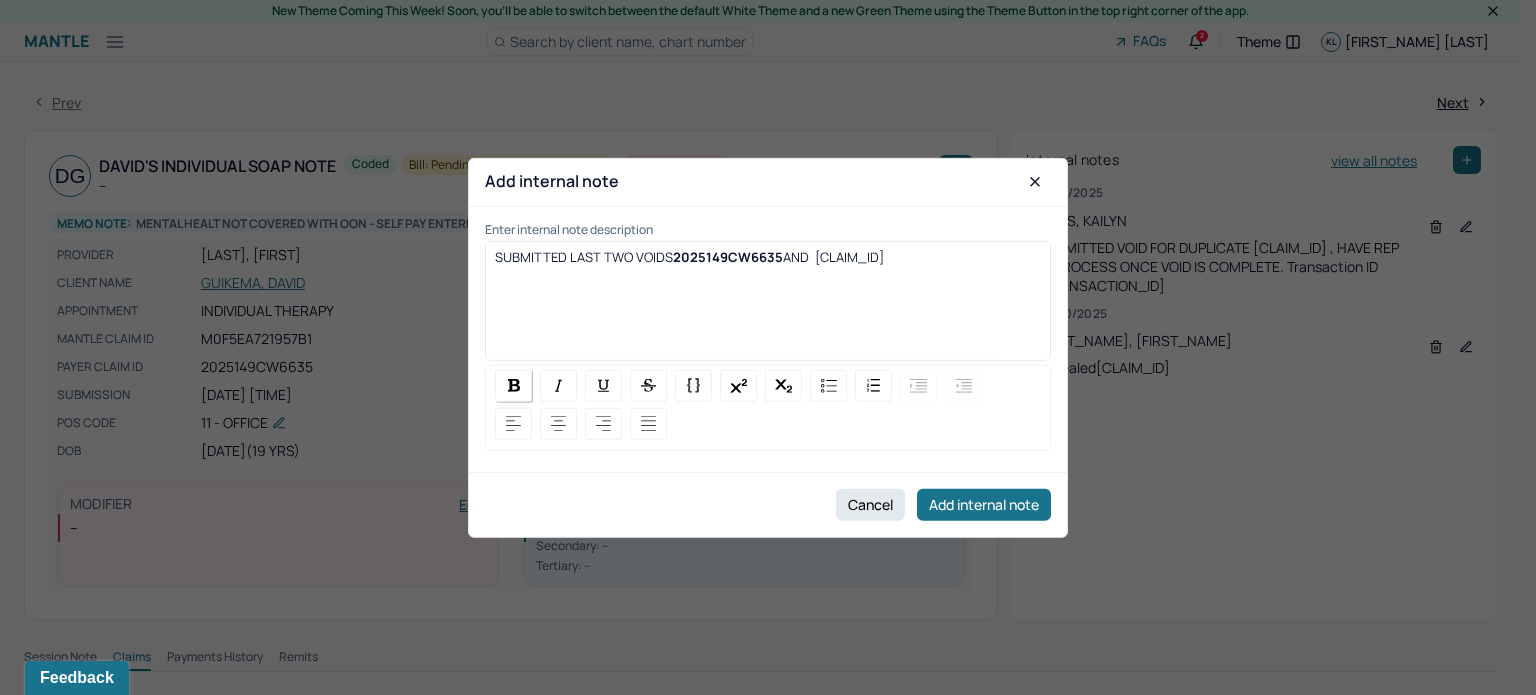 click at bounding box center (513, 386) 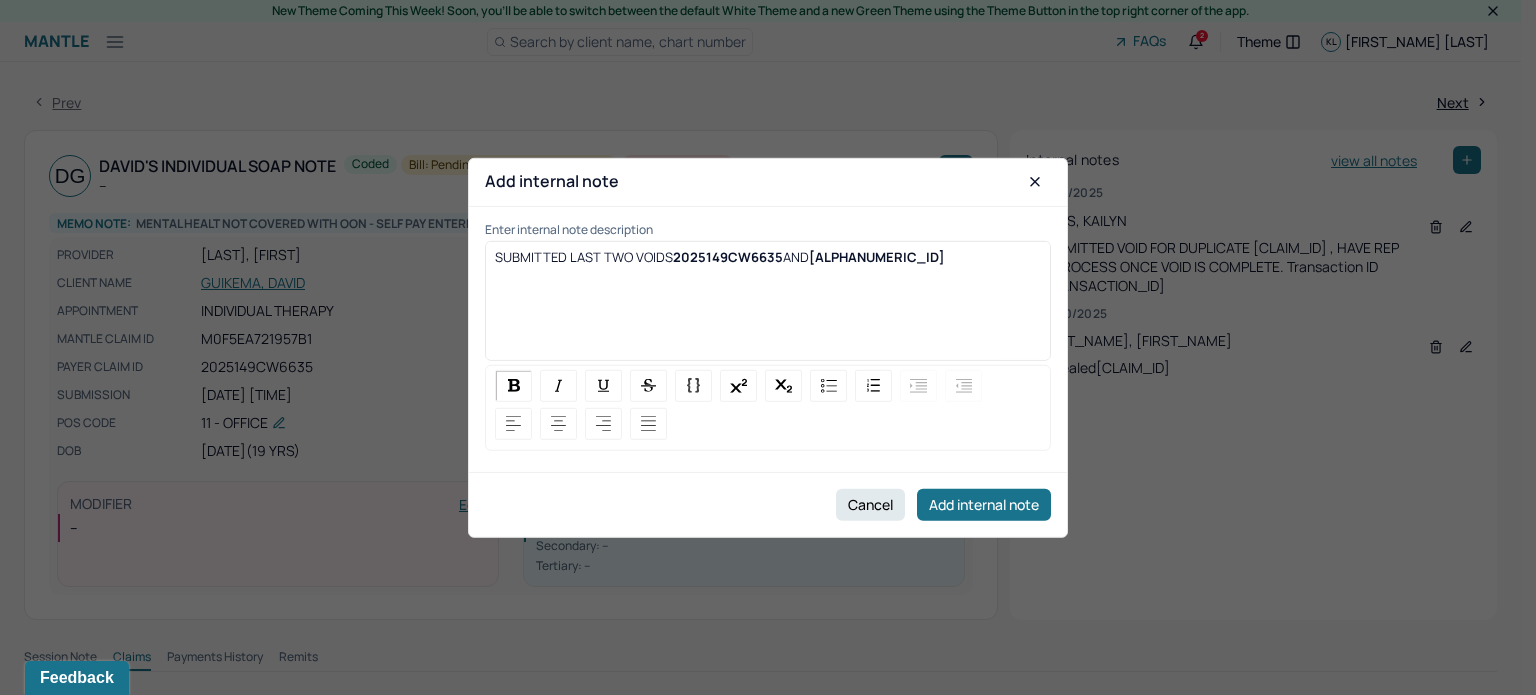 click on "SUBMITTED LAST TWO VOIDS  2025149CW6635   AND   2025149CW6640" at bounding box center [768, 257] 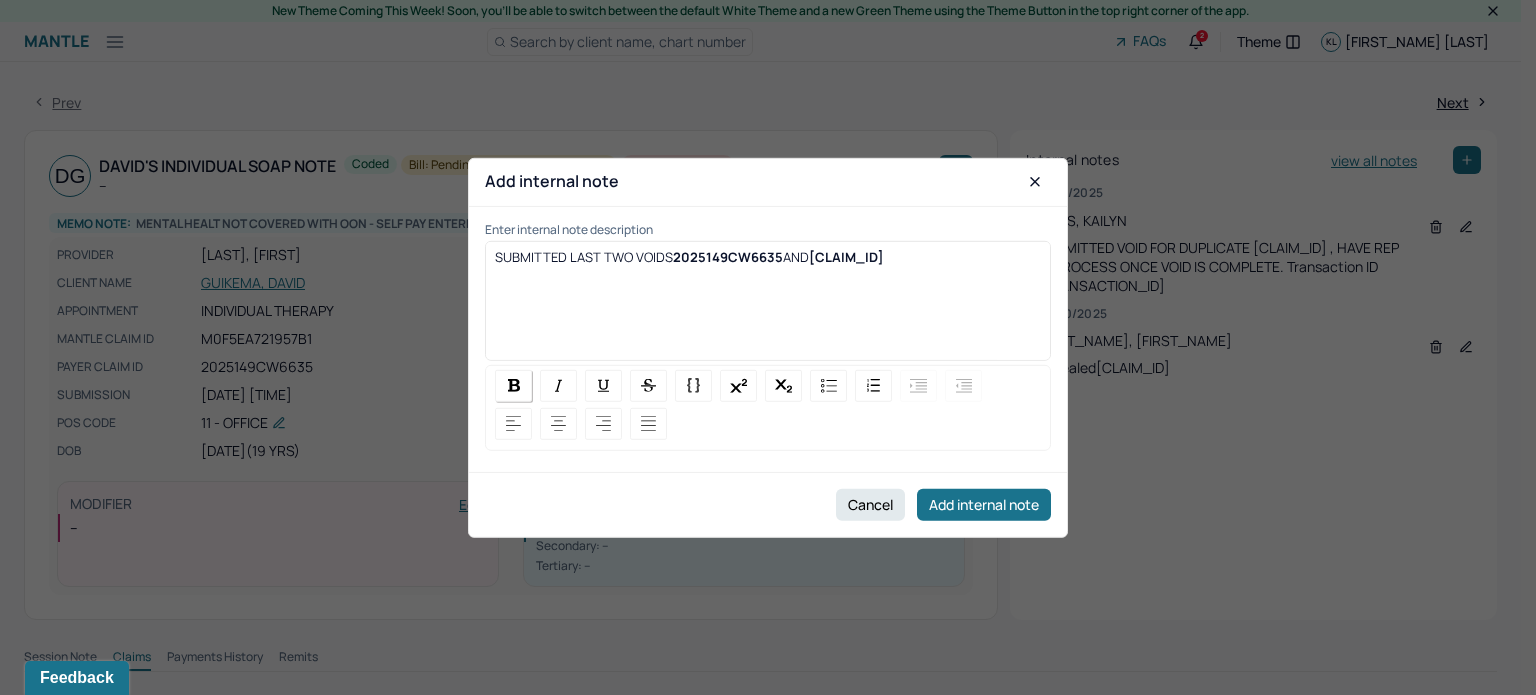 click at bounding box center [513, 386] 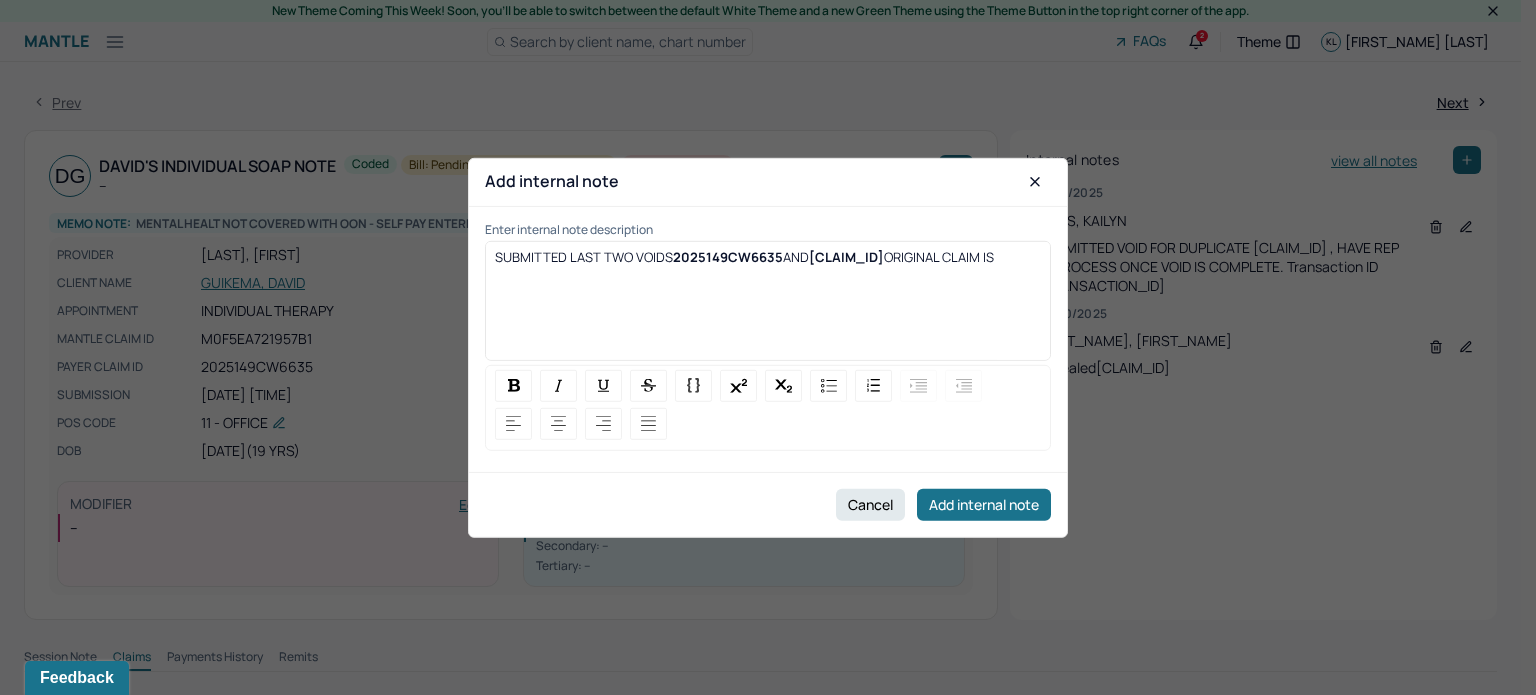 click on "SUBMITTED LAST TWO VOIDS [CLAIM_ID]   AND   [CLAIM_ID],  ORIGINAL CLAIM IS" at bounding box center [768, 308] 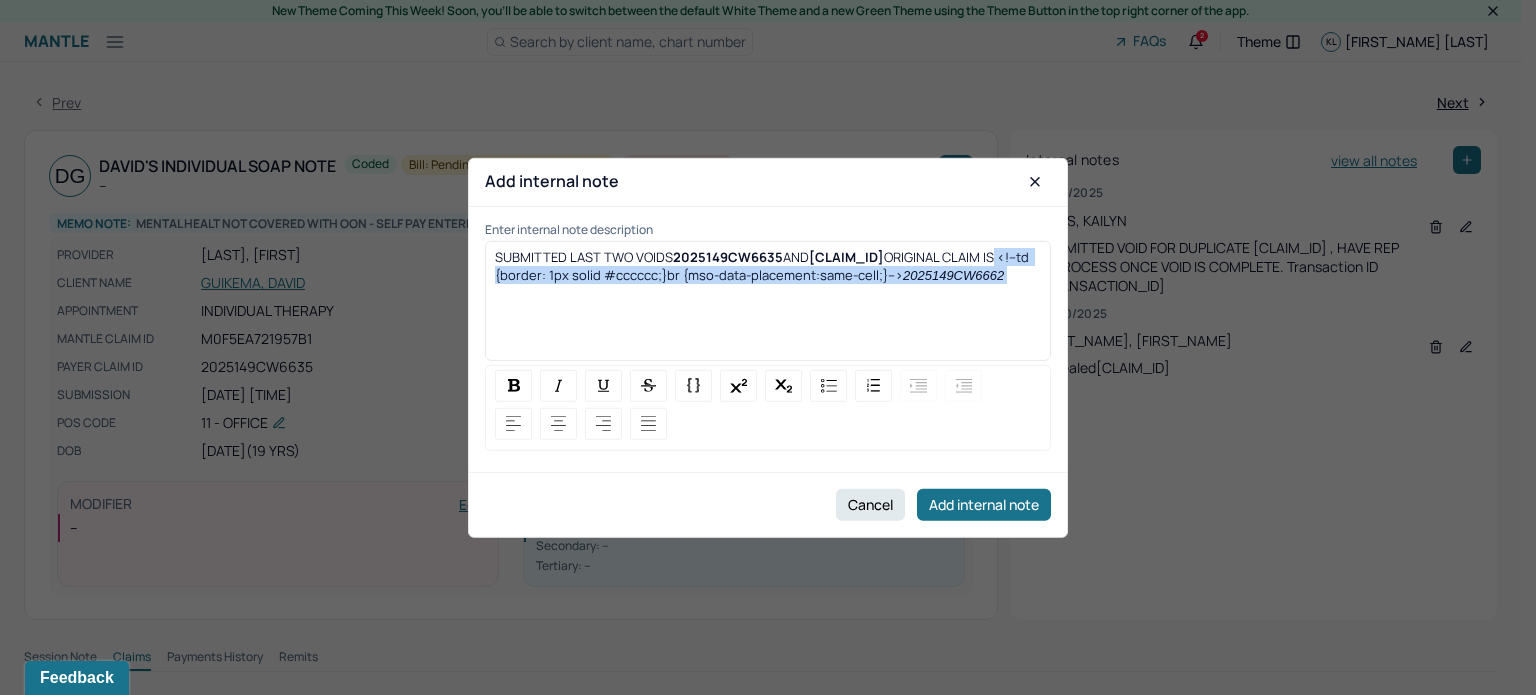 drag, startPoint x: 637, startPoint y: 284, endPoint x: 503, endPoint y: 280, distance: 134.0597 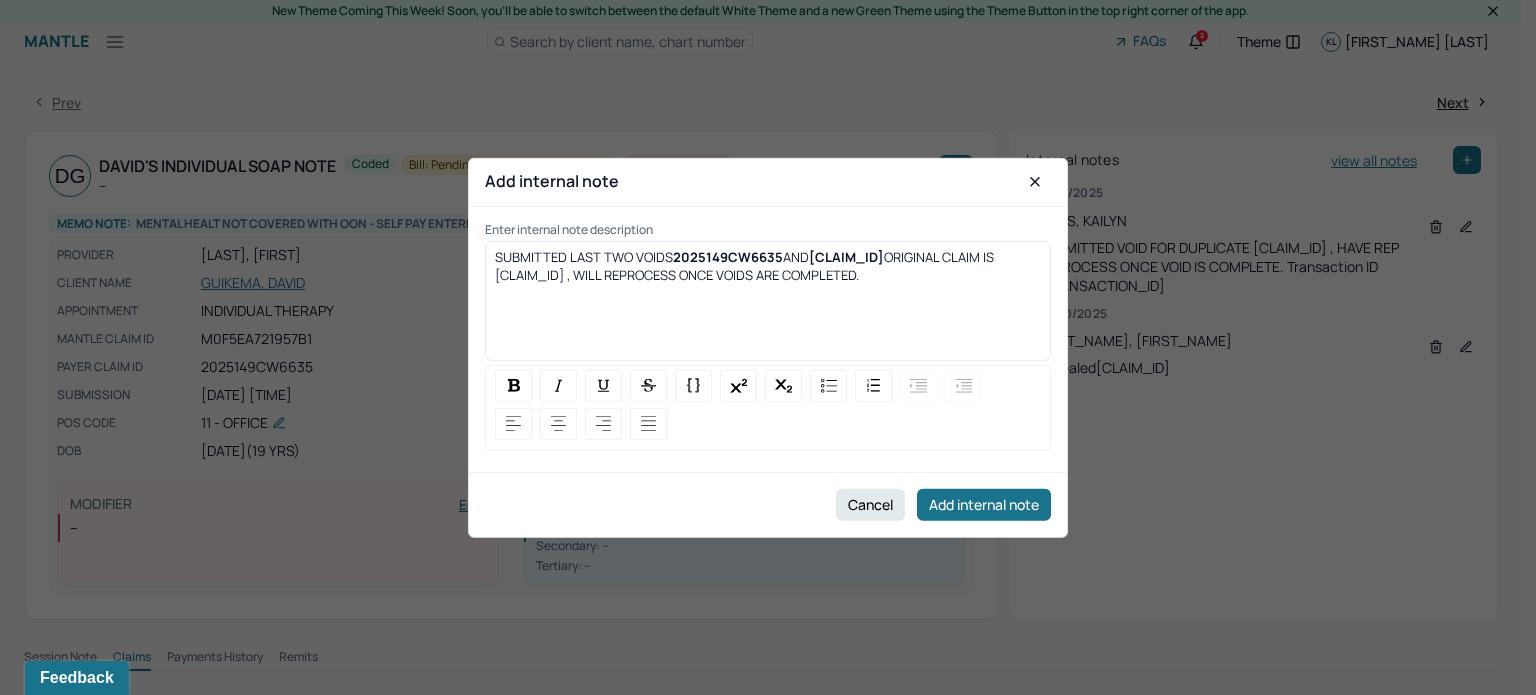 click on "SUBMITTED LAST TWO VOIDS [CLAIM_ID]   AND   [CLAIM_ID],  ORIGINAL CLAIM IS [CLAIM_ID] , WILL REPROCESS ONCE VOIDS ARE COMPLETED." at bounding box center (768, 266) 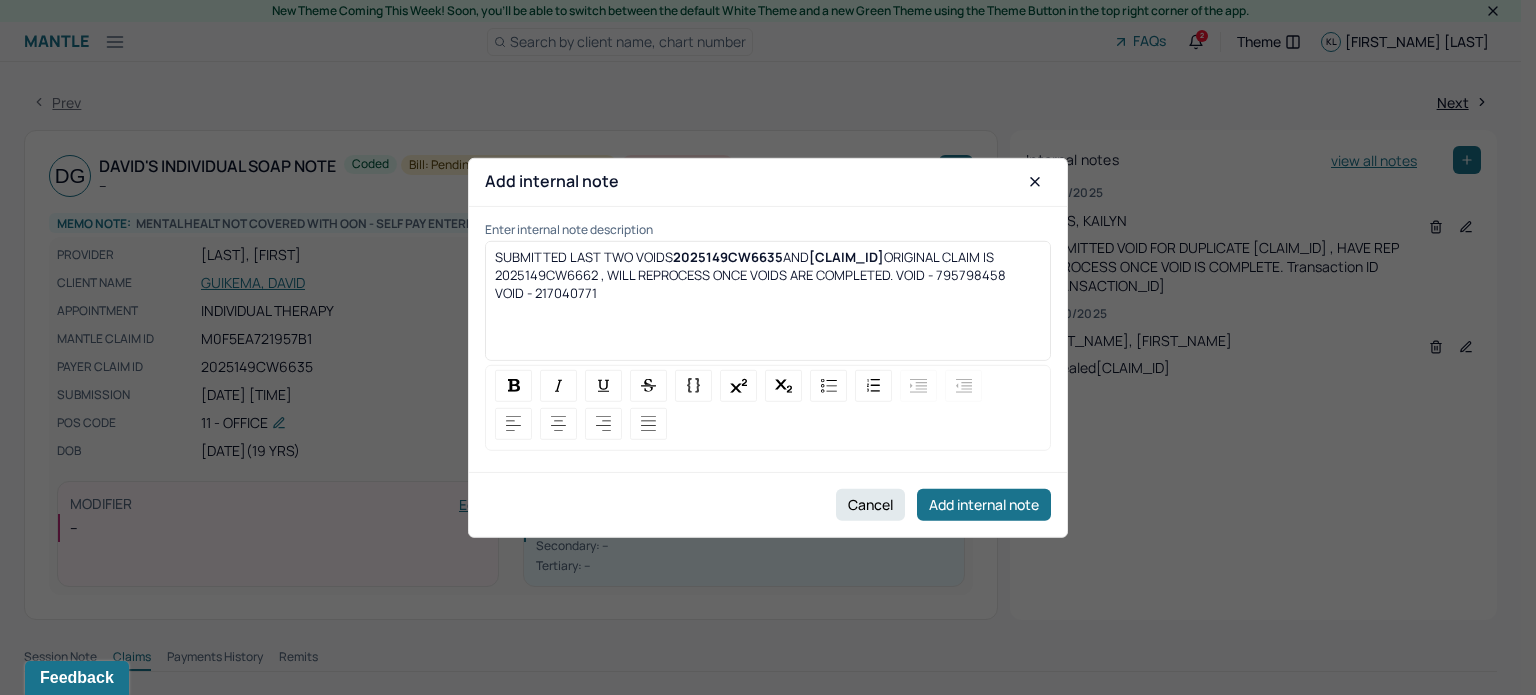 click on "ORIGINAL CLAIM IS 2025149CW6662 , WILL REPROCESS ONCE VOIDS ARE COMPLETED. VOID - 795798458" at bounding box center (750, 266) 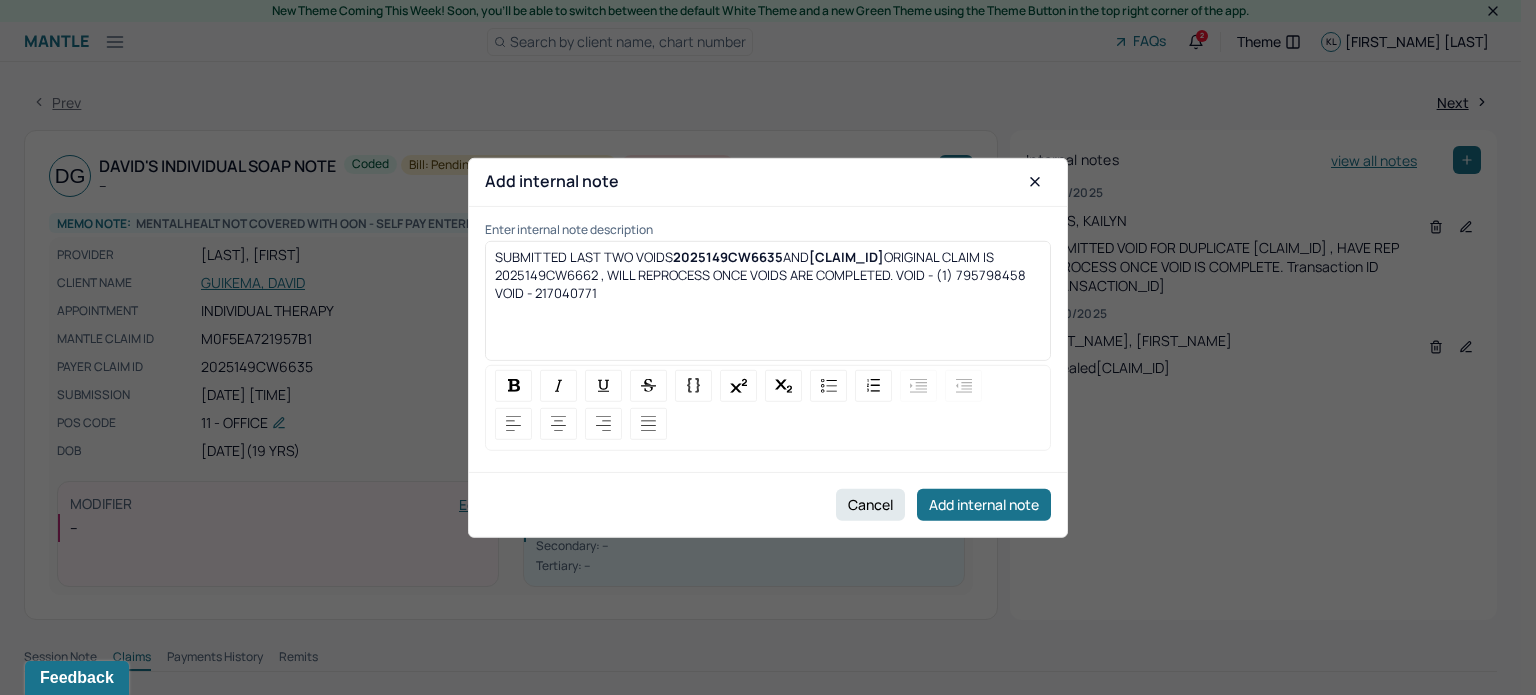 click on "ORIGINAL CLAIM IS 2025149CW6662 , WILL REPROCESS ONCE VOIDS ARE COMPLETED. VOID - (1) 795798458" at bounding box center (760, 266) 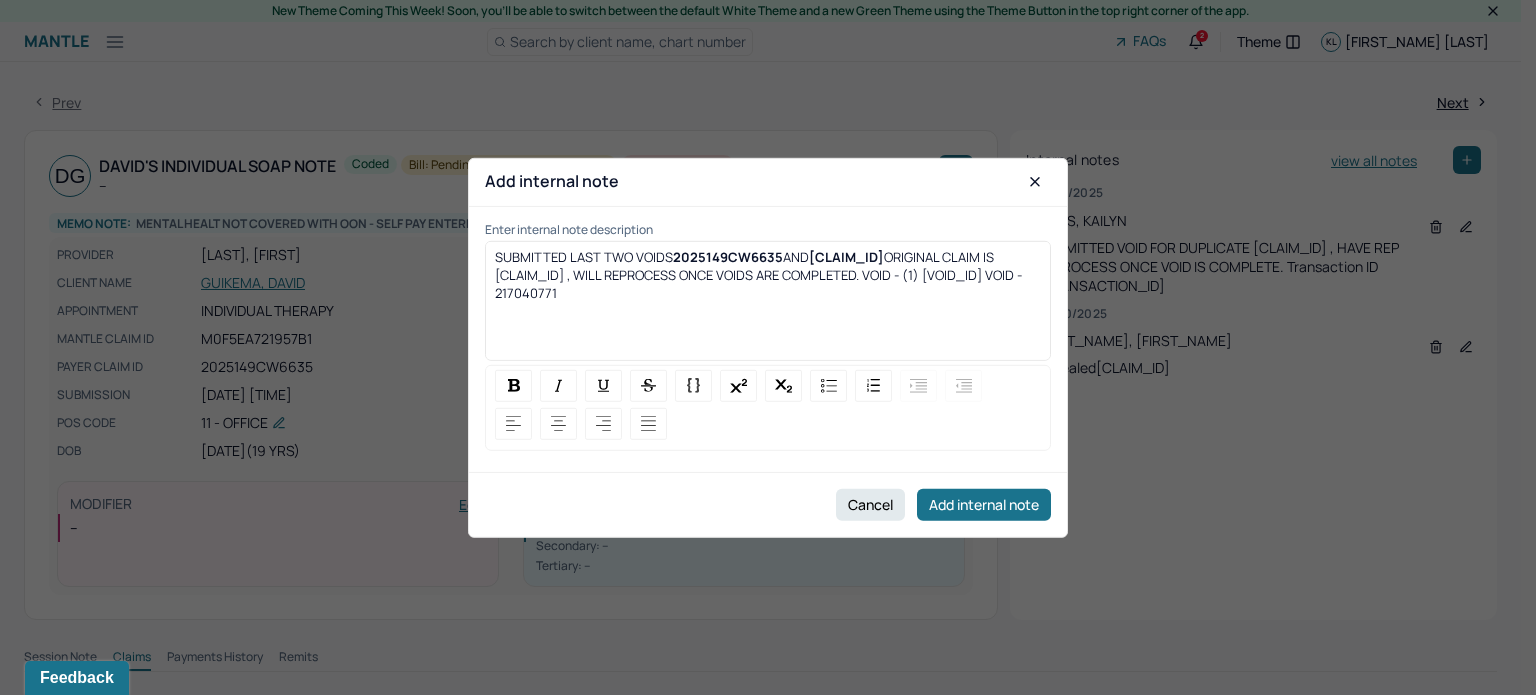 click on "ORIGINAL CLAIM IS [CLAIM_ID] , WILL REPROCESS ONCE VOIDS ARE COMPLETED. VOID - (1) [VOID_ID] VOID - 217040771" at bounding box center (760, 275) 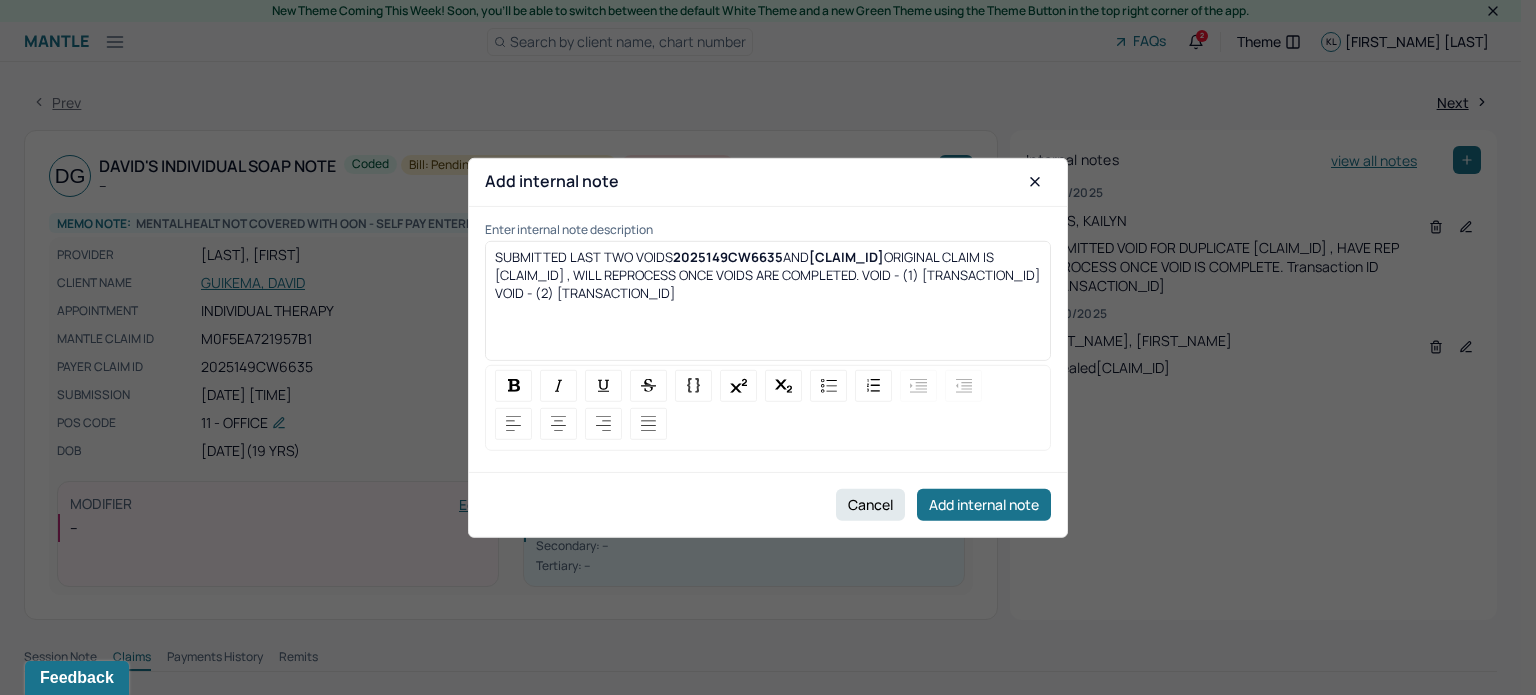 click on "2025149CW6635" at bounding box center (728, 257) 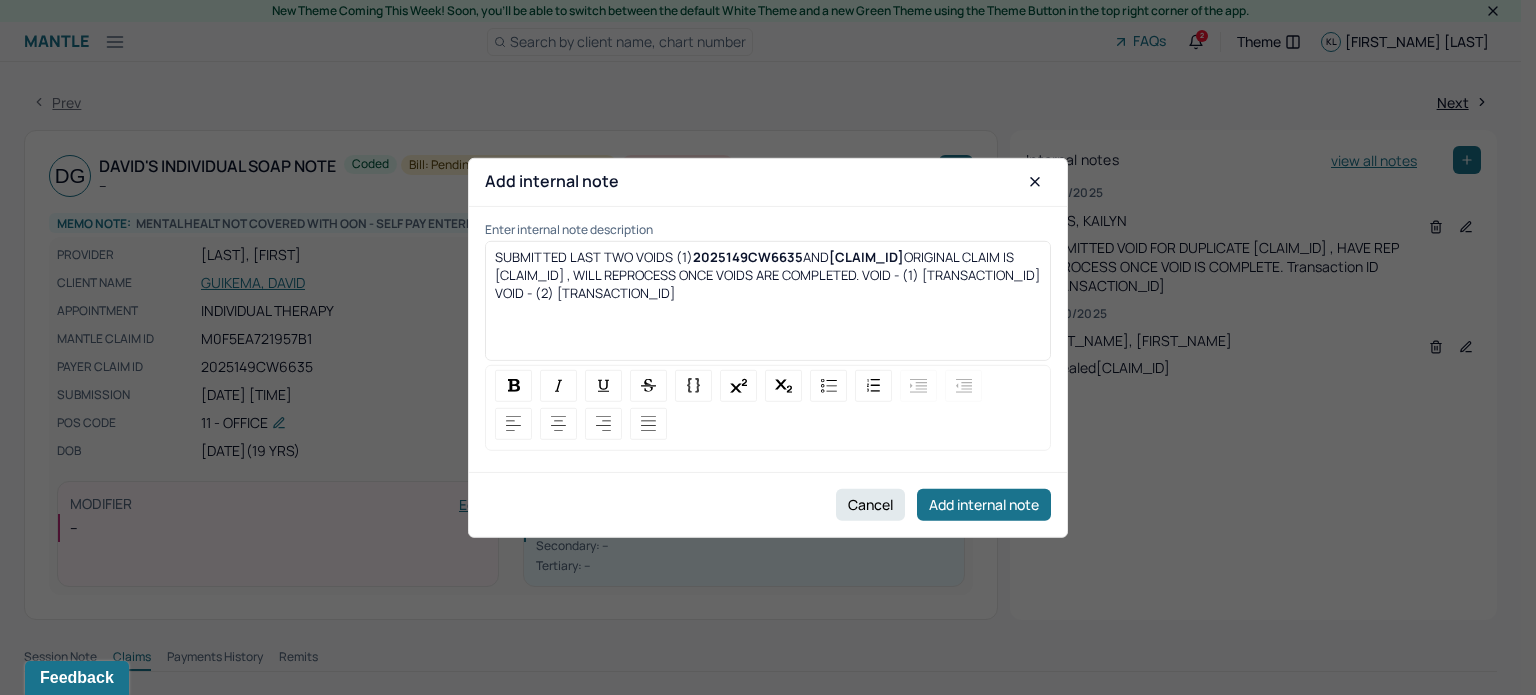 click on "[CLAIM_ID]" at bounding box center [866, 257] 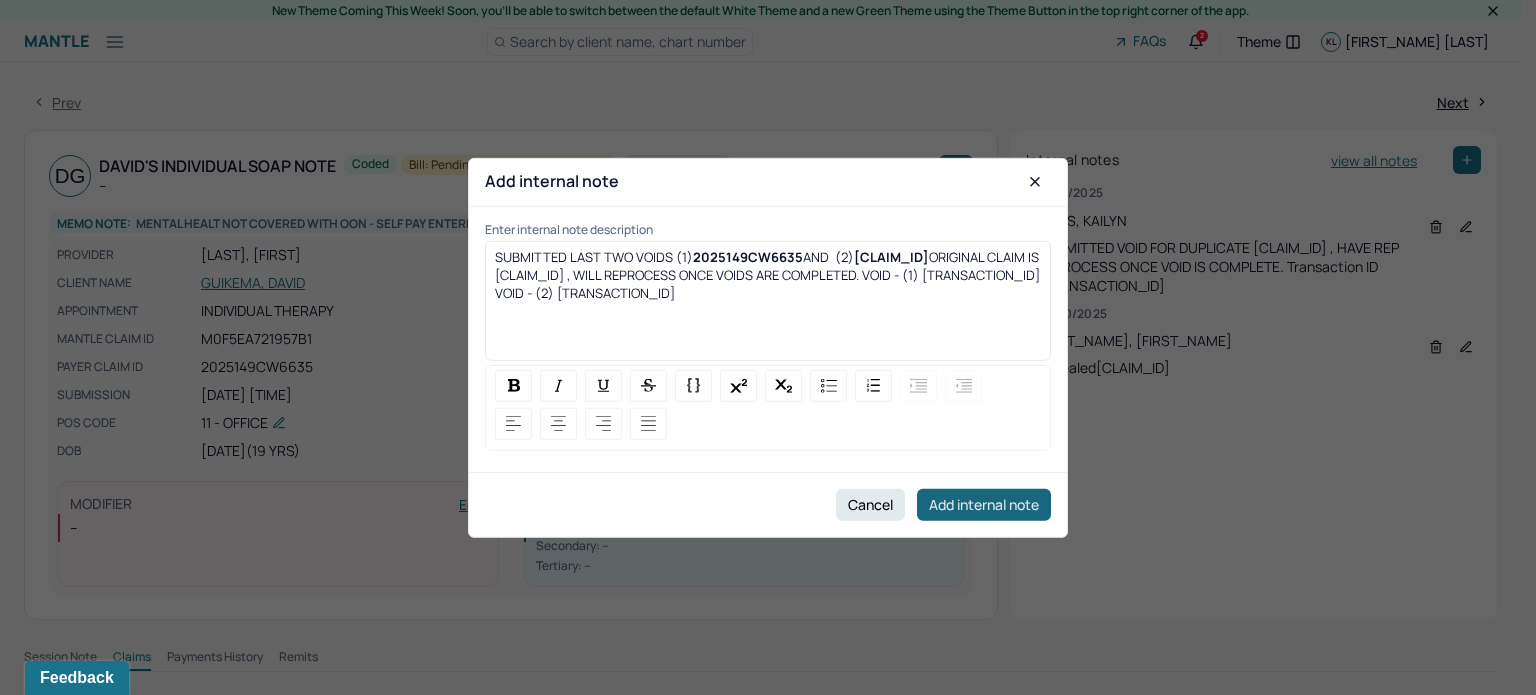 click on "Add internal note" at bounding box center [984, 505] 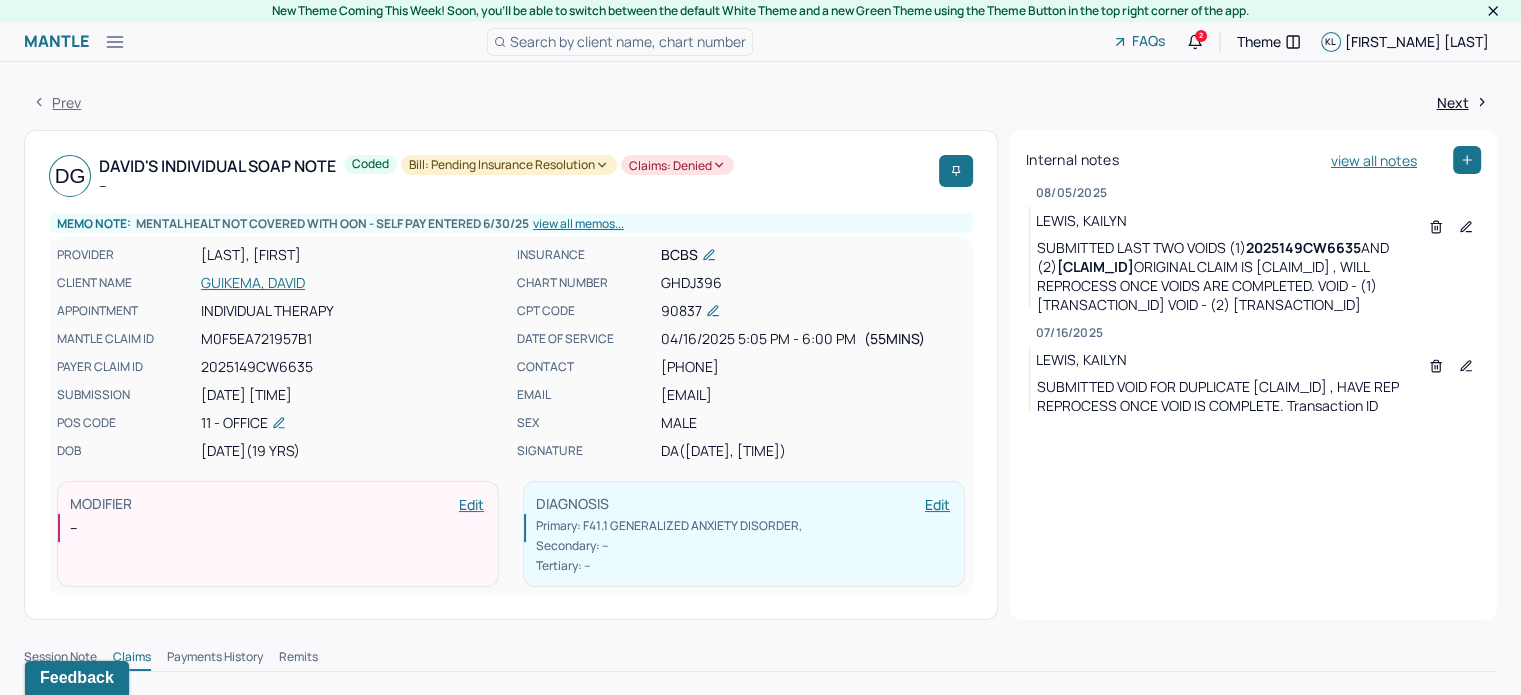click on "Claims: denied" at bounding box center [677, 165] 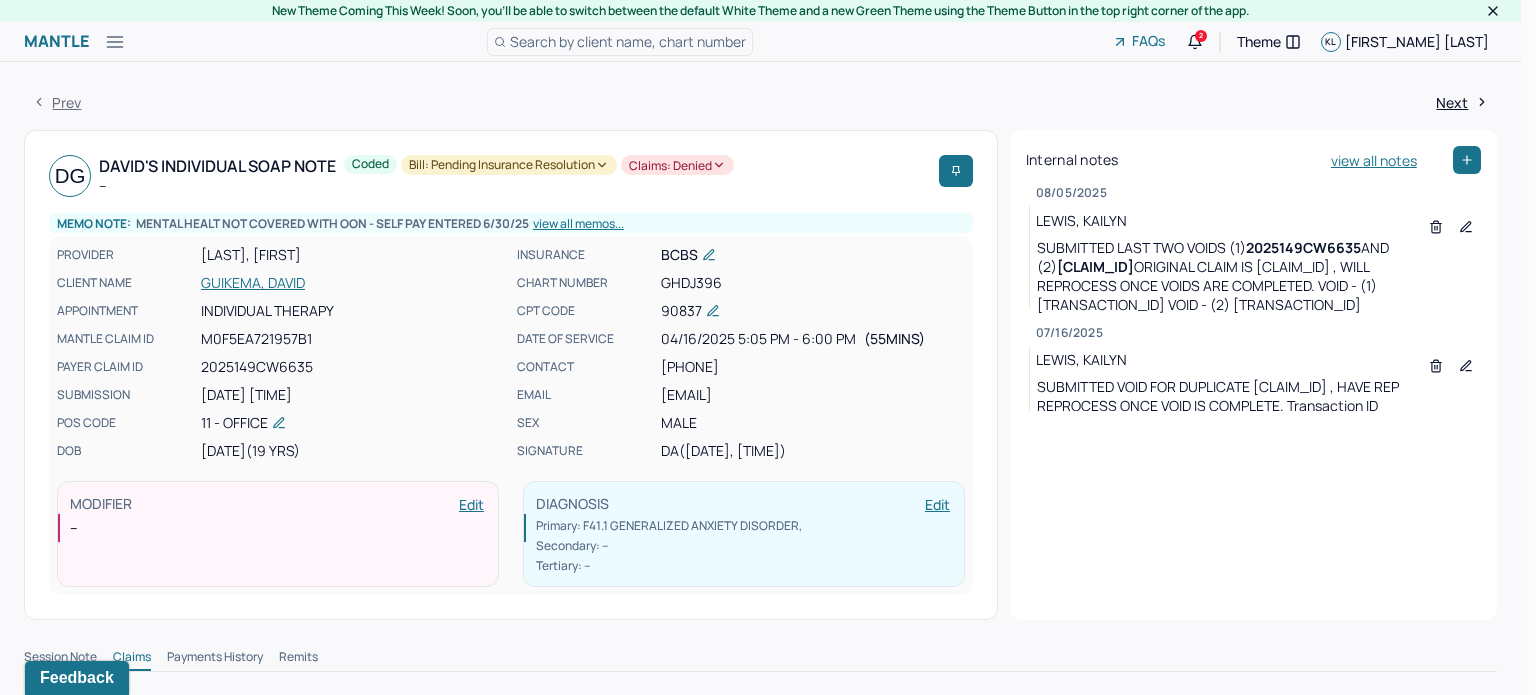 click on "CONTACT [PHONE] EMAIL [EMAIL] SEX male SIGNATURE DA ([DATE], [TIME]) MODIFIER Edit -- DIAGNOSIS Edit Primary: F41.1 GENERALIZED ANXIETY DISORDER , Secondary: -- Tertiary: --" at bounding box center [511, 375] 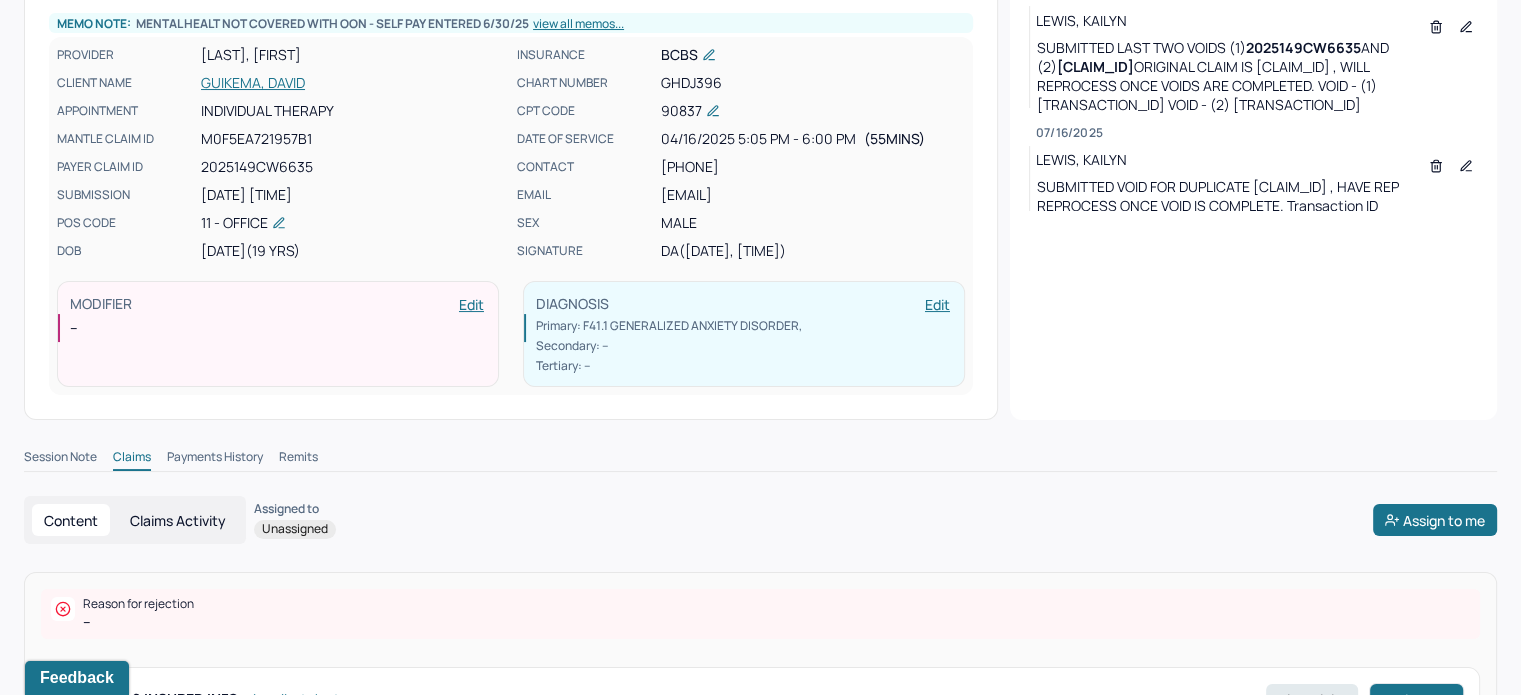 scroll, scrollTop: 100, scrollLeft: 0, axis: vertical 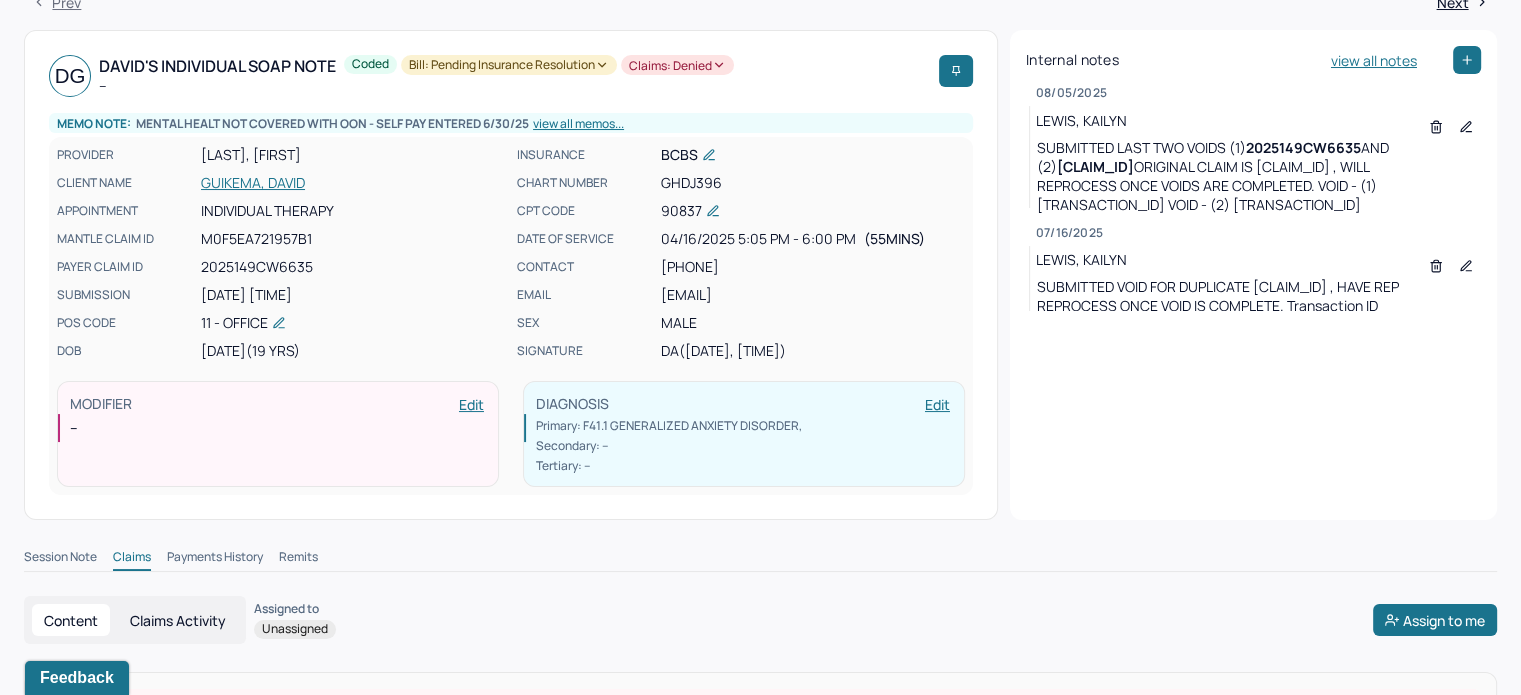 click on "GUIKEMA, DAVID" at bounding box center [353, 183] 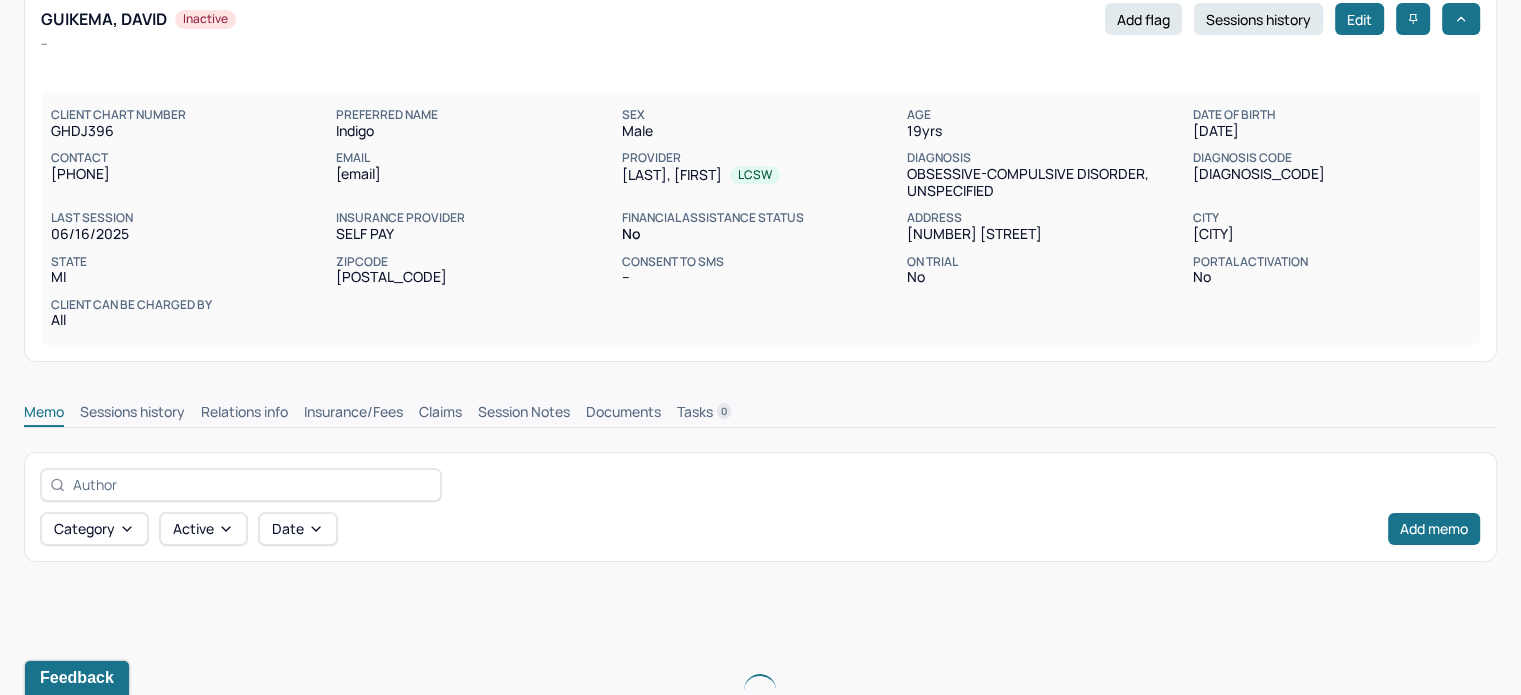 scroll, scrollTop: 0, scrollLeft: 0, axis: both 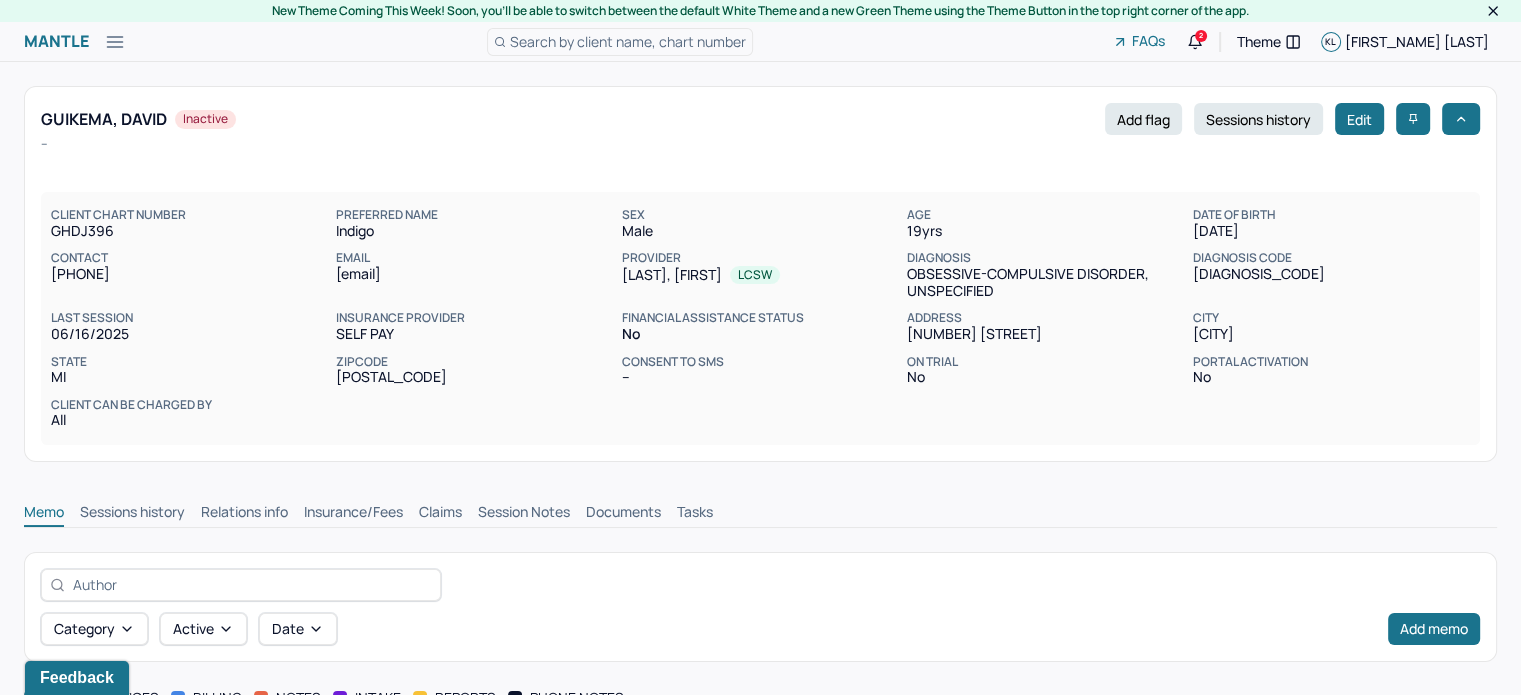 click on "Claims" at bounding box center [440, 514] 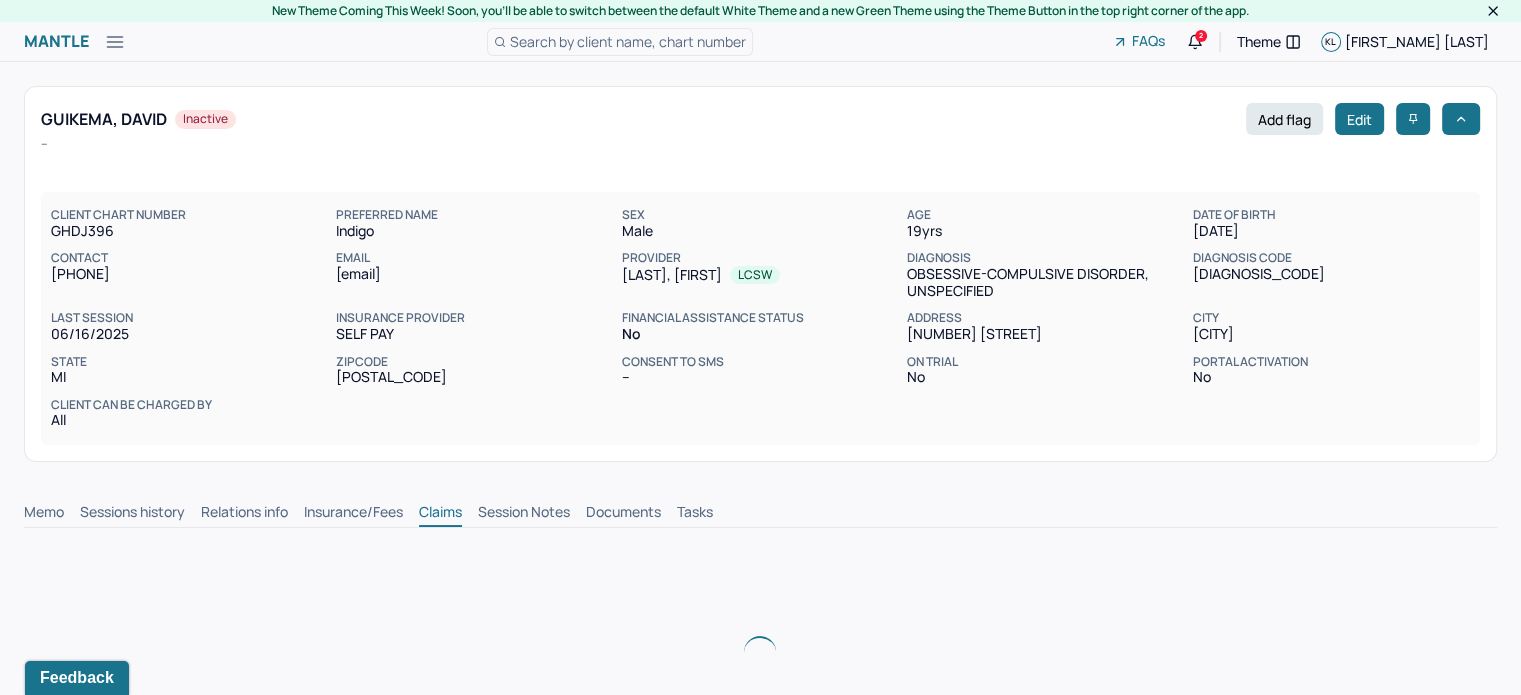 scroll, scrollTop: 0, scrollLeft: 0, axis: both 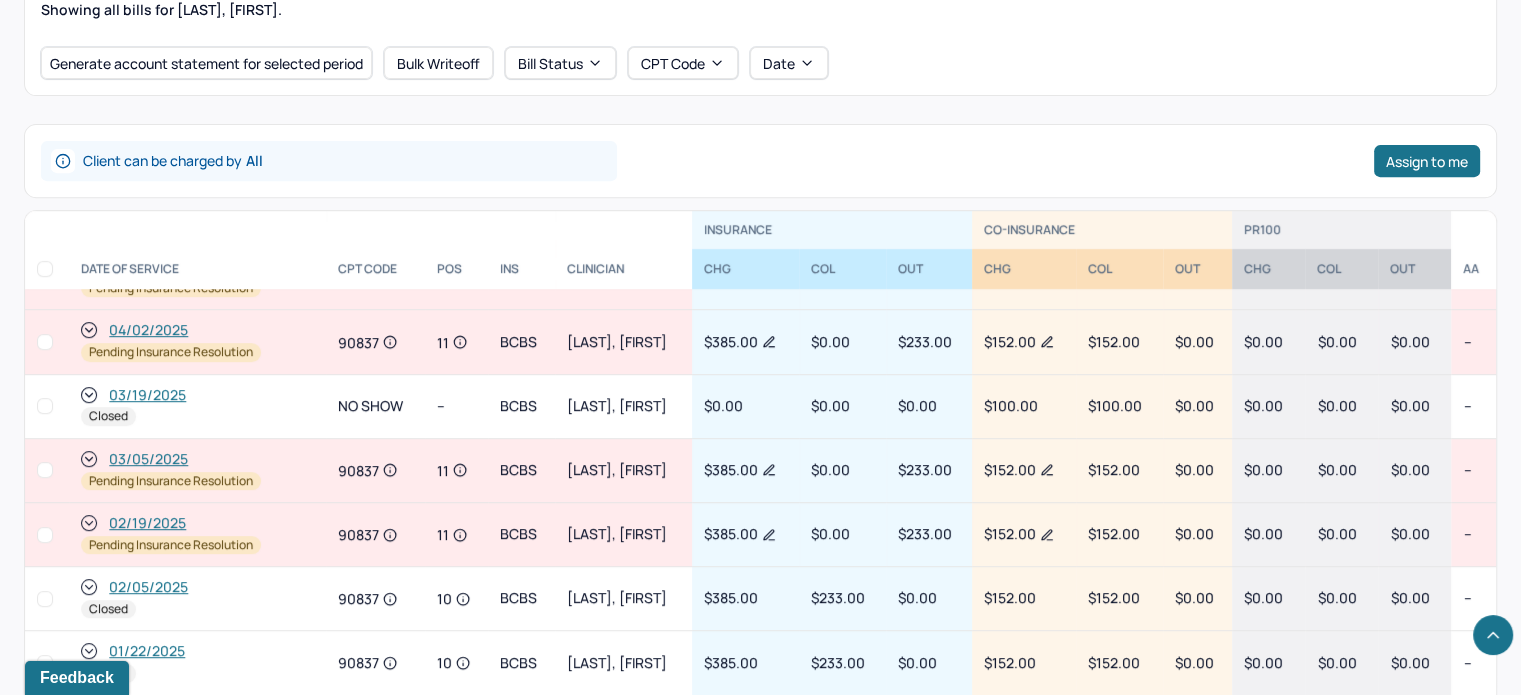 click on "02/19/2025" at bounding box center [147, 523] 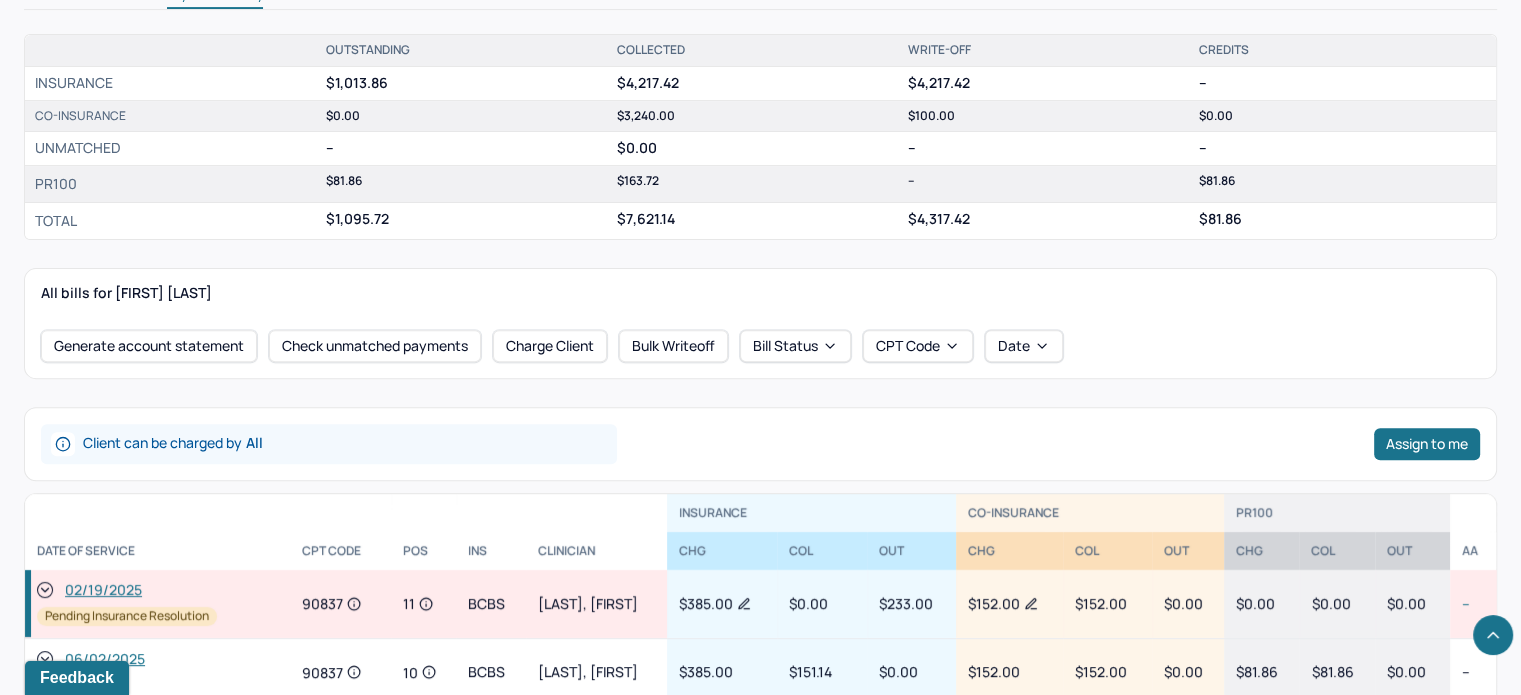 scroll, scrollTop: 500, scrollLeft: 0, axis: vertical 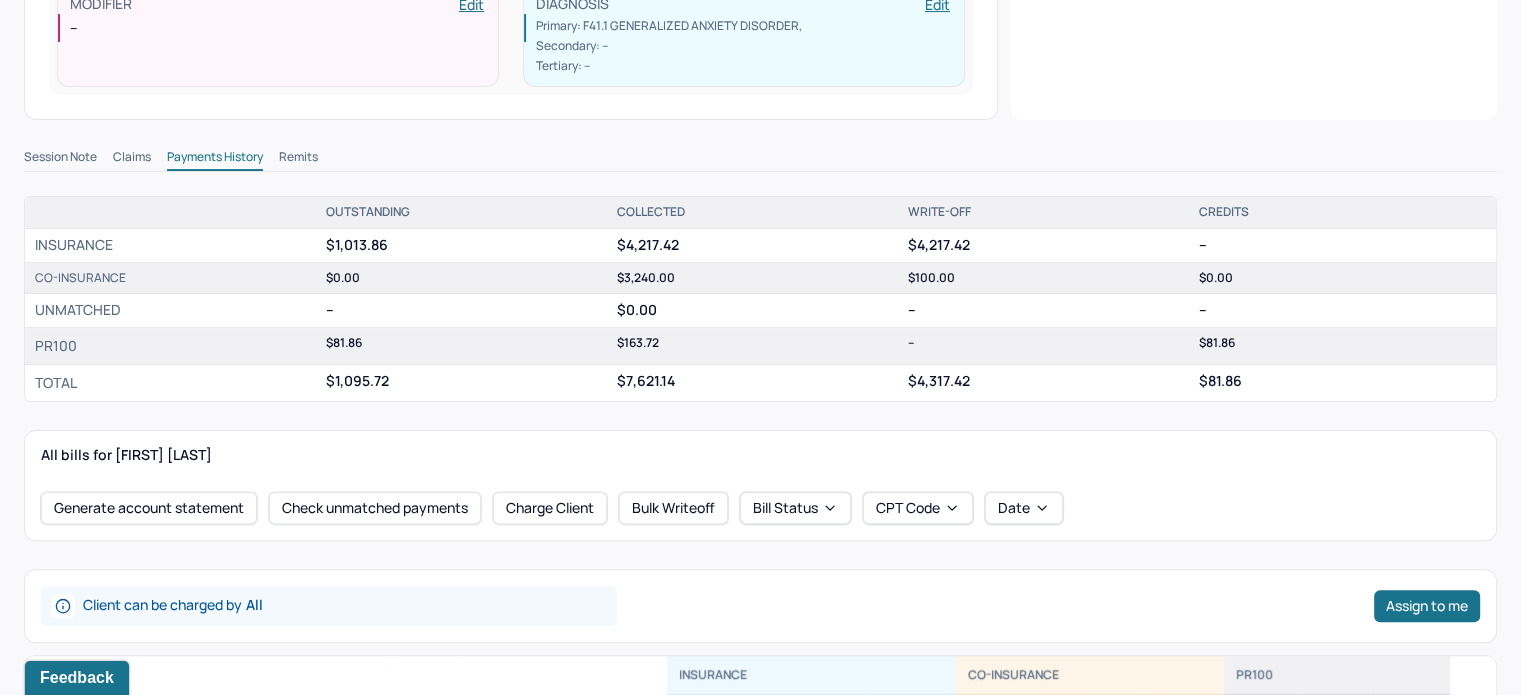 click on "Claims" at bounding box center [132, 159] 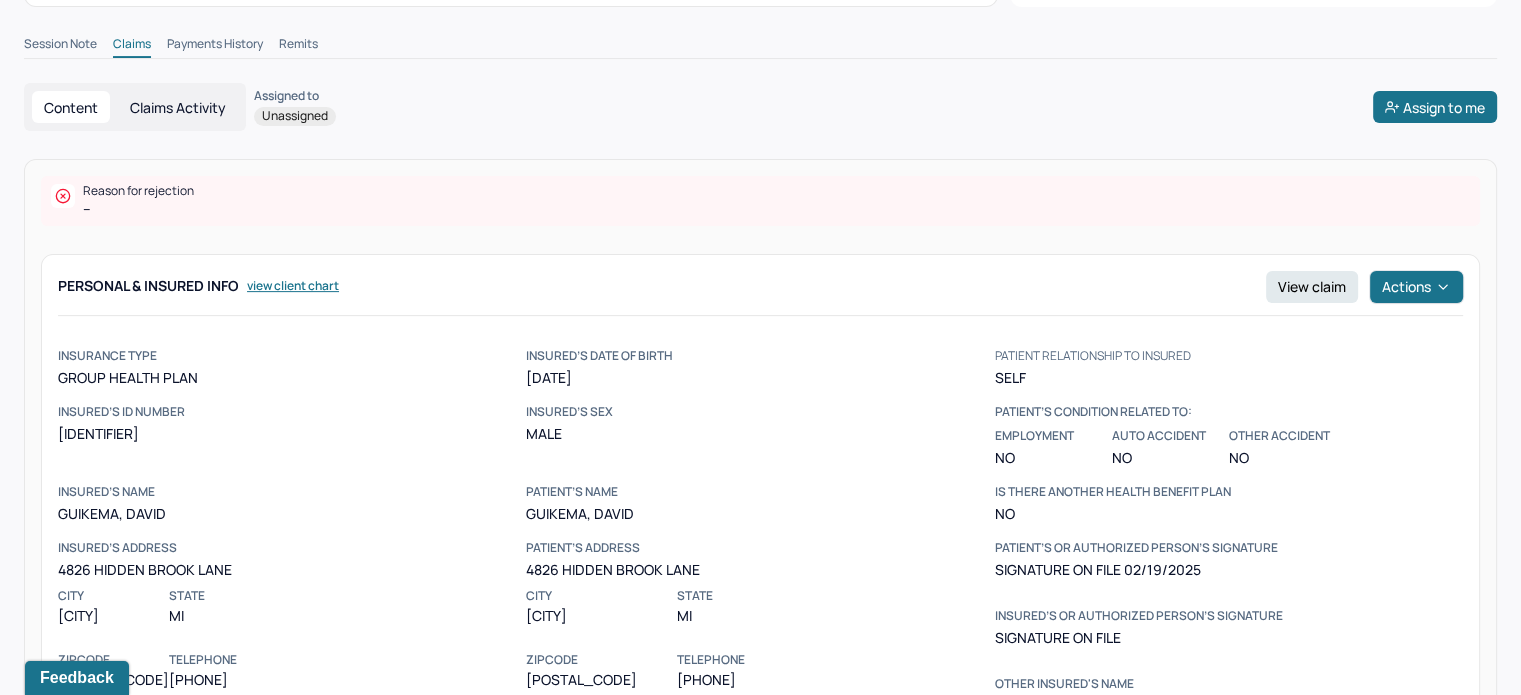 scroll, scrollTop: 700, scrollLeft: 0, axis: vertical 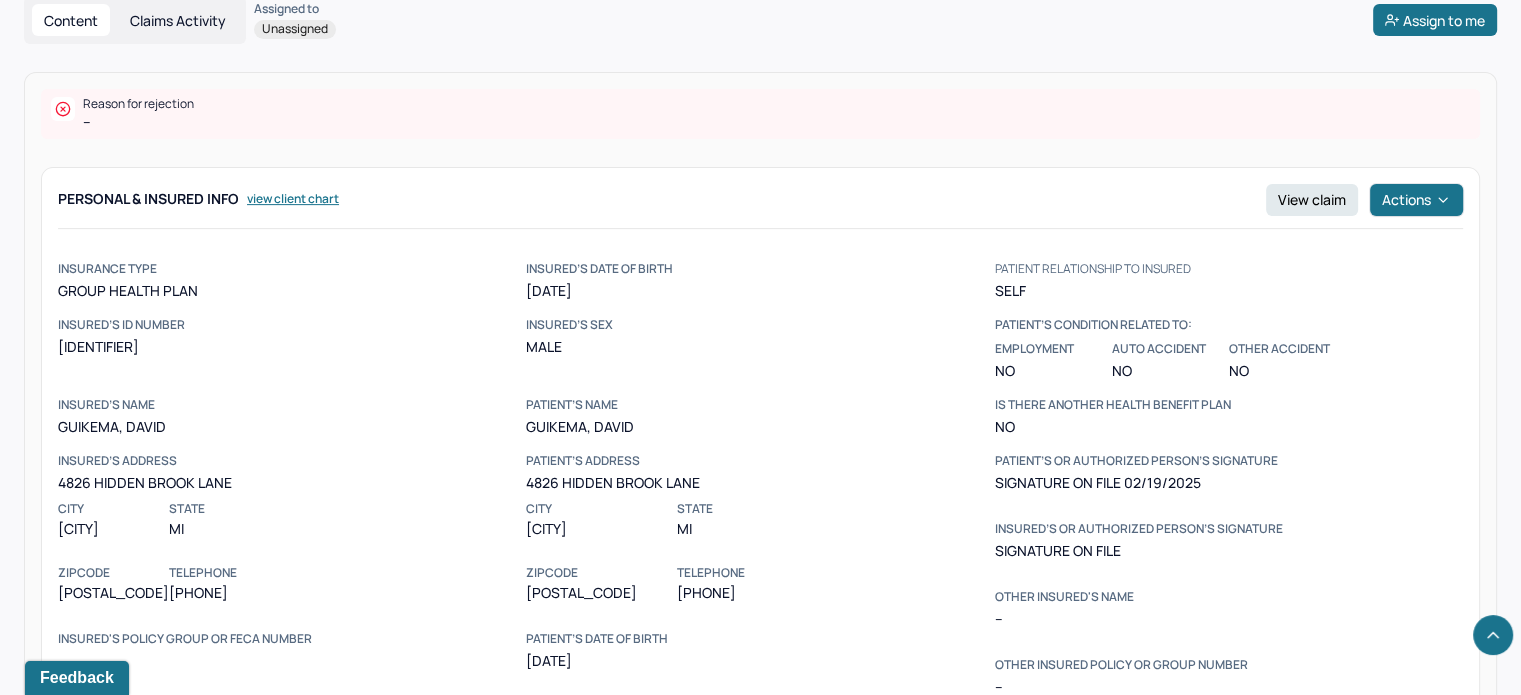 click on "[IDENTIFIER]" at bounding box center [292, 347] 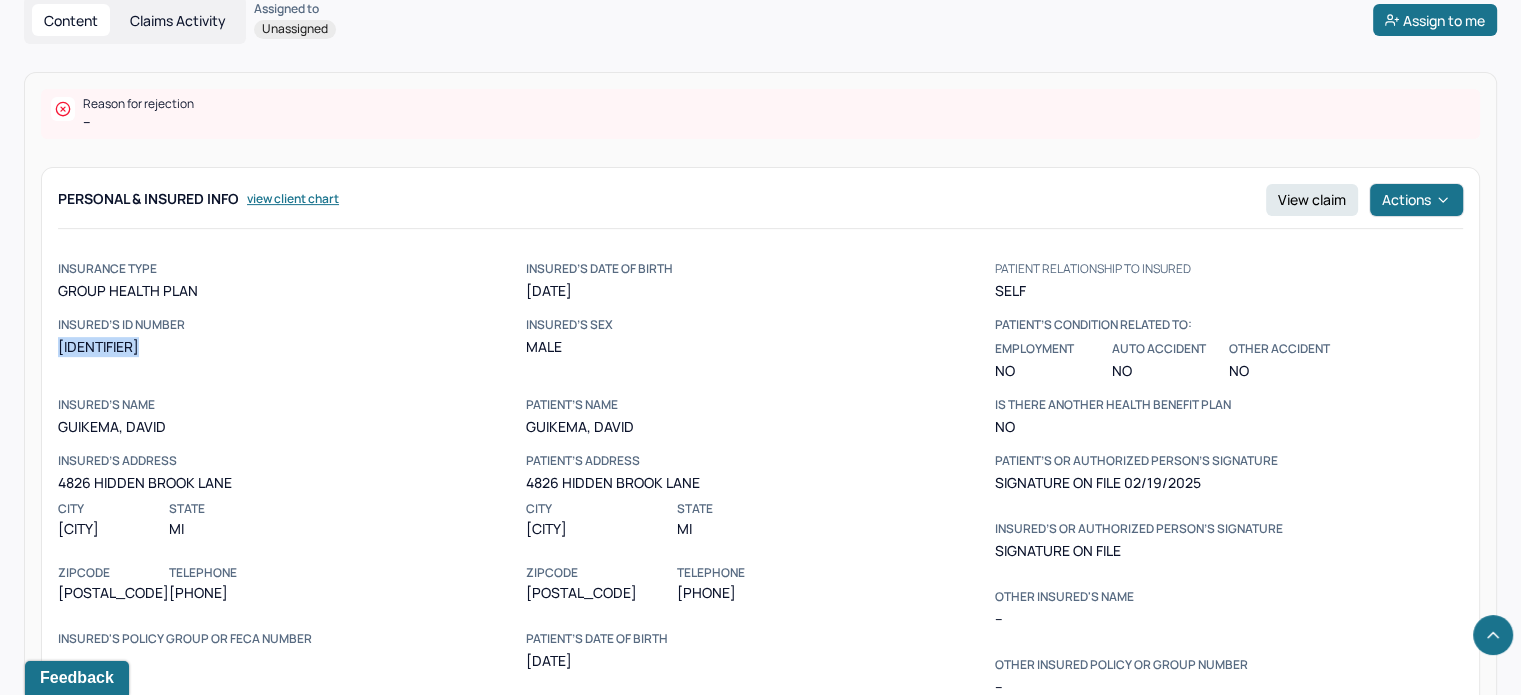 click on "[IDENTIFIER]" at bounding box center [292, 347] 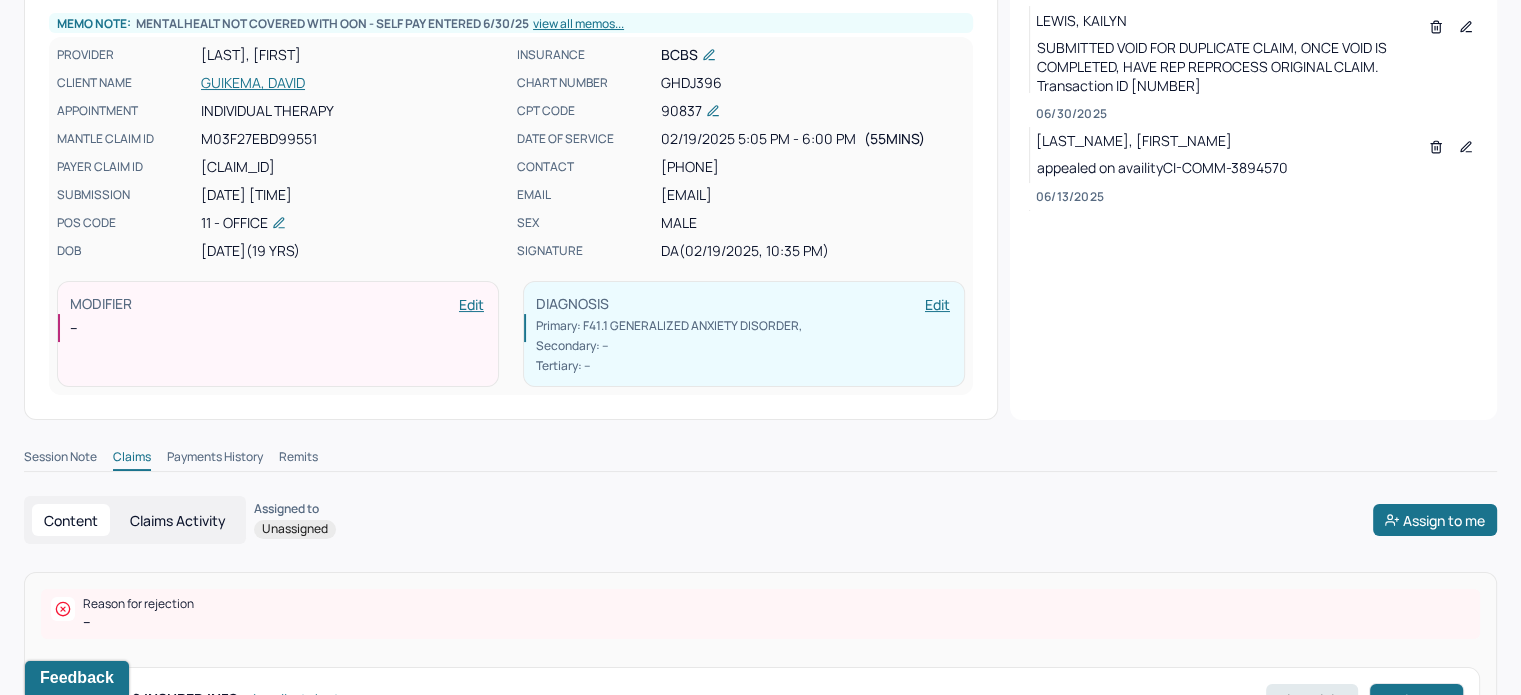 scroll, scrollTop: 100, scrollLeft: 0, axis: vertical 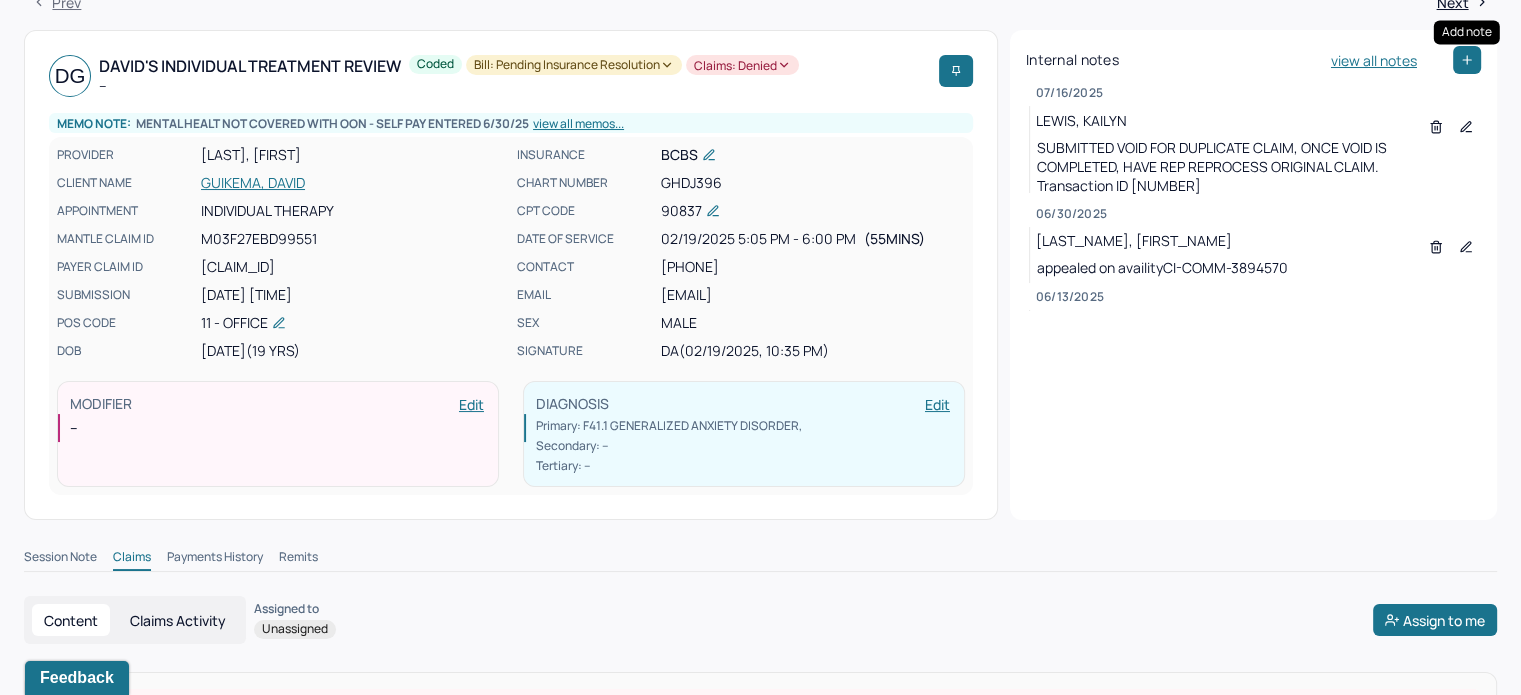 click at bounding box center (1467, 60) 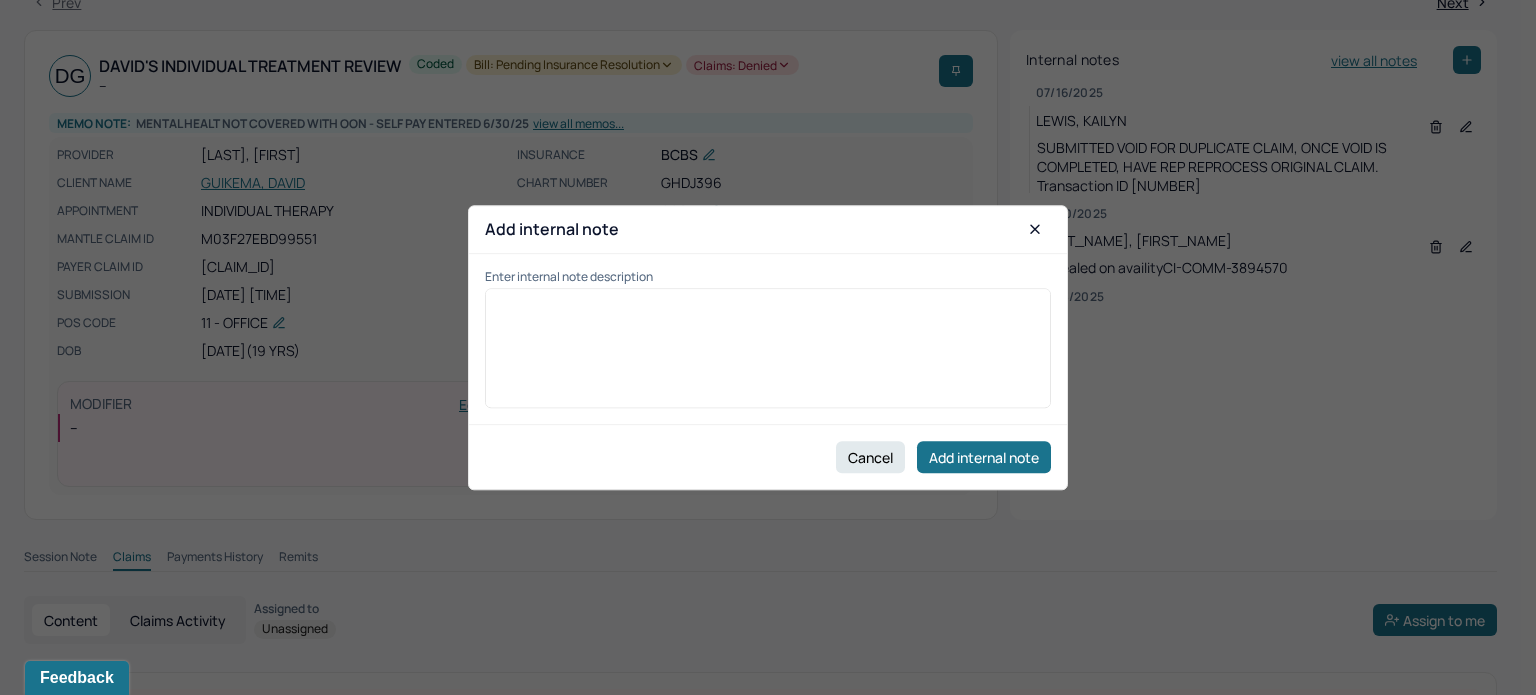 click at bounding box center (768, 355) 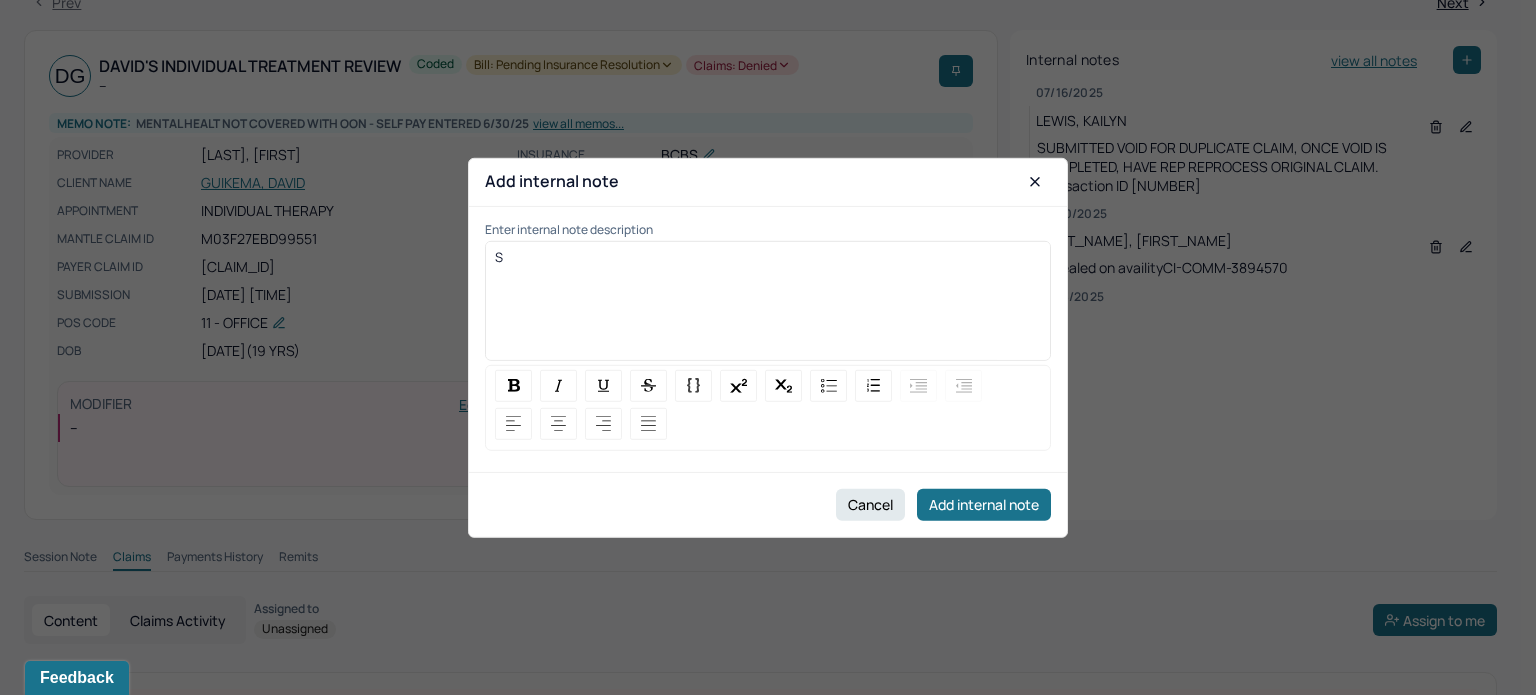 type 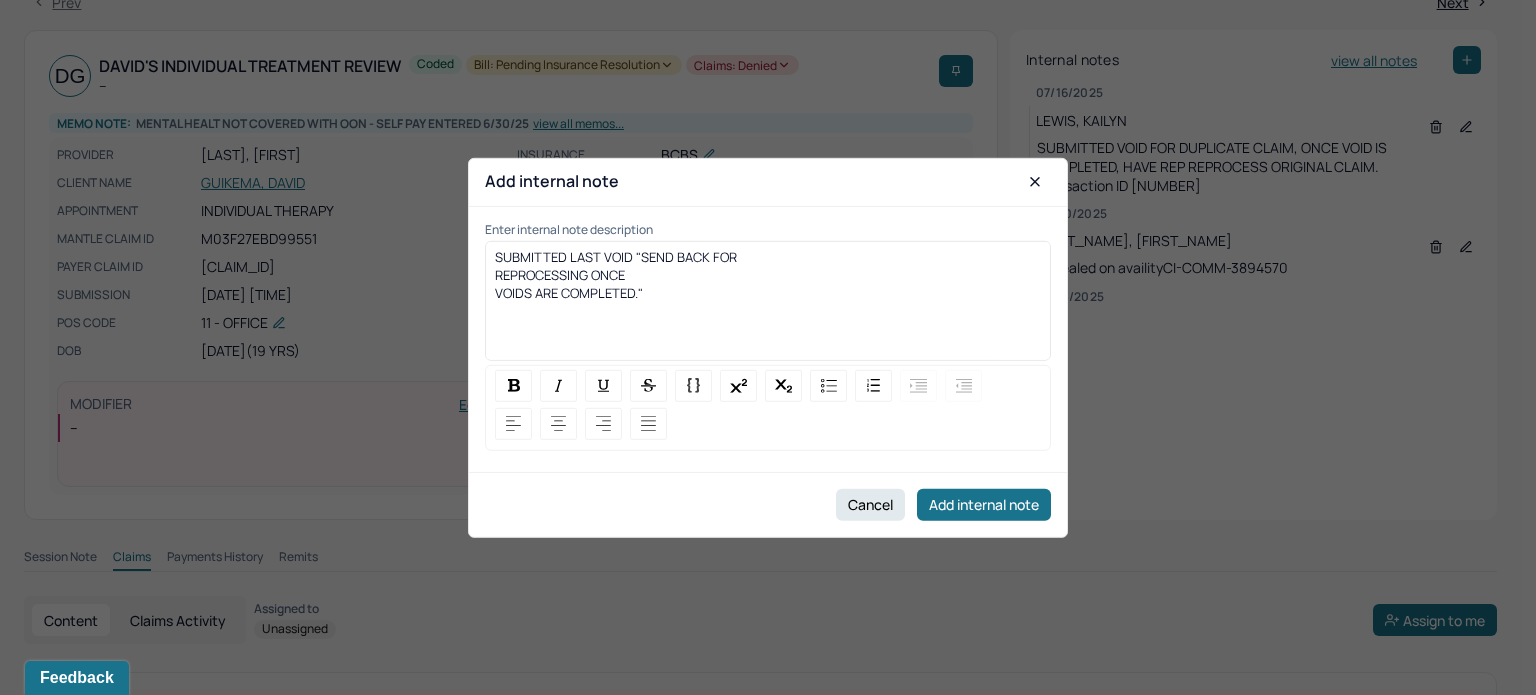 drag, startPoint x: 736, startPoint y: 305, endPoint x: 636, endPoint y: 257, distance: 110.92339 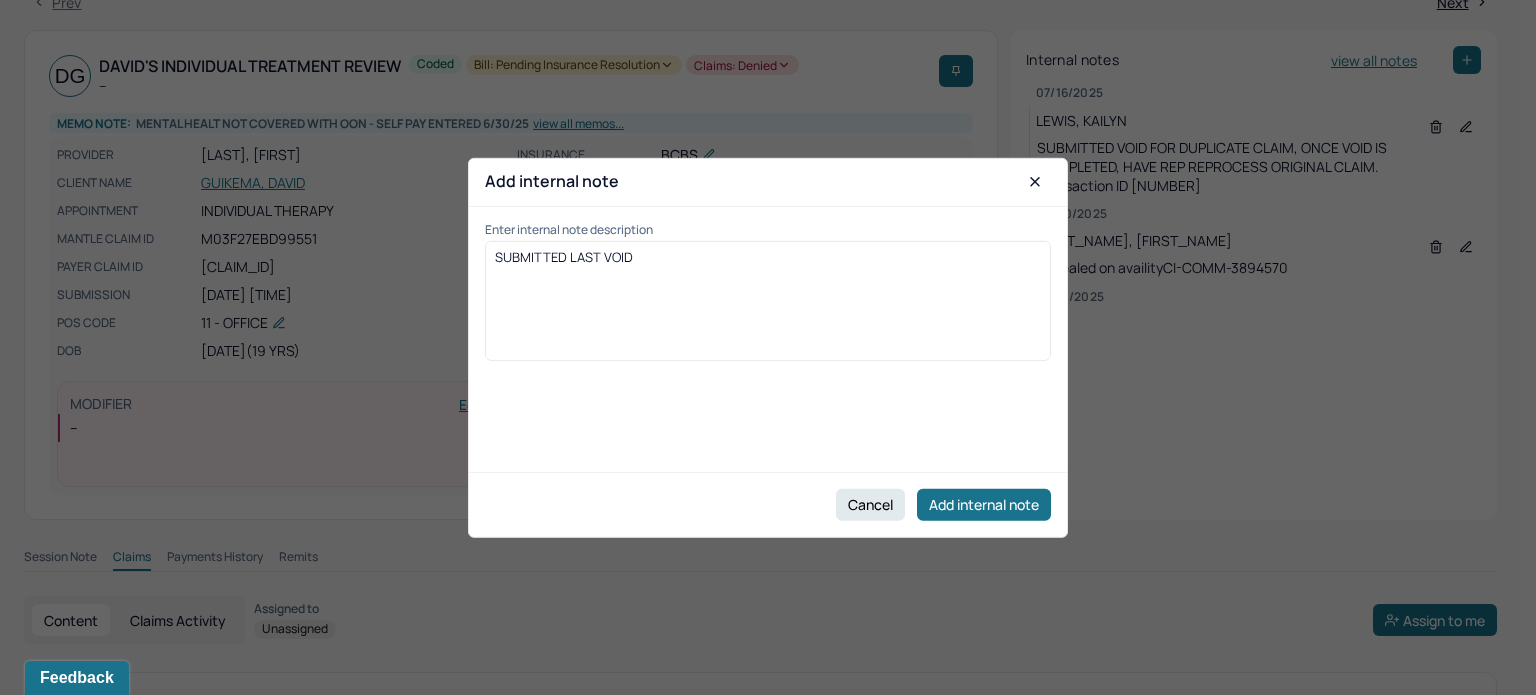 click on "SUBMITTED LAST VOID" at bounding box center (768, 301) 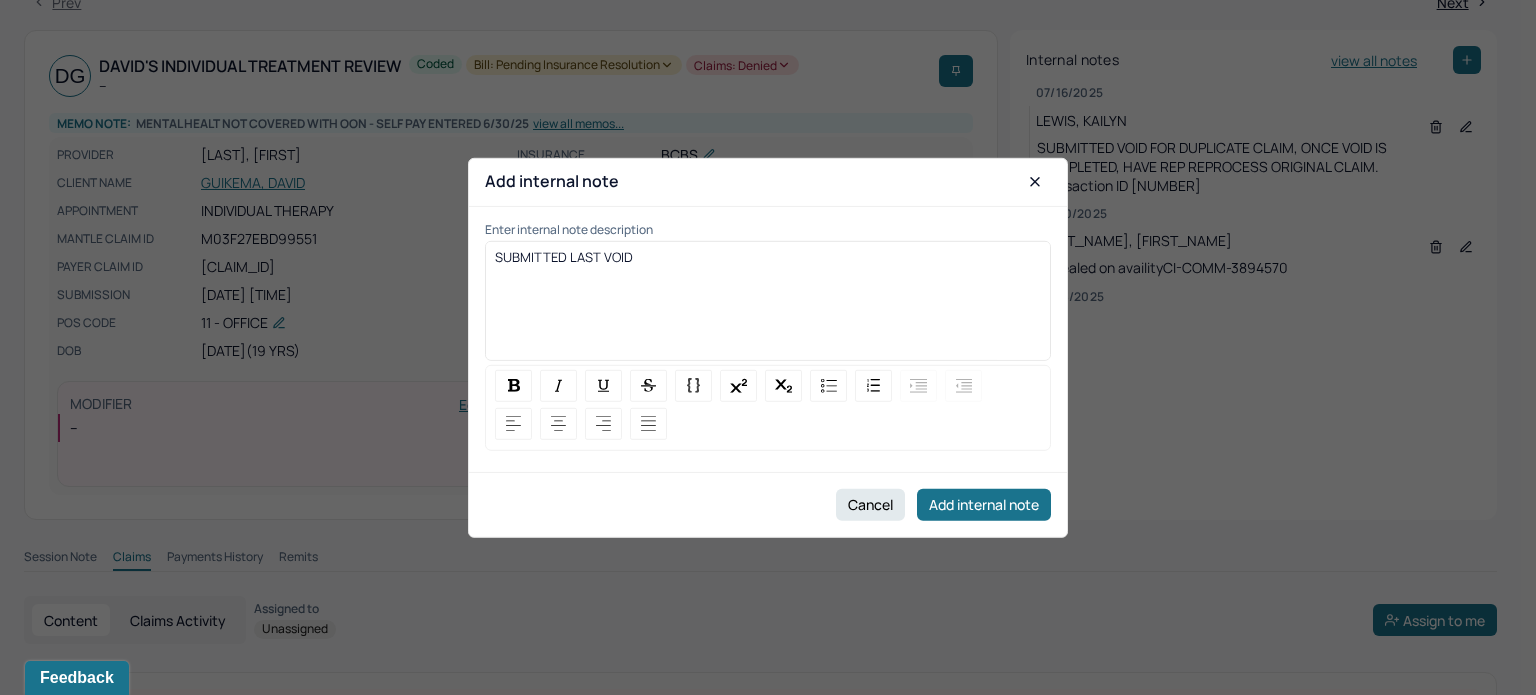 click on "SUBMITTED LAST VOID" at bounding box center [768, 308] 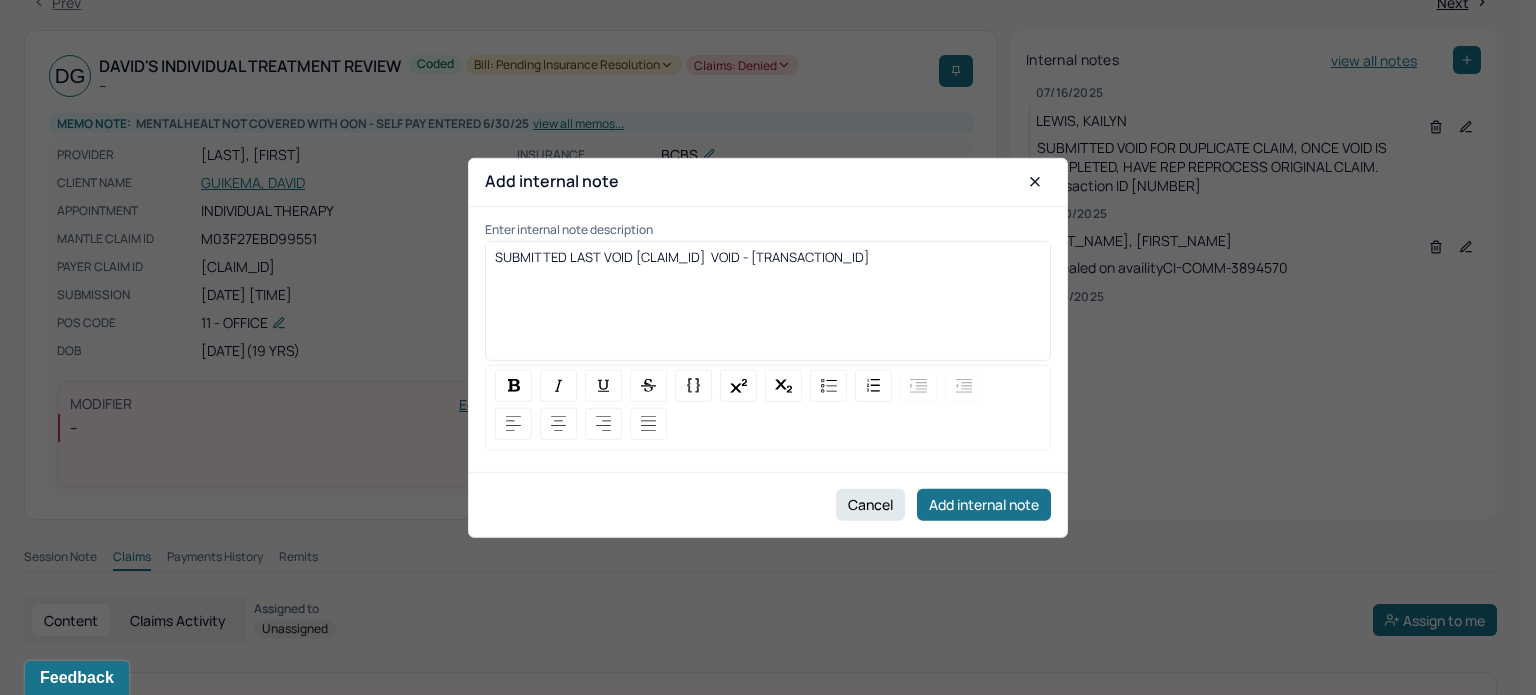 click on "SUBMITTED LAST VOID [CLAIM_ID] 	VOID - [TRANSACTION_ID]" at bounding box center (682, 257) 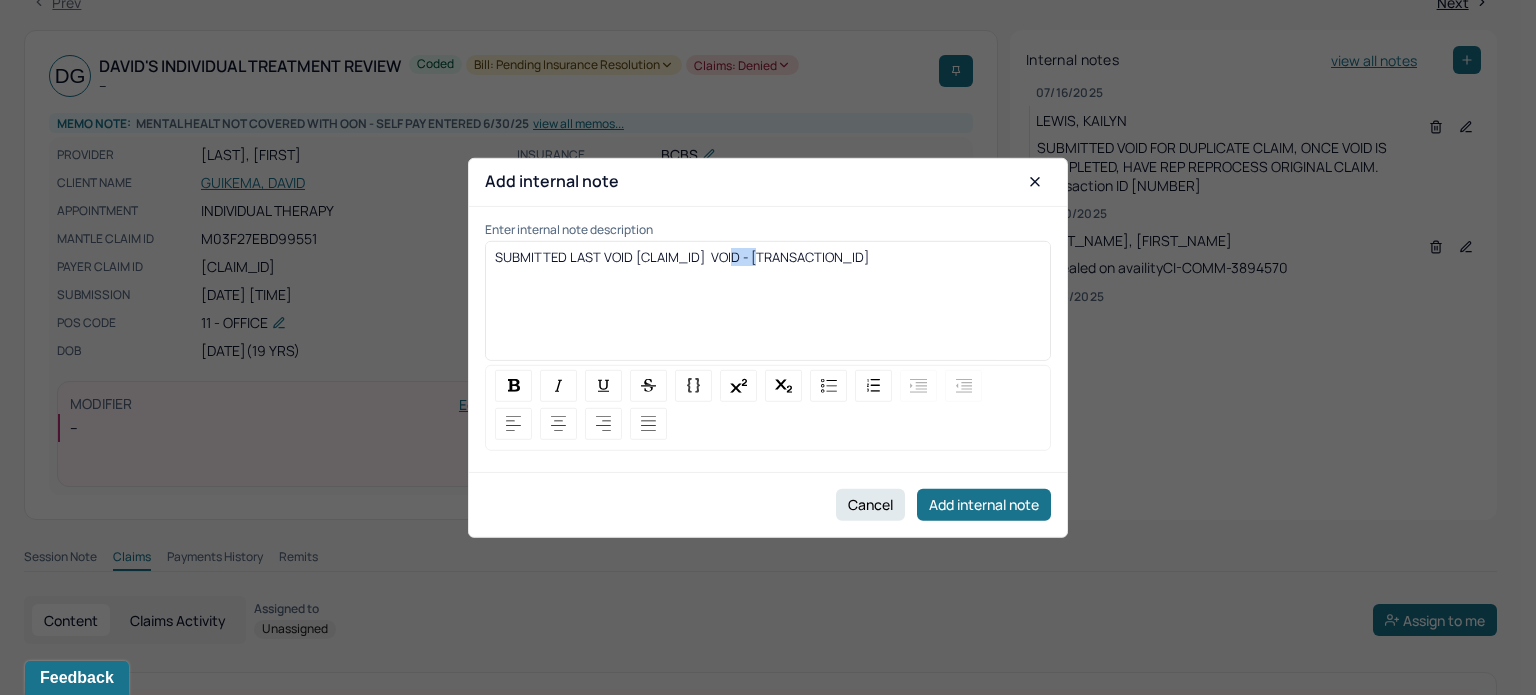 click on "SUBMITTED LAST VOID [CLAIM_ID] 	VOID - [TRANSACTION_ID]" at bounding box center [682, 257] 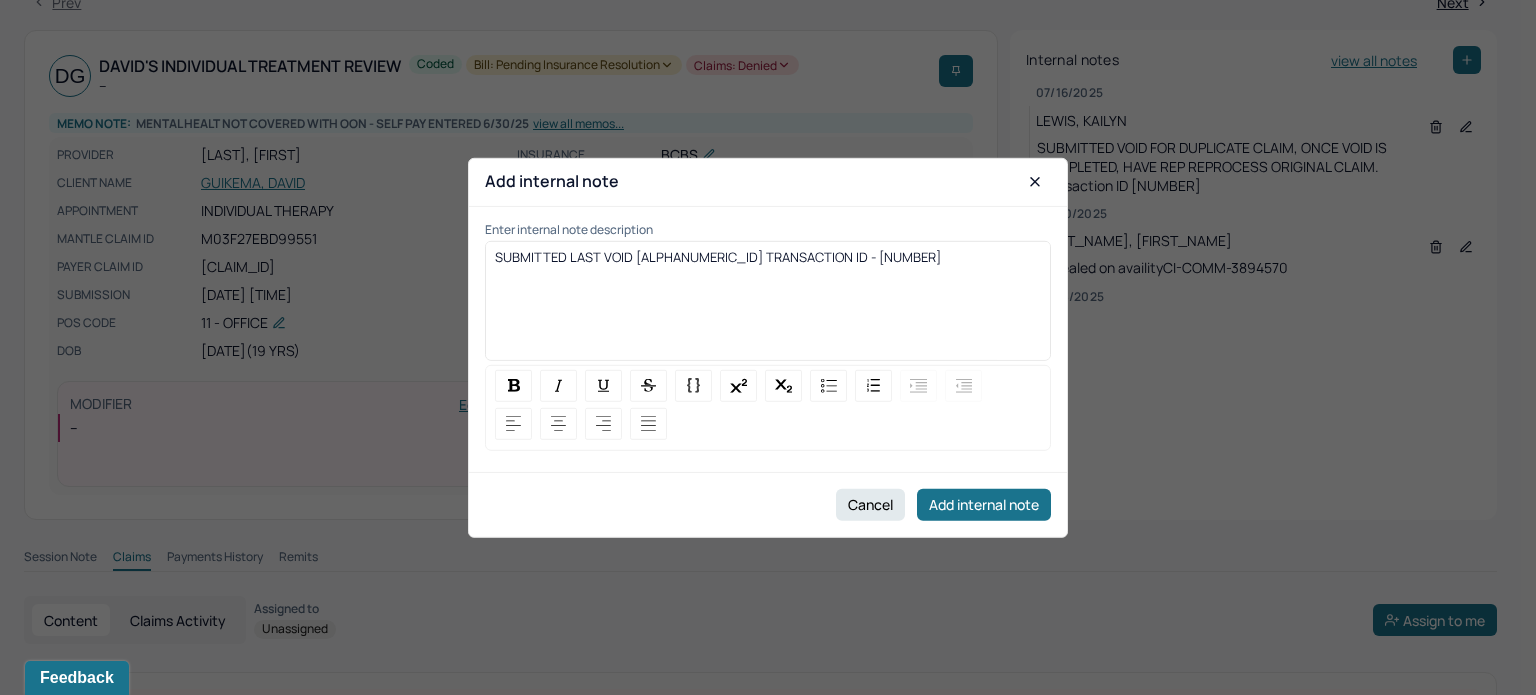 click on "SUBMITTED LAST VOID [ALPHANUMERIC_ID] TRANSACTION ID - [NUMBER]" at bounding box center [718, 257] 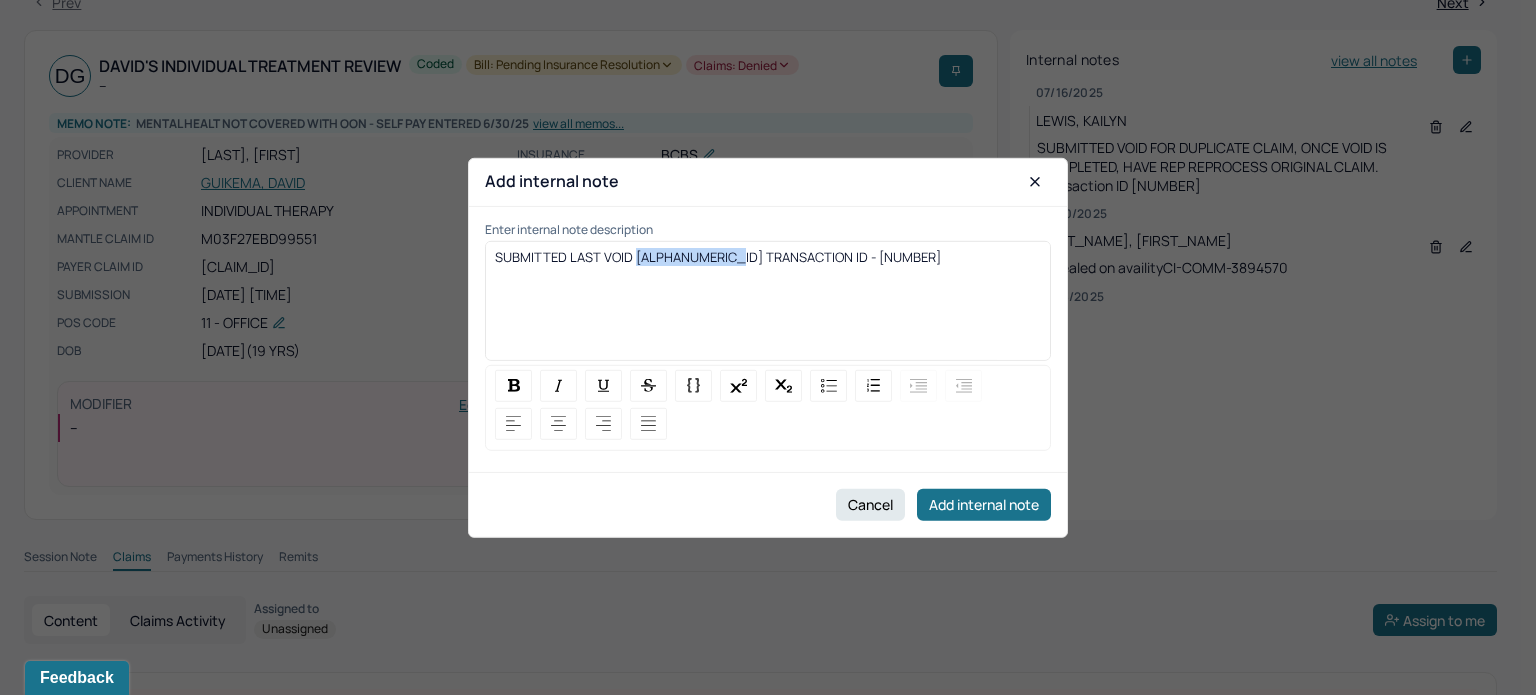 click on "SUBMITTED LAST VOID [ALPHANUMERIC_ID] TRANSACTION ID - [NUMBER]" at bounding box center [718, 257] 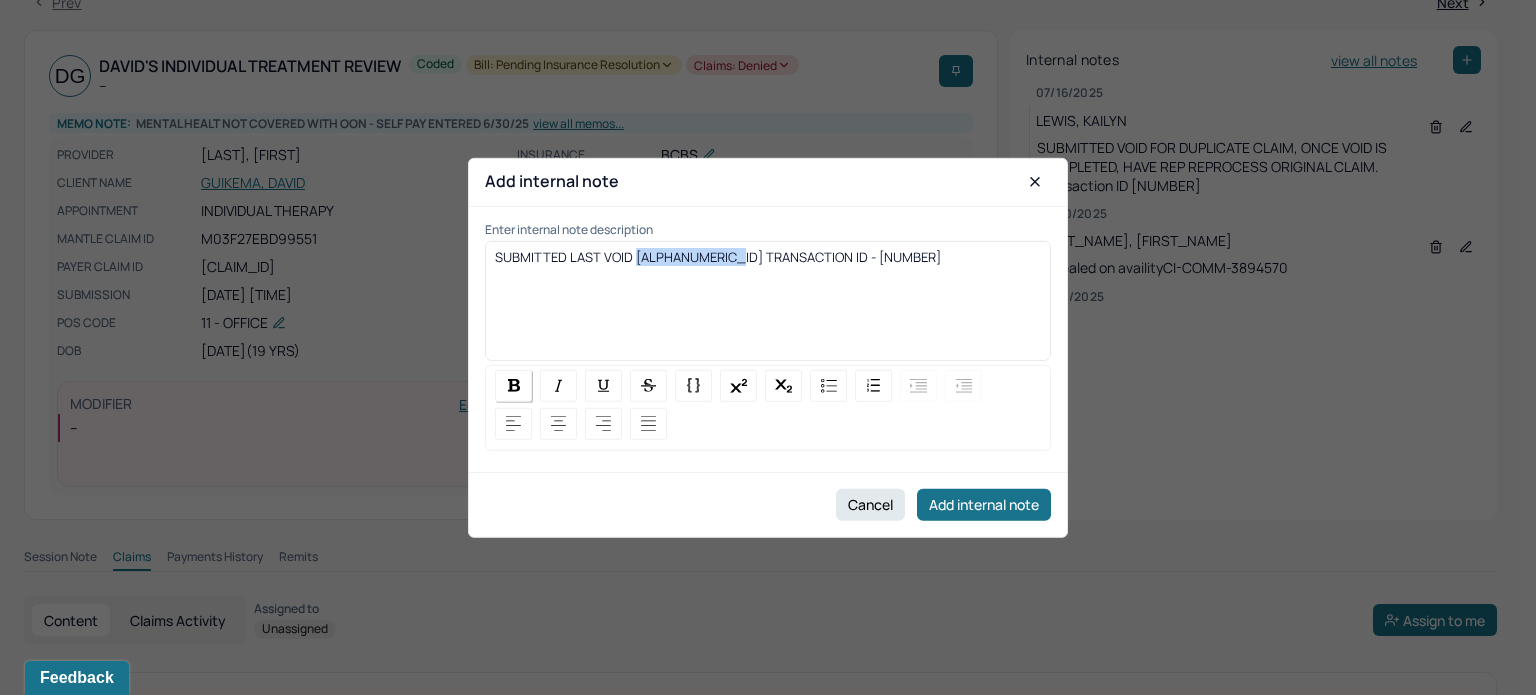 click at bounding box center (514, 385) 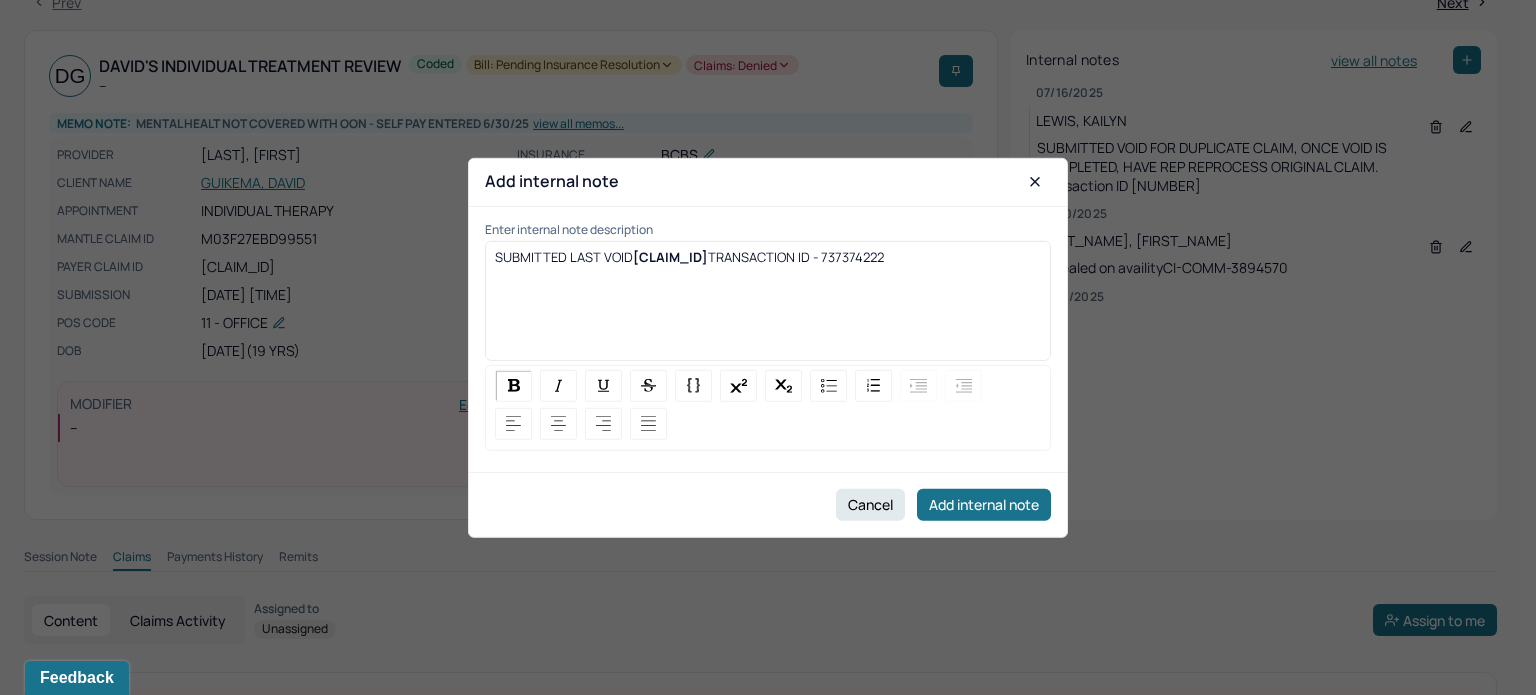 click on "SUBMITTED LAST VOID 2025149CW6547 TRANSACTION ID - 737374222" at bounding box center (768, 257) 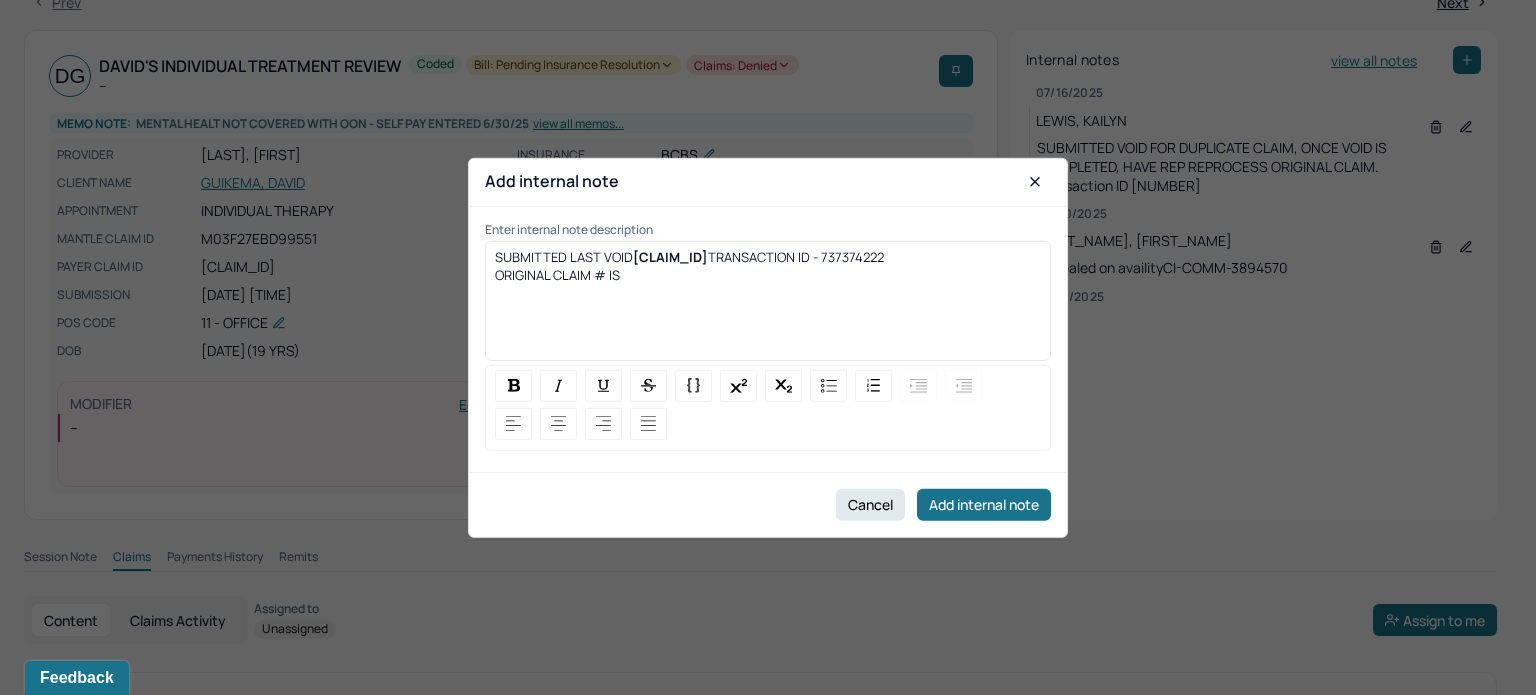 click on "ORIGINAL CLAIM # IS" at bounding box center (768, 275) 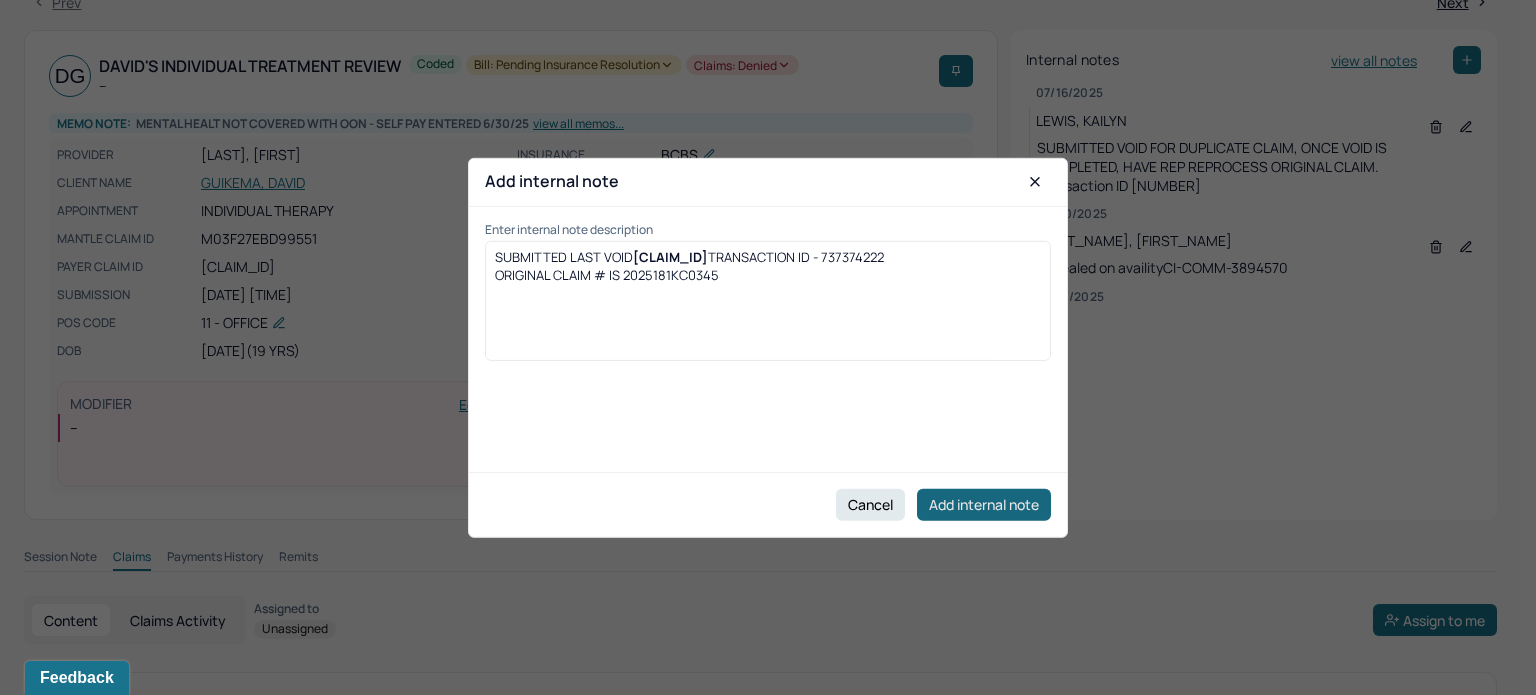 click on "Add internal note" at bounding box center [984, 505] 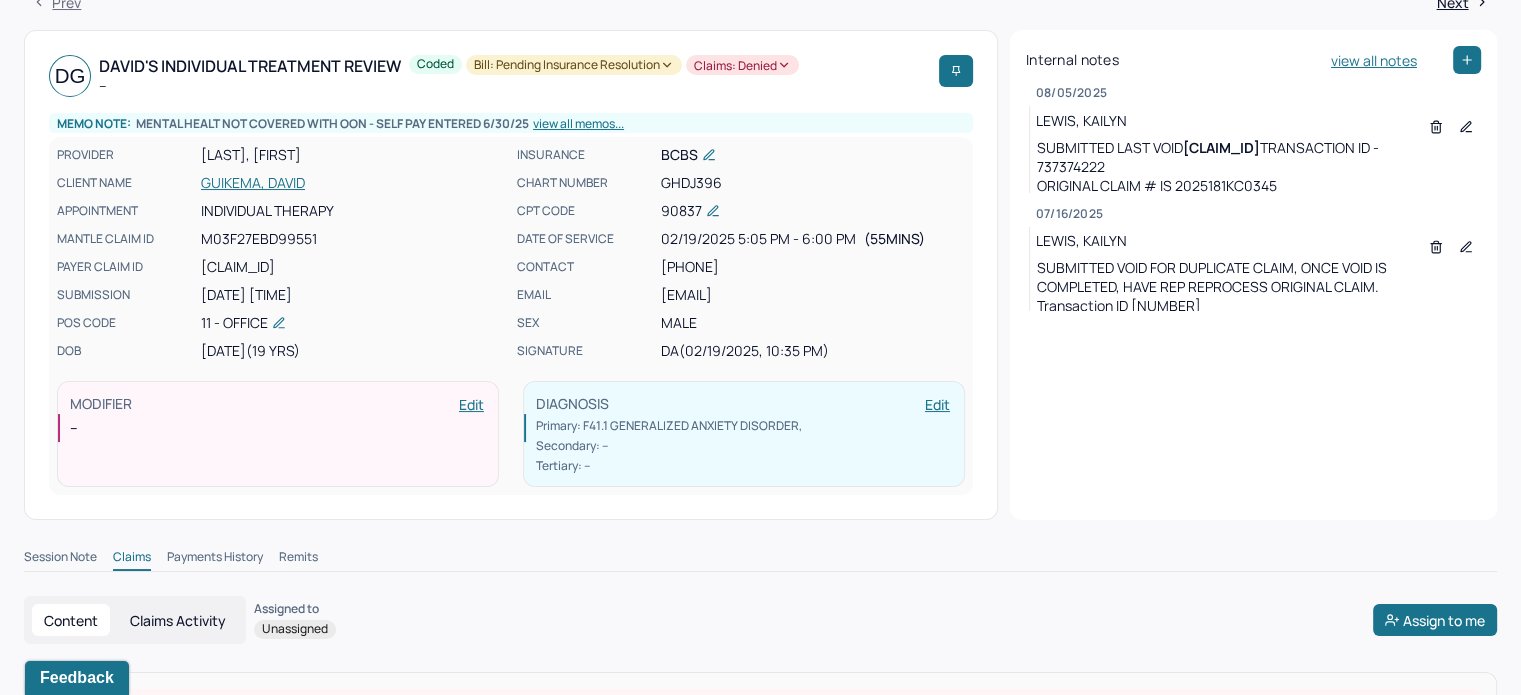 scroll, scrollTop: 0, scrollLeft: 0, axis: both 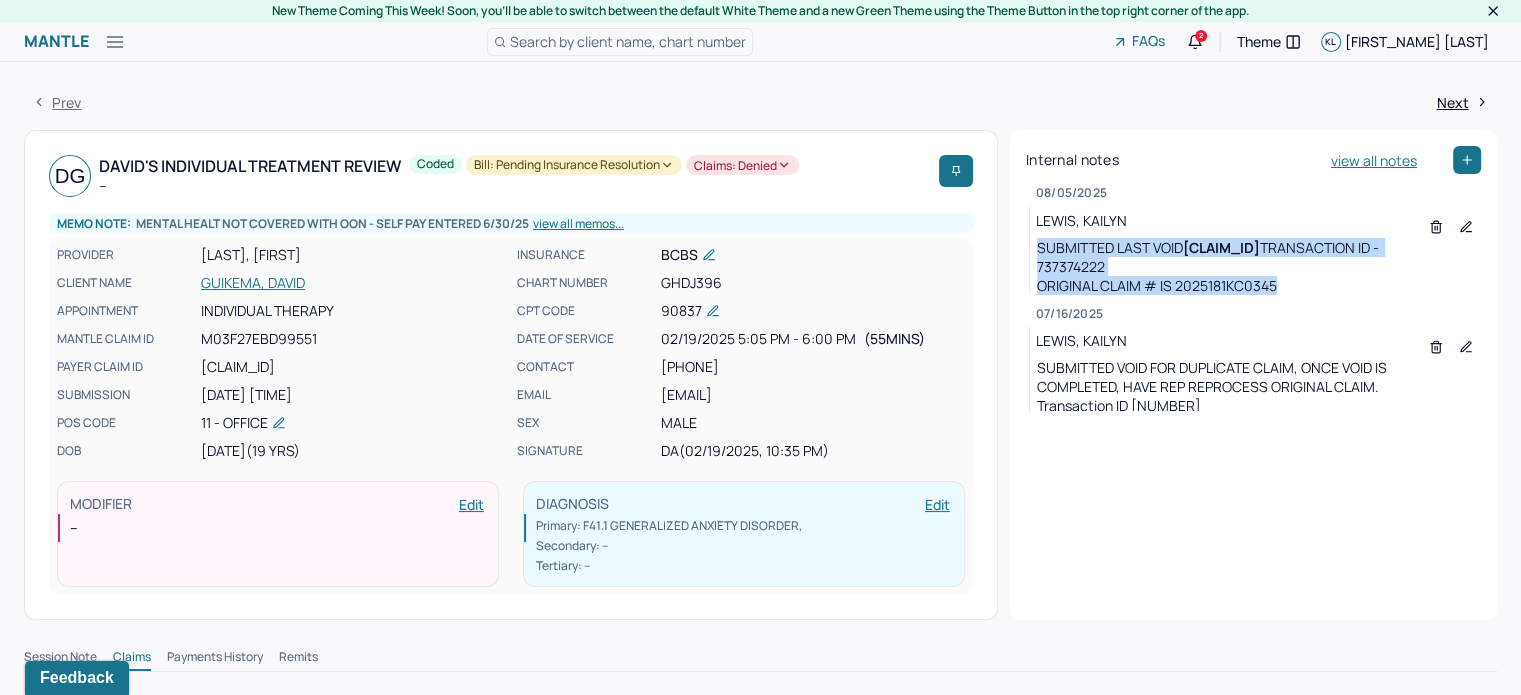drag, startPoint x: 1324, startPoint y: 288, endPoint x: 1040, endPoint y: 249, distance: 286.6653 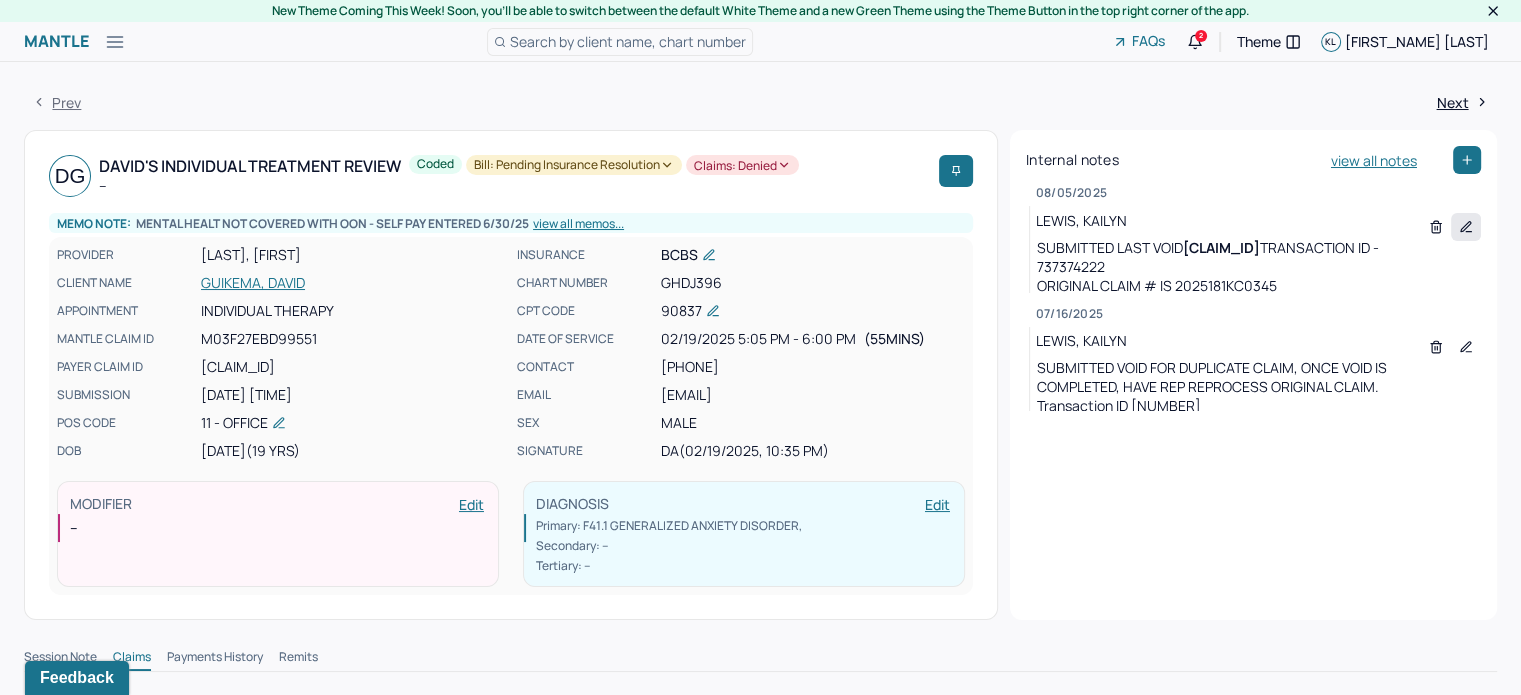click at bounding box center [1466, 227] 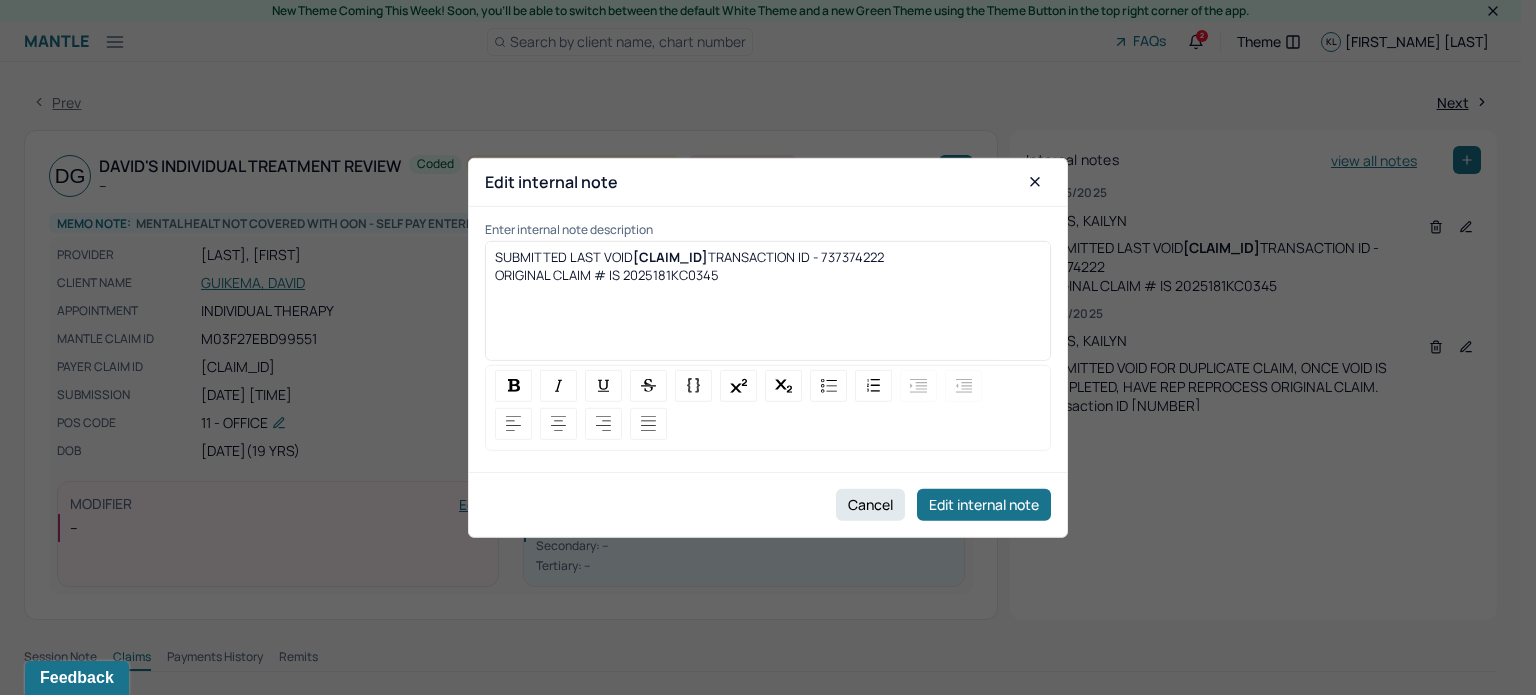 click on "SUBMITTED LAST VOID [CLAIM_ID]  TRANSACTION ID - [TRANSACTION_ID] ORIGINAL CLAIM # IS [CLAIM_ID]" at bounding box center [768, 308] 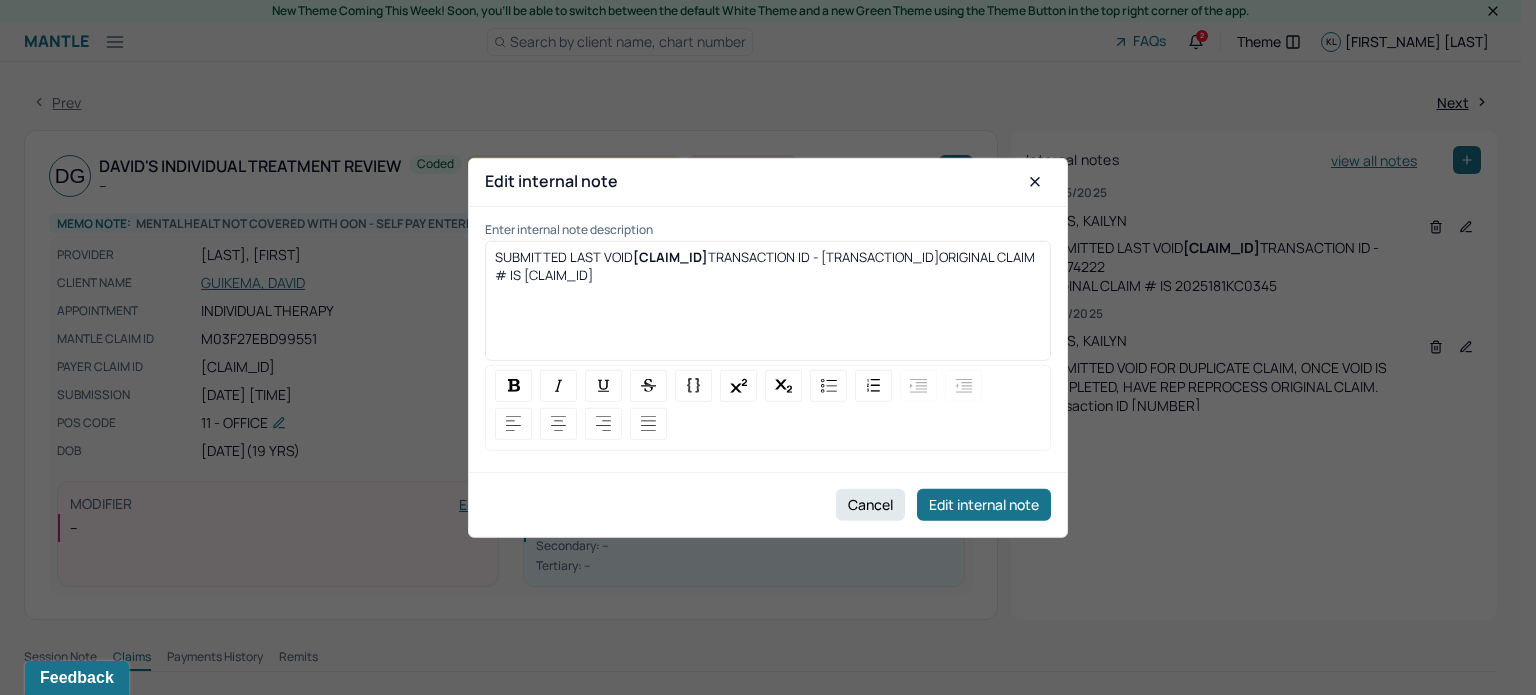 type 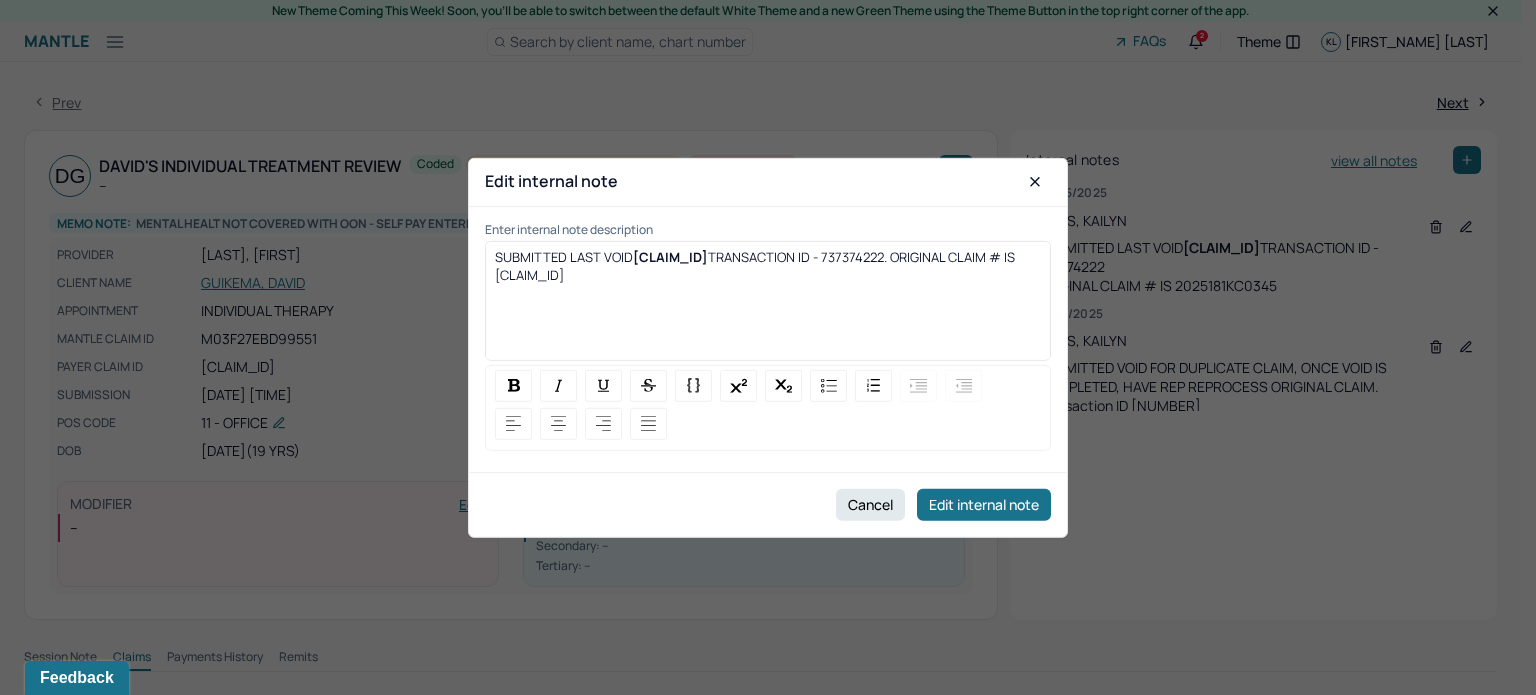 click on "TRANSACTION ID - 737374222. ORIGINAL CLAIM # IS [CLAIM_ID]" at bounding box center (756, 266) 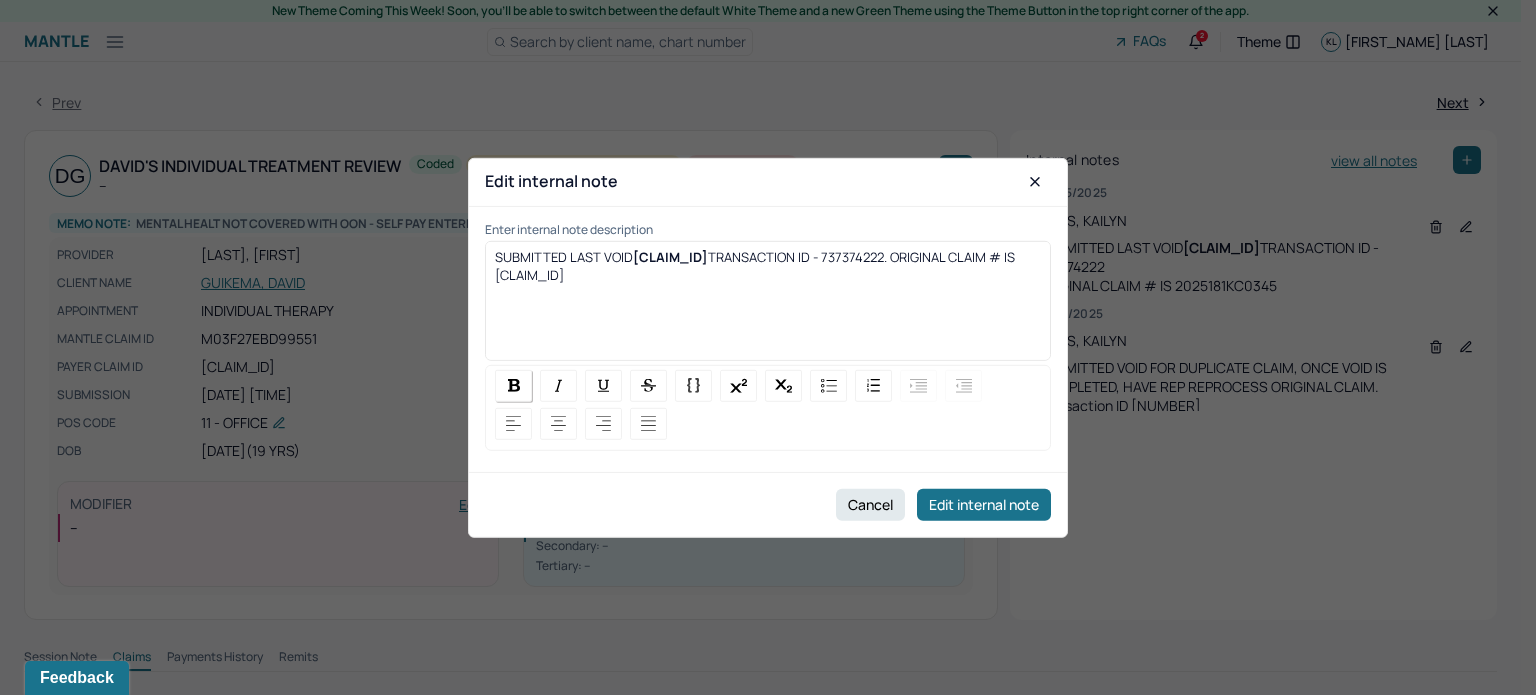 click at bounding box center (514, 385) 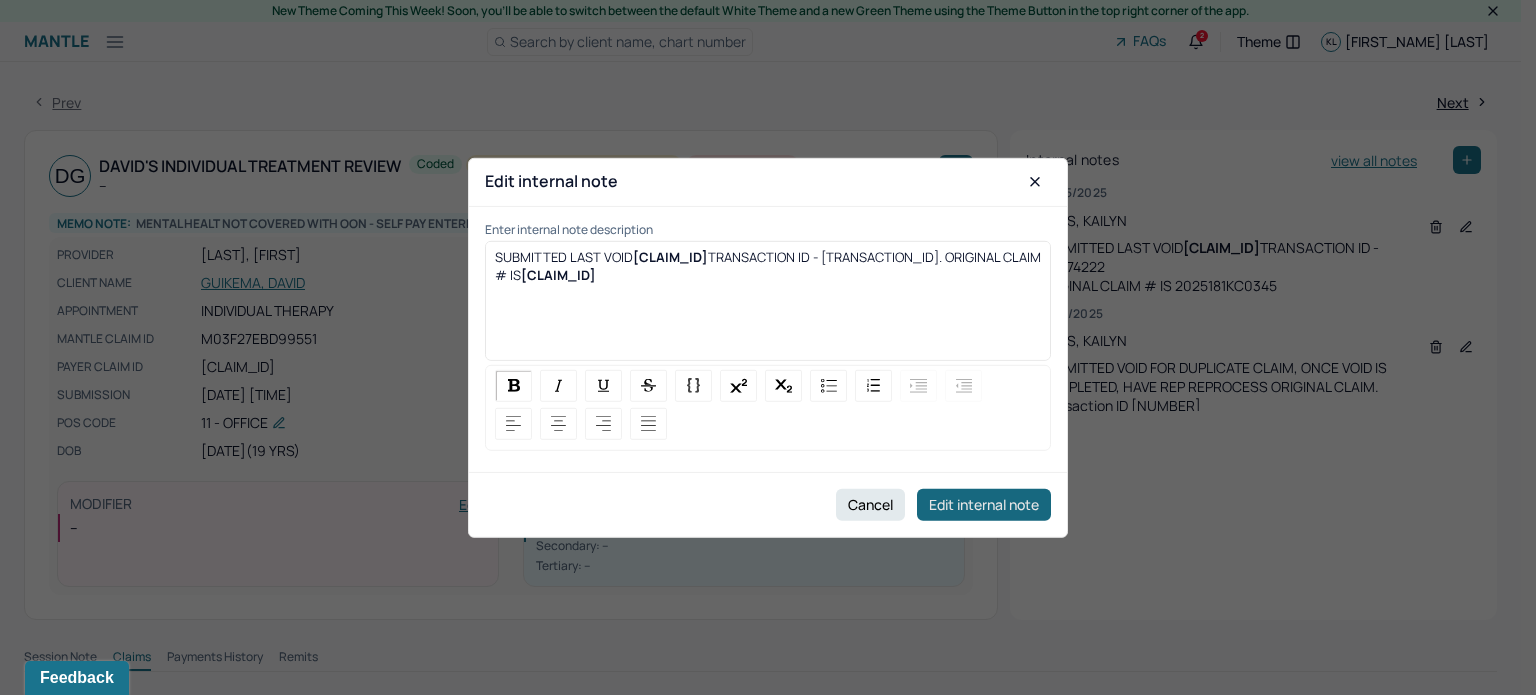 click on "Edit internal note" at bounding box center [984, 505] 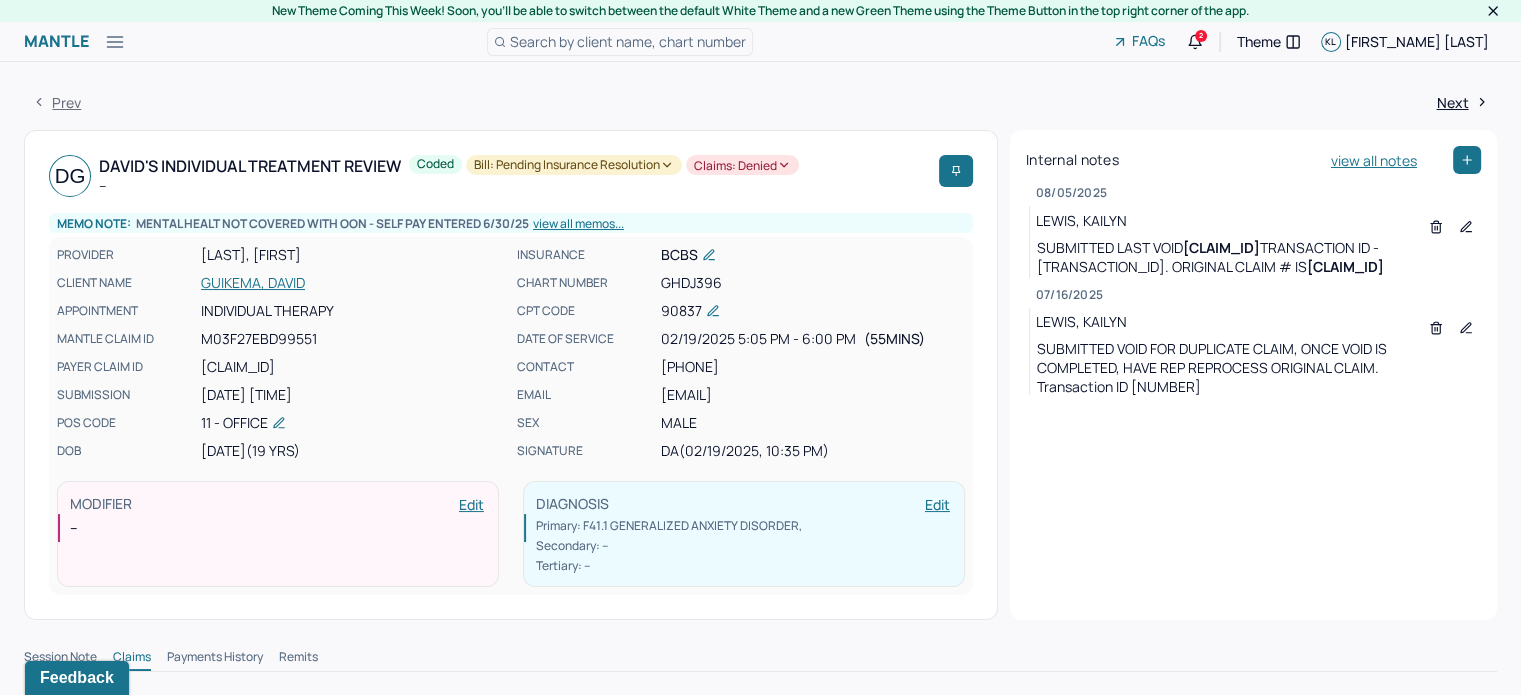 drag, startPoint x: 1400, startPoint y: 275, endPoint x: 1036, endPoint y: 247, distance: 365.07535 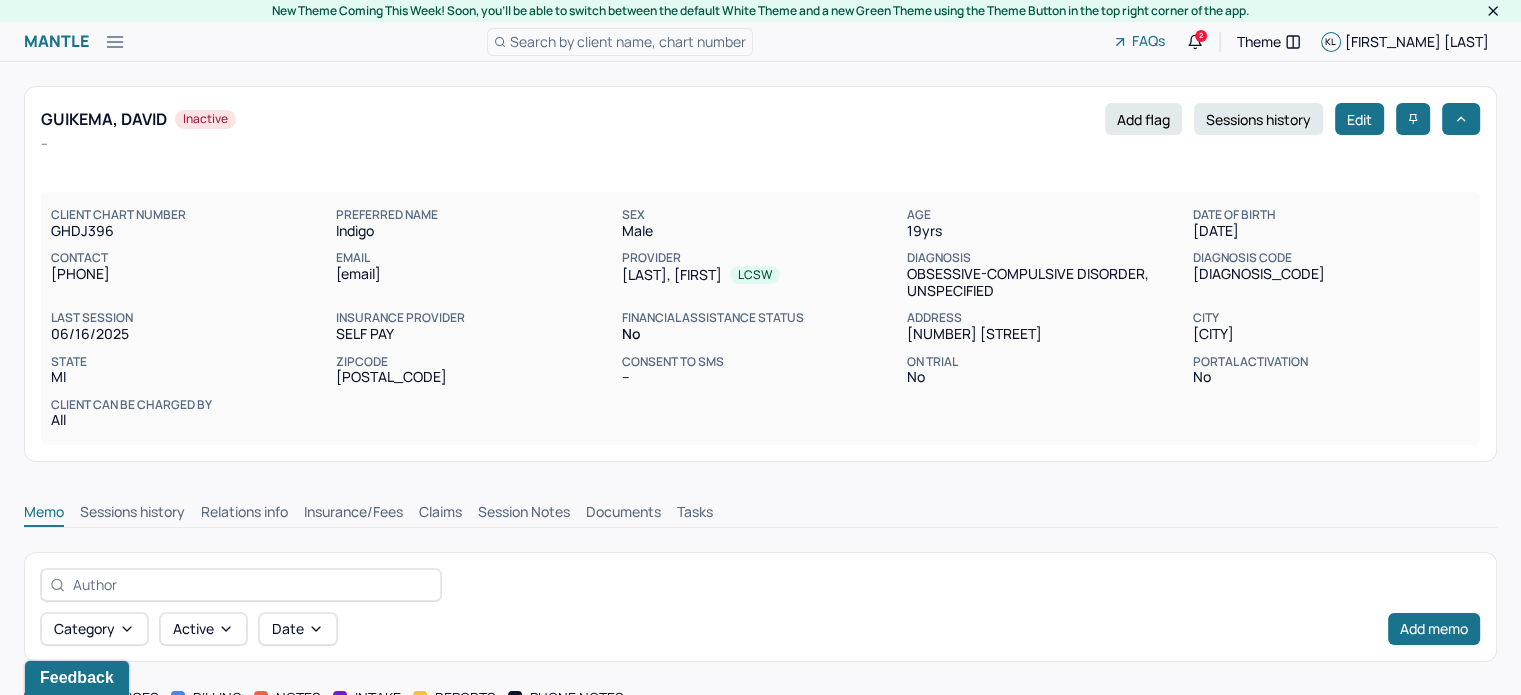 click on "Claims" at bounding box center (440, 514) 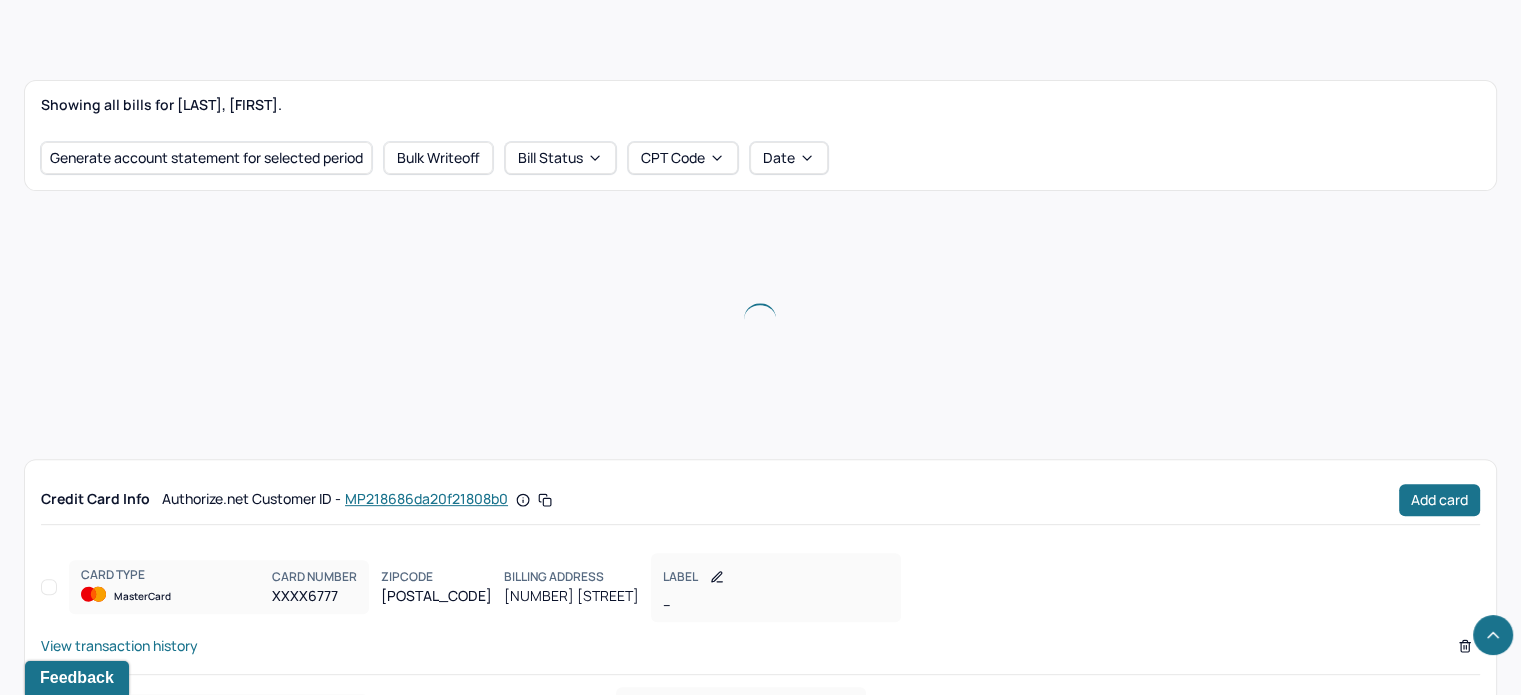 scroll, scrollTop: 704, scrollLeft: 0, axis: vertical 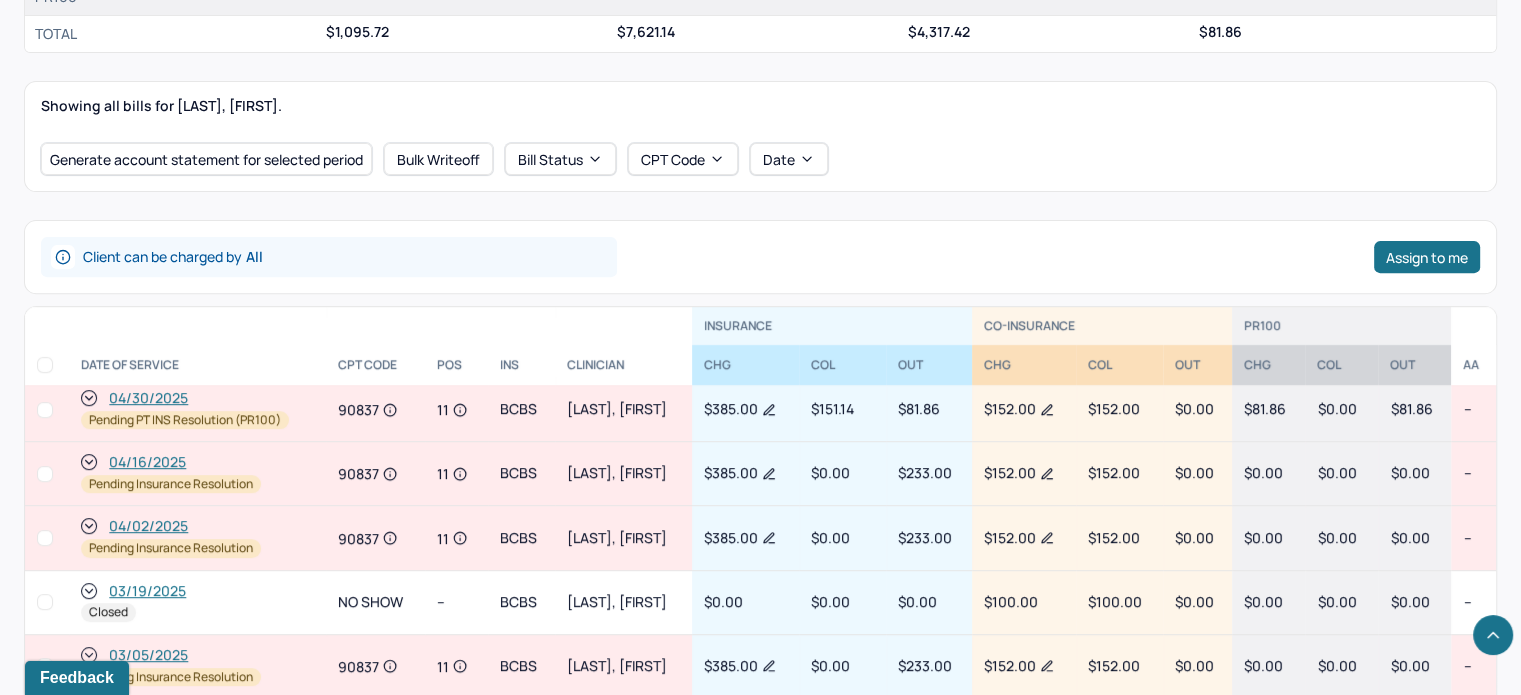 click on "04/16/2025" at bounding box center [147, 462] 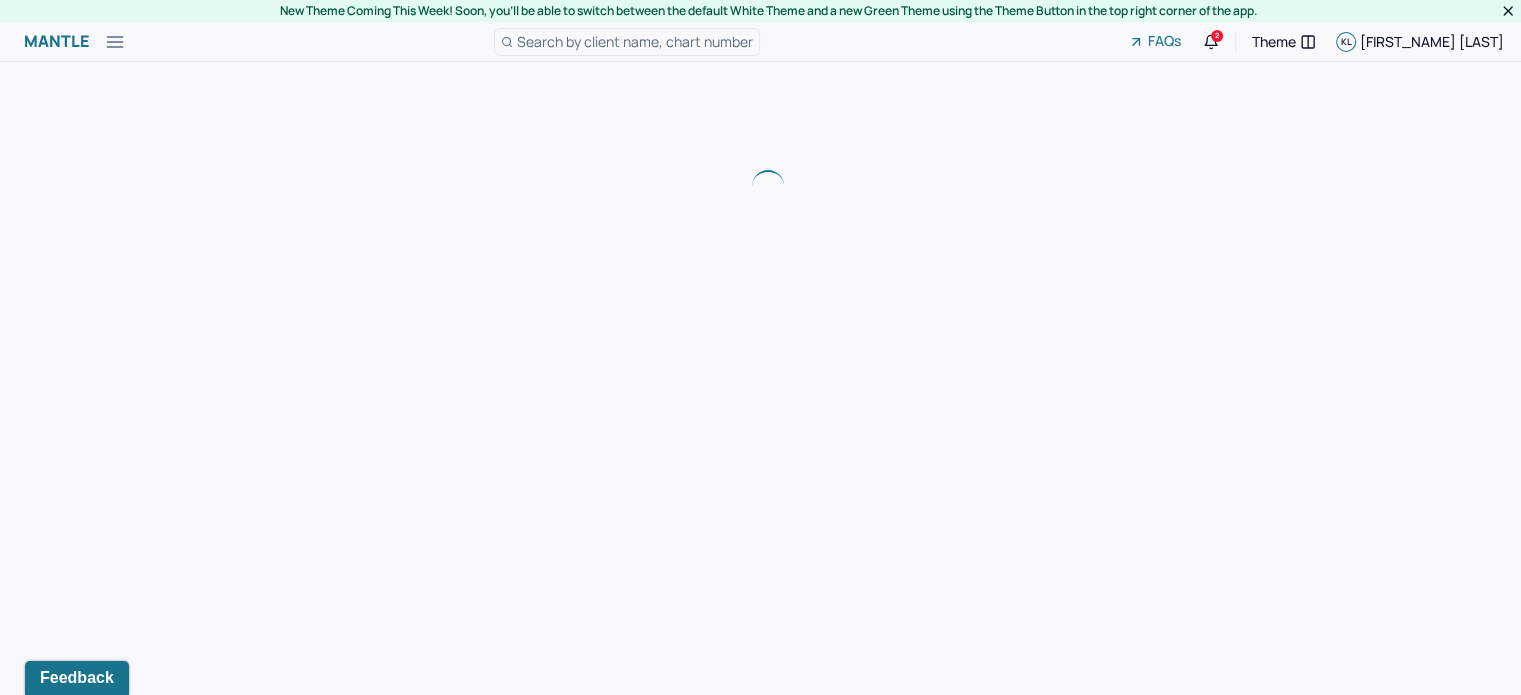 scroll, scrollTop: 0, scrollLeft: 0, axis: both 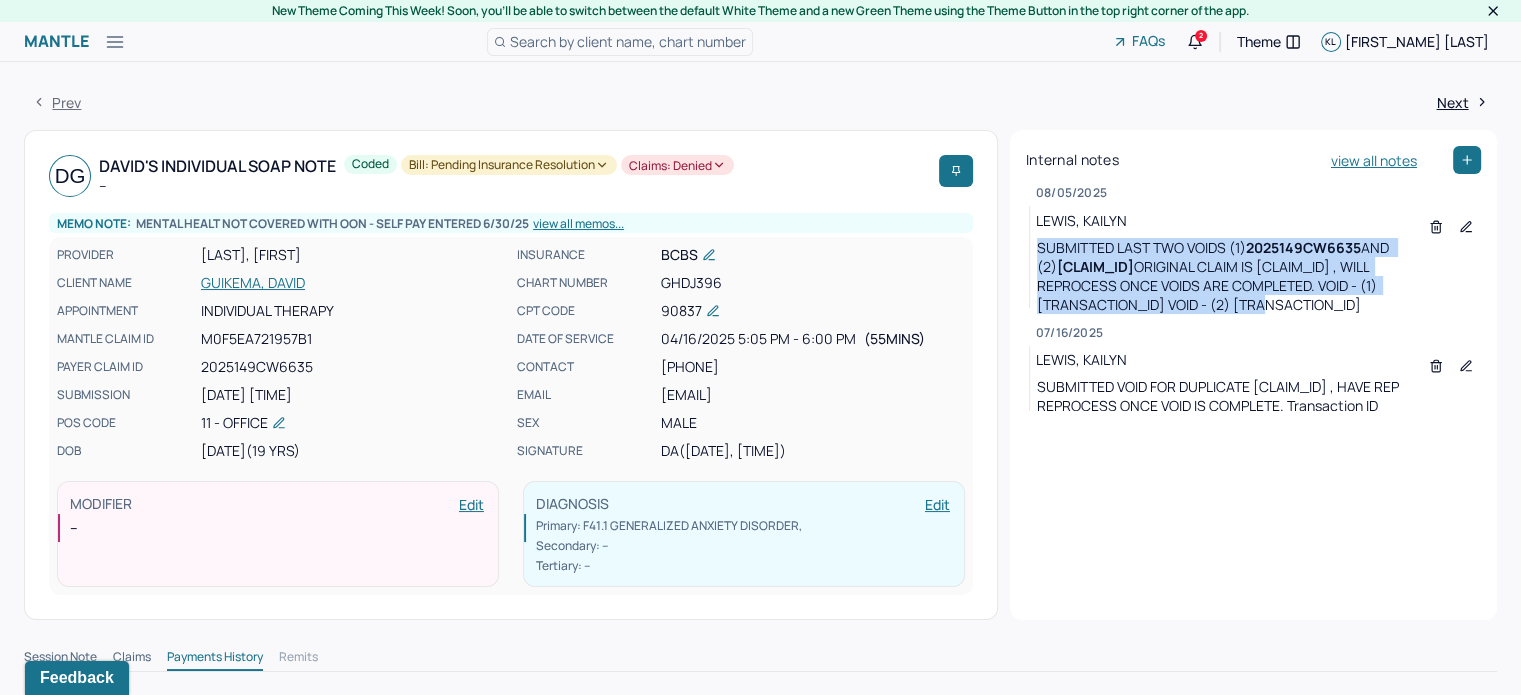 drag, startPoint x: 1388, startPoint y: 307, endPoint x: 1036, endPoint y: 252, distance: 356.27097 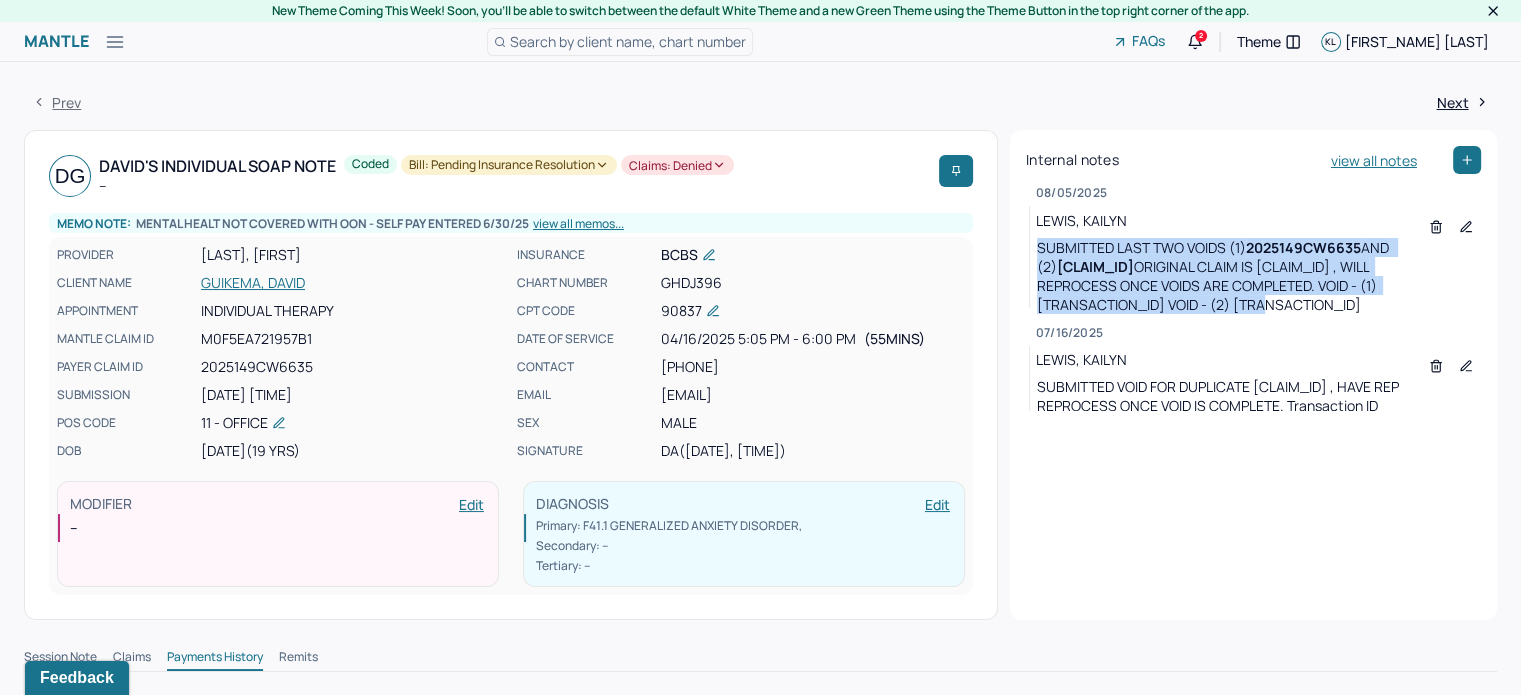 copy on "SUBMITTED LAST TWO VOIDS (1)  2025149CW6635   AND  (2)  2025149CW6640,  ORIGINAL CLAIM IS 2025149CW6662 , WILL REPROCESS ONCE VOIDS ARE COMPLETED. VOID - (1) 795798458 VOID - (2) 21704077" 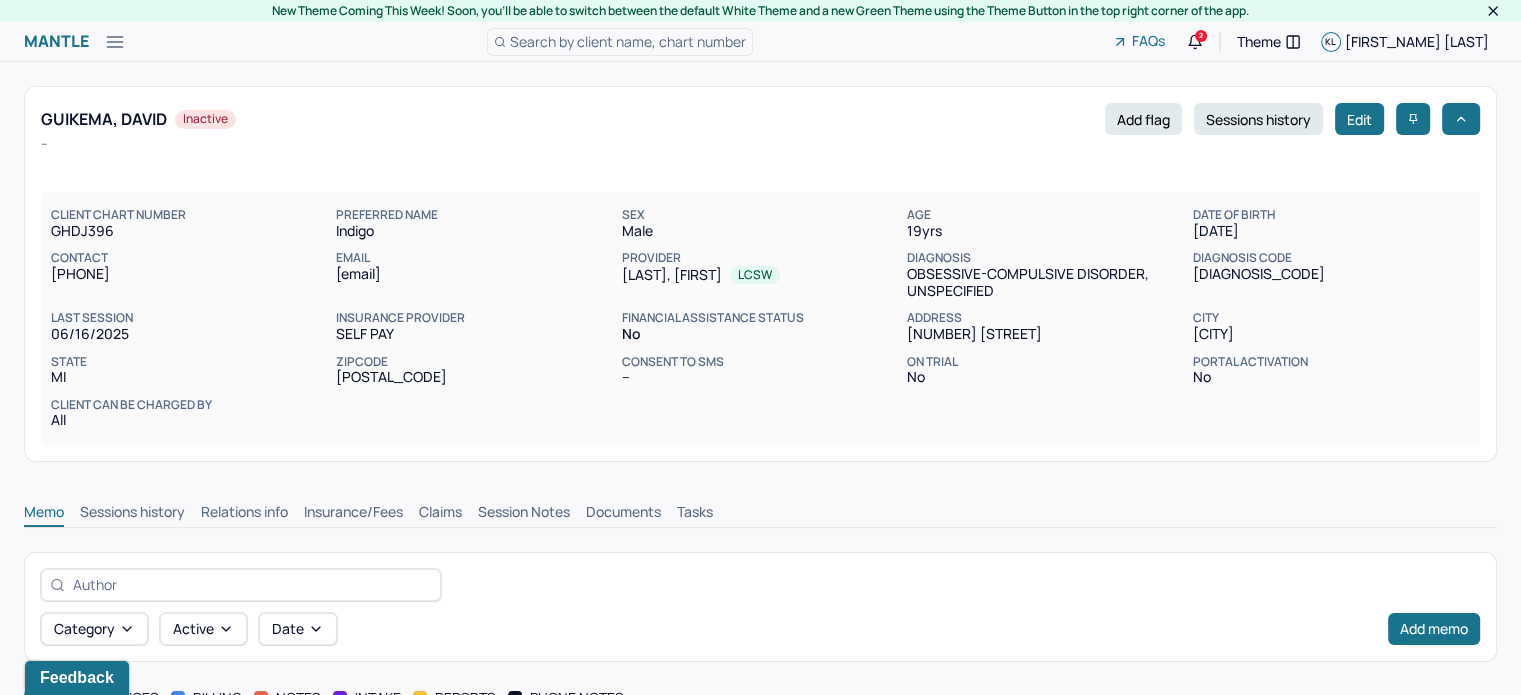 click on "Claims" at bounding box center [440, 514] 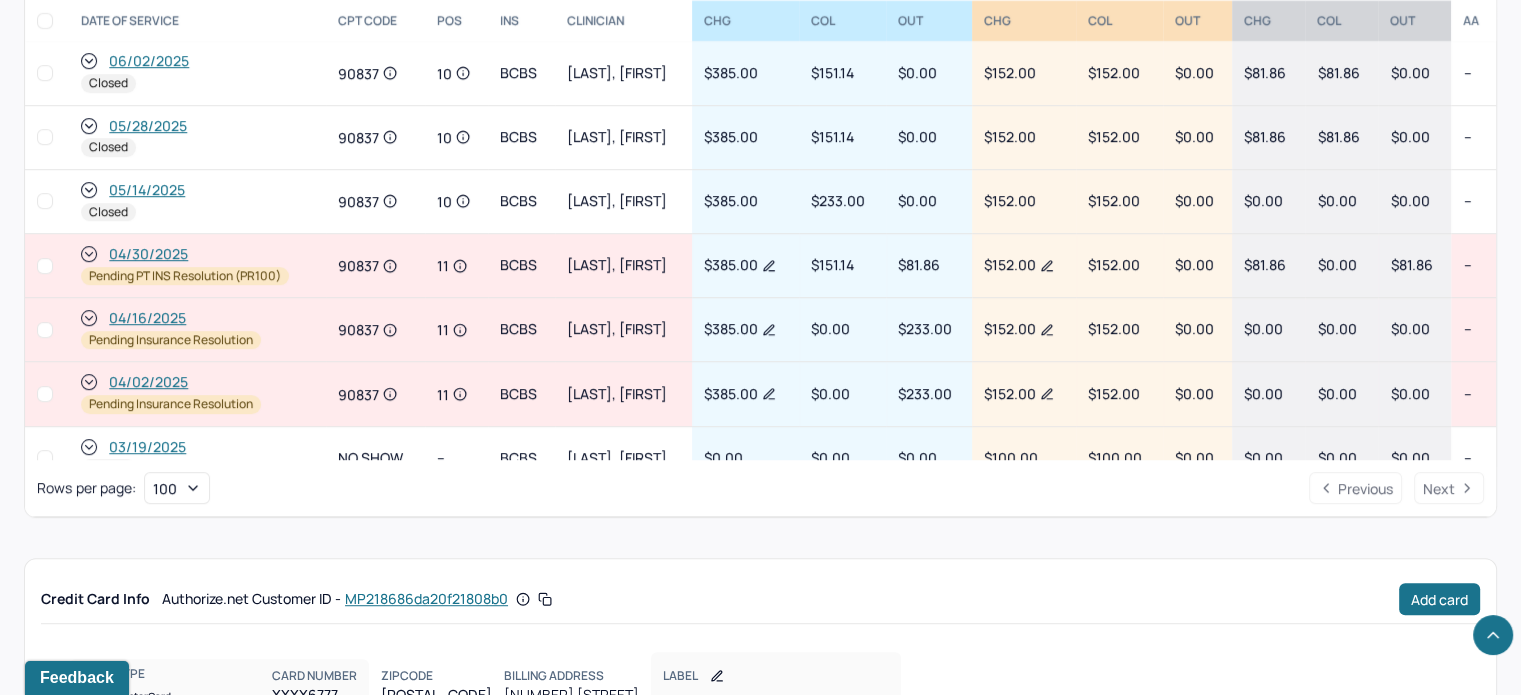 scroll, scrollTop: 1100, scrollLeft: 0, axis: vertical 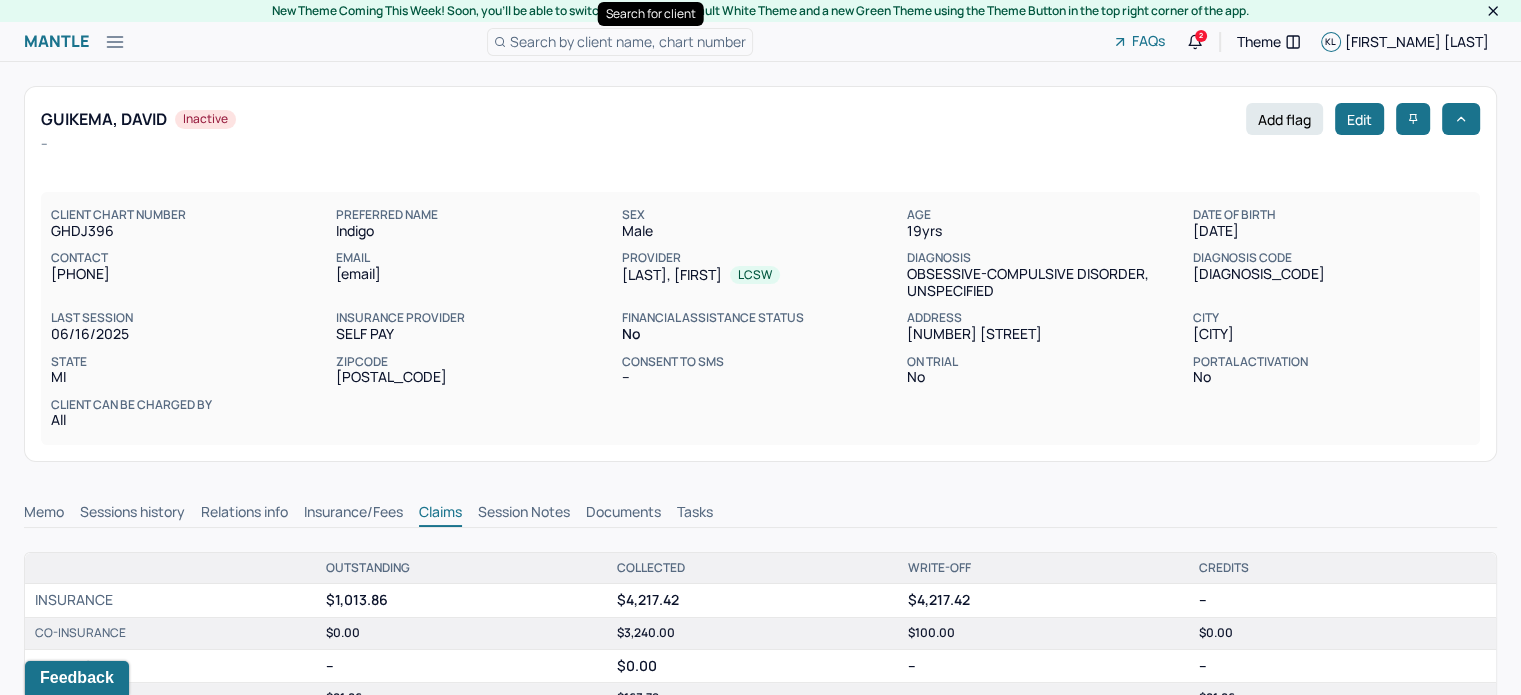 click on "Search by client name, chart number" at bounding box center [628, 41] 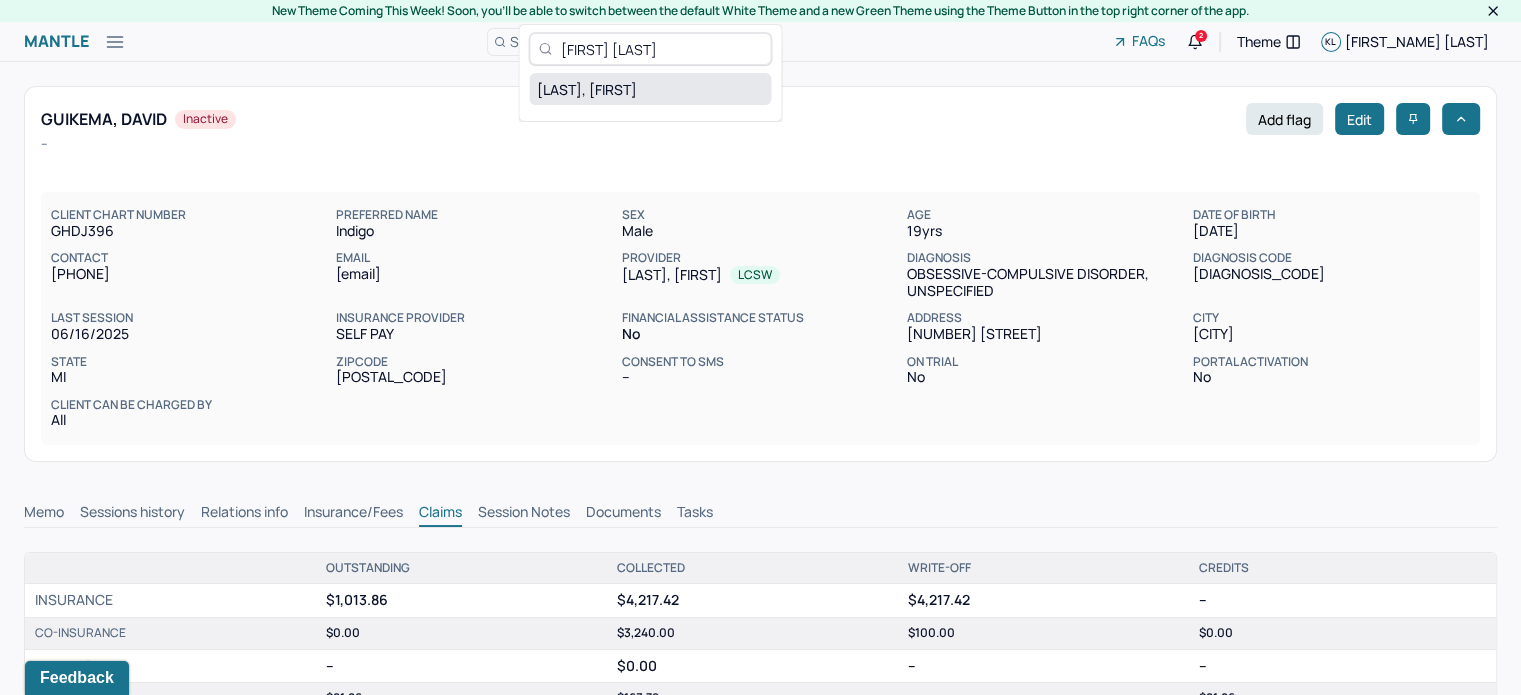 type on "[FIRST] [LAST]" 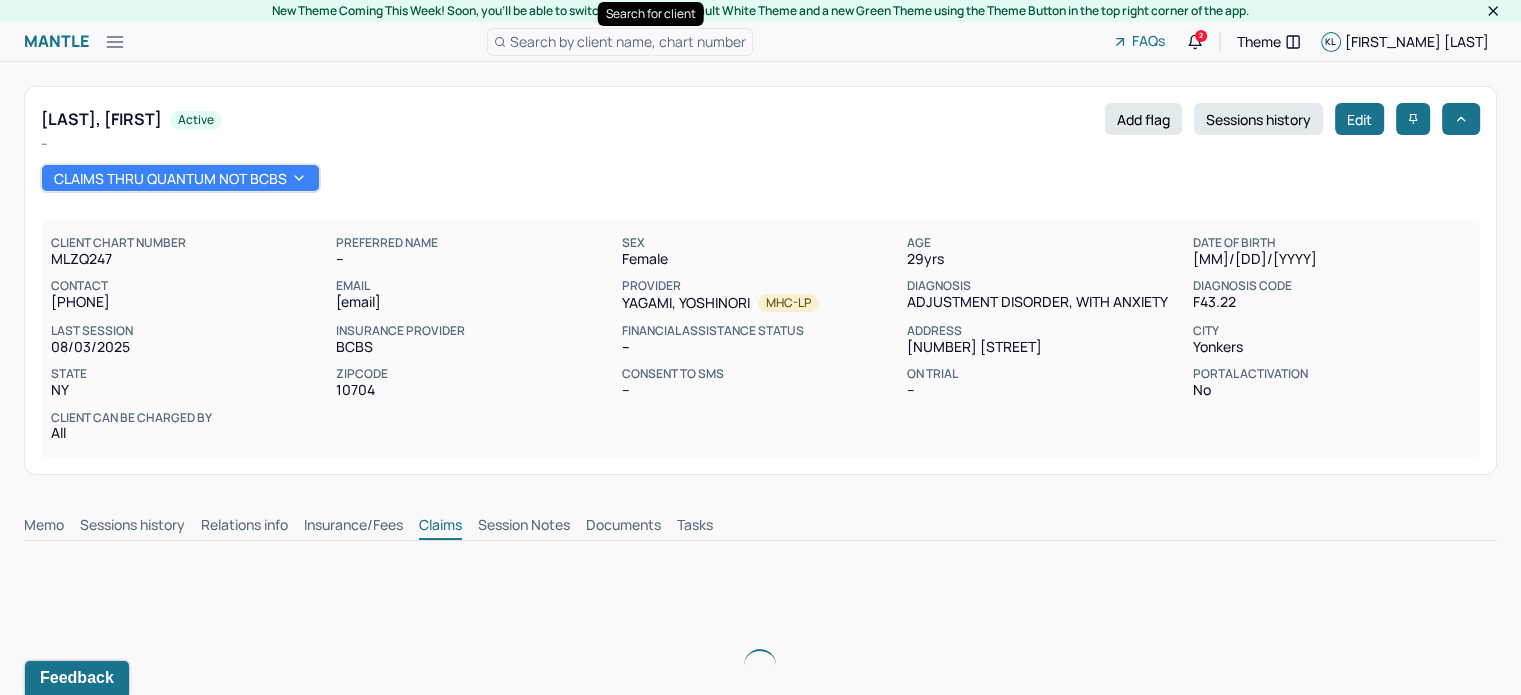 scroll, scrollTop: 0, scrollLeft: 0, axis: both 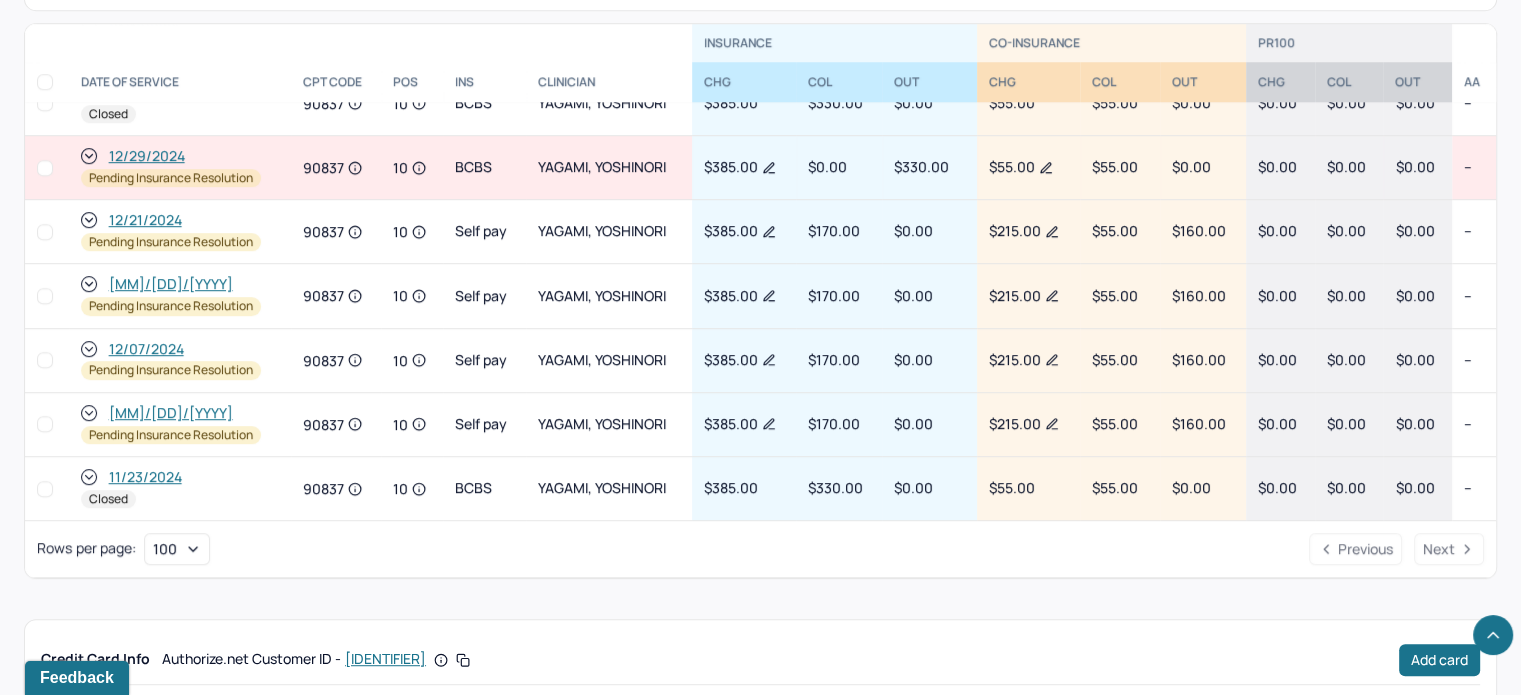 click on "[MM]/[DD]/[YYYY]" at bounding box center [171, 413] 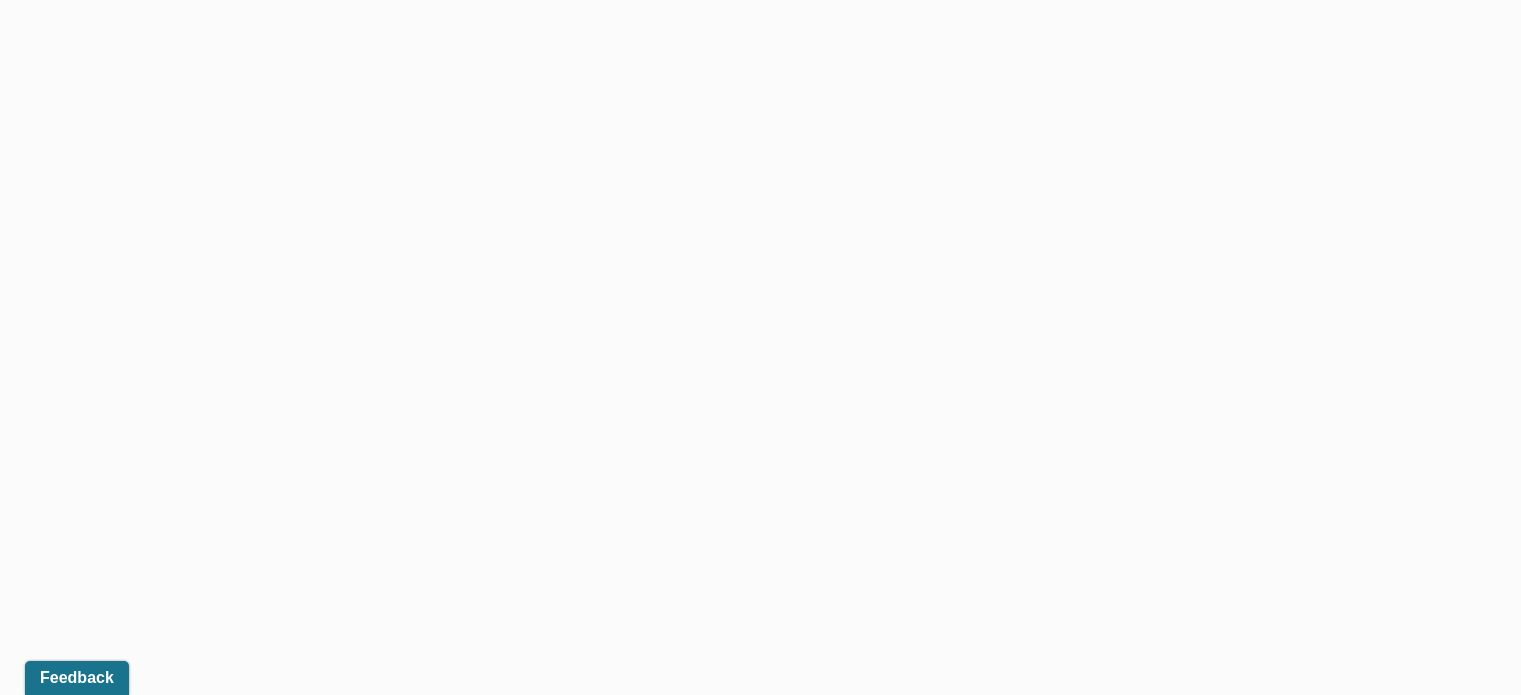 scroll, scrollTop: 0, scrollLeft: 0, axis: both 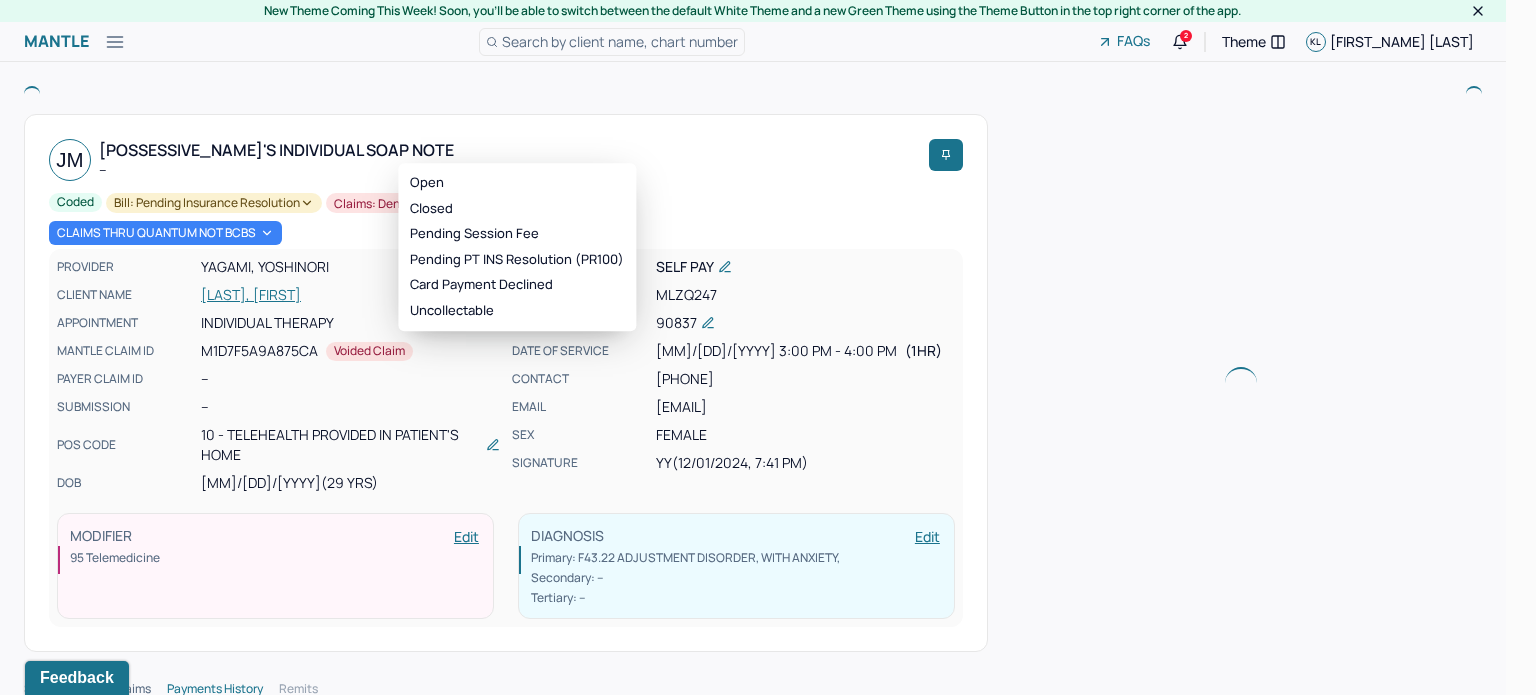 click on "Bill: Pending Insurance Resolution" at bounding box center [214, 203] 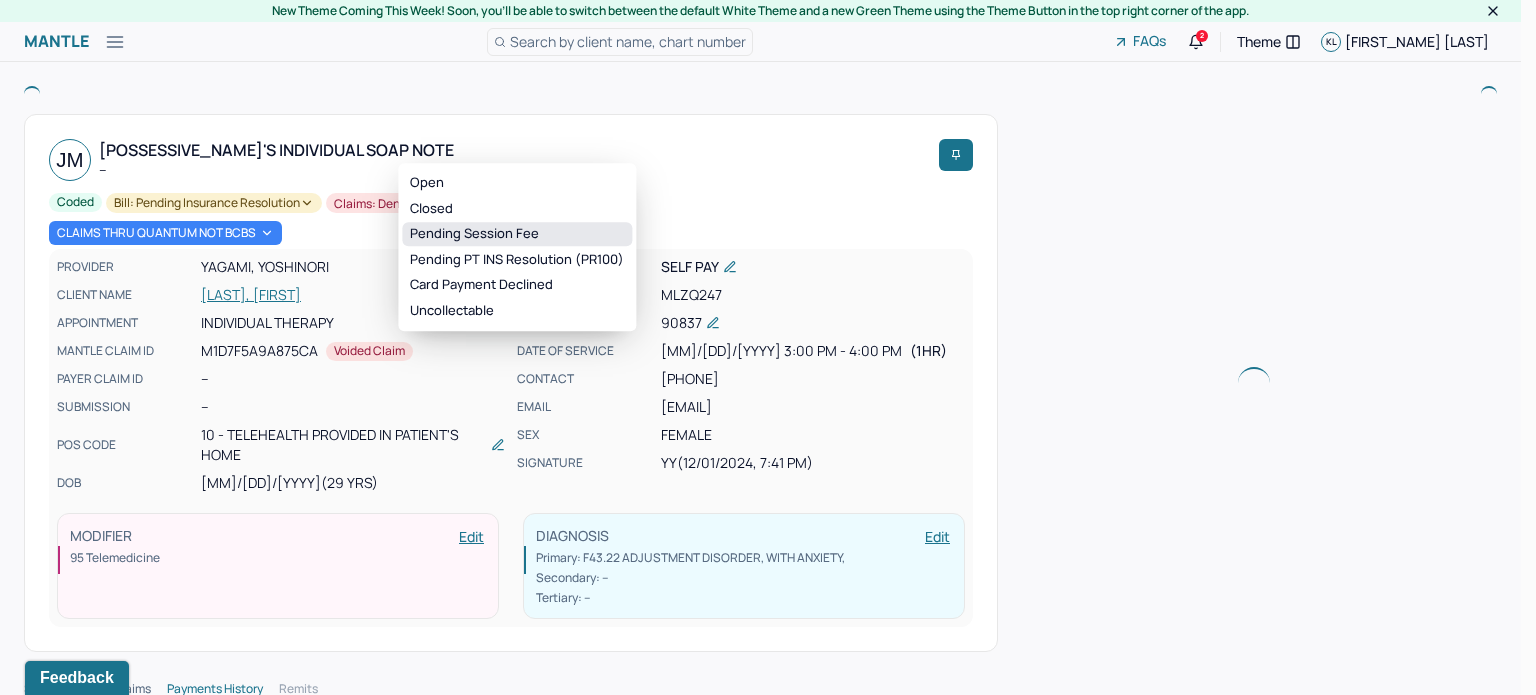 click on "Pending Session Fee" at bounding box center (517, 234) 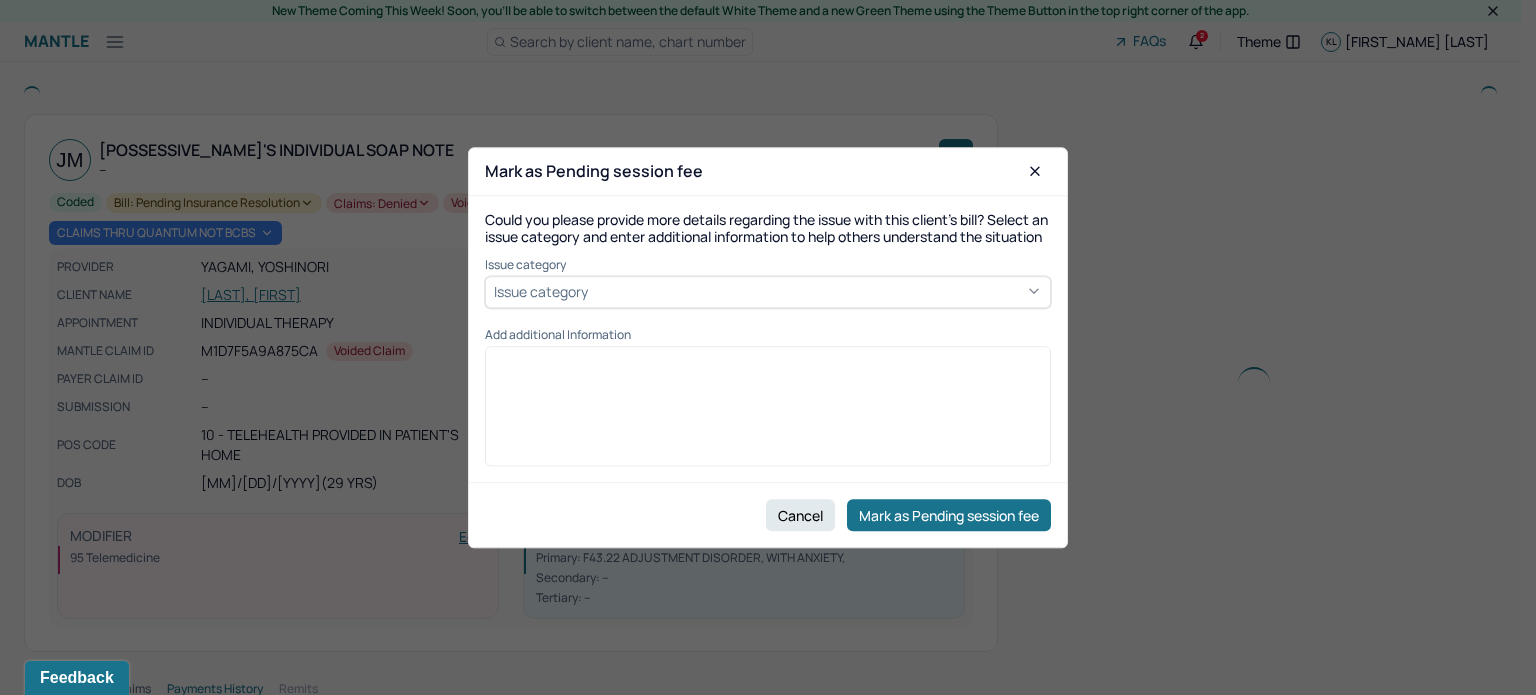 click on "Issue category" at bounding box center [768, 292] 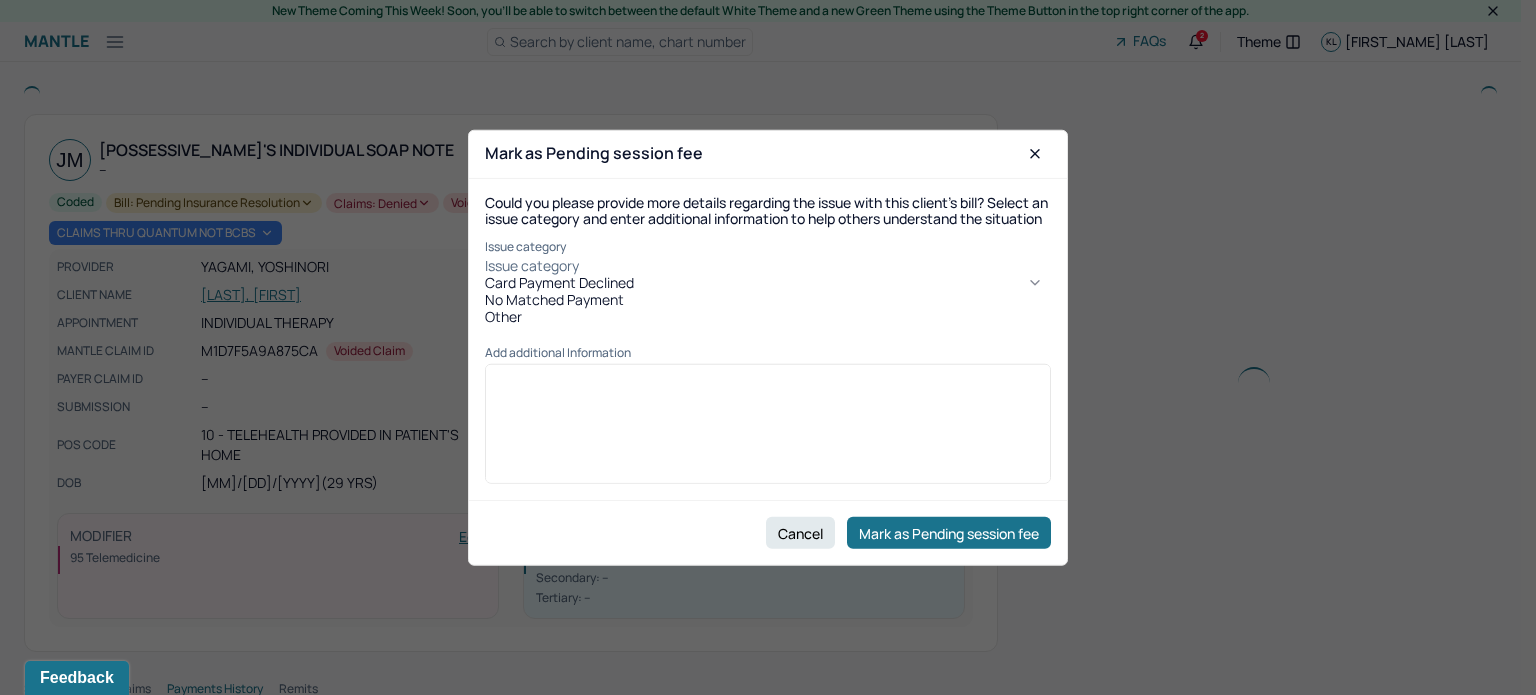click on "No Matched Payment" at bounding box center [768, 300] 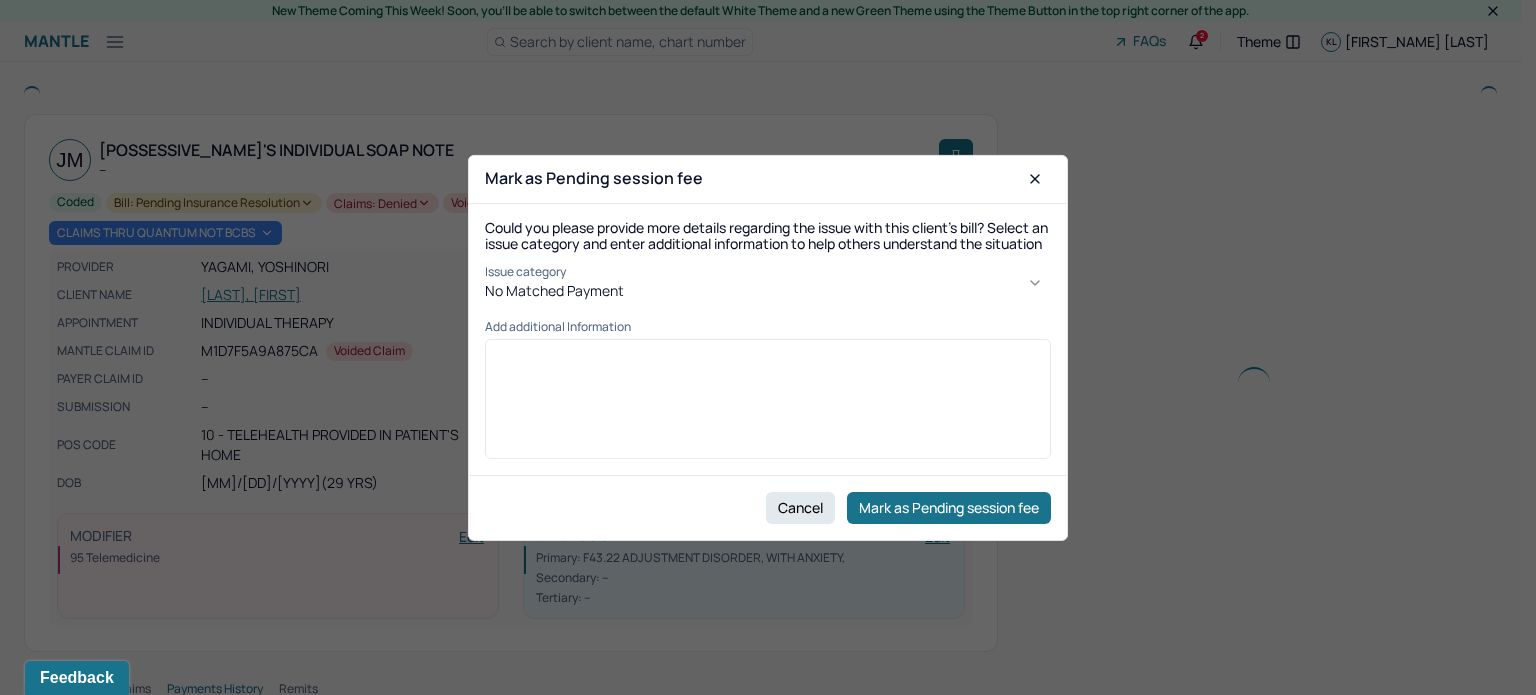 click on "No Matched Payment" at bounding box center [768, 291] 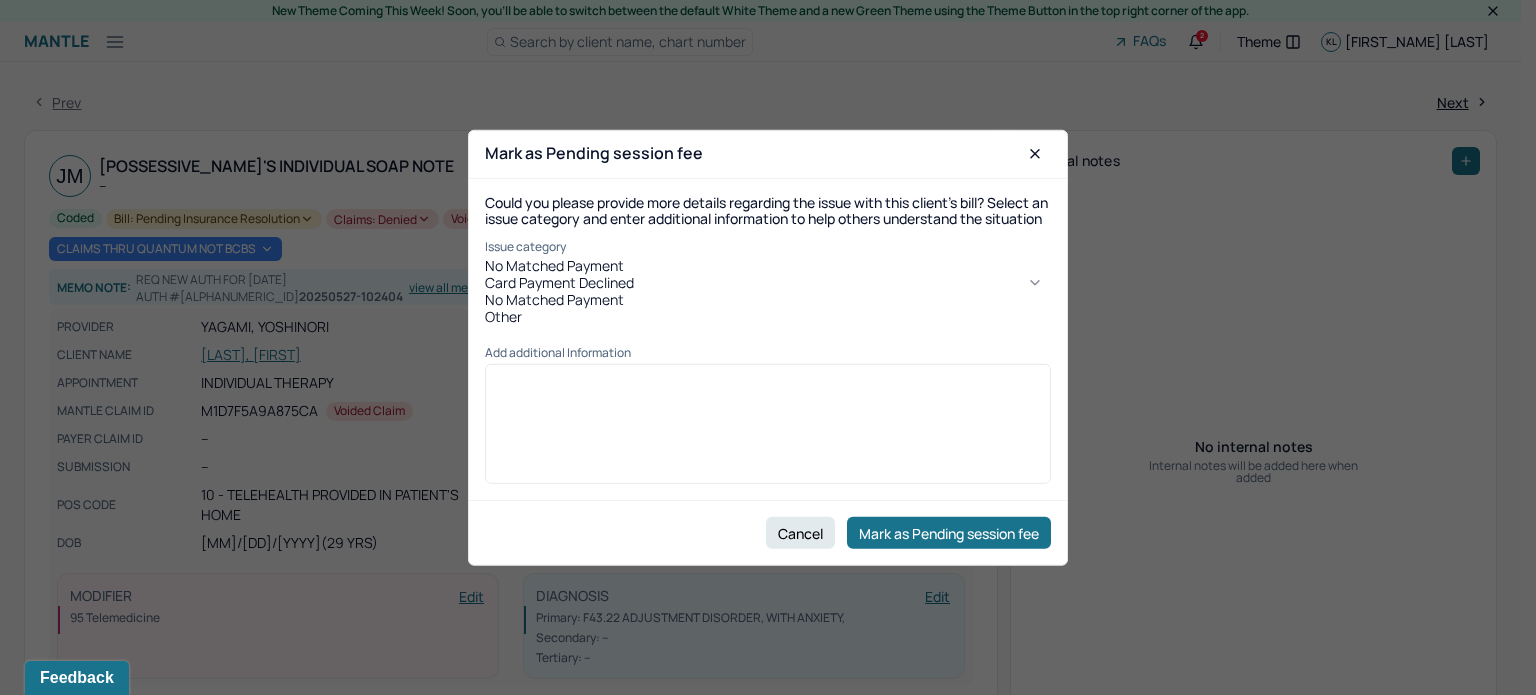 click on "Other" at bounding box center (768, 317) 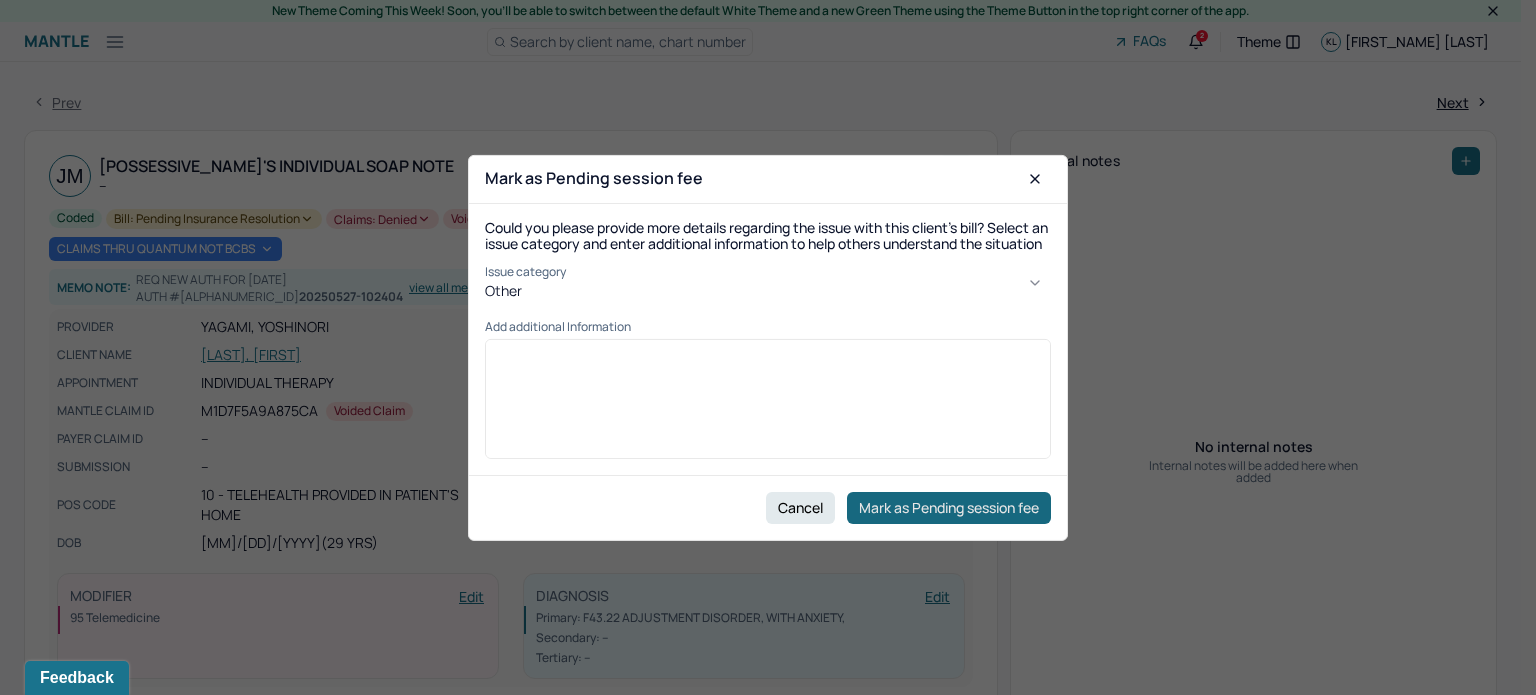 click on "Mark as Pending session fee" at bounding box center (949, 508) 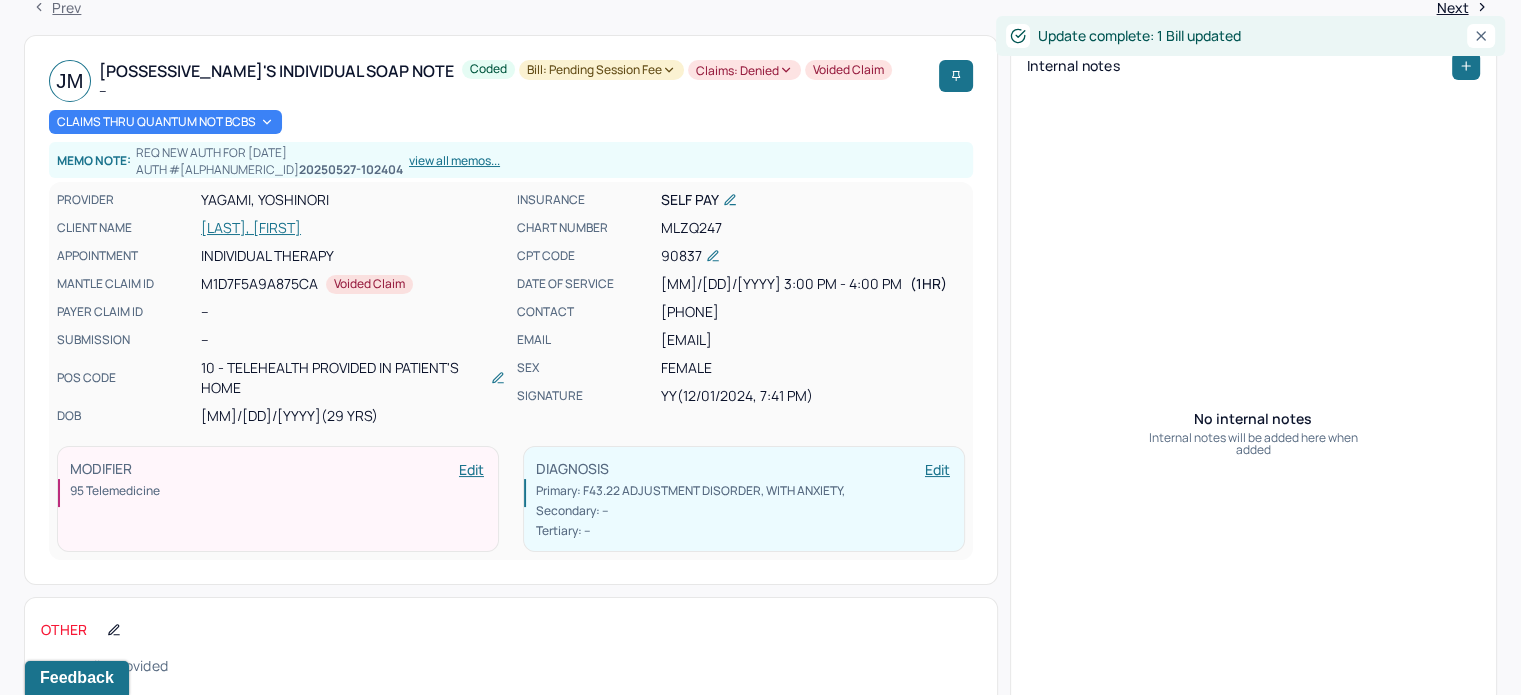 scroll, scrollTop: 100, scrollLeft: 0, axis: vertical 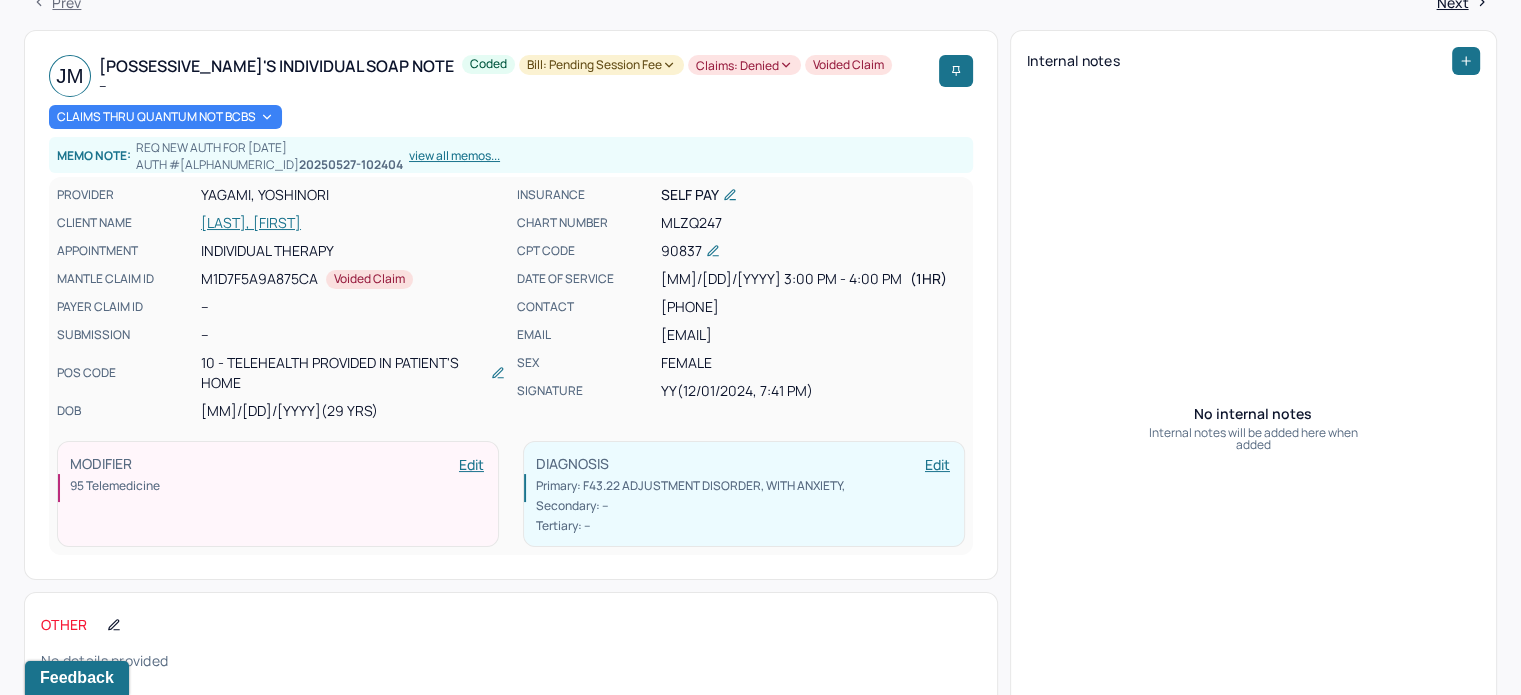 click on "Bill: Pending Session Fee" at bounding box center [601, 65] 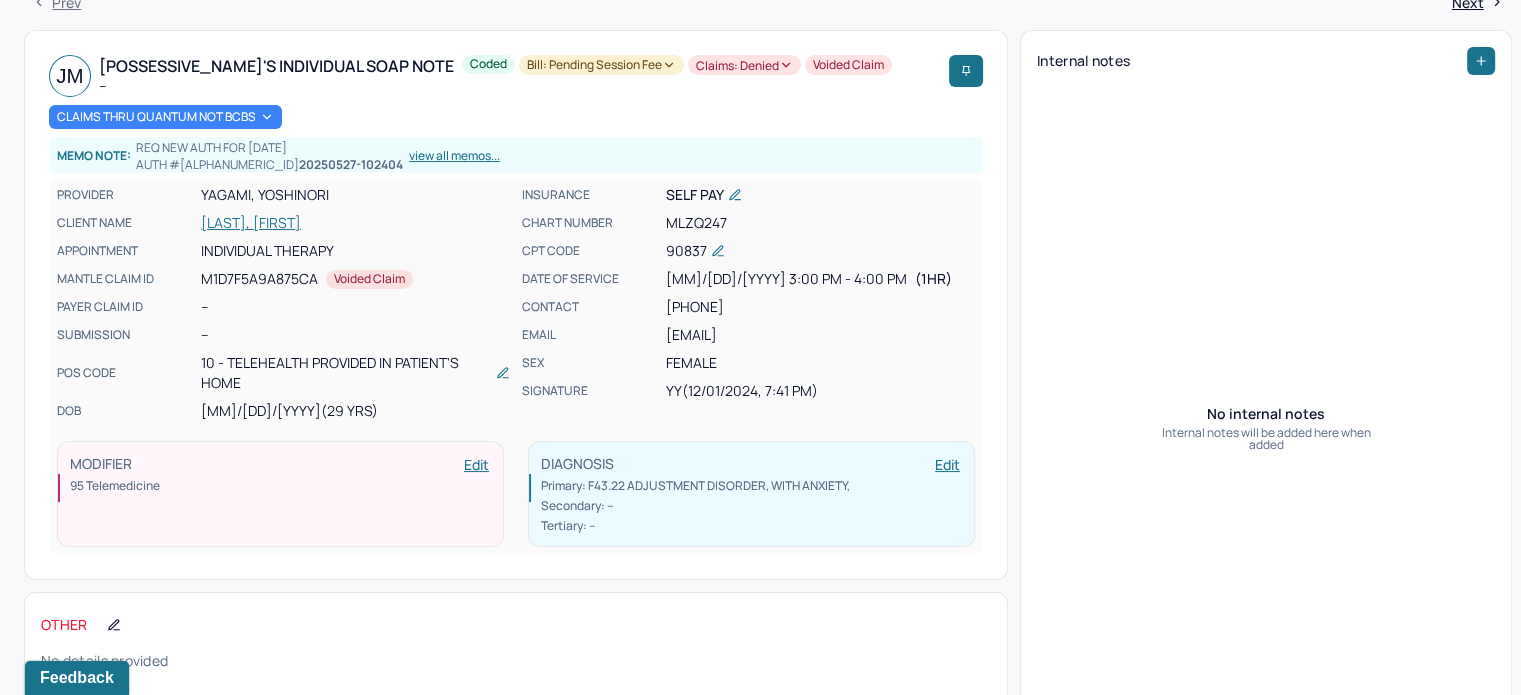click on "Coded Bill: Pending Session Fee Claims: denied Voided Claim" at bounding box center [677, 76] 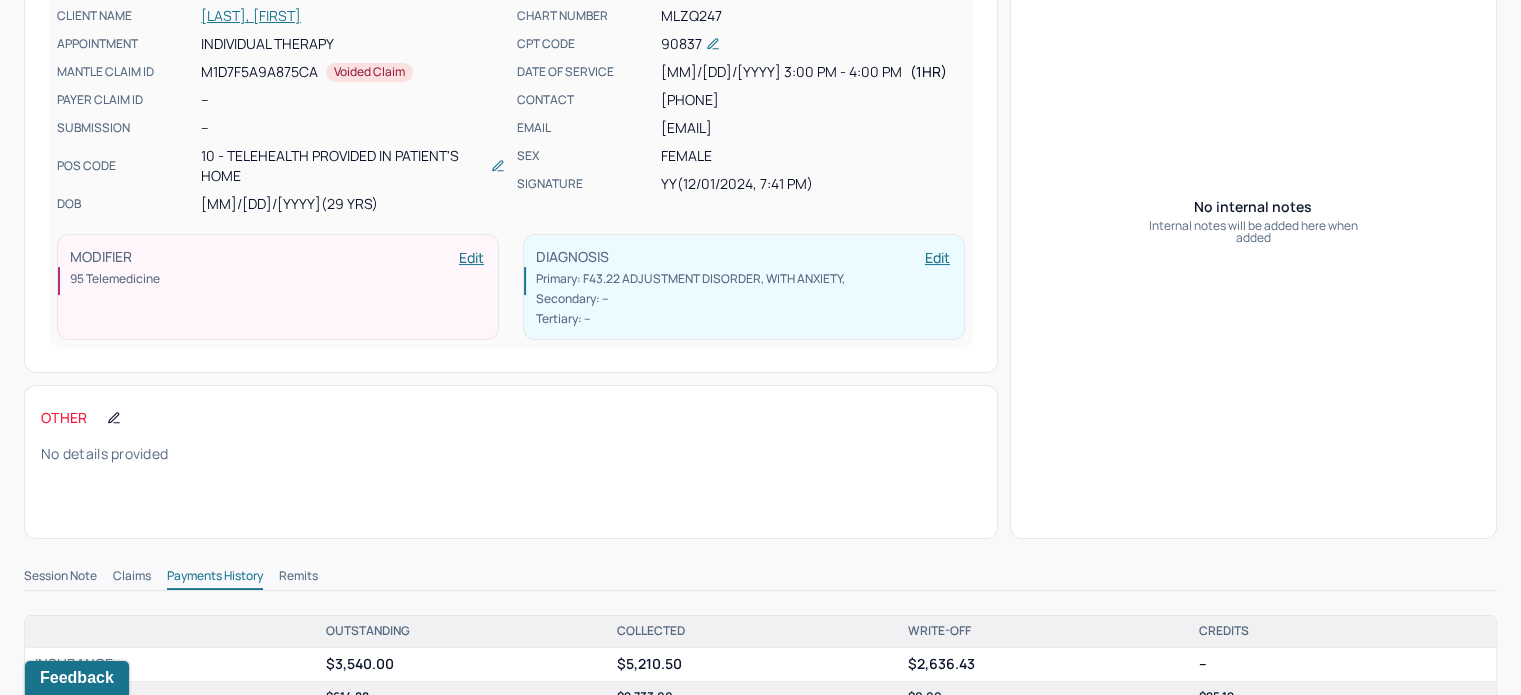 scroll, scrollTop: 500, scrollLeft: 0, axis: vertical 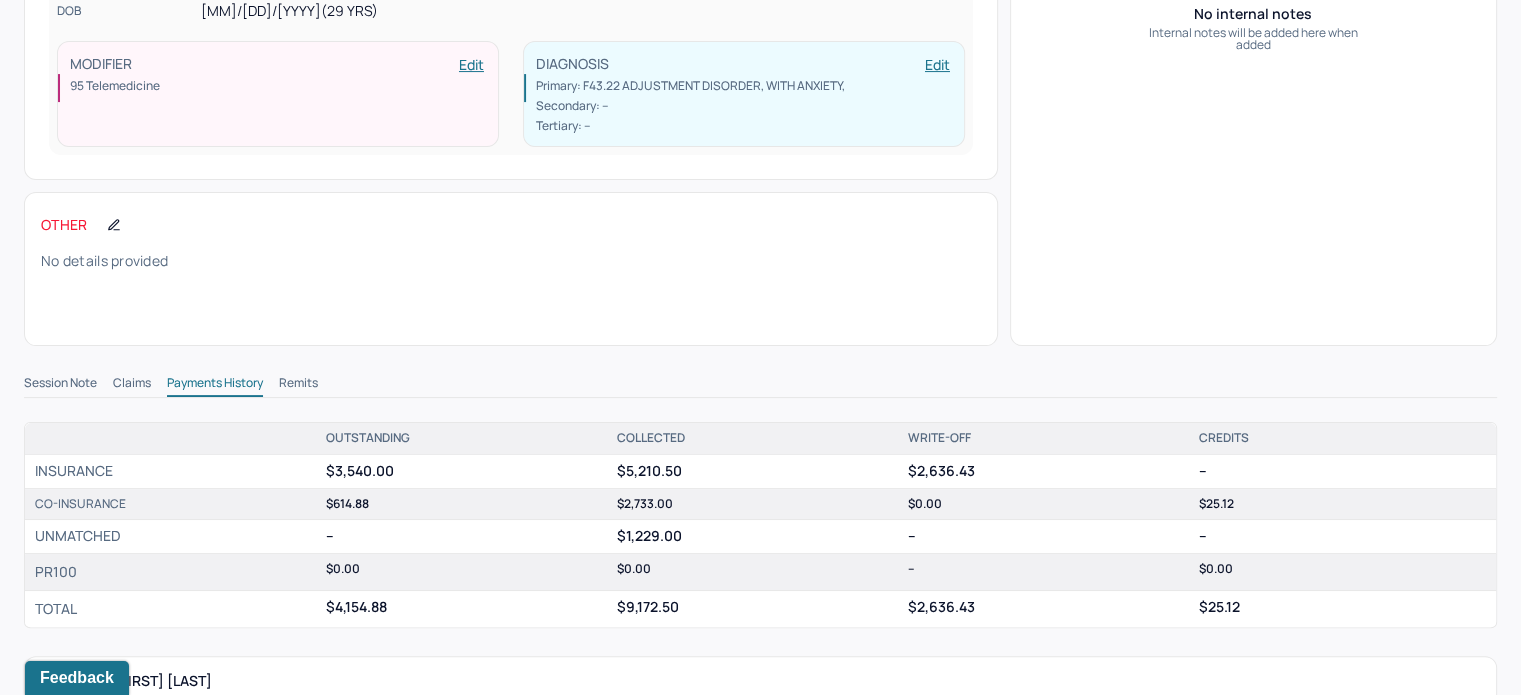click on "Session Note" at bounding box center [60, 385] 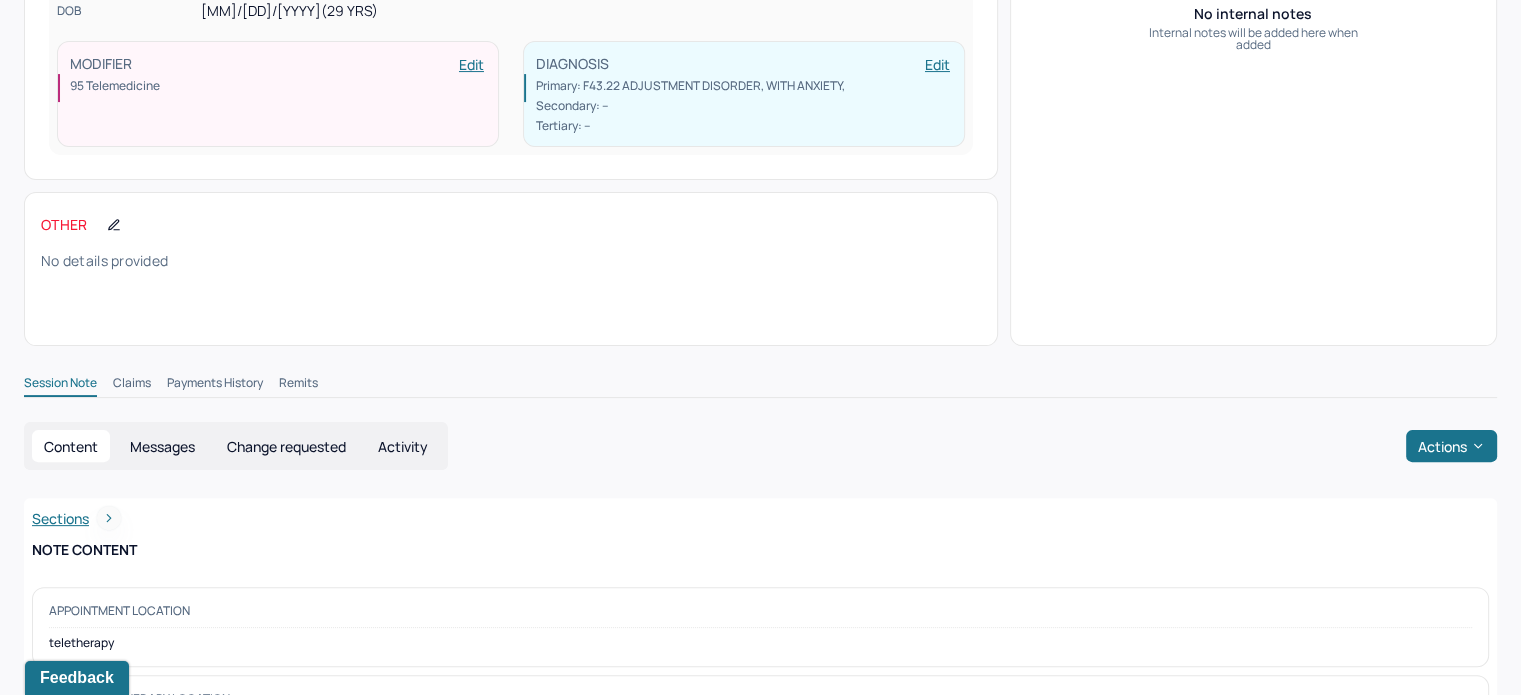 click on "Claims" at bounding box center (132, 385) 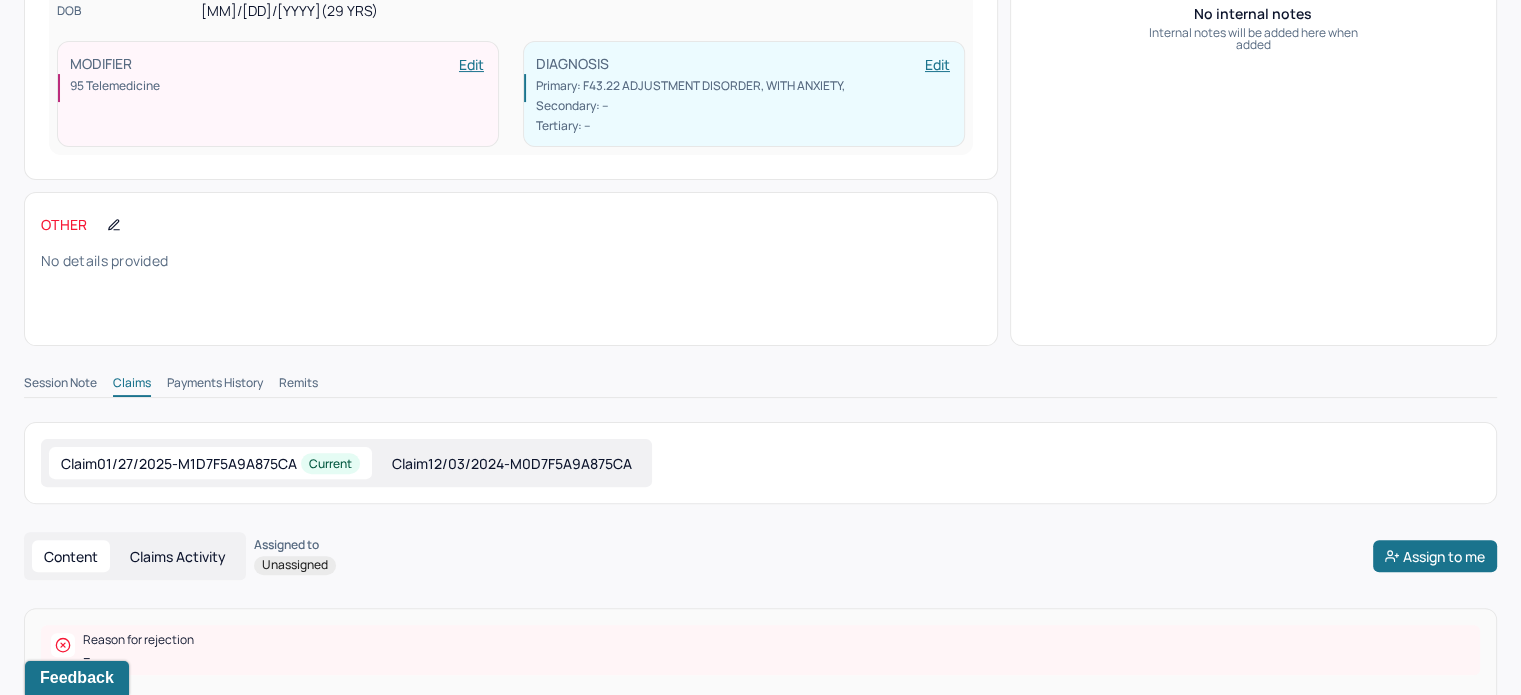 click on "Claims Activity" at bounding box center [178, 556] 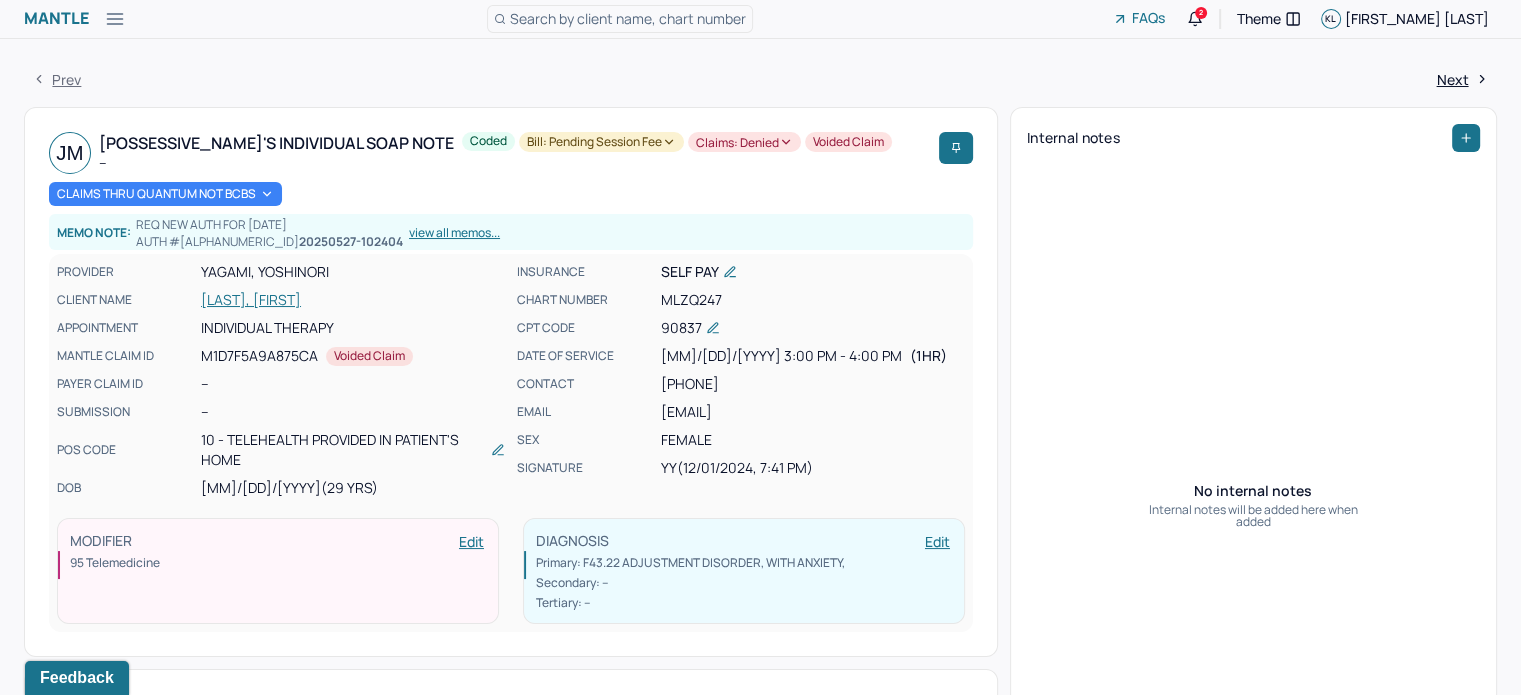 scroll, scrollTop: 0, scrollLeft: 0, axis: both 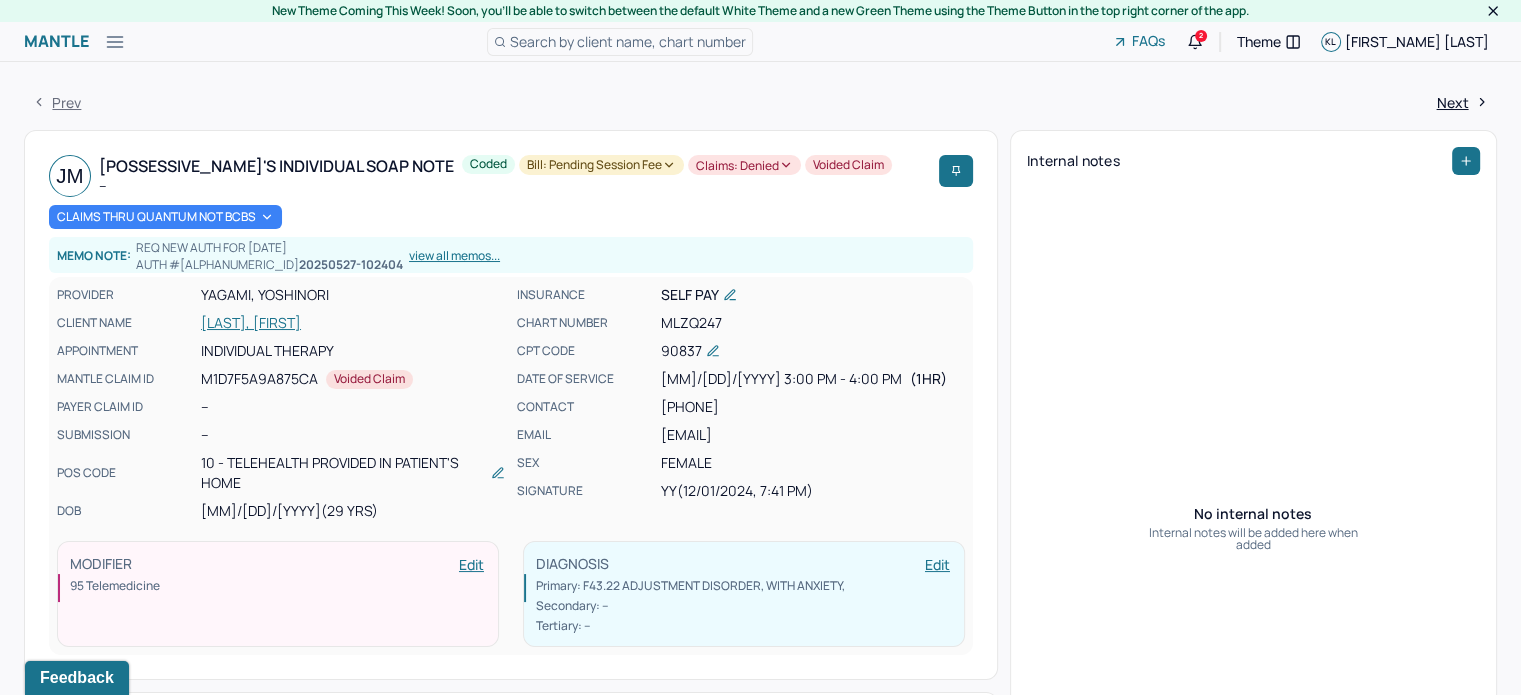 click on "Bill: Pending Session Fee" at bounding box center [601, 165] 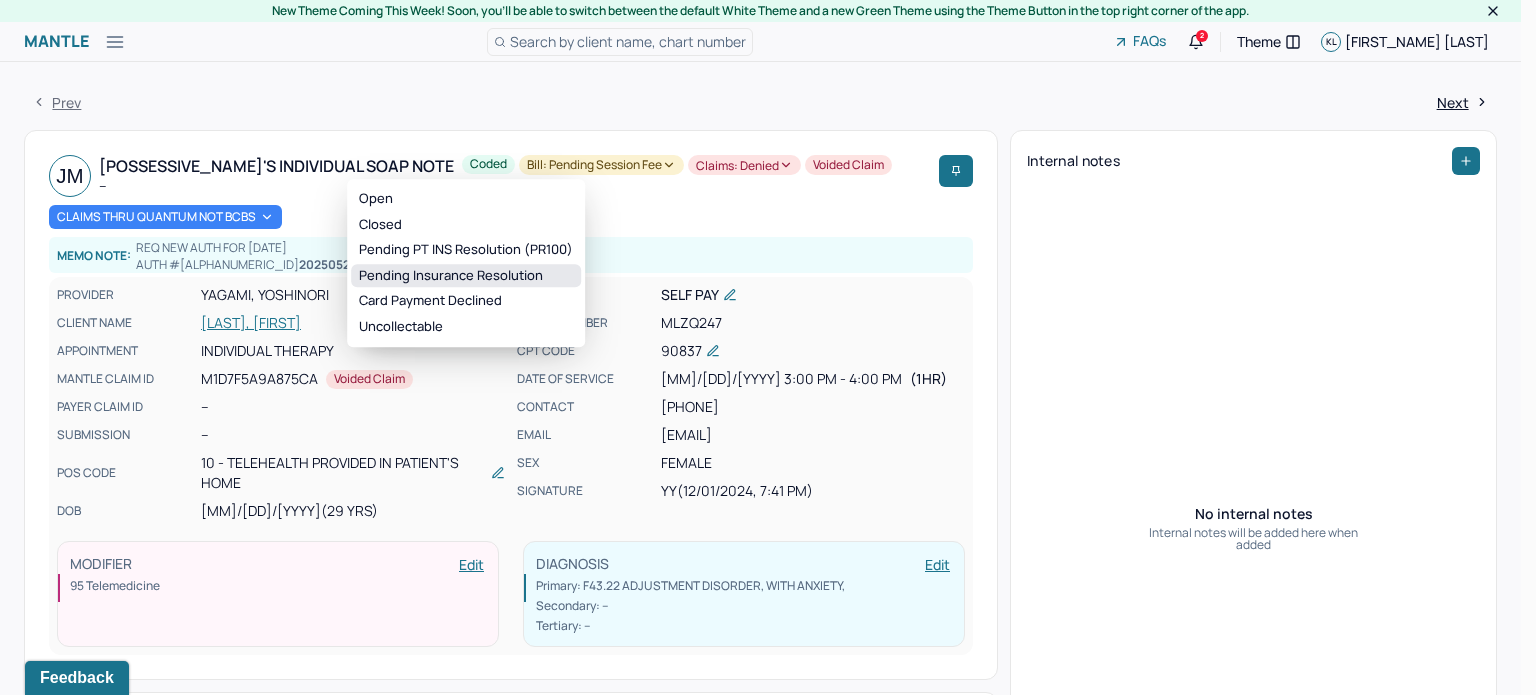 click on "Pending Insurance Resolution" at bounding box center (466, 276) 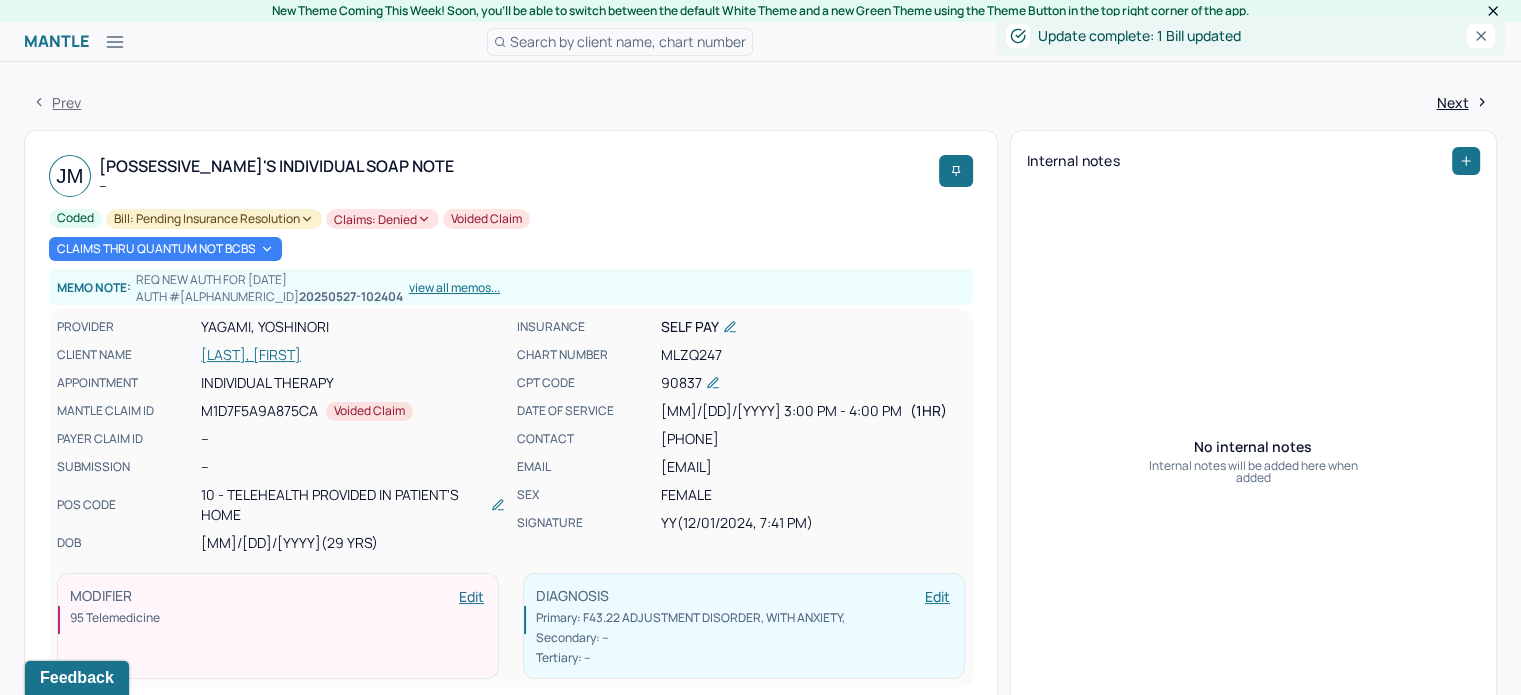 click on "[LAST], [FIRST]" at bounding box center [353, 355] 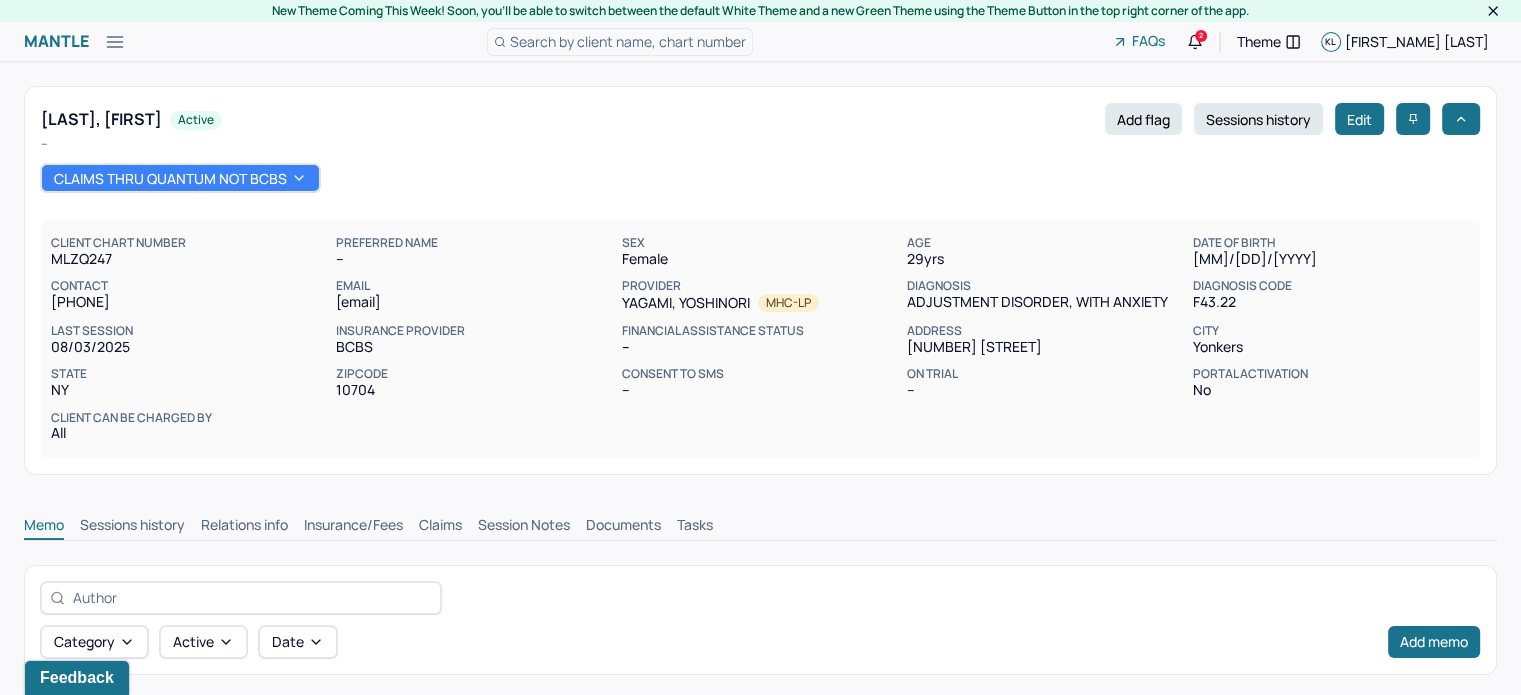 click on "Claims" at bounding box center (440, 527) 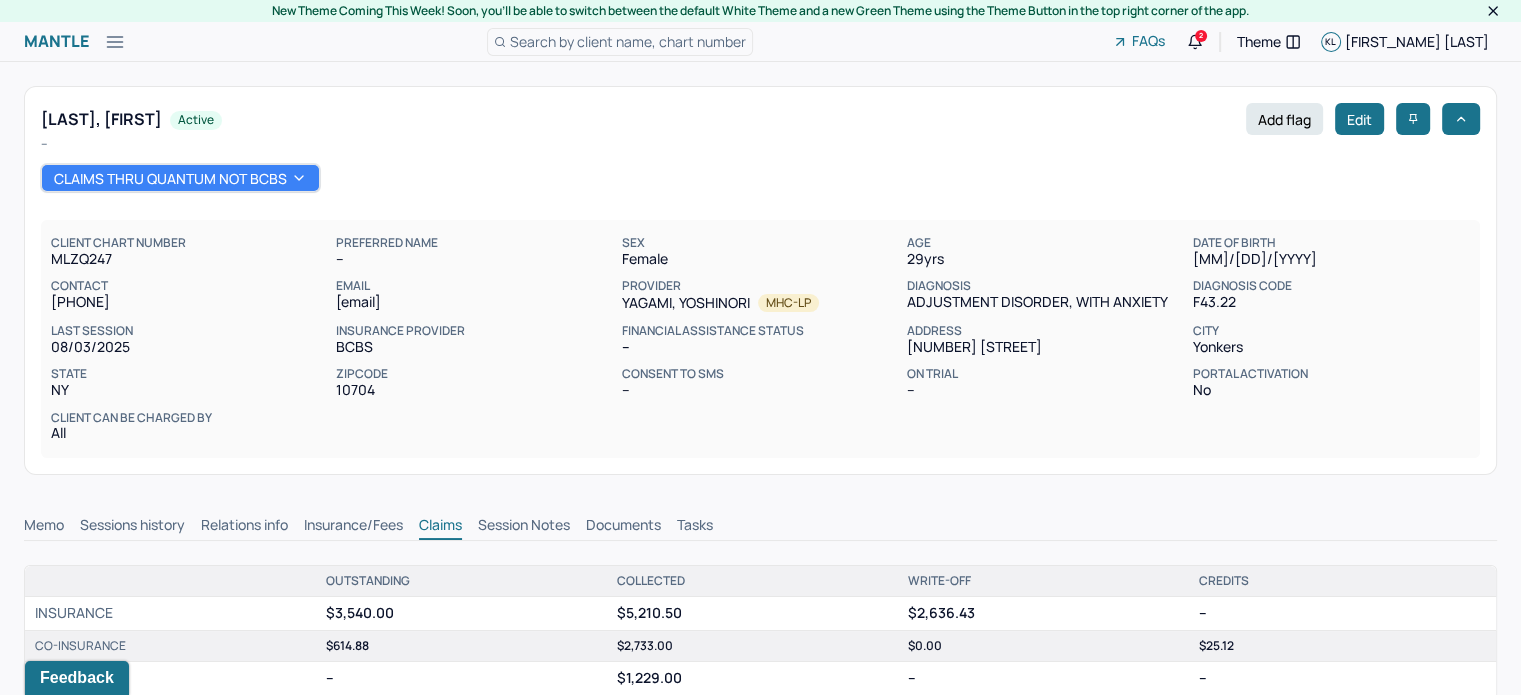 scroll, scrollTop: 0, scrollLeft: 0, axis: both 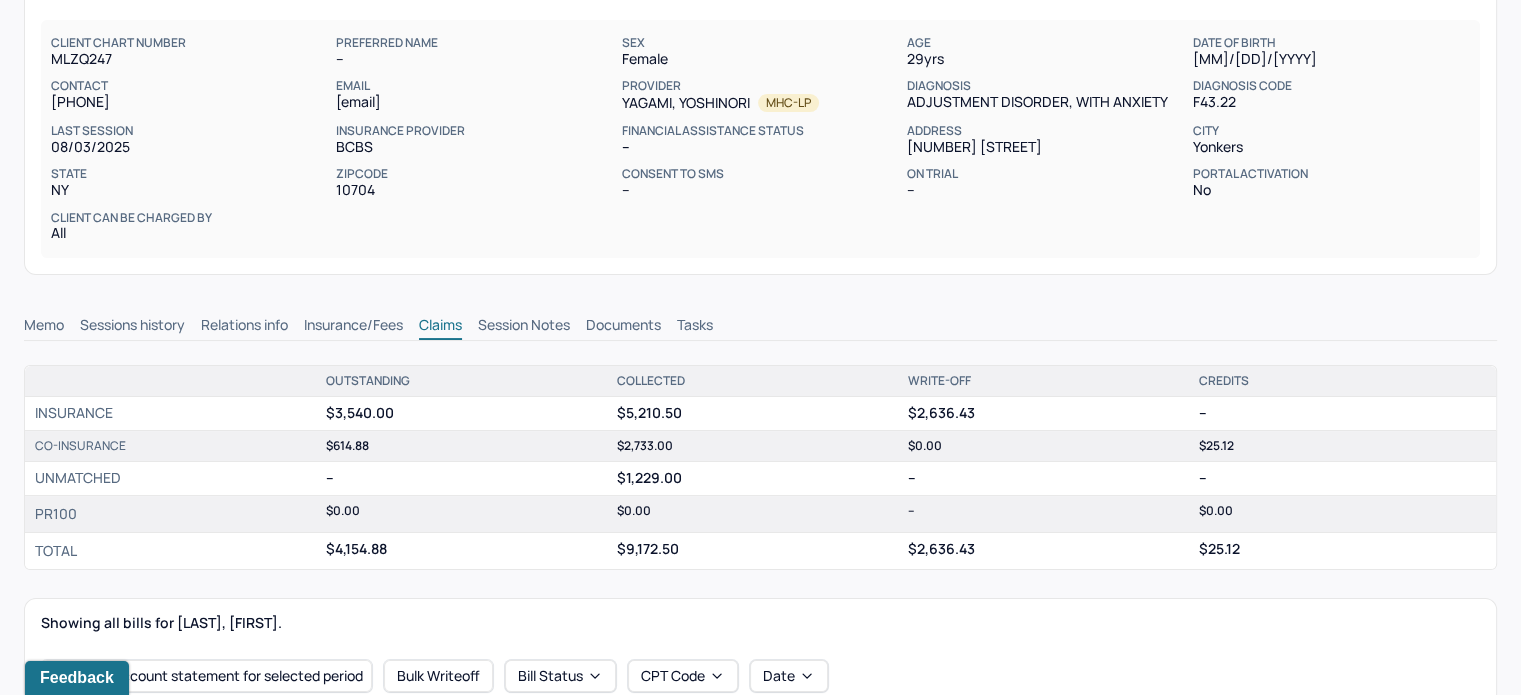 click on "Insurance/Fees" at bounding box center [353, 327] 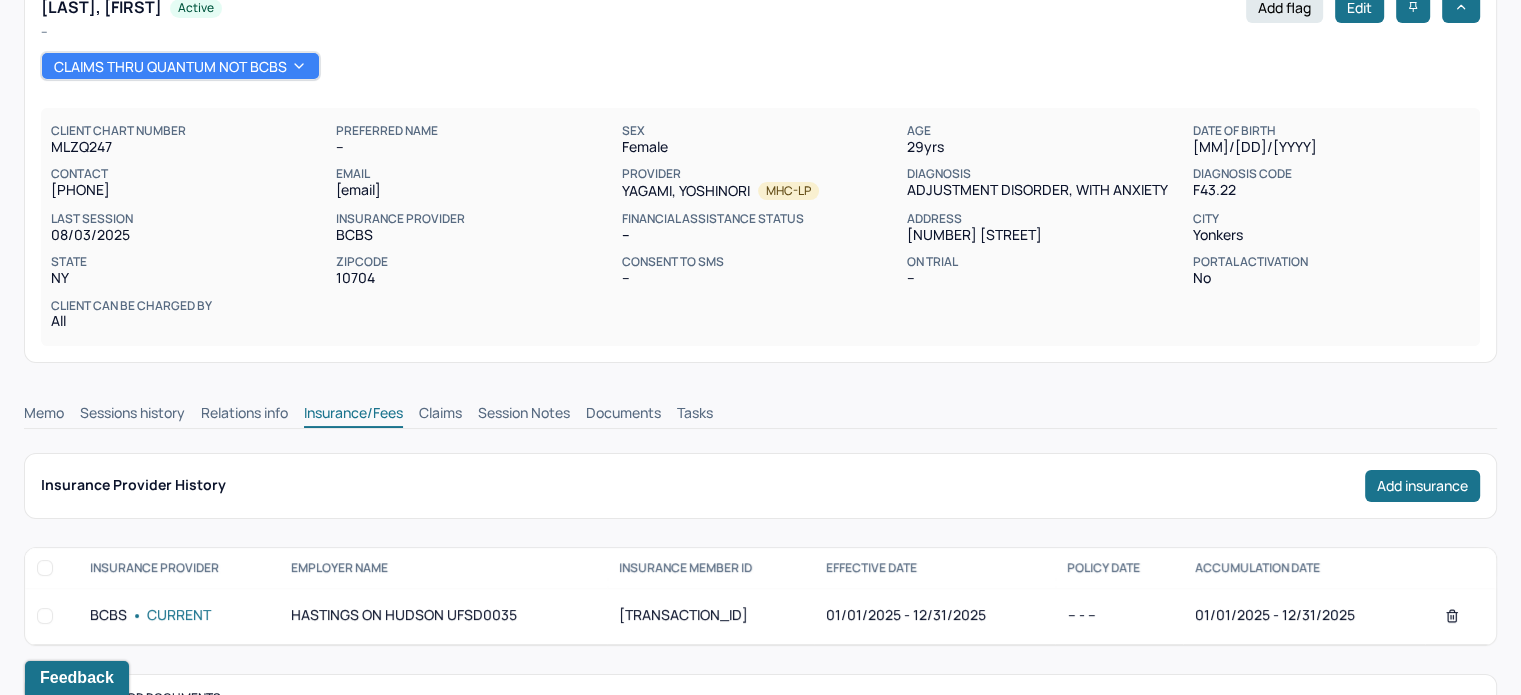 scroll, scrollTop: 100, scrollLeft: 0, axis: vertical 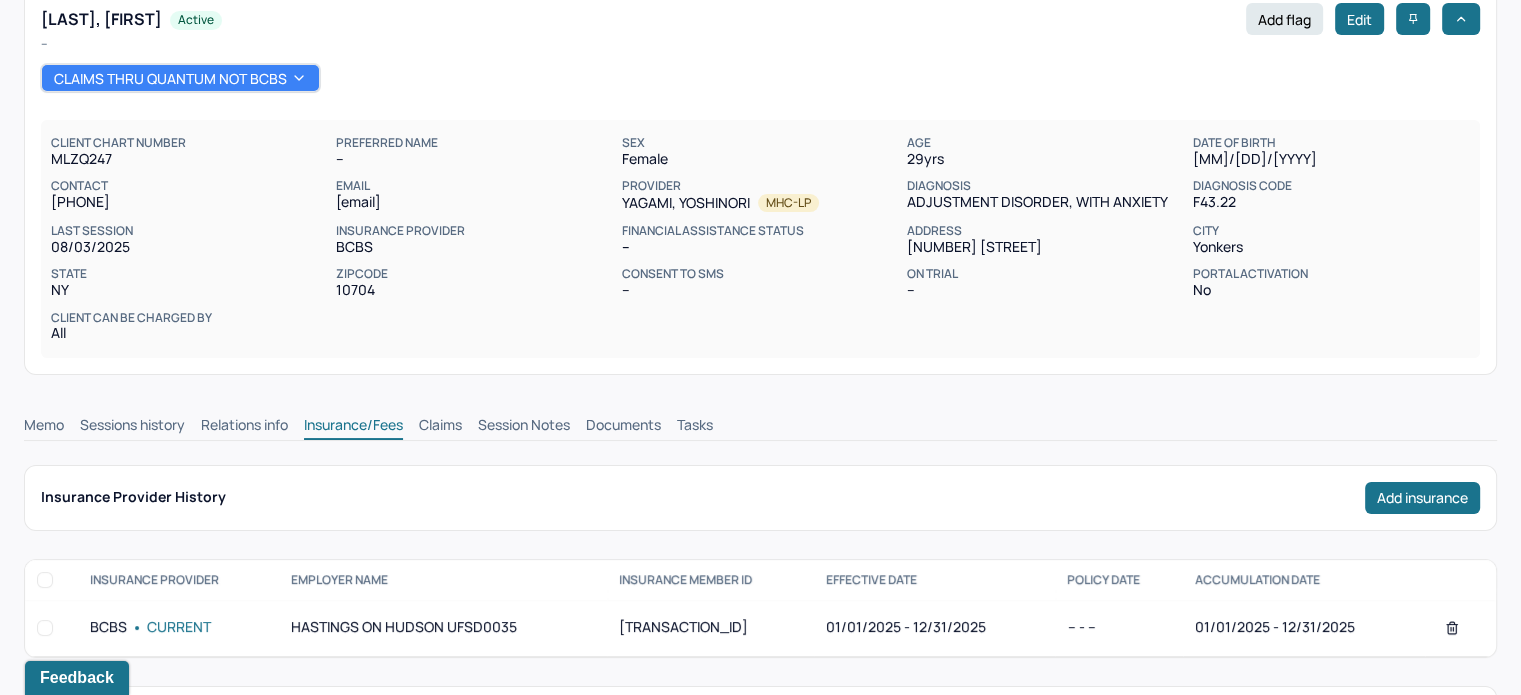click on "Claims" at bounding box center (440, 427) 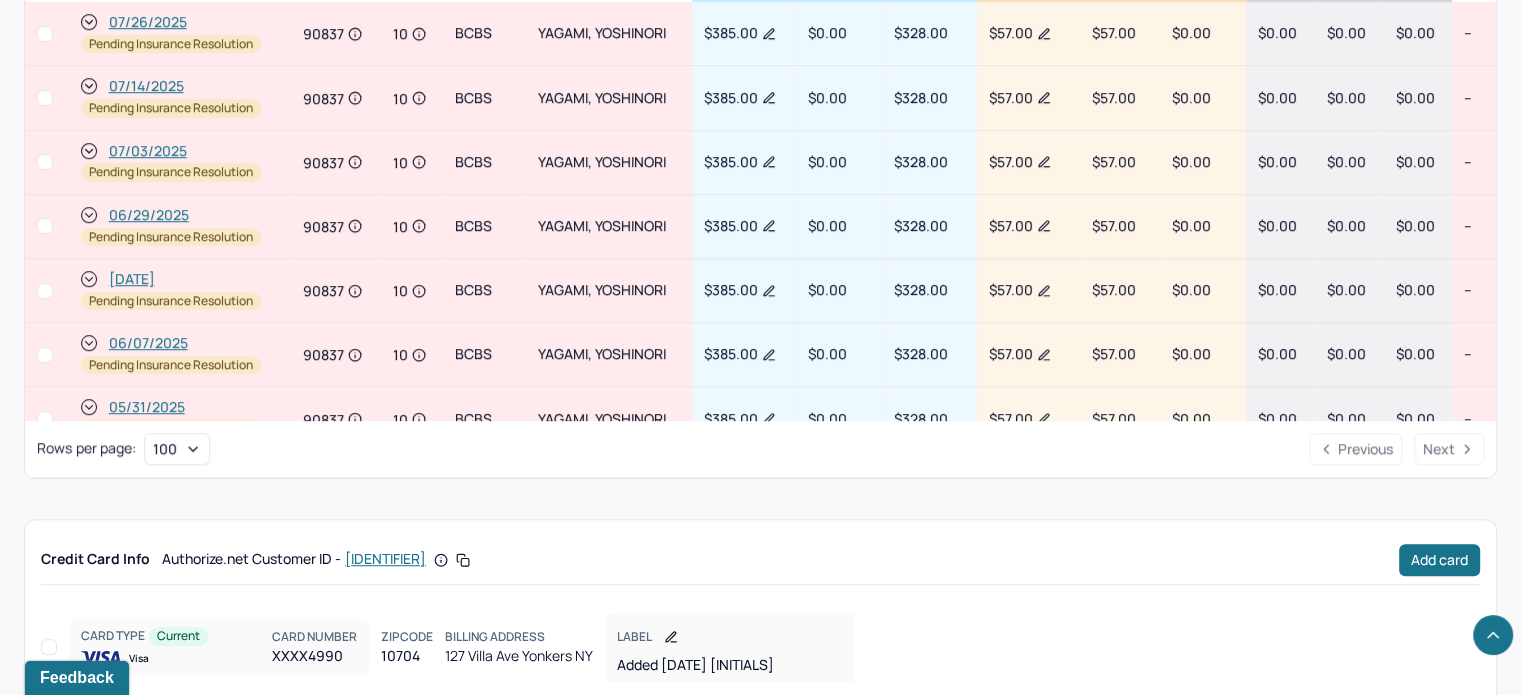 scroll, scrollTop: 1100, scrollLeft: 0, axis: vertical 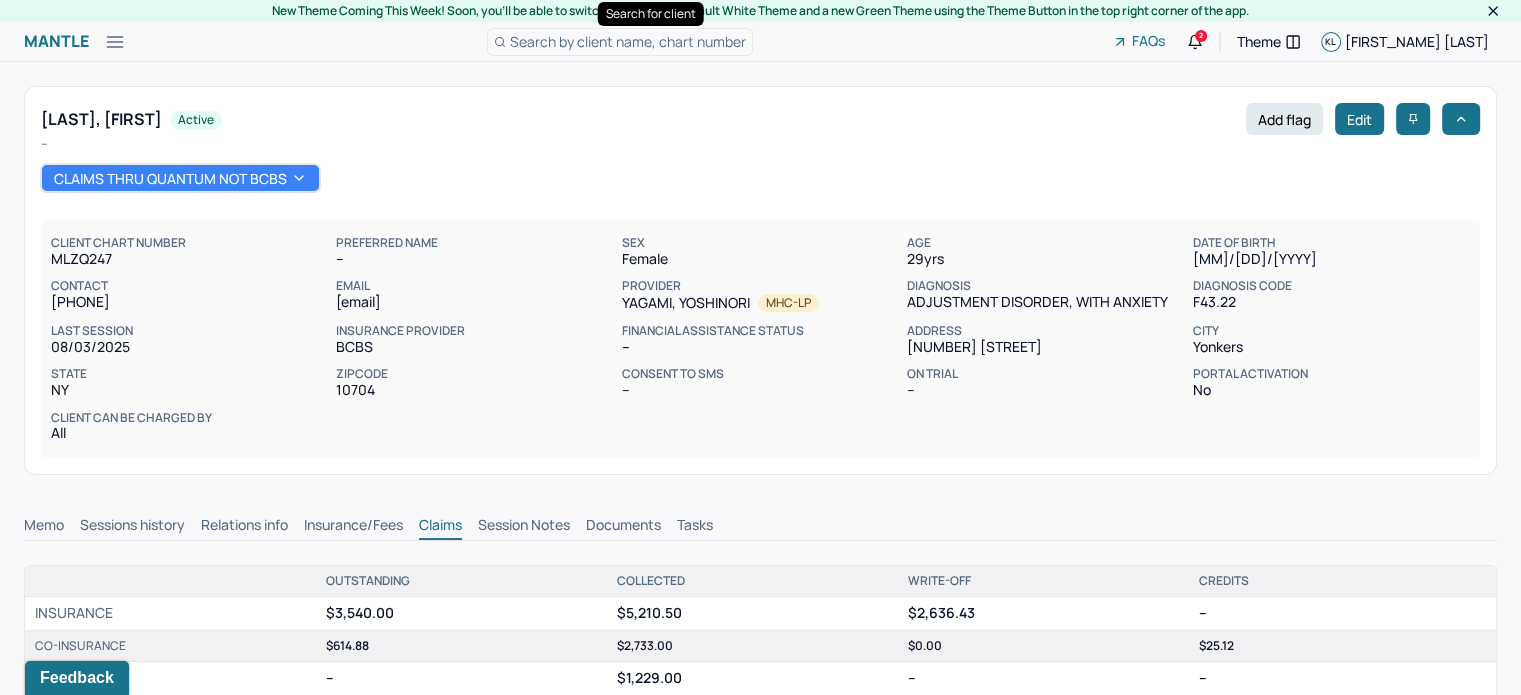 click on "Search by client name, chart number" at bounding box center (628, 41) 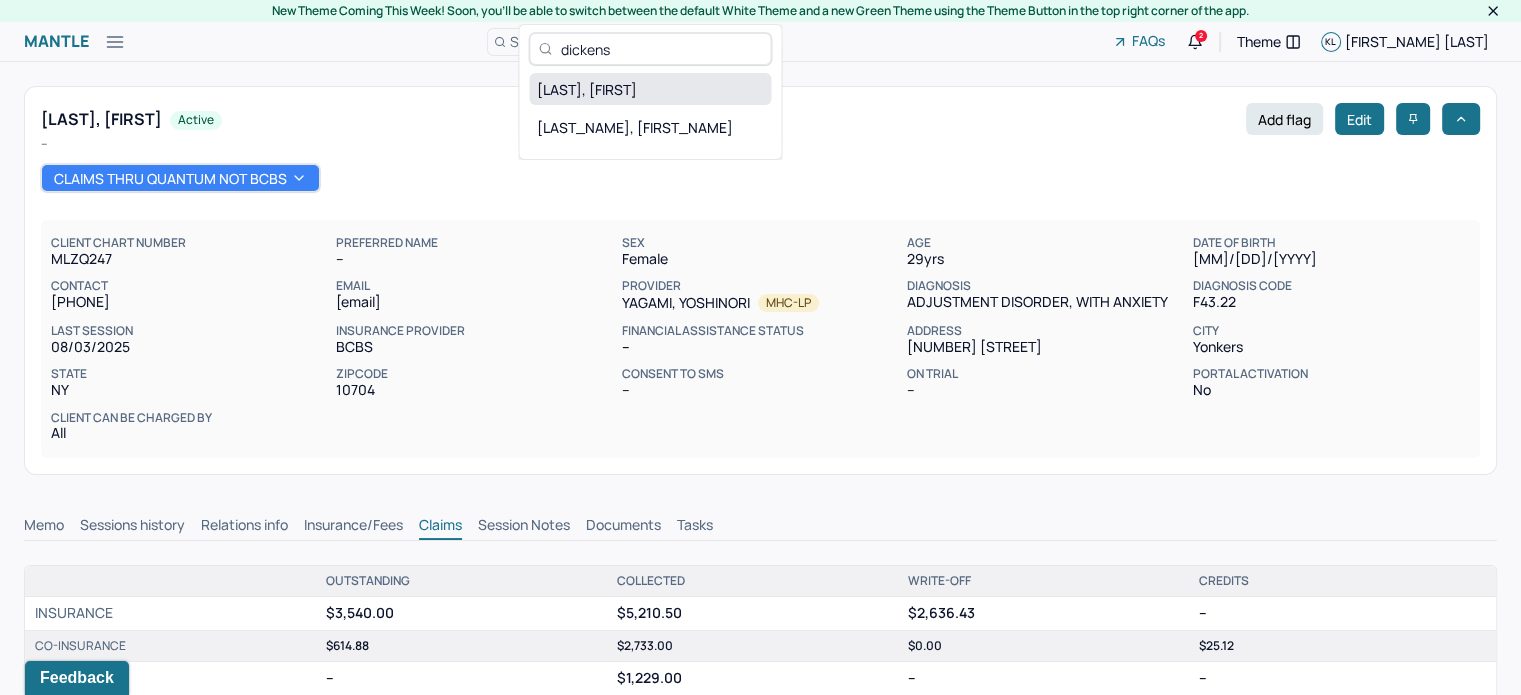type on "dickens" 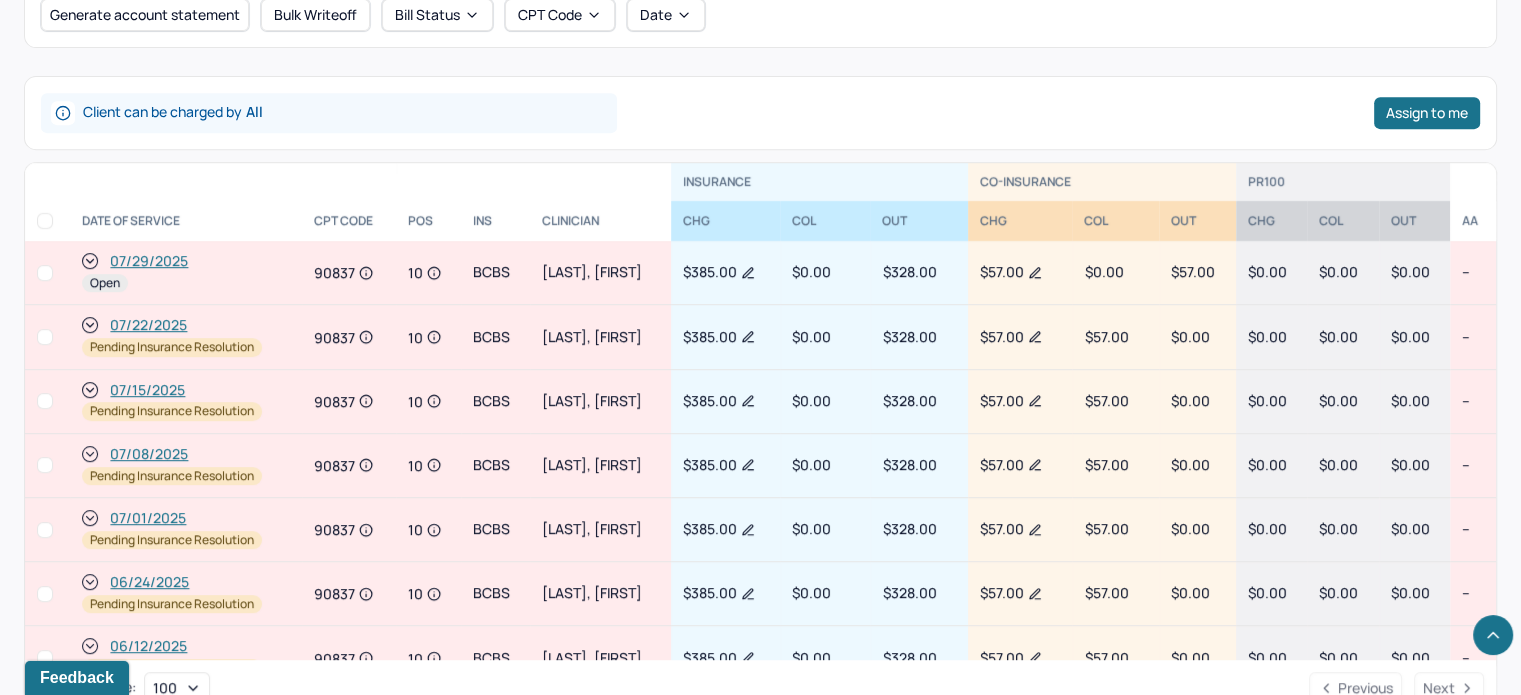 scroll, scrollTop: 904, scrollLeft: 0, axis: vertical 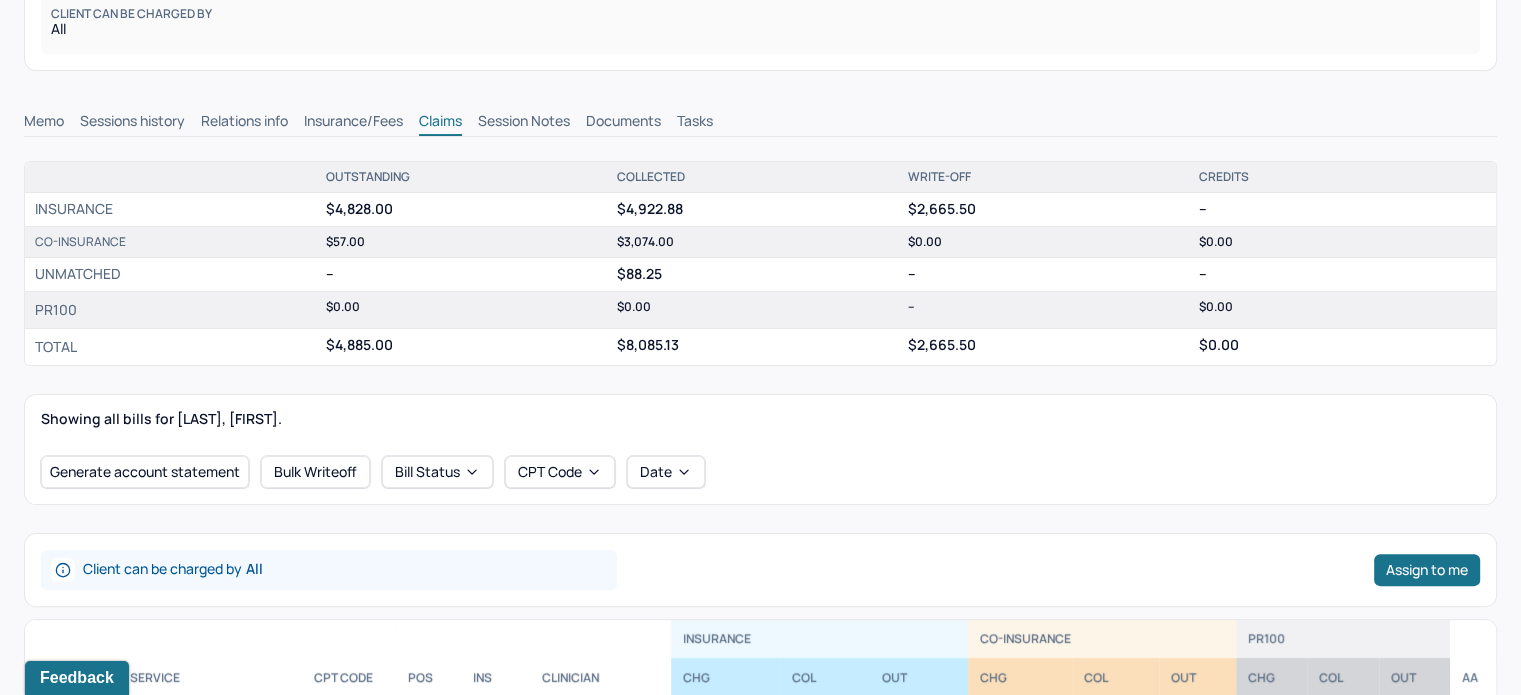click on "Insurance/Fees" at bounding box center [353, 123] 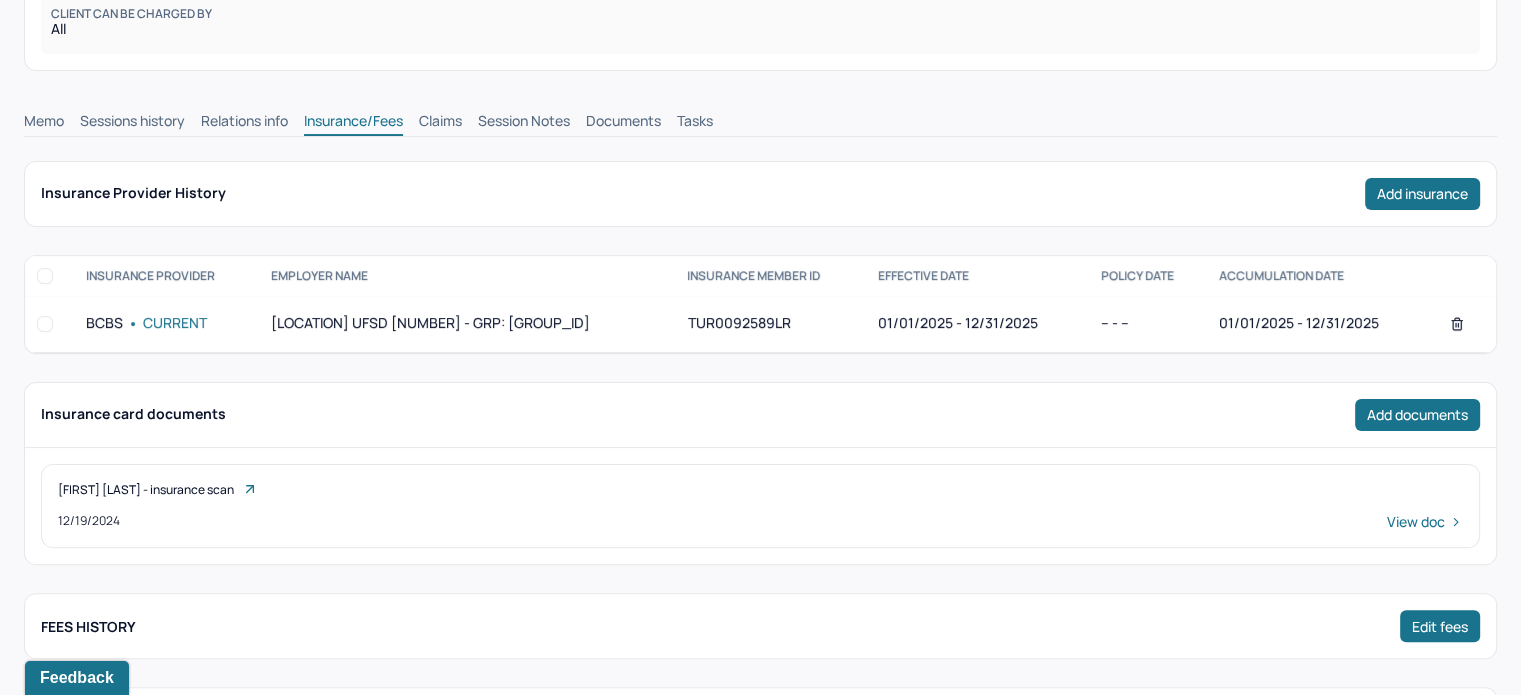 click on "Claims" at bounding box center [440, 123] 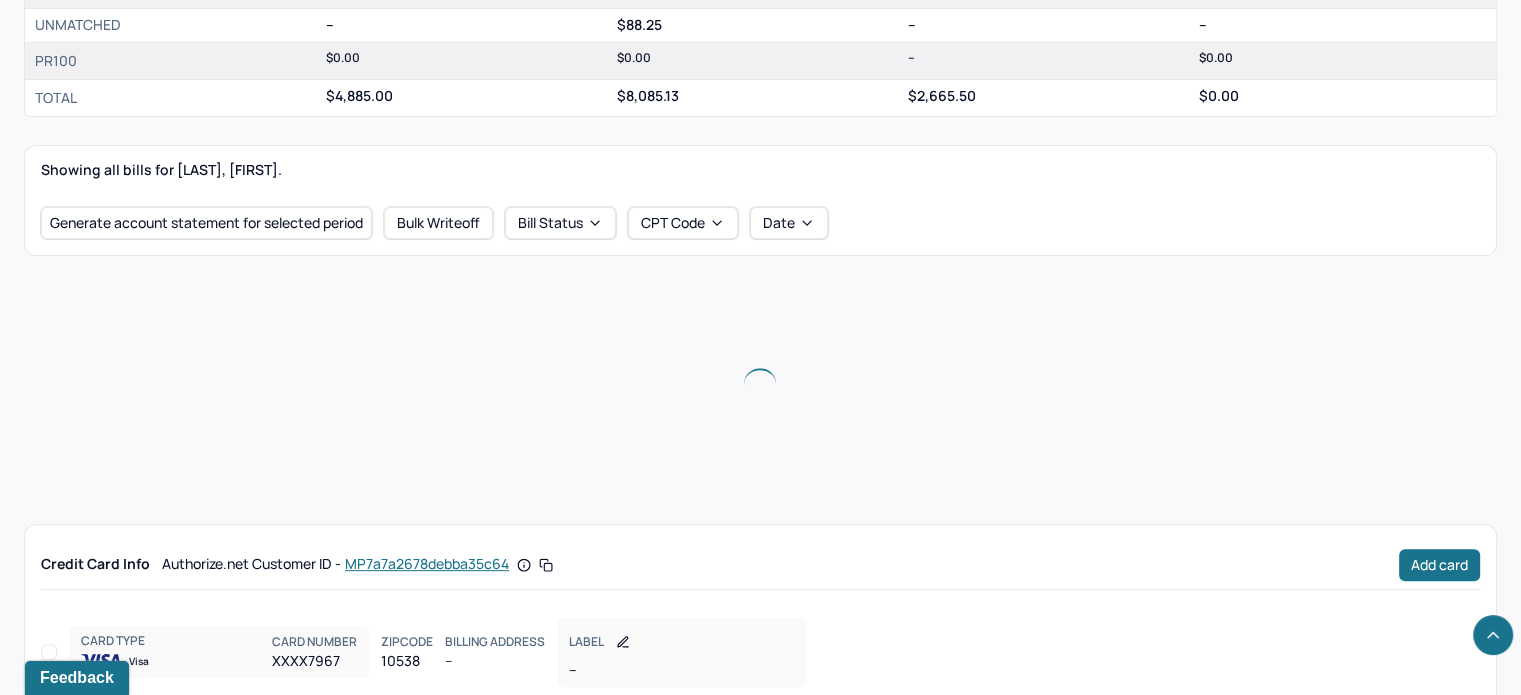 scroll, scrollTop: 604, scrollLeft: 0, axis: vertical 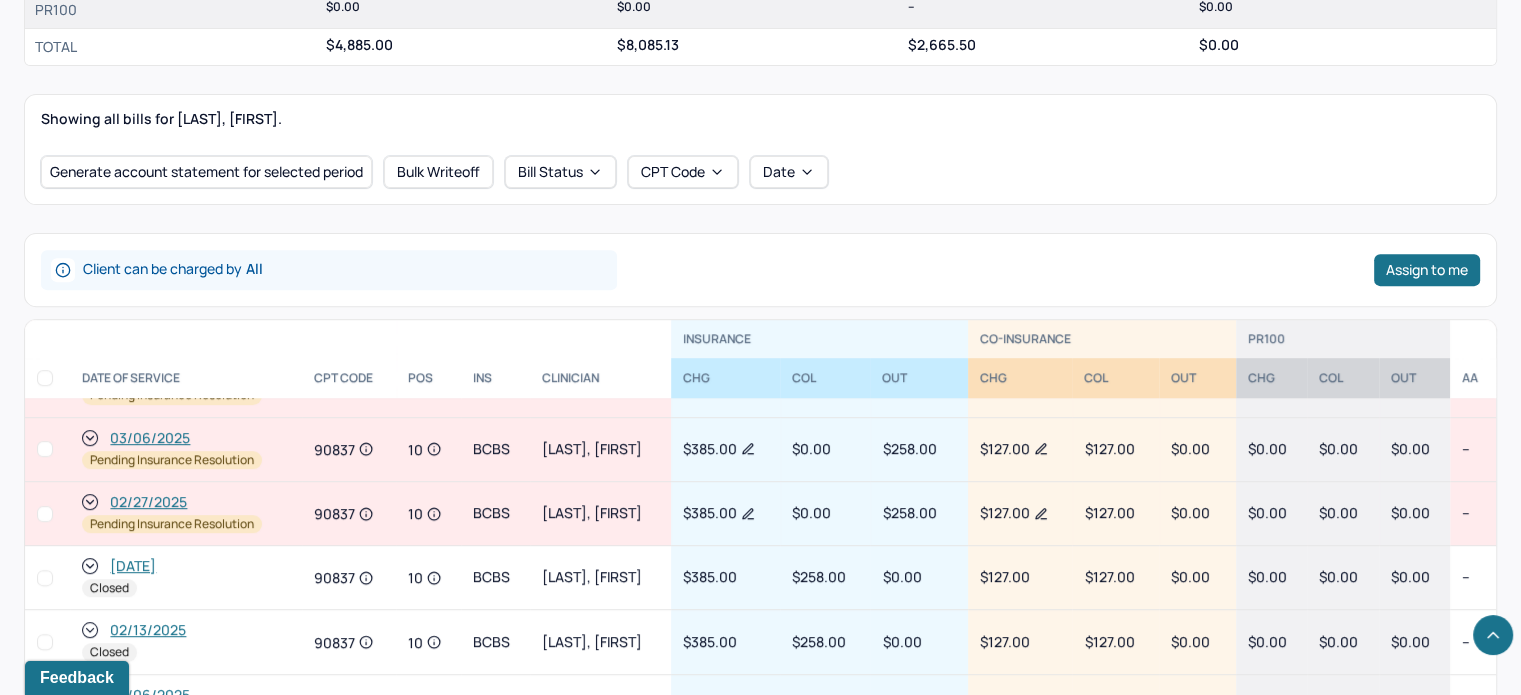 click on "02/27/2025" at bounding box center (148, 502) 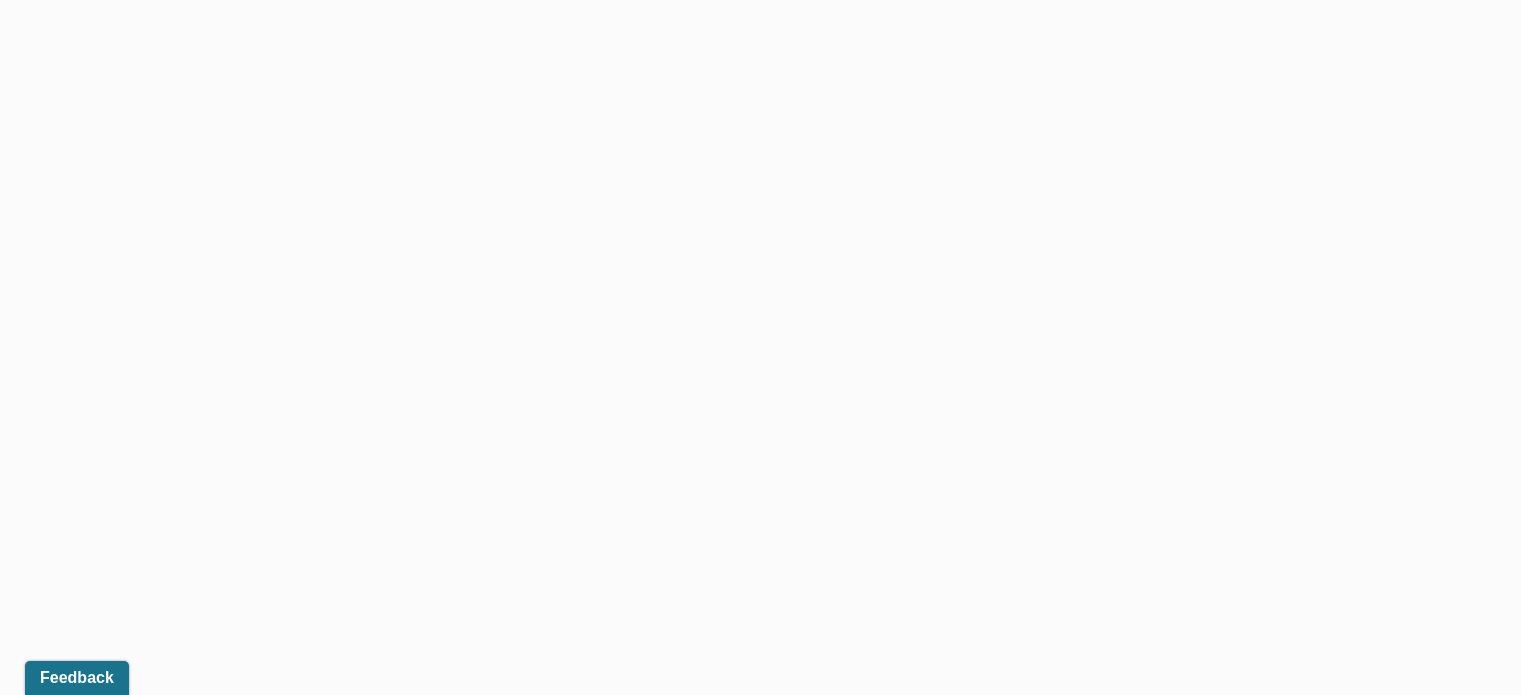 scroll, scrollTop: 0, scrollLeft: 0, axis: both 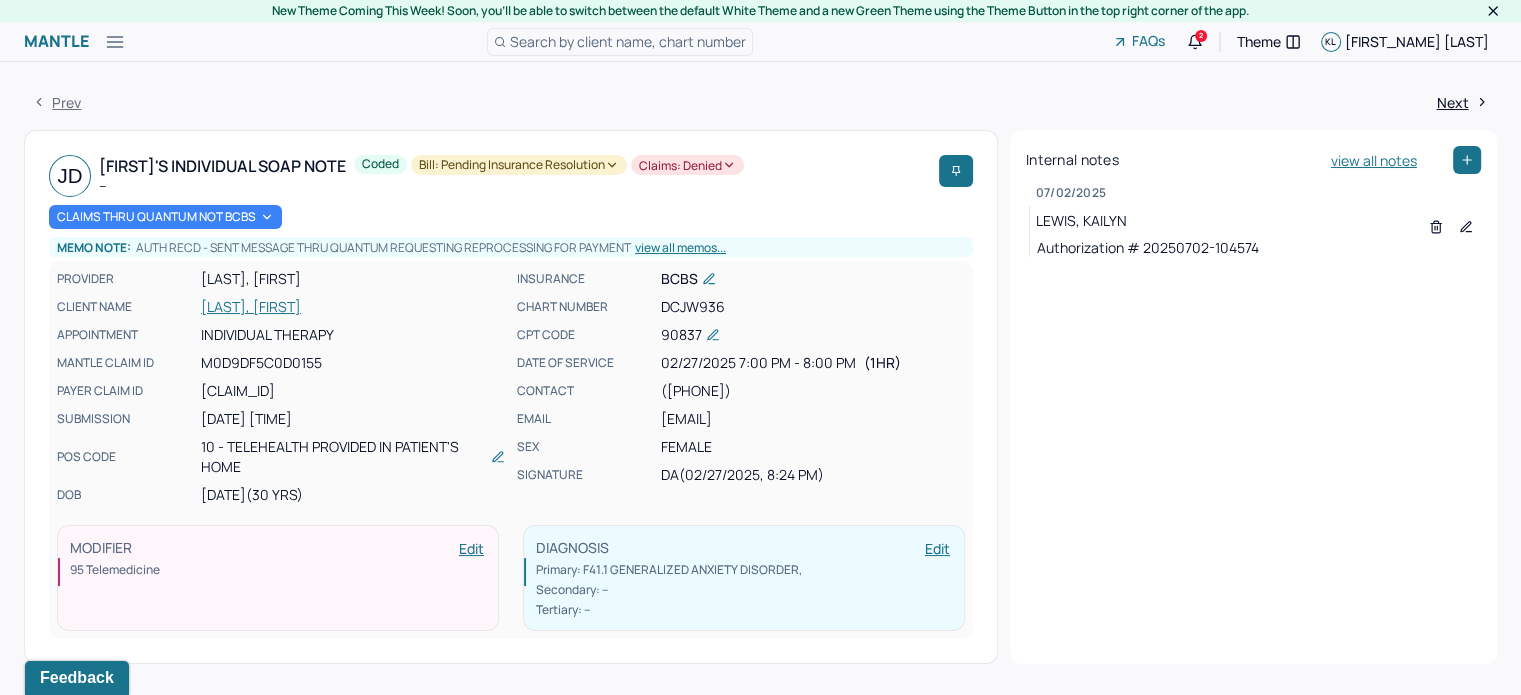 click on "[LAST], [FIRST]" at bounding box center [353, 307] 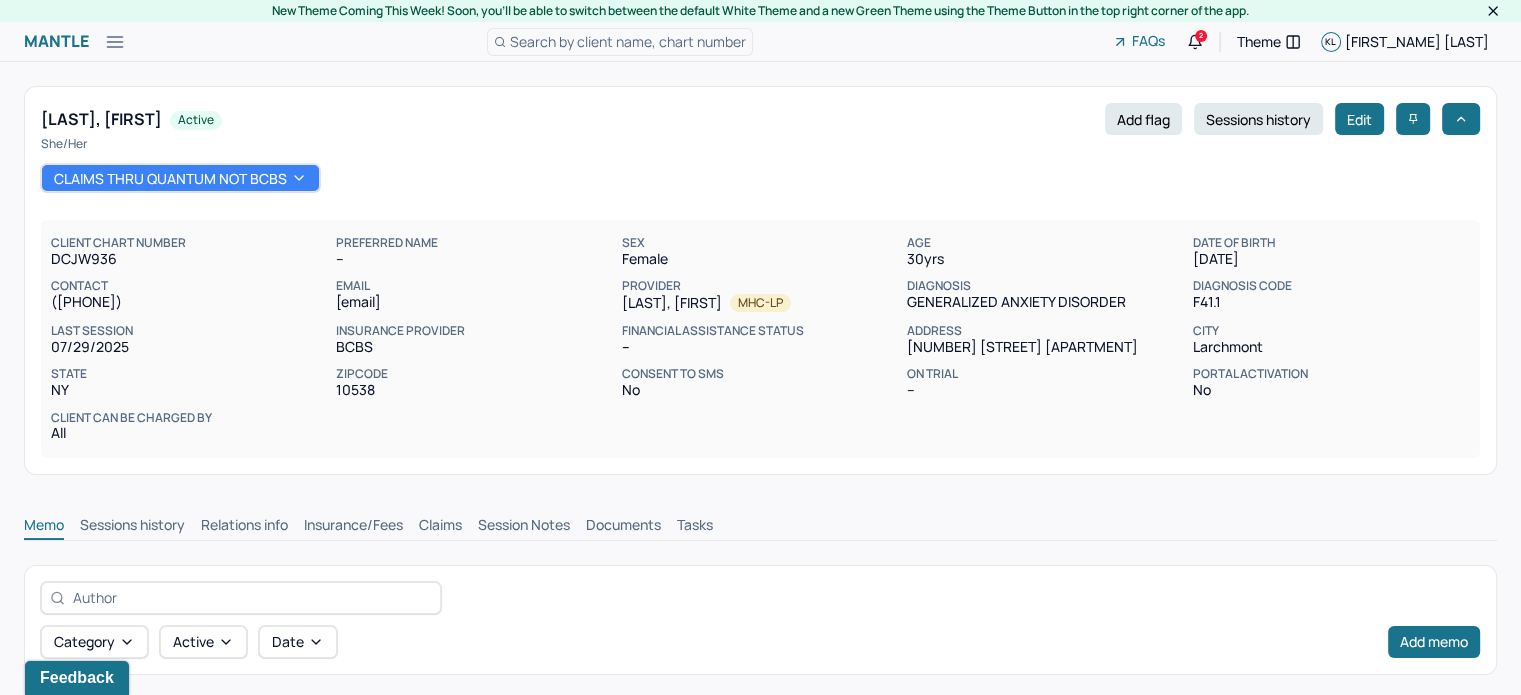 scroll, scrollTop: 0, scrollLeft: 0, axis: both 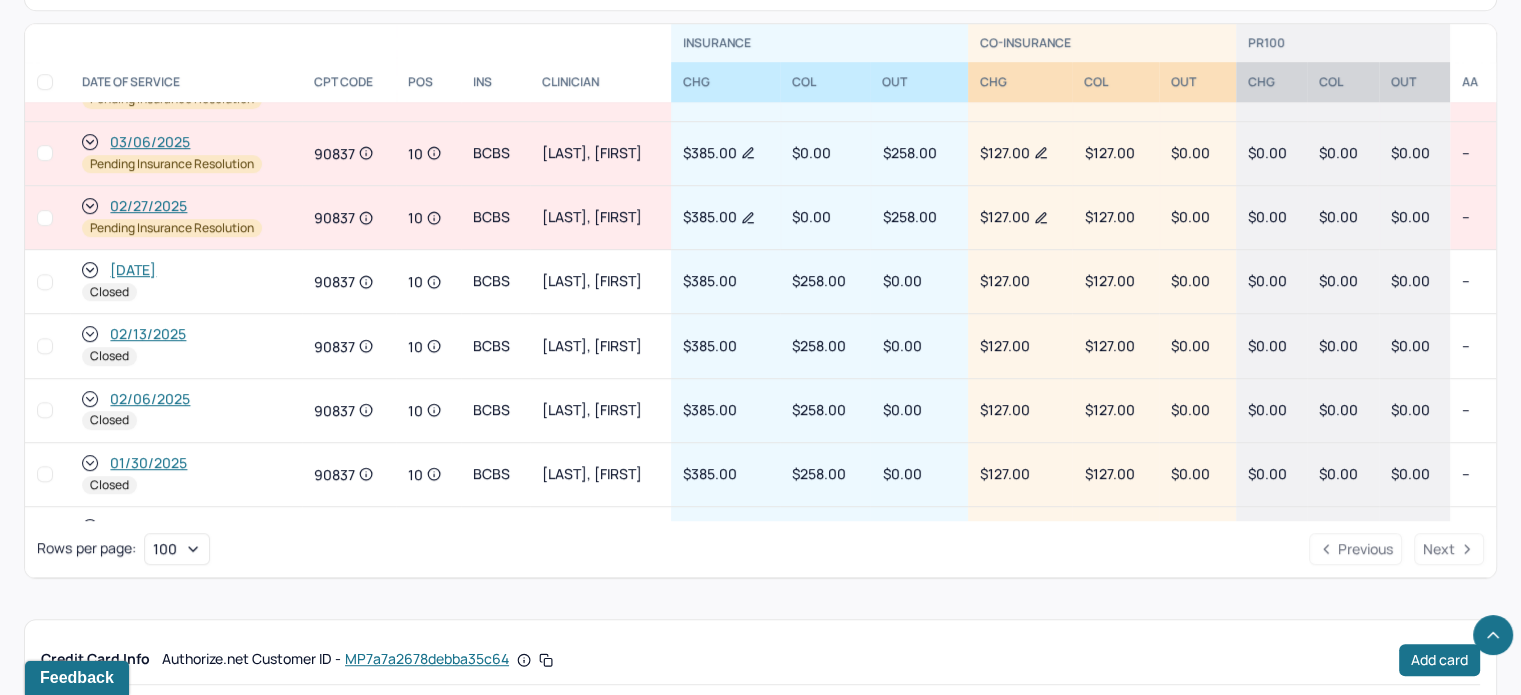 click on "02/27/2025" at bounding box center (148, 206) 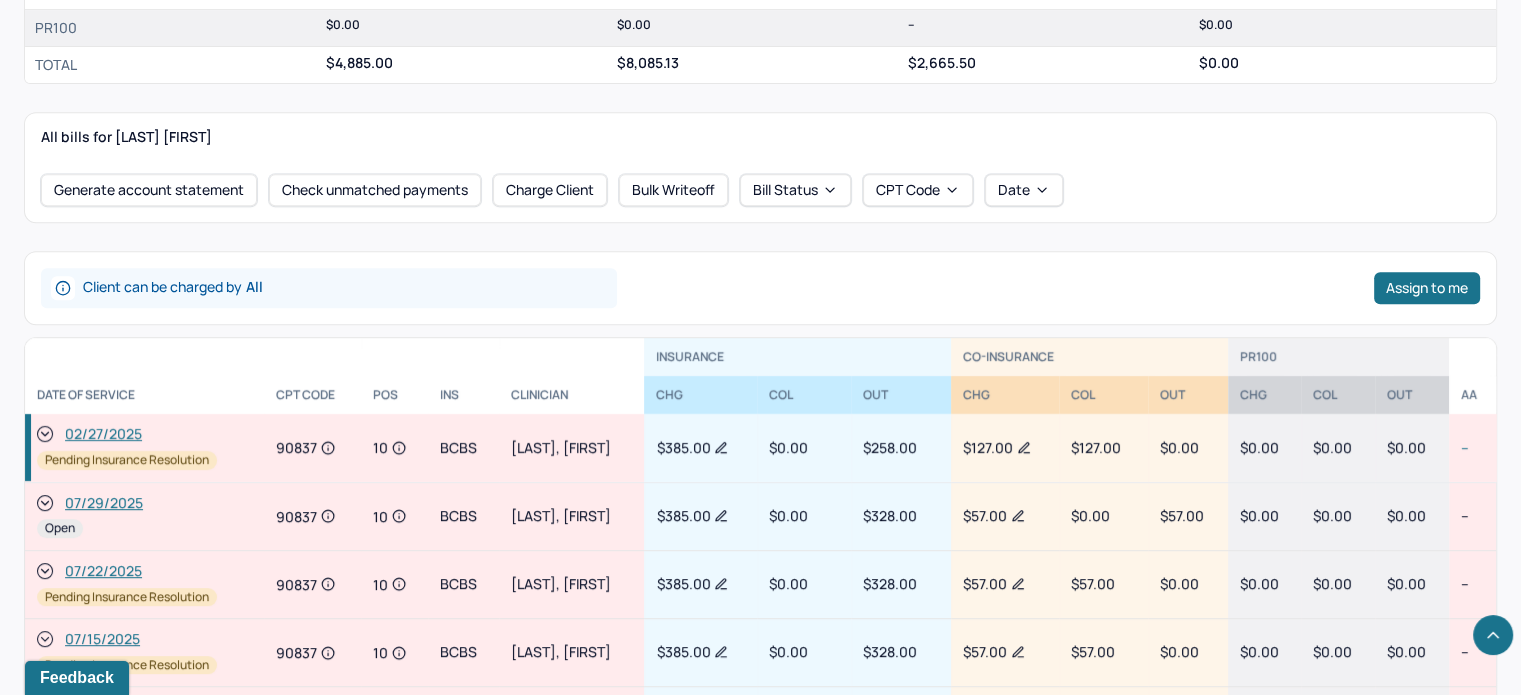 scroll, scrollTop: 600, scrollLeft: 0, axis: vertical 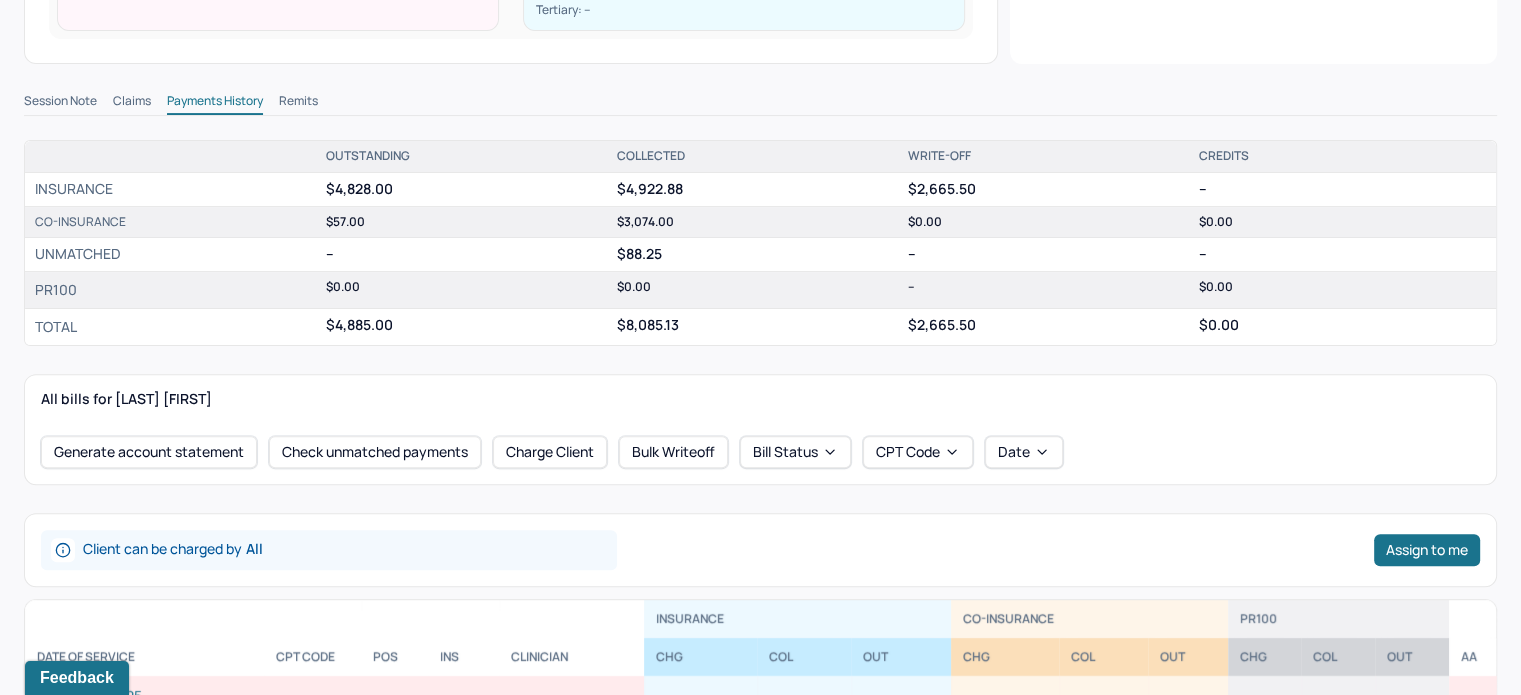 click on "Claims" at bounding box center [132, 103] 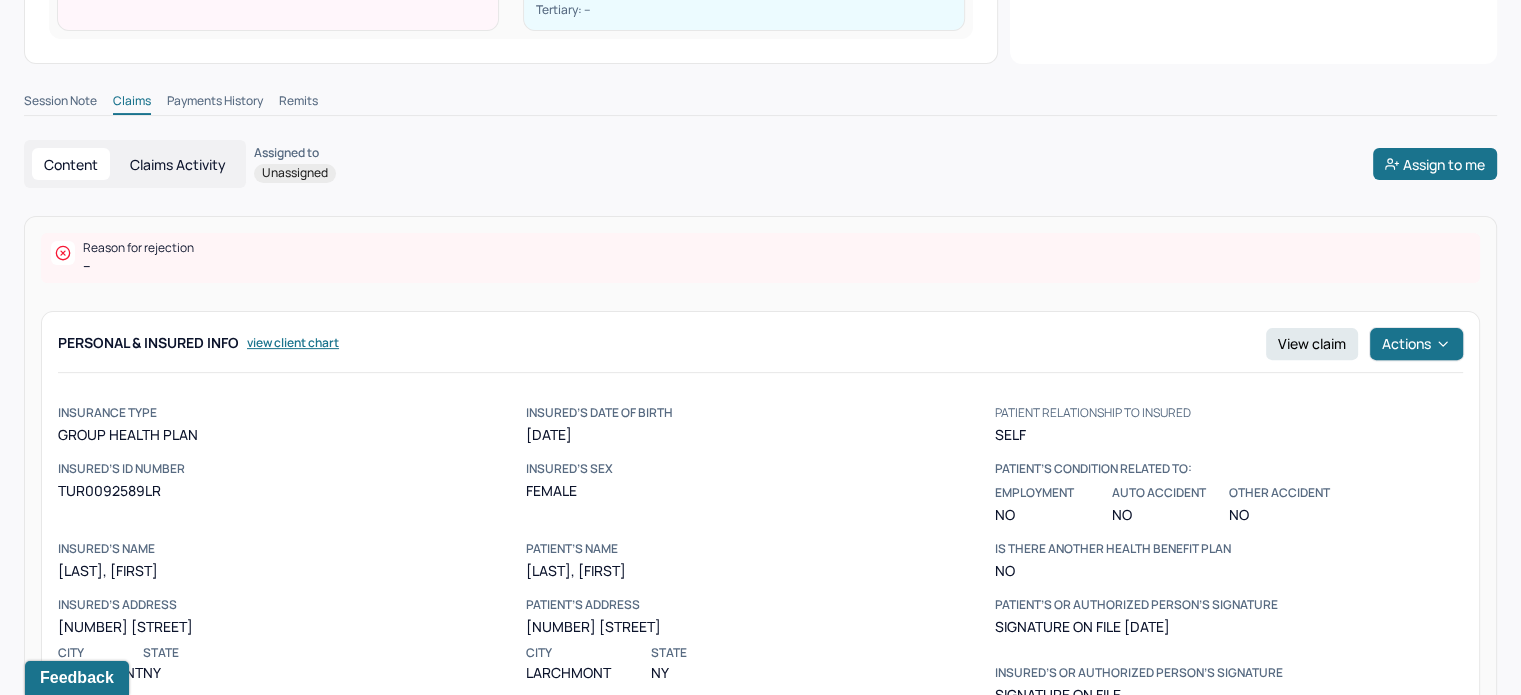 click on "Session Note" at bounding box center (60, 103) 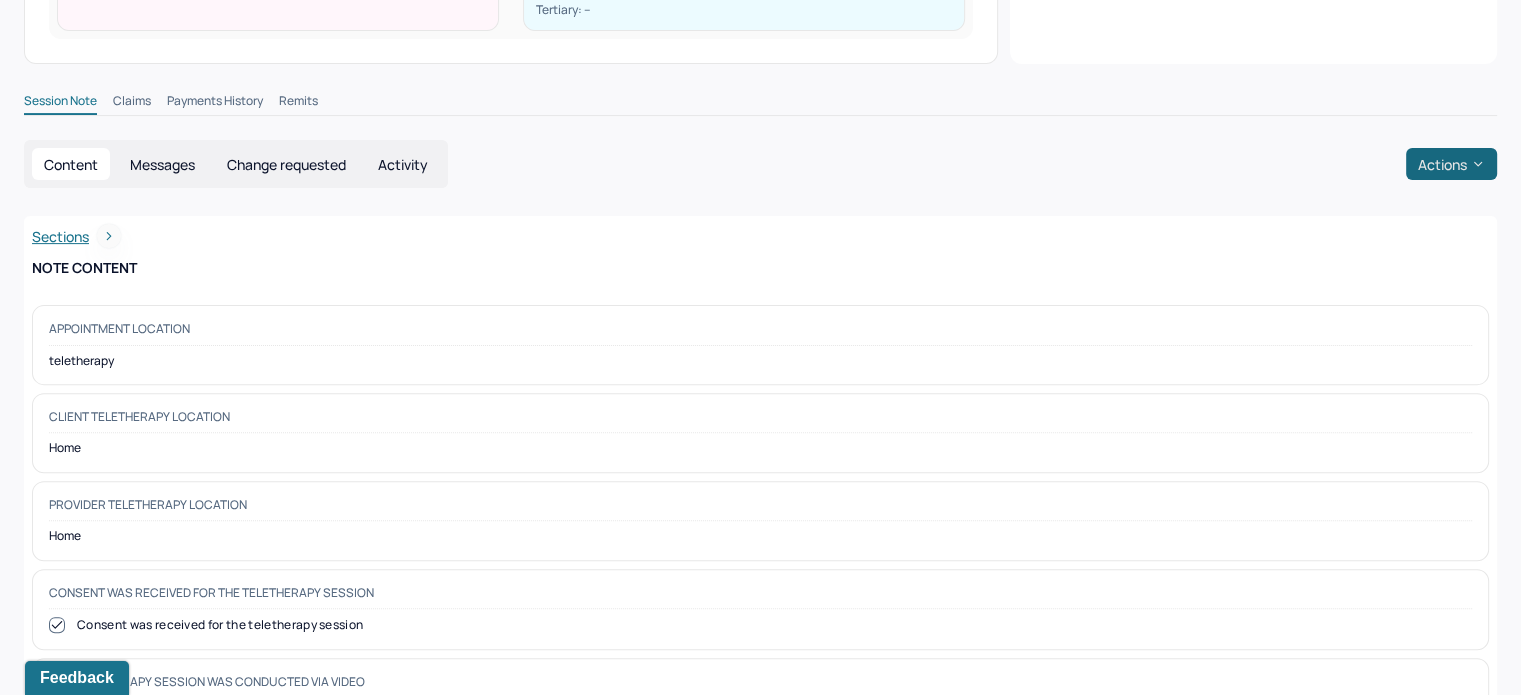 click on "Actions" at bounding box center (1451, 164) 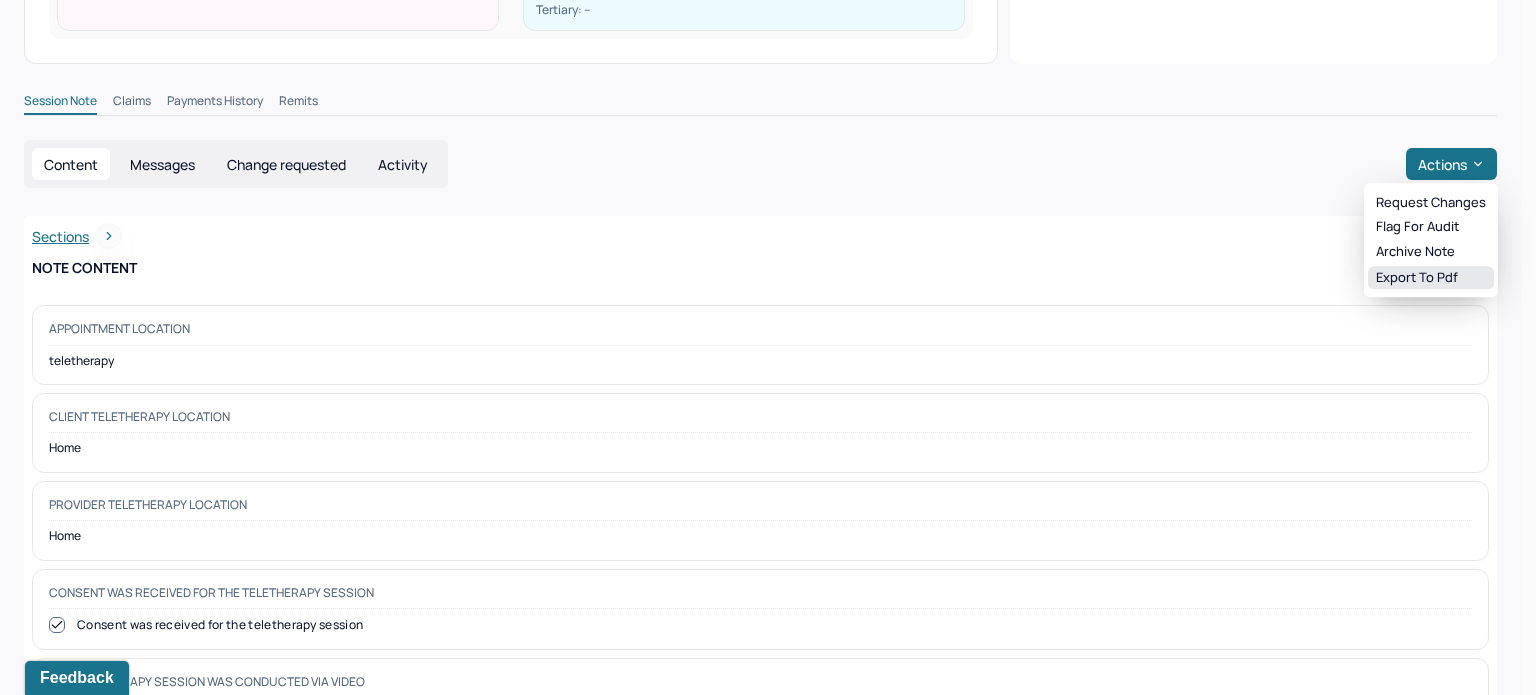 click on "Export to pdf" at bounding box center [1431, 278] 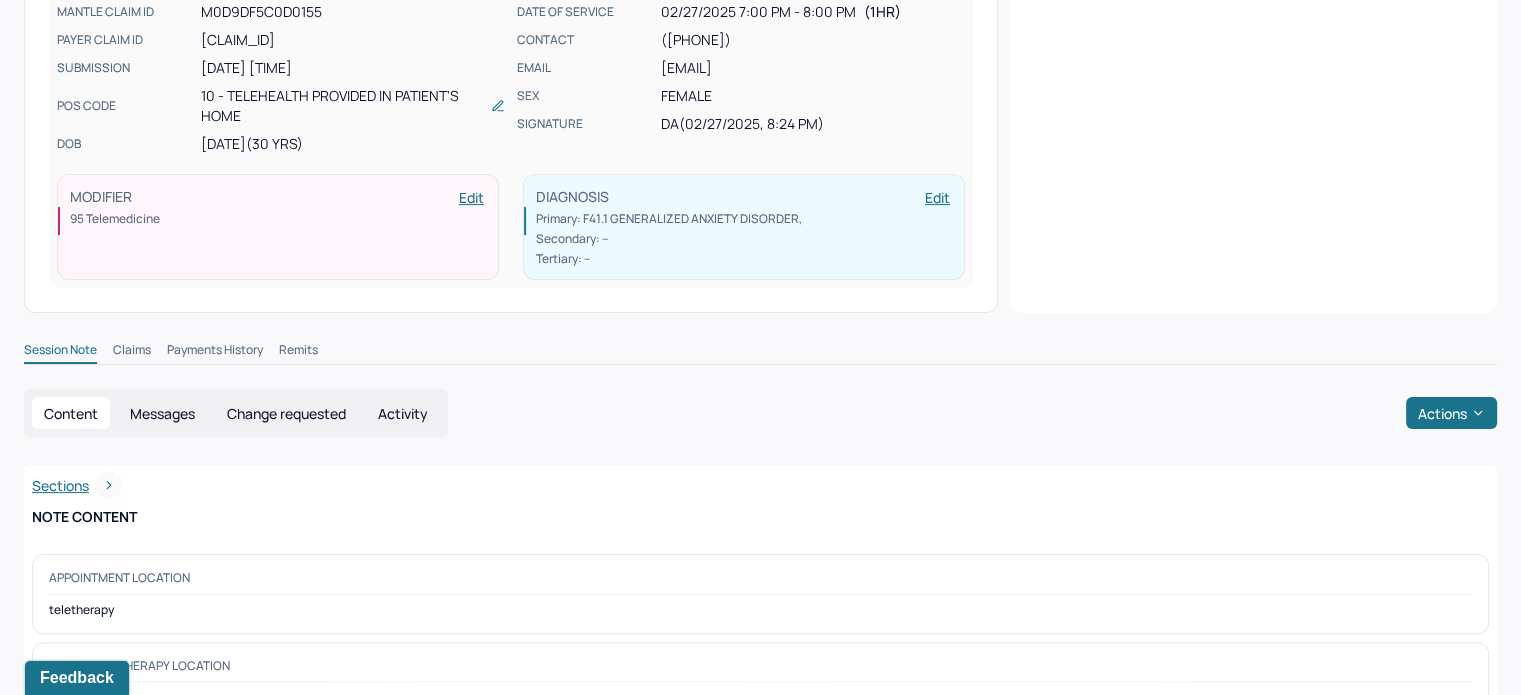 scroll, scrollTop: 100, scrollLeft: 0, axis: vertical 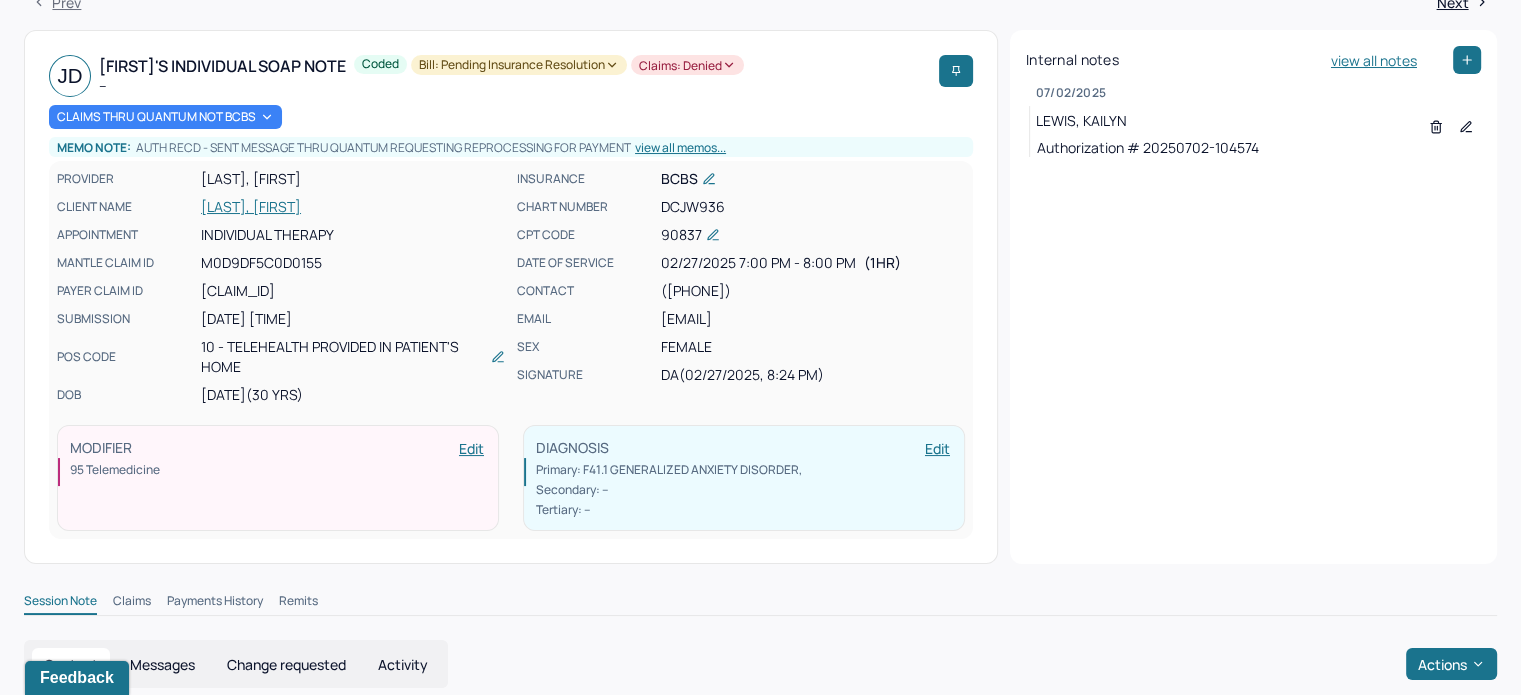 click on "[LAST], [FIRST]" at bounding box center (353, 207) 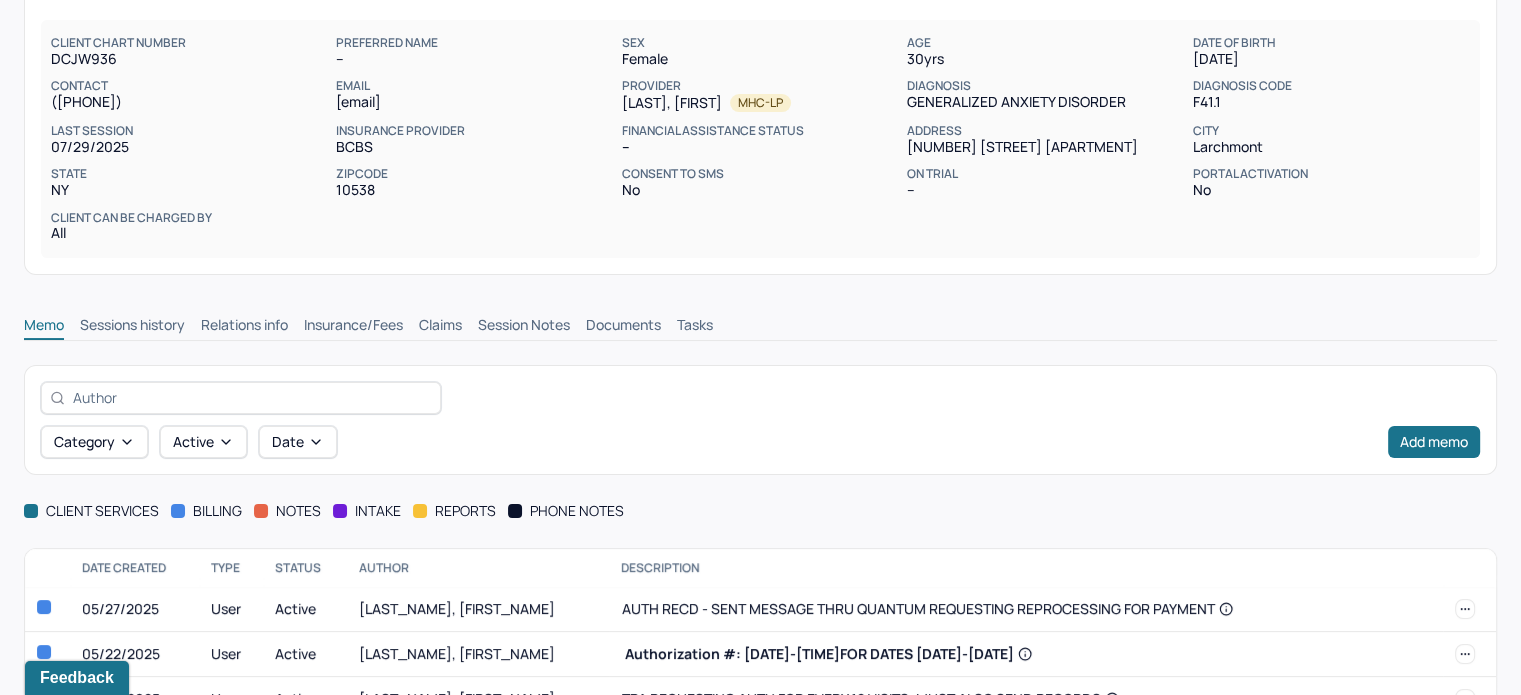 click on "Claims" at bounding box center (440, 327) 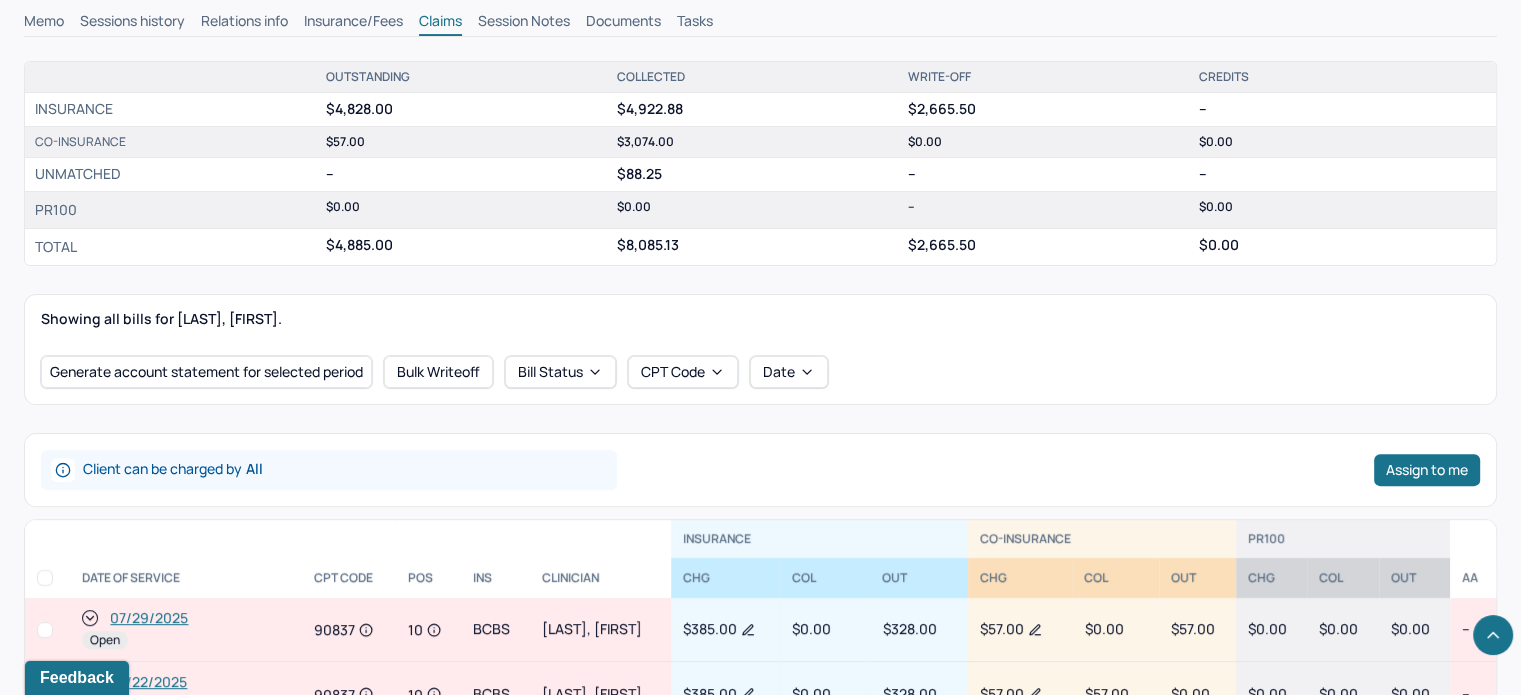 scroll, scrollTop: 700, scrollLeft: 0, axis: vertical 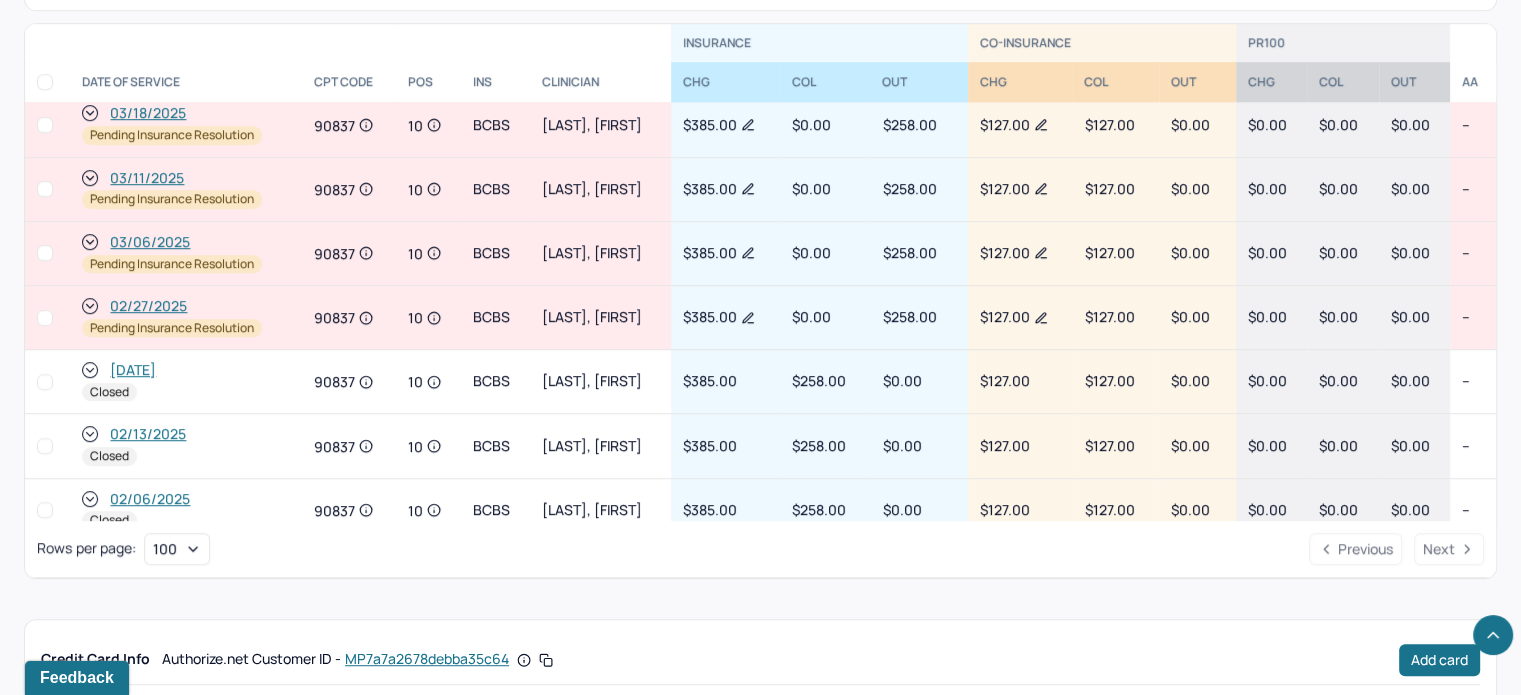 click on "03/06/2025" at bounding box center [150, 242] 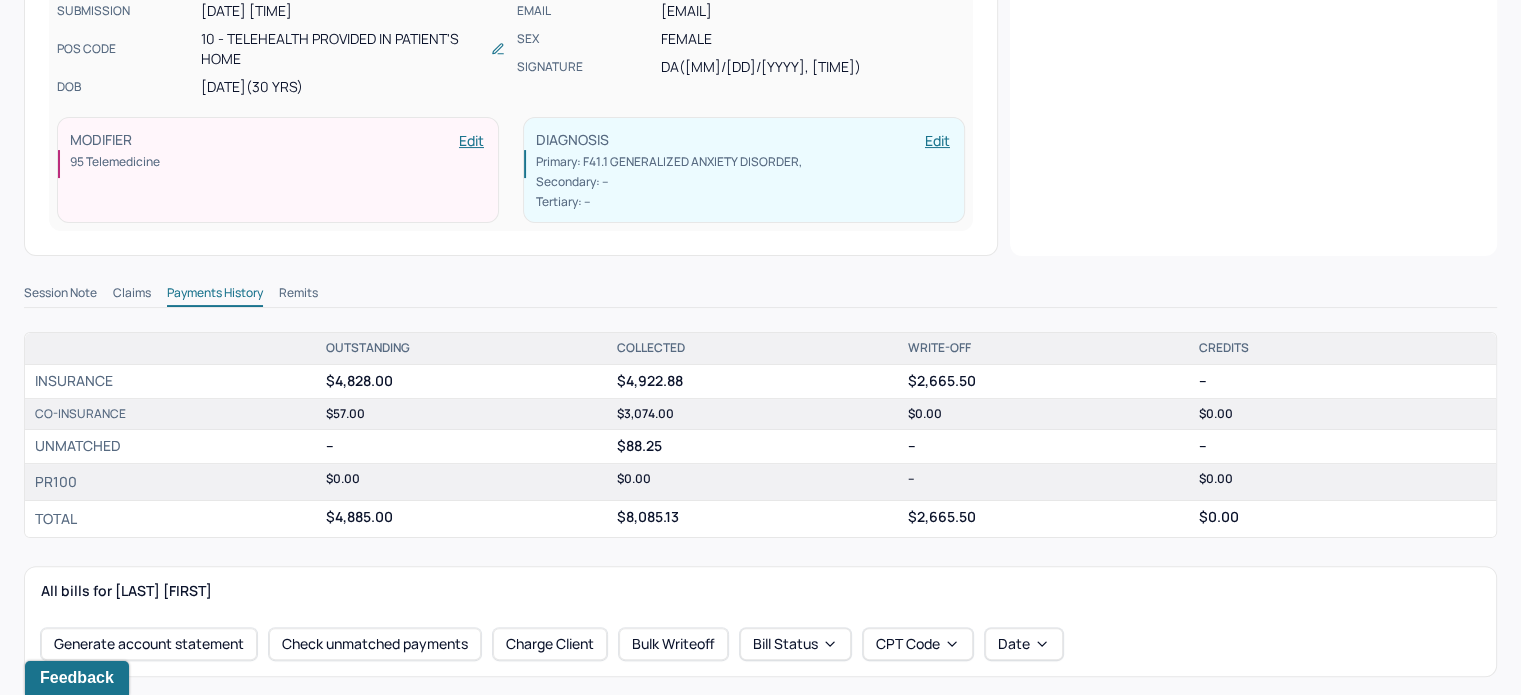 scroll, scrollTop: 400, scrollLeft: 0, axis: vertical 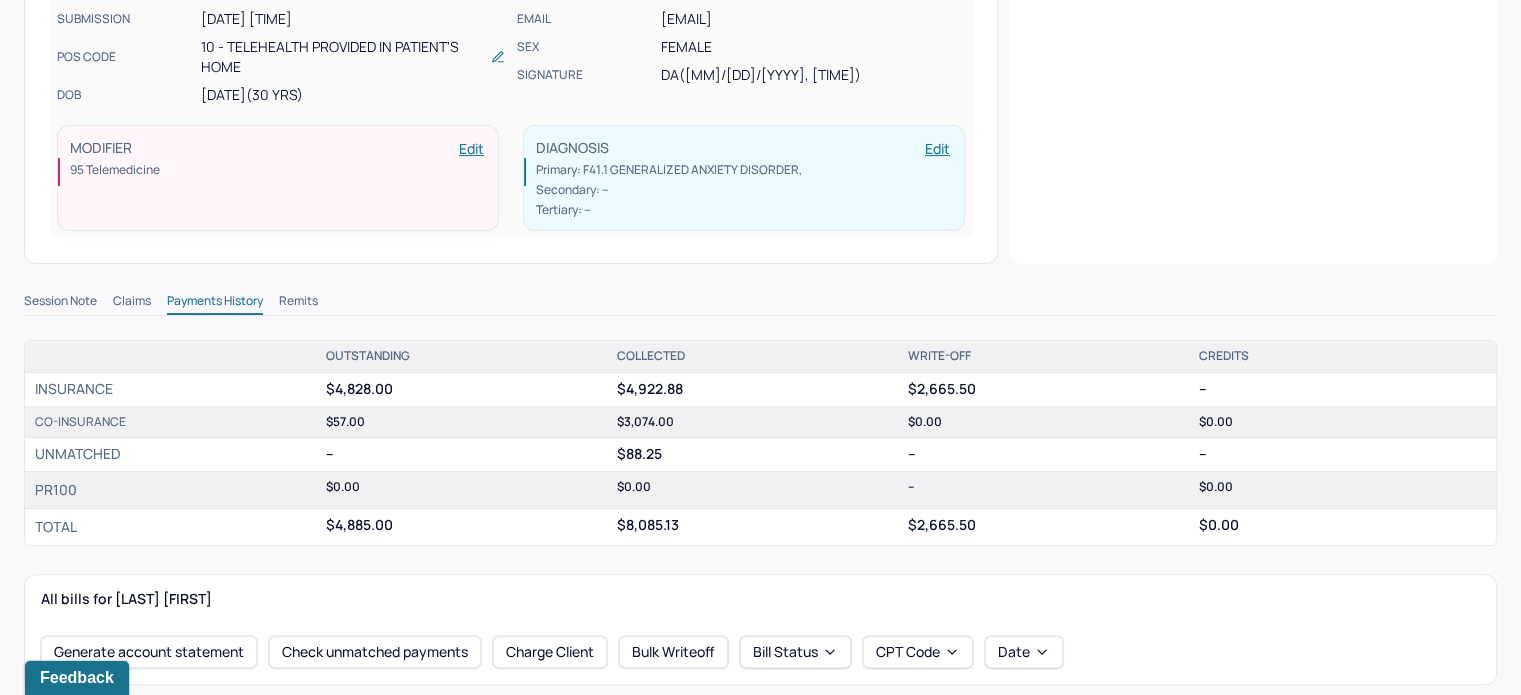 click on "CONTACT [PHONE] EMAIL [EMAIL] SEX female SIGNATURE DA ([DATE], [TIME]) MODIFIER Edit 95 Telemedicine DIAGNOSIS Edit Primary: F41.1 GENERALIZED ANXIETY DISORDER , Secondary: -- Tertiary: -- Internal notes view all notes [DATE] [LAST], [FIRST] Authorization # [CLAIM_ID] Session Note Claims Payments History Remits OUTSTANDING COLLECTED WRITE-OFF CREDITS INSURANCE $4,828.00 $4,922.88 --" at bounding box center (760, 520) 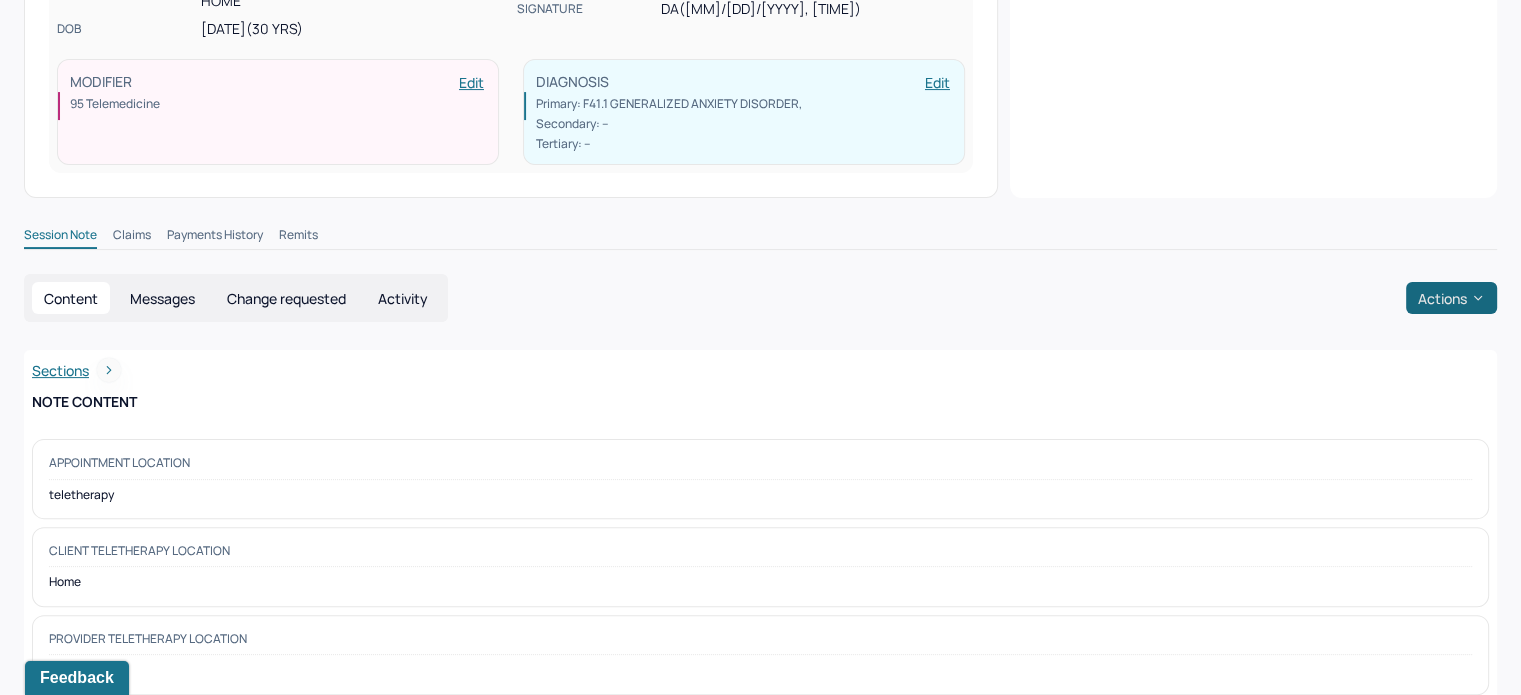 scroll, scrollTop: 500, scrollLeft: 0, axis: vertical 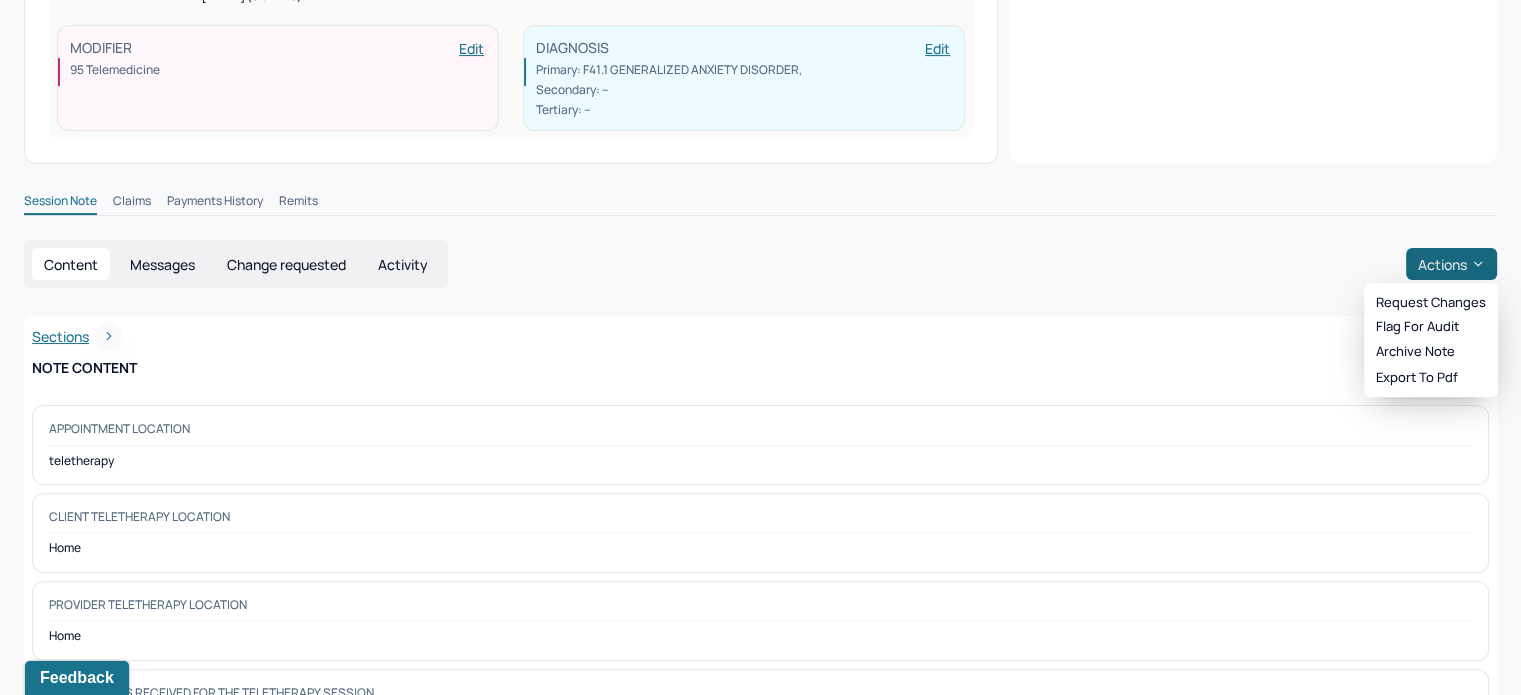 click on "Actions" at bounding box center [1451, 264] 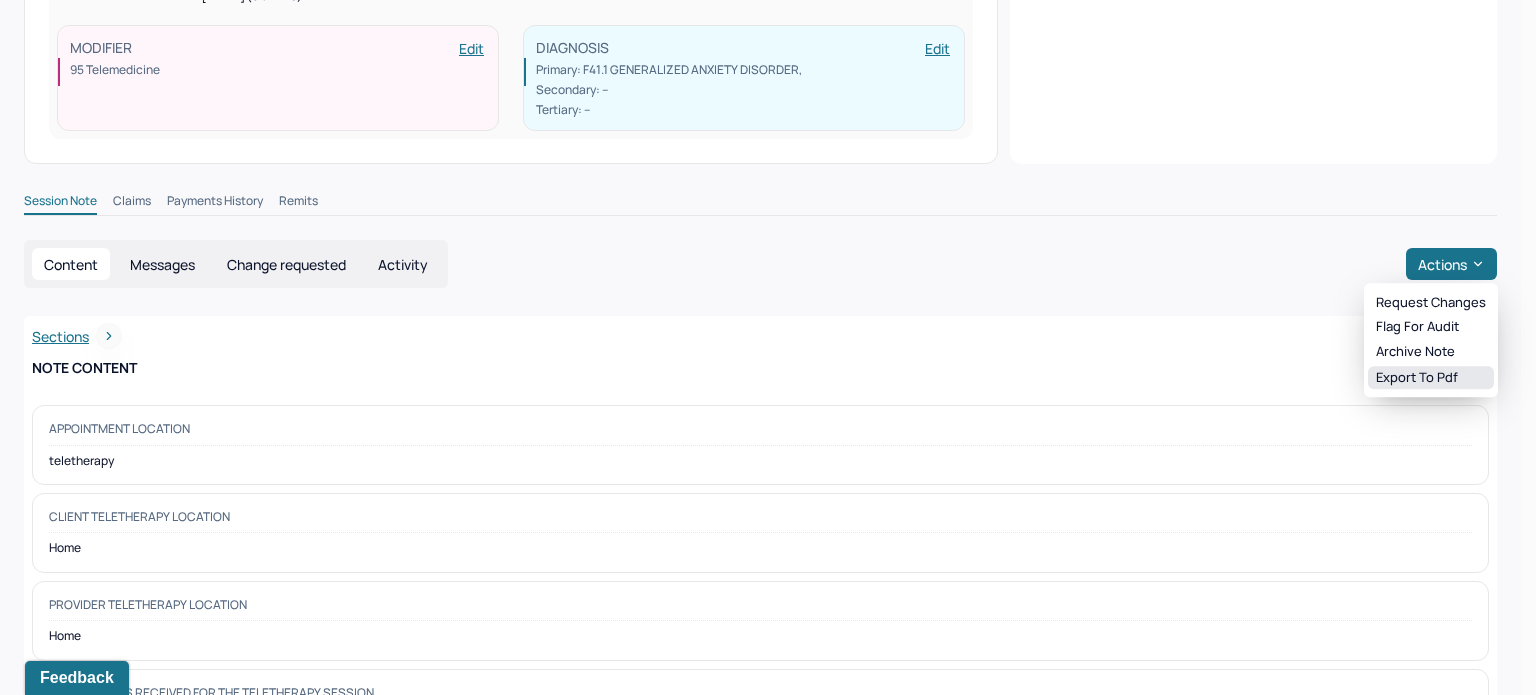 click on "Export to pdf" at bounding box center (1431, 378) 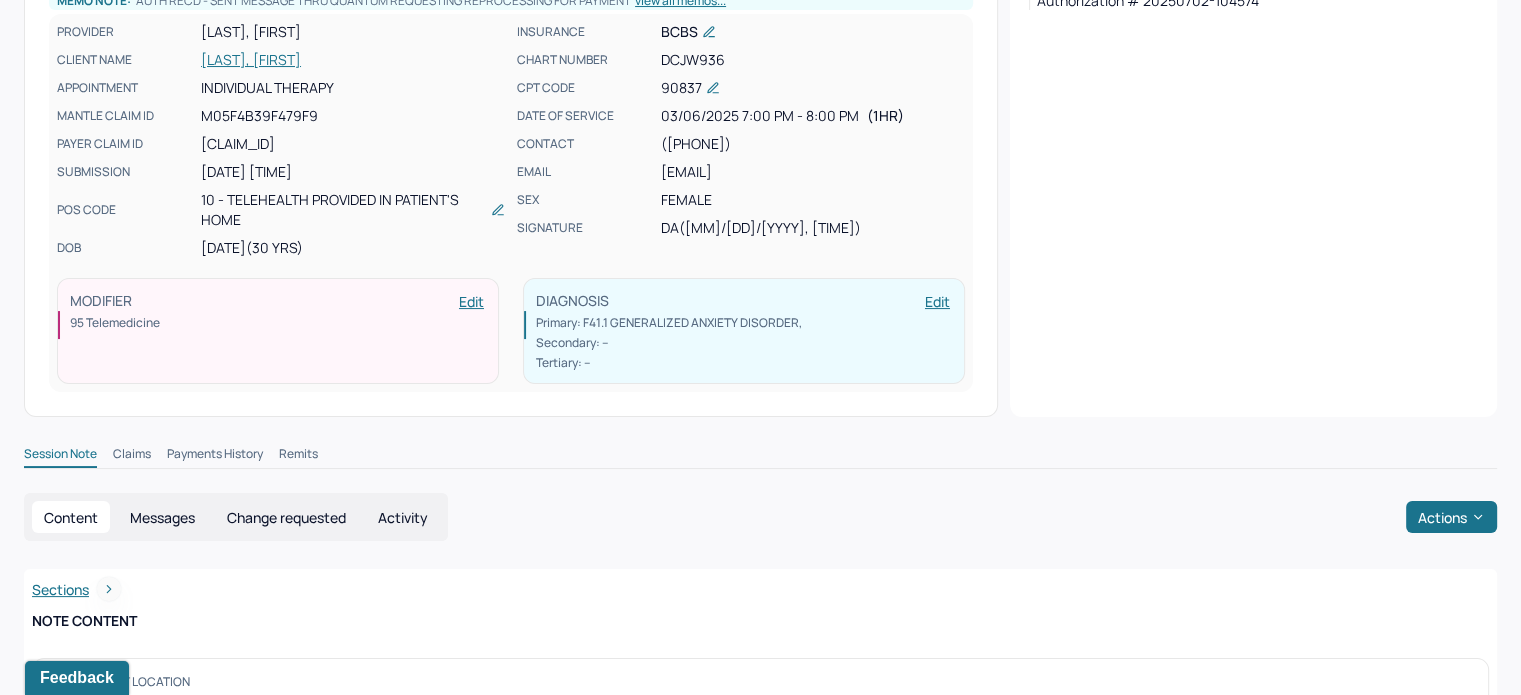 scroll, scrollTop: 0, scrollLeft: 0, axis: both 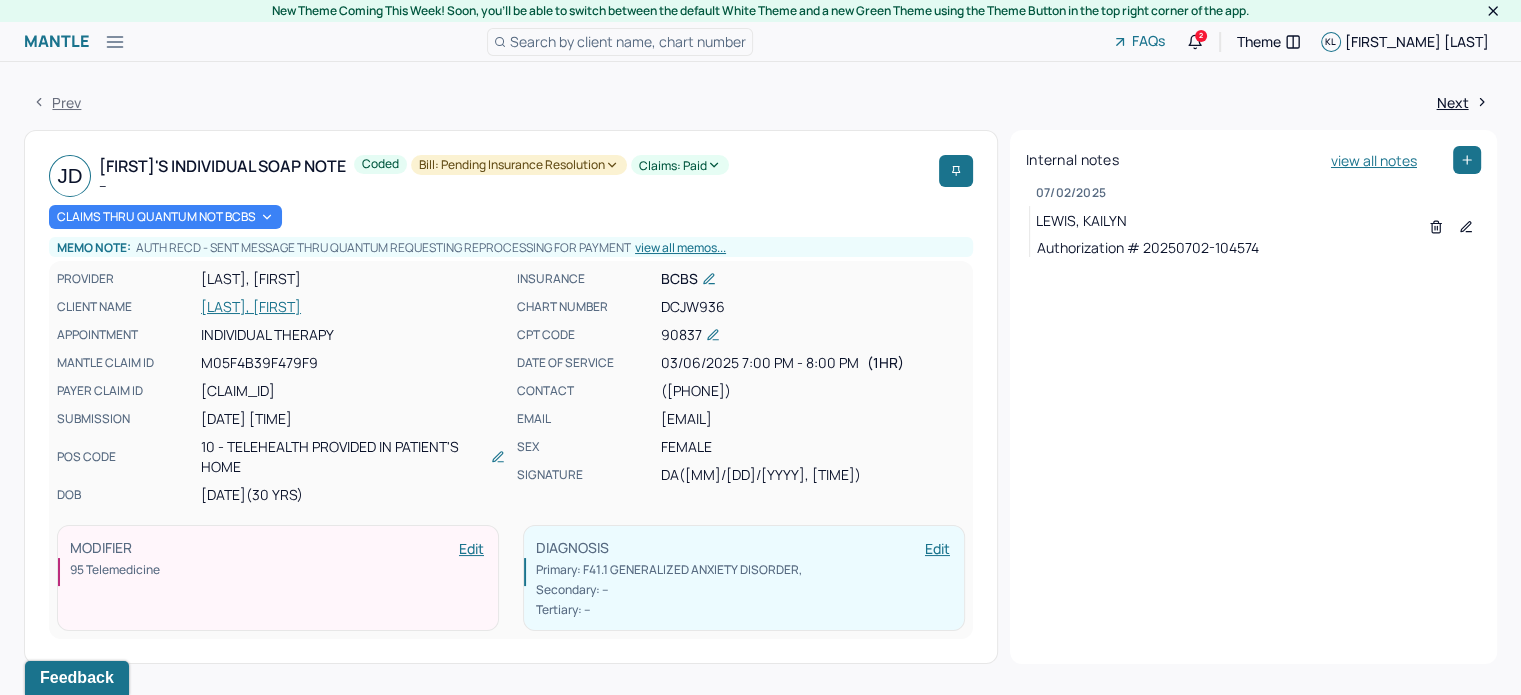 click on "[LAST], [FIRST]" at bounding box center (353, 307) 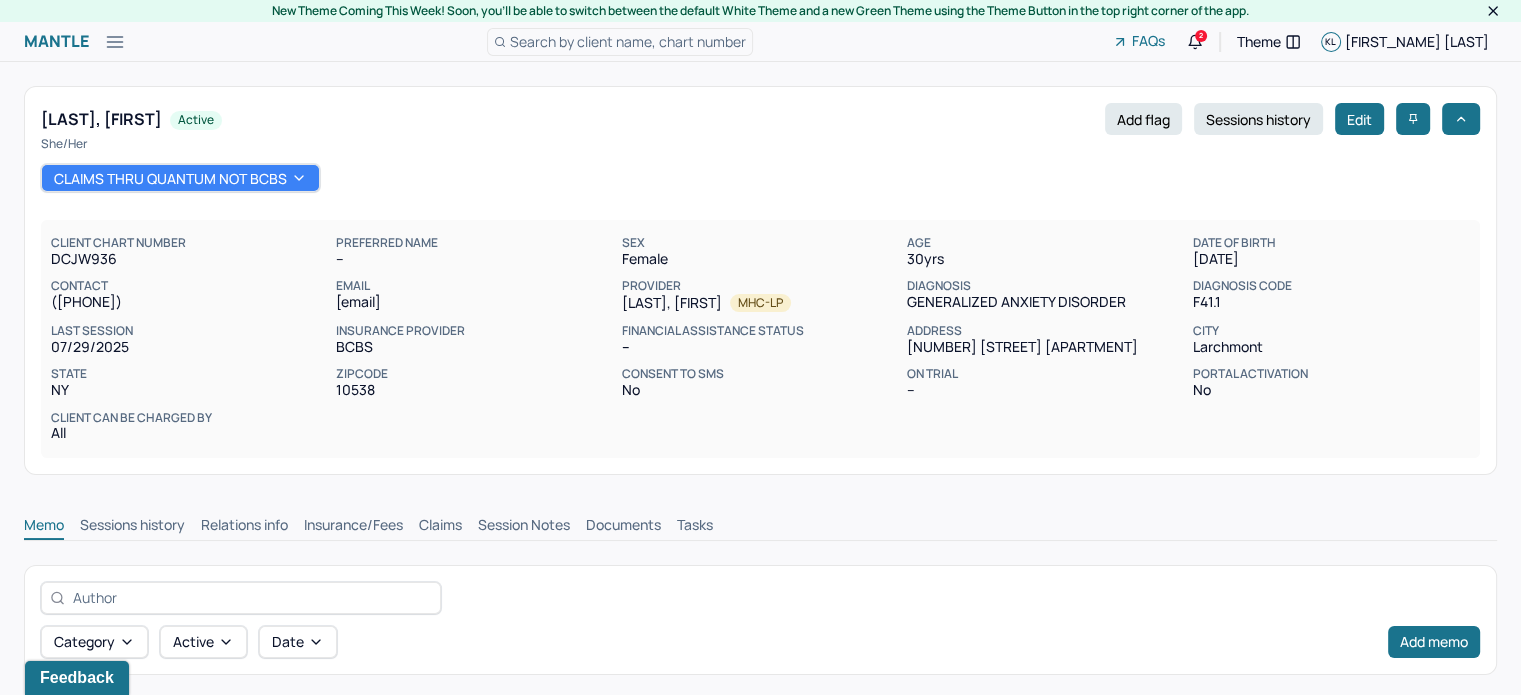 click on "Memo Sessions history Relations info Insurance/Fees Claims Session Notes Documents Tasks" at bounding box center [760, 528] 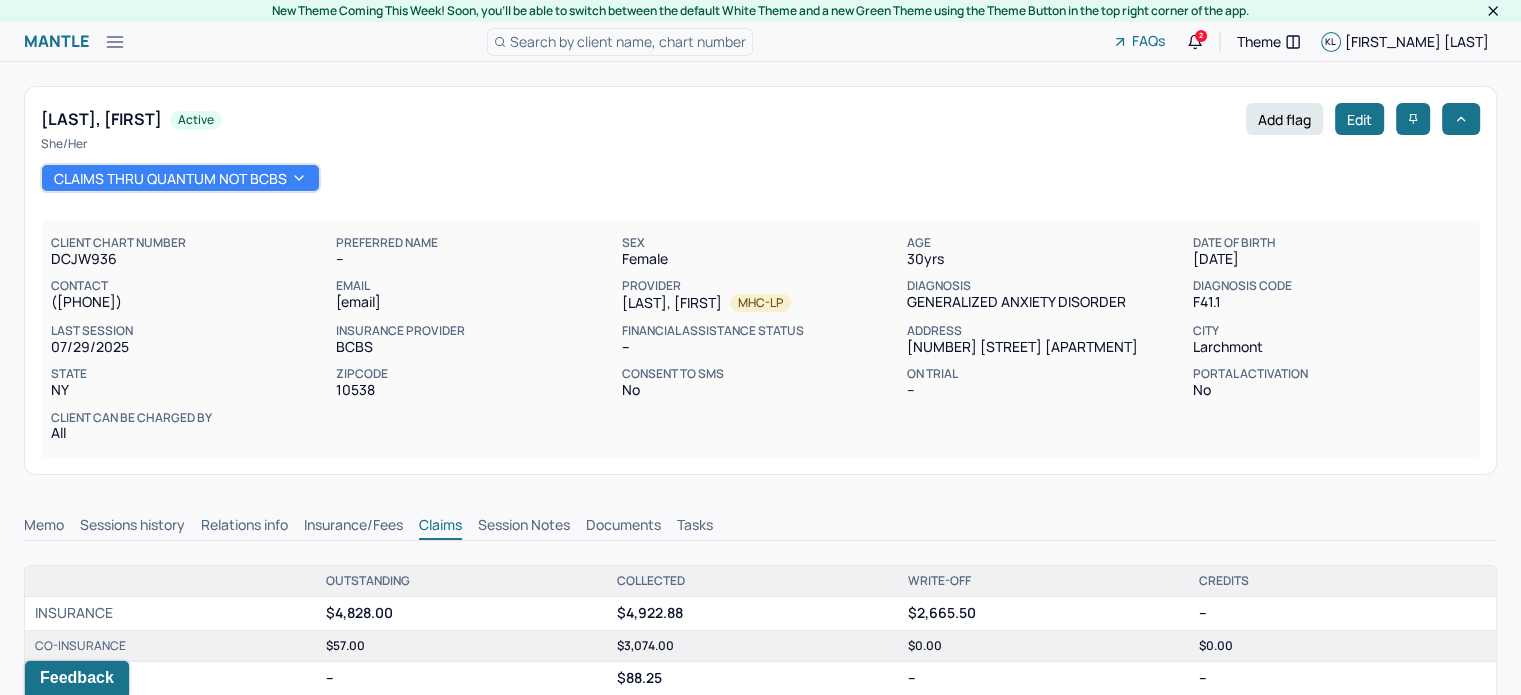 scroll, scrollTop: 0, scrollLeft: 0, axis: both 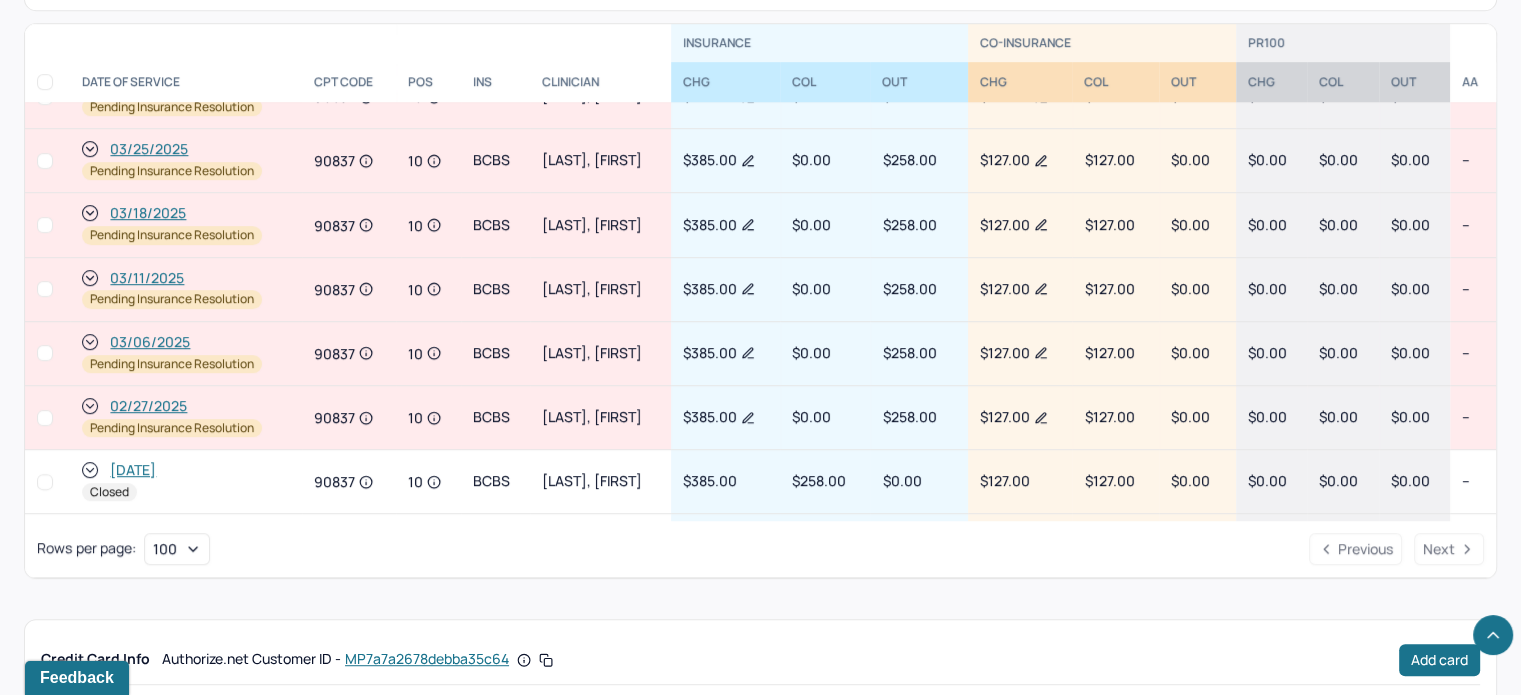 click on "03/11/2025" at bounding box center [147, 278] 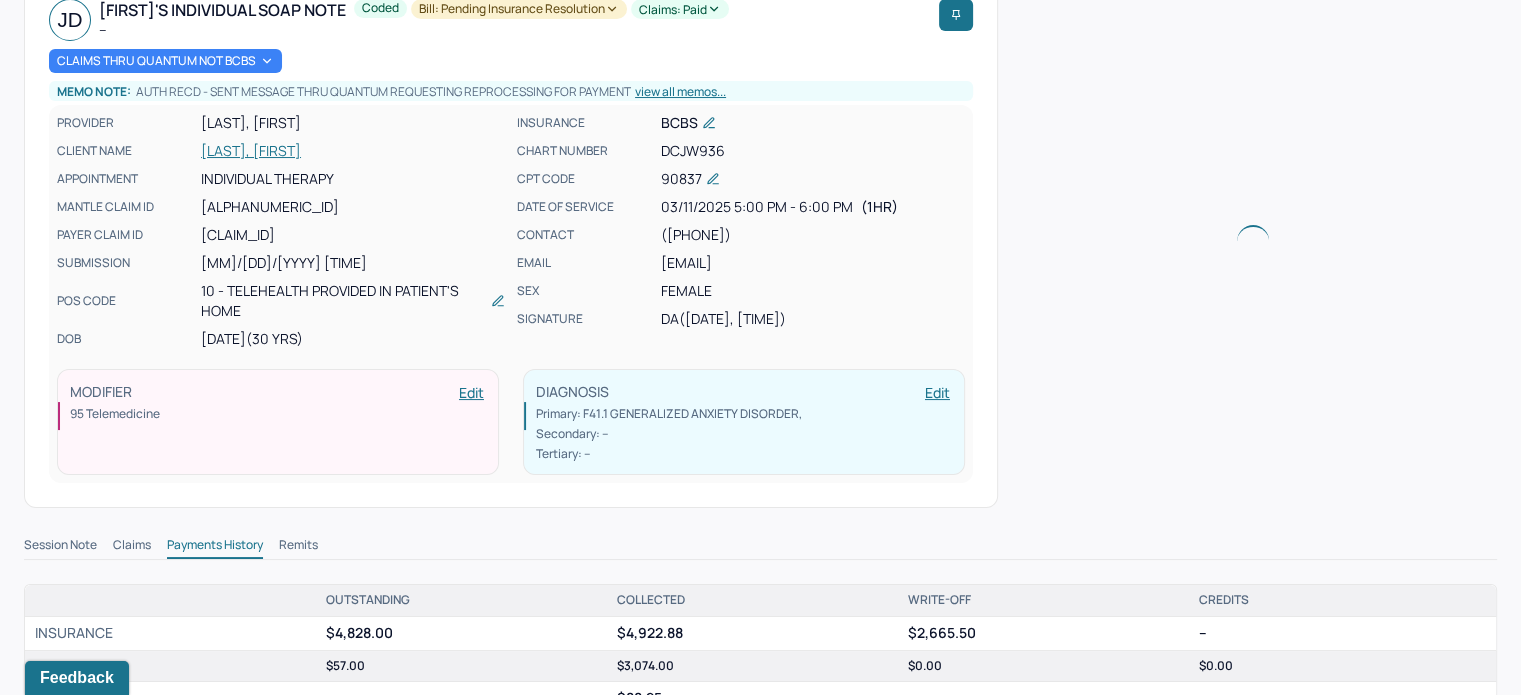 scroll, scrollTop: 400, scrollLeft: 0, axis: vertical 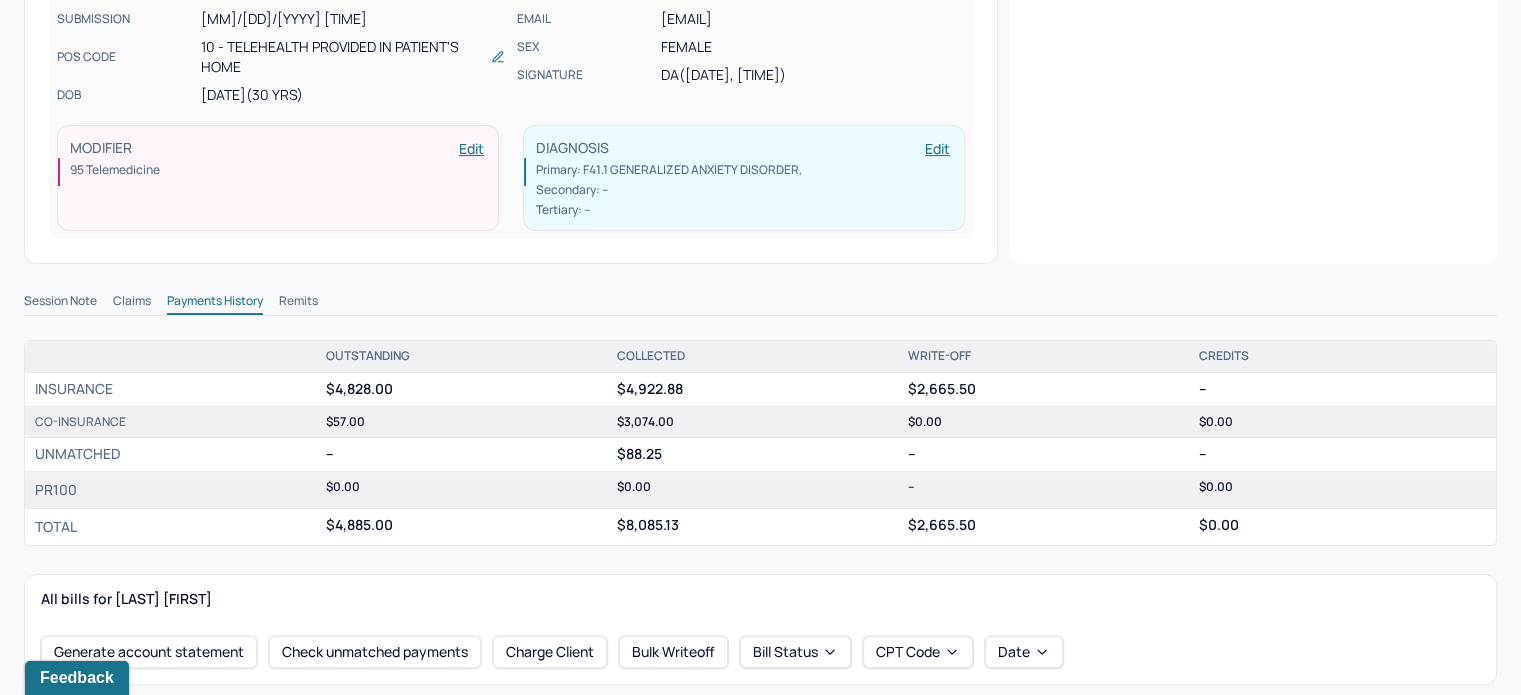 click on "Session Note" at bounding box center [60, 303] 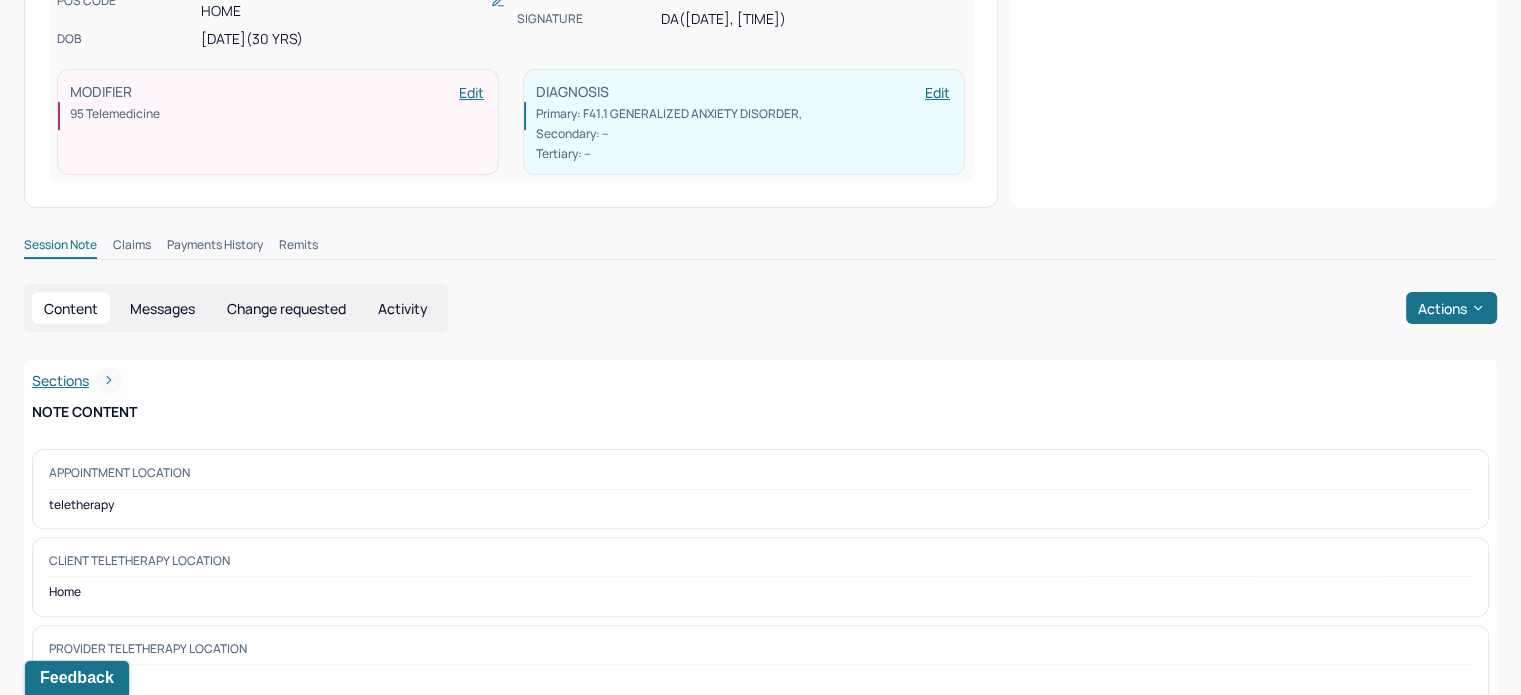 scroll, scrollTop: 500, scrollLeft: 0, axis: vertical 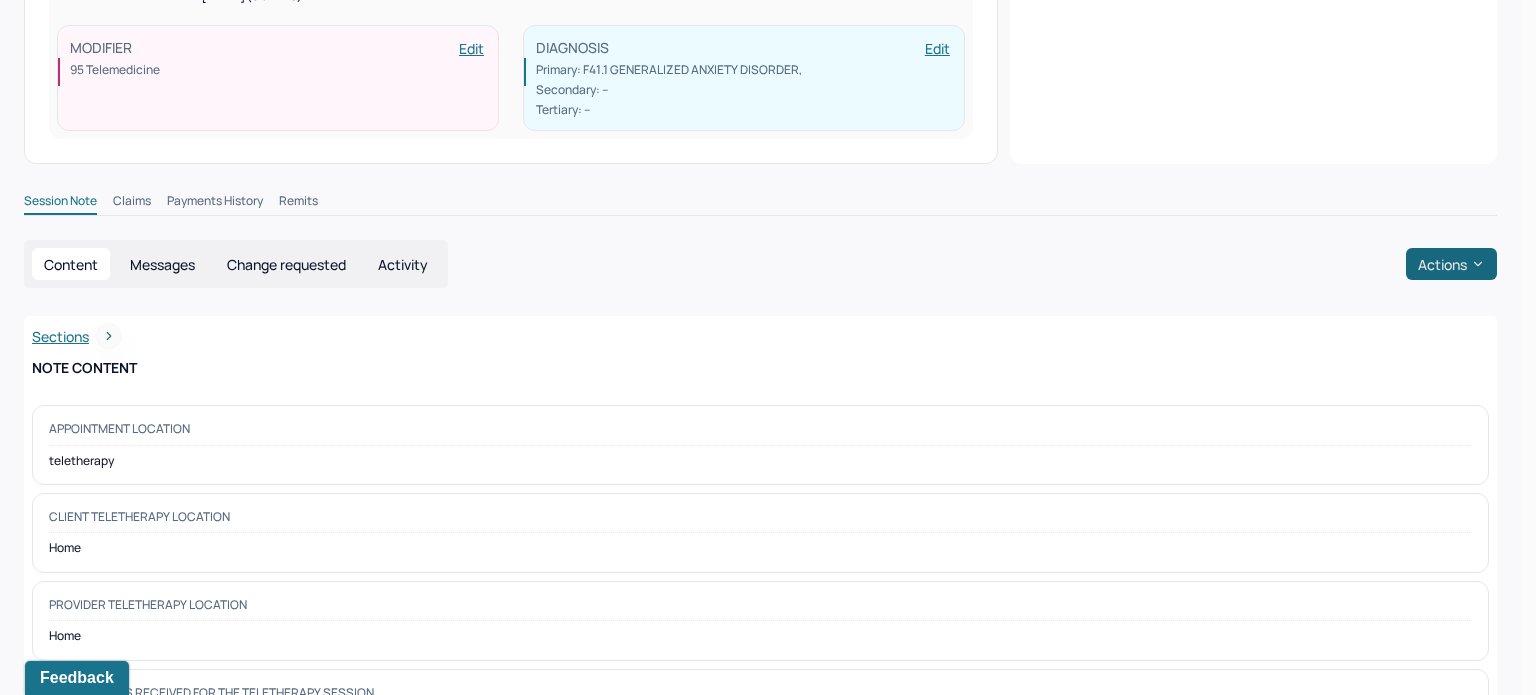 click on "Actions" at bounding box center (1451, 264) 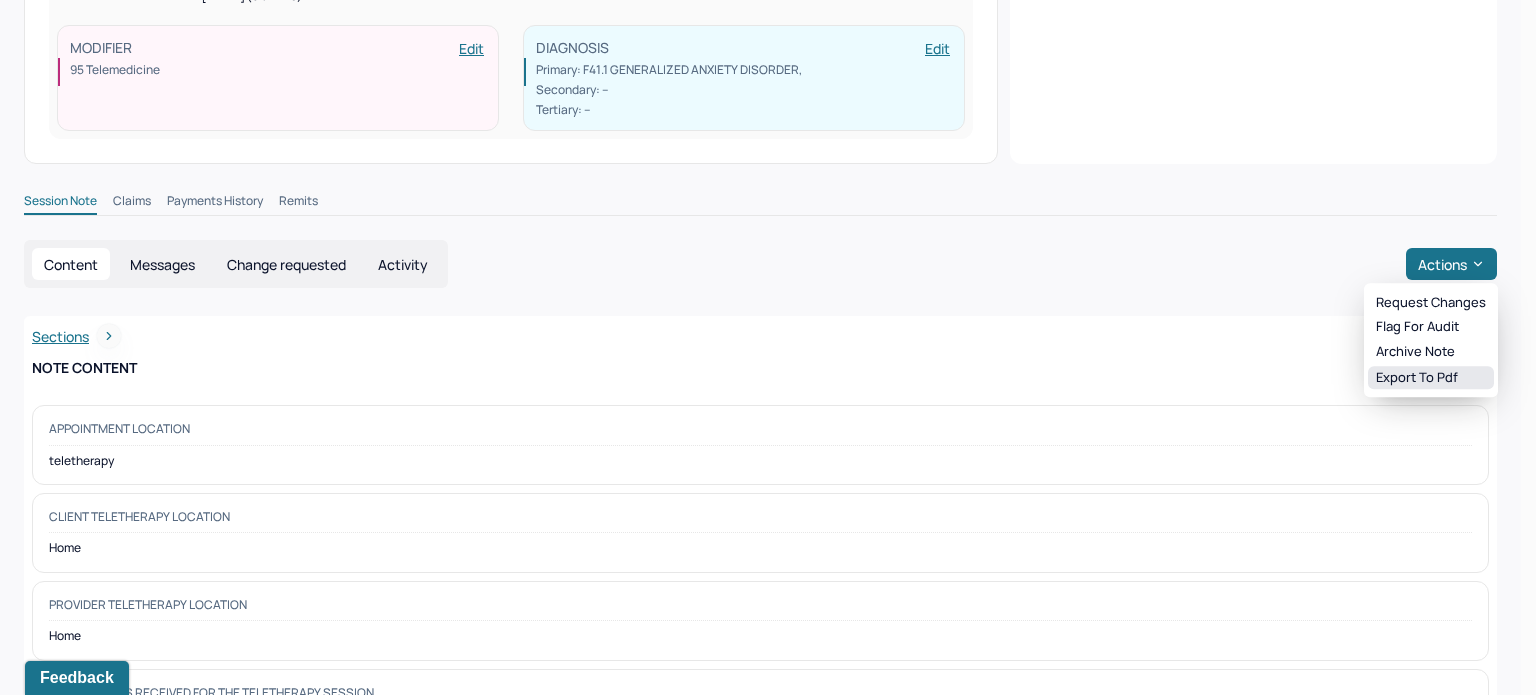 click on "Export to pdf" at bounding box center (1431, 378) 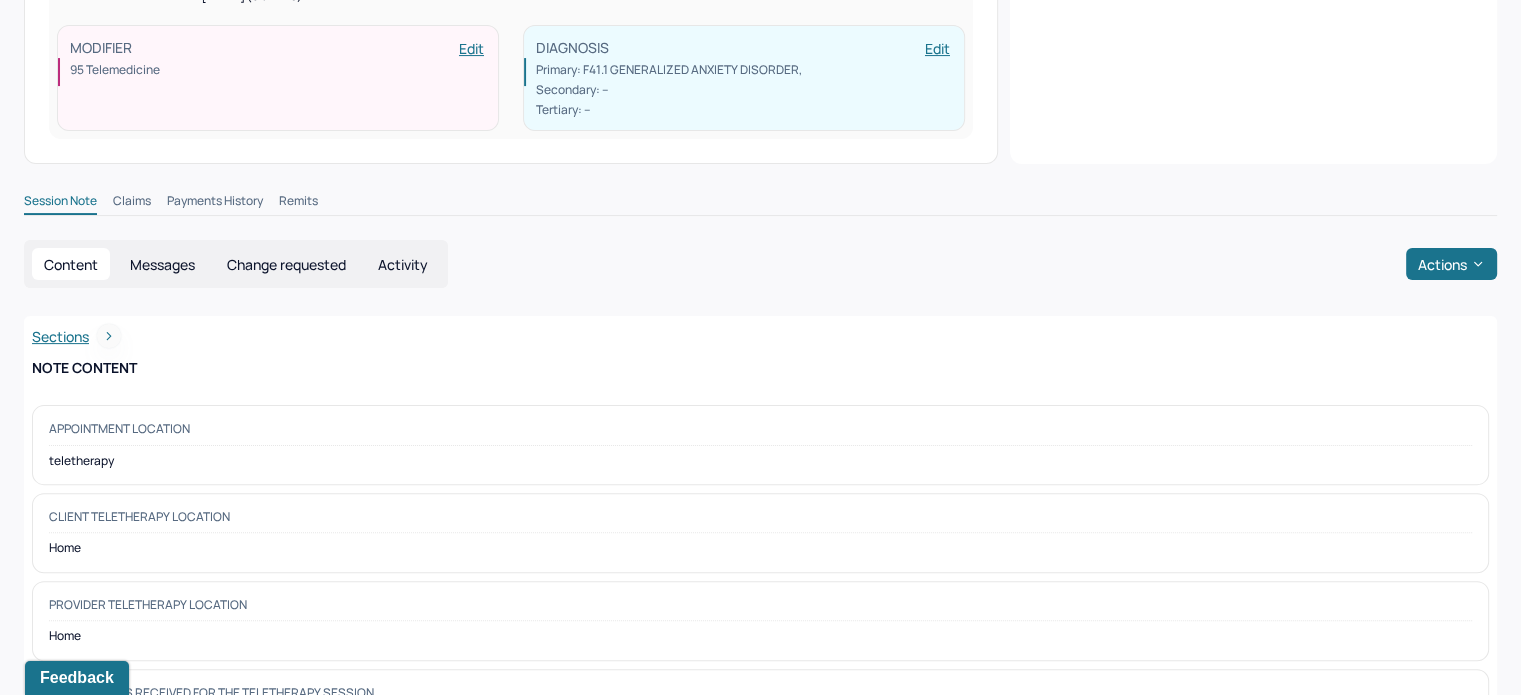 scroll, scrollTop: 0, scrollLeft: 0, axis: both 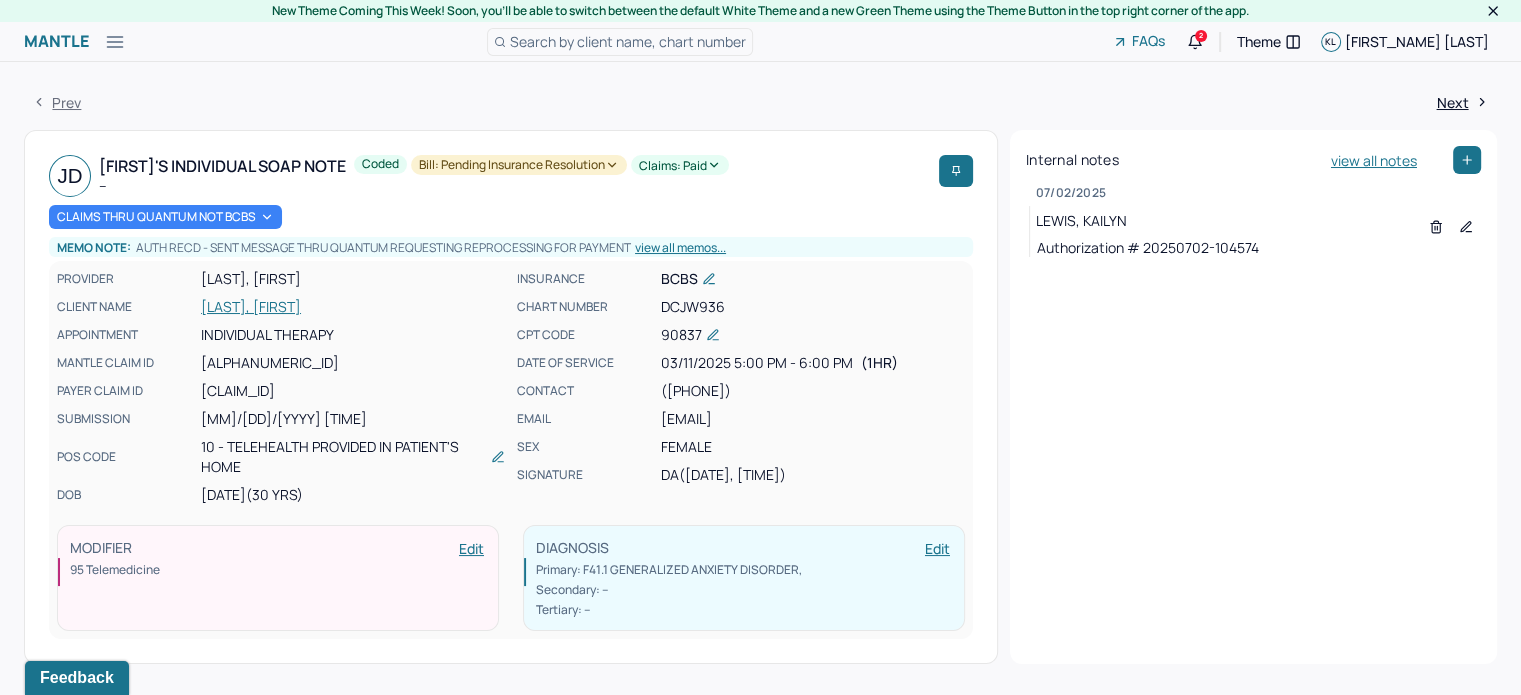 click on "[LAST], [FIRST]" at bounding box center [353, 307] 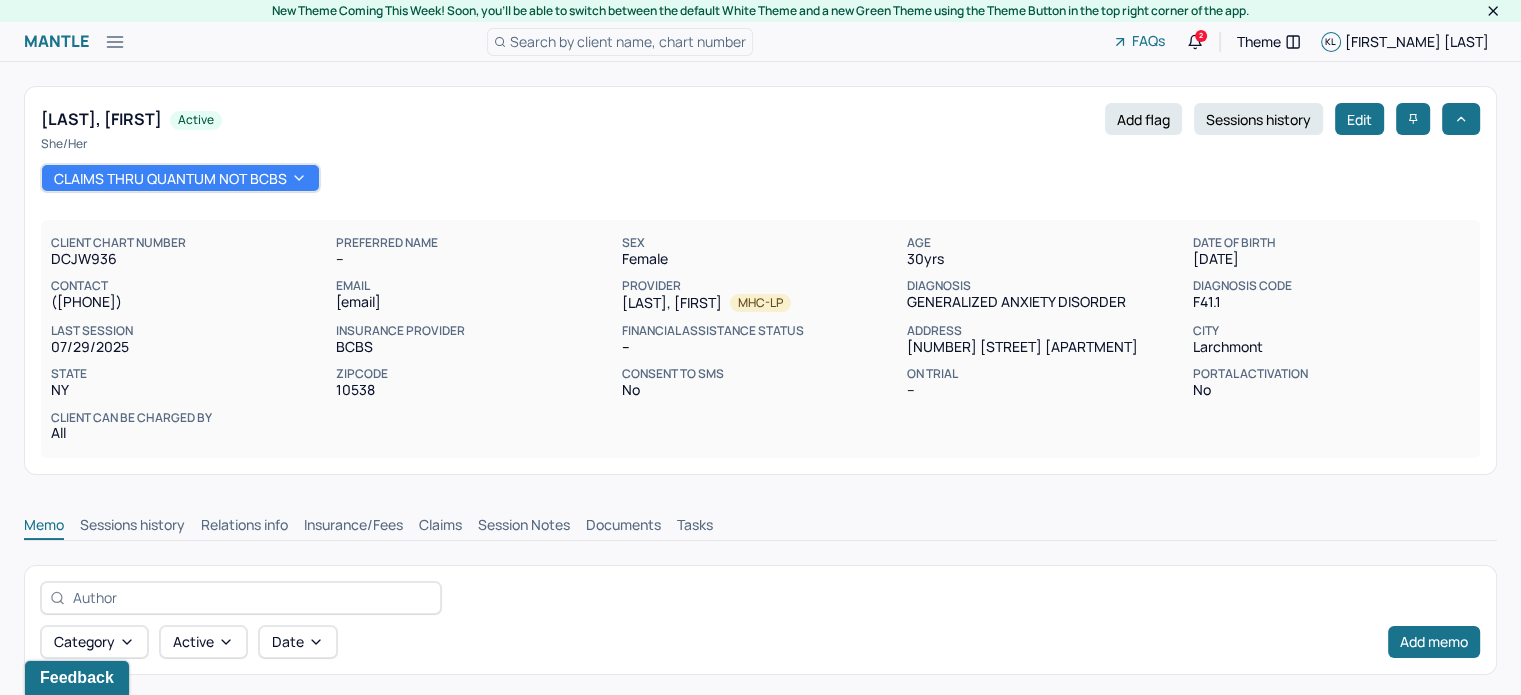 click on "Claims" at bounding box center (440, 527) 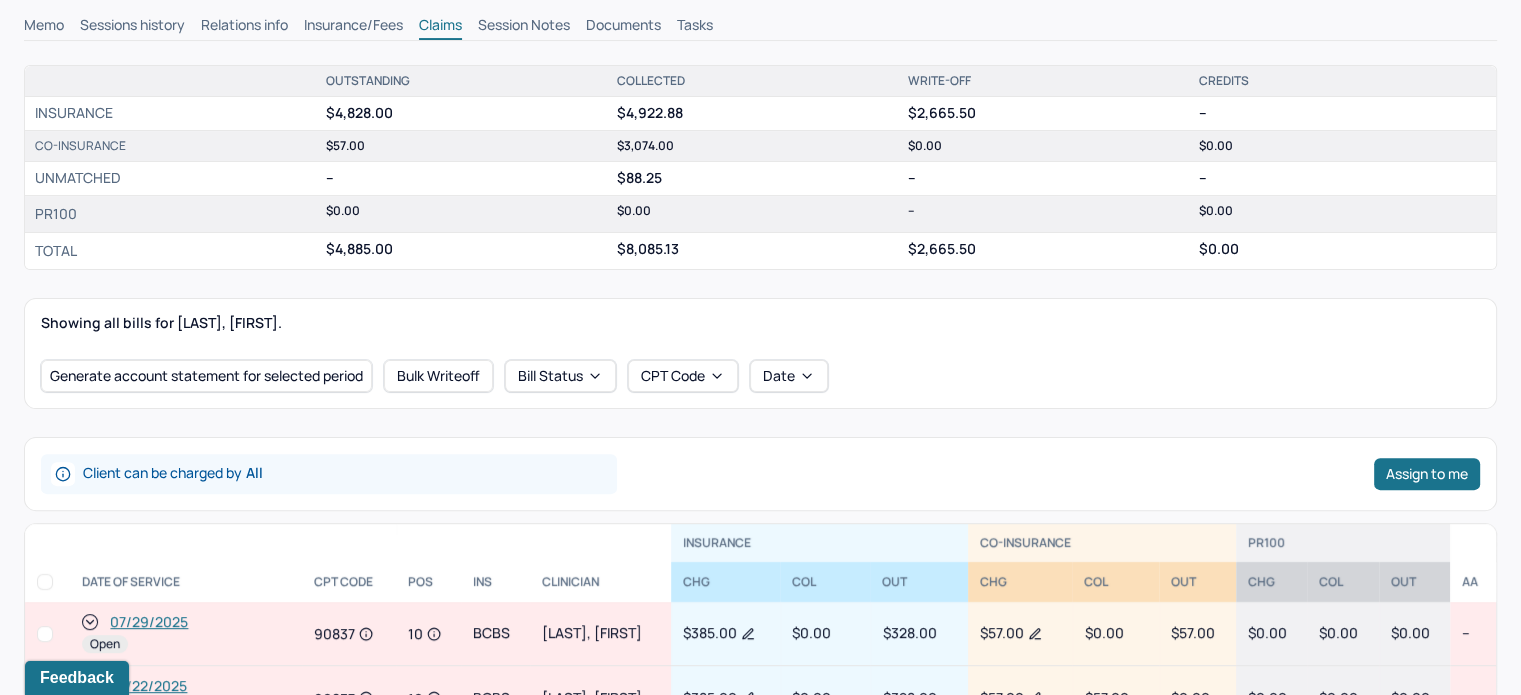 scroll, scrollTop: 900, scrollLeft: 0, axis: vertical 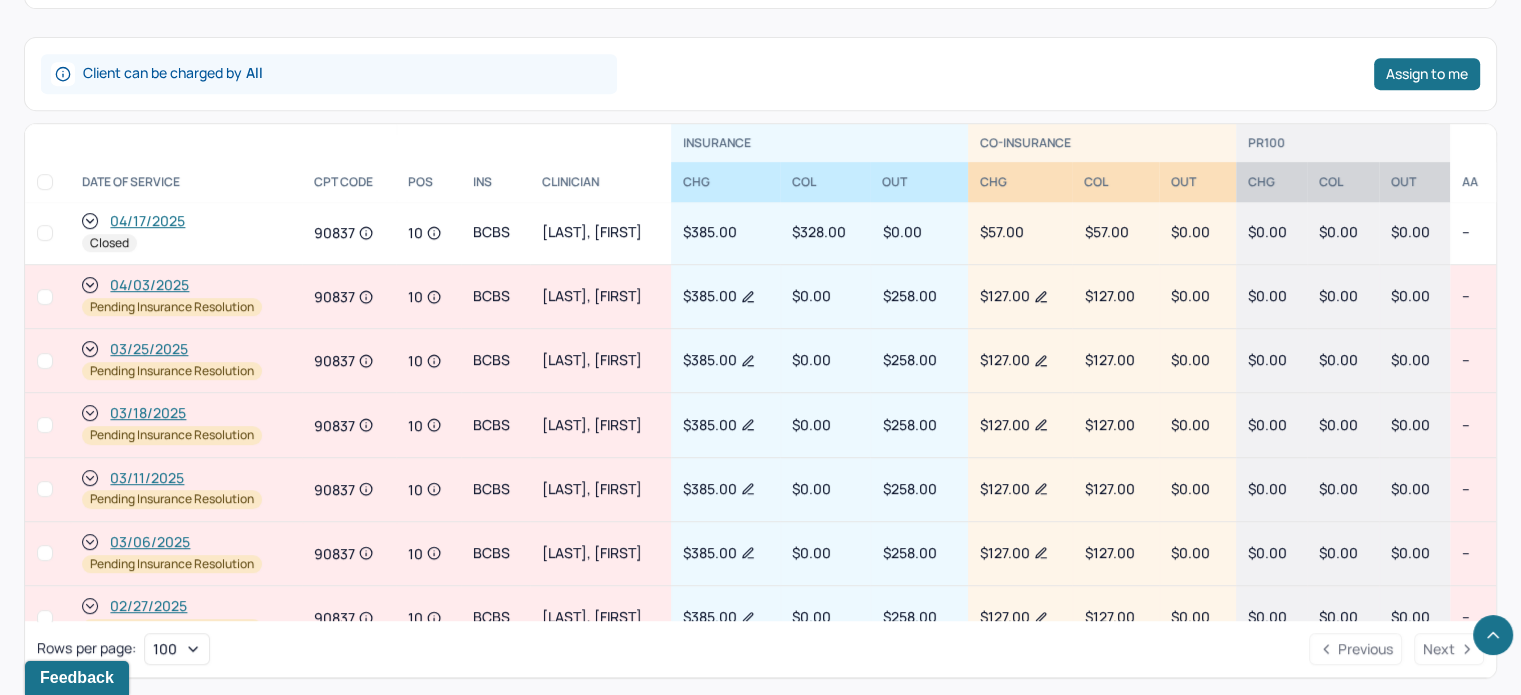 click on "03/18/2025" at bounding box center [148, 413] 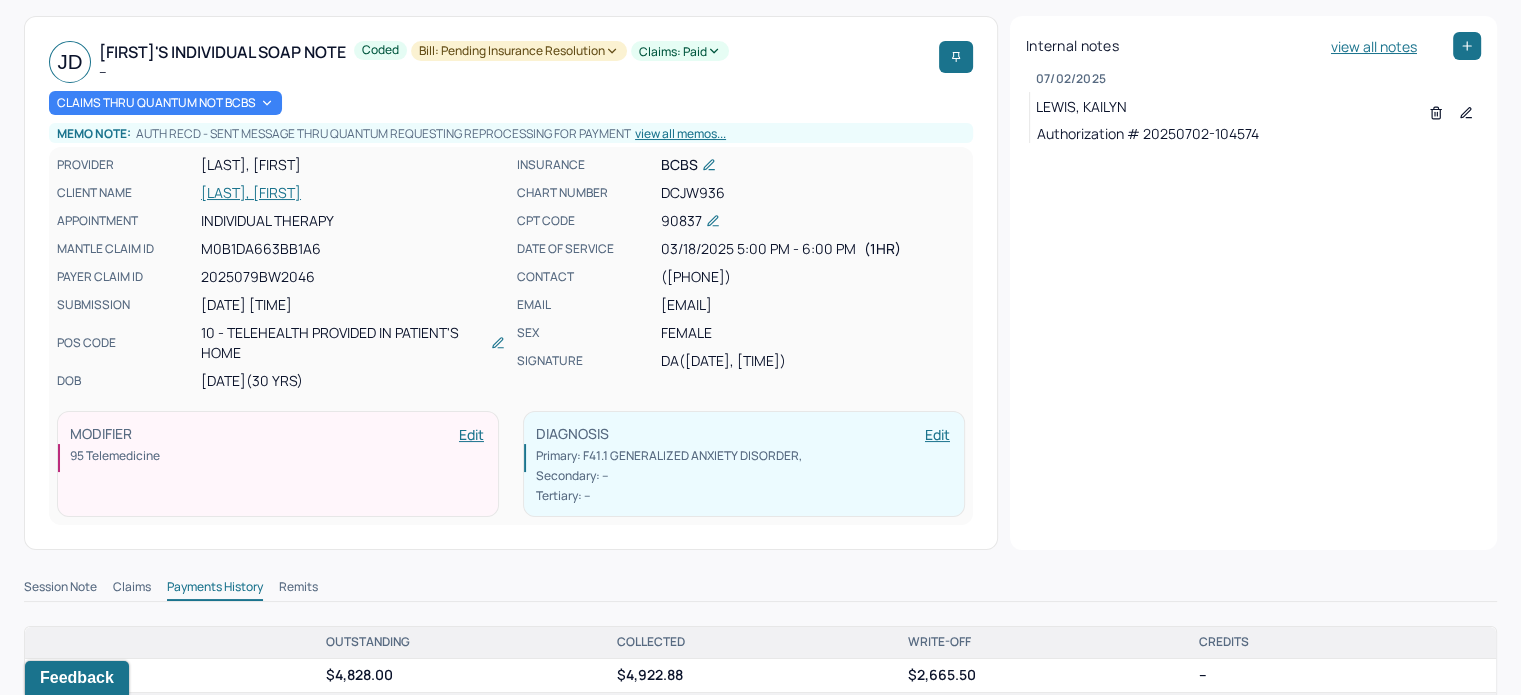 scroll, scrollTop: 200, scrollLeft: 0, axis: vertical 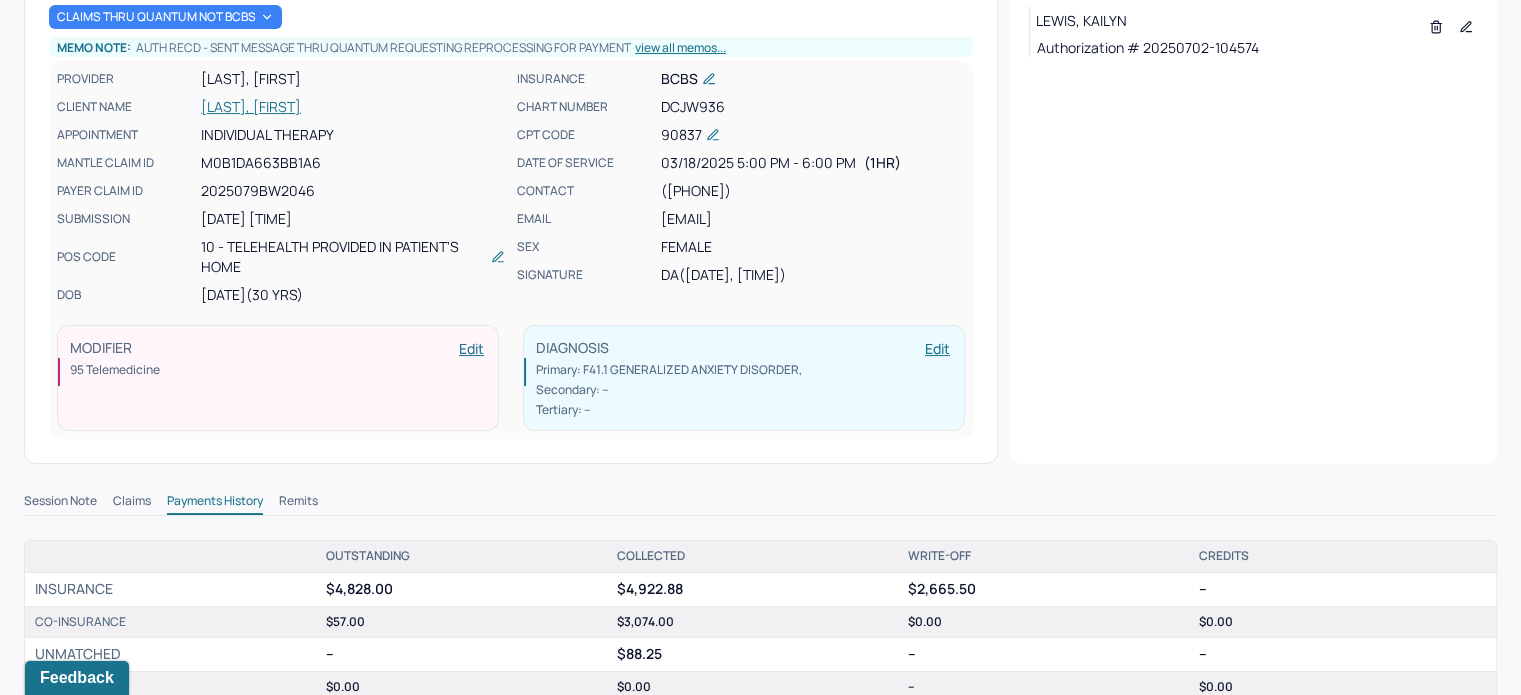 click on "Session Note" at bounding box center [60, 503] 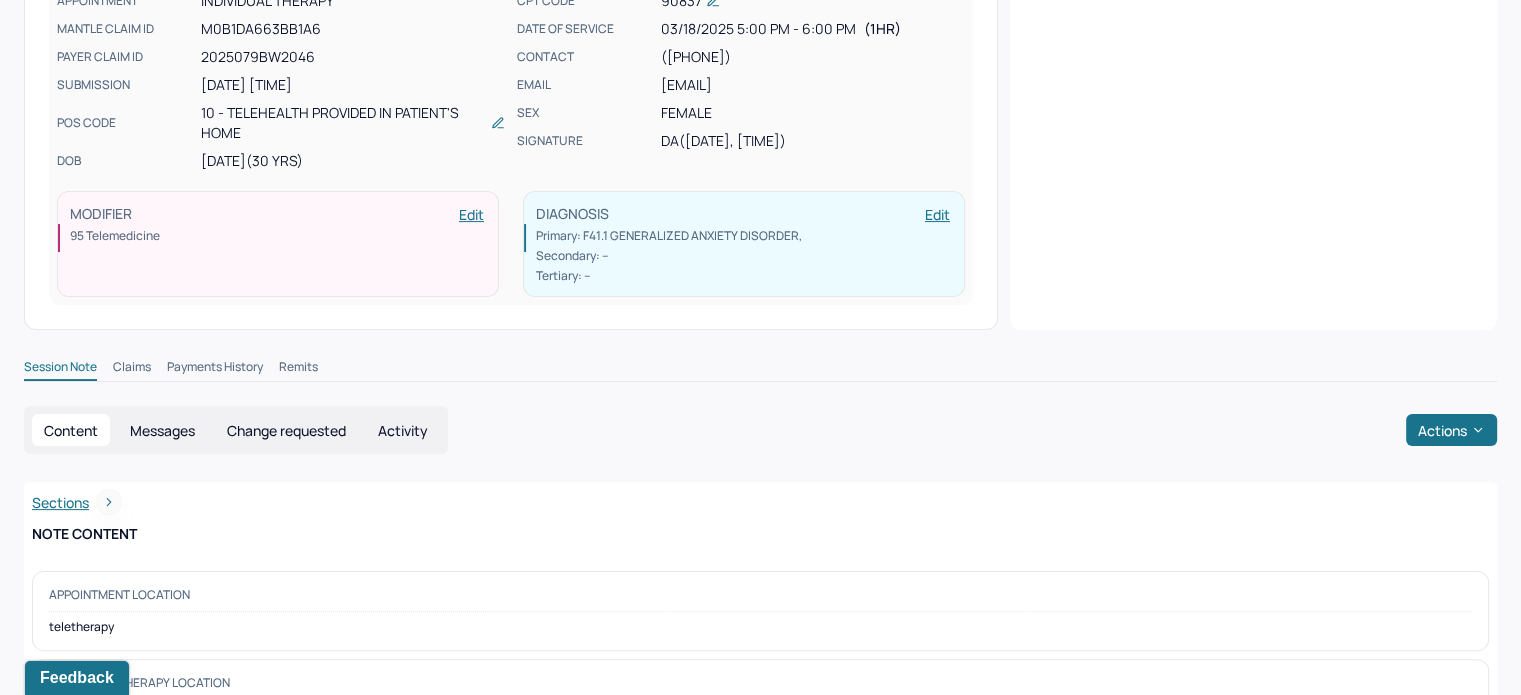 scroll, scrollTop: 600, scrollLeft: 0, axis: vertical 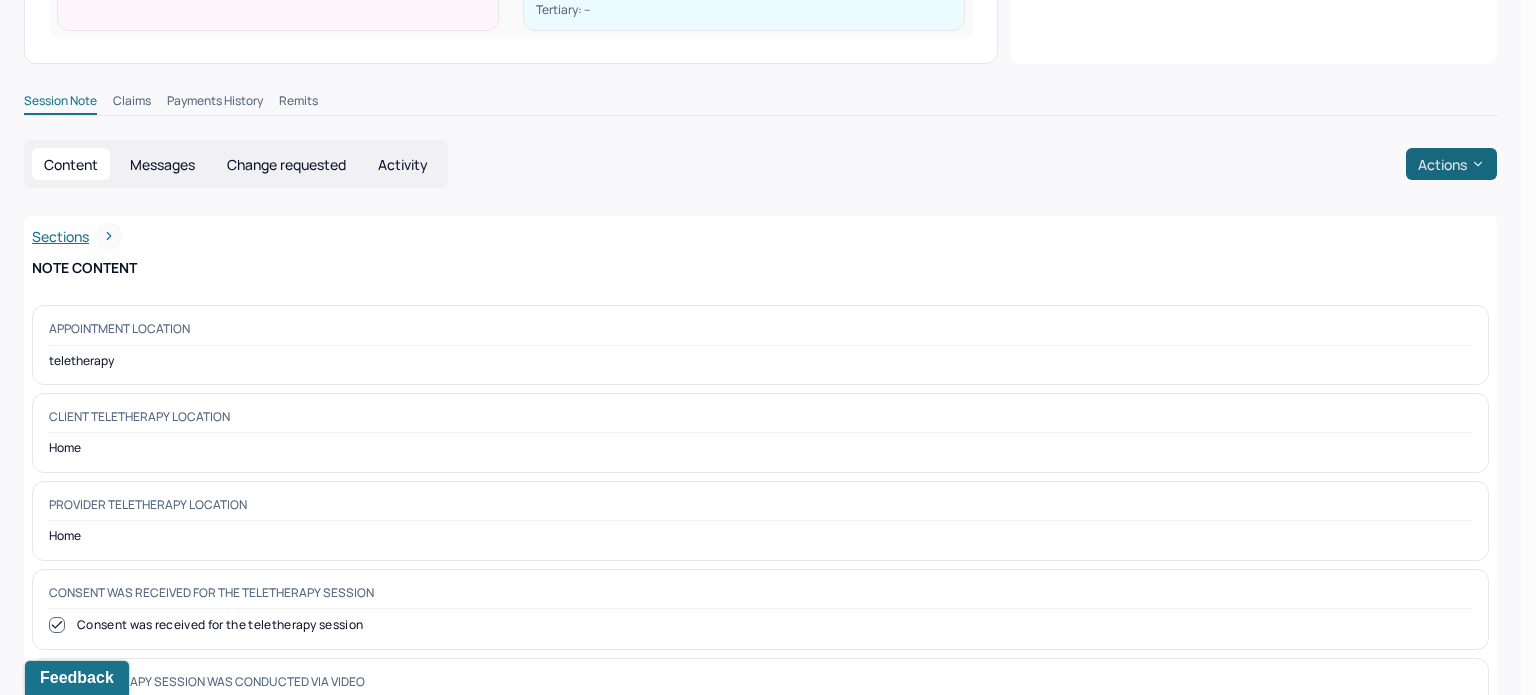 click on "Actions" at bounding box center (1451, 164) 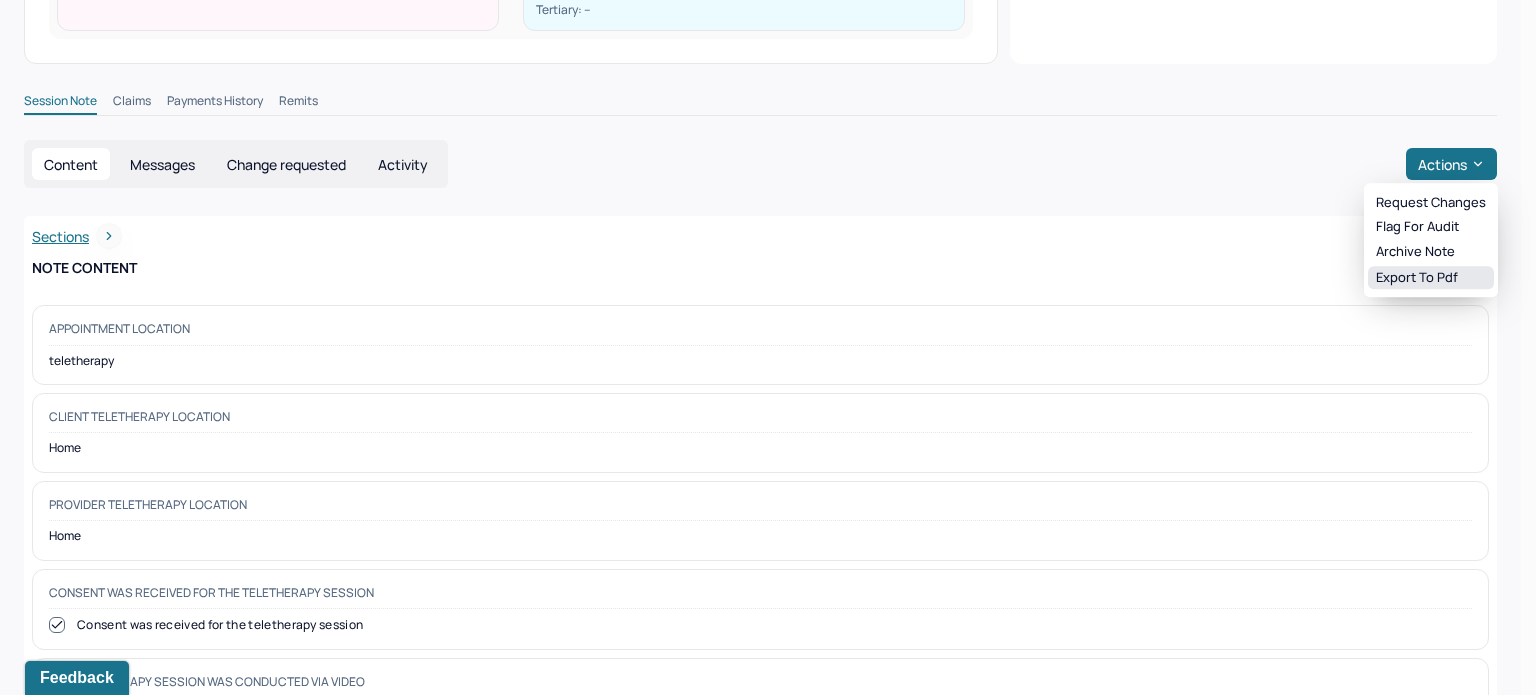 click on "Export to pdf" at bounding box center [1431, 278] 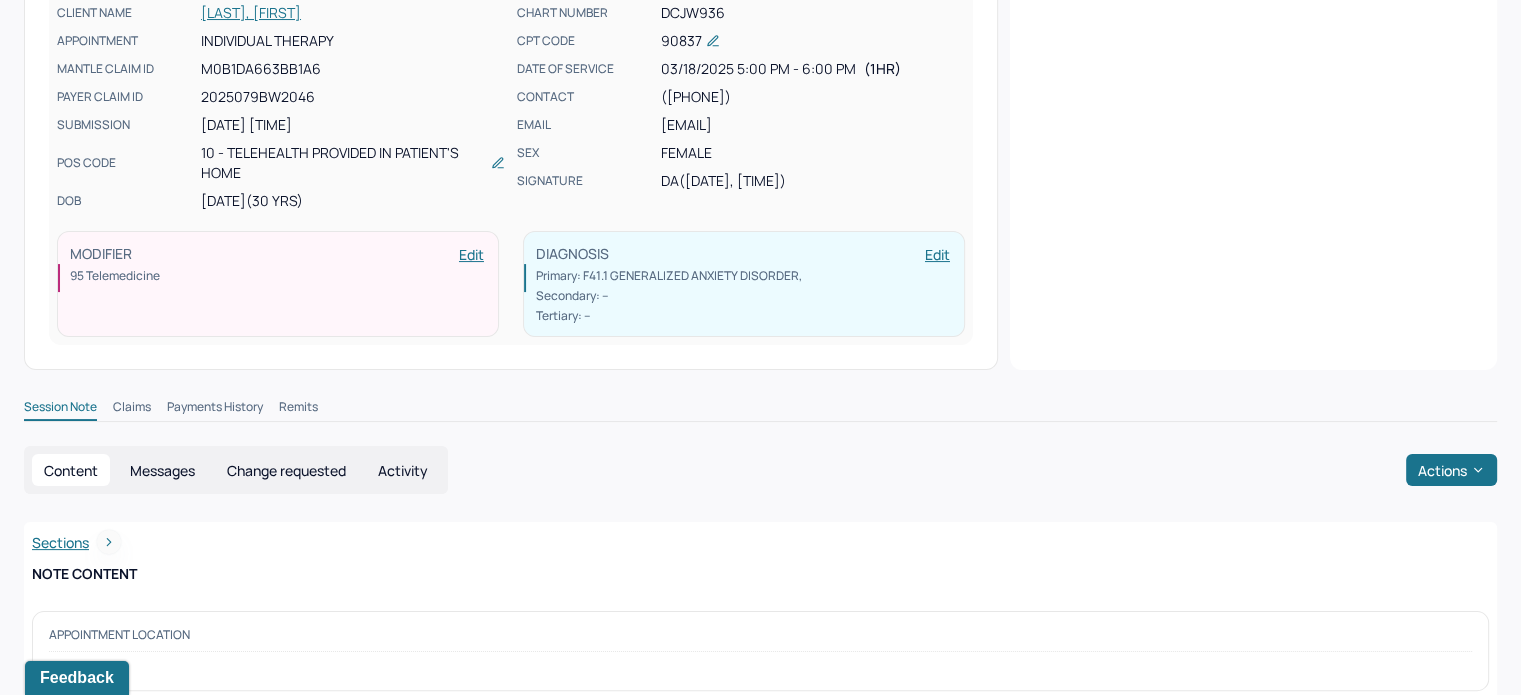 scroll, scrollTop: 100, scrollLeft: 0, axis: vertical 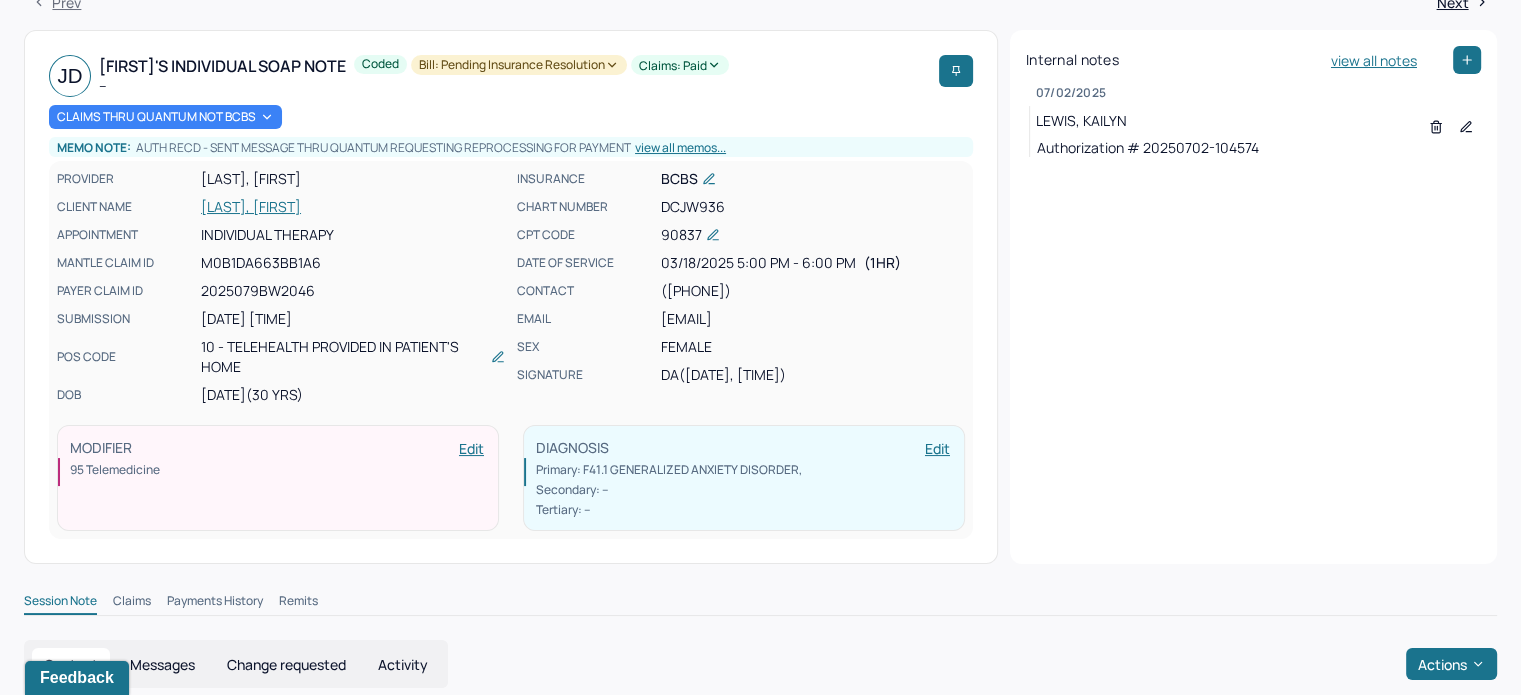 click on "[LAST], [FIRST]" at bounding box center (353, 207) 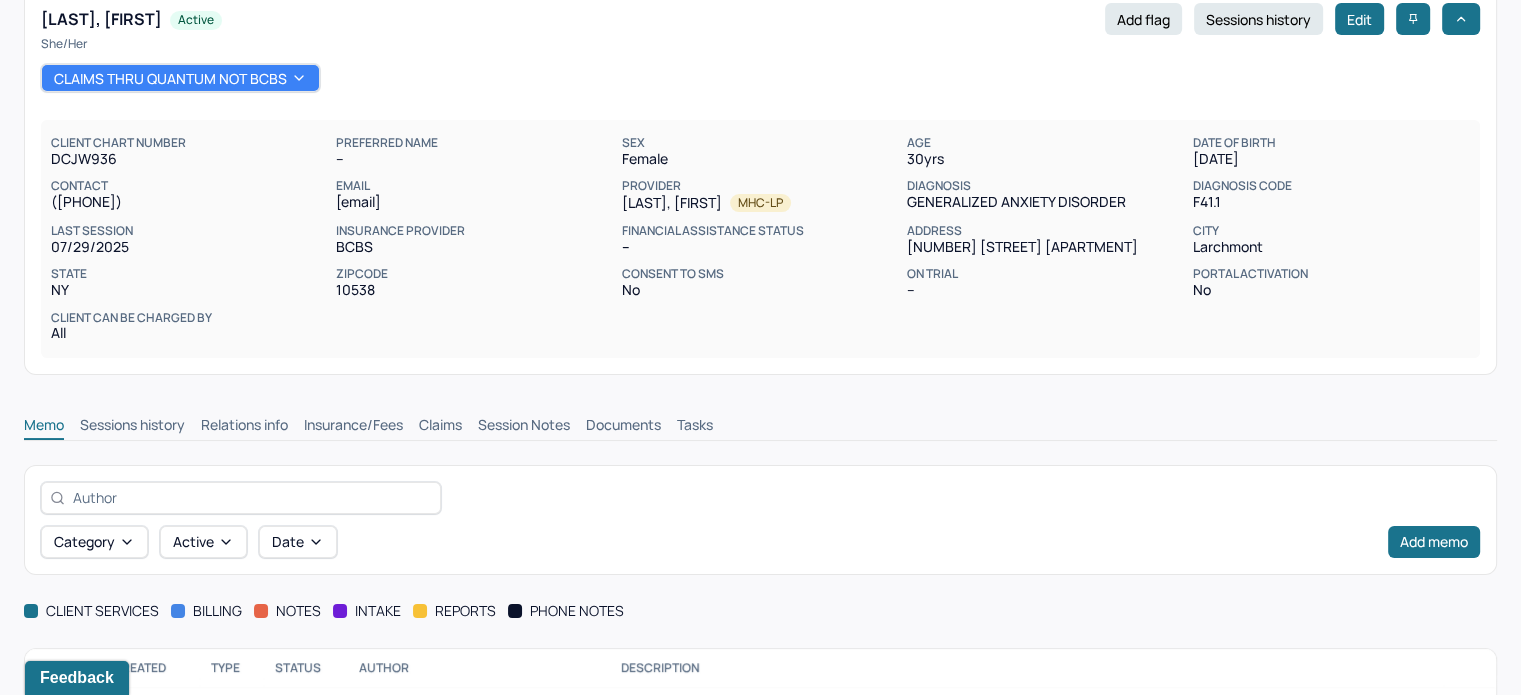 click on "Claims" at bounding box center (440, 427) 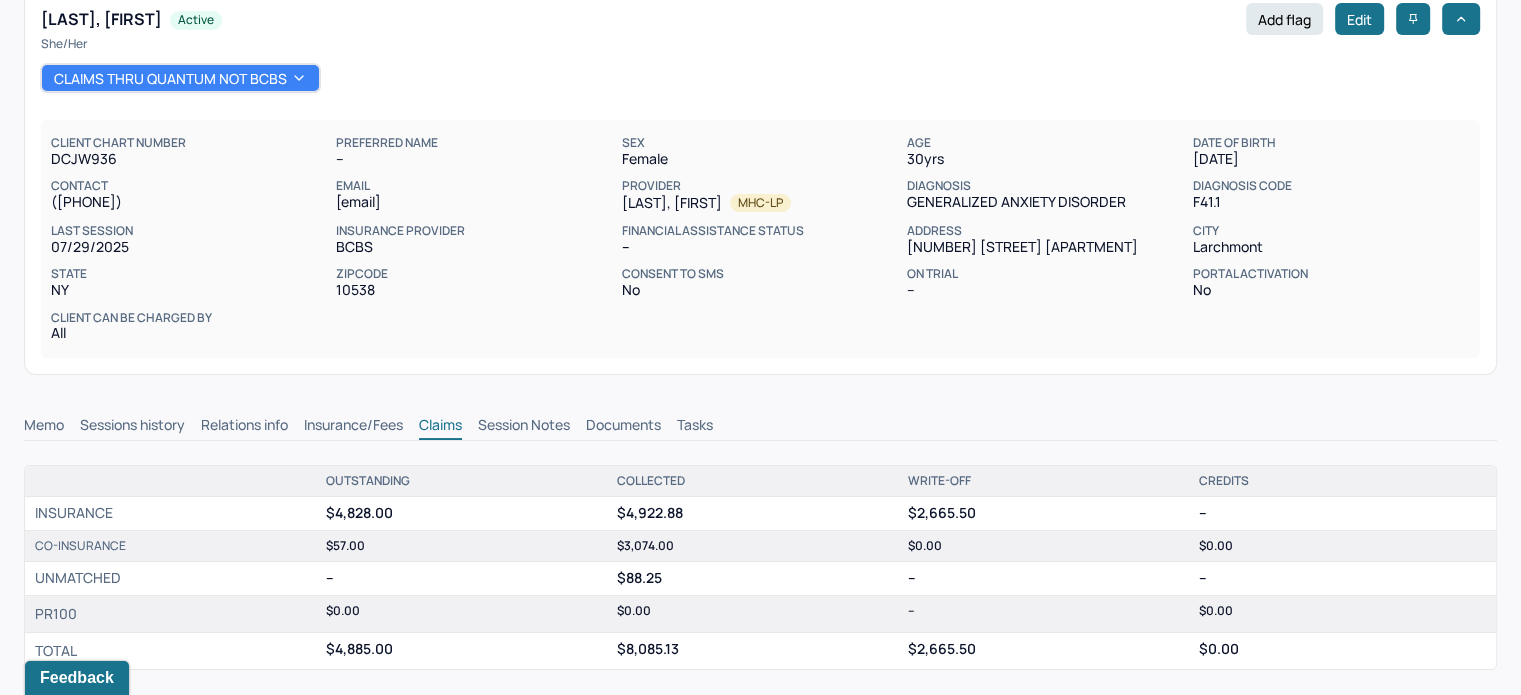 click on "Claims" at bounding box center [440, 427] 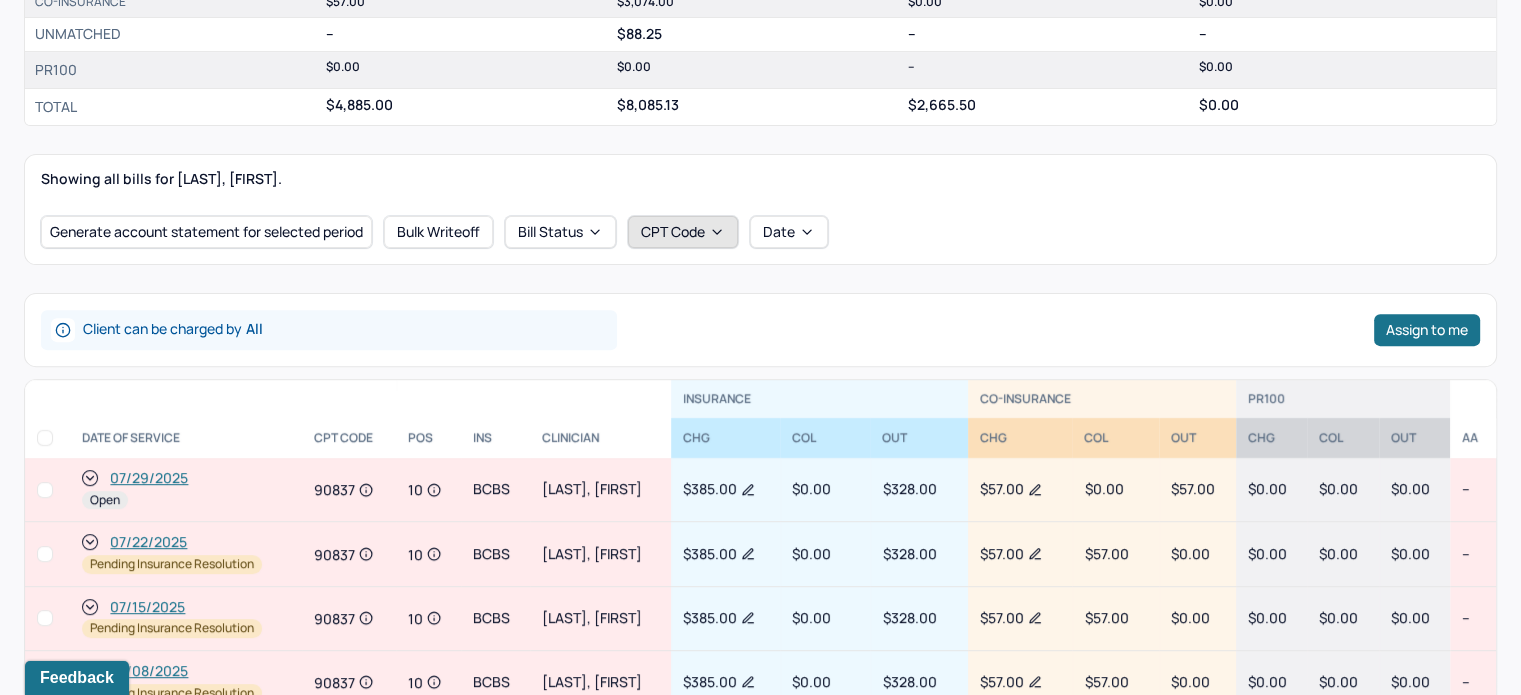 scroll, scrollTop: 800, scrollLeft: 0, axis: vertical 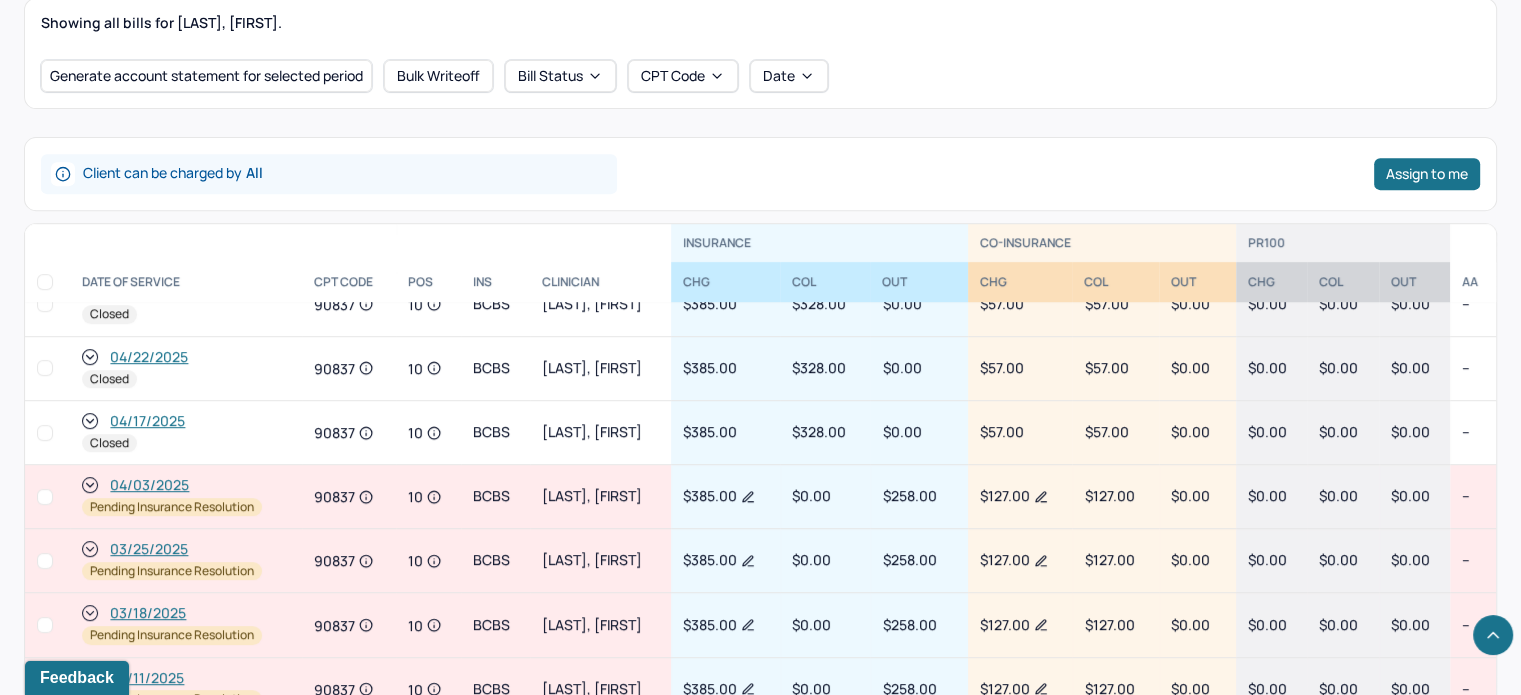 click on "03/25/2025" at bounding box center [149, 549] 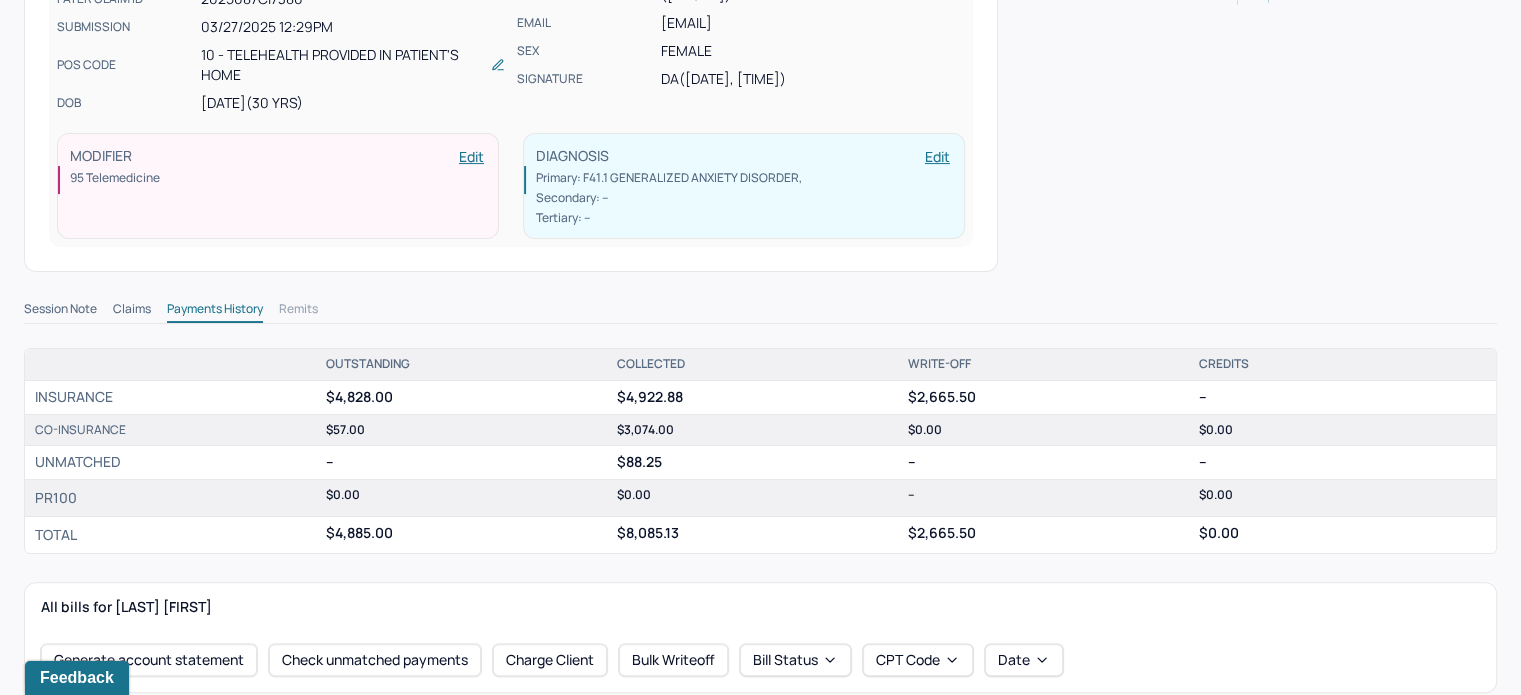 scroll, scrollTop: 400, scrollLeft: 0, axis: vertical 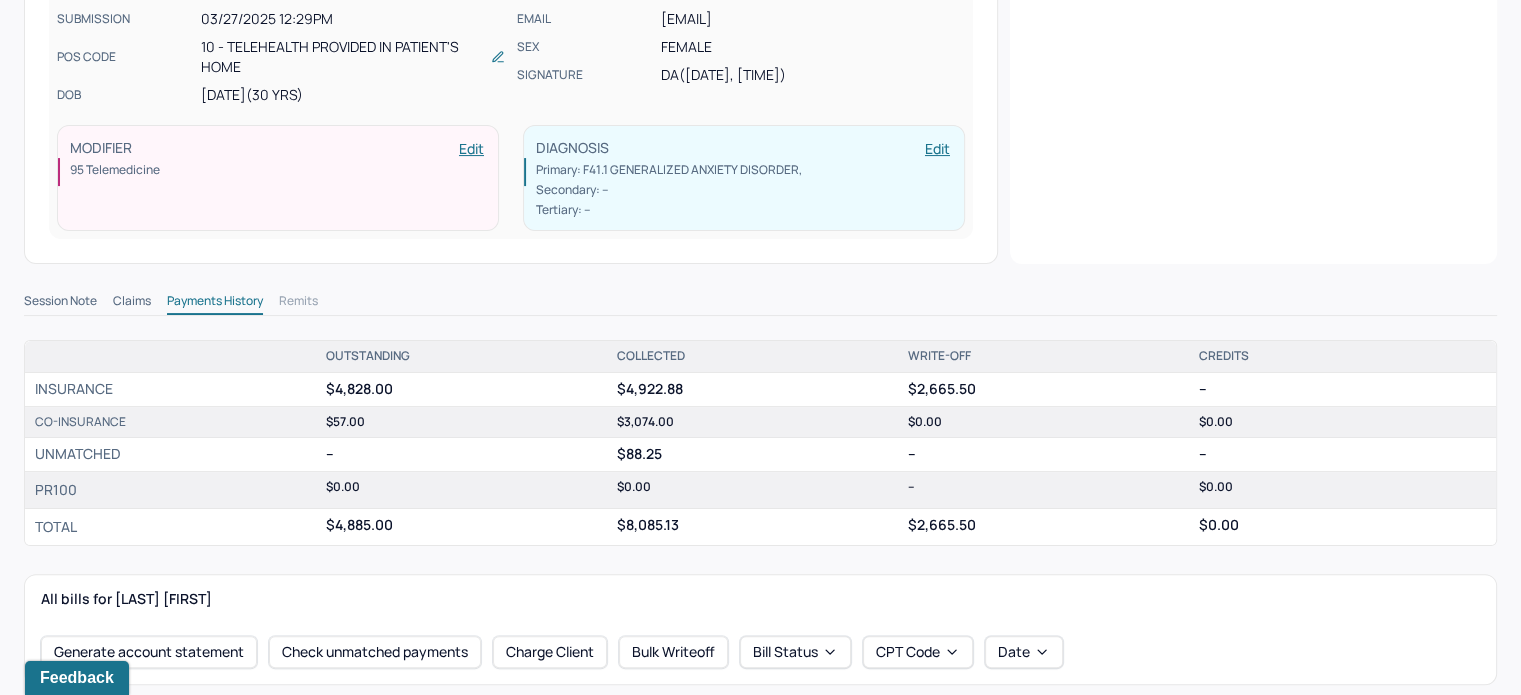 click on "Session Note" at bounding box center (60, 303) 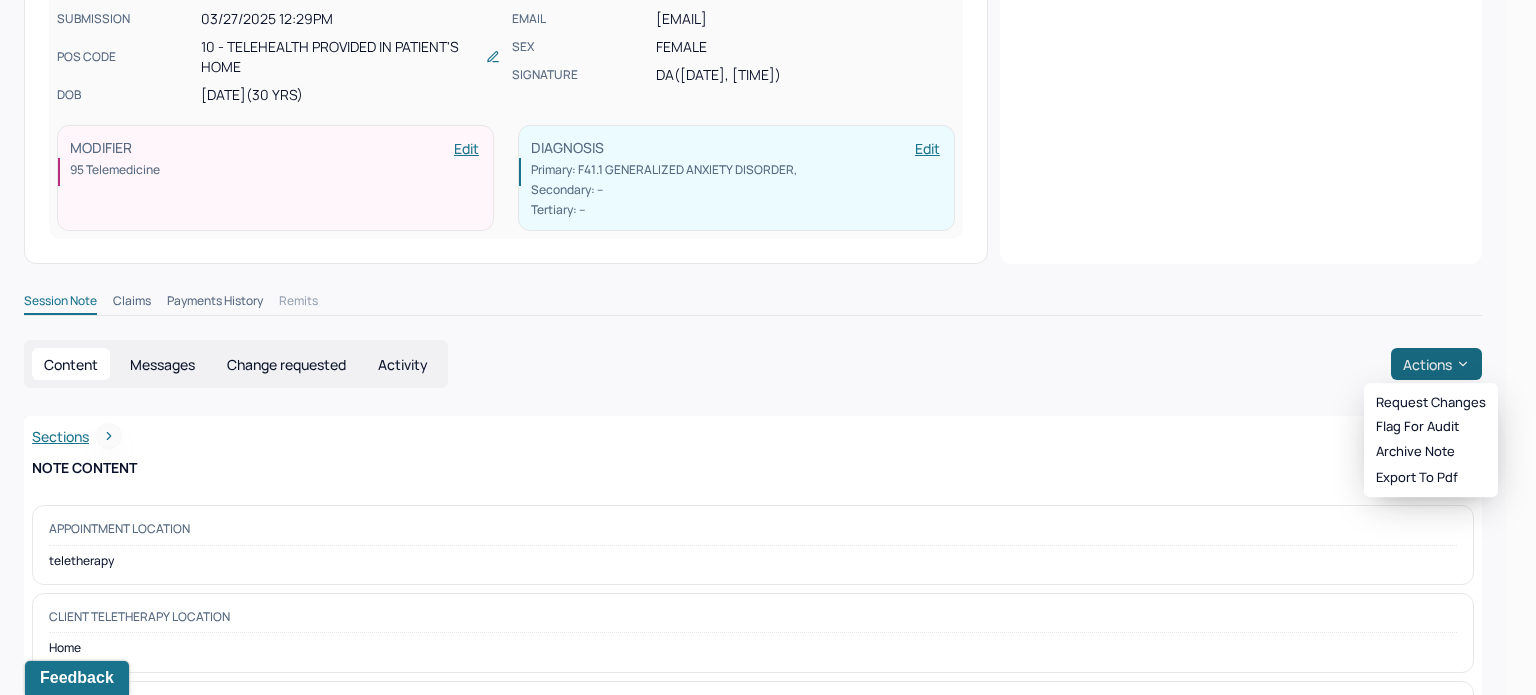 click on "Actions" at bounding box center [1436, 364] 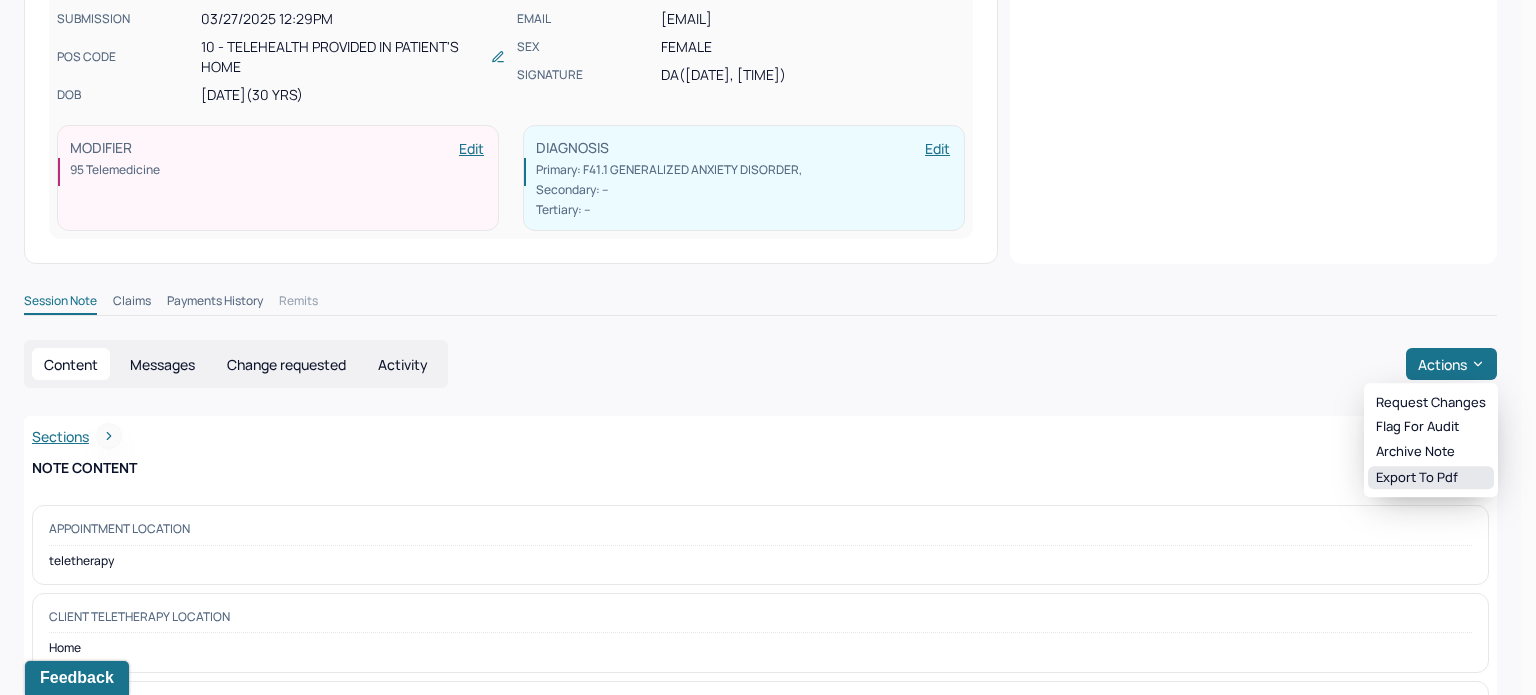 click on "Export to pdf" at bounding box center (1431, 478) 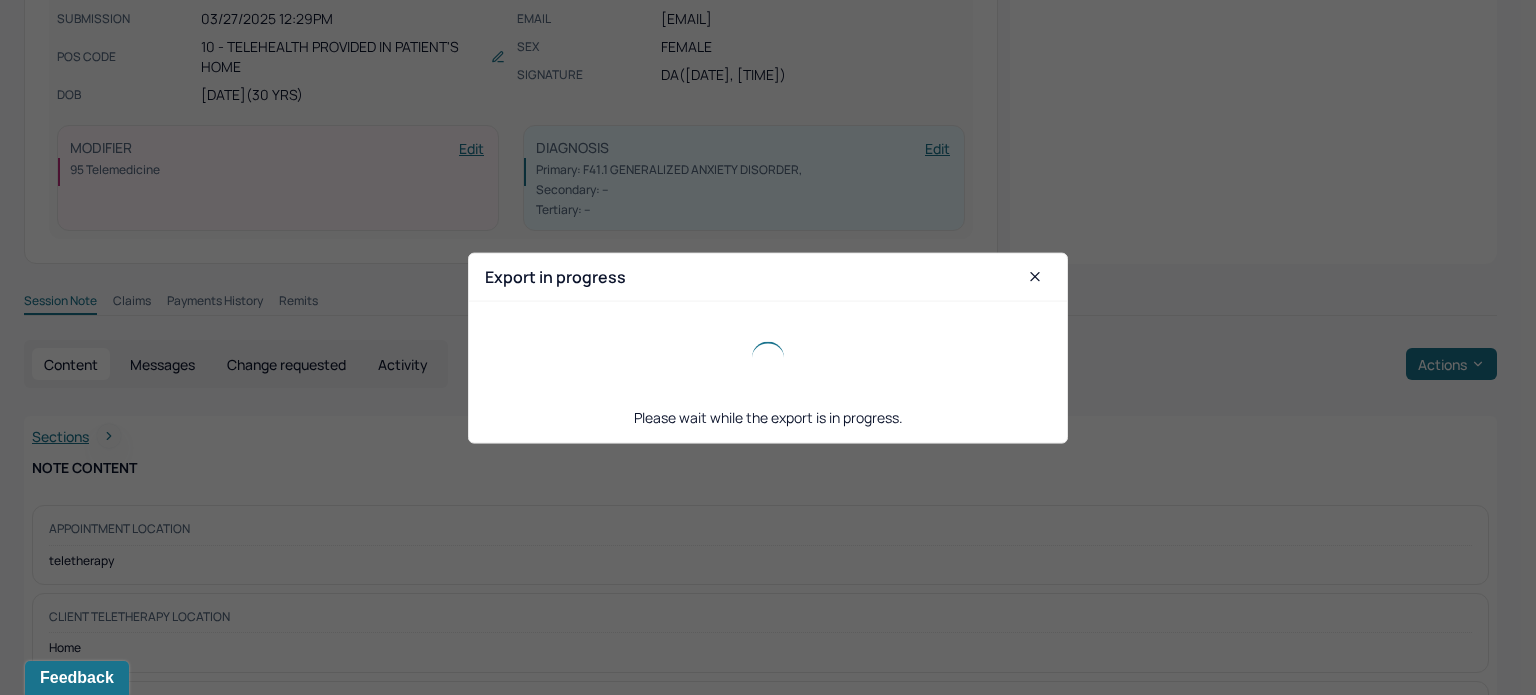 click at bounding box center (768, 347) 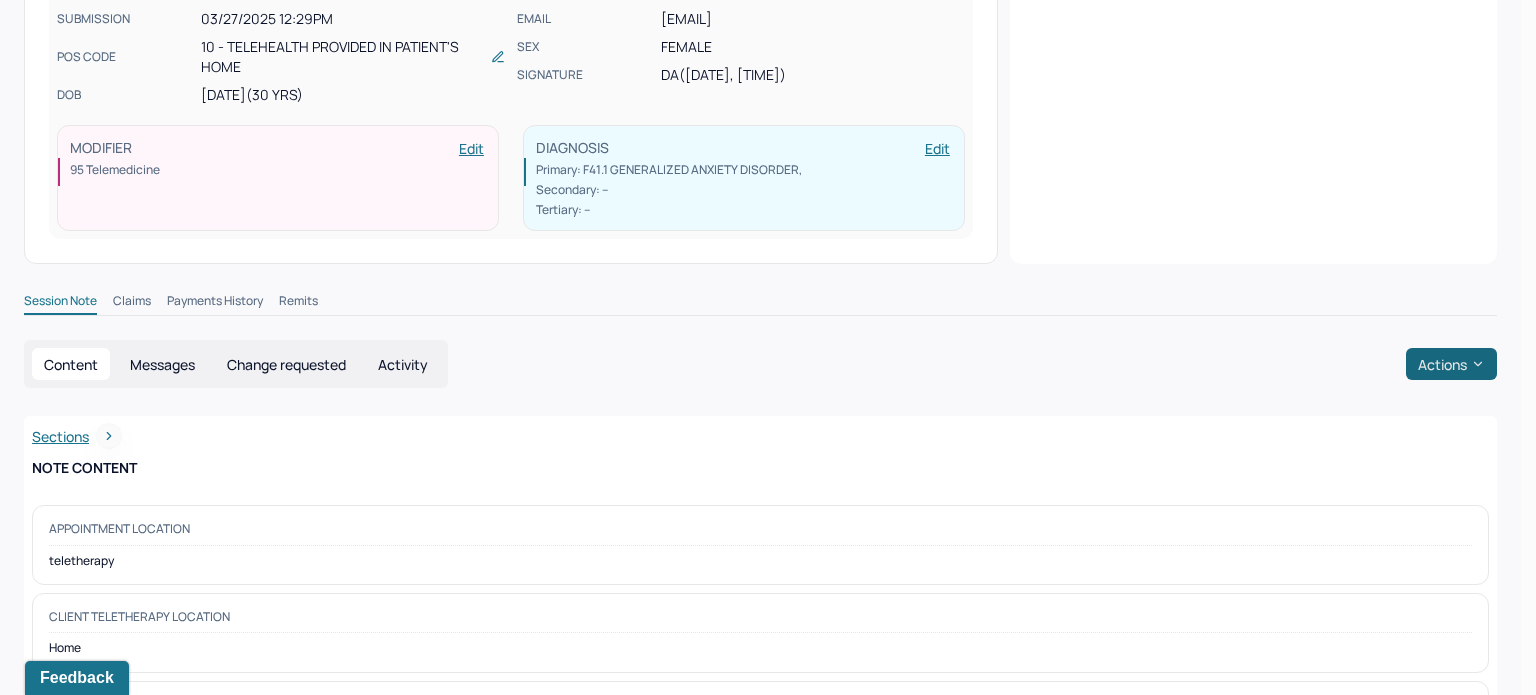 click on "Actions" at bounding box center (1451, 364) 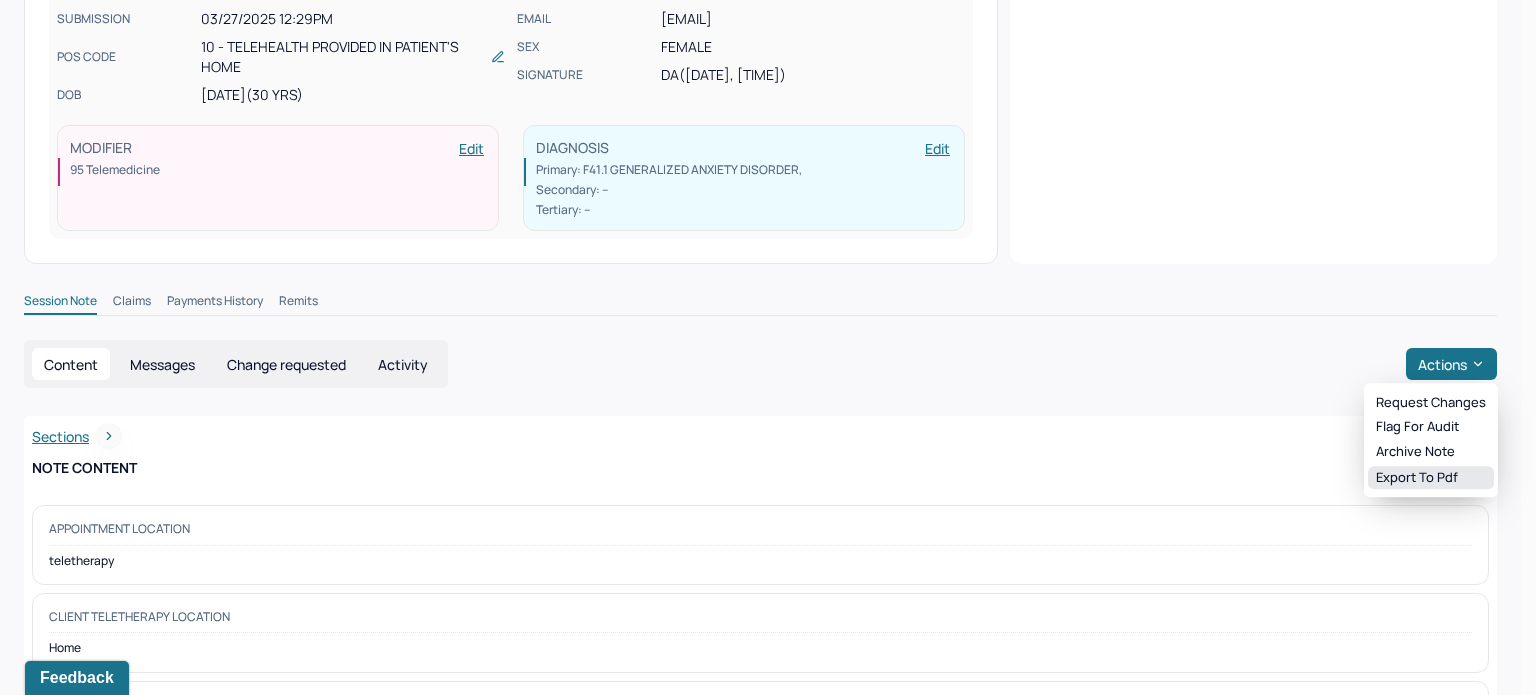 click on "Export to pdf" at bounding box center [1431, 478] 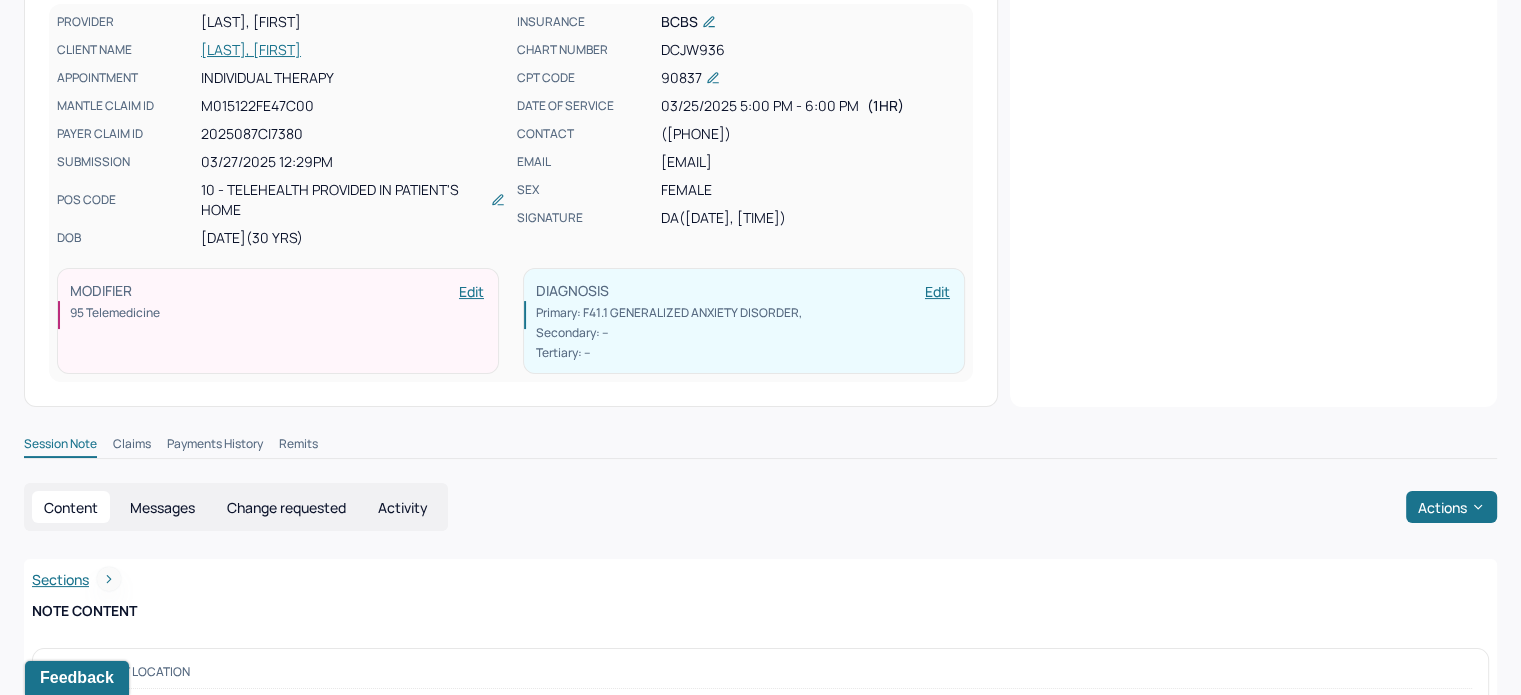 scroll, scrollTop: 100, scrollLeft: 0, axis: vertical 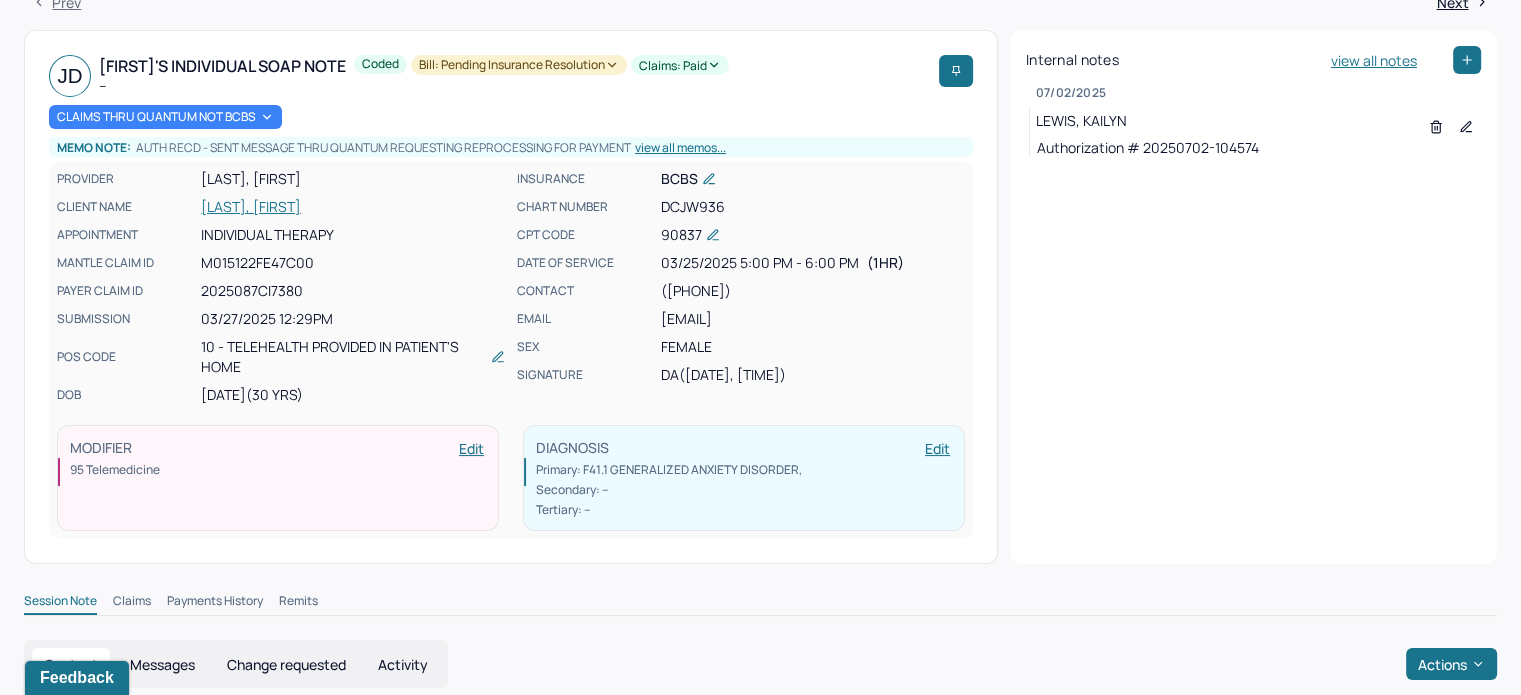 click on "[LAST], [FIRST]" at bounding box center (353, 207) 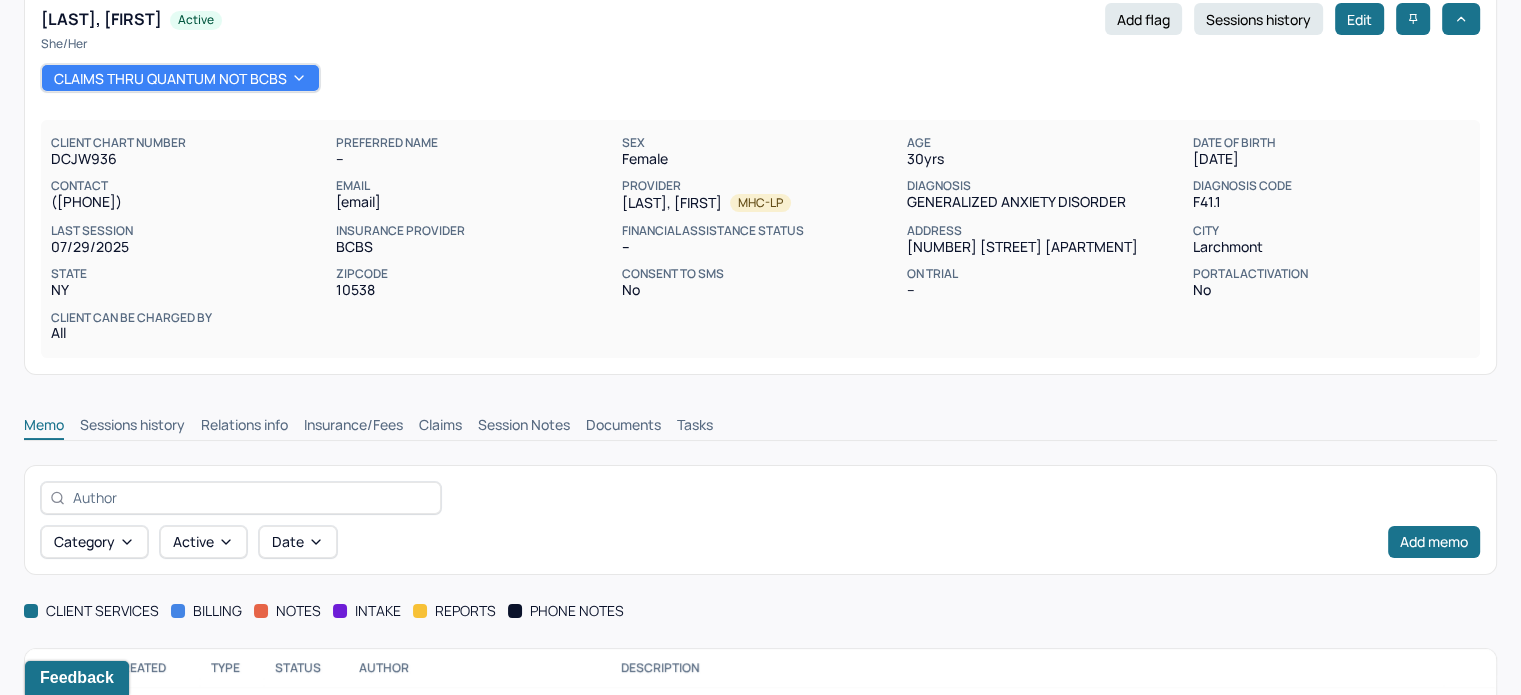 click on "Claims" at bounding box center [440, 427] 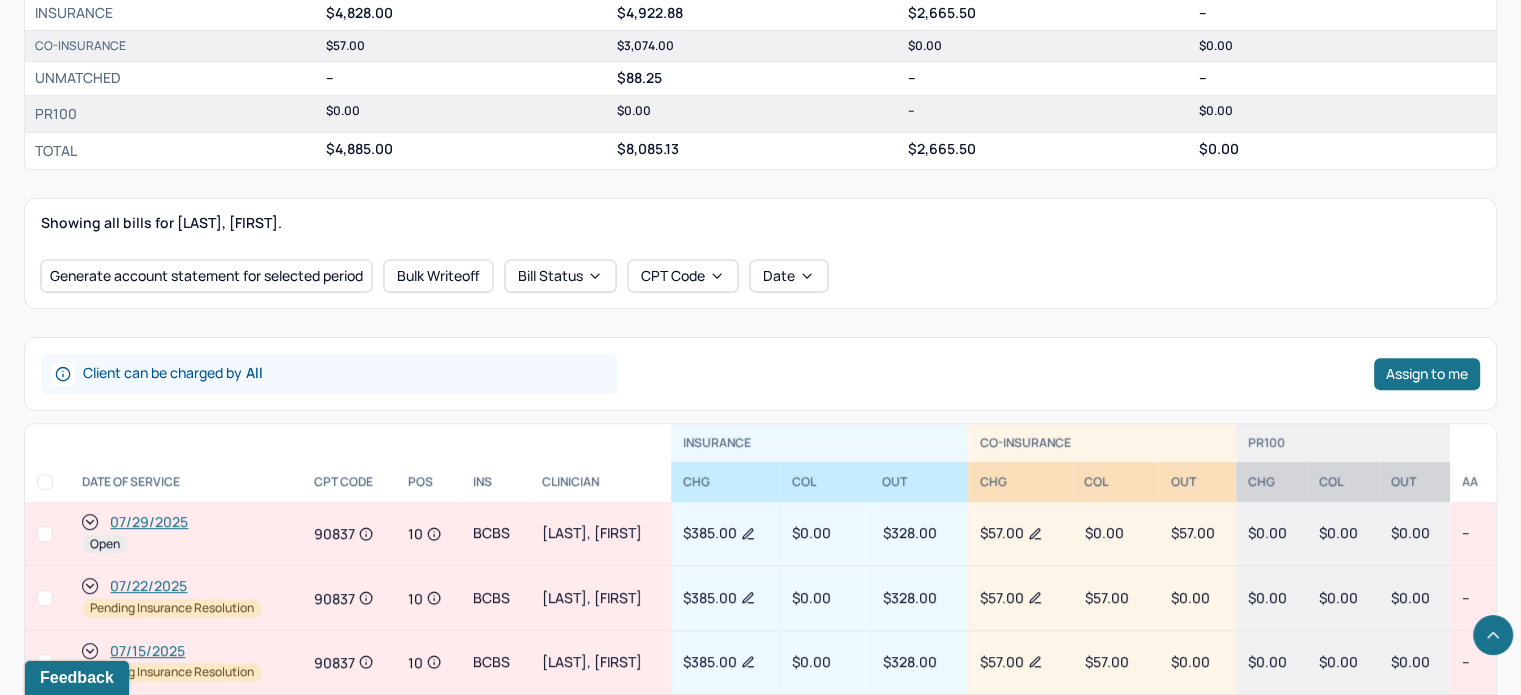 scroll, scrollTop: 800, scrollLeft: 0, axis: vertical 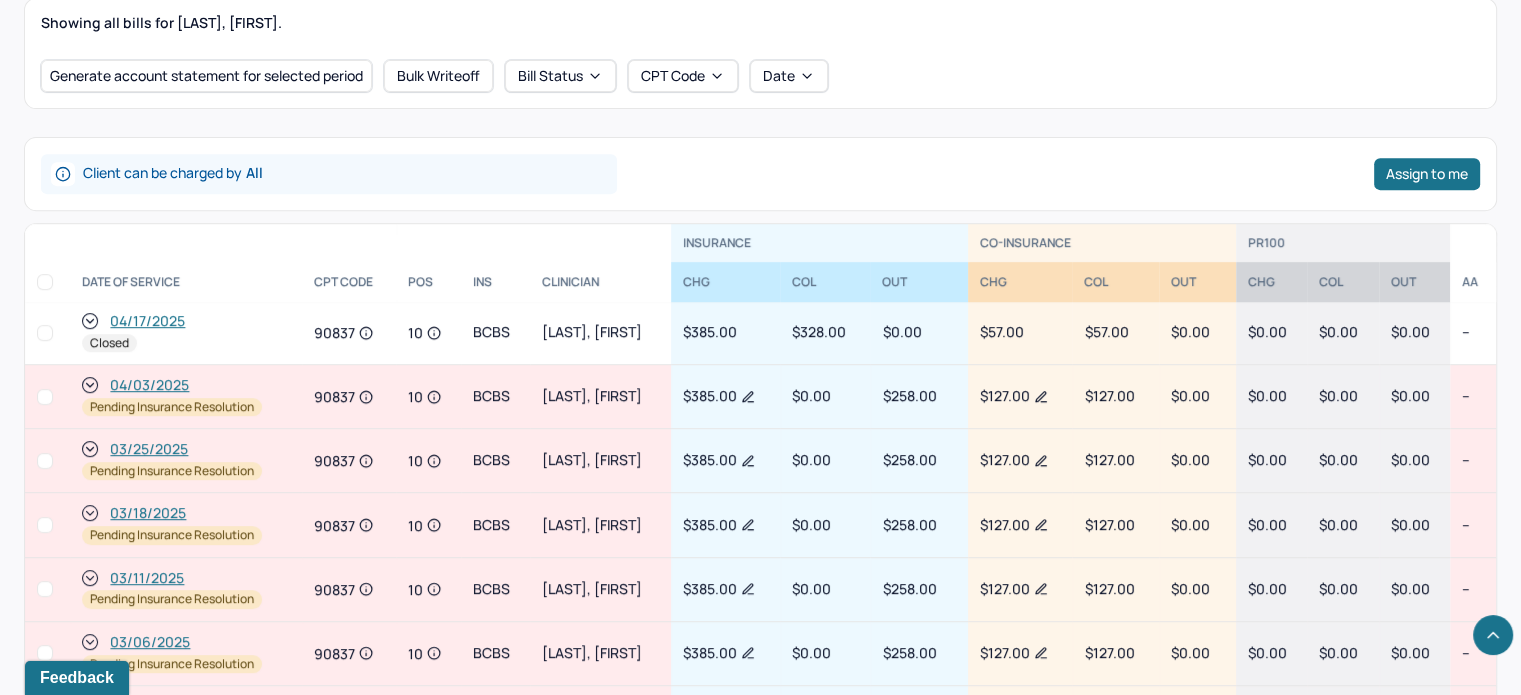 click on "04/03/2025" at bounding box center (149, 385) 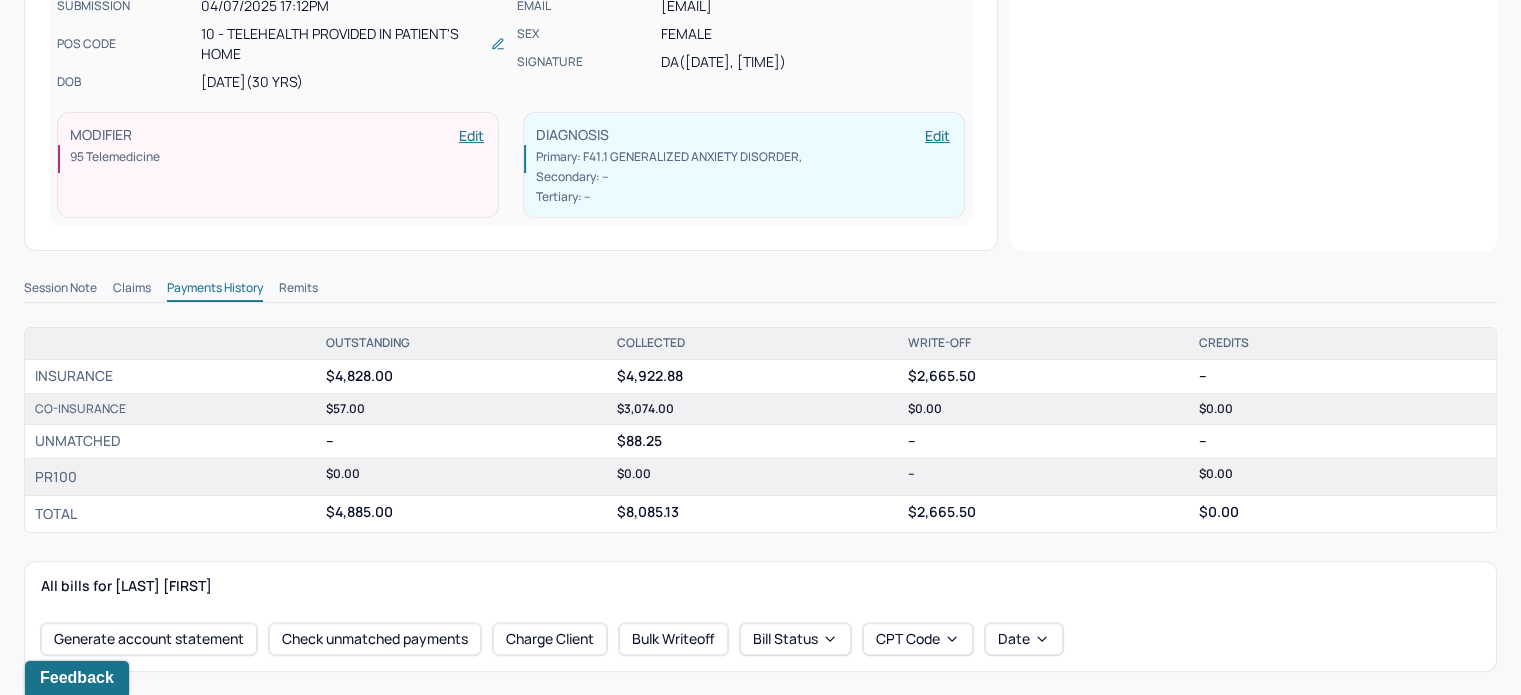 scroll, scrollTop: 500, scrollLeft: 0, axis: vertical 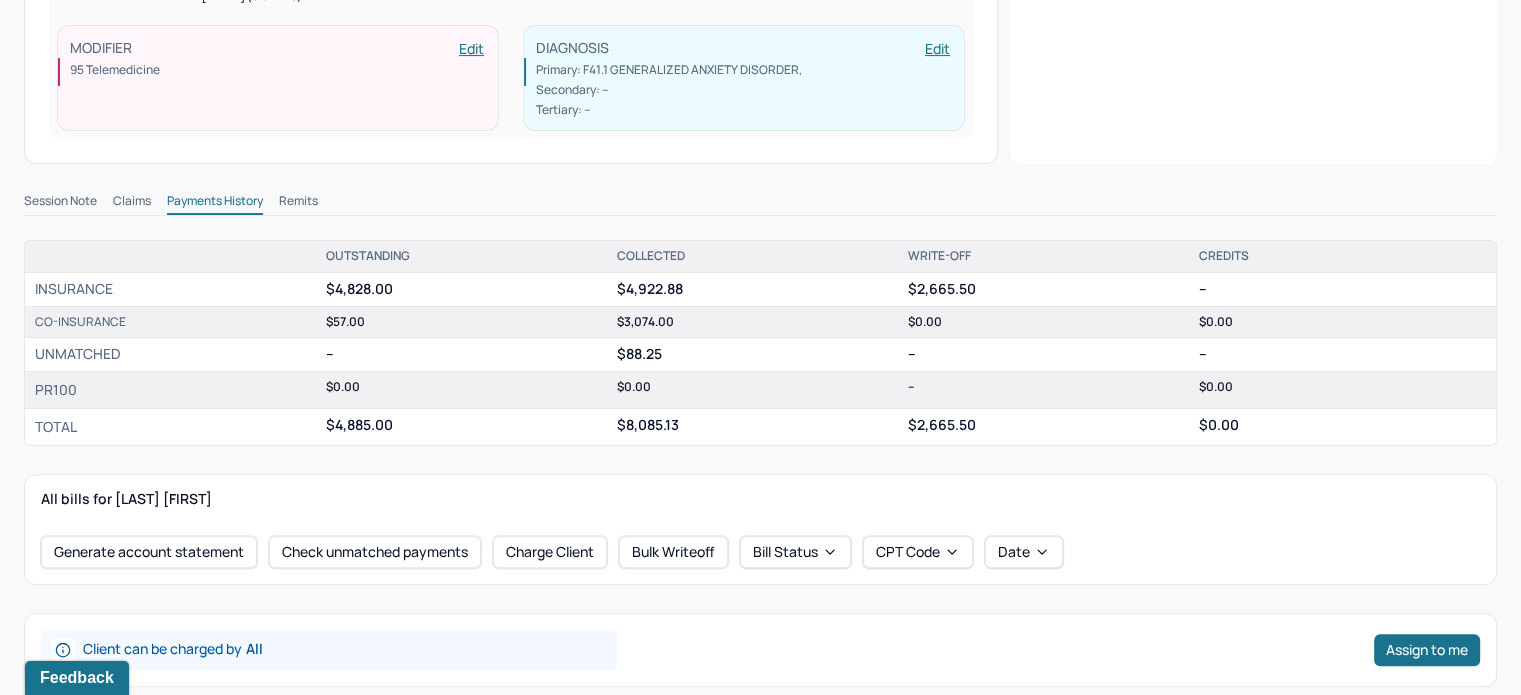 click on "Session Note" at bounding box center (60, 203) 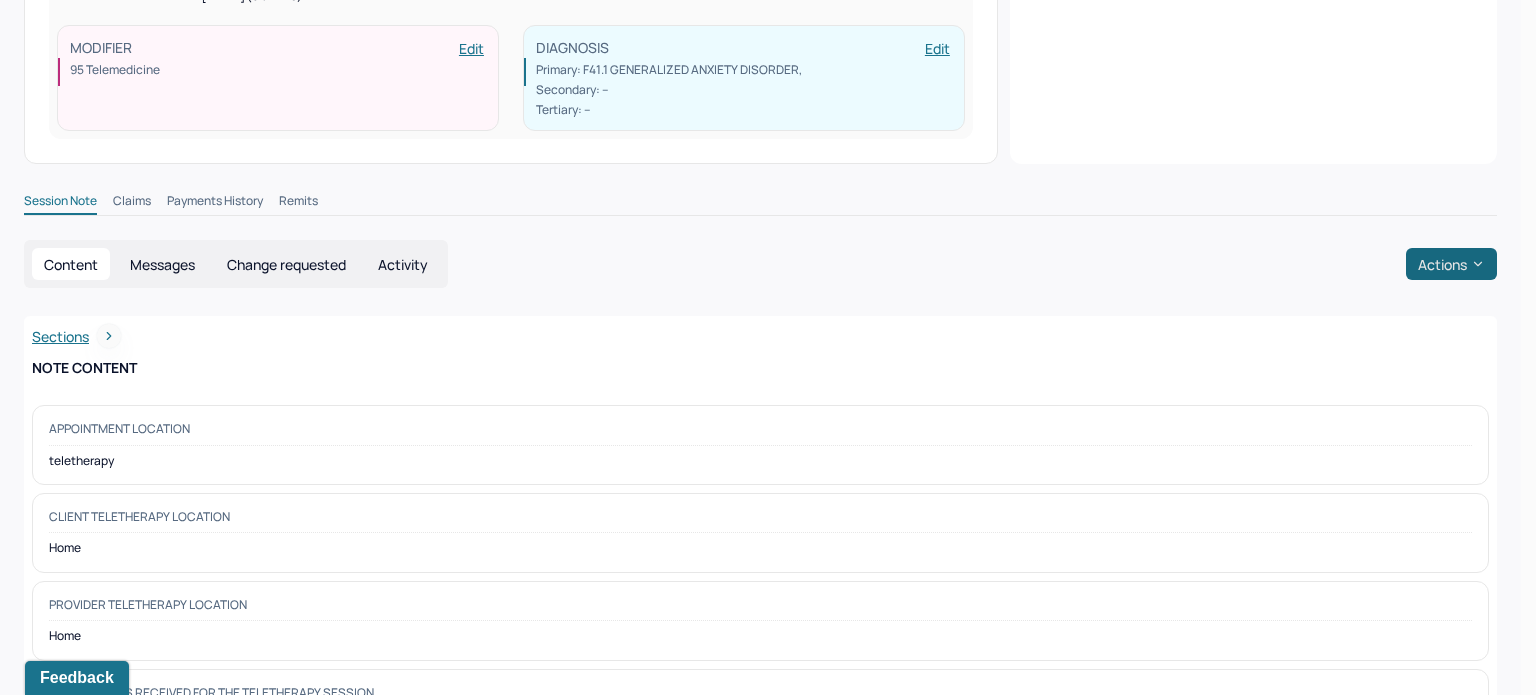 click on "Actions" at bounding box center [1451, 264] 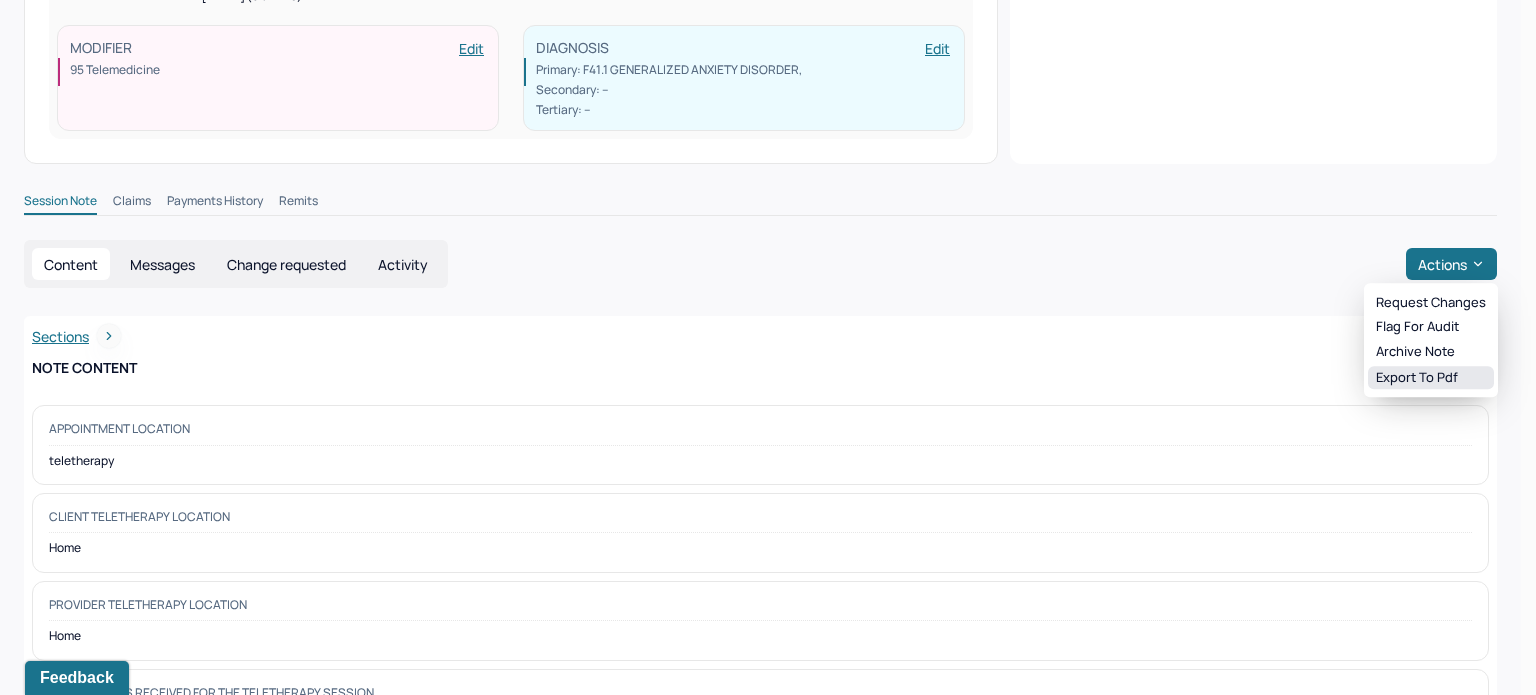 click on "Export to pdf" at bounding box center (1431, 378) 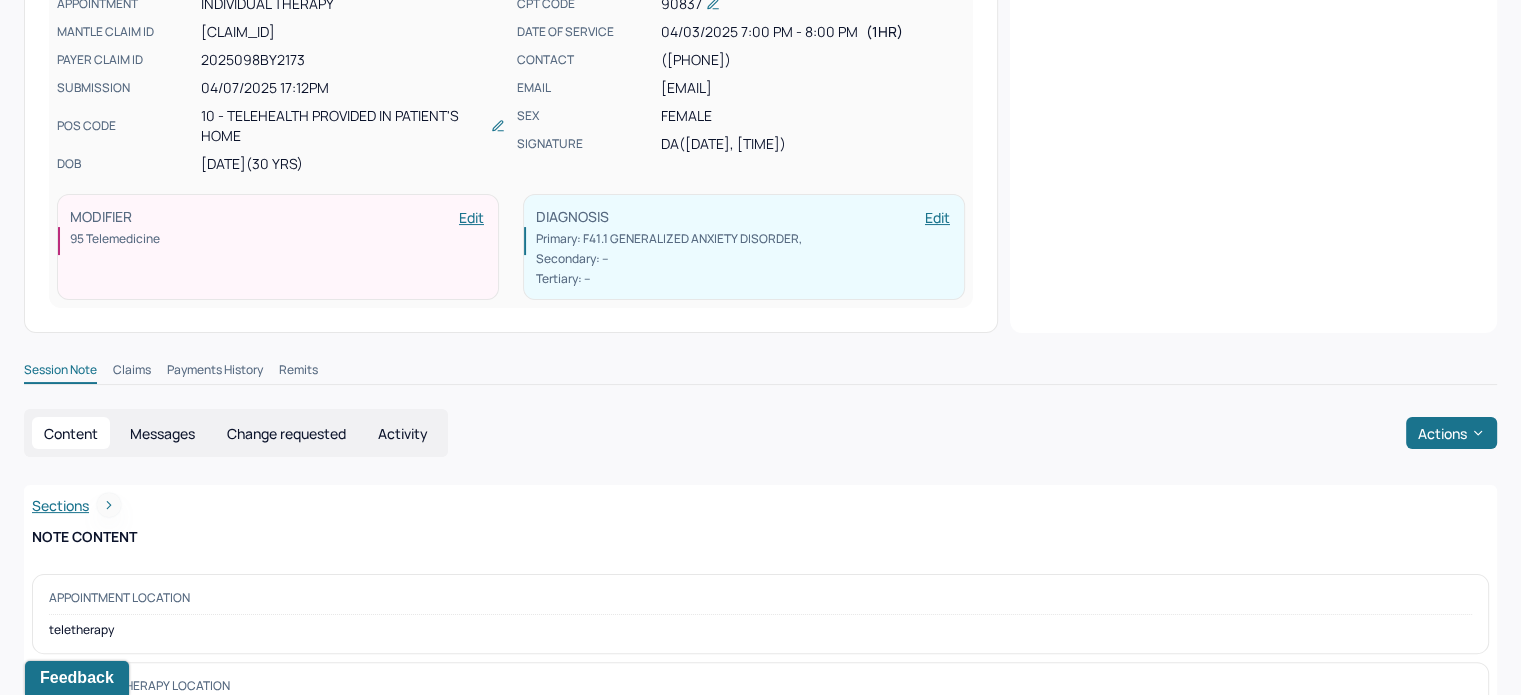 scroll, scrollTop: 0, scrollLeft: 0, axis: both 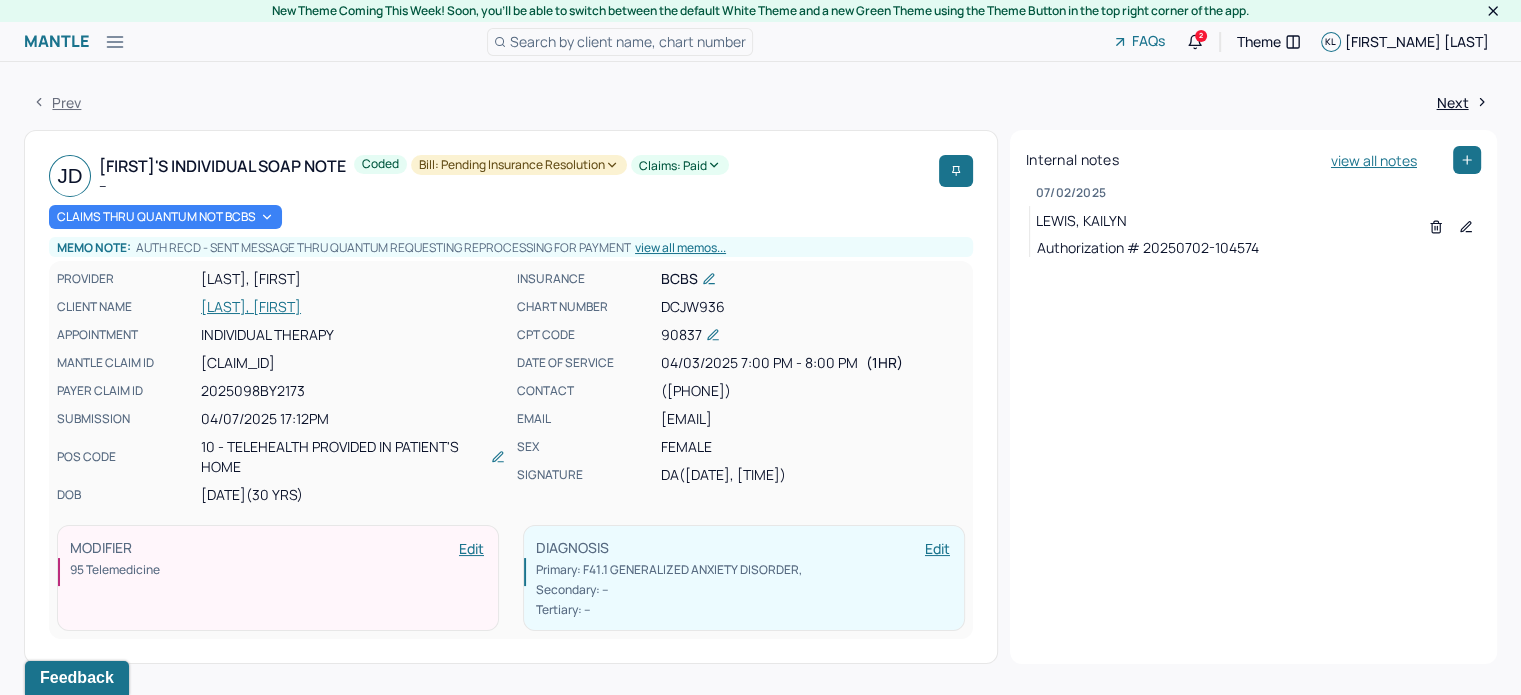 click on "[LAST], [FIRST]" at bounding box center (353, 307) 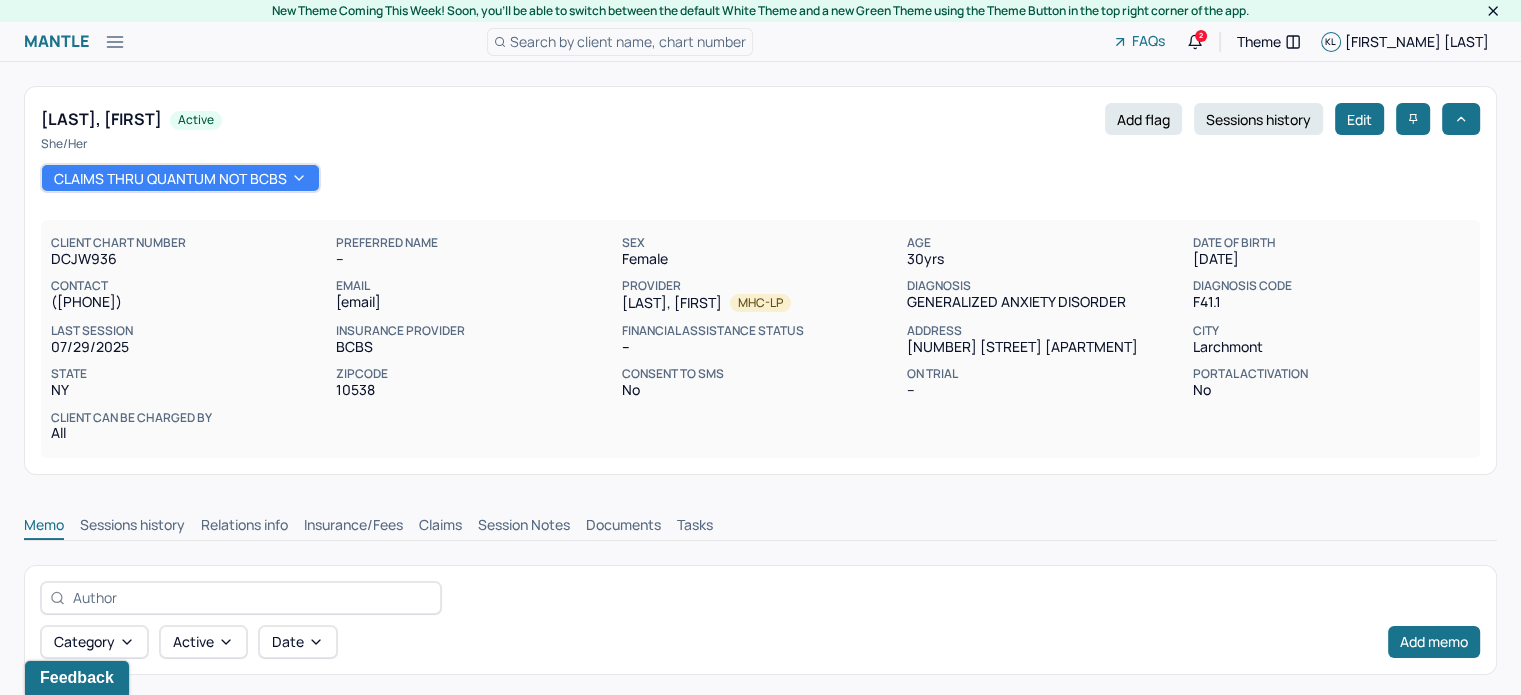 scroll, scrollTop: 0, scrollLeft: 0, axis: both 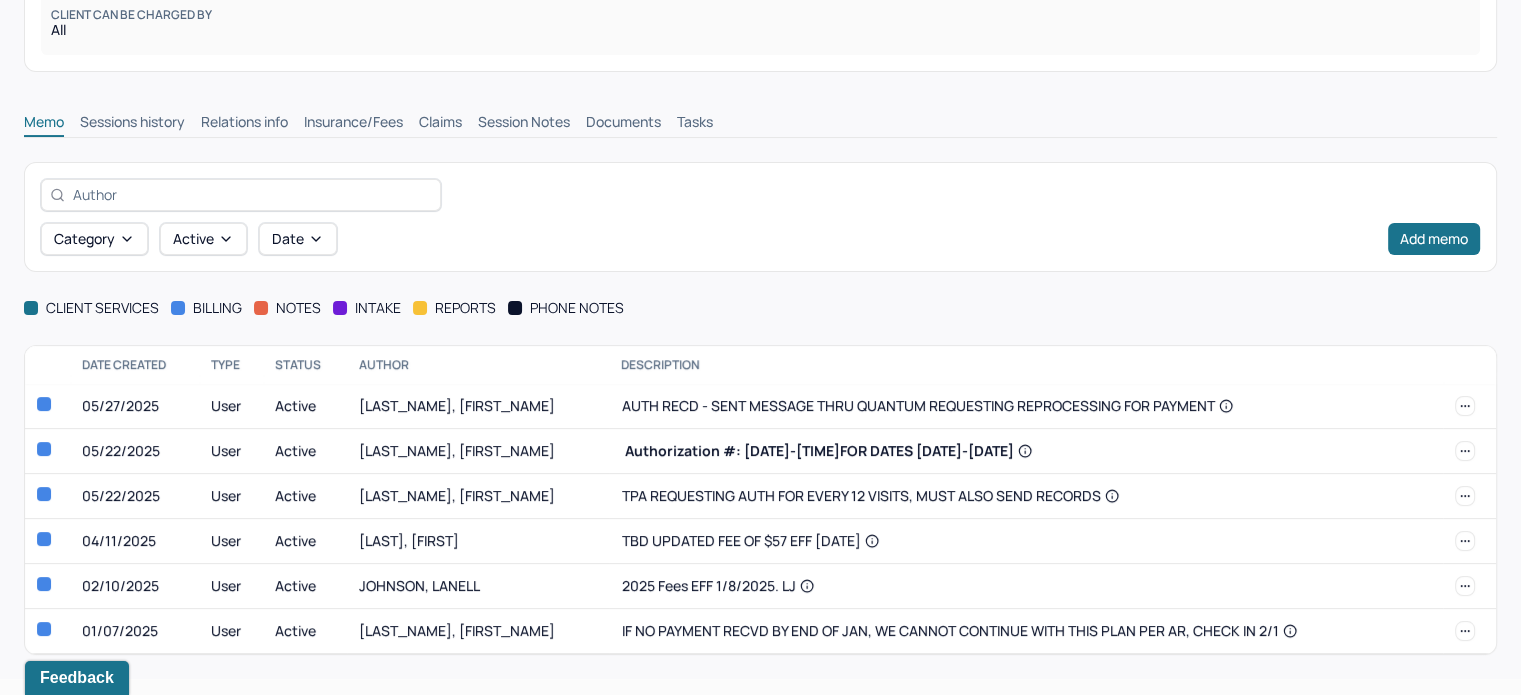 click on "Claims" at bounding box center (440, 124) 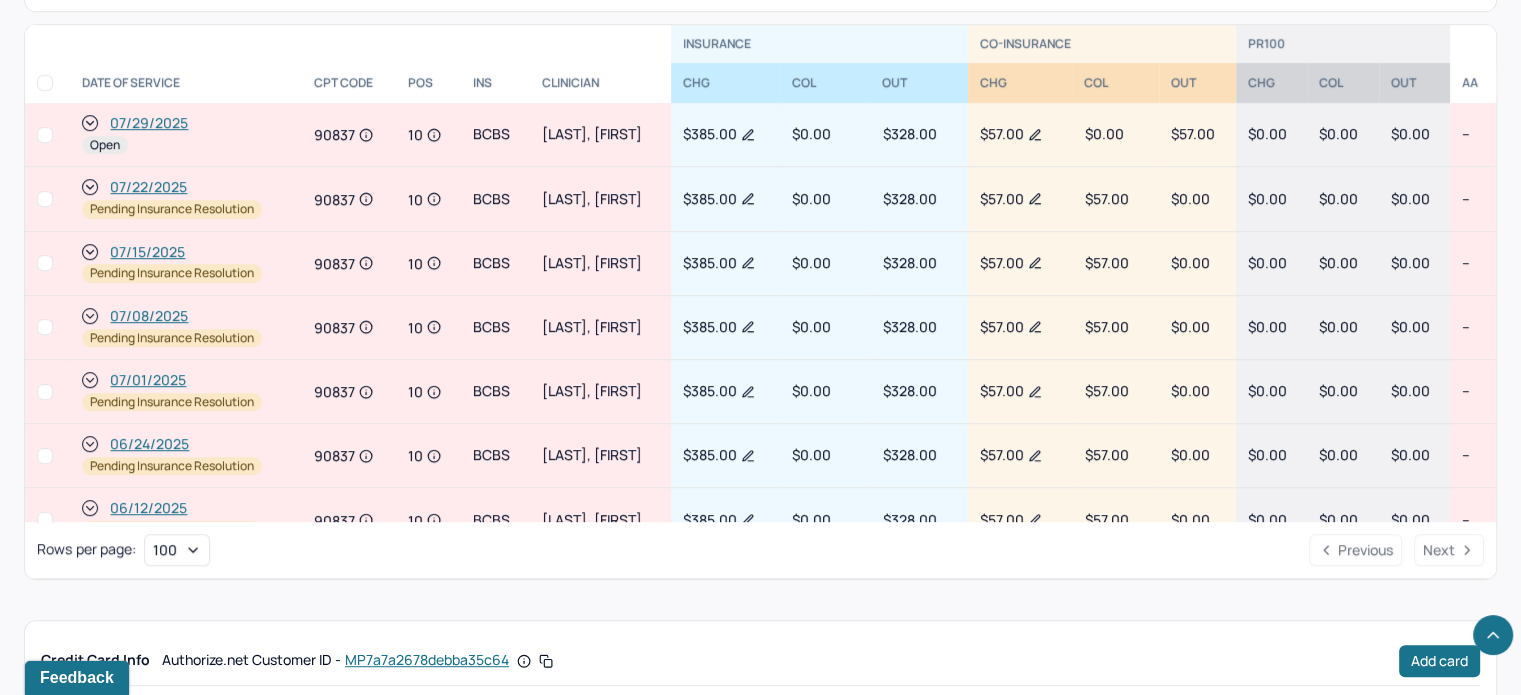 scroll, scrollTop: 1003, scrollLeft: 0, axis: vertical 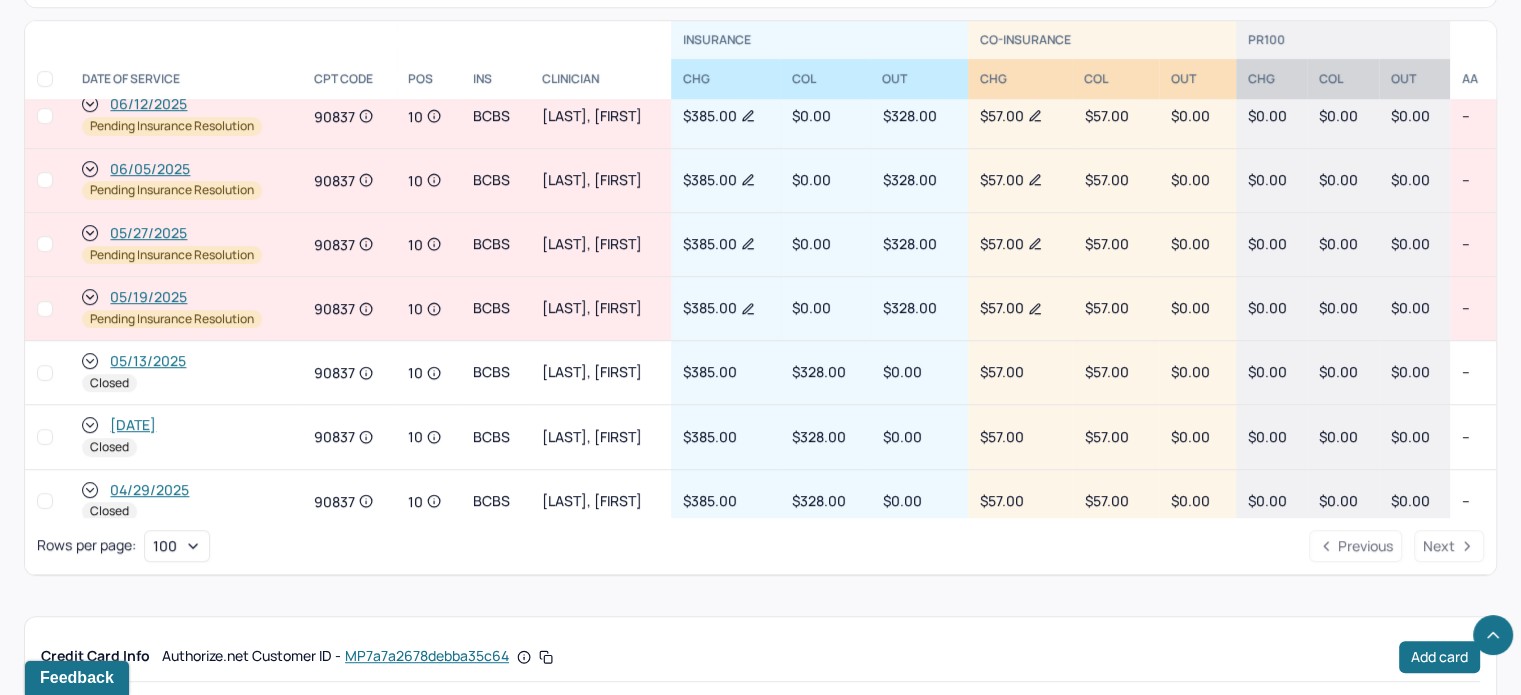 click on "05/19/2025" at bounding box center [148, 297] 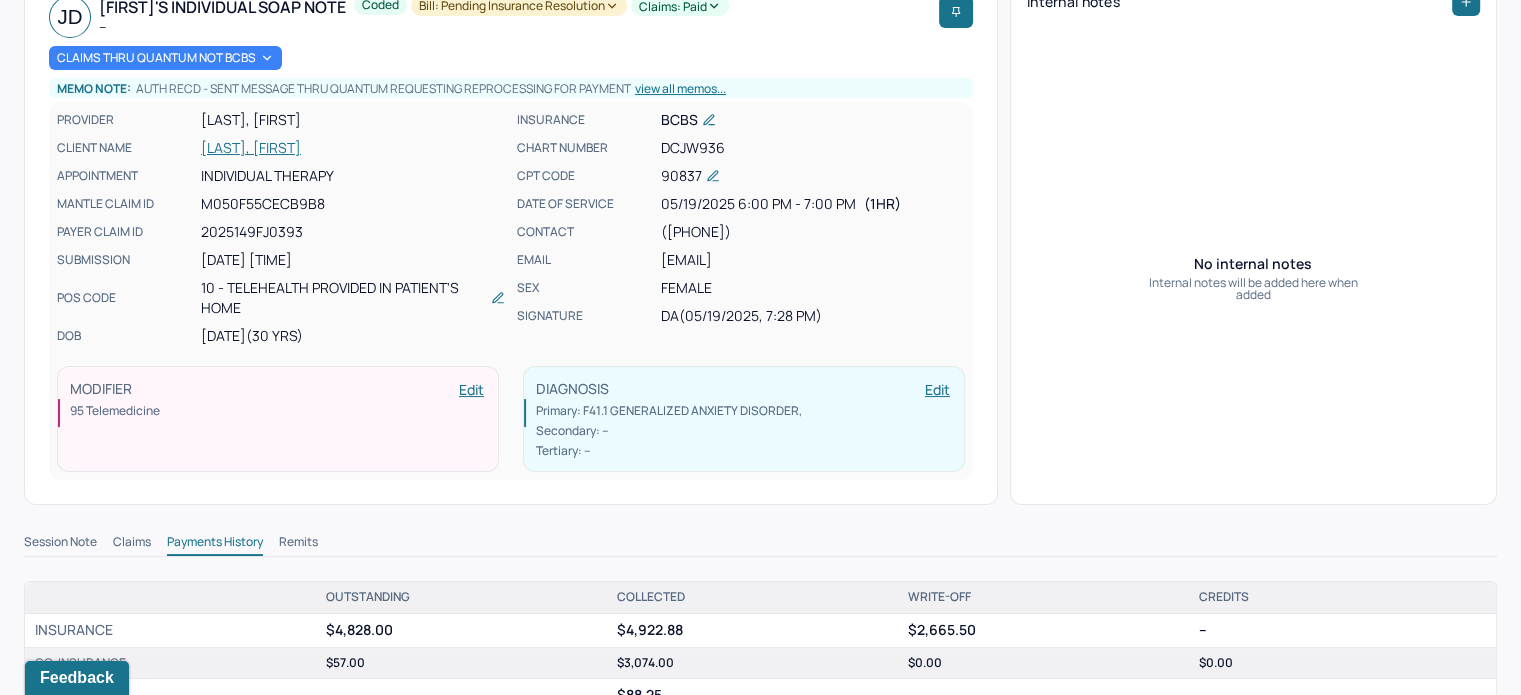 scroll, scrollTop: 300, scrollLeft: 0, axis: vertical 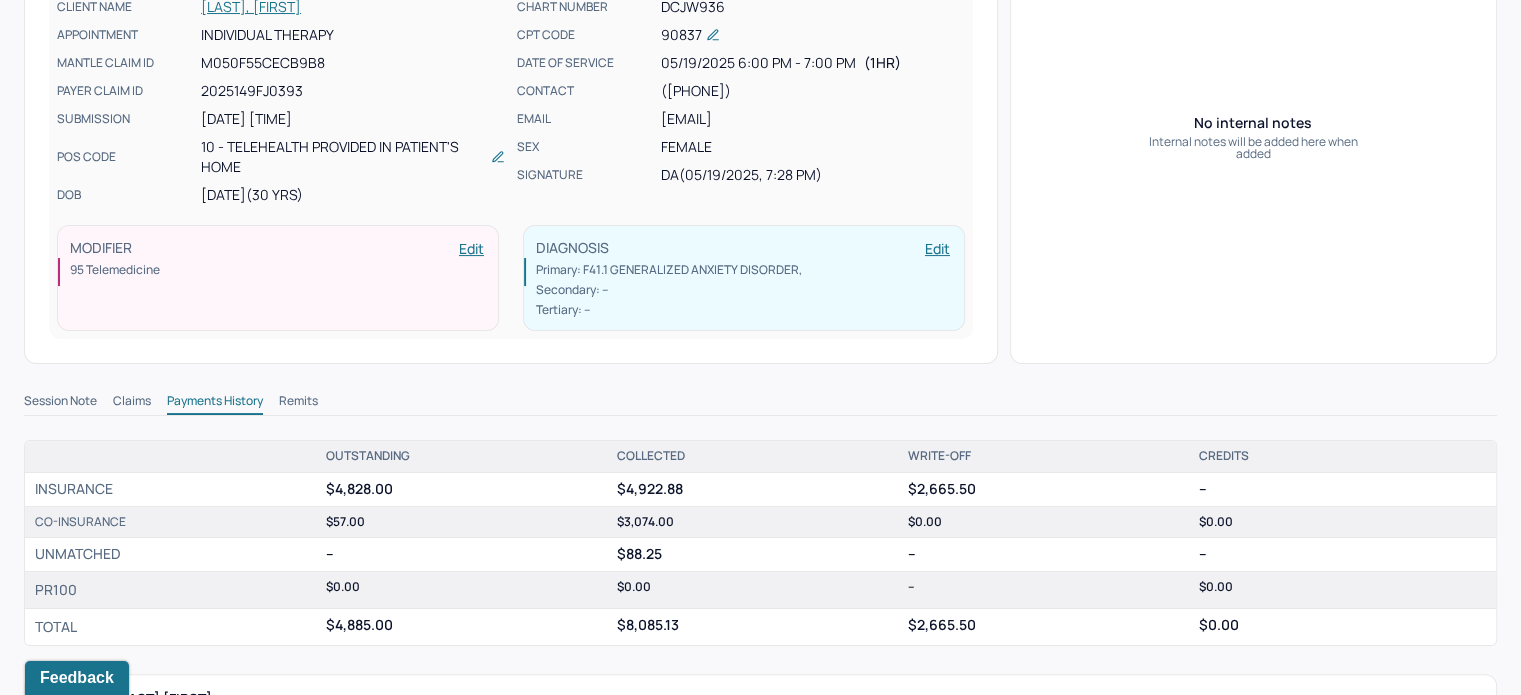 click on "Session Note" at bounding box center (60, 403) 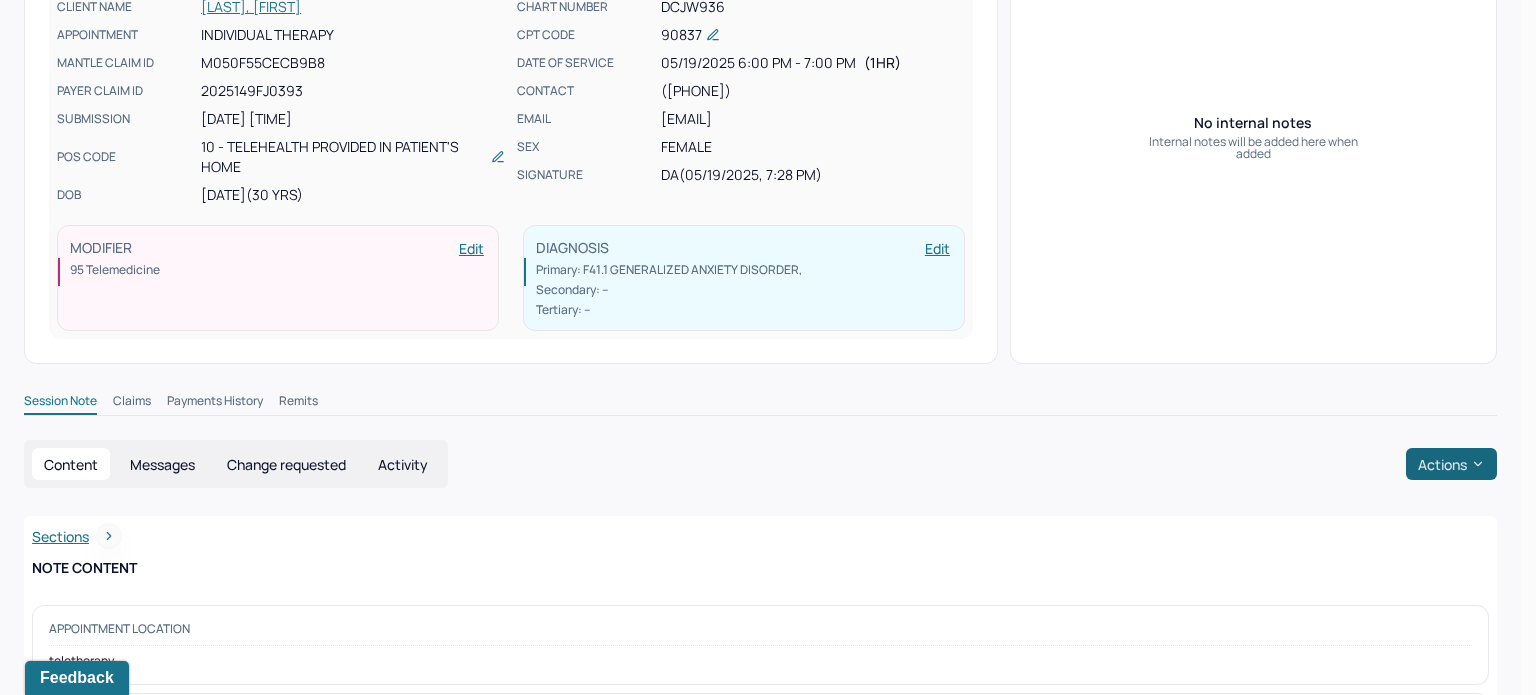 click on "Actions" at bounding box center [1451, 464] 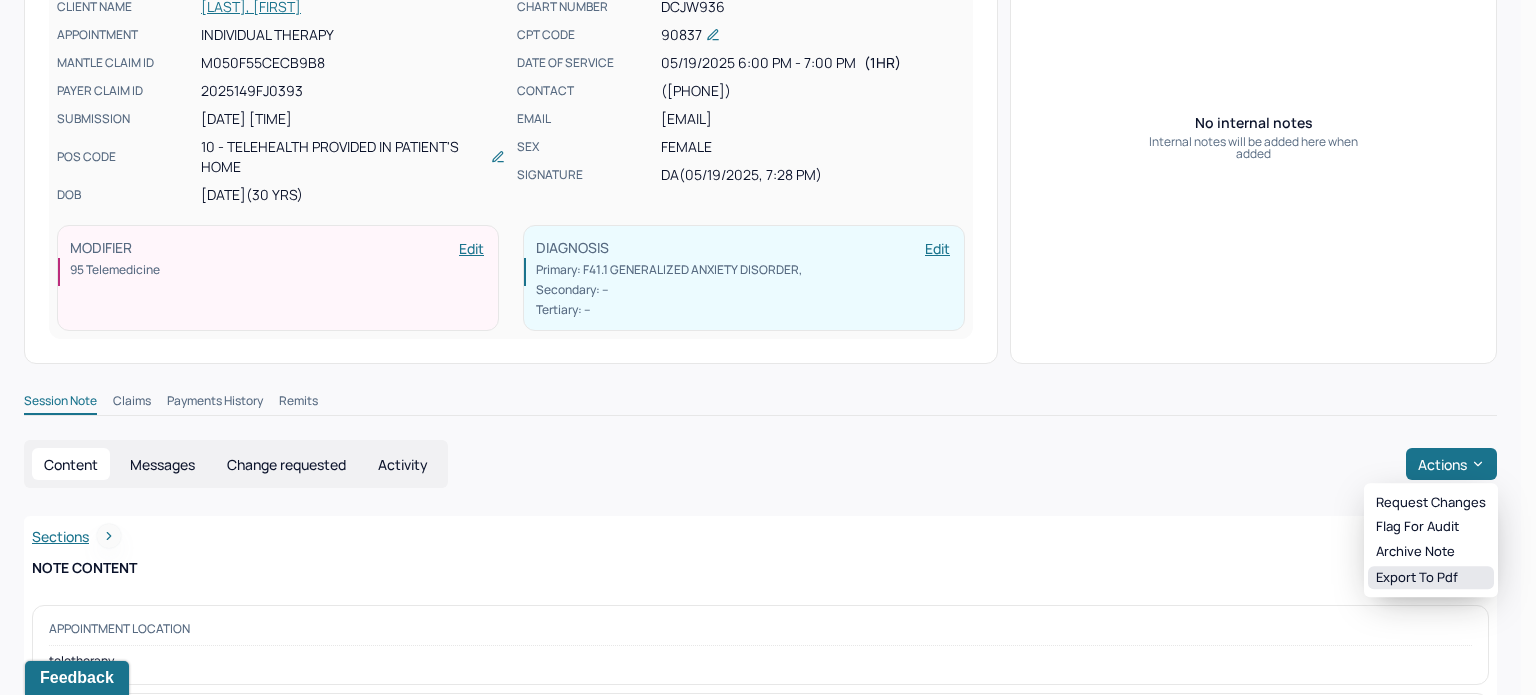 click on "Export to pdf" at bounding box center (1431, 578) 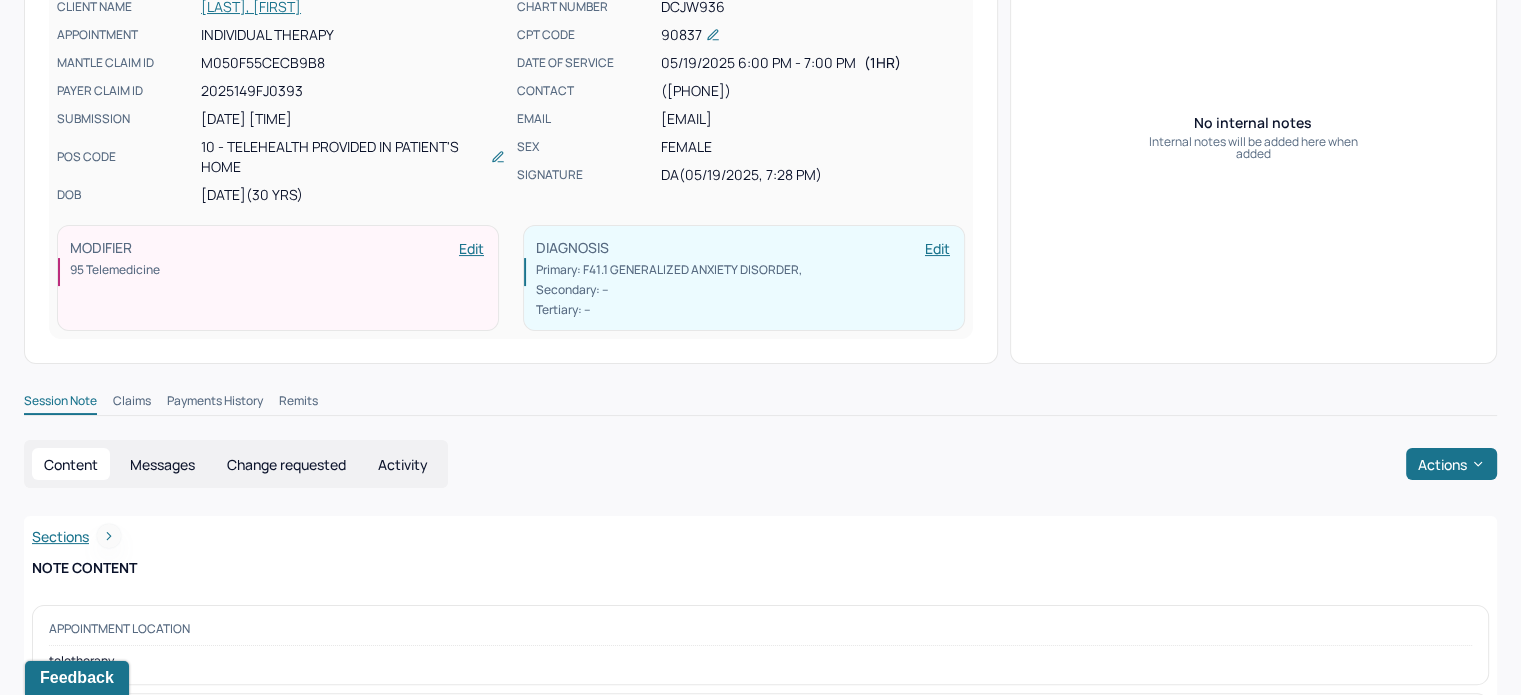 click on "[LAST], [FIRST]" at bounding box center (353, 7) 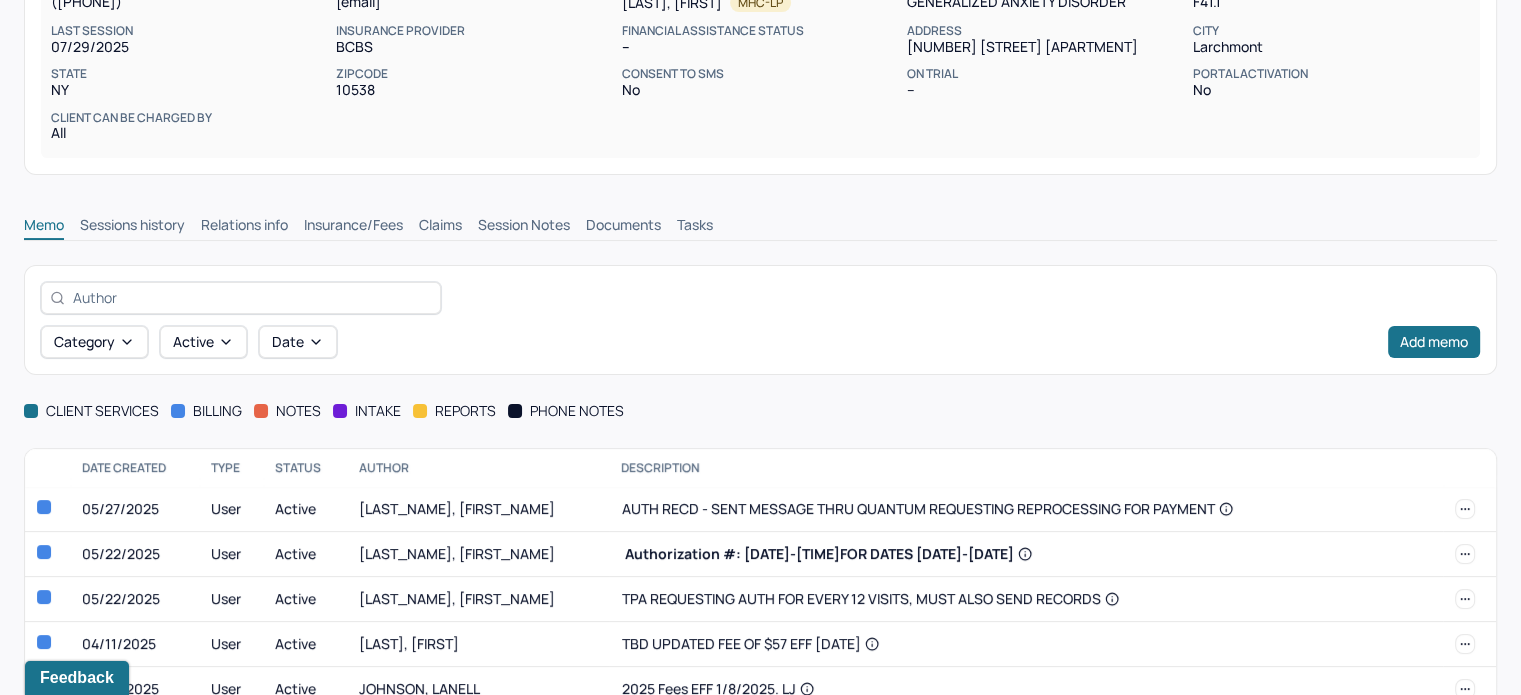 click on "Claims" at bounding box center (440, 227) 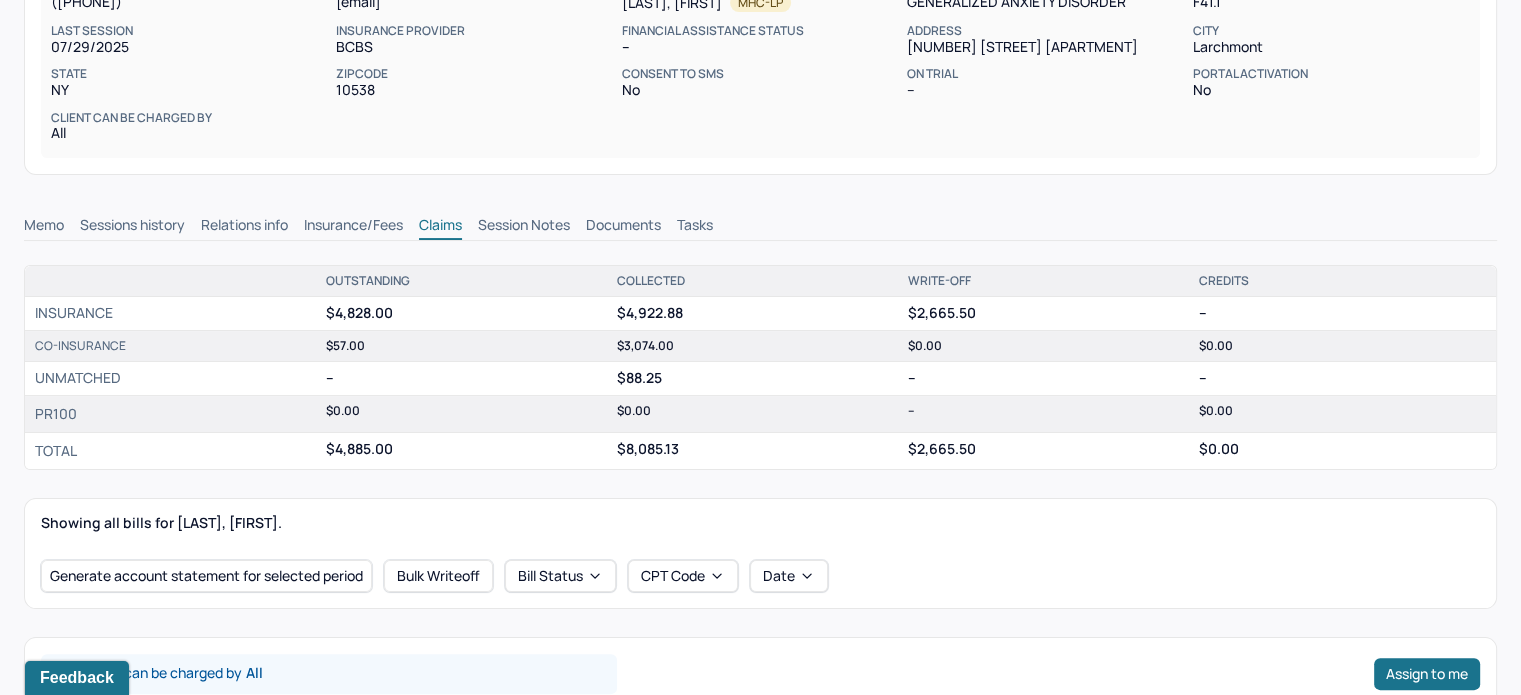 scroll, scrollTop: 800, scrollLeft: 0, axis: vertical 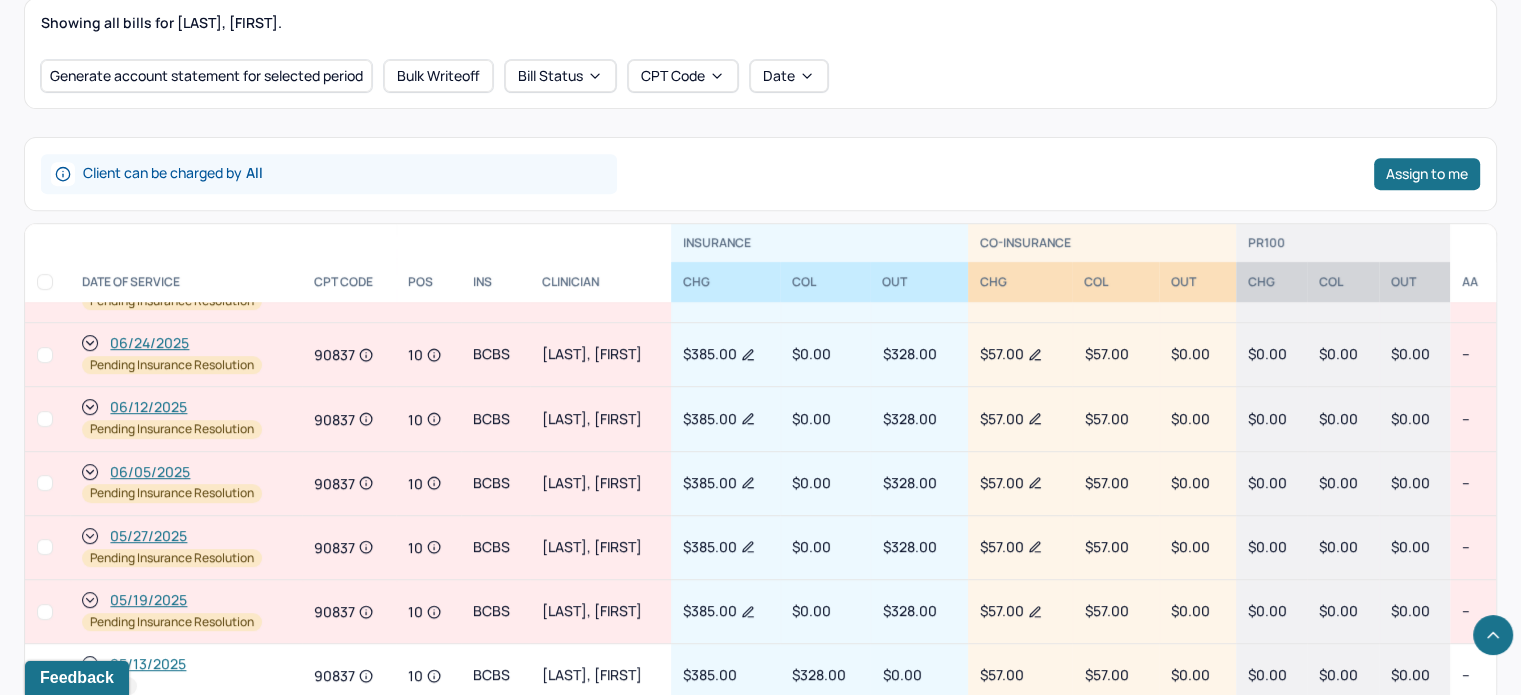 click on "05/27/2025" at bounding box center (148, 536) 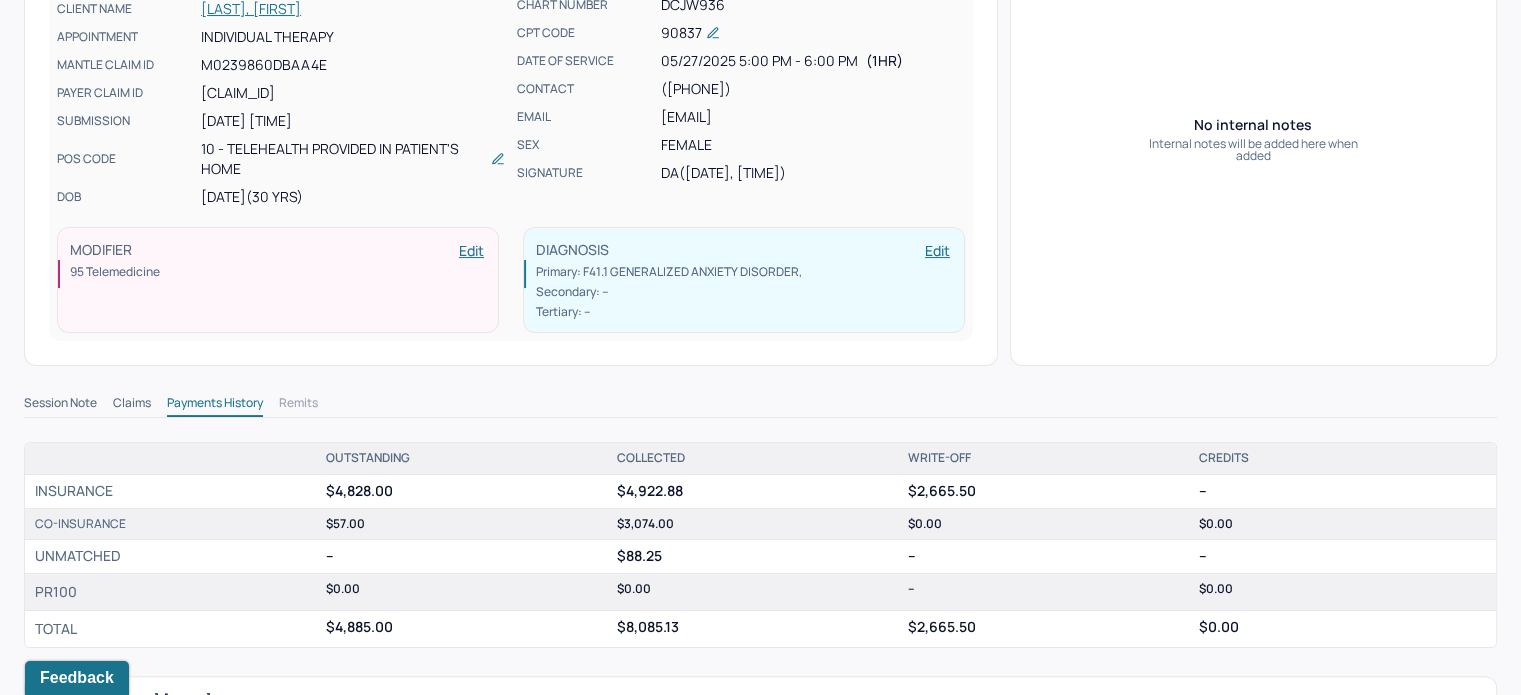 scroll, scrollTop: 300, scrollLeft: 0, axis: vertical 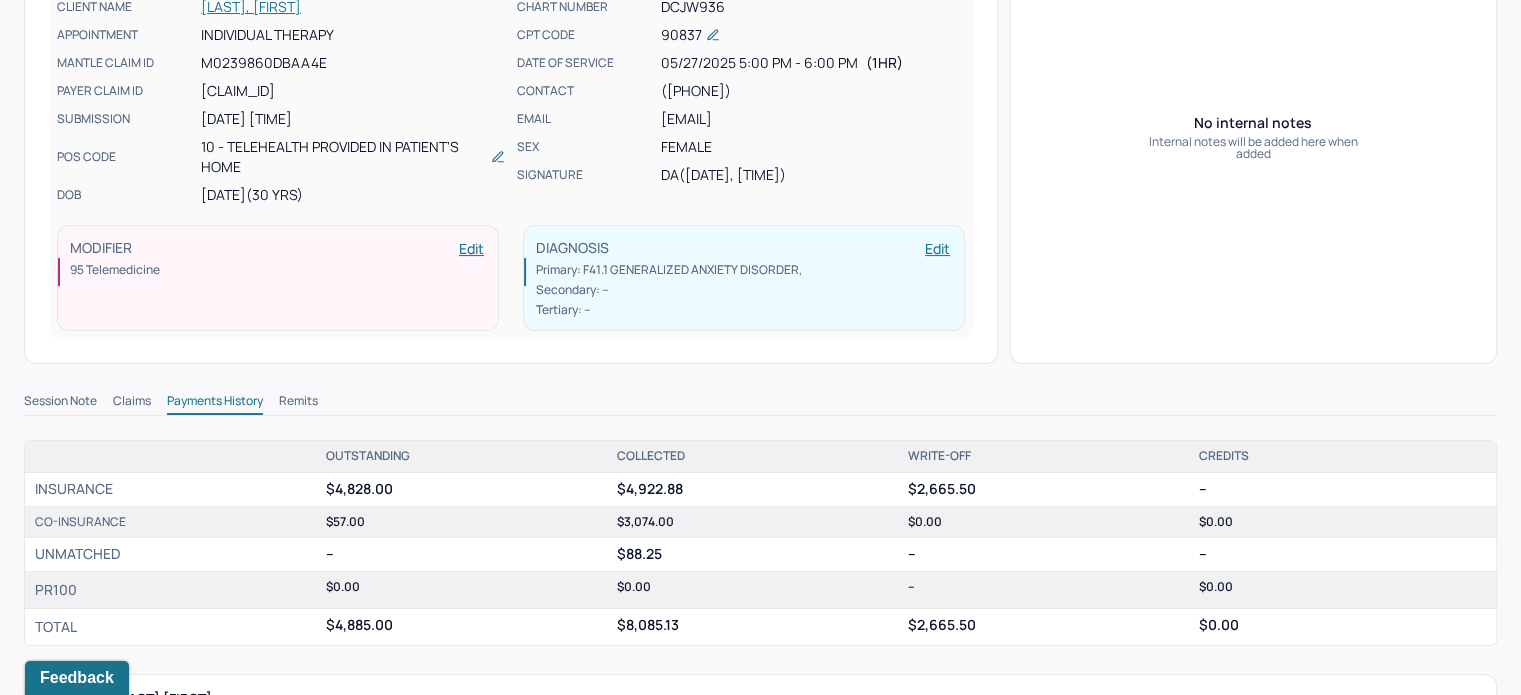 click on "Session Note" at bounding box center [60, 403] 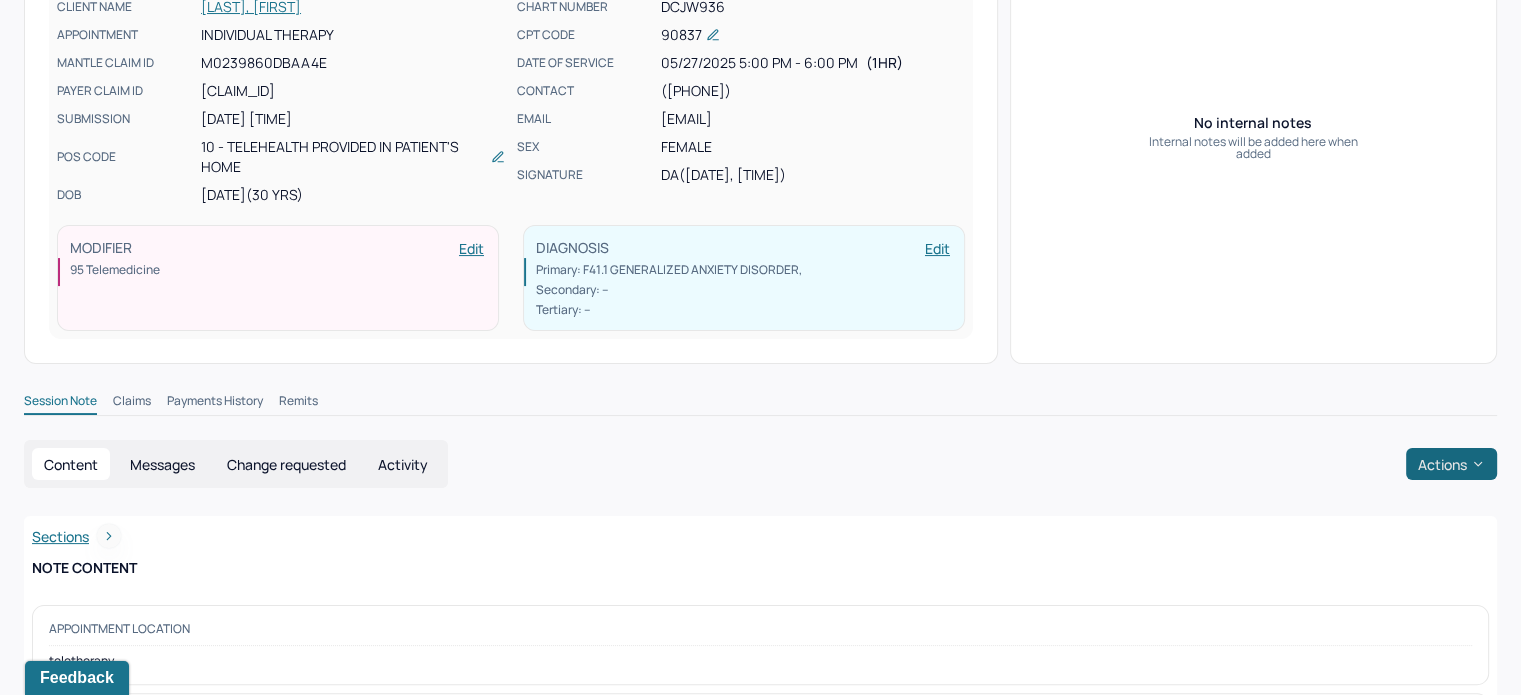 click on "Actions" at bounding box center [1451, 464] 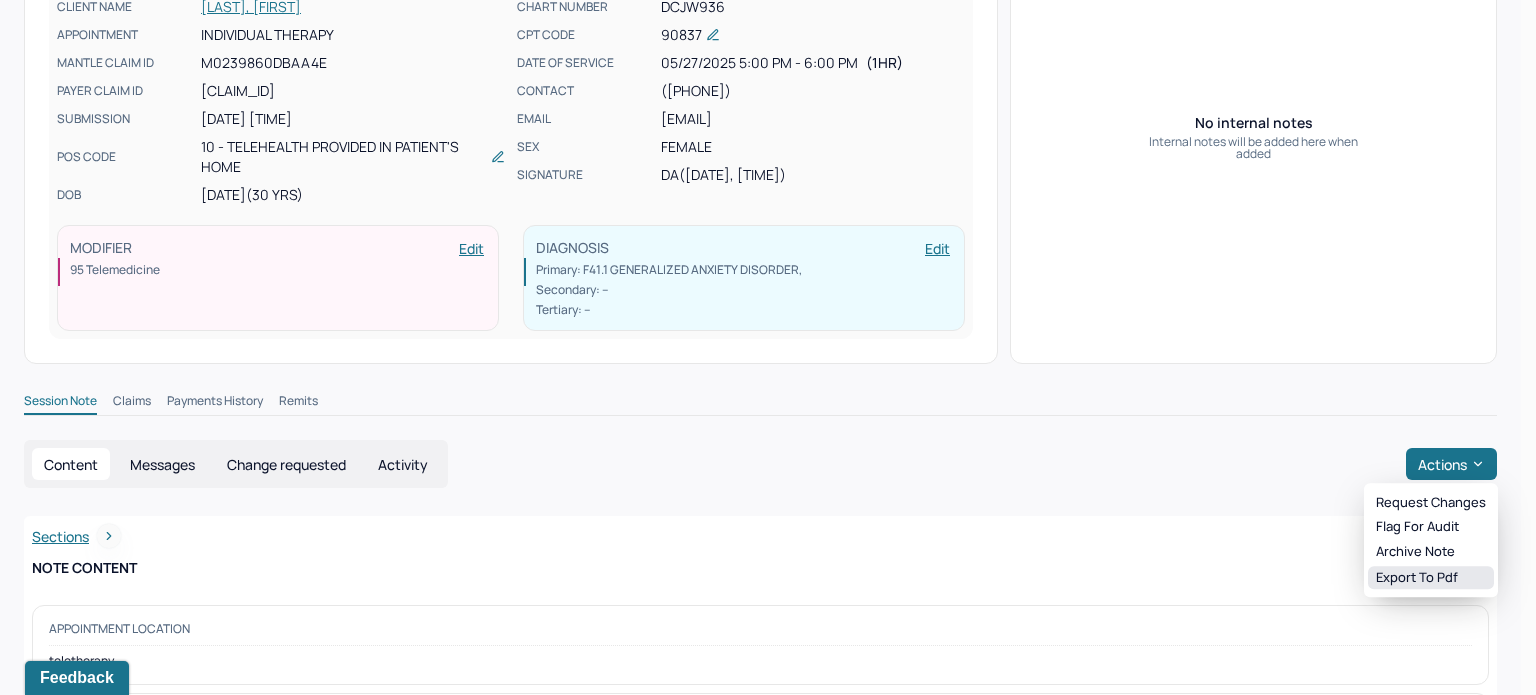 click on "Export to pdf" at bounding box center [1431, 578] 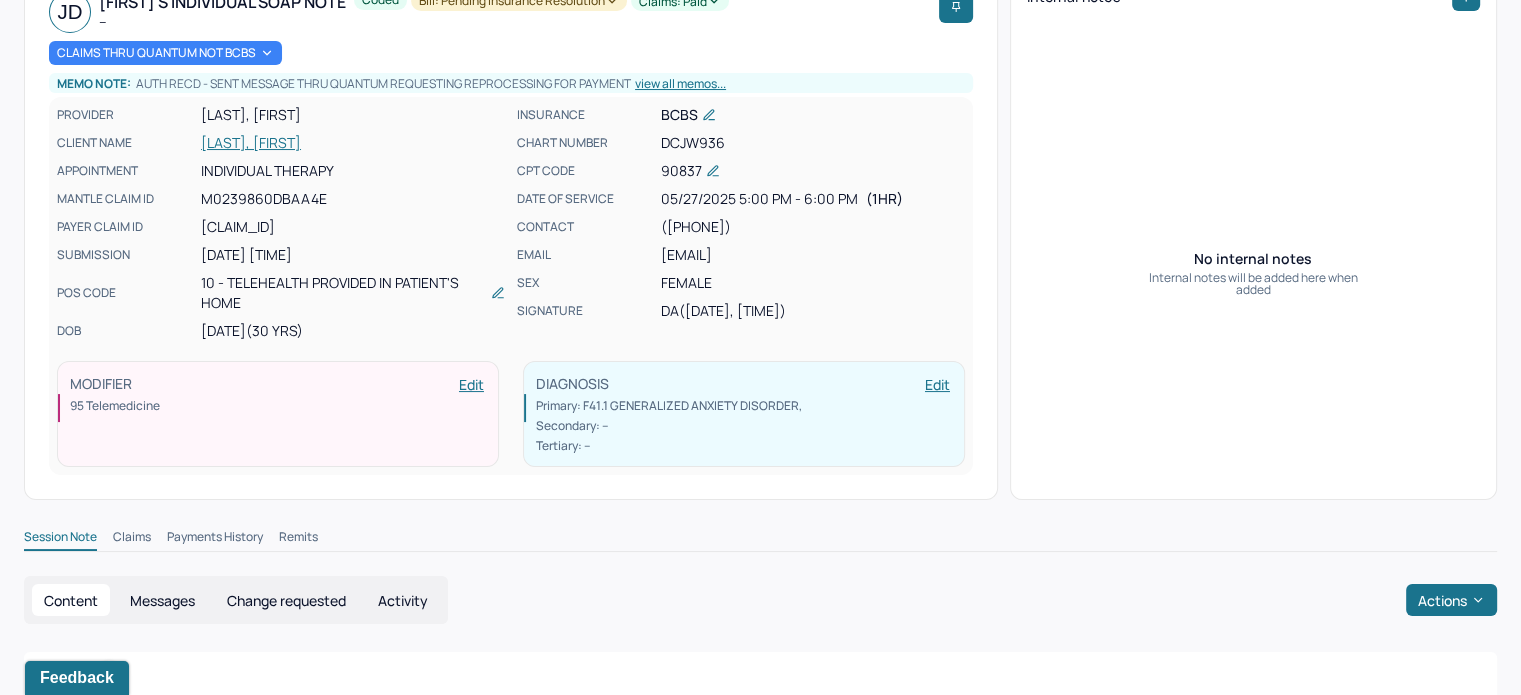 scroll, scrollTop: 0, scrollLeft: 0, axis: both 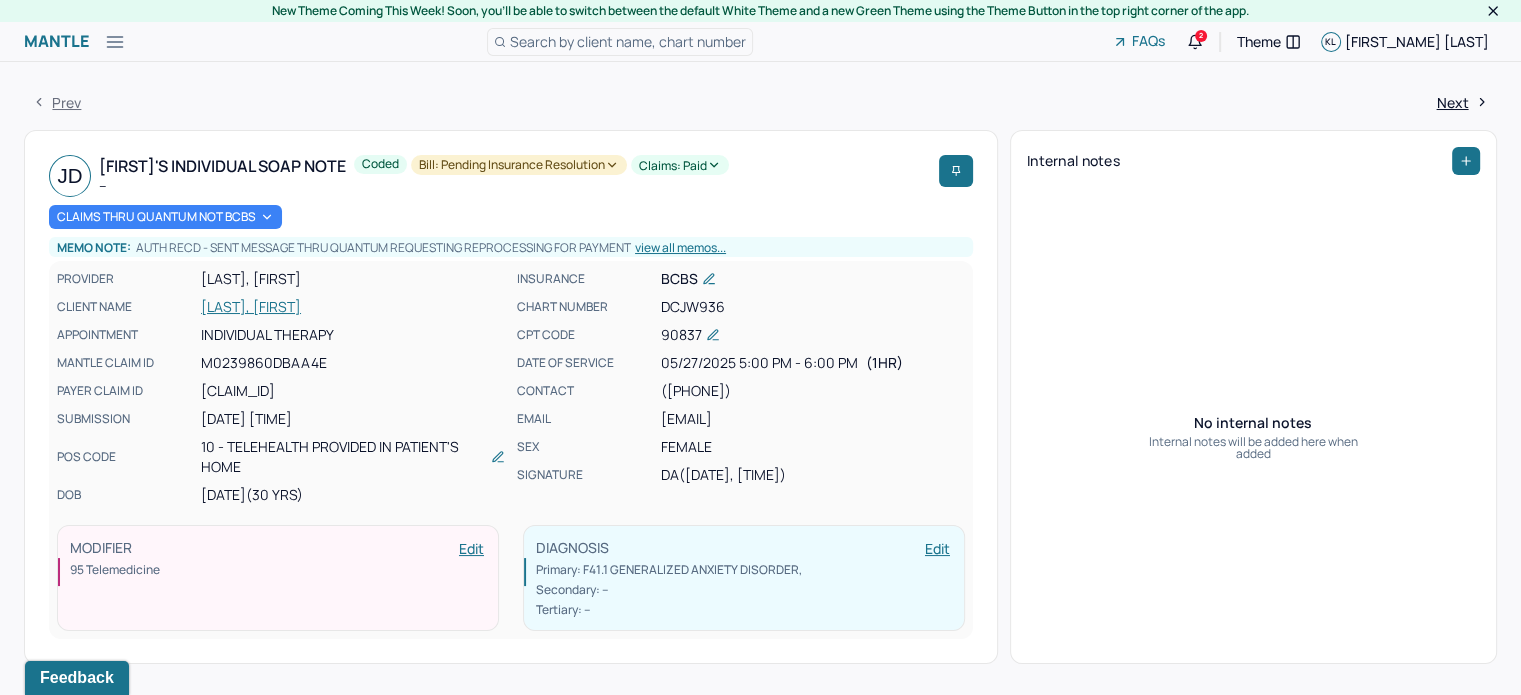 click on "[LAST], [FIRST]" at bounding box center (353, 307) 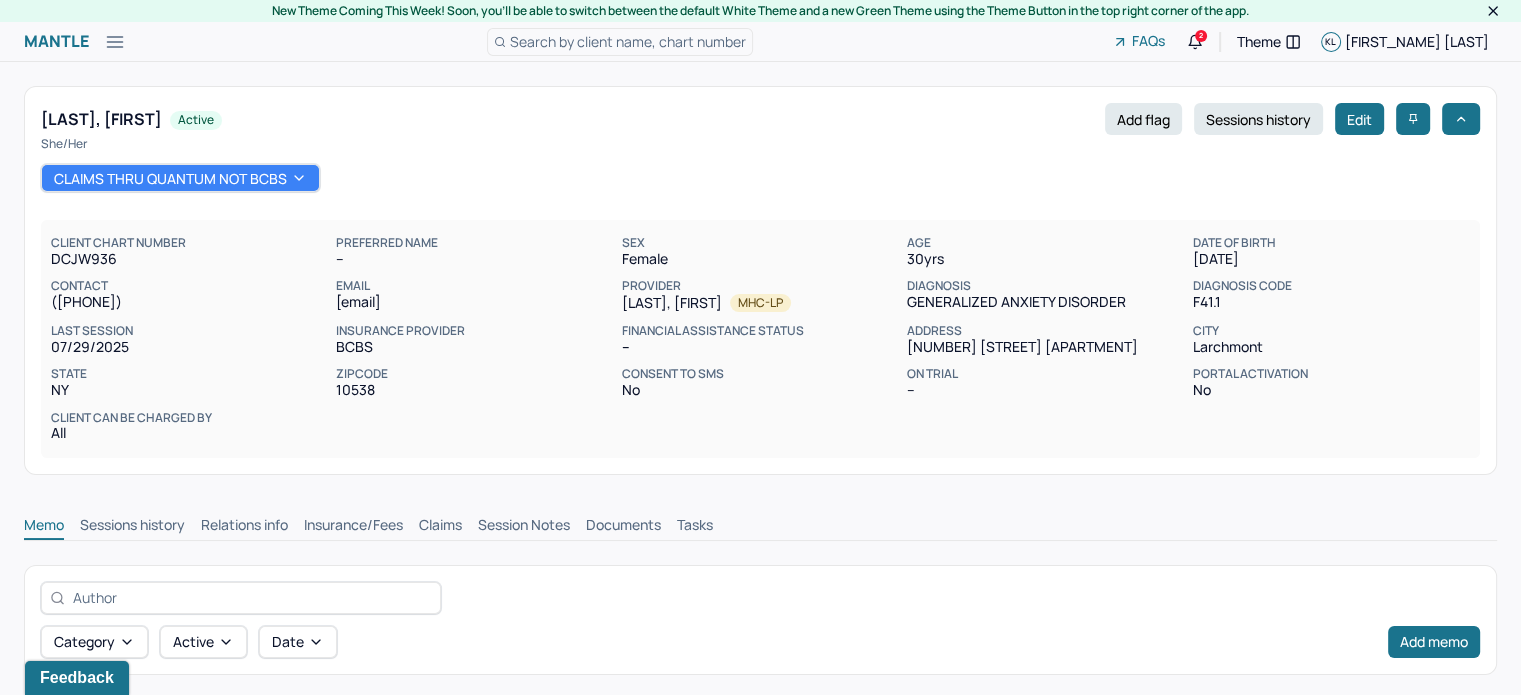click on "Claims" at bounding box center [440, 527] 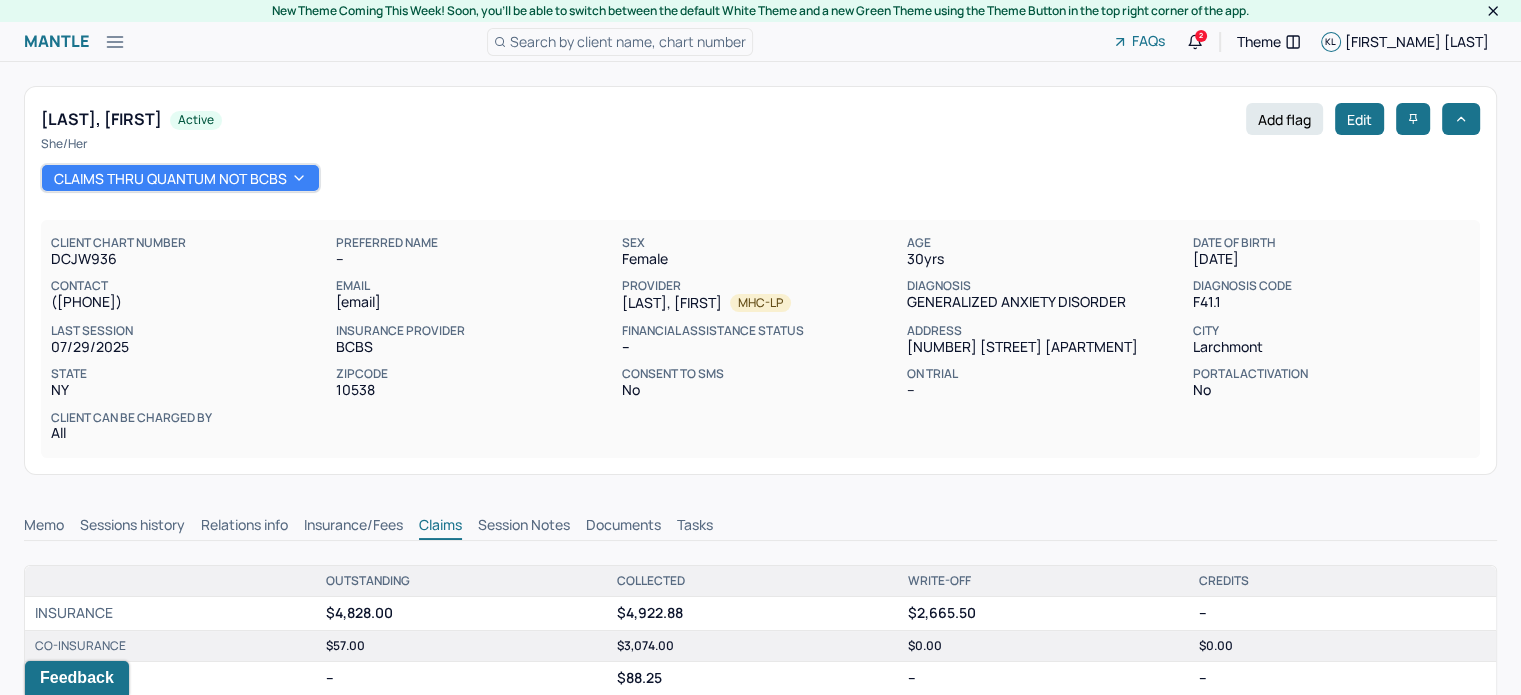 scroll, scrollTop: 0, scrollLeft: 0, axis: both 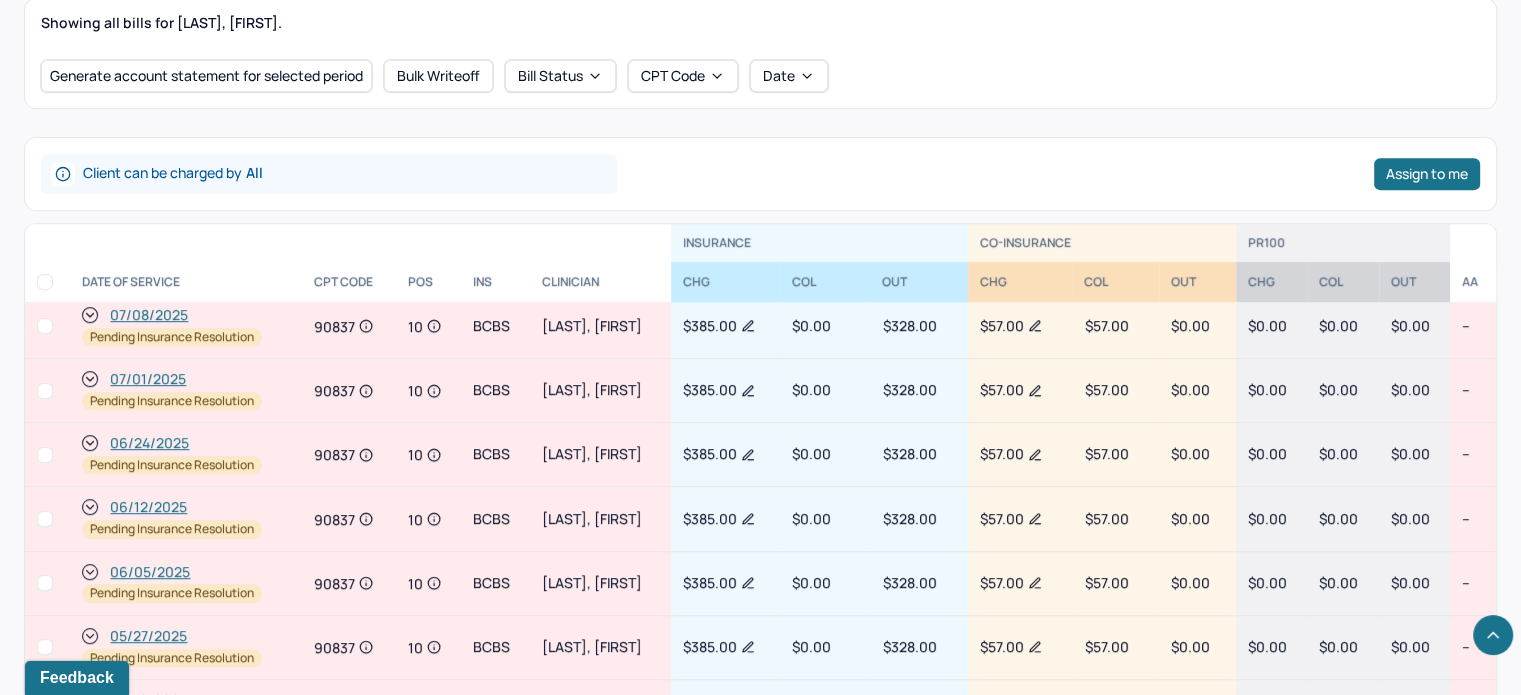 click on "06/05/2025" at bounding box center (150, 572) 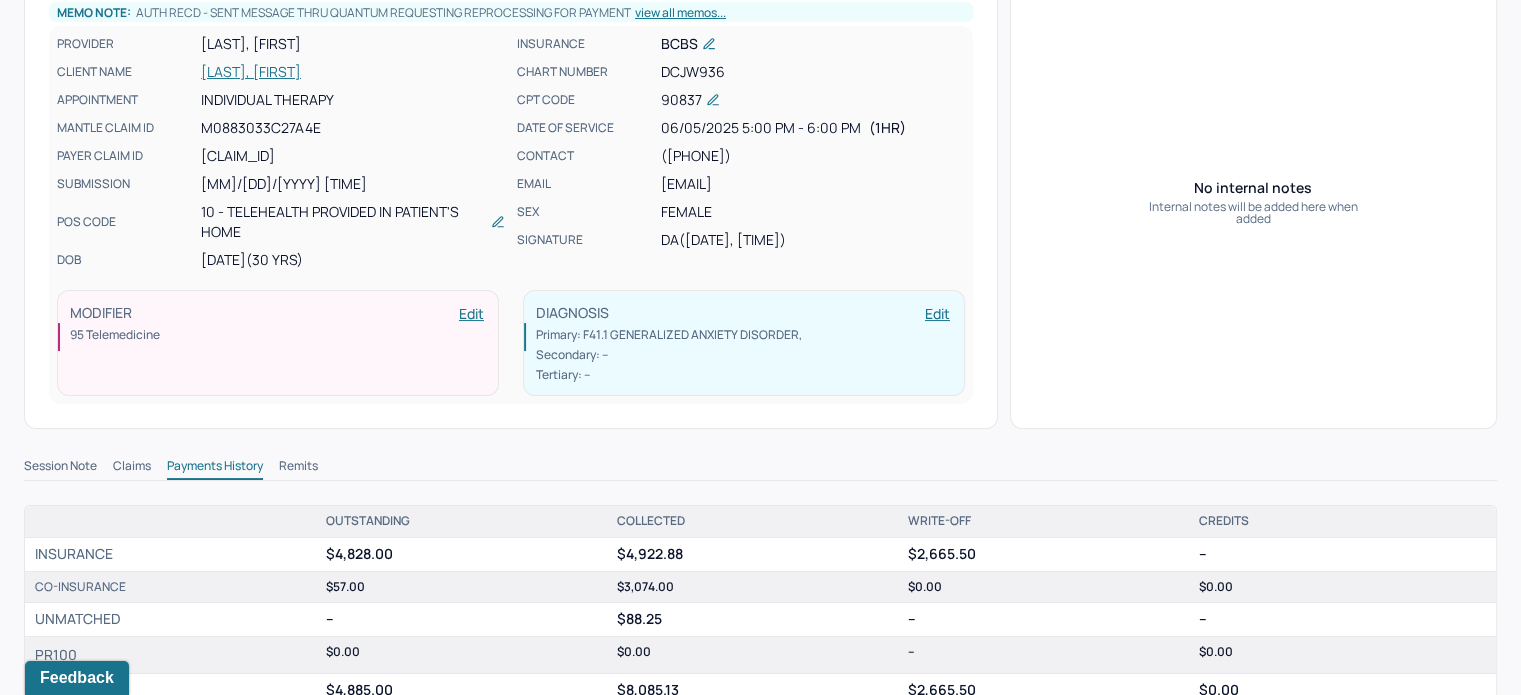 scroll, scrollTop: 200, scrollLeft: 0, axis: vertical 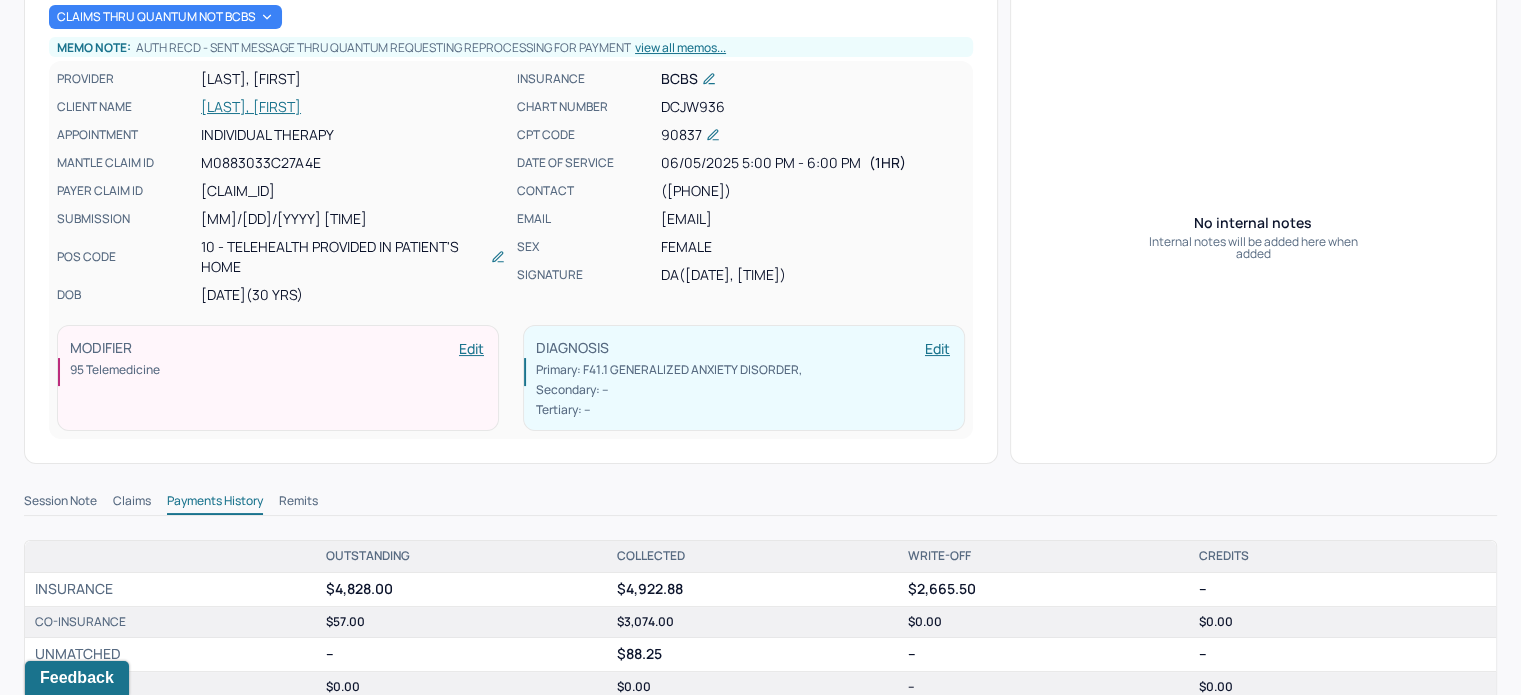 click on "Session Note" at bounding box center (60, 503) 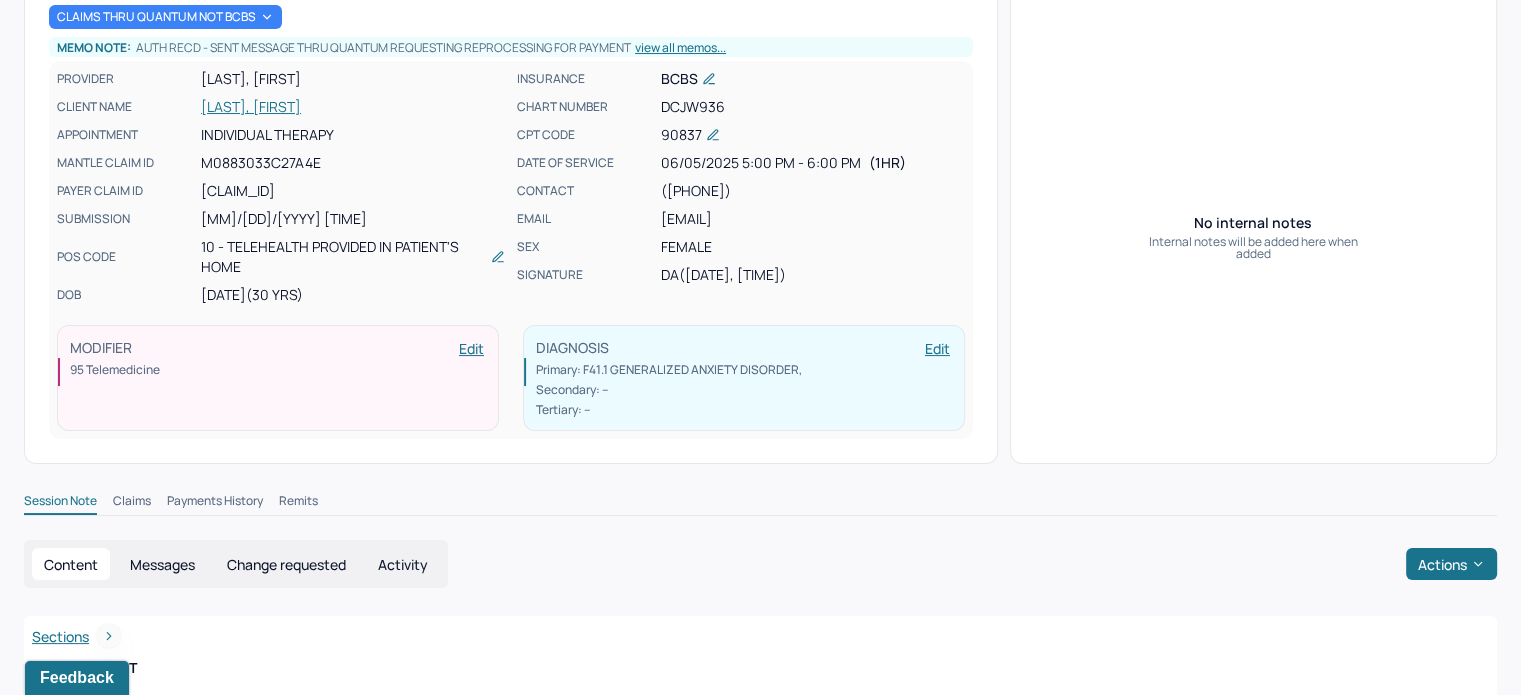 scroll, scrollTop: 300, scrollLeft: 0, axis: vertical 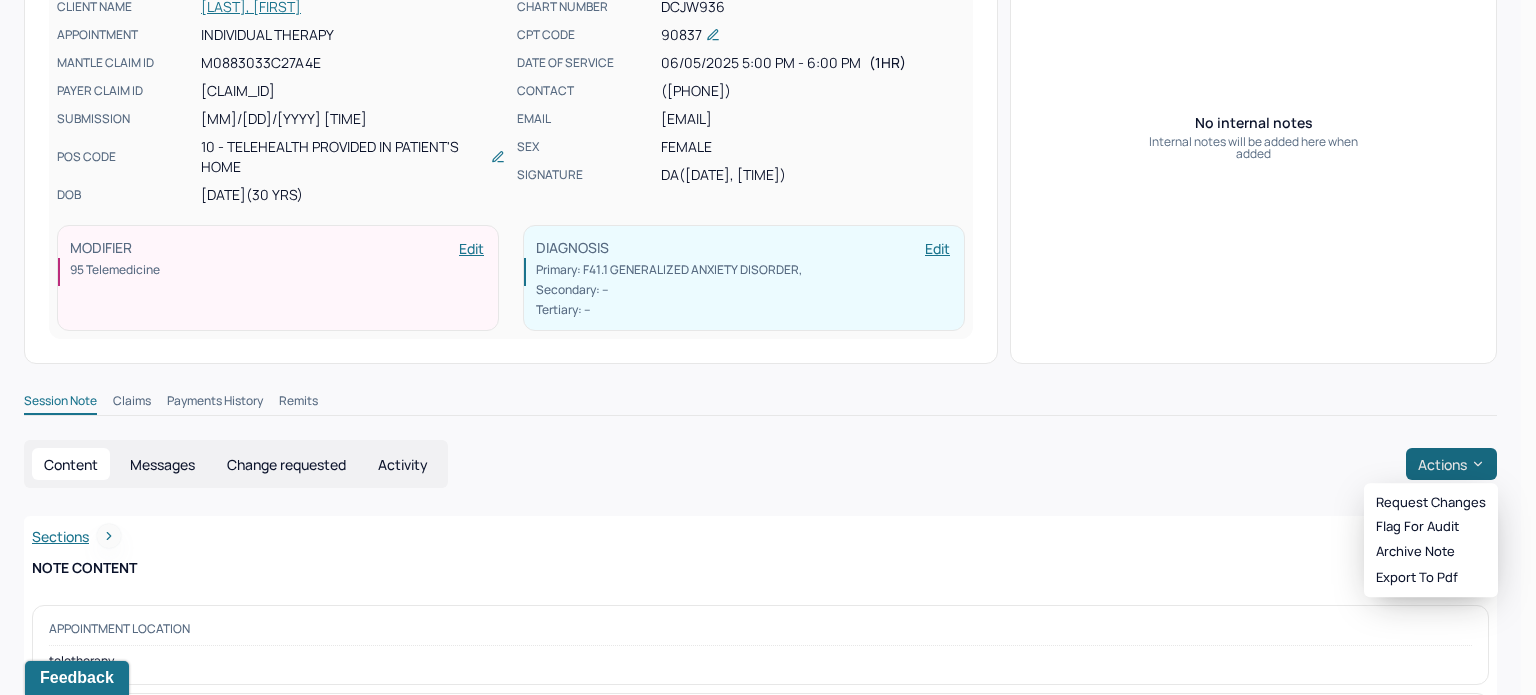 click on "Actions" at bounding box center (1451, 464) 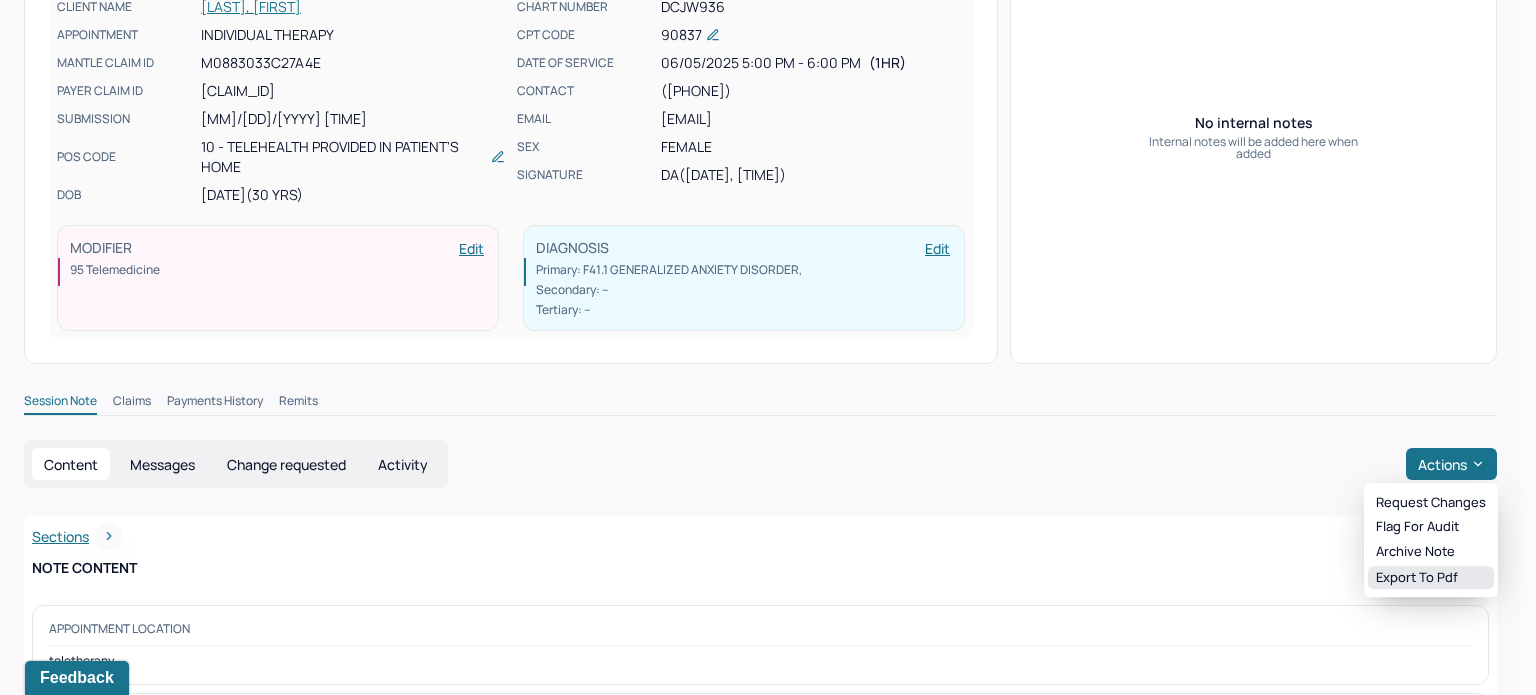 click on "Export to pdf" at bounding box center (1431, 578) 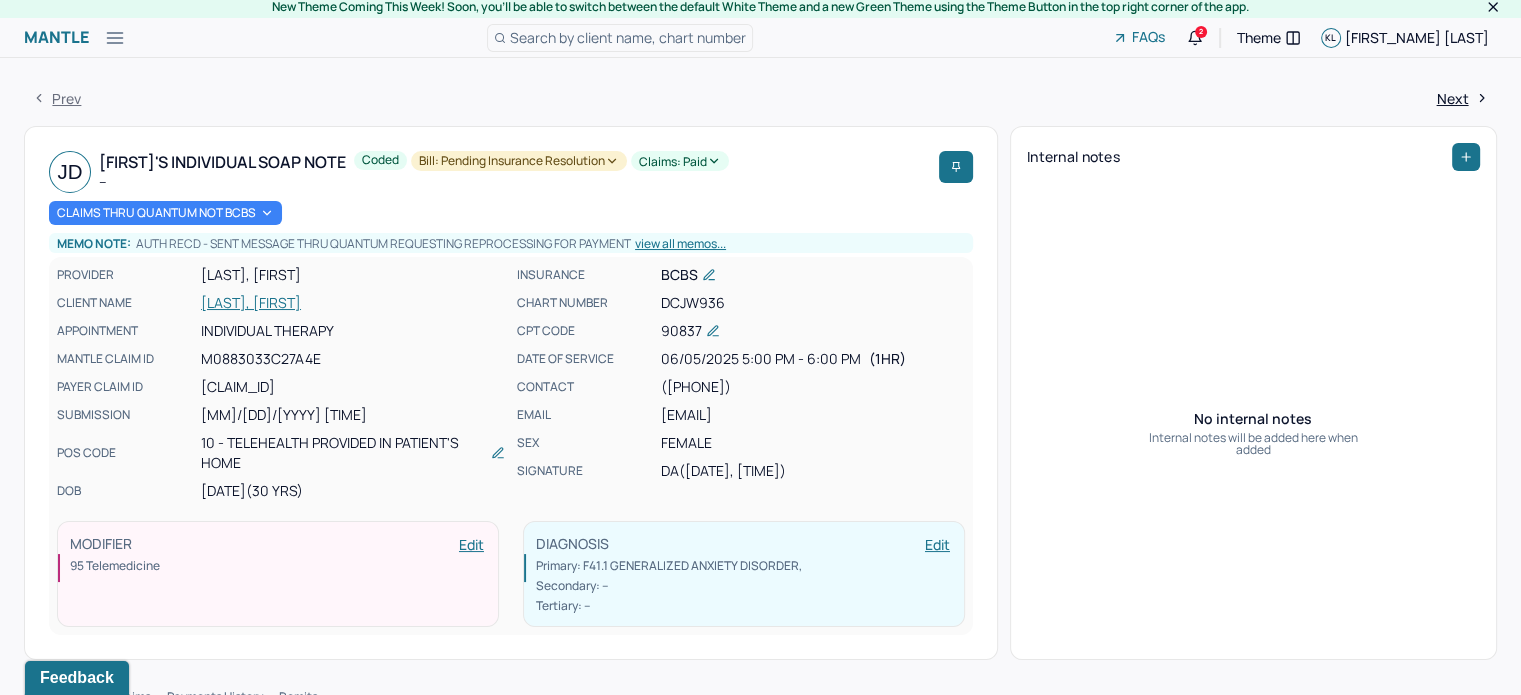scroll, scrollTop: 0, scrollLeft: 0, axis: both 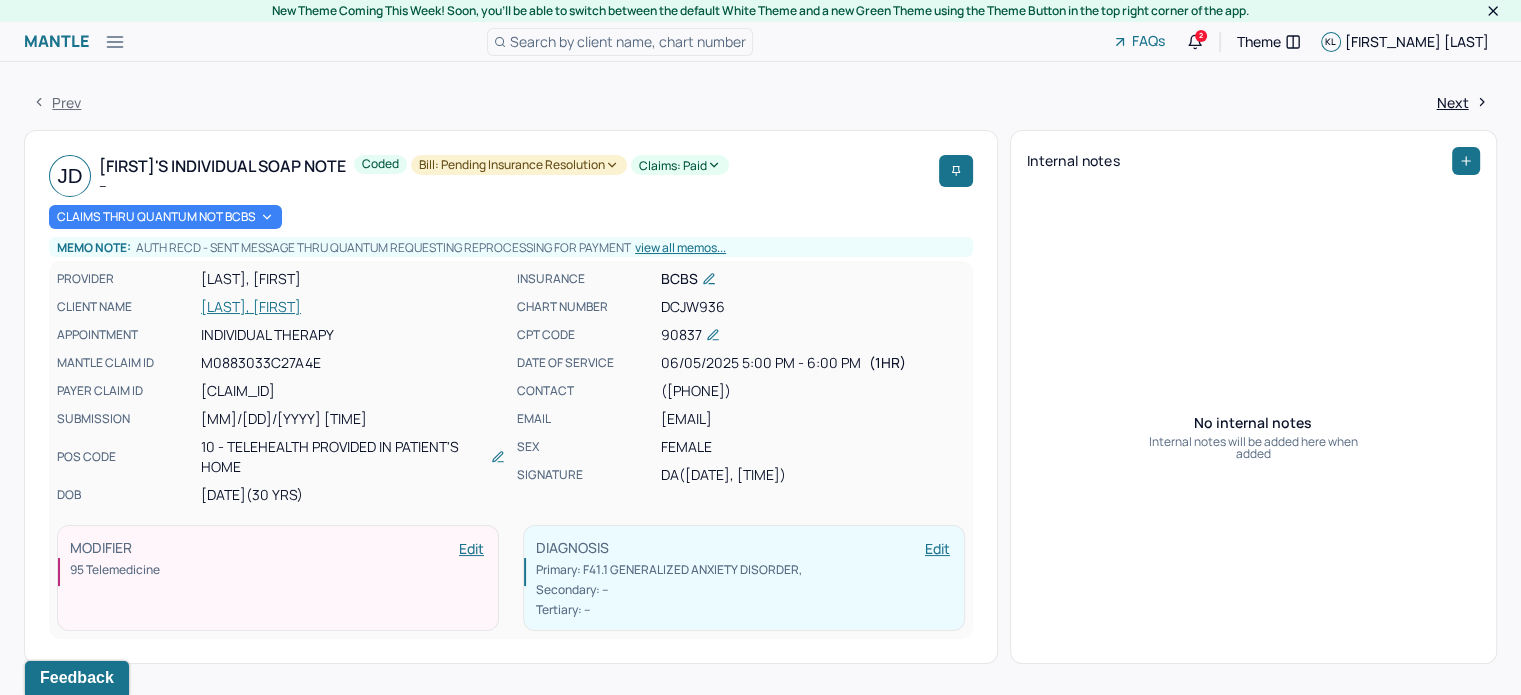 click on "[LAST], [FIRST]" at bounding box center [353, 307] 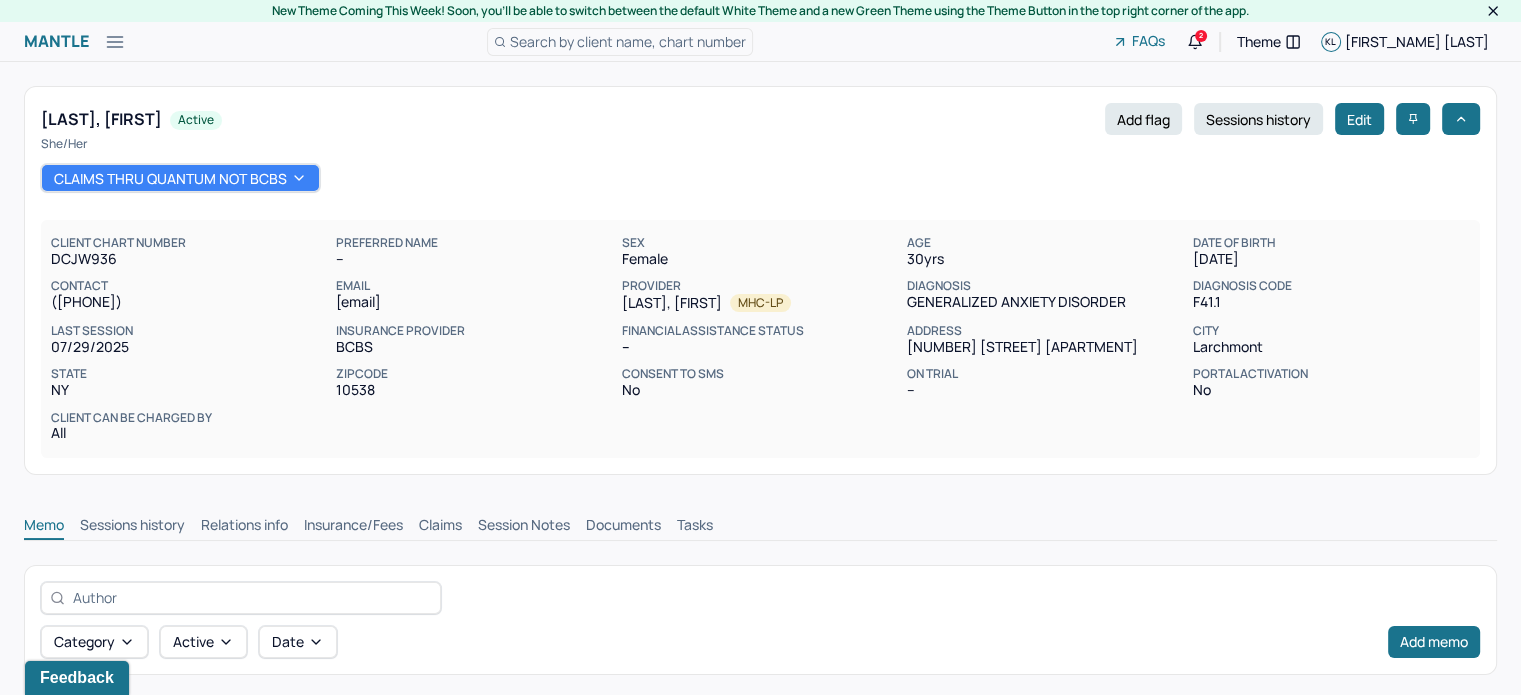 click on "Memo Sessions history Relations info Insurance/Fees Claims Session Notes Documents Tasks" at bounding box center [760, 528] 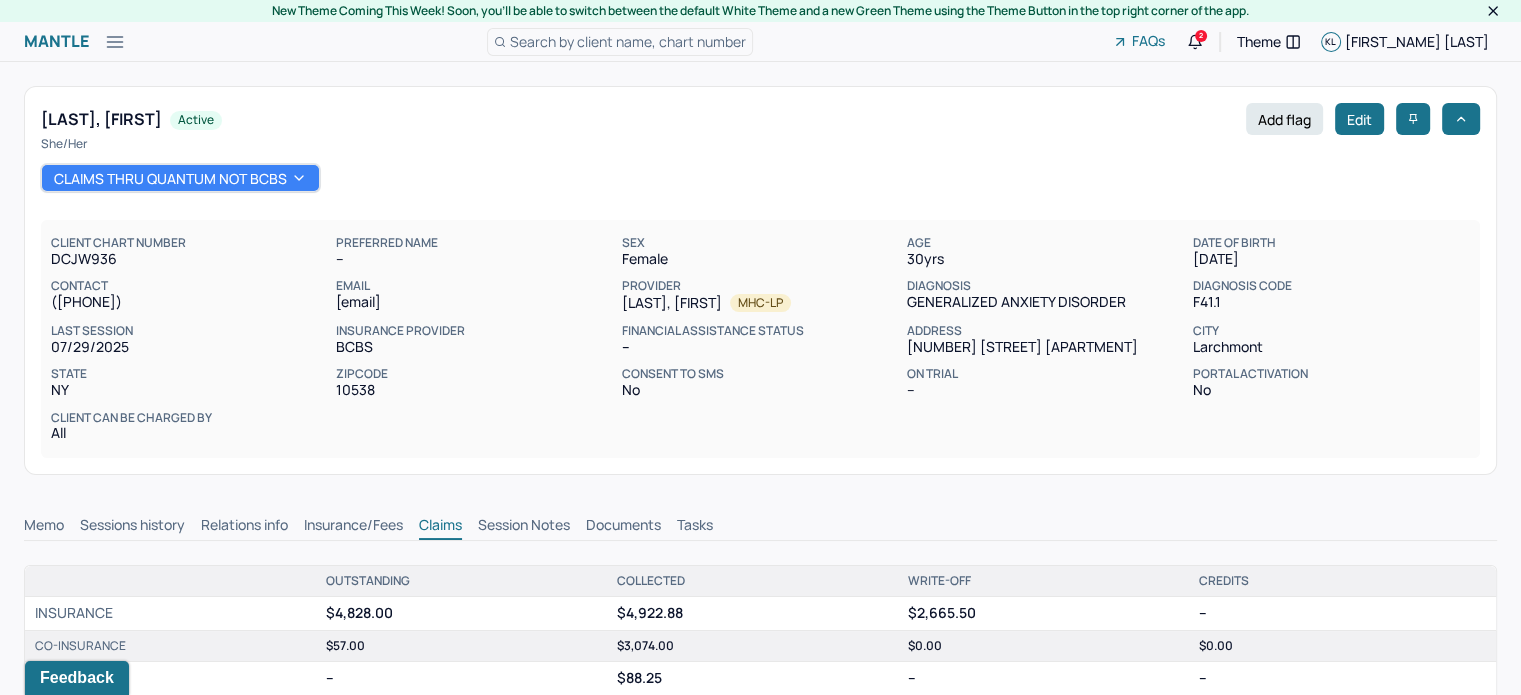 scroll, scrollTop: 0, scrollLeft: 0, axis: both 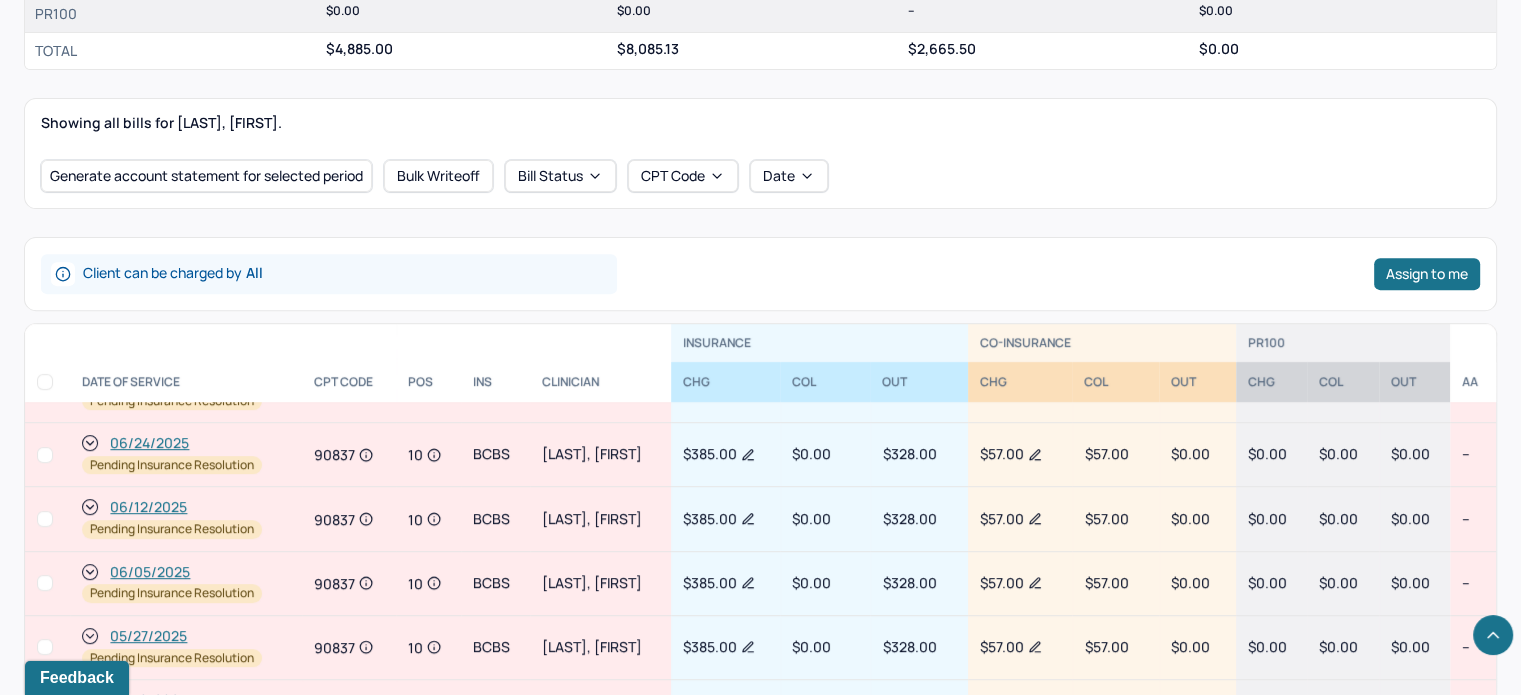 click on "06/12/2025" at bounding box center (148, 507) 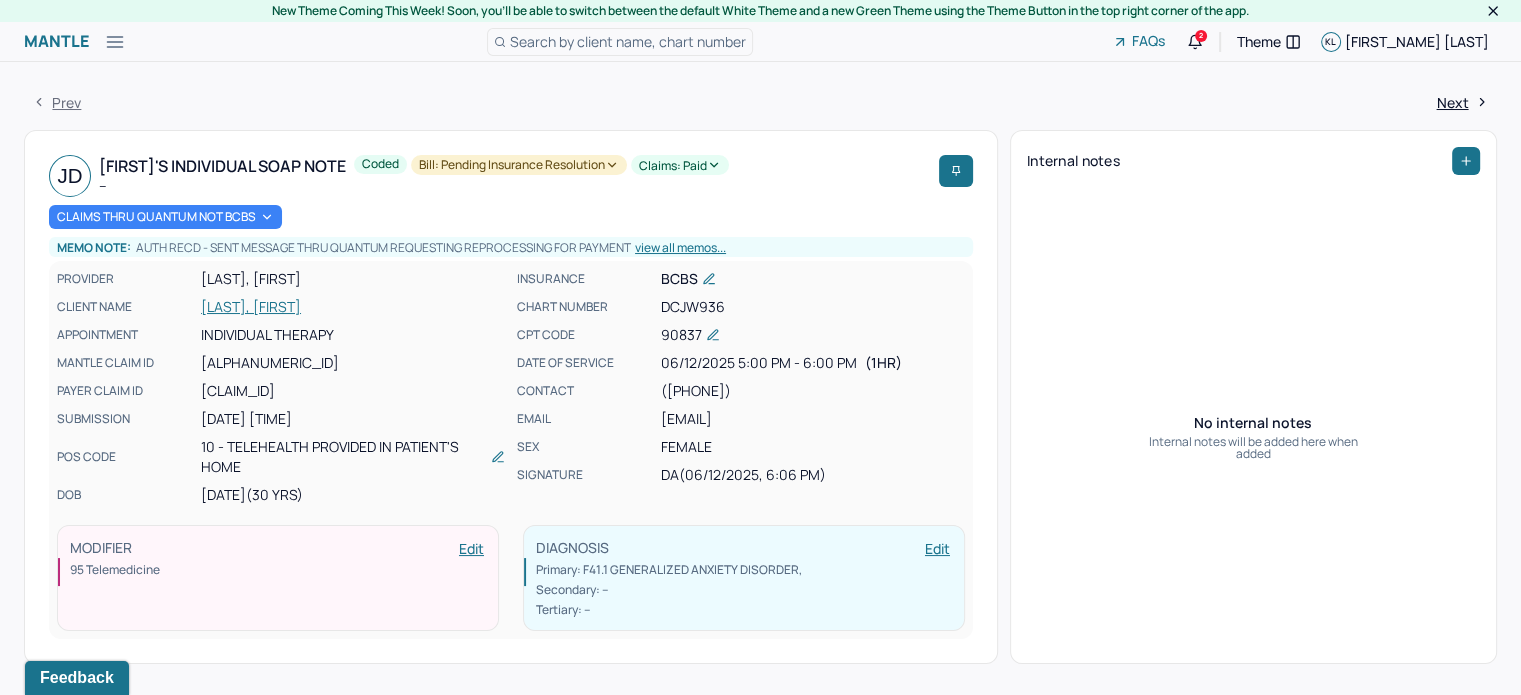scroll, scrollTop: 300, scrollLeft: 0, axis: vertical 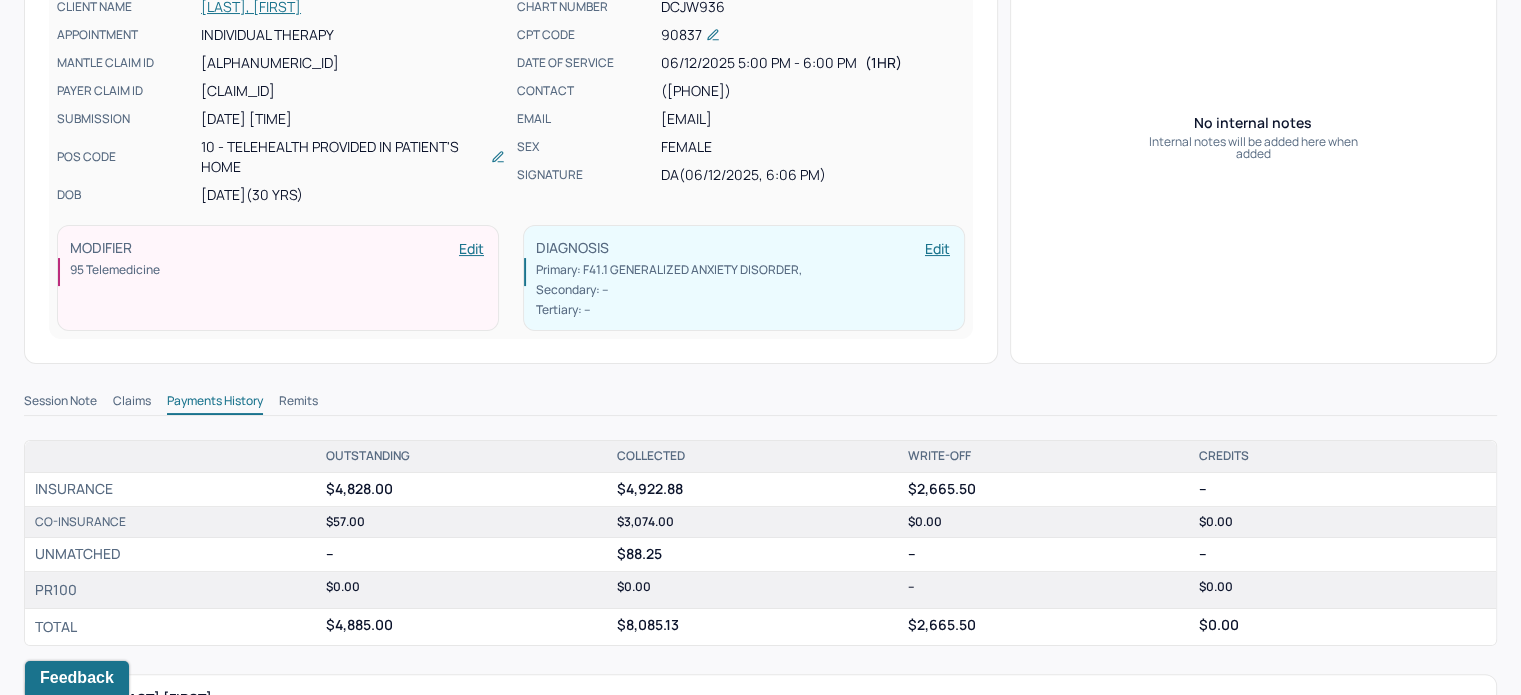 drag, startPoint x: 68, startPoint y: 397, endPoint x: 153, endPoint y: 412, distance: 86.313385 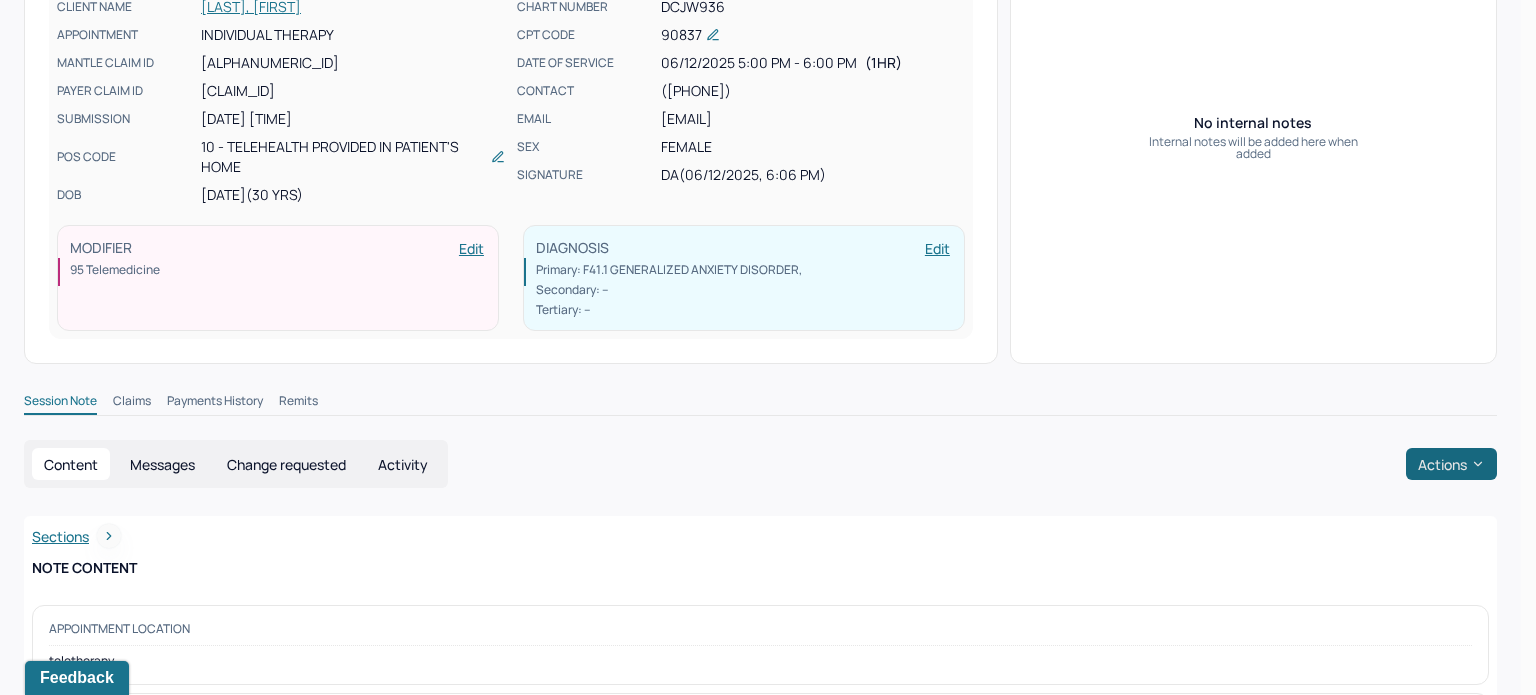 click on "Actions" at bounding box center (1451, 464) 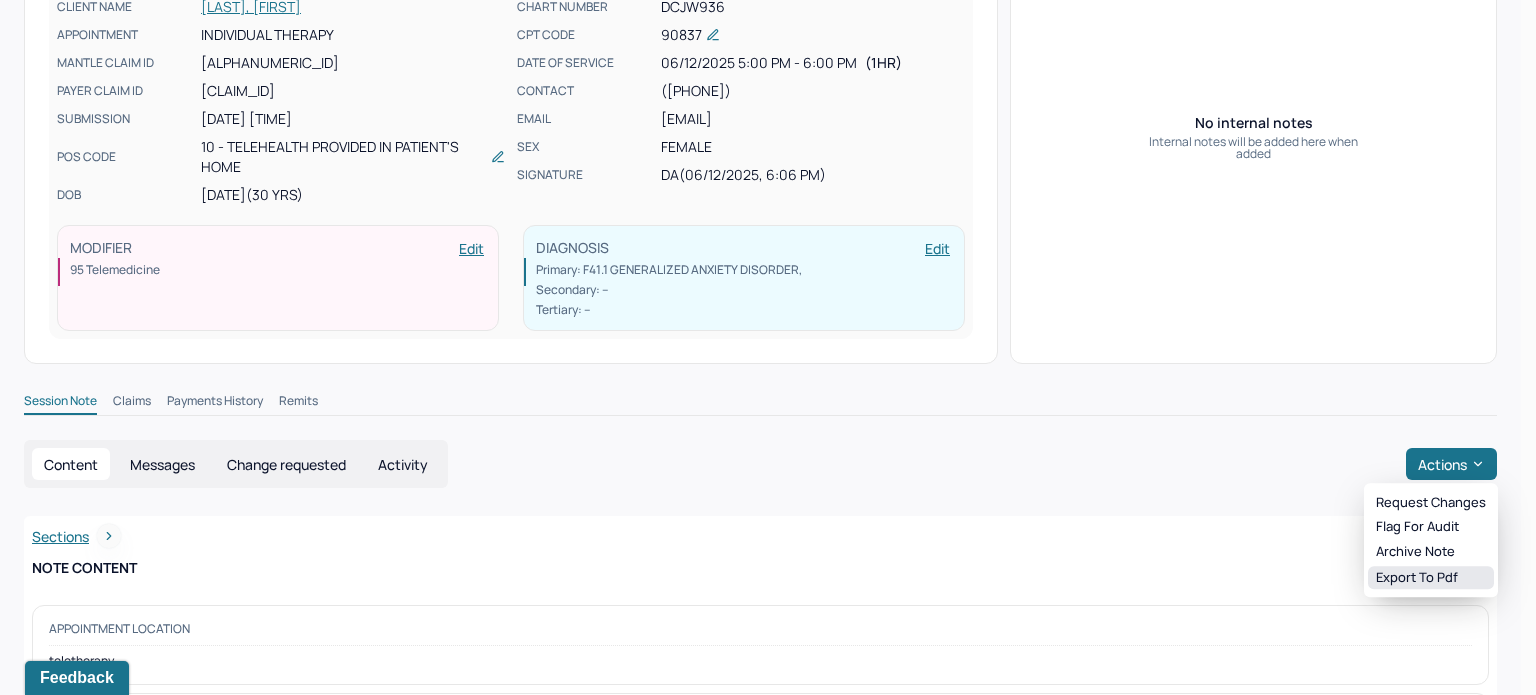 click on "Export to pdf" at bounding box center (1431, 578) 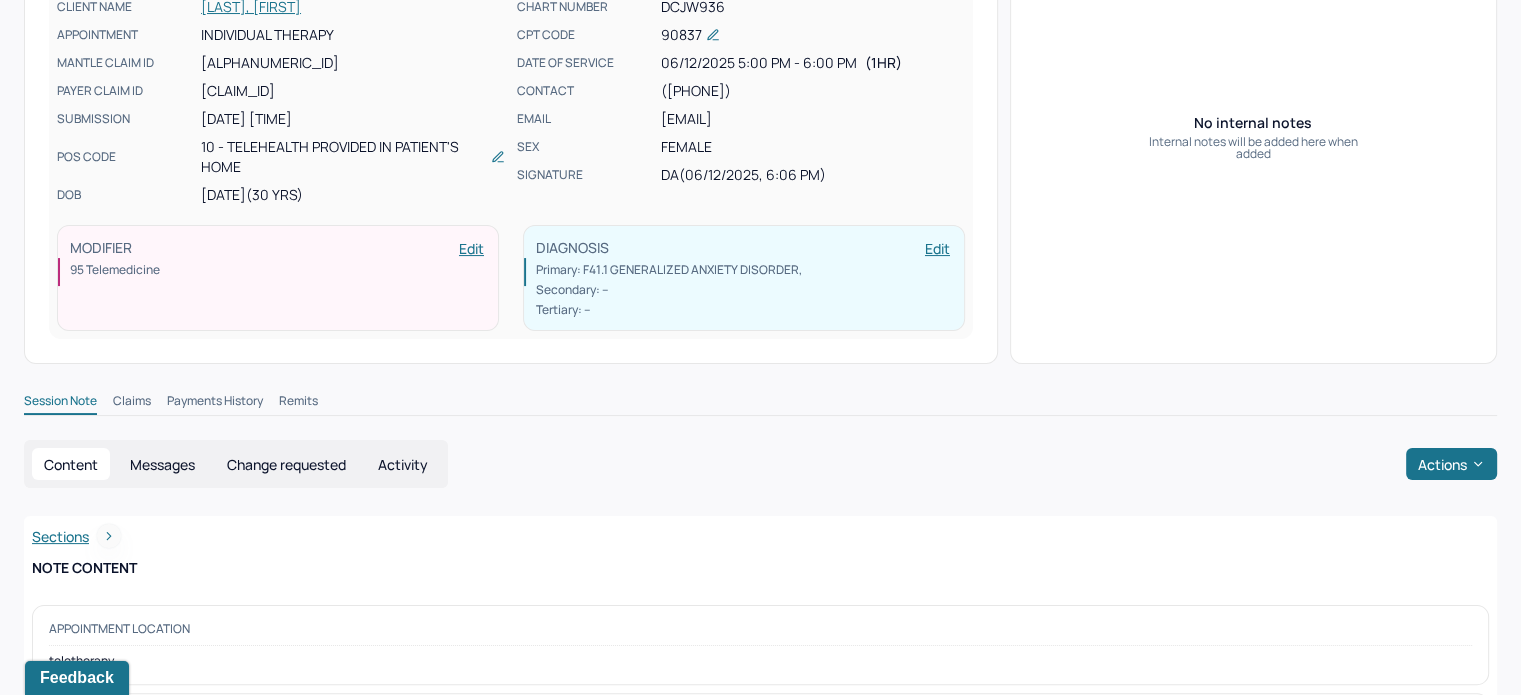 click on "[LAST], [FIRST]" at bounding box center (353, 7) 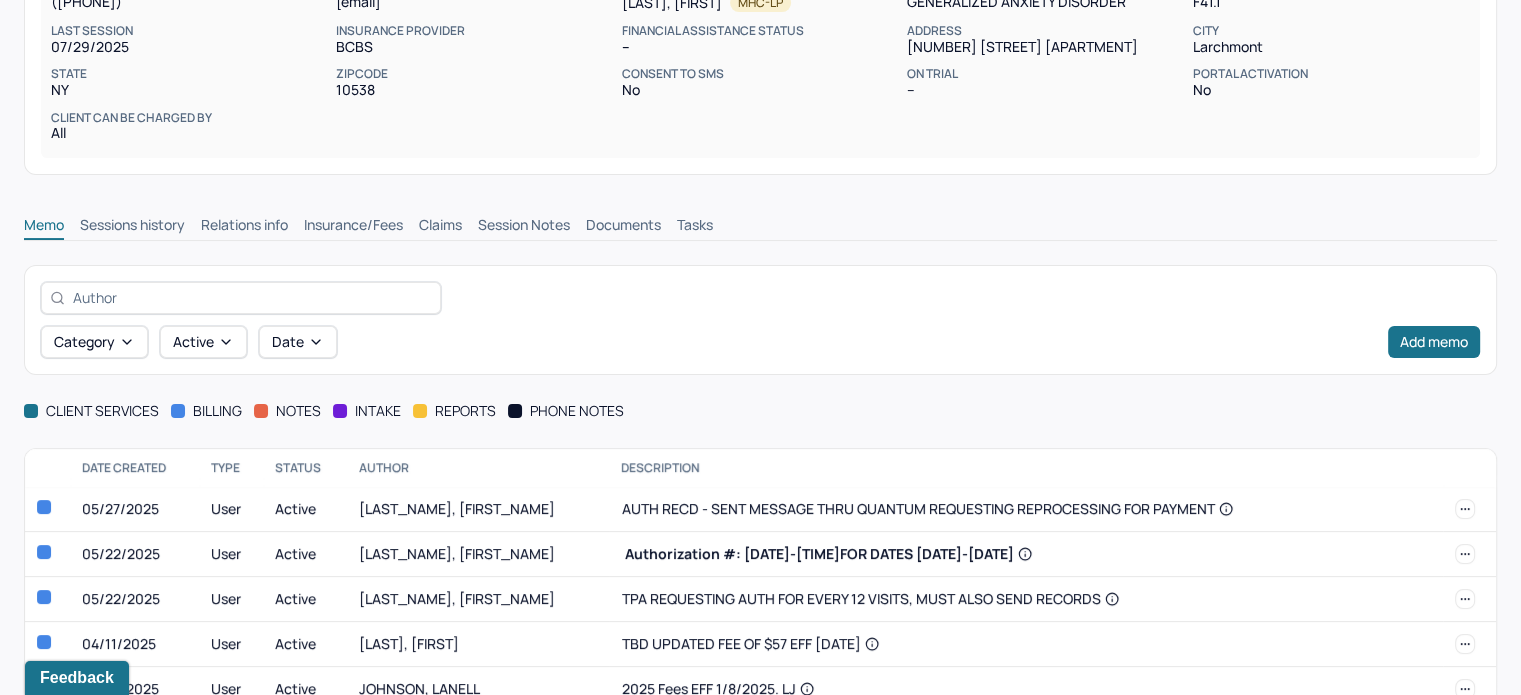 click on "Claims" at bounding box center [440, 227] 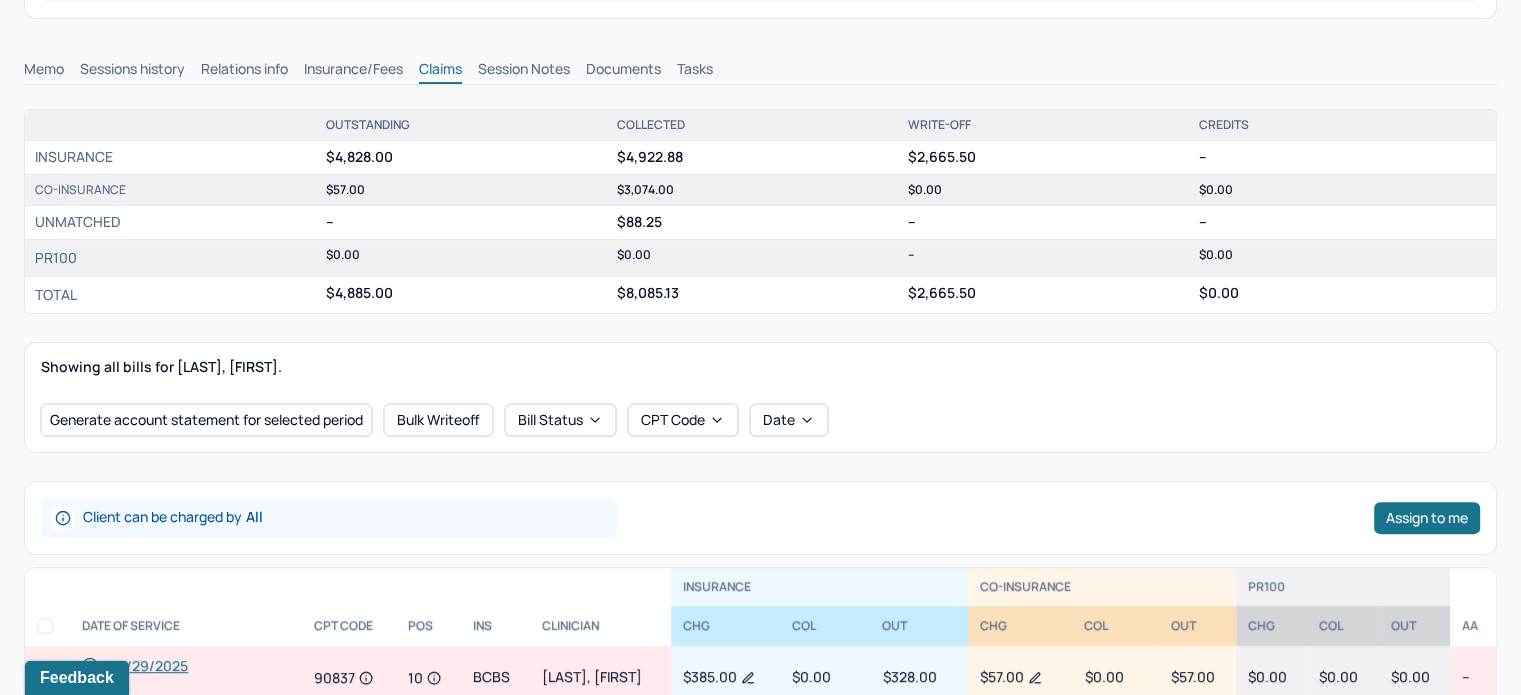 scroll, scrollTop: 800, scrollLeft: 0, axis: vertical 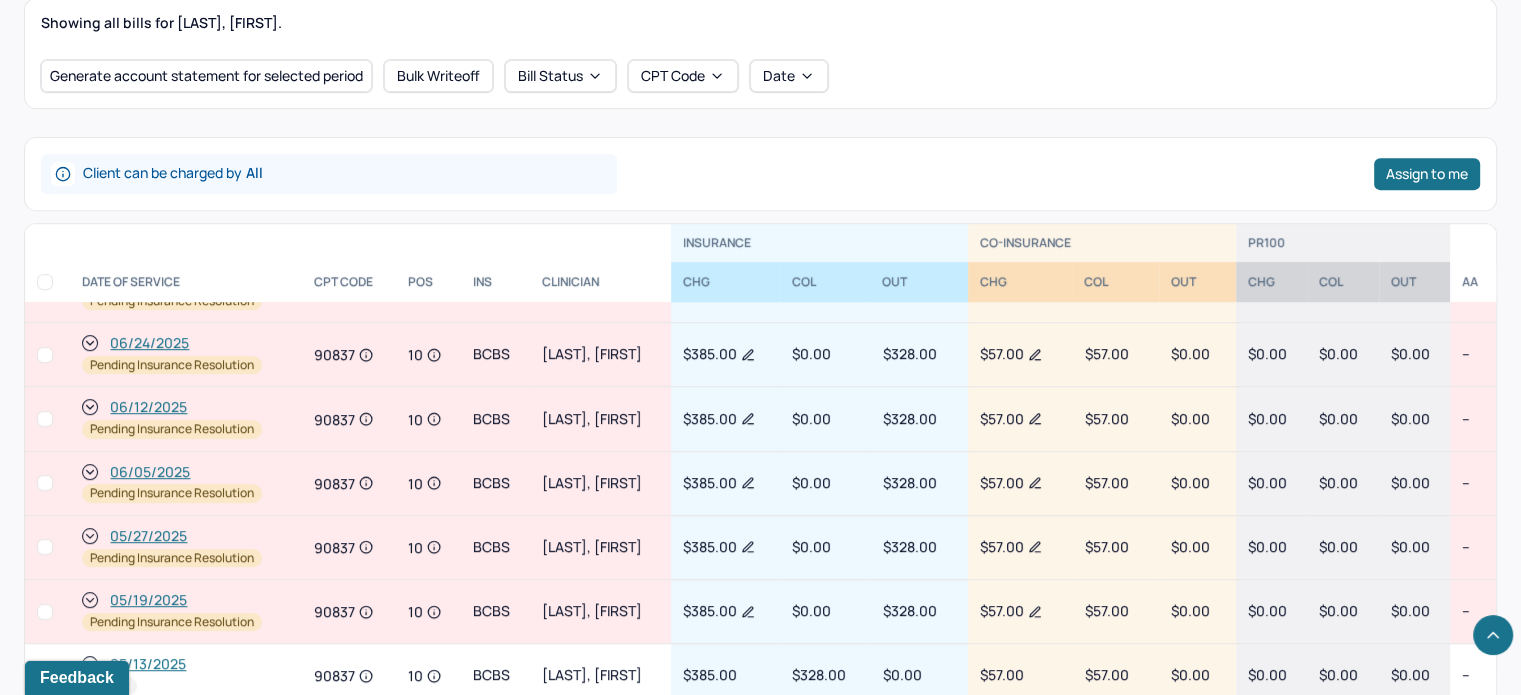 click on "06/24/2025" at bounding box center (186, 343) 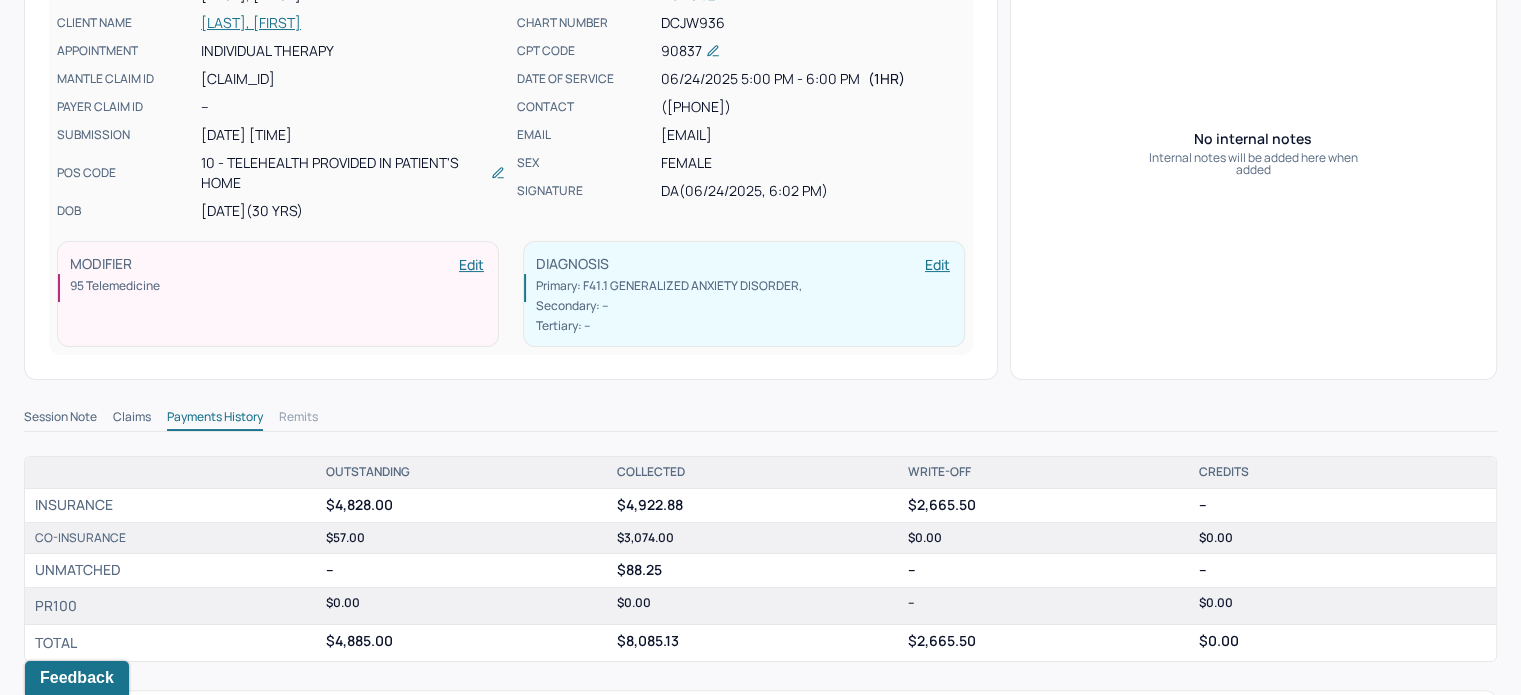 scroll, scrollTop: 300, scrollLeft: 0, axis: vertical 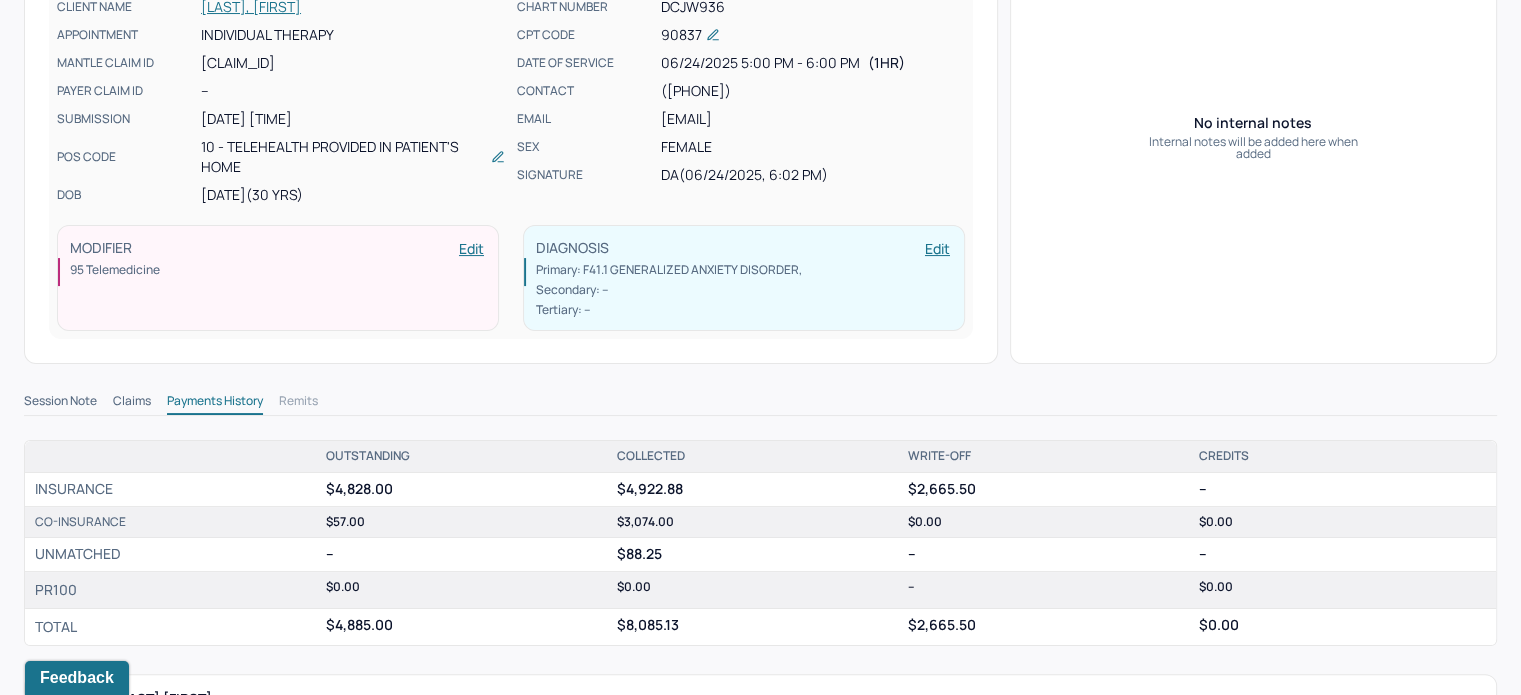 click on "Session Note" at bounding box center (60, 403) 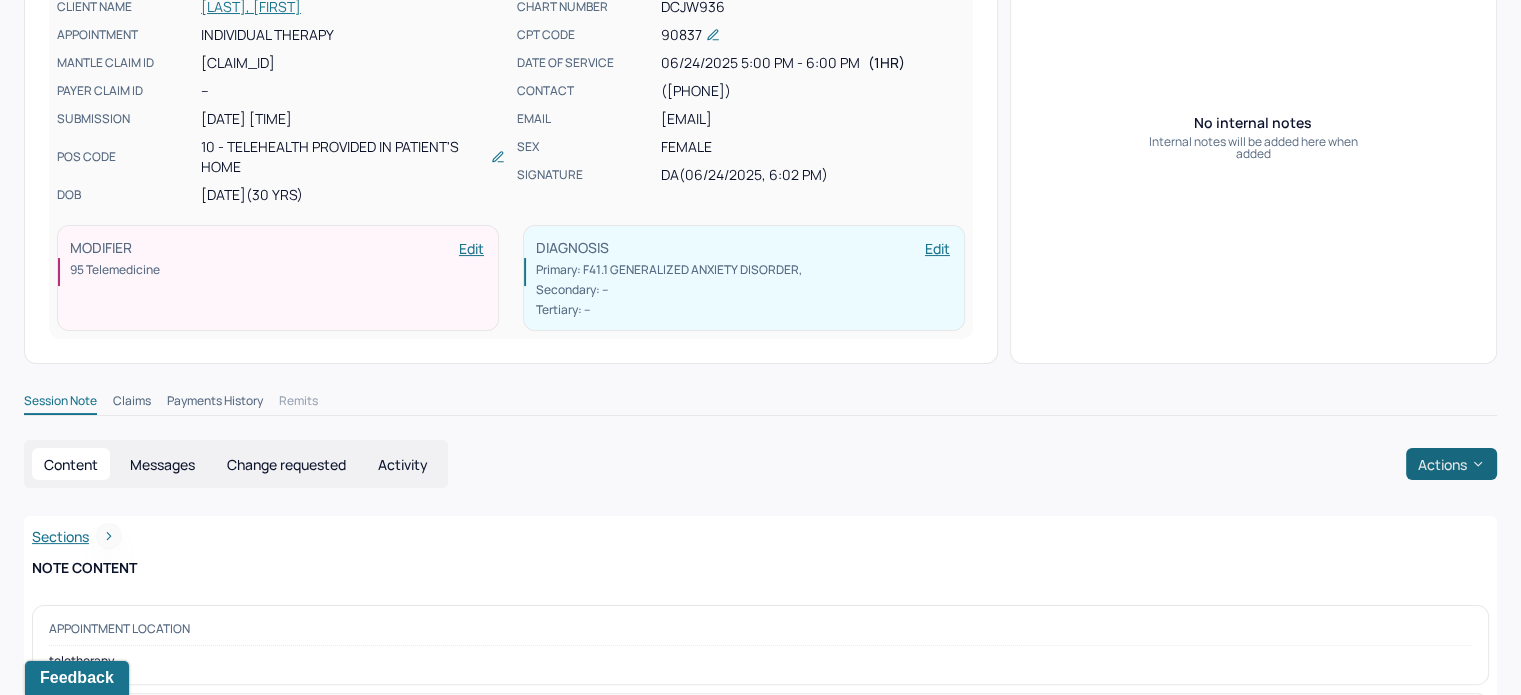 click on "Prev Next JD Jada's   Individual soap note -- Coded Bill: Pending Insurance Resolution Claims: pending CLAIMS THRU QUANTUM NOT BCBS Memo note: AUTH RECD - SENT MESSAGE THRU QUANTUM REQUESTING REPROCESSING FOR PAYMENT view all memos... PROVIDER ALGHAMDI, DANAH CLIENT NAME DICKENS, JADA APPOINTMENT Individual therapy   MANTLE CLAIM ID M0793878492C04 PAYER CLAIM ID -- SUBMISSION 06/26/2025 11:12AM POS CODE 10 - Telehealth Provided in Patient's Home DOB 11/27/1994  (30 Yrs) INSURANCE BCBS CHART NUMBER DCJW936 CPT CODE 90837 DATE OF SERVICE 06/24/2025   5:00 PM   -   6:00 PM ( 1hr ) CONTACT (845) 559-8442 EMAIL jada.dickens24@yahoo.com SEX female SIGNATURE DA  (06/24/2025, 6:02 PM) MODIFIER Edit 95 Telemedicine DIAGNOSIS Edit Primary:   F41.1 GENERALIZED ANXIETY DISORDER ,  Secondary:   -- Tertiary:   -- Internal notes No internal notes Internal notes will be added here when added Session Note Claims Payments History Remits Content Messages Change requested Activity Actions Sections Session note Sections Home --" at bounding box center (760, 1666) 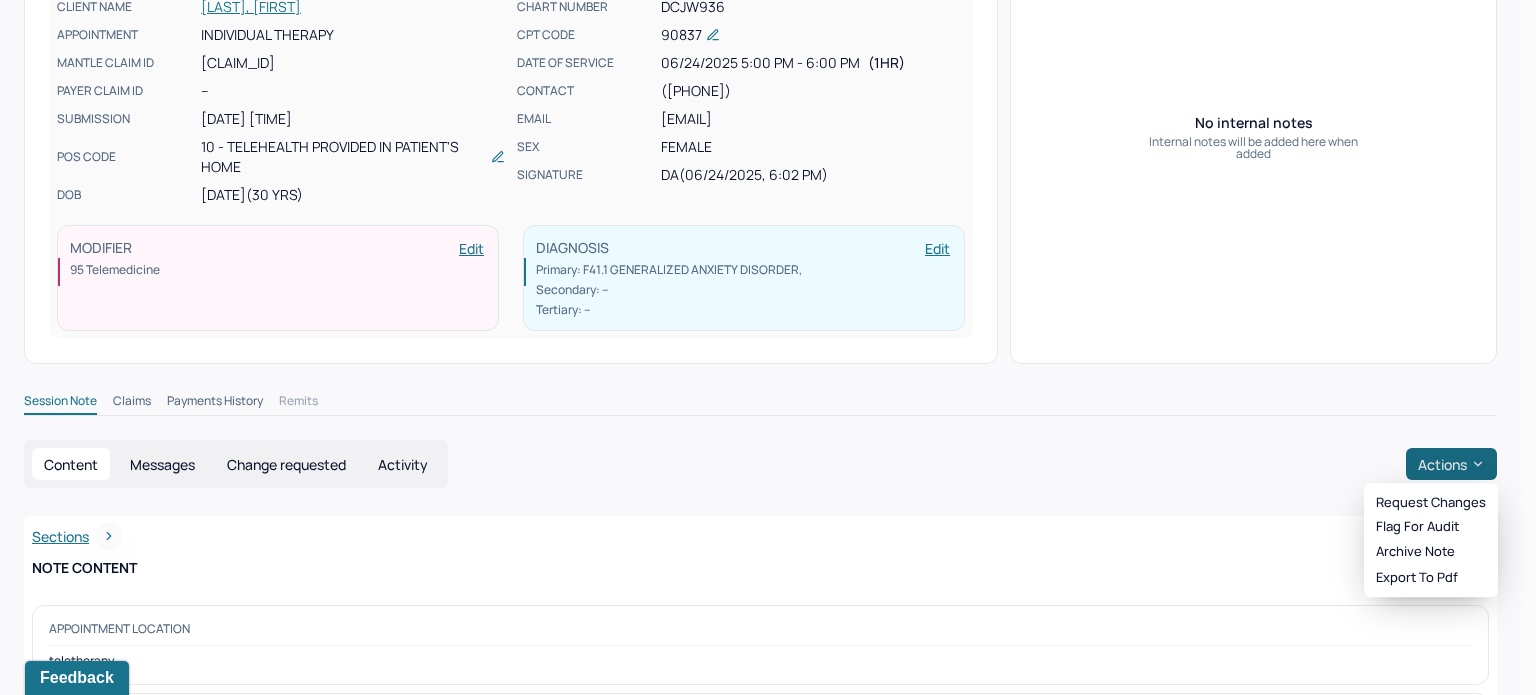click on "Actions" at bounding box center [1451, 464] 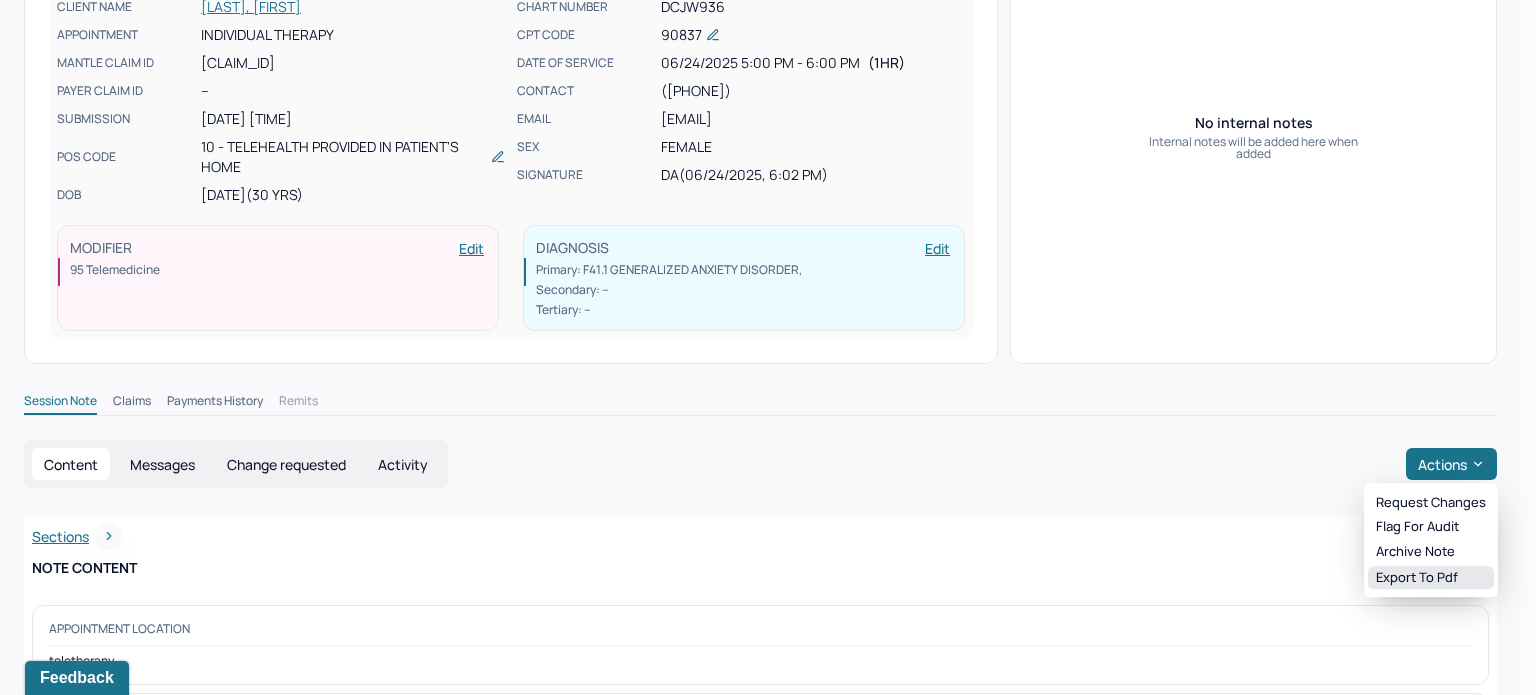 click on "Export to pdf" at bounding box center (1431, 578) 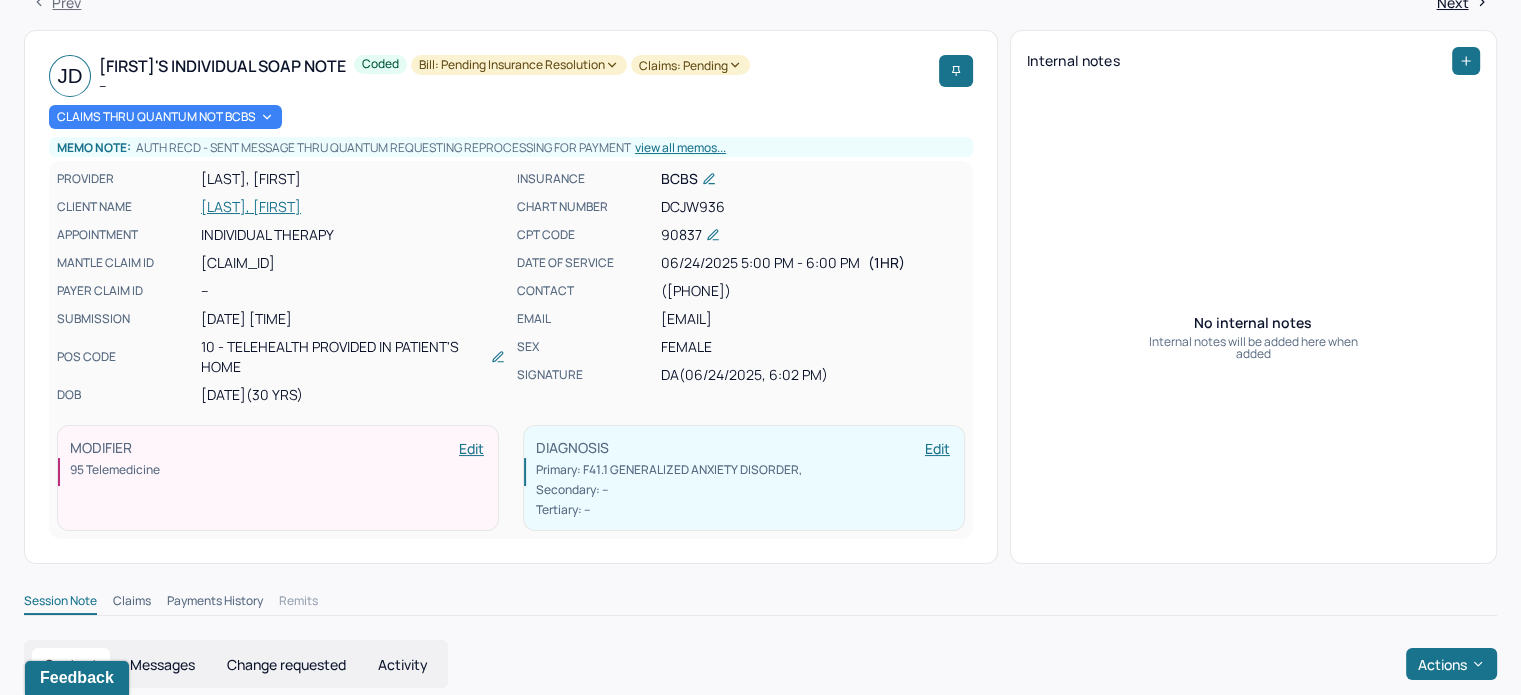 scroll, scrollTop: 0, scrollLeft: 0, axis: both 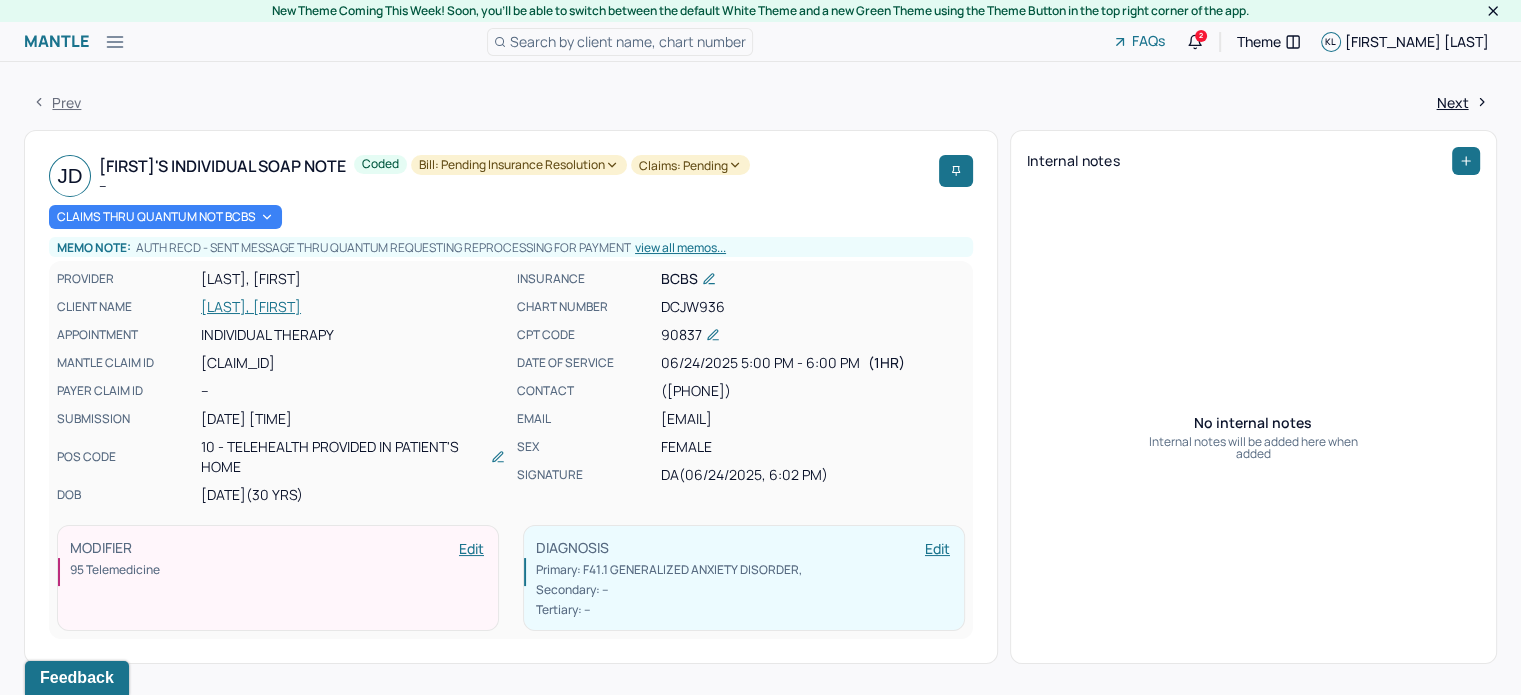 click on "PROVIDER ALGHAMDI, DANAH CLIENT NAME DICKENS, JADA APPOINTMENT Individual therapy MANTLE CLAIM ID M0793878492C04 PAYER CLAIM ID -- SUBMISSION [DATE] [TIME] POS CODE 10 - Telehealth Provided in Patient's Home DOB [DATE] (30 Yrs)" at bounding box center [281, 387] 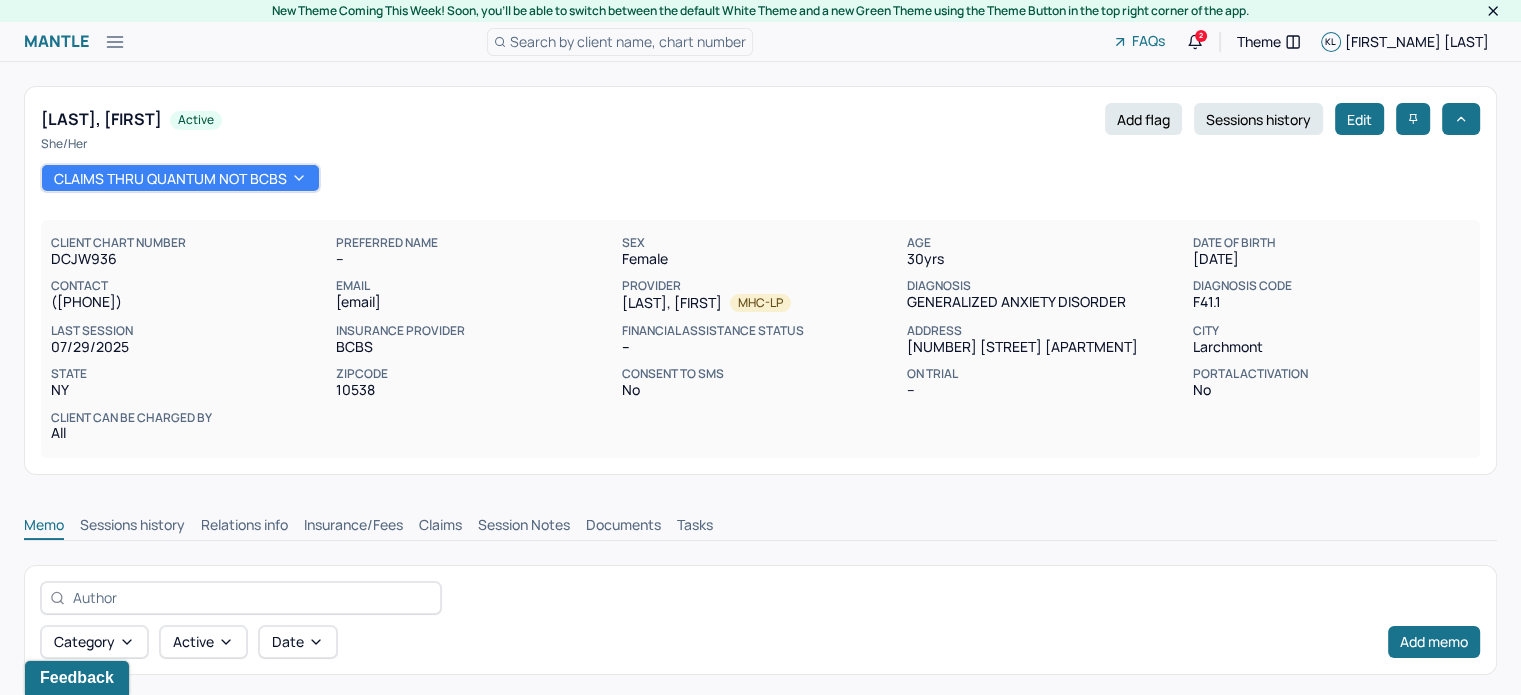 click on "Claims" at bounding box center (440, 527) 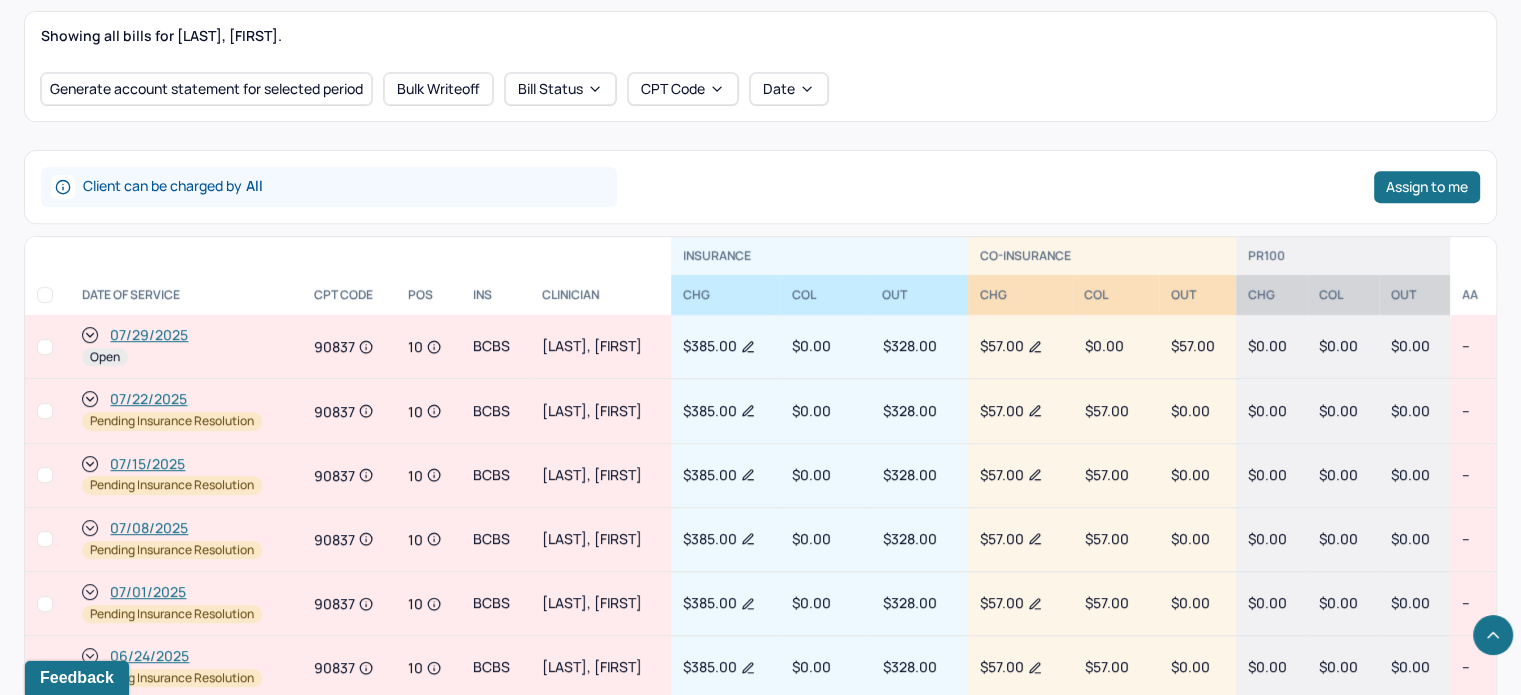 scroll, scrollTop: 800, scrollLeft: 0, axis: vertical 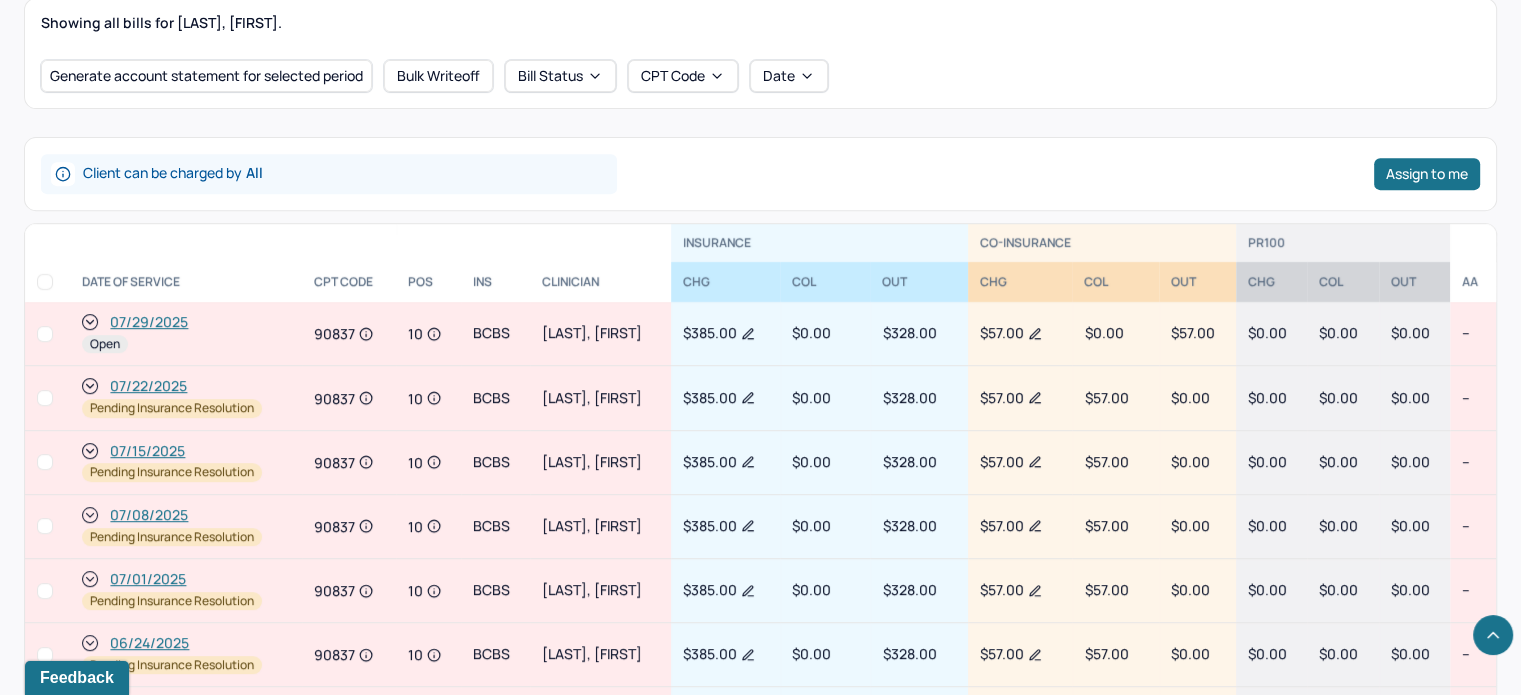 click on "07/01/2025" at bounding box center (148, 579) 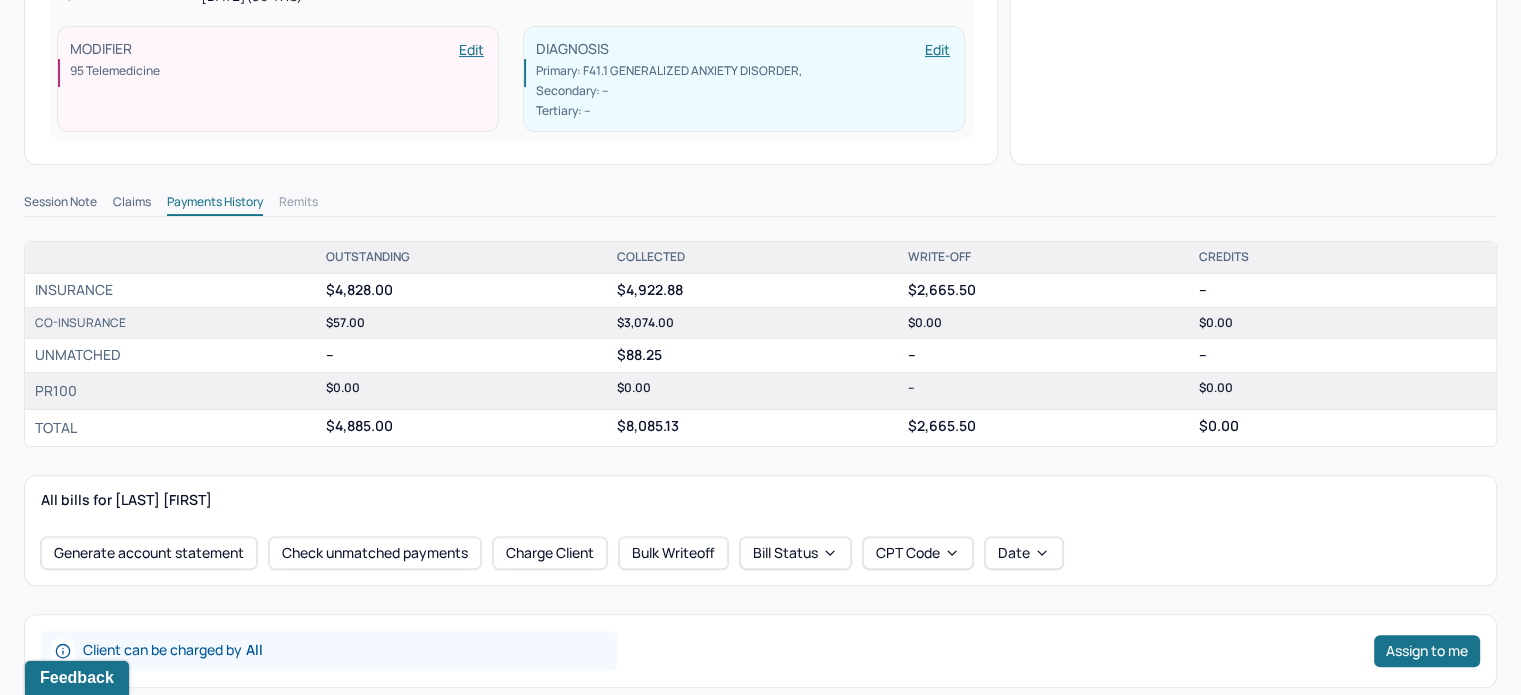 scroll, scrollTop: 500, scrollLeft: 0, axis: vertical 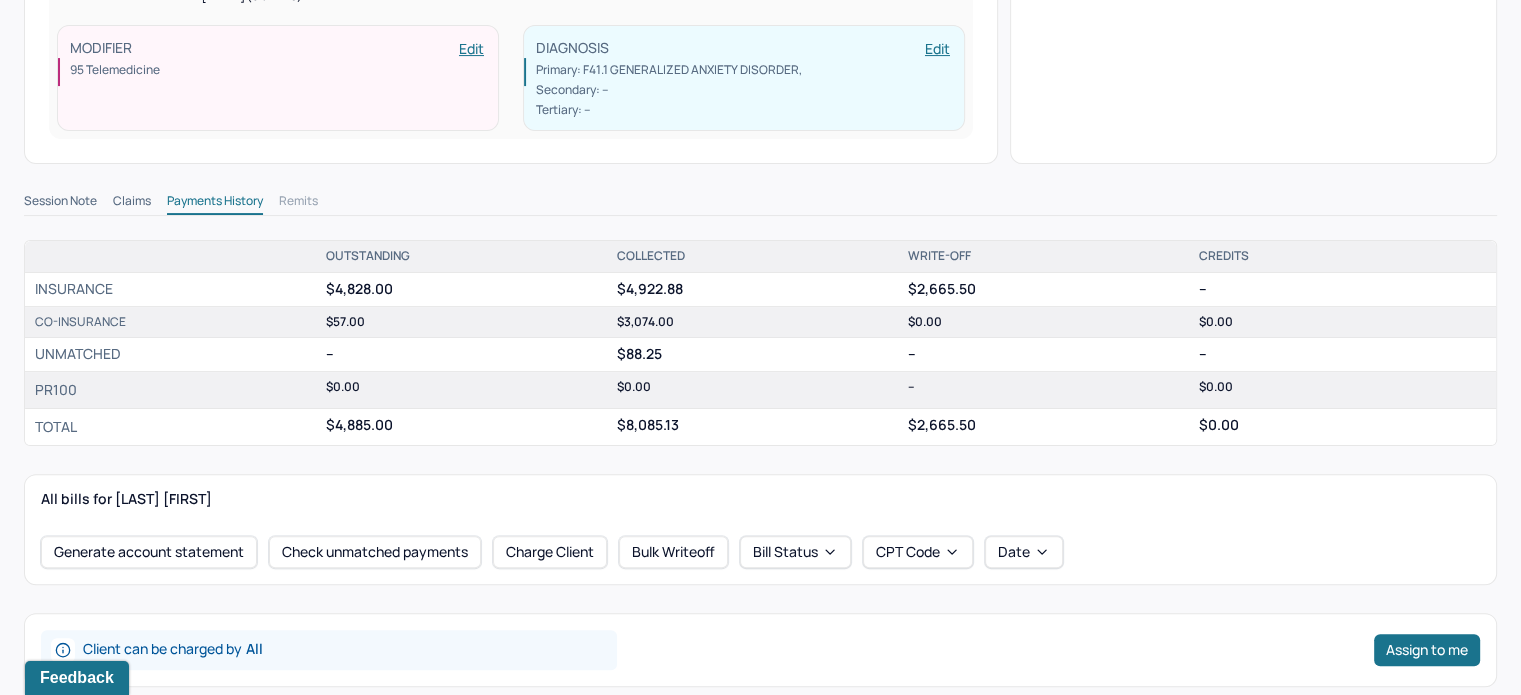 click on "Session Note" at bounding box center [60, 203] 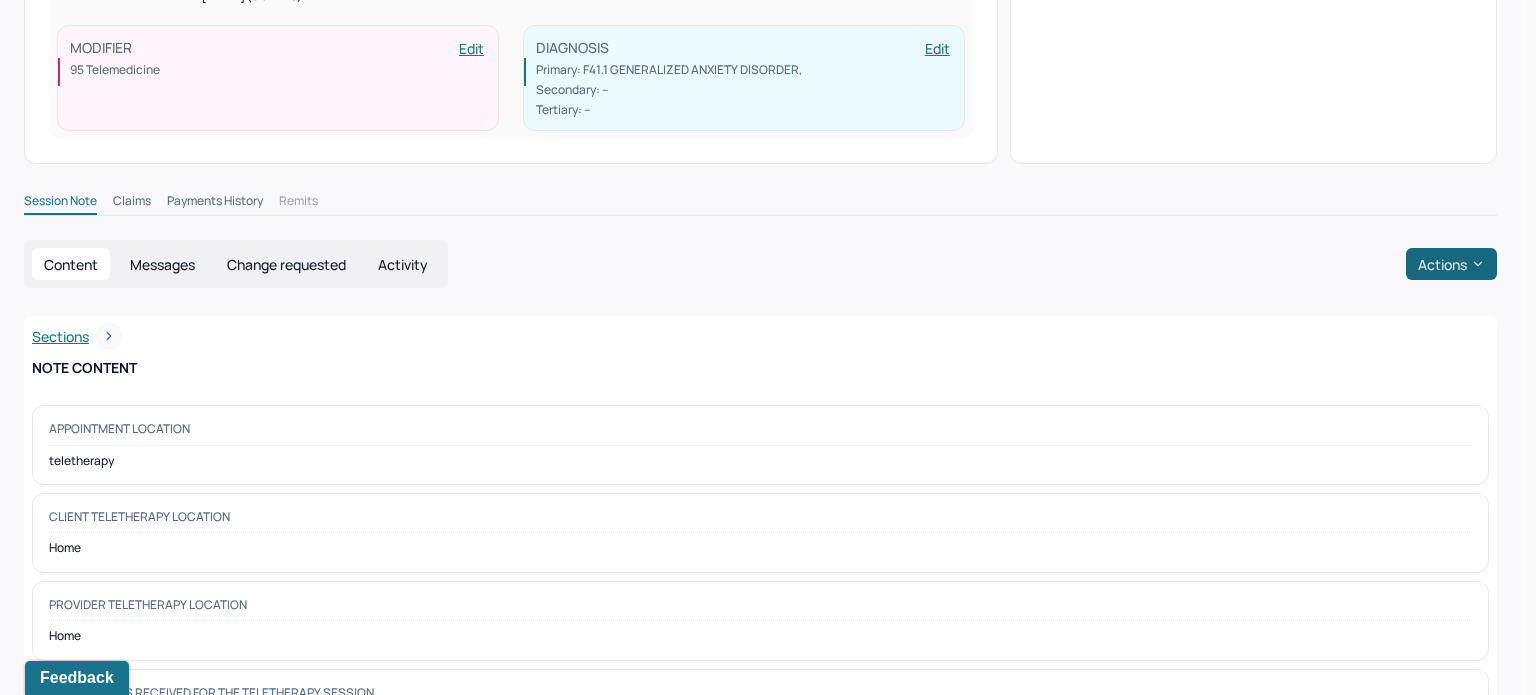 click on "Actions" at bounding box center (1451, 264) 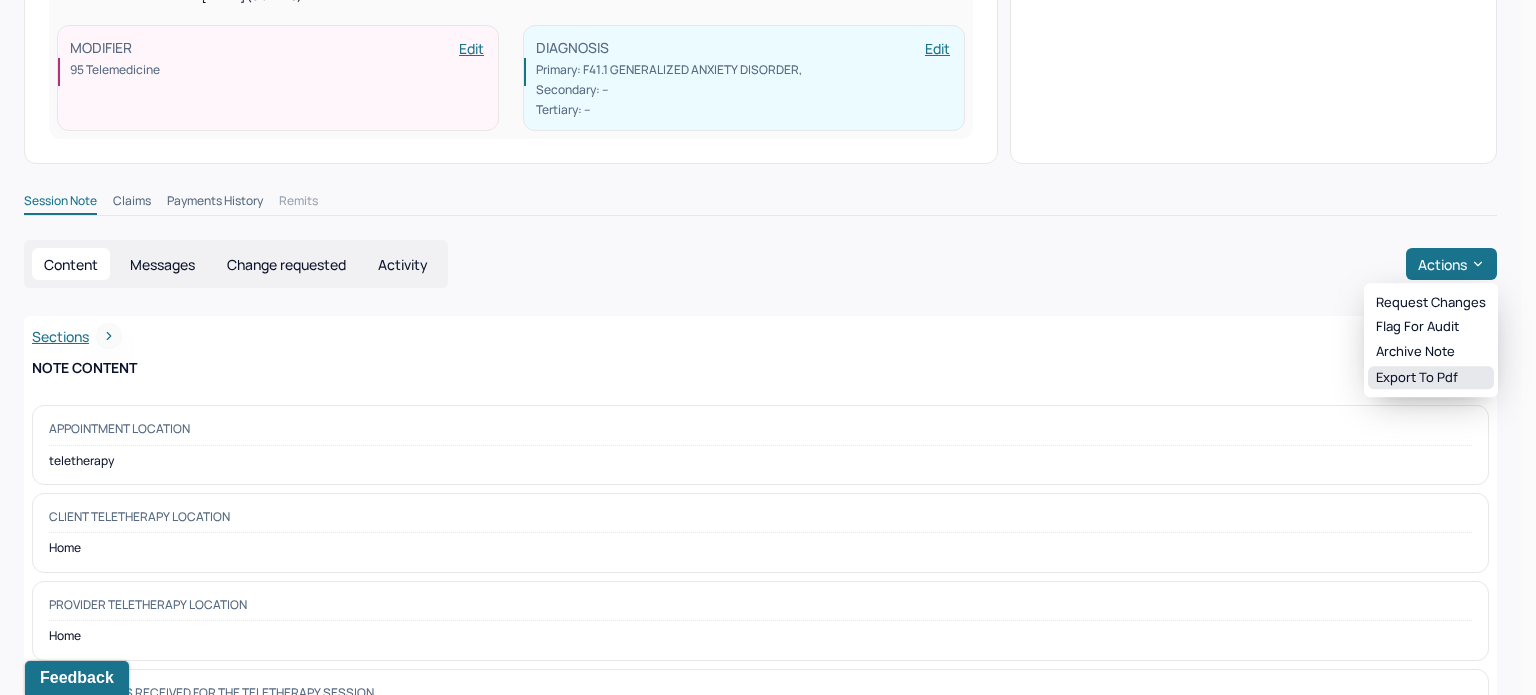 click on "Export to pdf" at bounding box center (1431, 378) 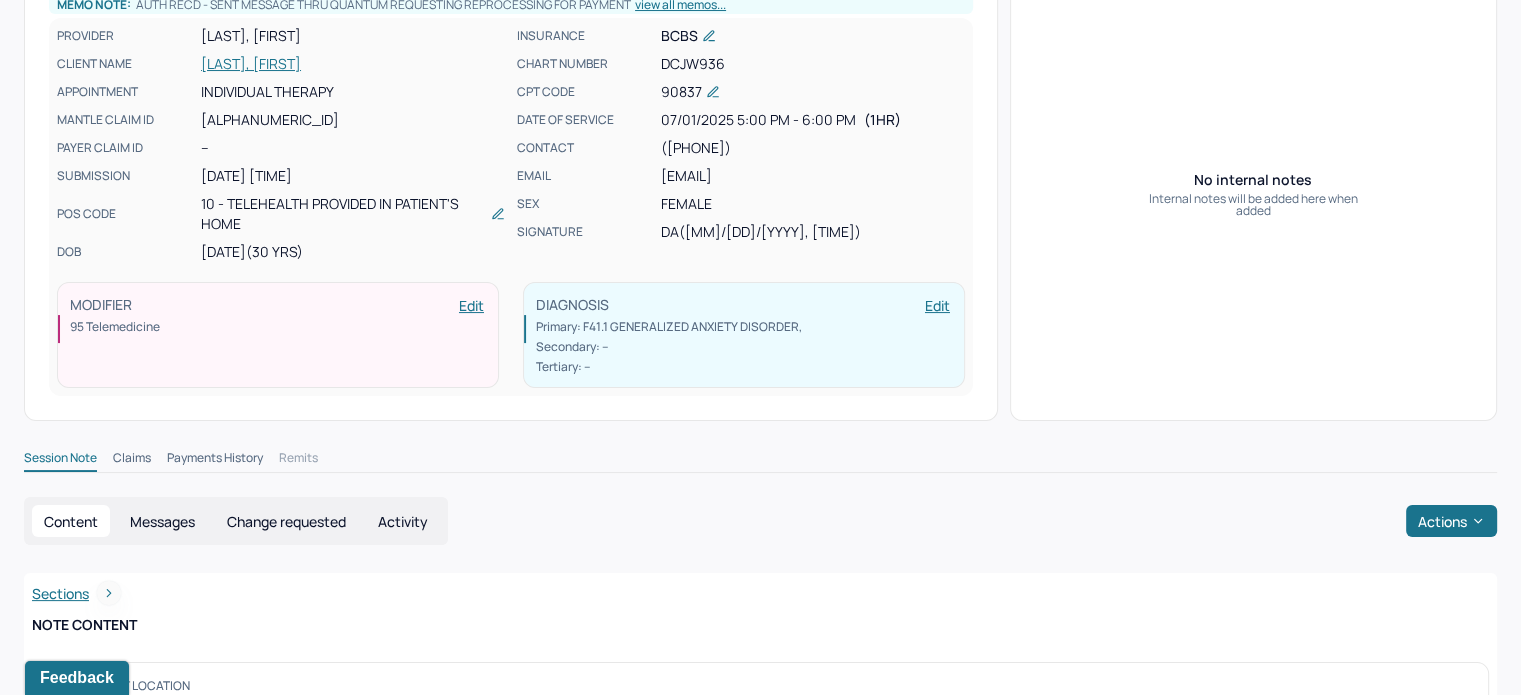 scroll, scrollTop: 100, scrollLeft: 0, axis: vertical 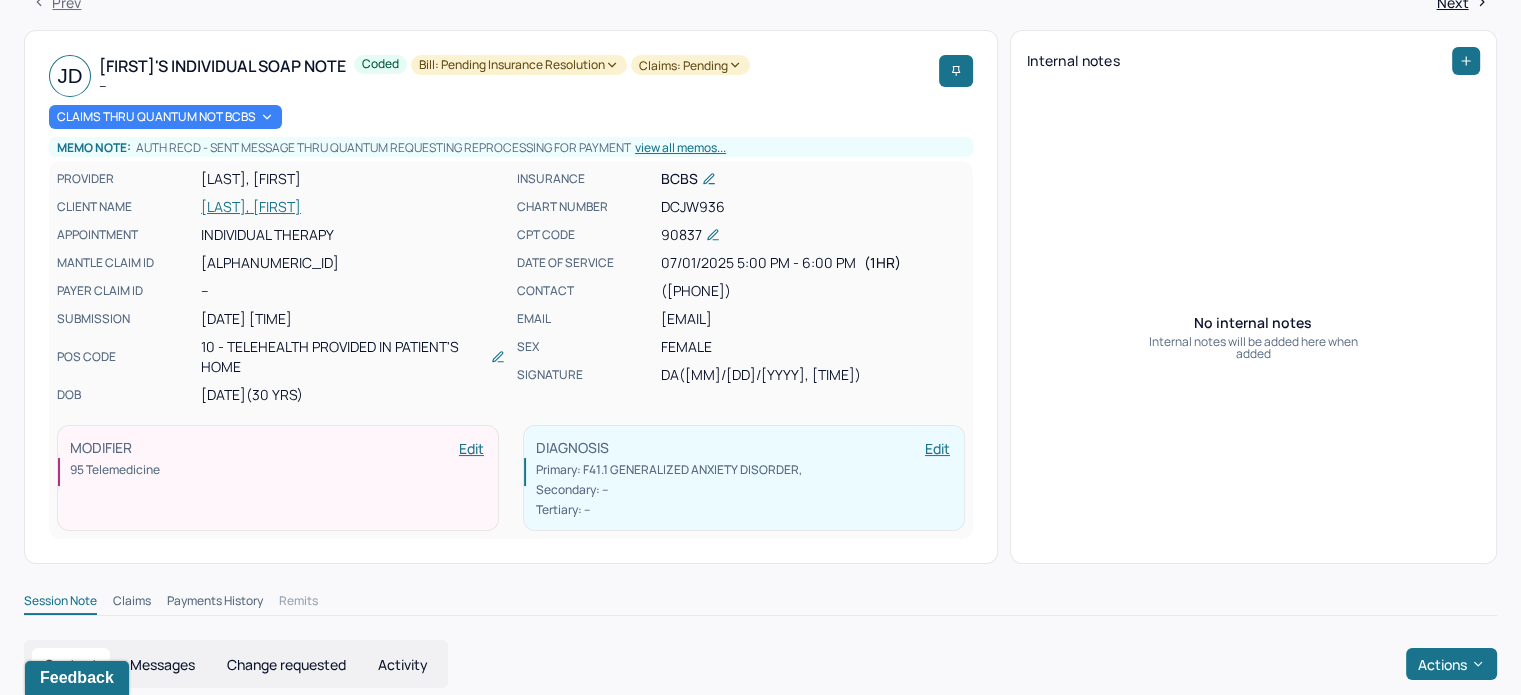 click on "[LAST], [FIRST]" at bounding box center (353, 207) 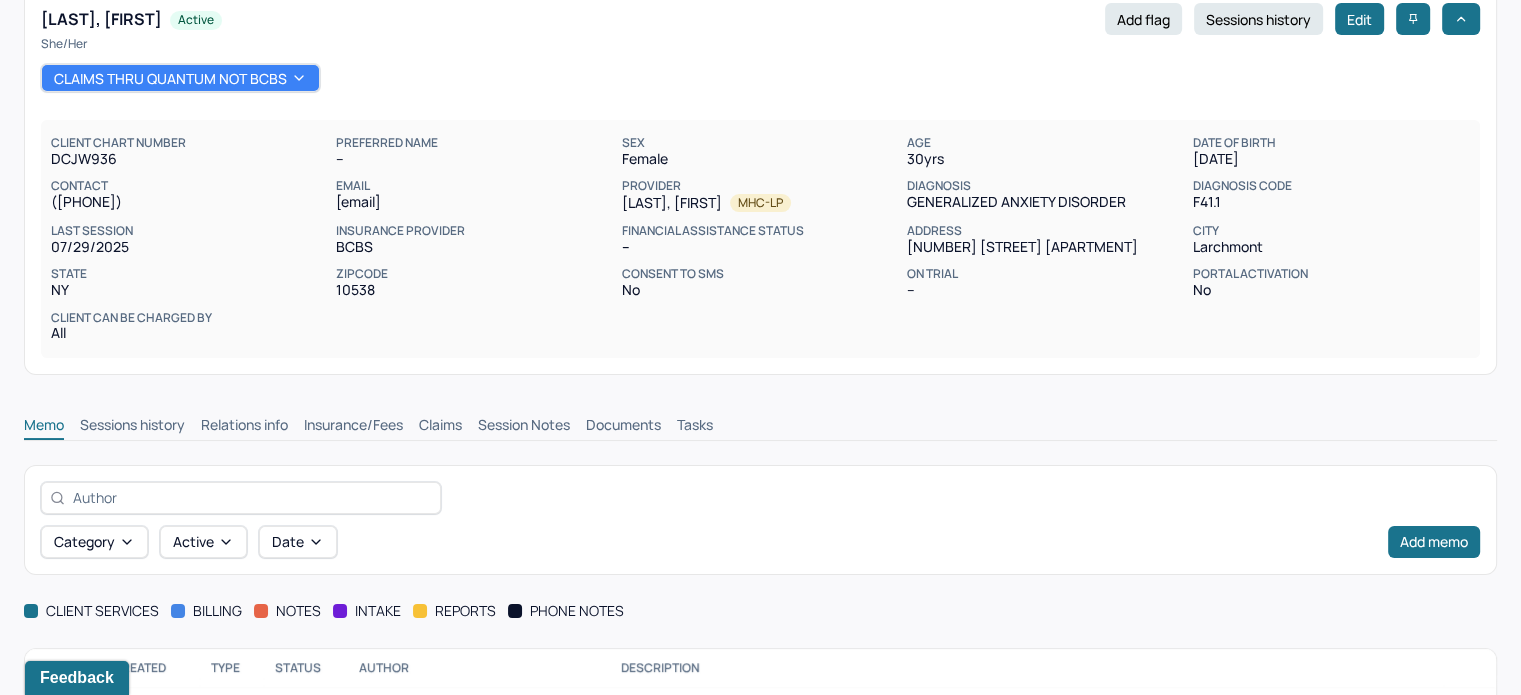 click on "Claims" at bounding box center [440, 427] 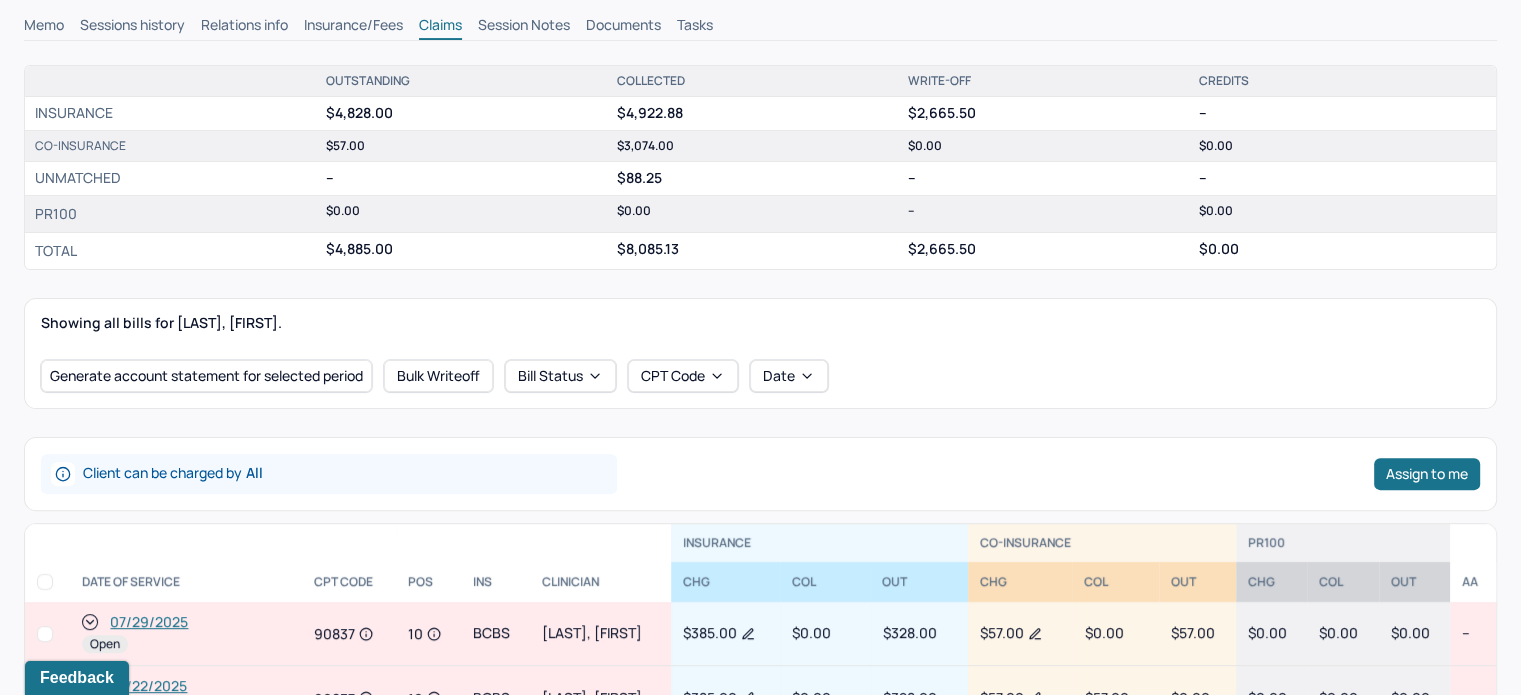 scroll, scrollTop: 900, scrollLeft: 0, axis: vertical 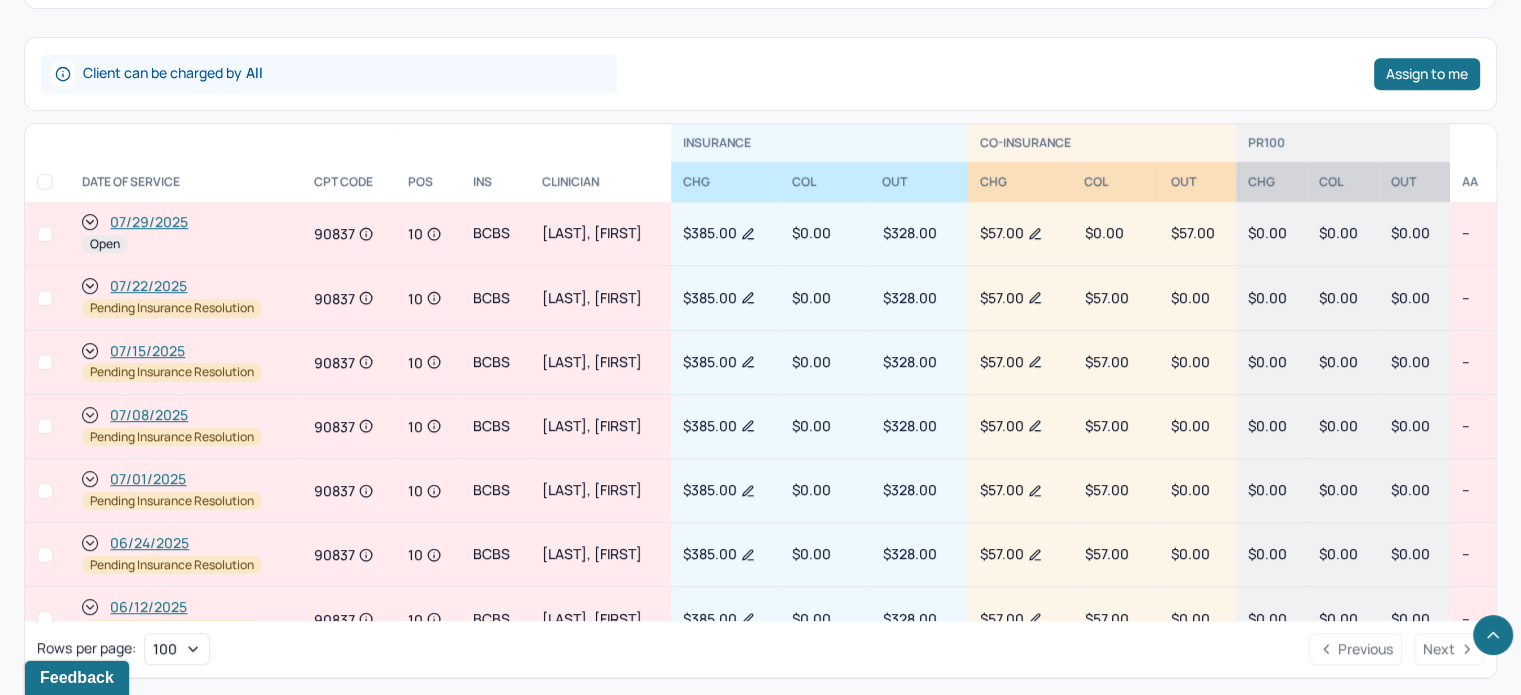 click on "07/08/2025" at bounding box center [149, 415] 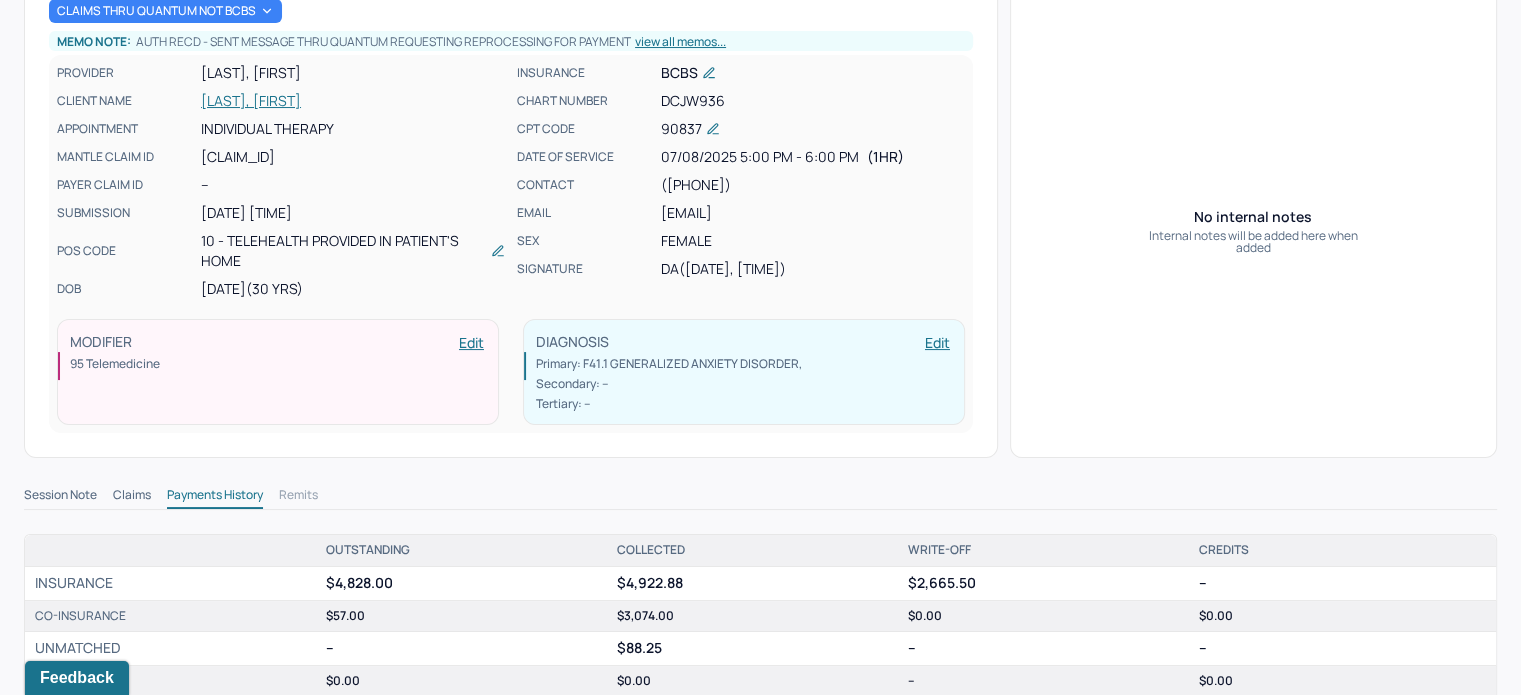 scroll, scrollTop: 300, scrollLeft: 0, axis: vertical 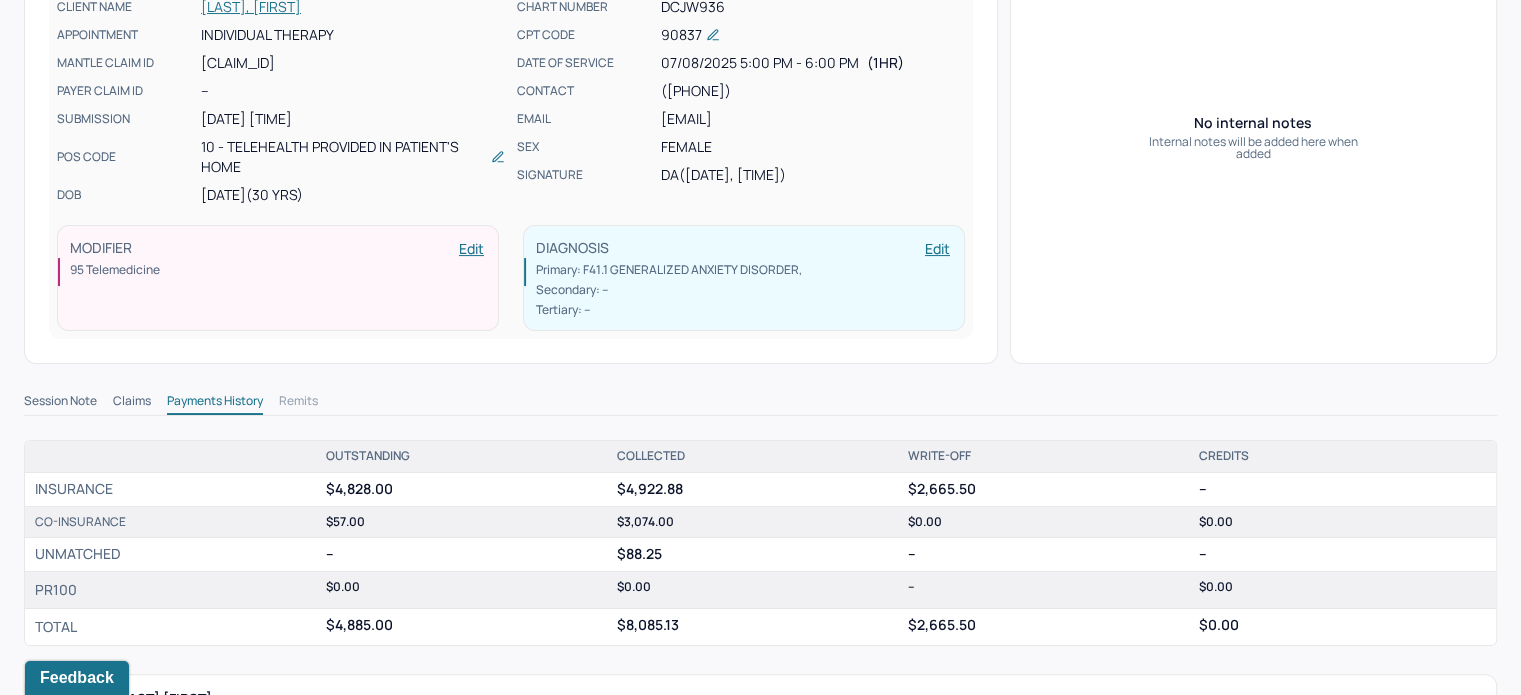 click on "Session Note" at bounding box center [60, 403] 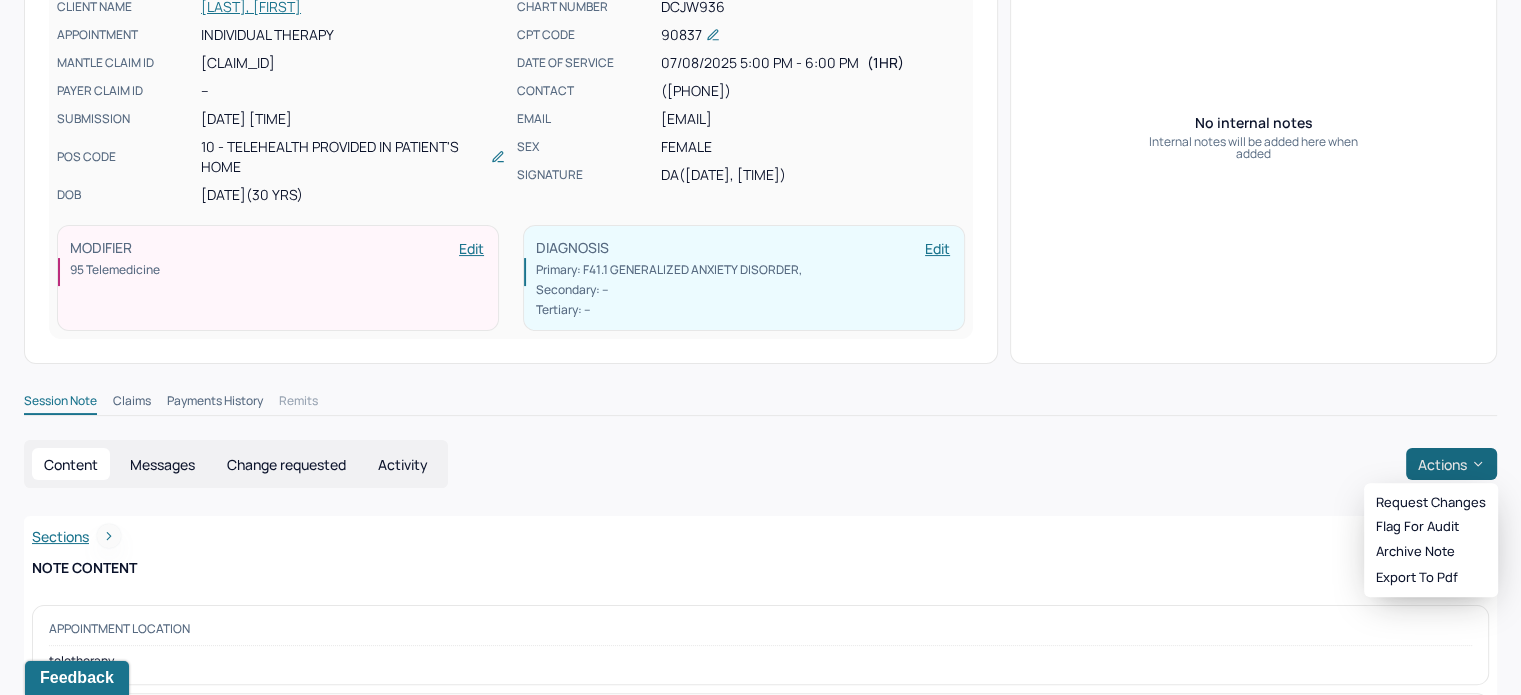 click on "Actions" at bounding box center (1451, 464) 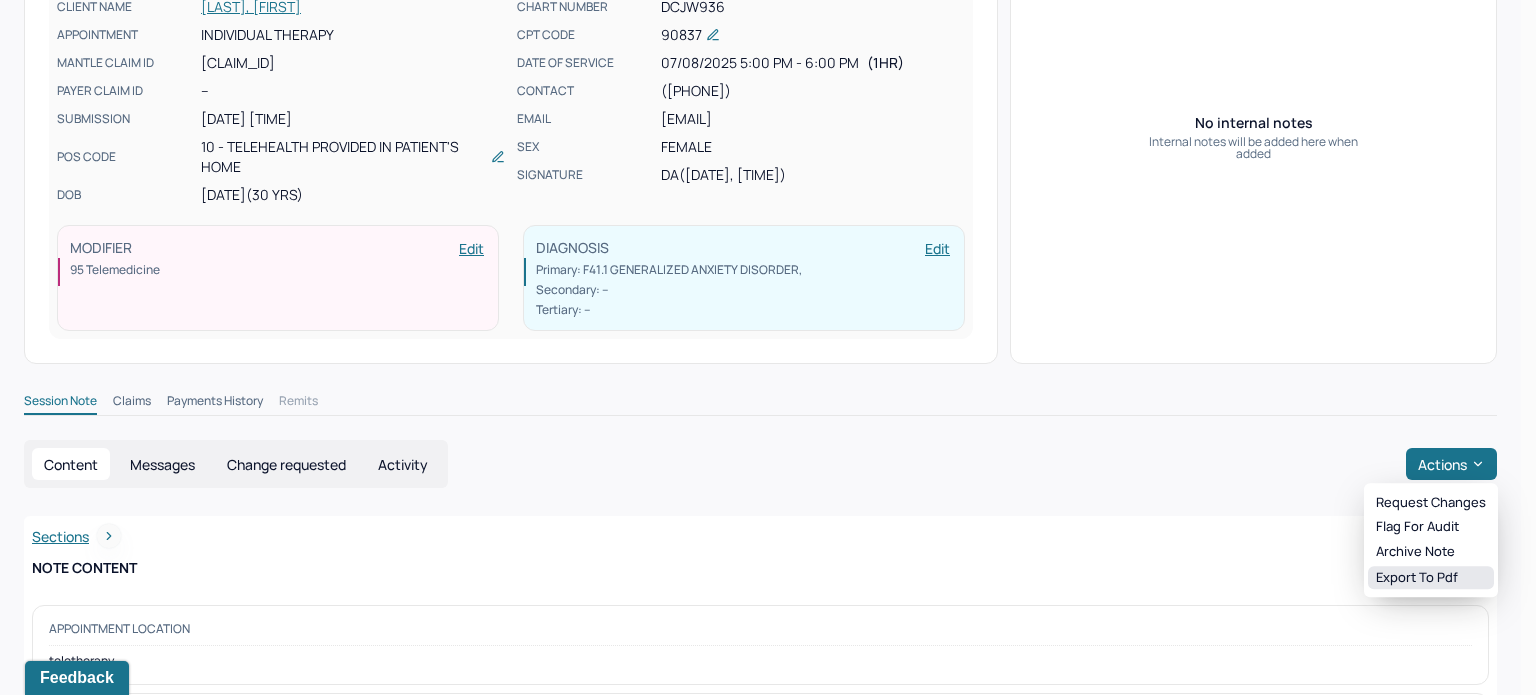 click on "Export to pdf" at bounding box center [1431, 578] 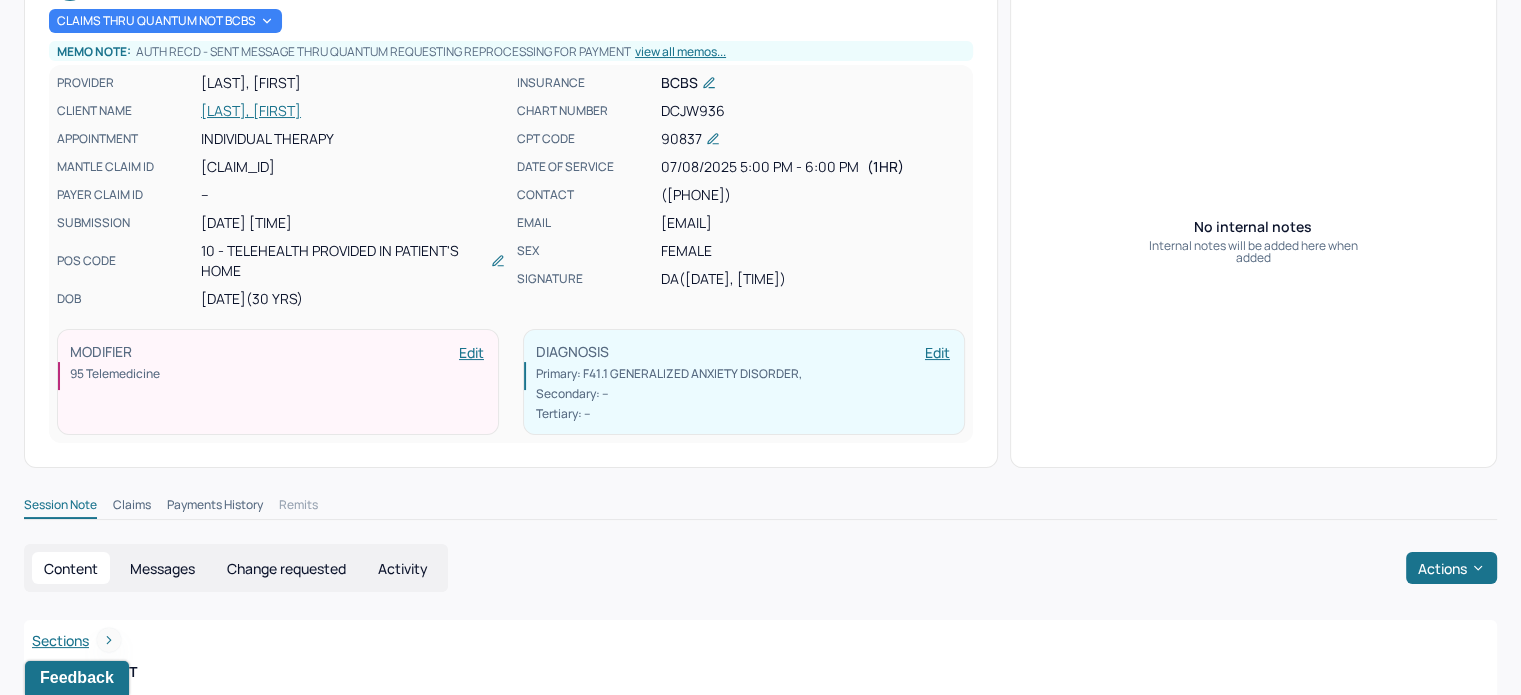 scroll, scrollTop: 0, scrollLeft: 0, axis: both 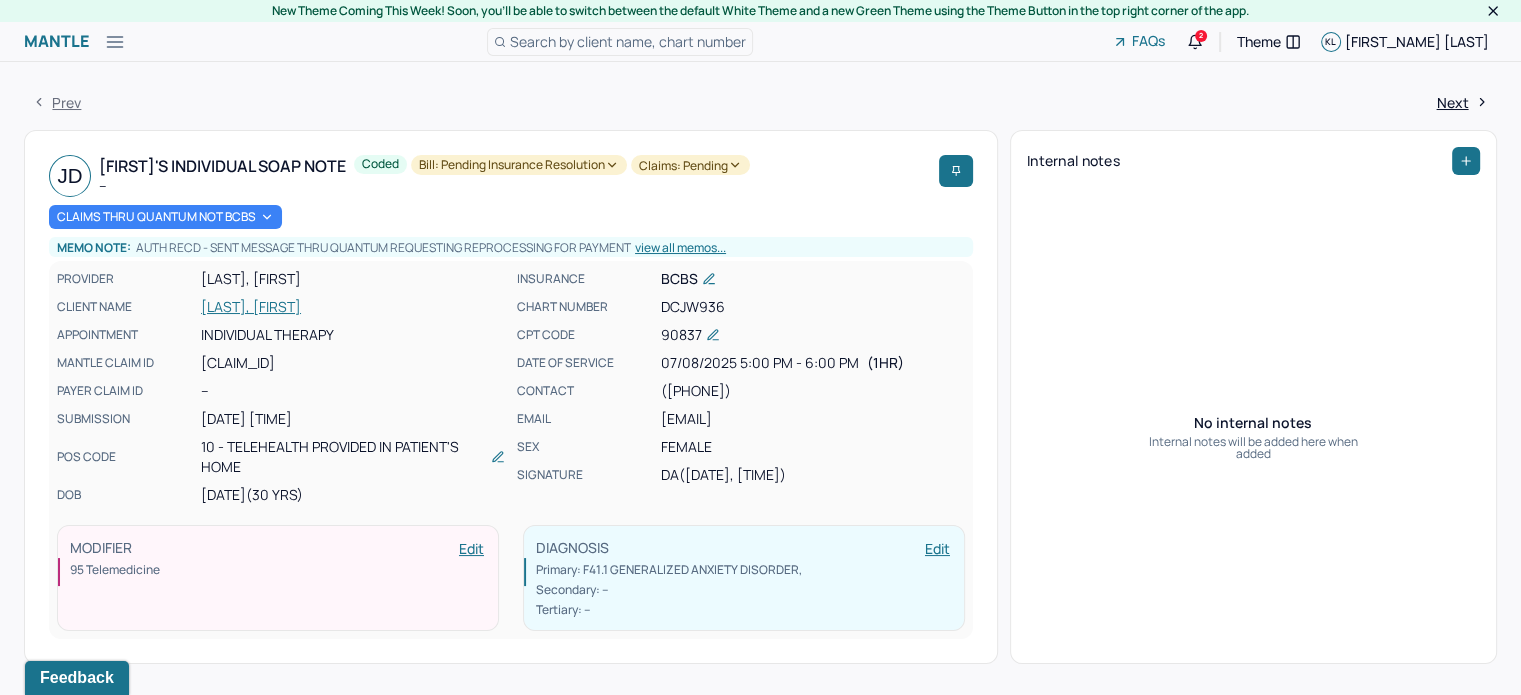 click on "[LAST], [FIRST]" at bounding box center [353, 307] 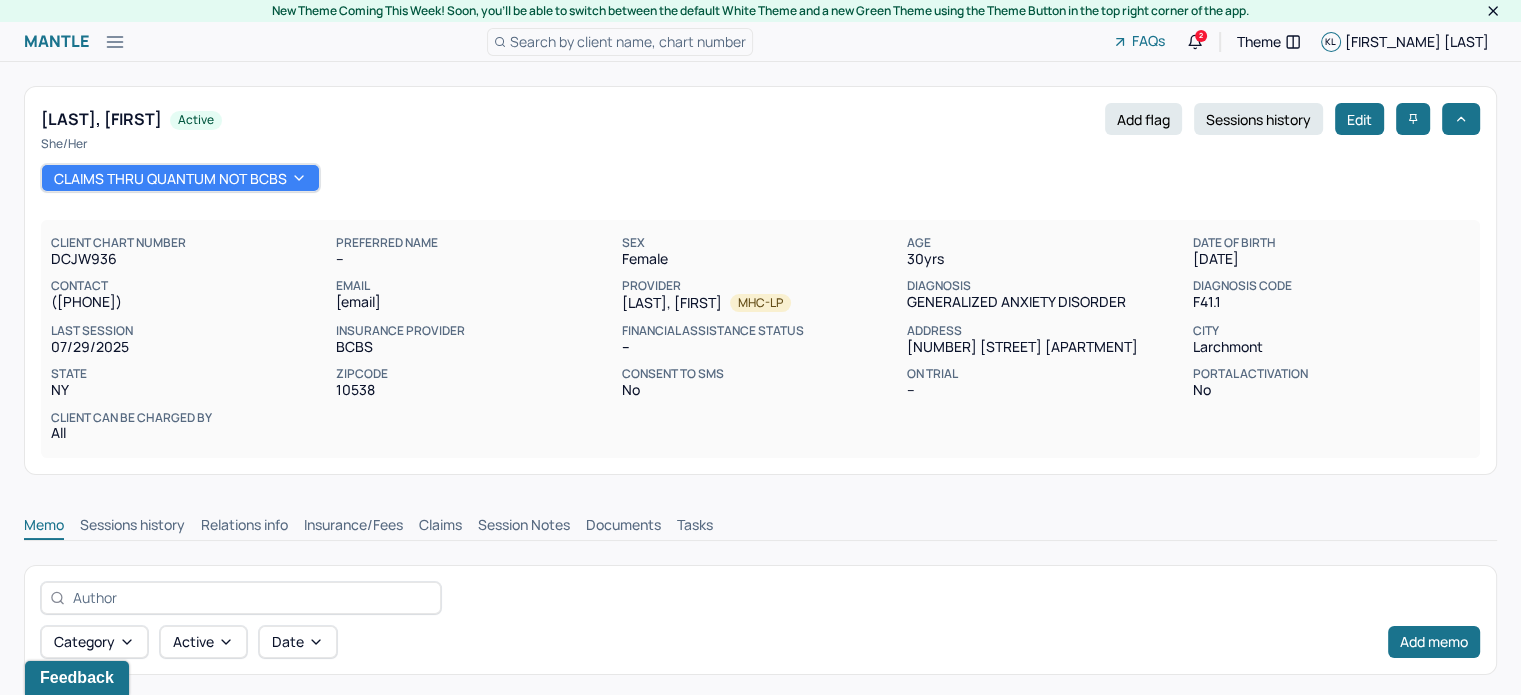 click on "Claims" at bounding box center [440, 527] 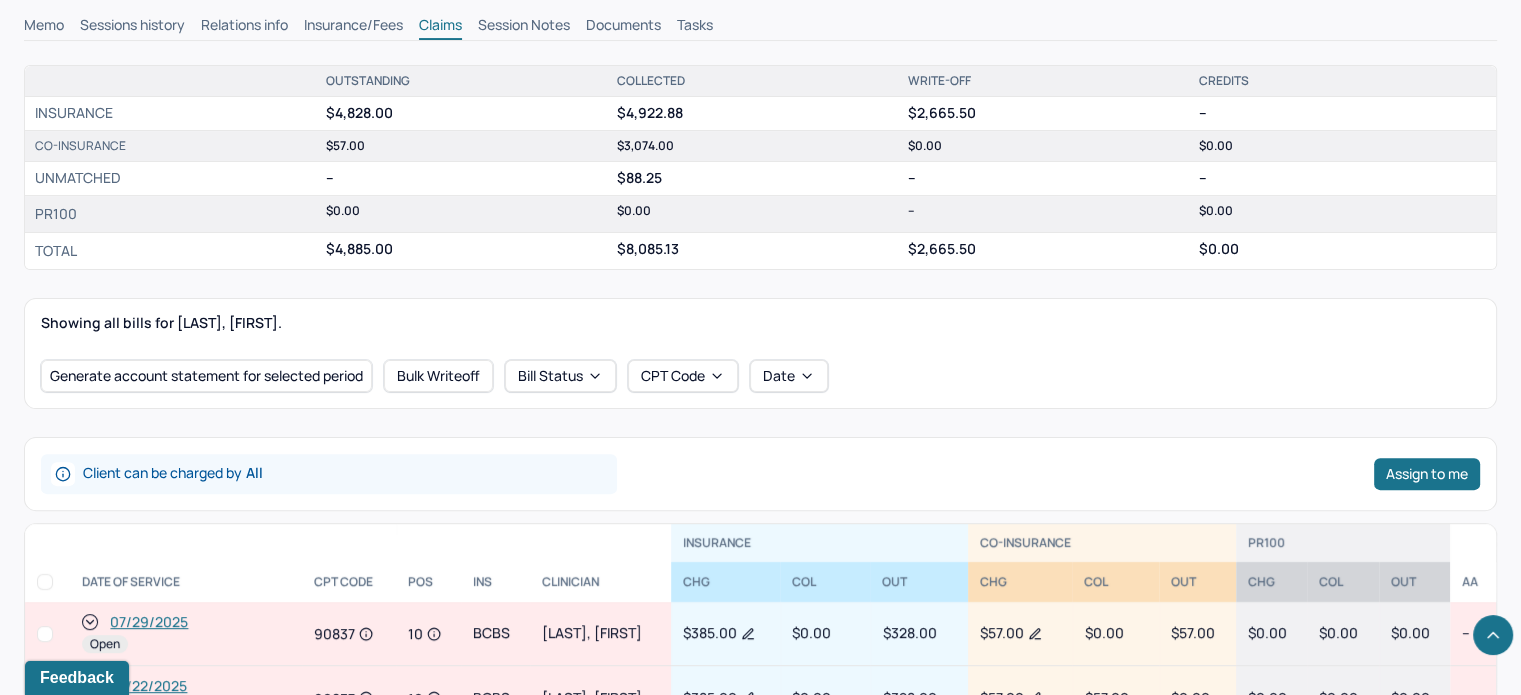 scroll, scrollTop: 800, scrollLeft: 0, axis: vertical 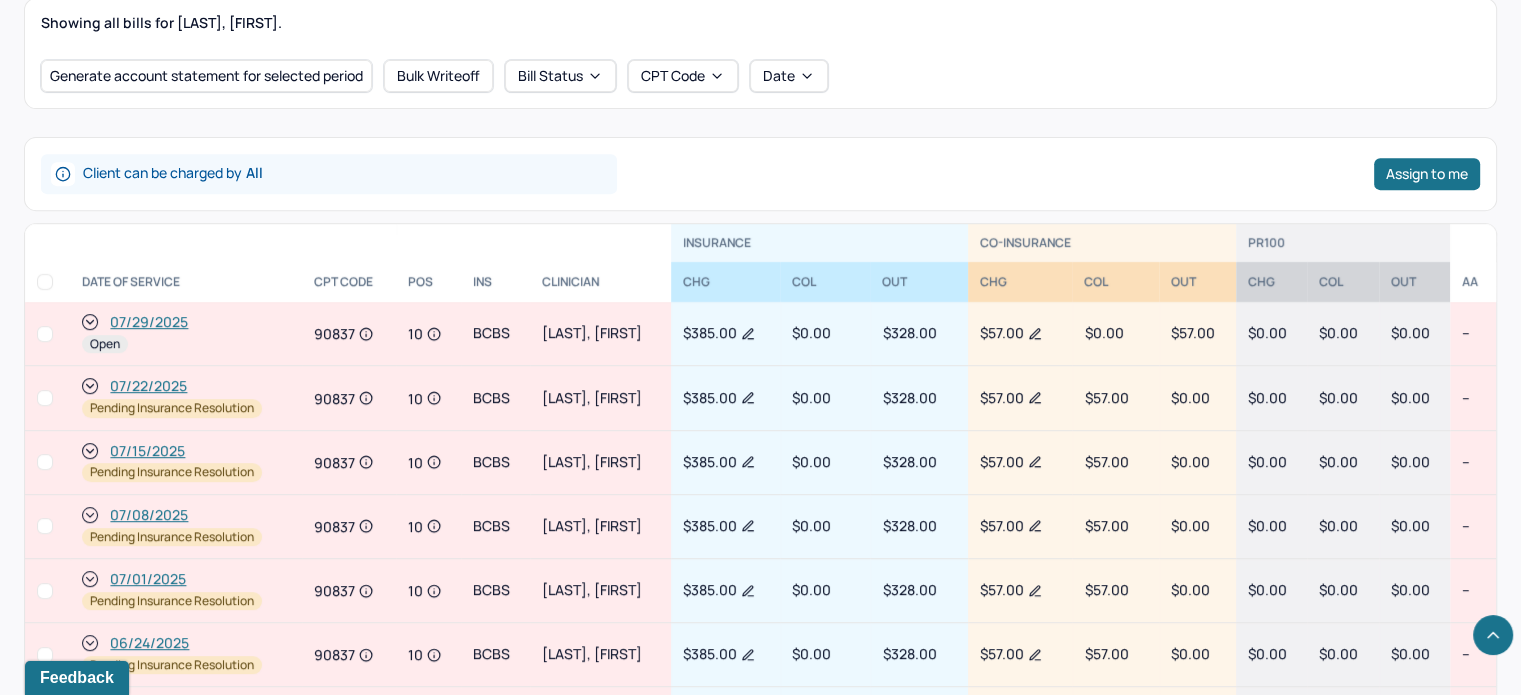 click on "07/15/2025" at bounding box center [147, 451] 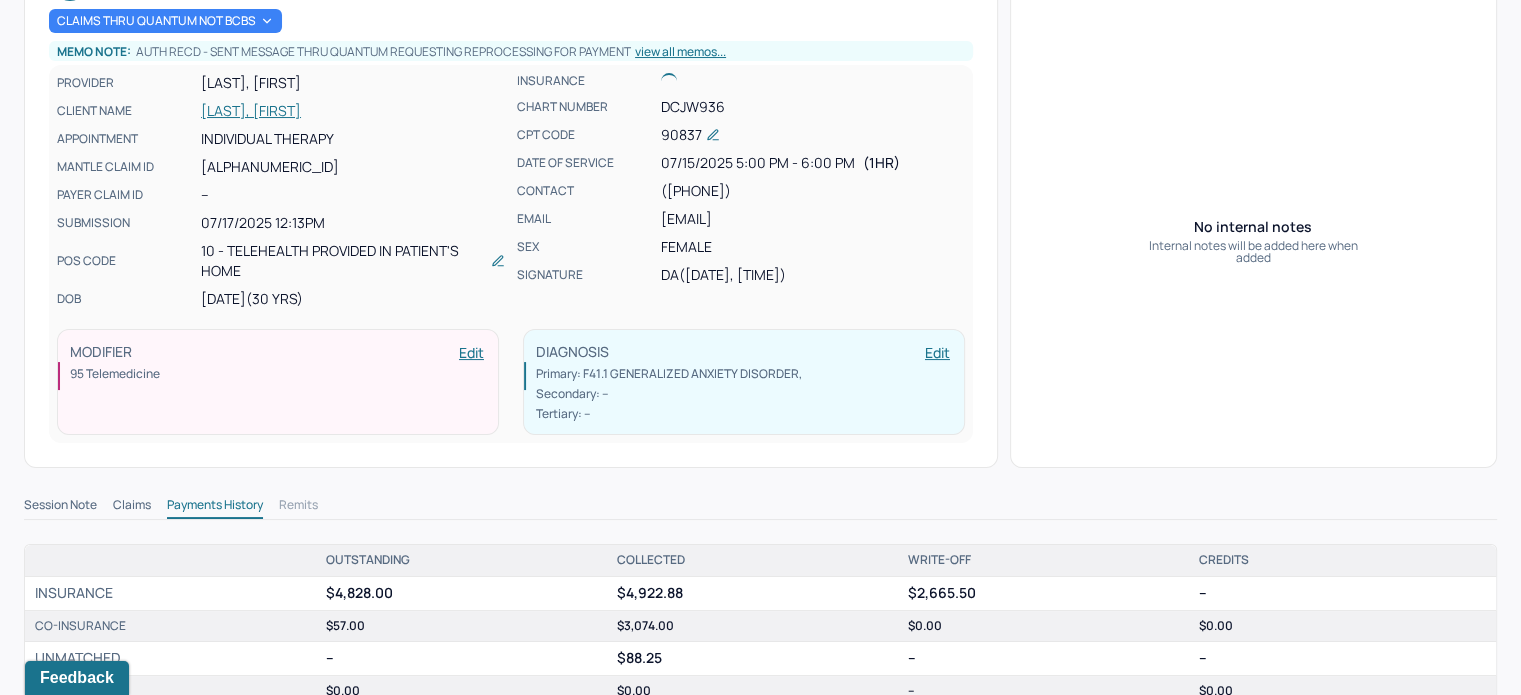 scroll, scrollTop: 200, scrollLeft: 0, axis: vertical 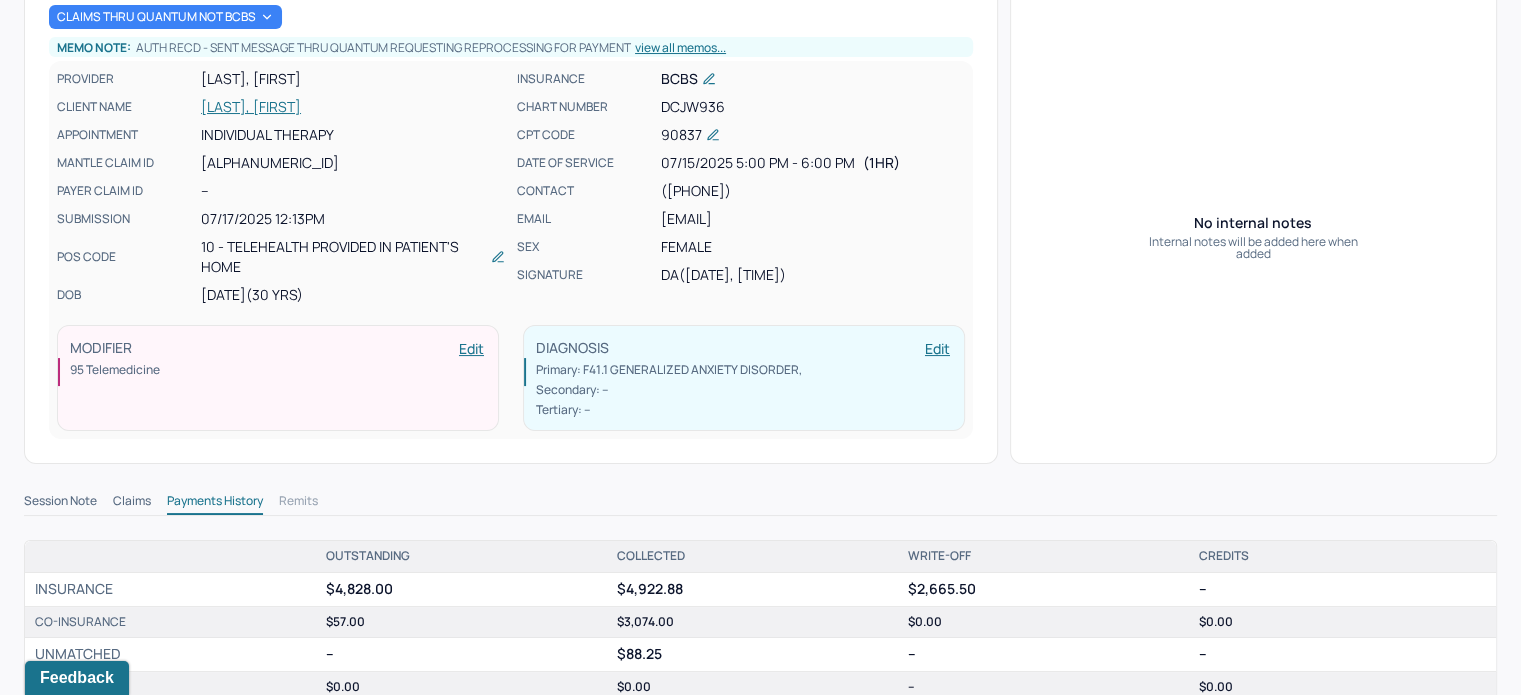 click on "Session Note" at bounding box center (60, 503) 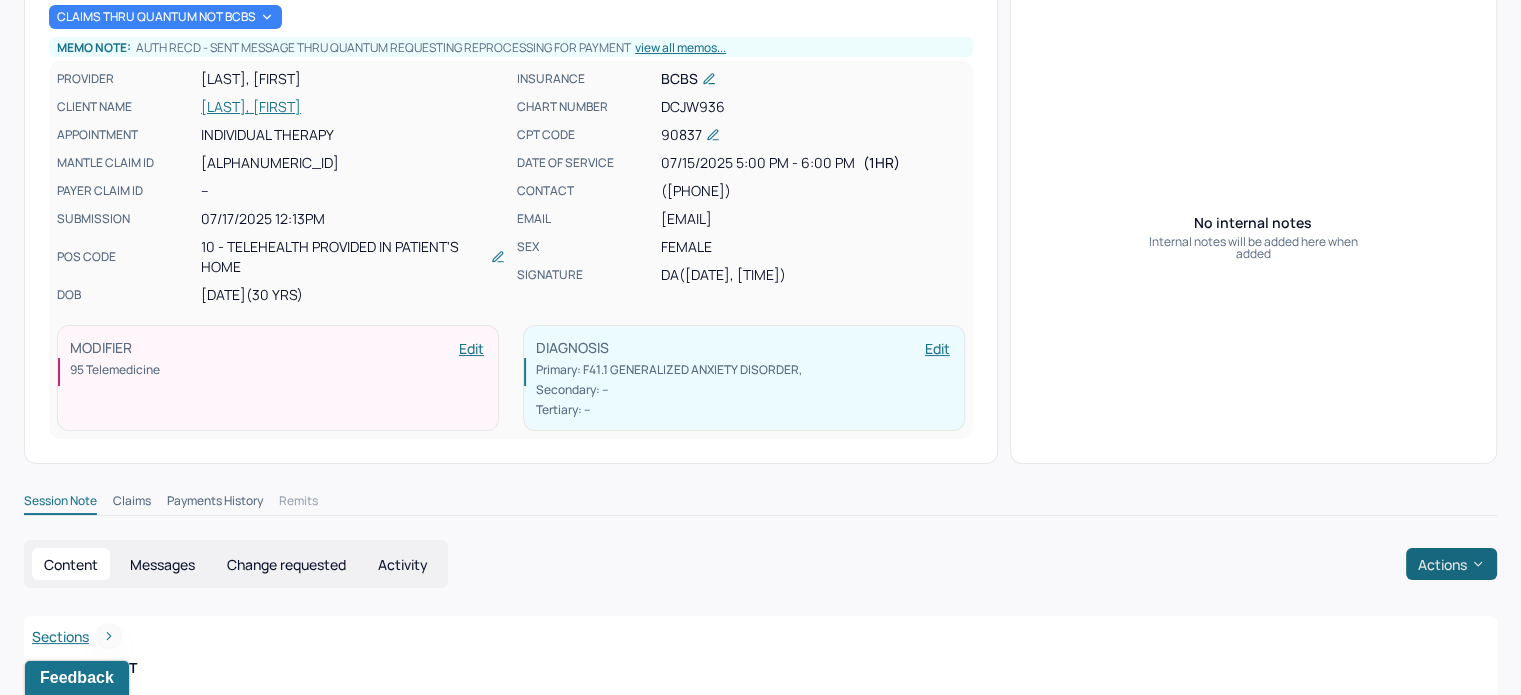click on "Actions" at bounding box center (1451, 564) 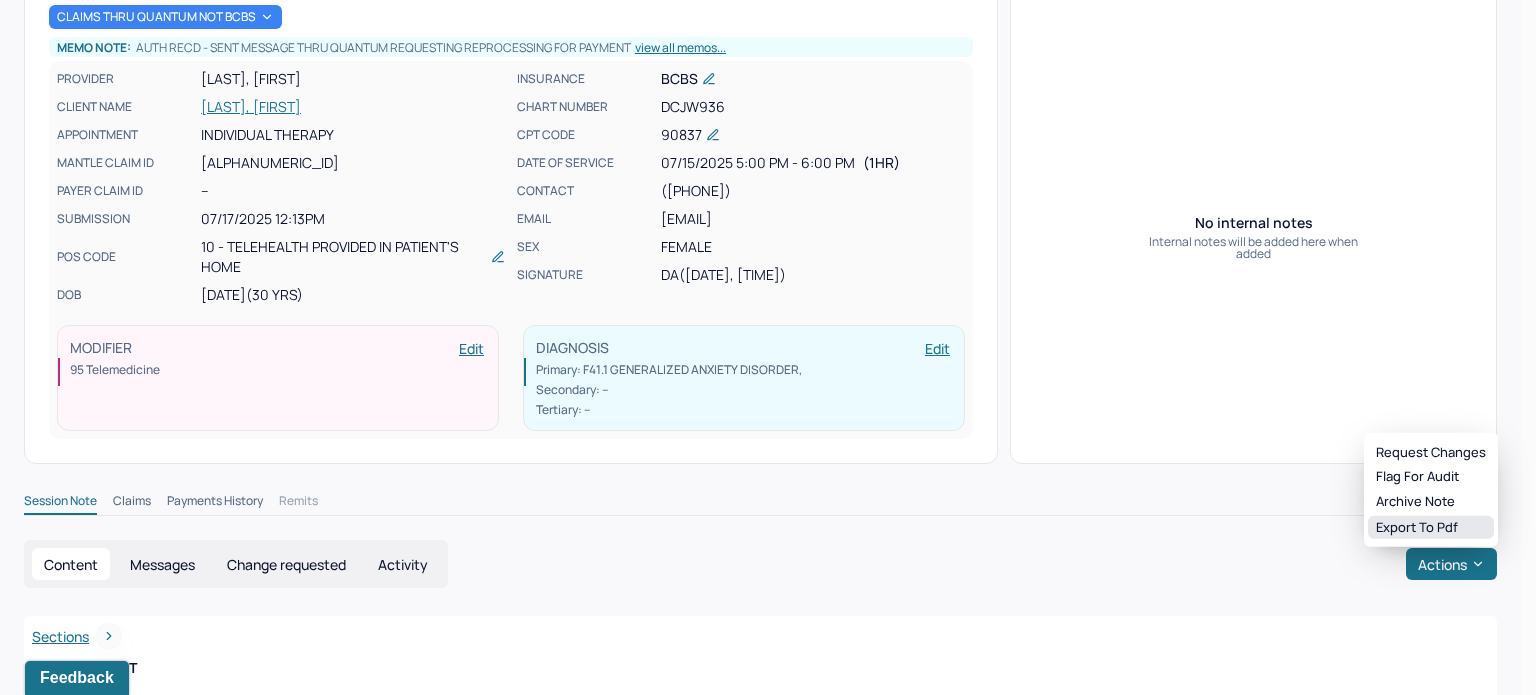 click on "Export to pdf" at bounding box center [1431, 528] 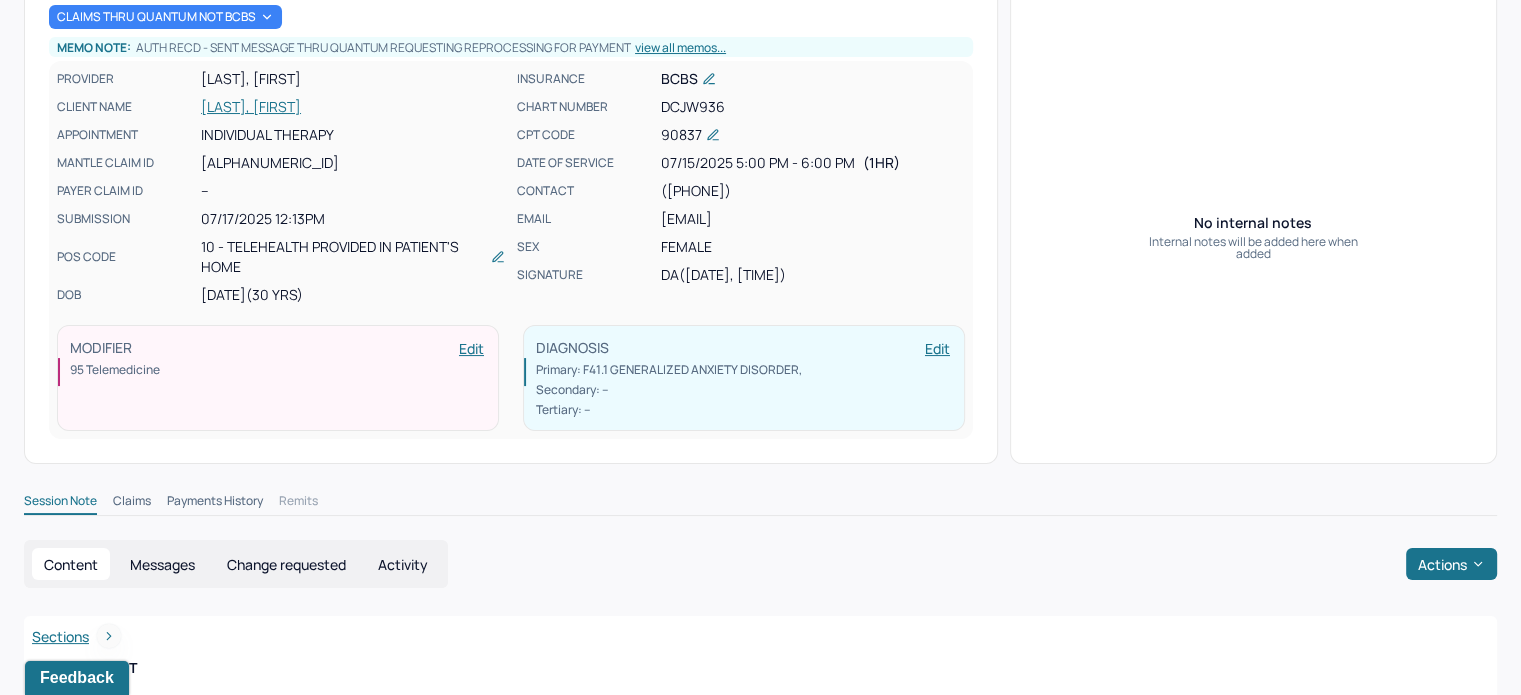 click on "[LAST], [FIRST]" at bounding box center (353, 107) 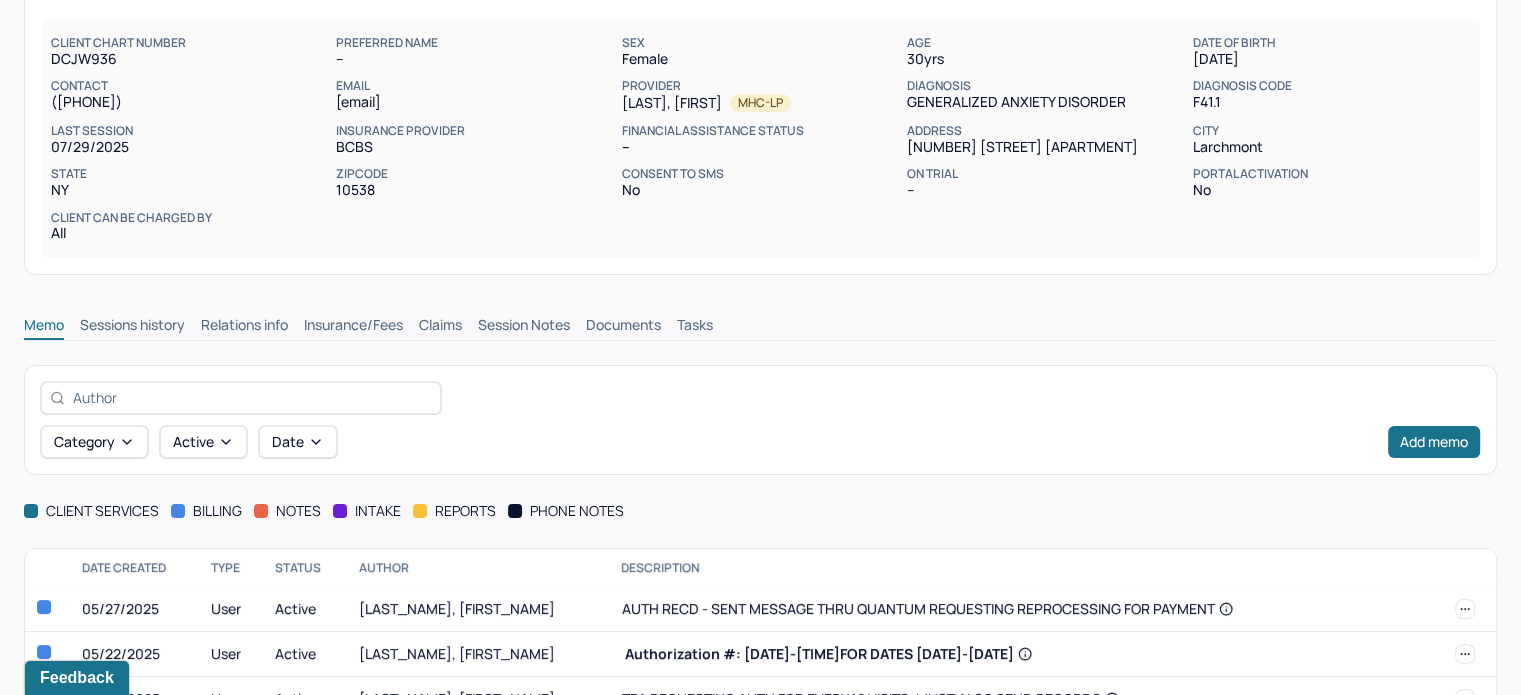 click on "Claims" at bounding box center [440, 327] 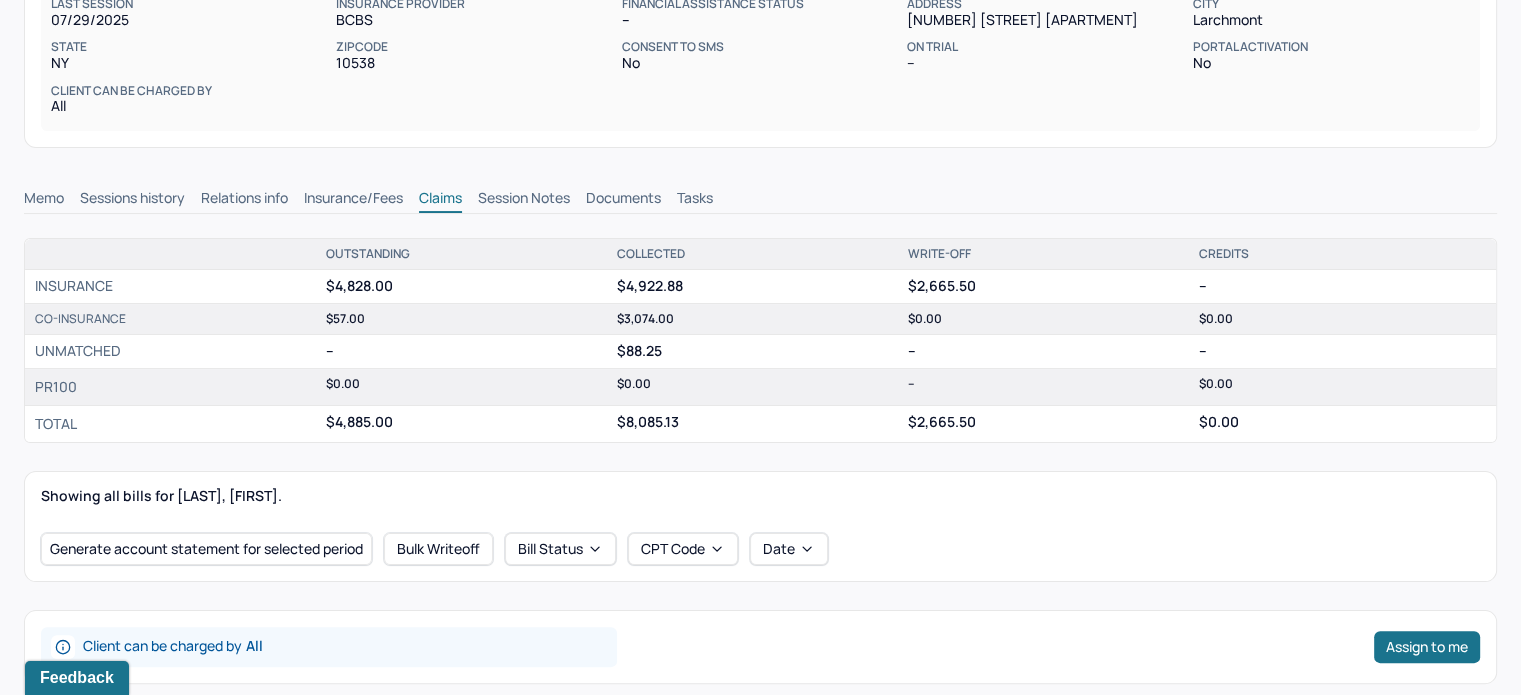 scroll, scrollTop: 600, scrollLeft: 0, axis: vertical 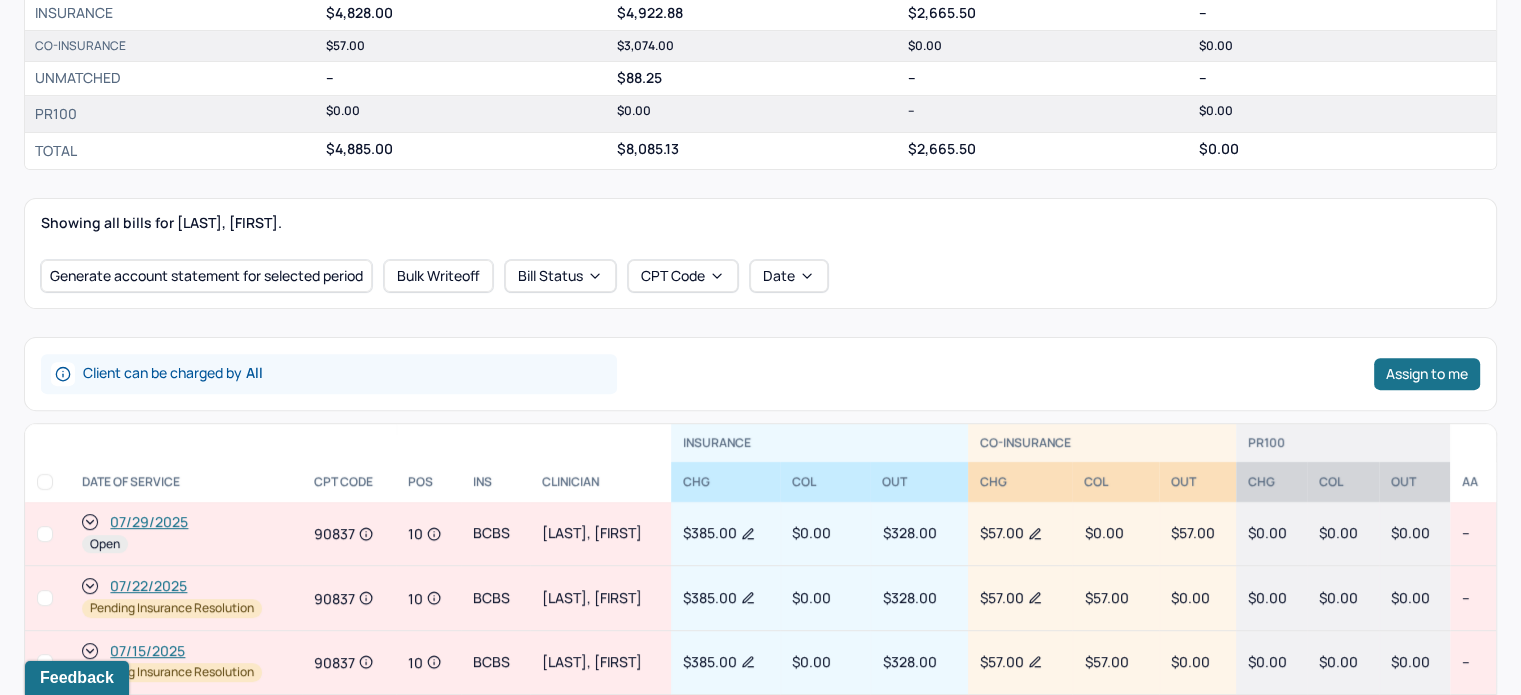 click on "07/22/2025" at bounding box center (148, 586) 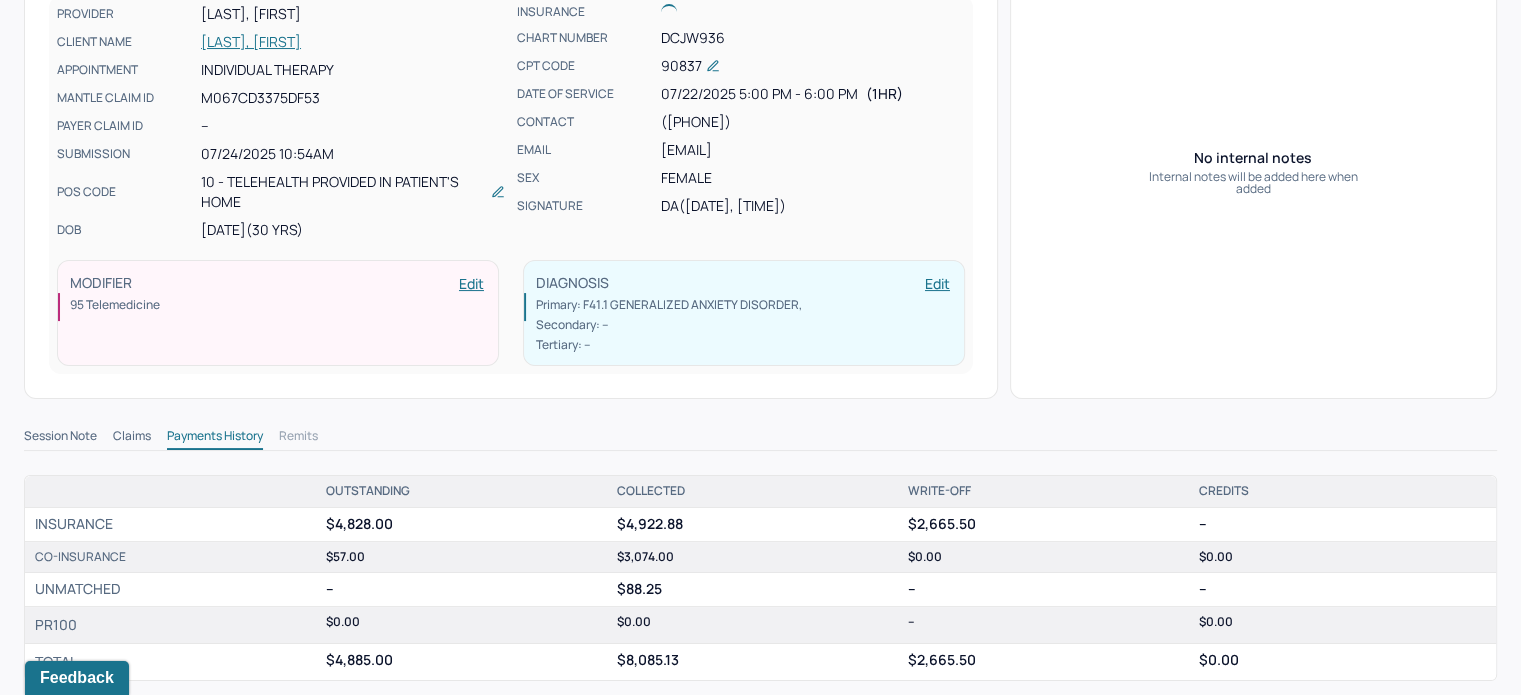scroll, scrollTop: 300, scrollLeft: 0, axis: vertical 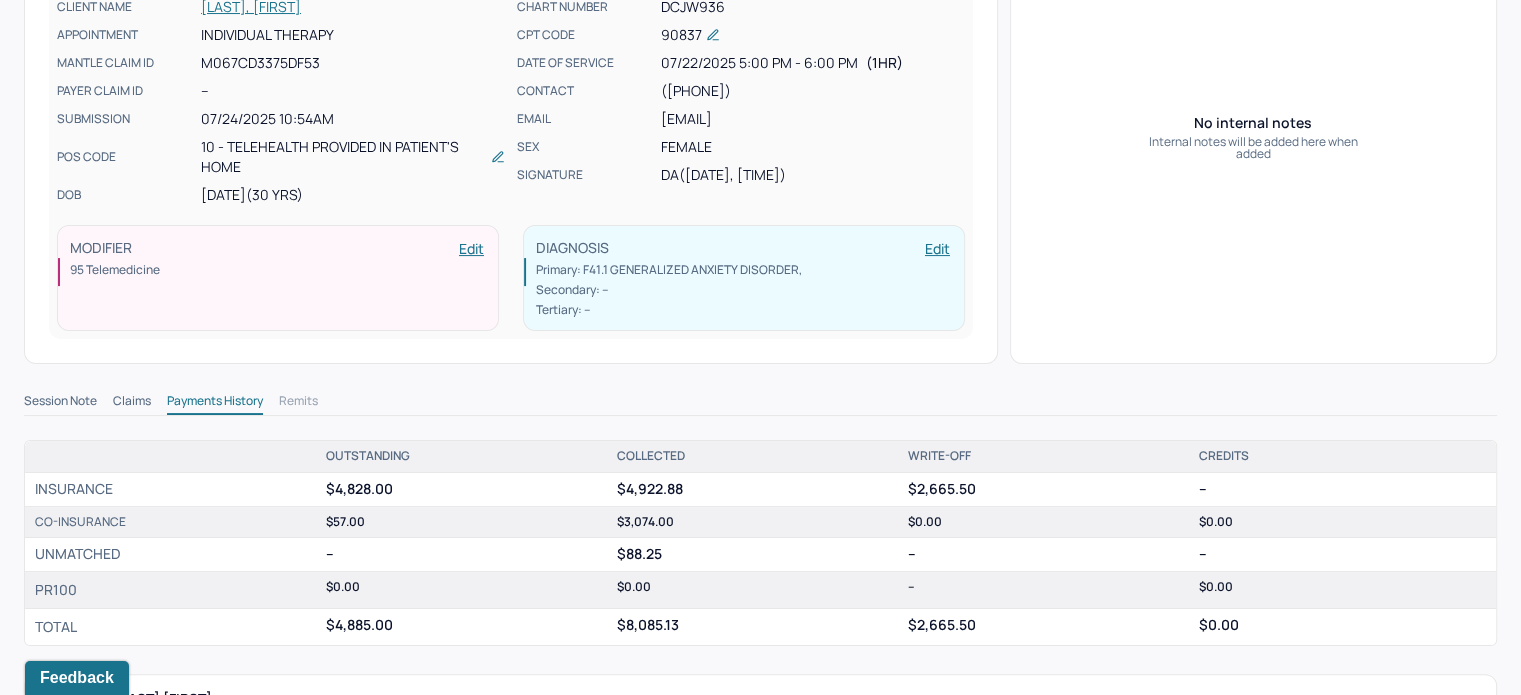 click on "Session Note" at bounding box center (60, 403) 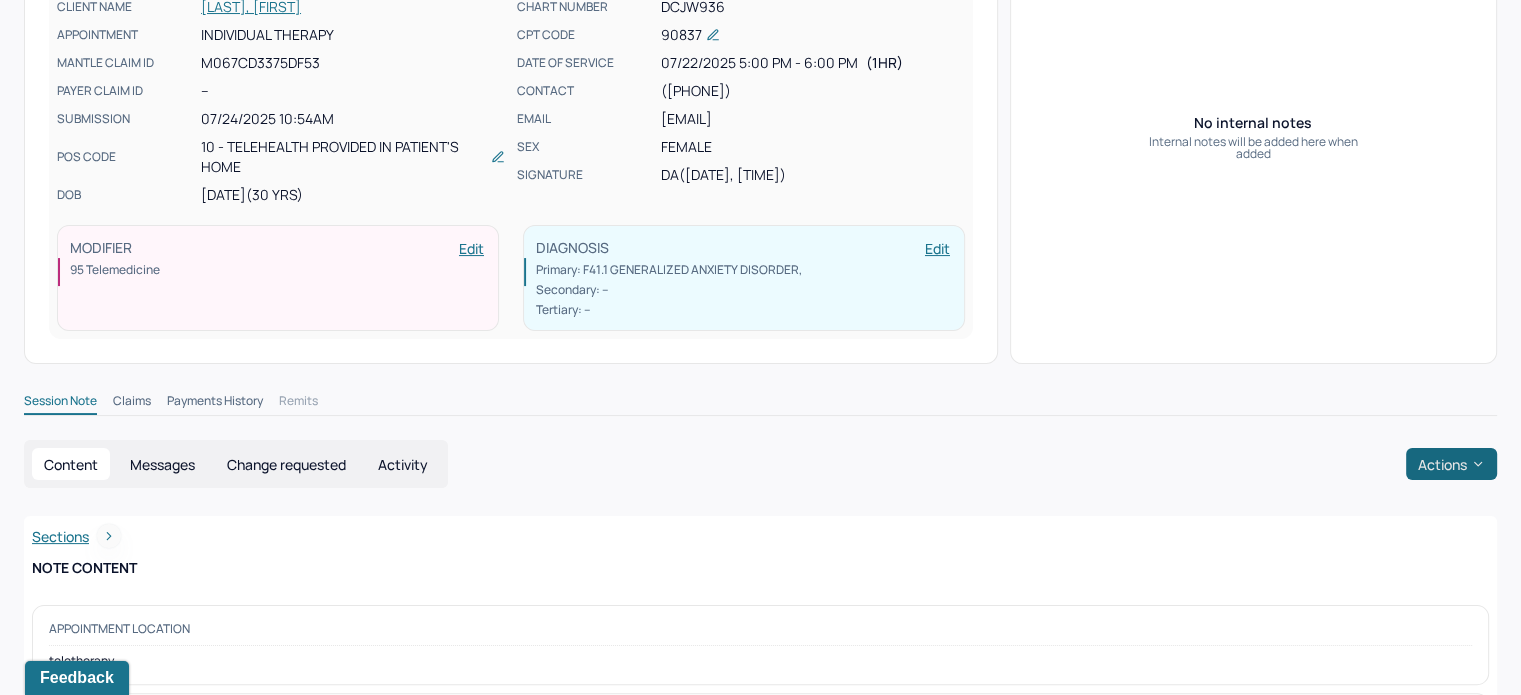 click on "Actions" at bounding box center (1451, 464) 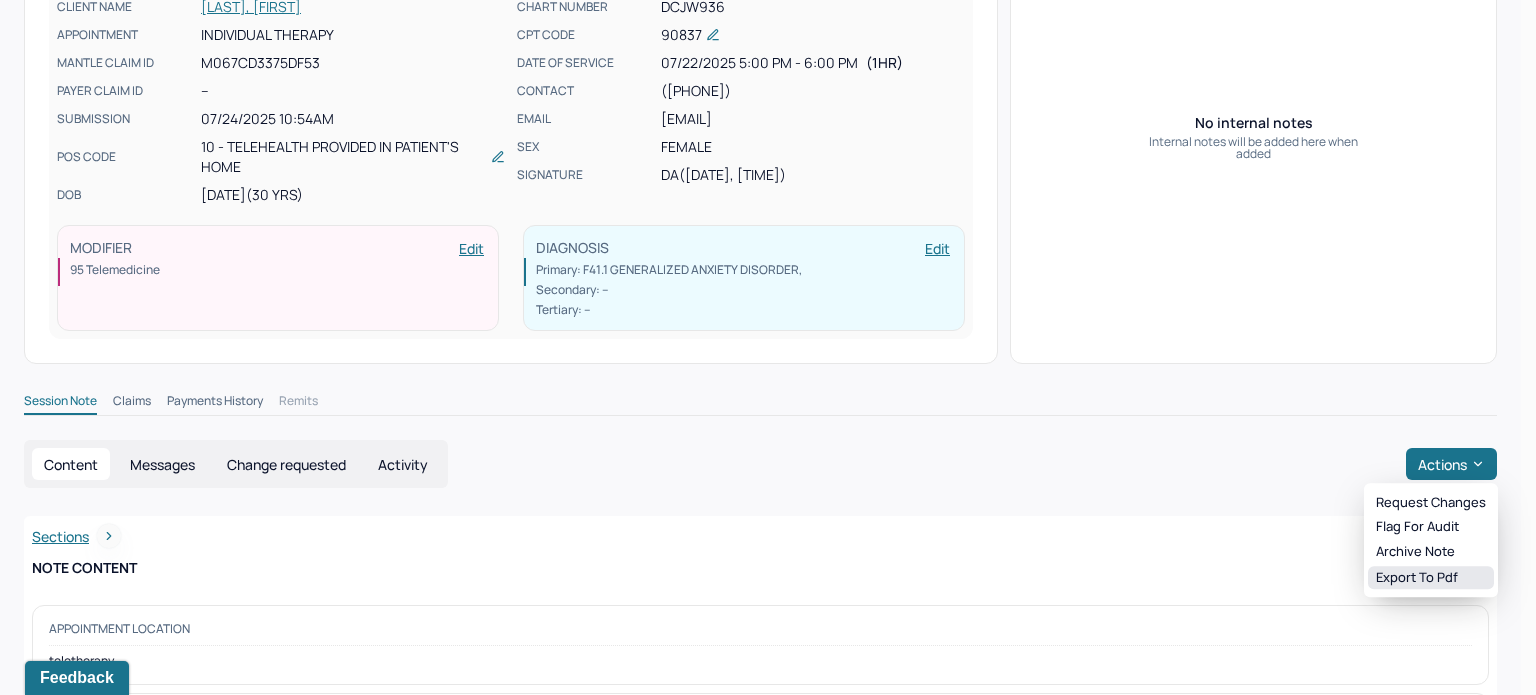 click on "Export to pdf" at bounding box center [1431, 578] 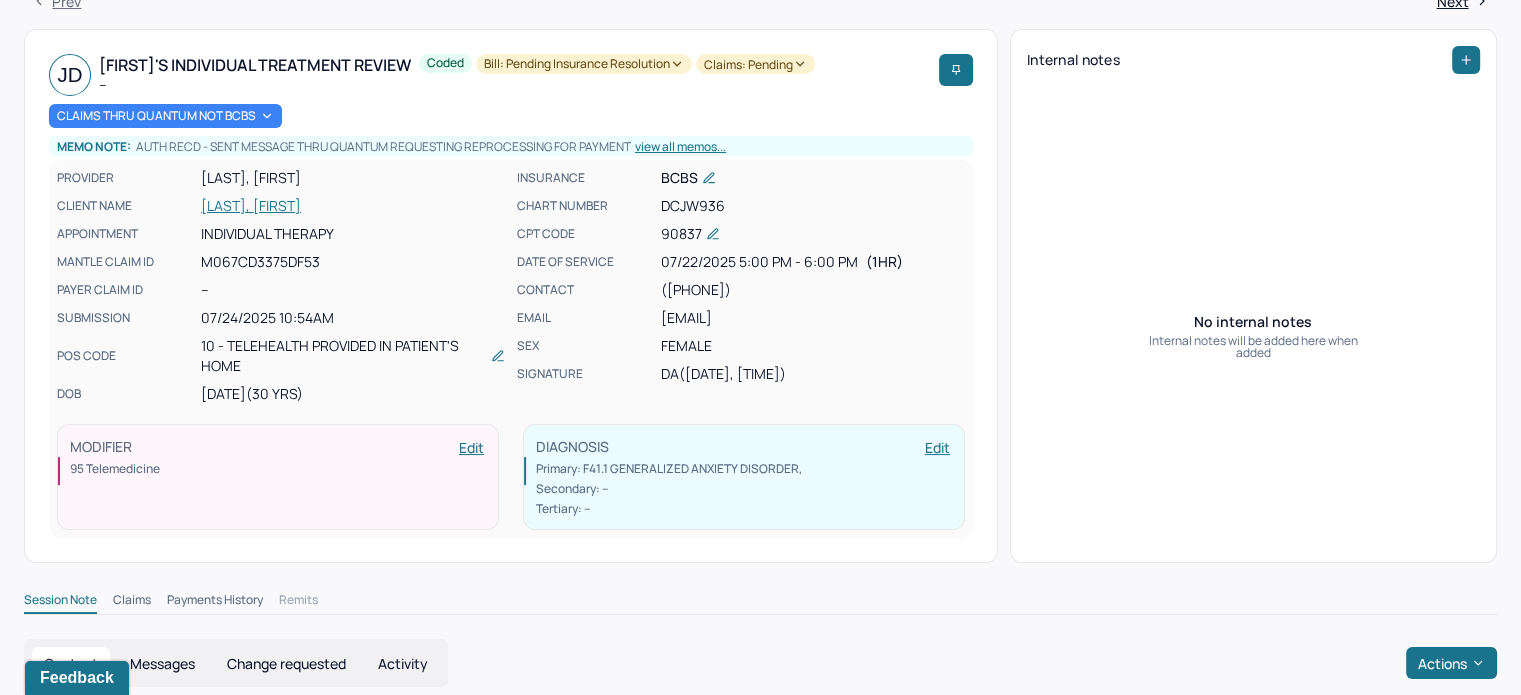 scroll, scrollTop: 100, scrollLeft: 0, axis: vertical 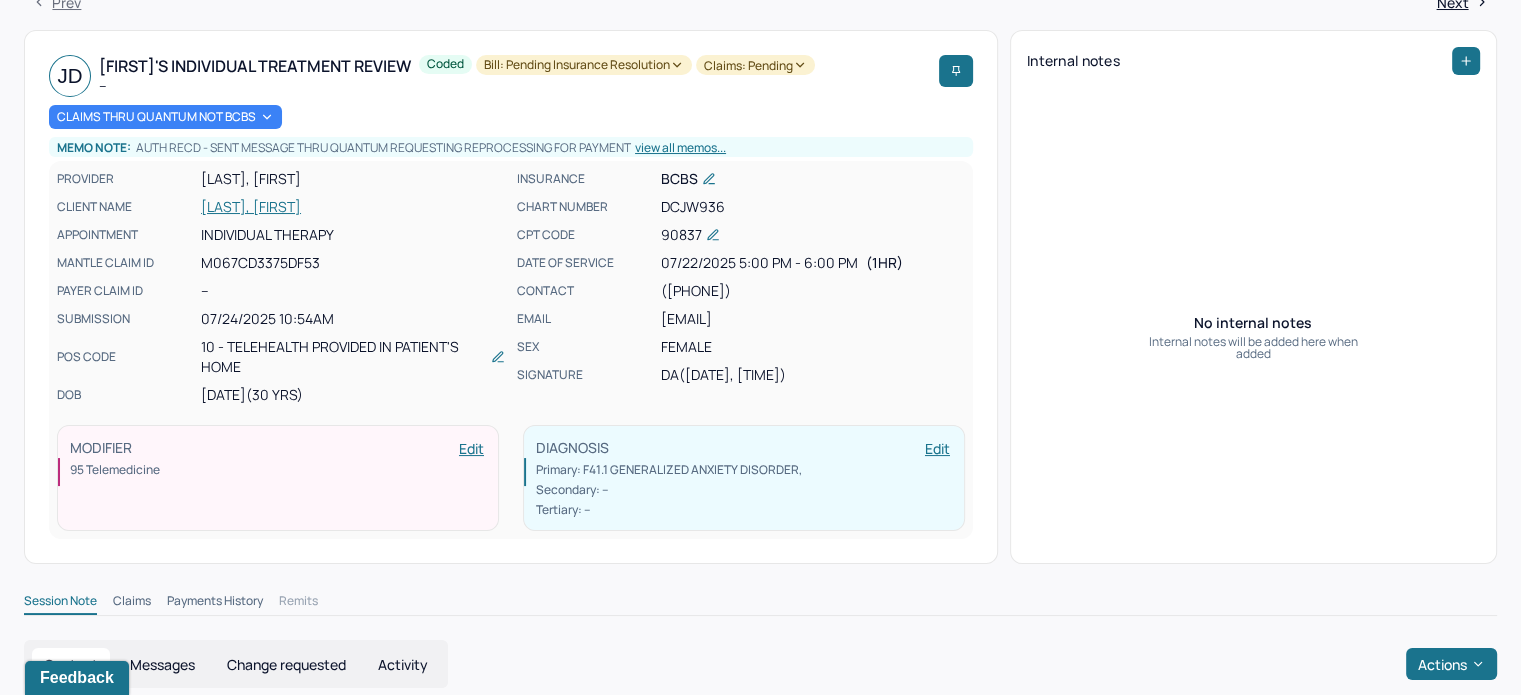 click on "[LAST], [FIRST]" at bounding box center [353, 207] 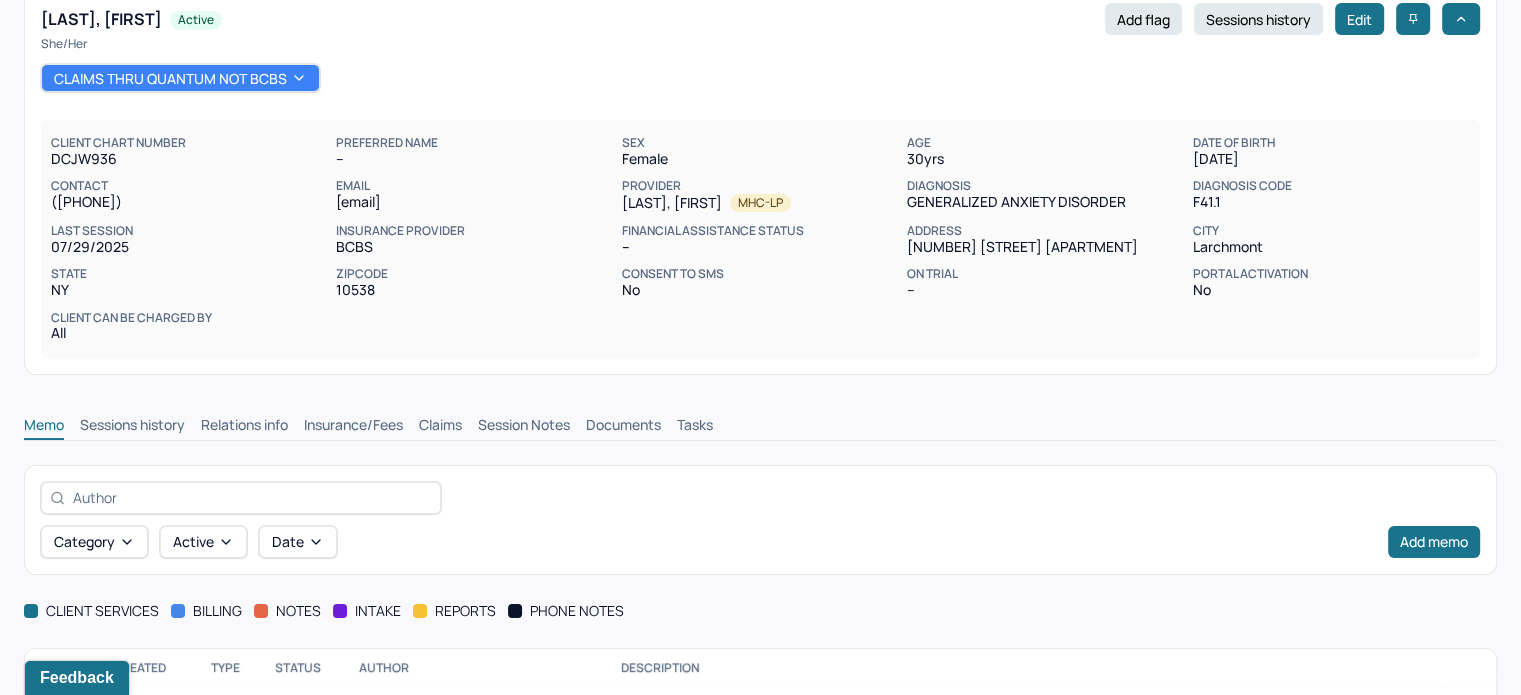 click on "Claims" at bounding box center (440, 427) 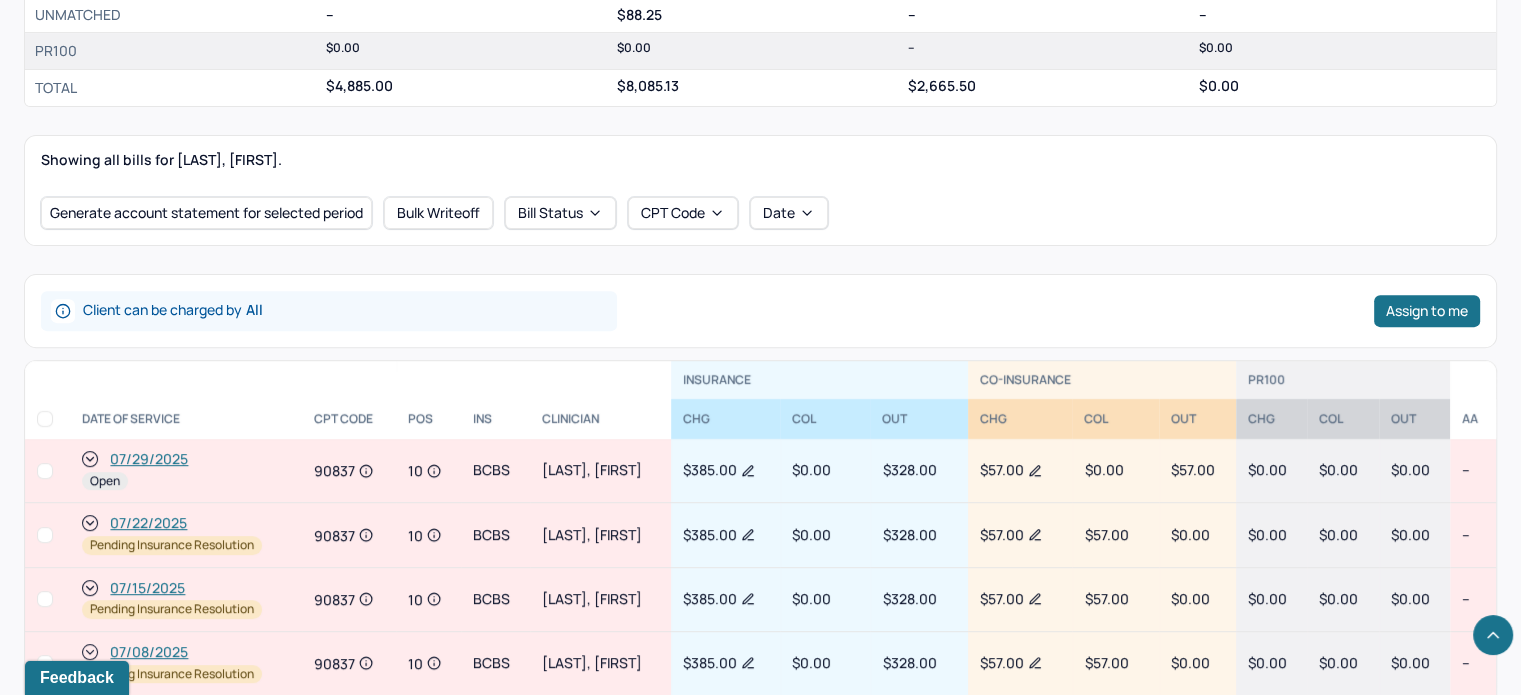 scroll, scrollTop: 700, scrollLeft: 0, axis: vertical 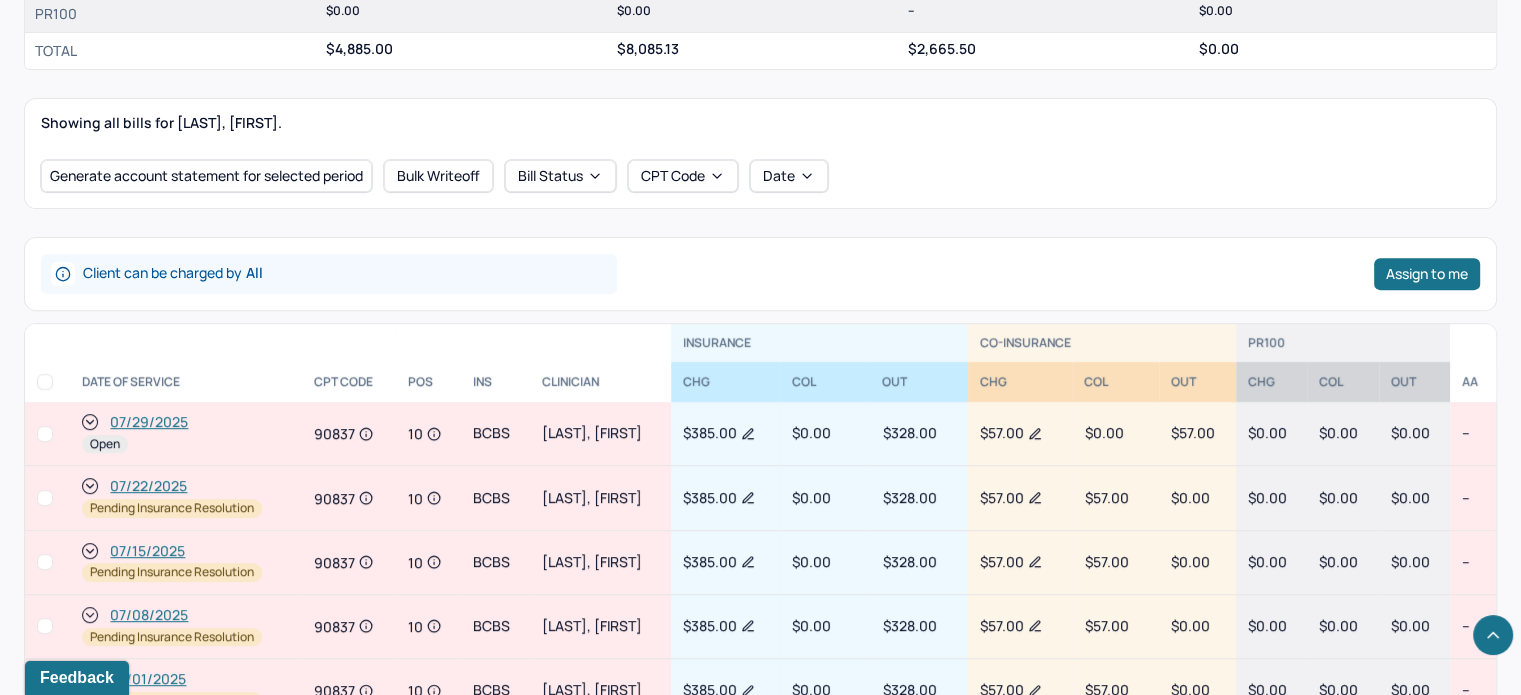 click on "07/29/2025" at bounding box center (149, 422) 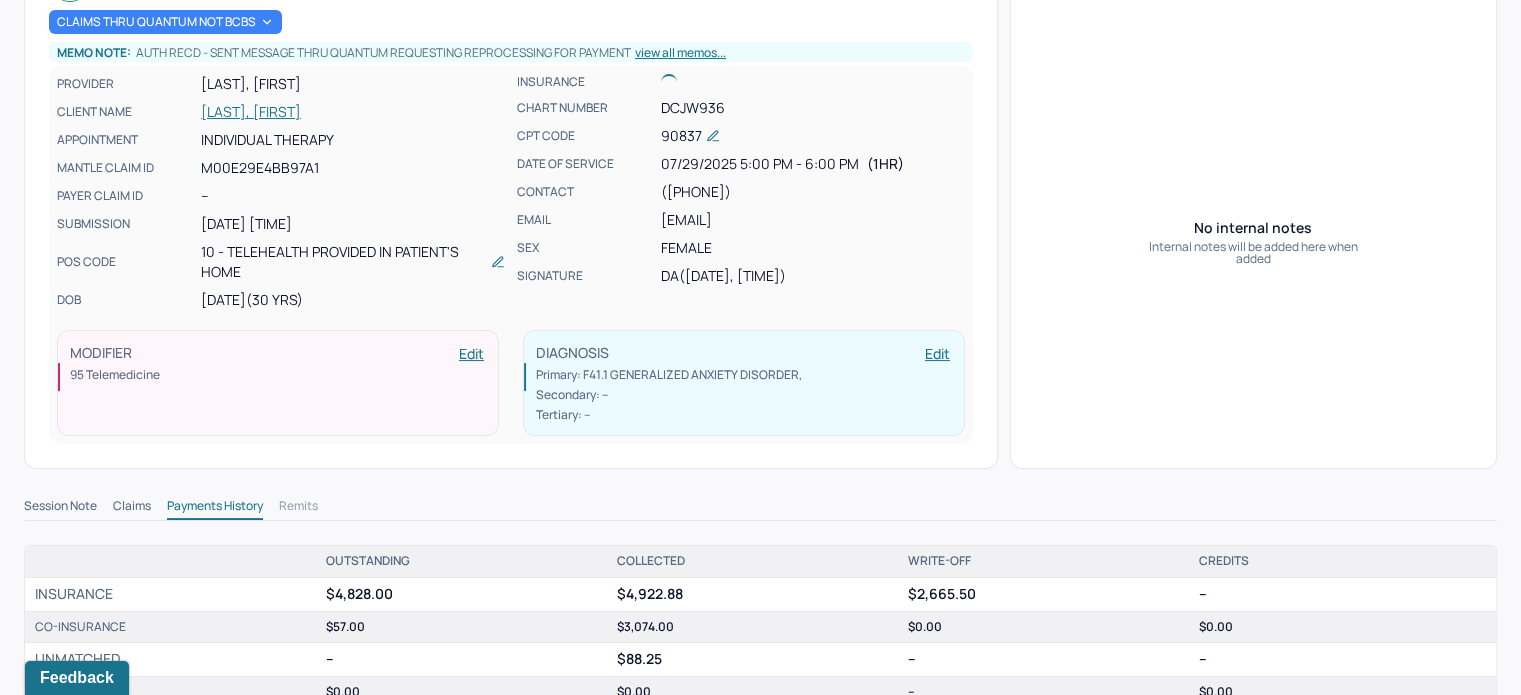 scroll, scrollTop: 200, scrollLeft: 0, axis: vertical 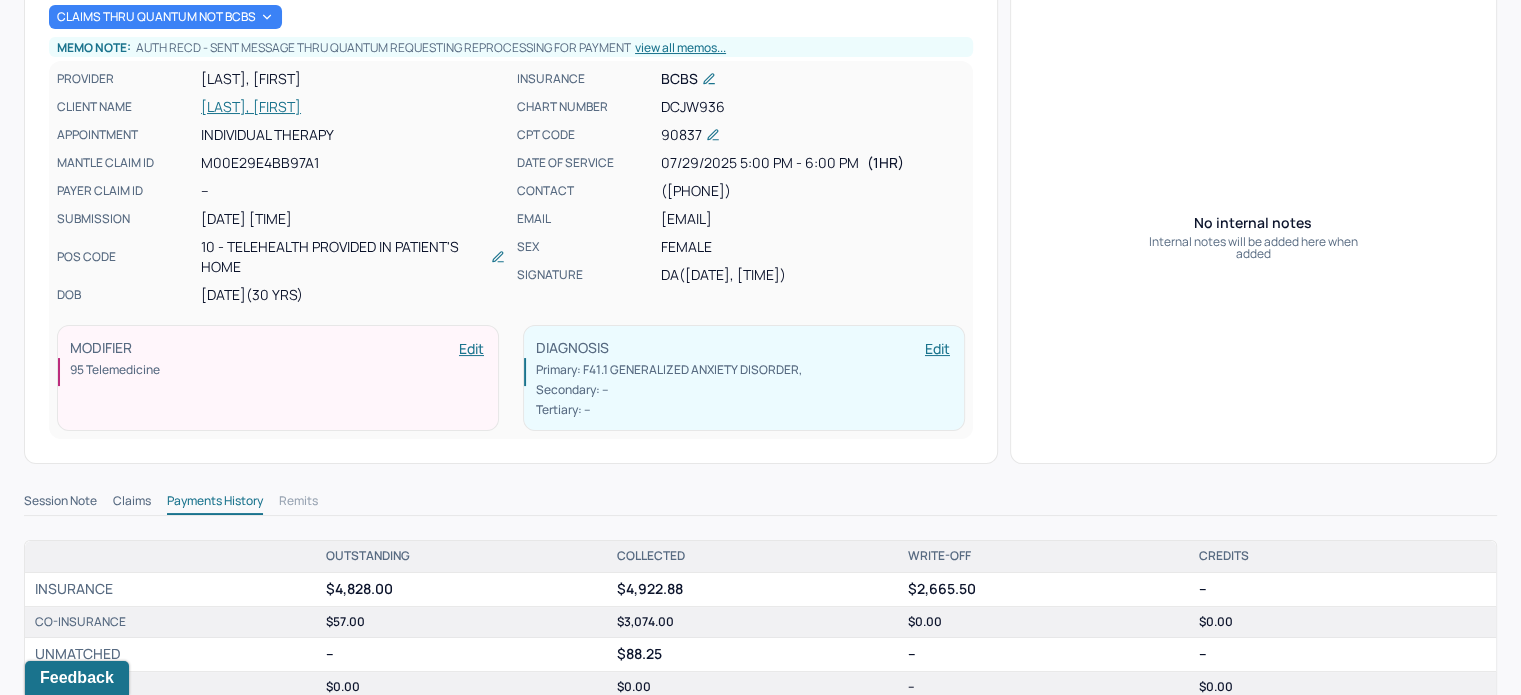 click on "Session Note" at bounding box center [60, 503] 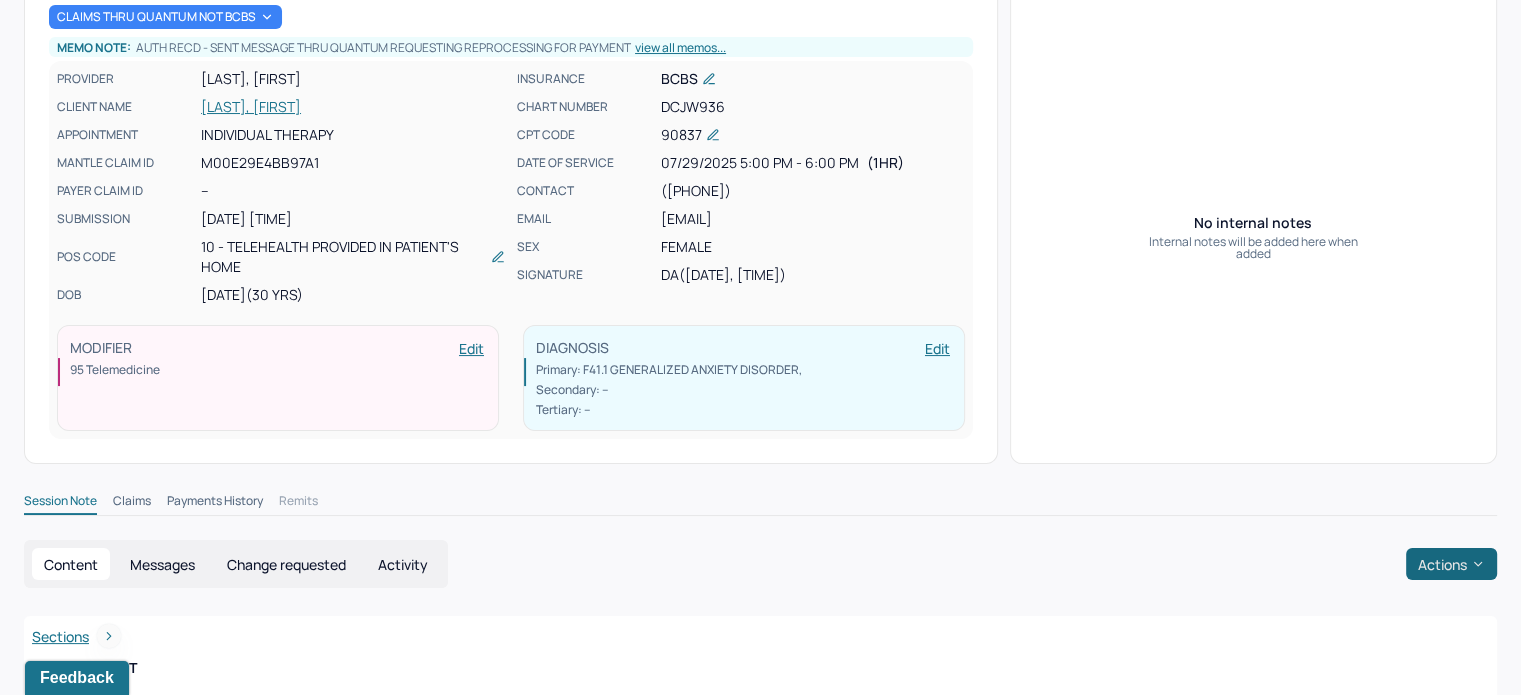 click on "Actions" at bounding box center [1451, 564] 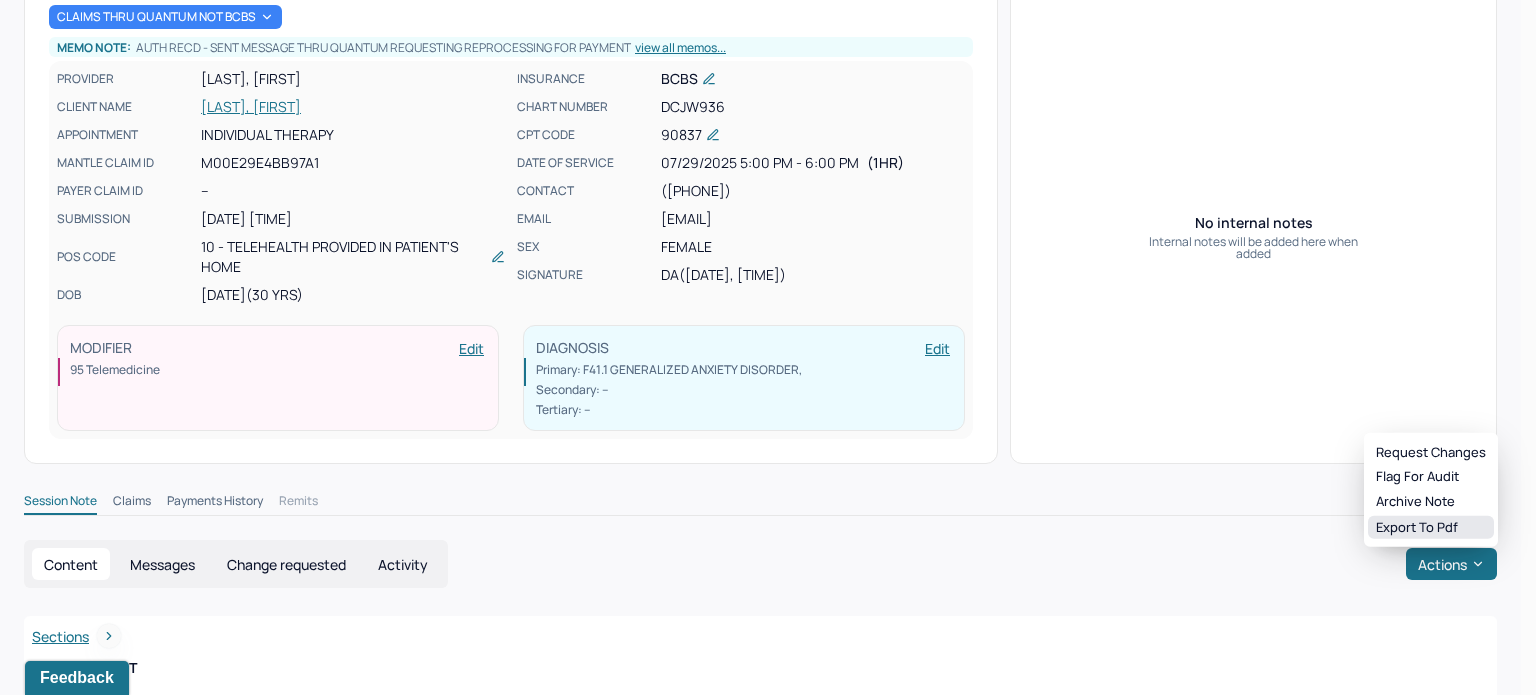 click on "Export to pdf" at bounding box center [1431, 528] 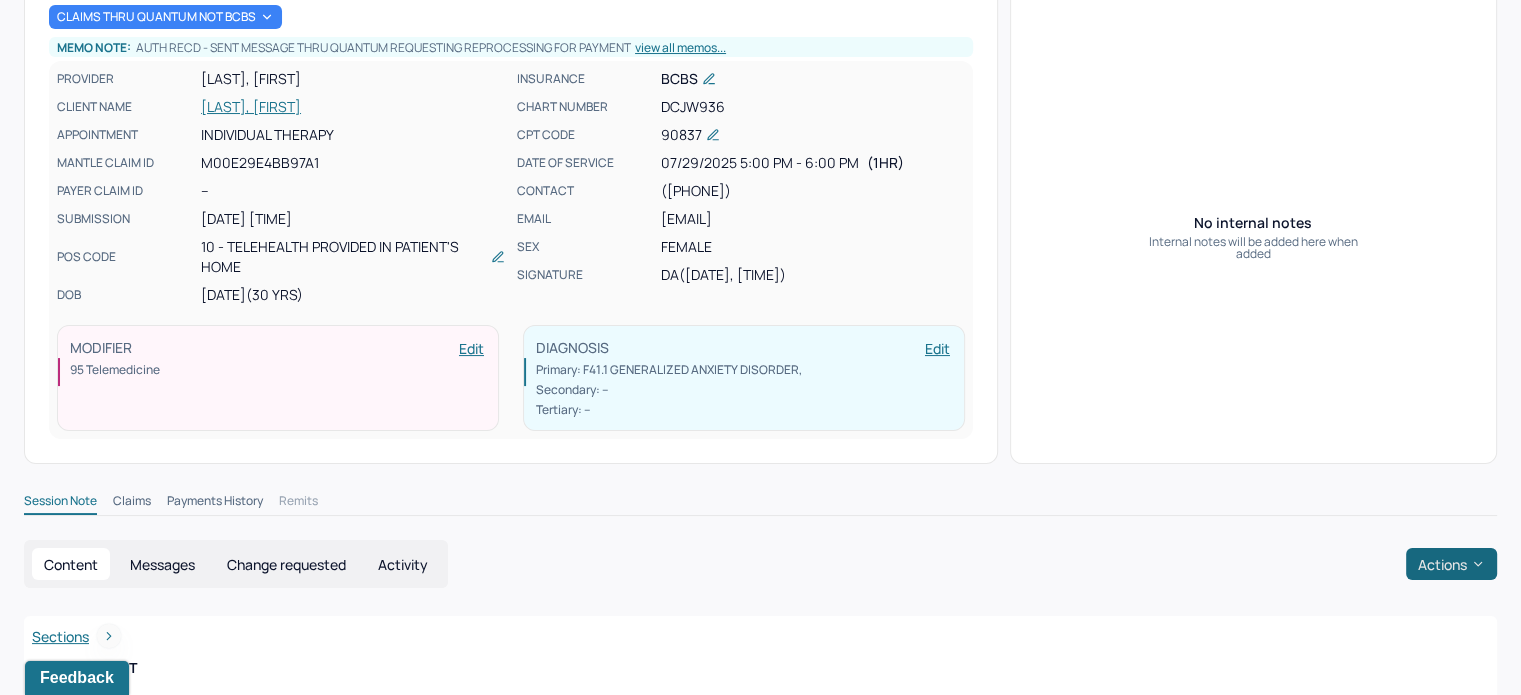 click on "Actions" at bounding box center (1451, 564) 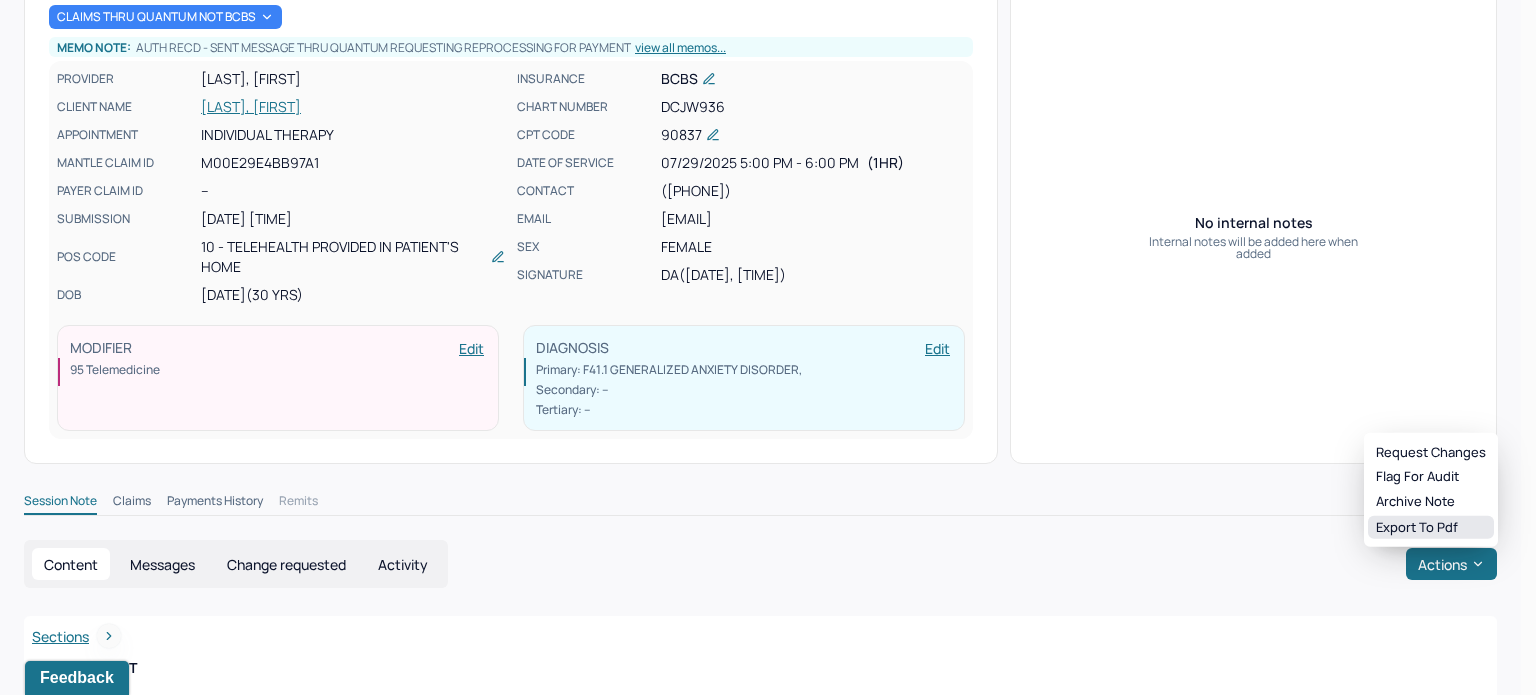 click on "Export to pdf" at bounding box center (1431, 528) 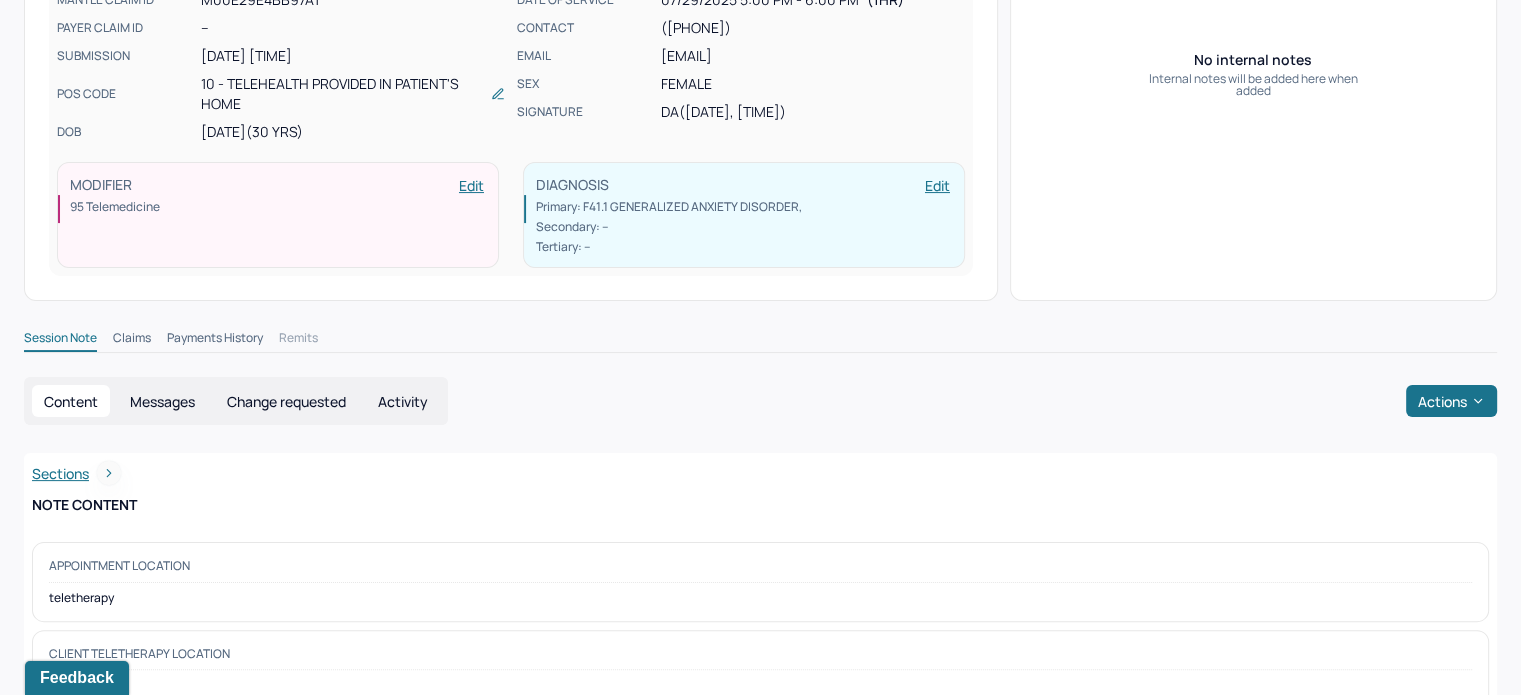 scroll, scrollTop: 600, scrollLeft: 0, axis: vertical 